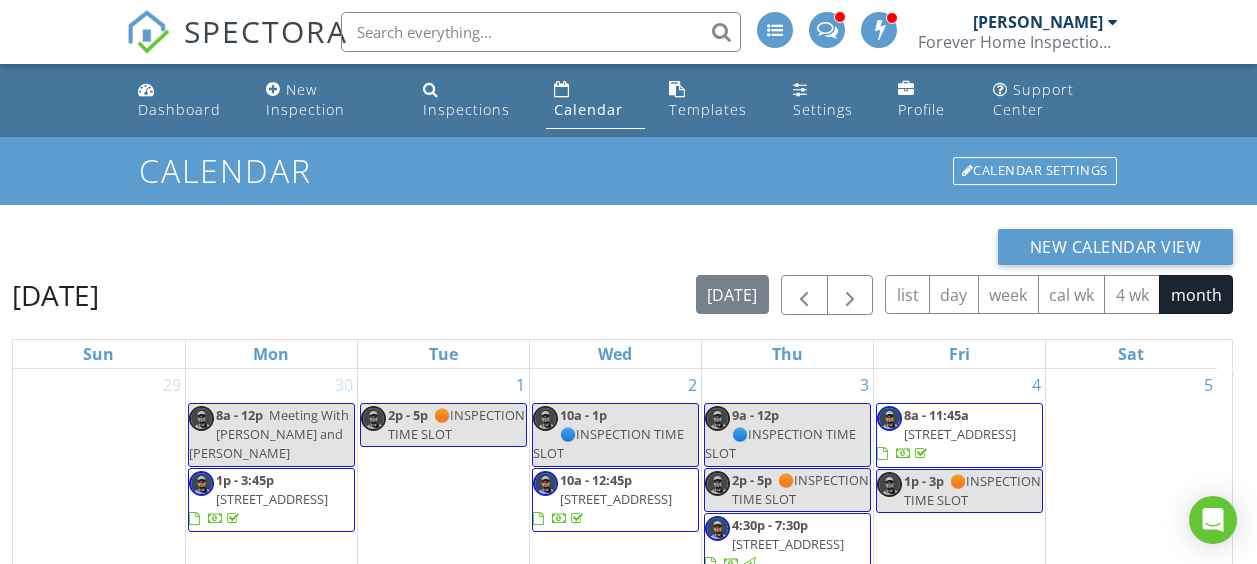 scroll, scrollTop: 262, scrollLeft: 0, axis: vertical 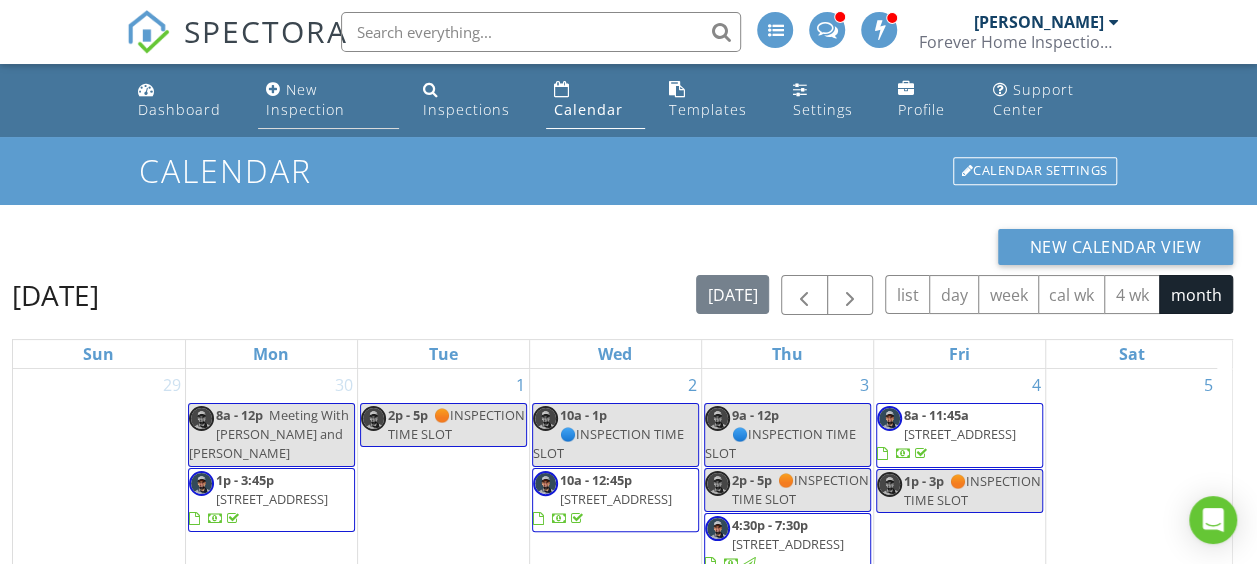 click on "New Inspection" at bounding box center [305, 99] 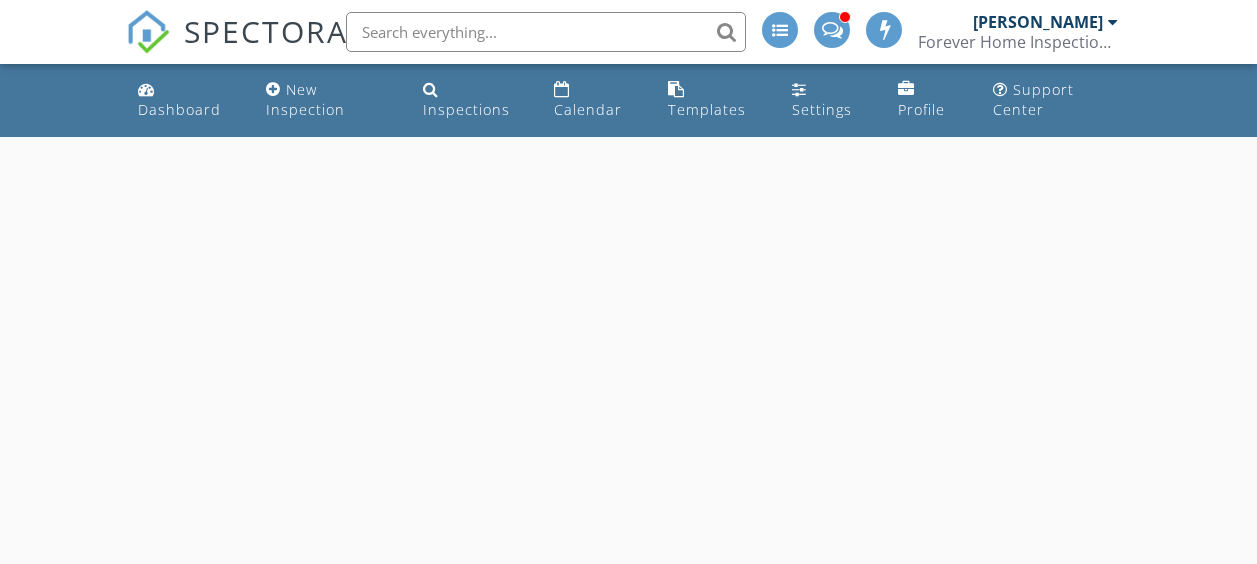 scroll, scrollTop: 0, scrollLeft: 0, axis: both 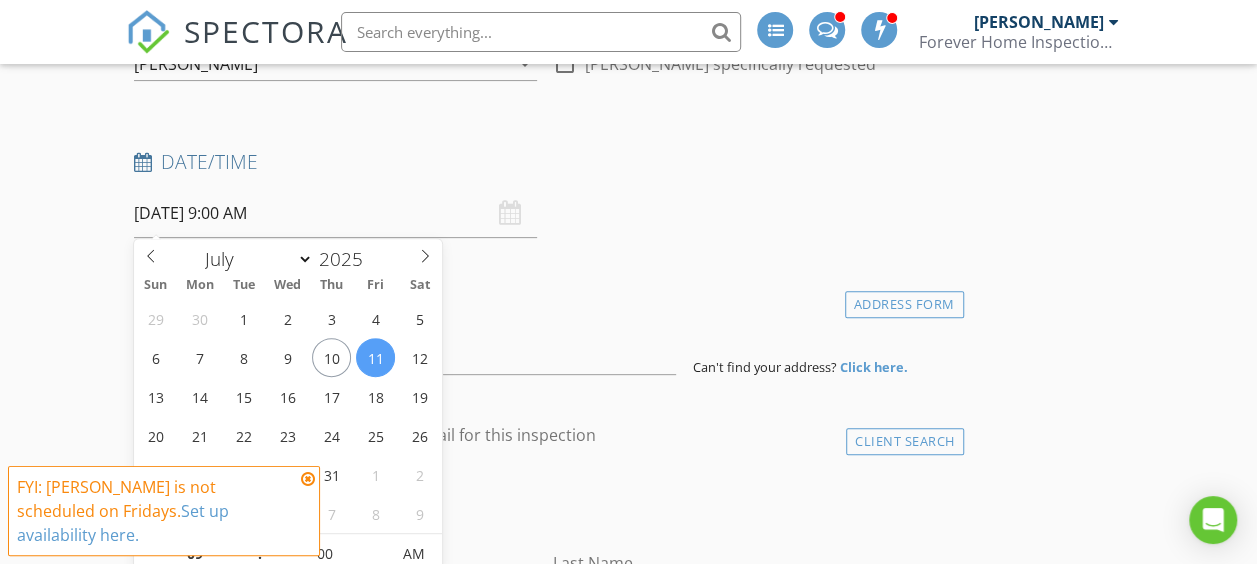 click on "07/11/2025 9:00 AM" at bounding box center (335, 213) 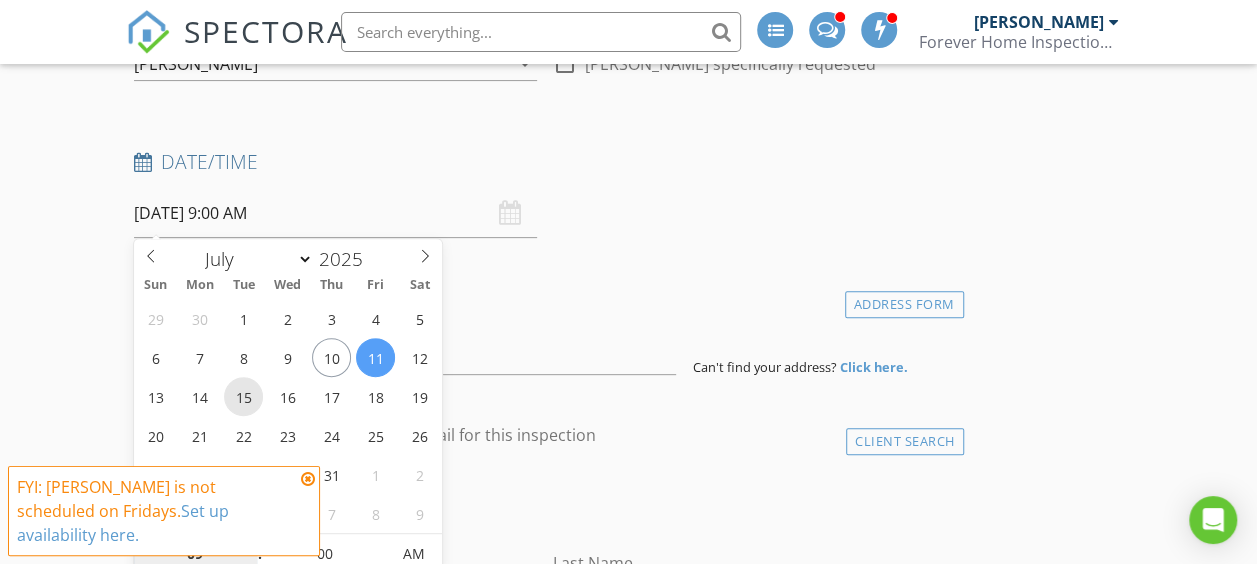 type on "07/15/2025 9:00 AM" 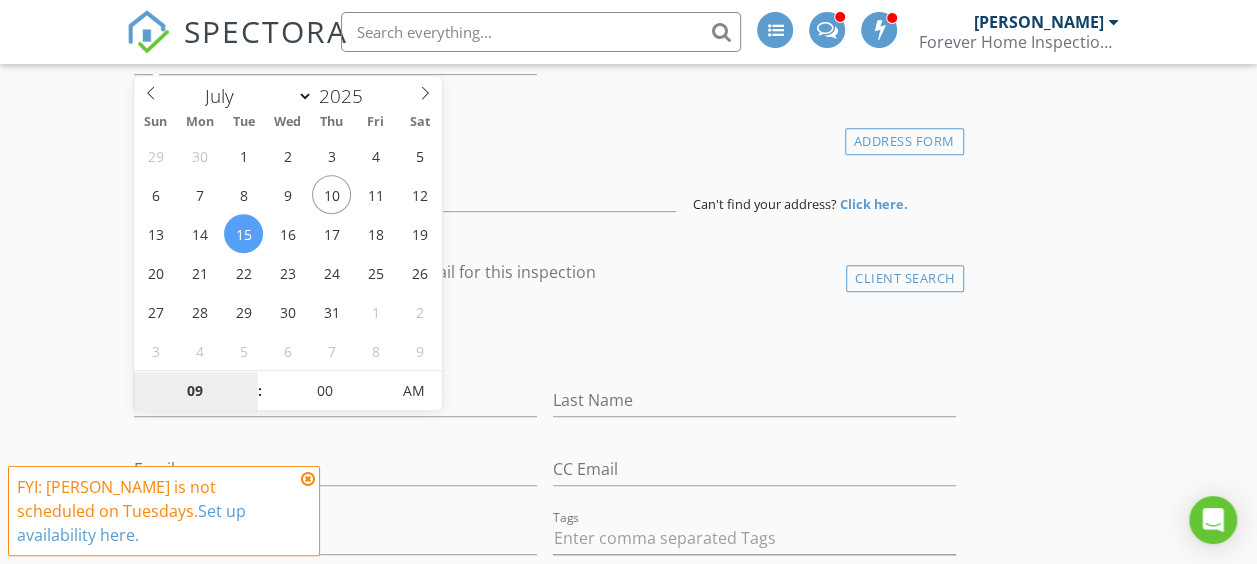 scroll, scrollTop: 436, scrollLeft: 0, axis: vertical 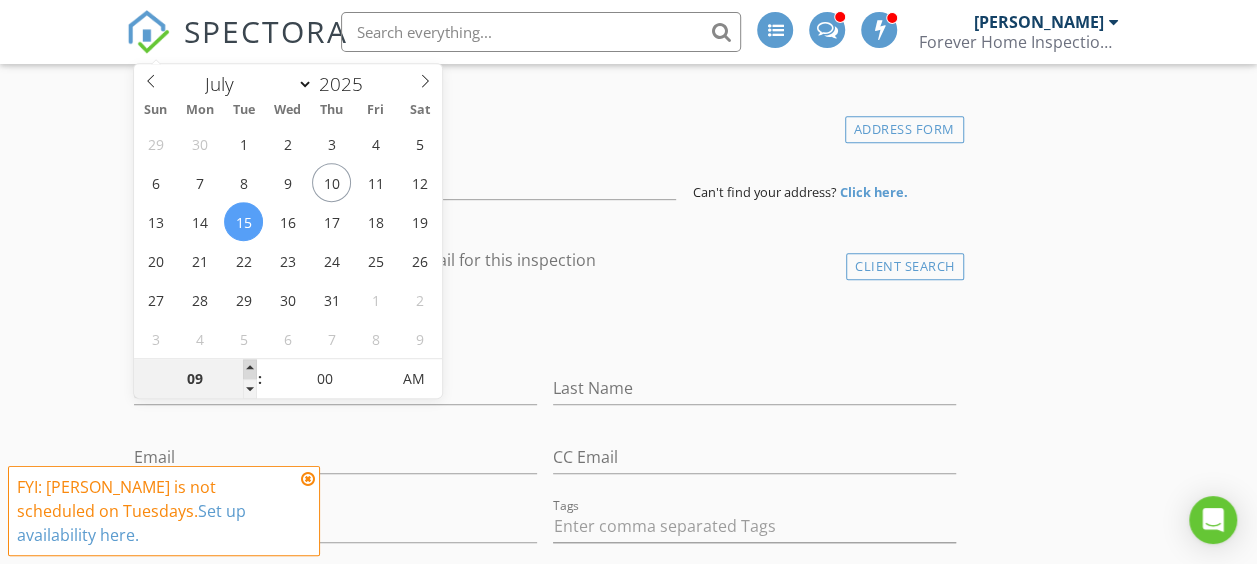 type on "10" 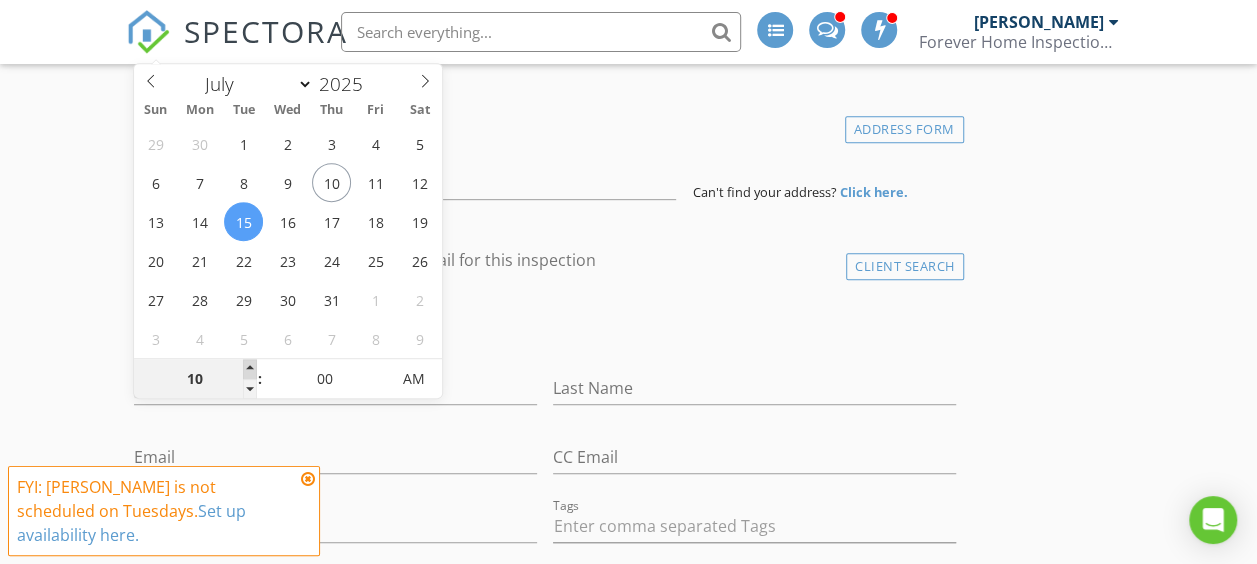 click at bounding box center [250, 369] 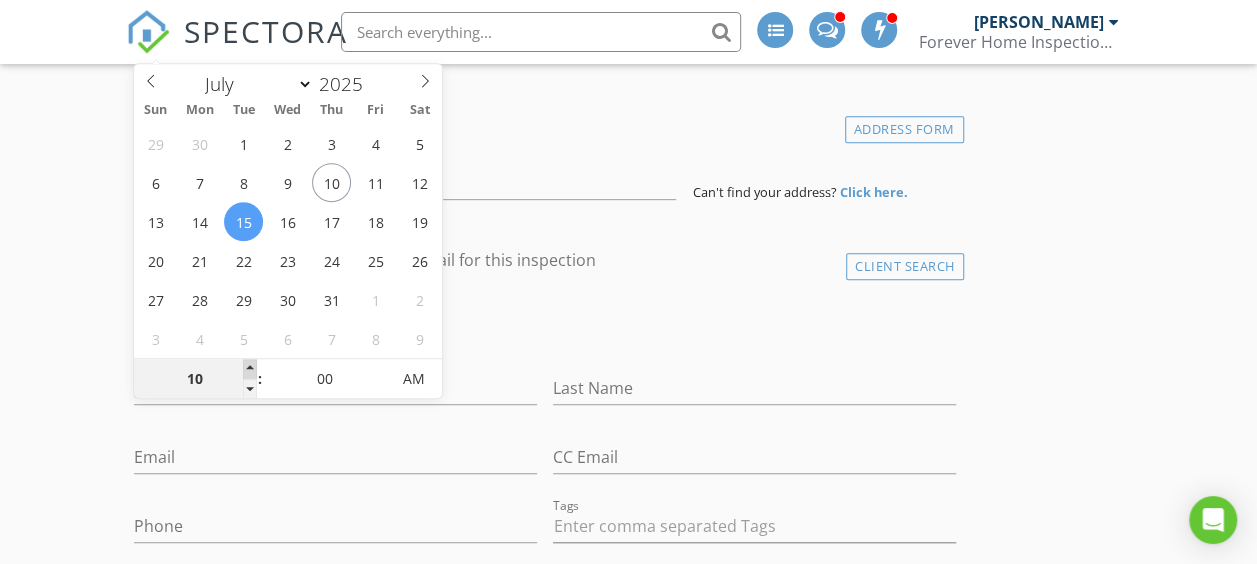 type on "11" 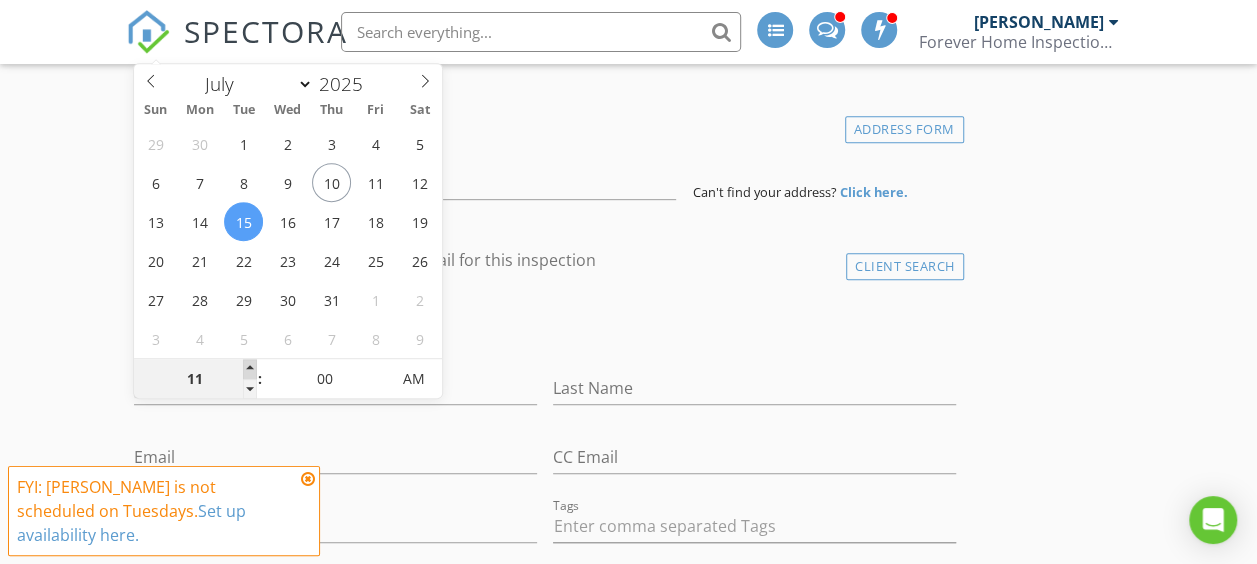 click at bounding box center [250, 369] 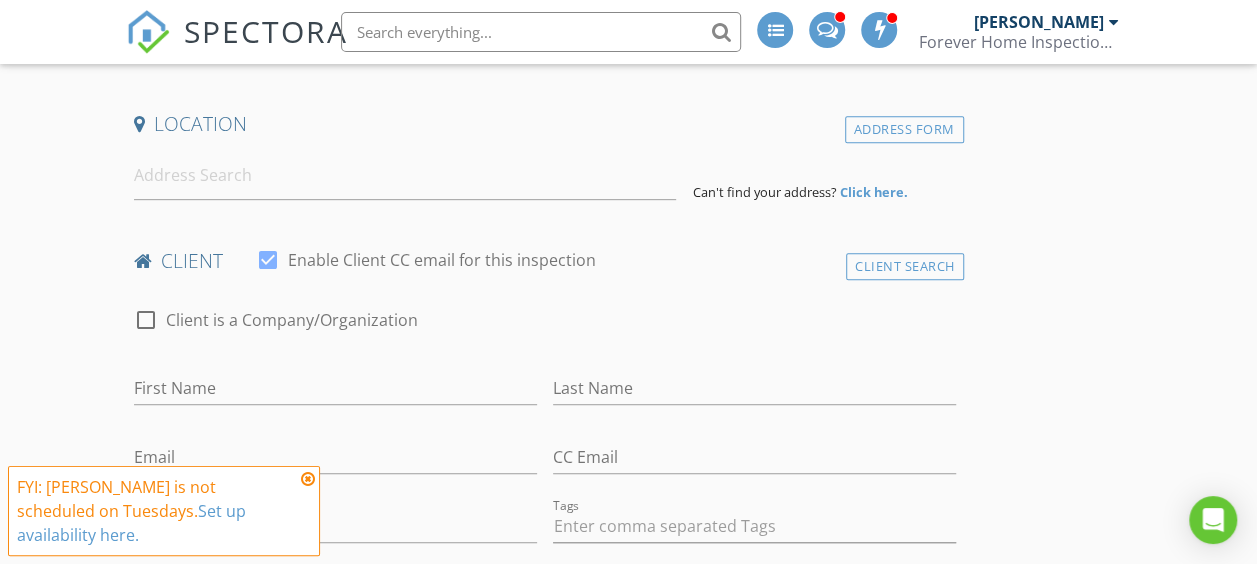 click on "check_box_outline_blank Client is a Company/Organization" at bounding box center (545, 322) 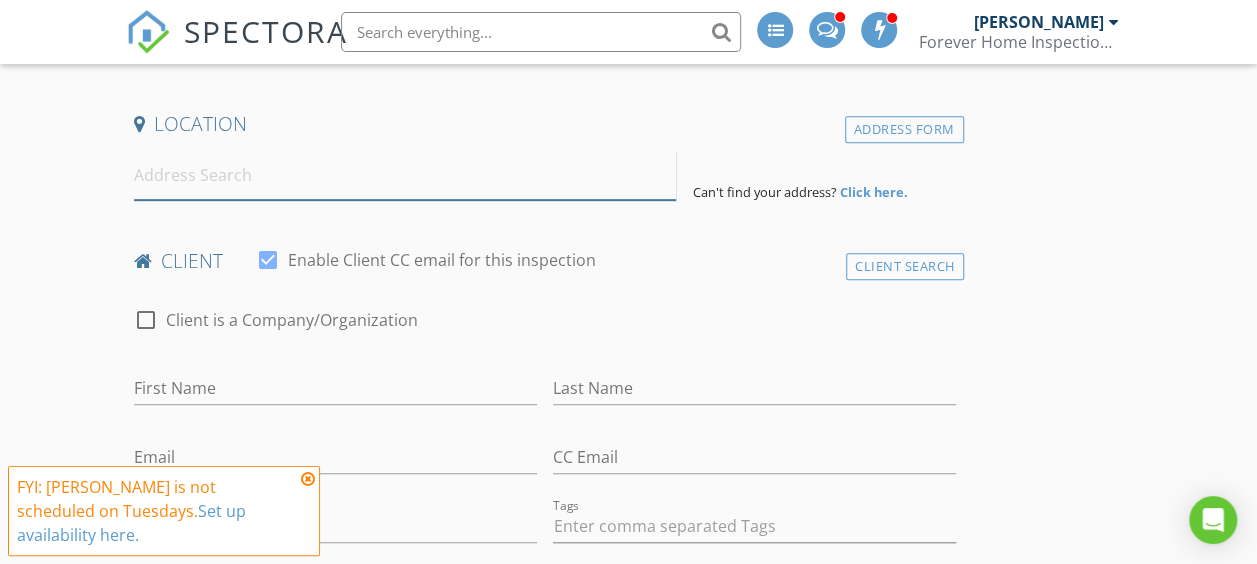 click at bounding box center (405, 175) 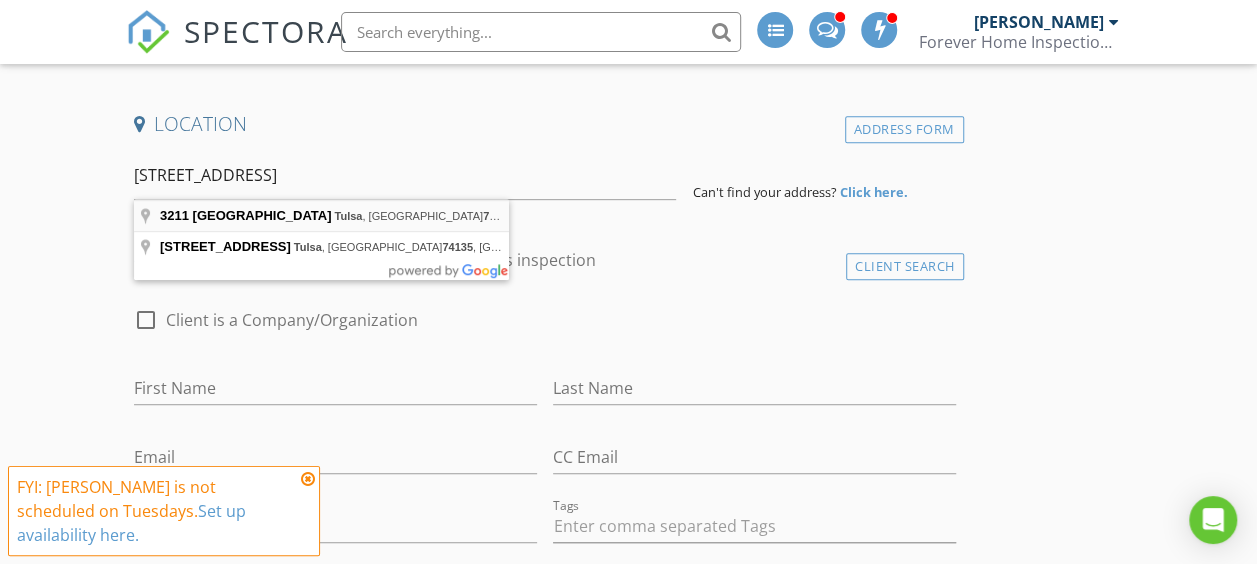 type on "3211 South New Haven Avenue, Tulsa, OK 74135, USA" 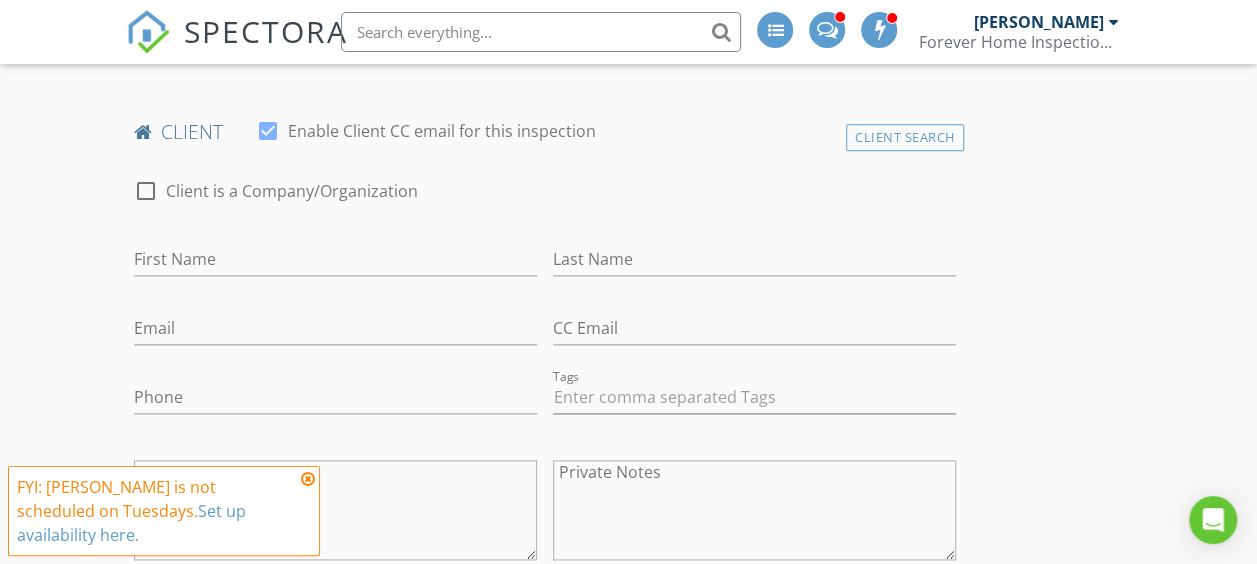 scroll, scrollTop: 974, scrollLeft: 0, axis: vertical 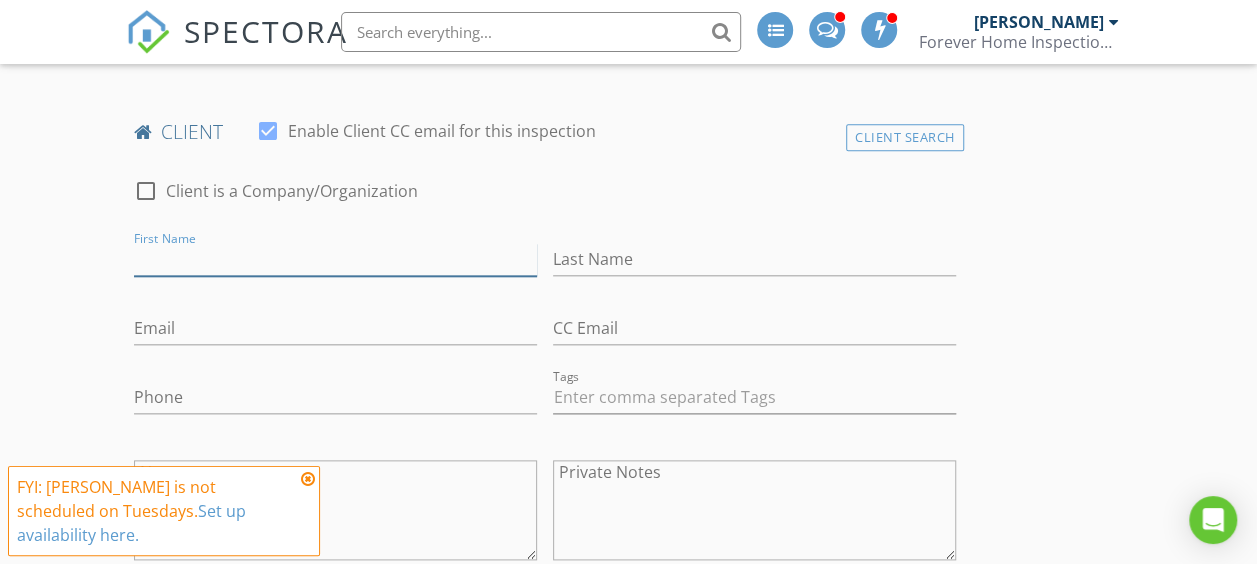 click on "First Name" at bounding box center (335, 259) 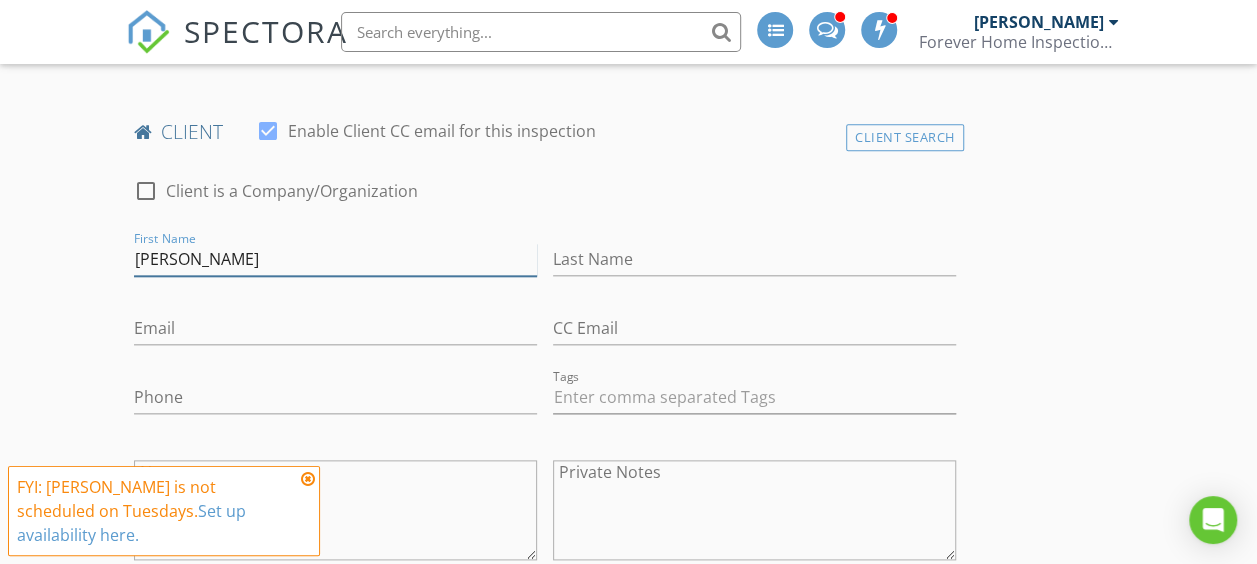 type on "Jessica" 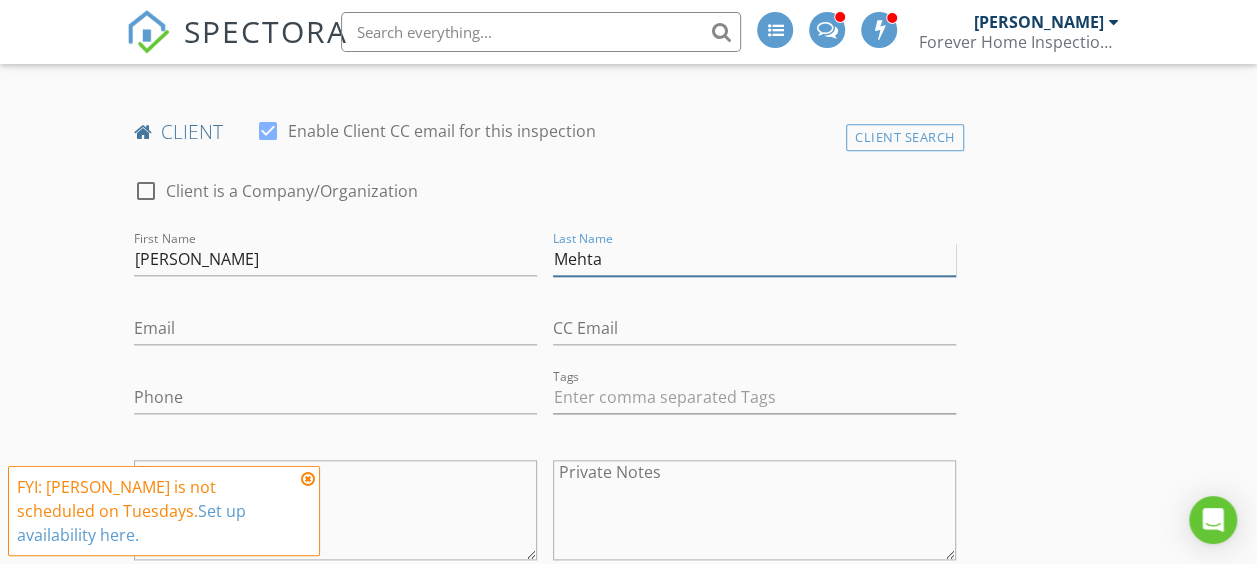 type on "Mehta" 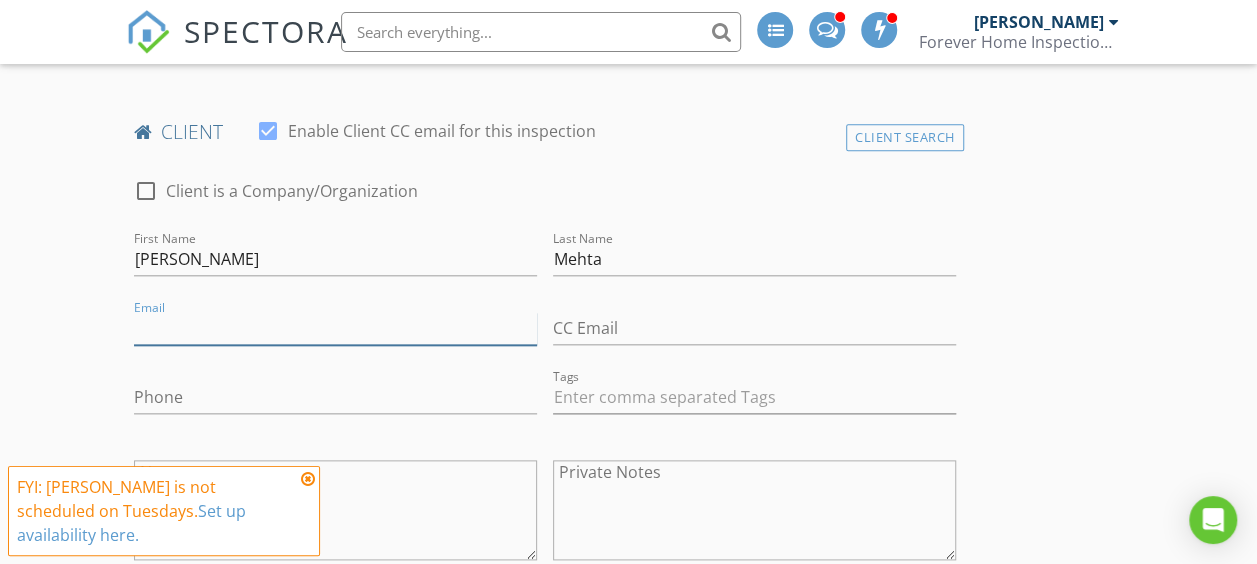 click on "Email" at bounding box center [335, 328] 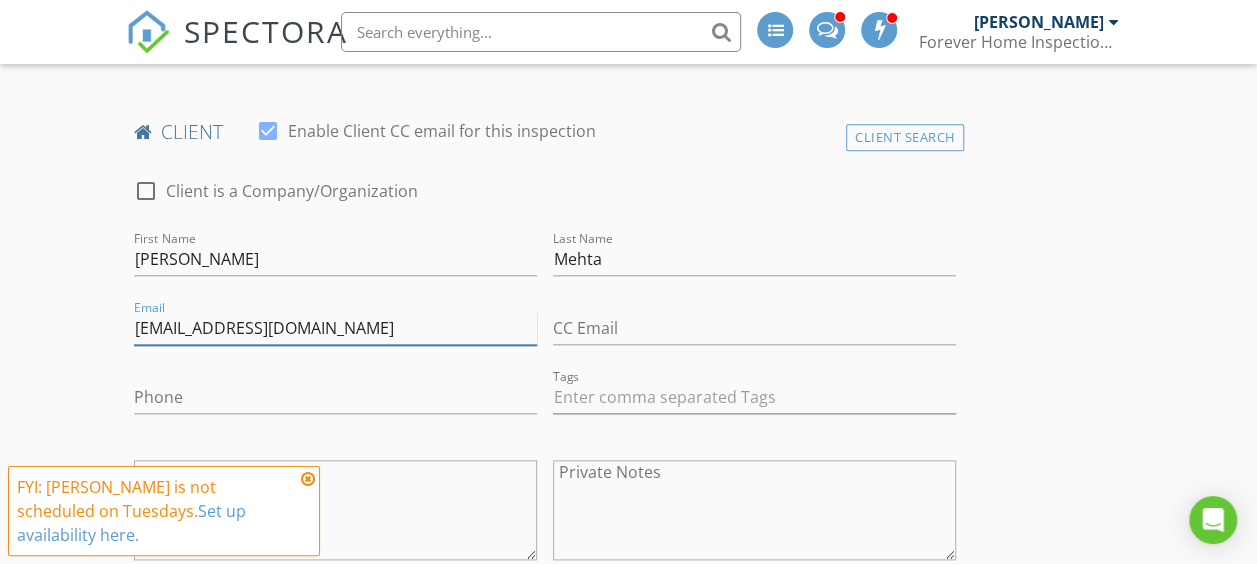 type on "thischerokeerose@gmail.com" 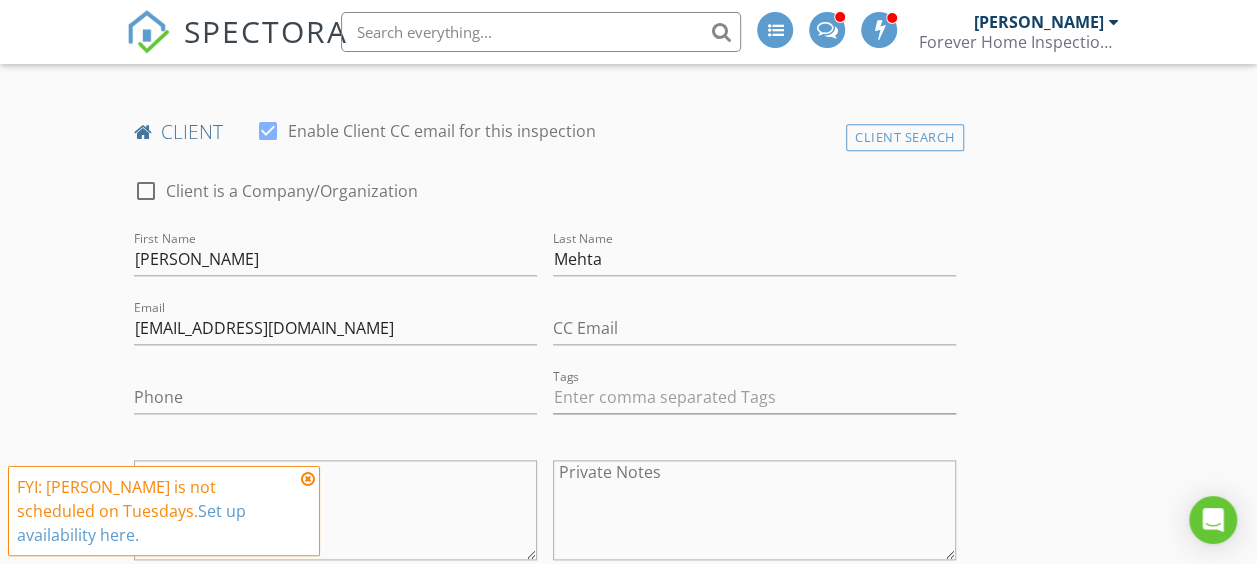 click on "New Inspection
INSPECTOR(S)
check_box   Mike Harding   PRIMARY   Mike Harding arrow_drop_down   check_box_outline_blank Mike Harding specifically requested
Date/Time
07/15/2025 11:00 AM
Location
Address Search       Address 3211 S New Haven Ave   Unit   City Tulsa   State OK   Zip 74135   County Tulsa     Square Feet 2658   Year Built 1935   Foundation arrow_drop_down     Mike Harding     7.2 miles     (15 minutes)
client
check_box Enable Client CC email for this inspection   Client Search     check_box_outline_blank Client is a Company/Organization     First Name Jessica   Last Name Mehta   Email thischerokeerose@gmail.com   CC Email   Phone         Tags         Notes   Private Notes
ADD ADDITIONAL client
SERVICES
check_box_outline_blank     check_box_outline_blank" at bounding box center (628, 1340) 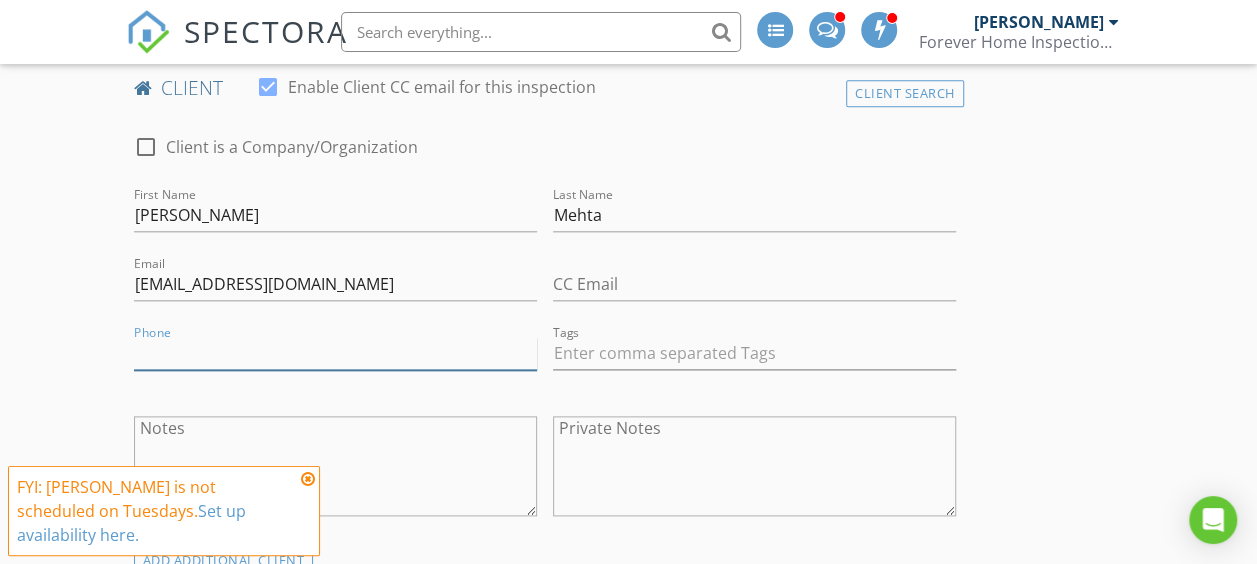 click on "Phone" at bounding box center (335, 353) 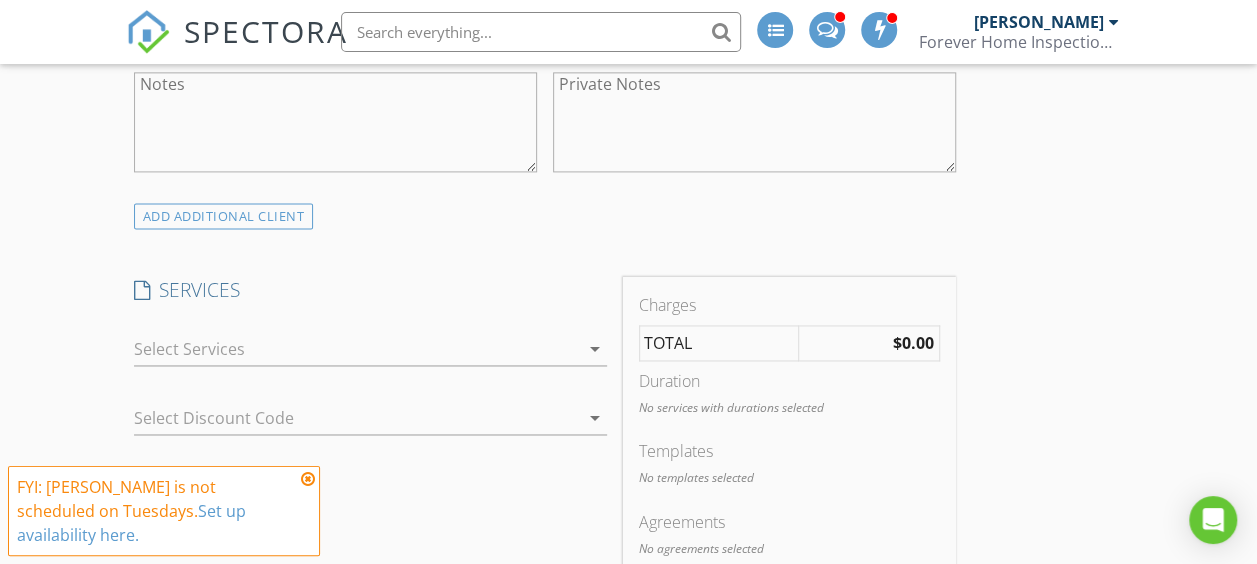 scroll, scrollTop: 1362, scrollLeft: 0, axis: vertical 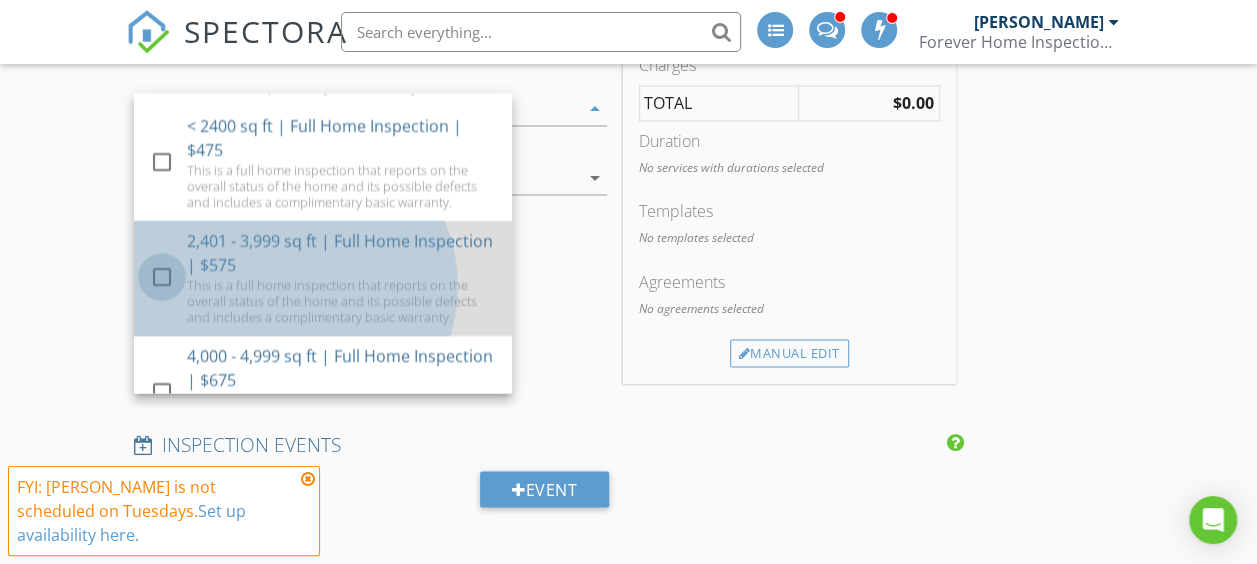 click at bounding box center [162, 277] 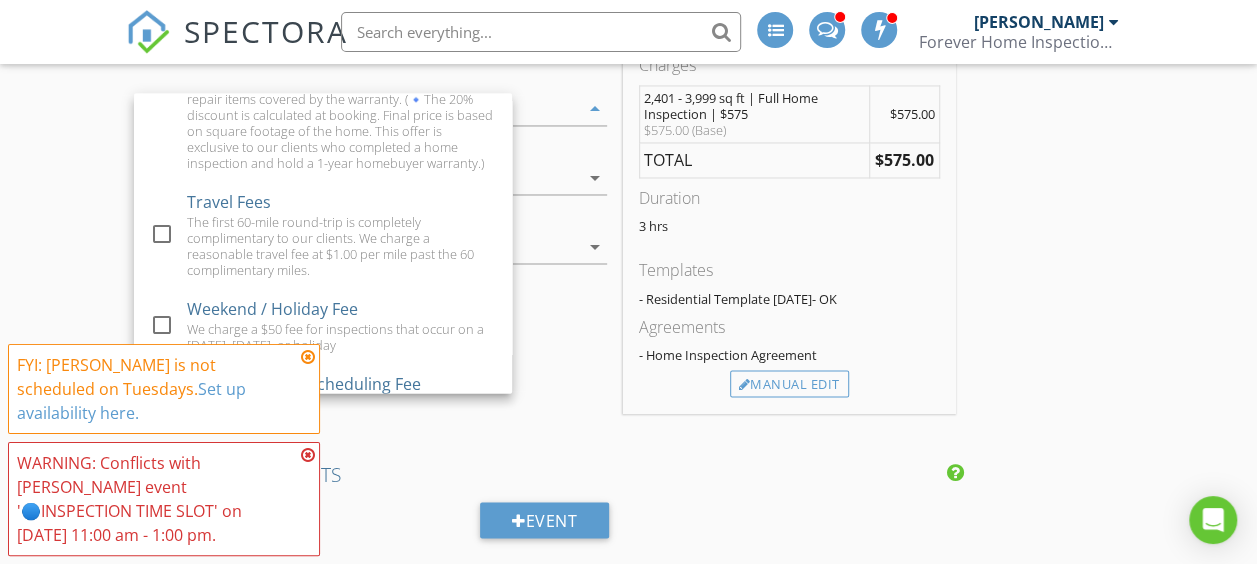 scroll, scrollTop: 1523, scrollLeft: 0, axis: vertical 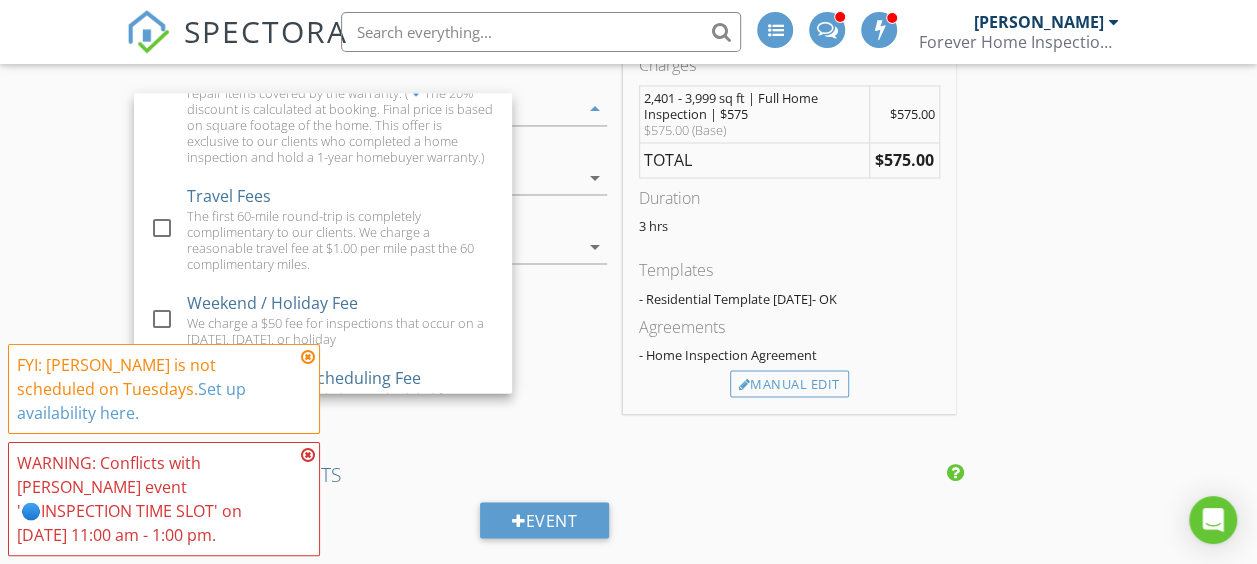 click on "New Inspection
INSPECTOR(S)
check_box   Mike Harding   PRIMARY   Mike Harding arrow_drop_down   check_box_outline_blank Mike Harding specifically requested
Date/Time
07/15/2025 11:00 AM
Location
Address Search       Address 3211 S New Haven Ave   Unit   City Tulsa   State OK   Zip 74135   County Tulsa     Square Feet 2658   Year Built 1935   Foundation arrow_drop_down     Mike Harding     7.2 miles     (15 minutes)
client
check_box Enable Client CC email for this inspection   Client Search     check_box_outline_blank Client is a Company/Organization     First Name Jessica   Last Name Mehta   Email thischerokeerose@gmail.com   CC Email   Phone 503-805-7002         Tags         Notes   Private Notes
ADD ADDITIONAL client
SERVICES
check_box_outline_blank" at bounding box center [628, 728] 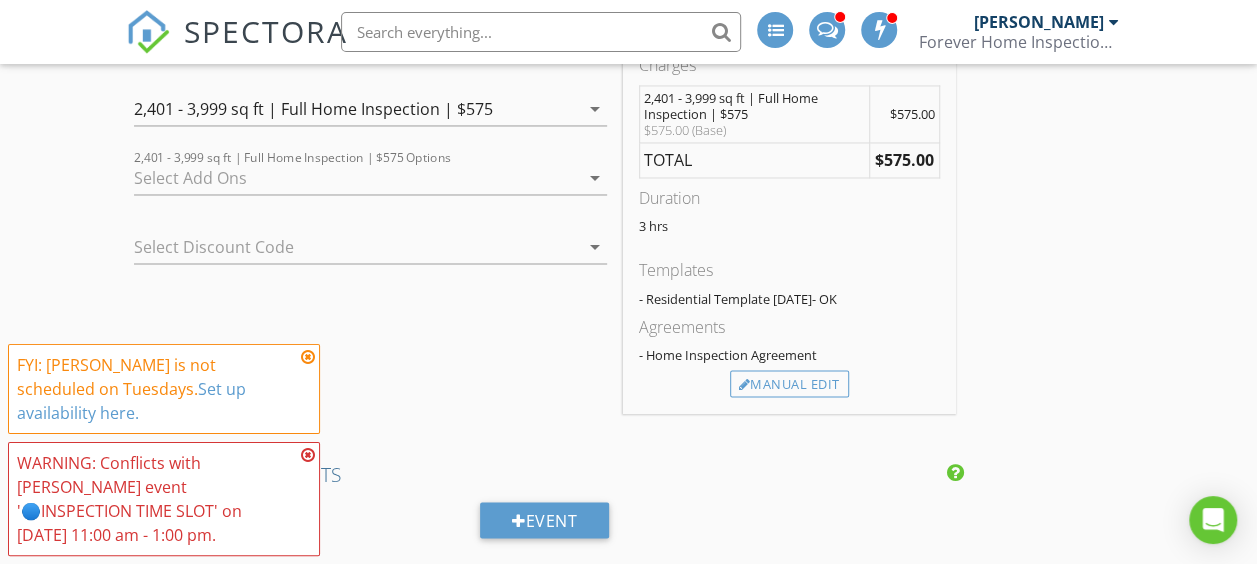 click at bounding box center [308, 357] 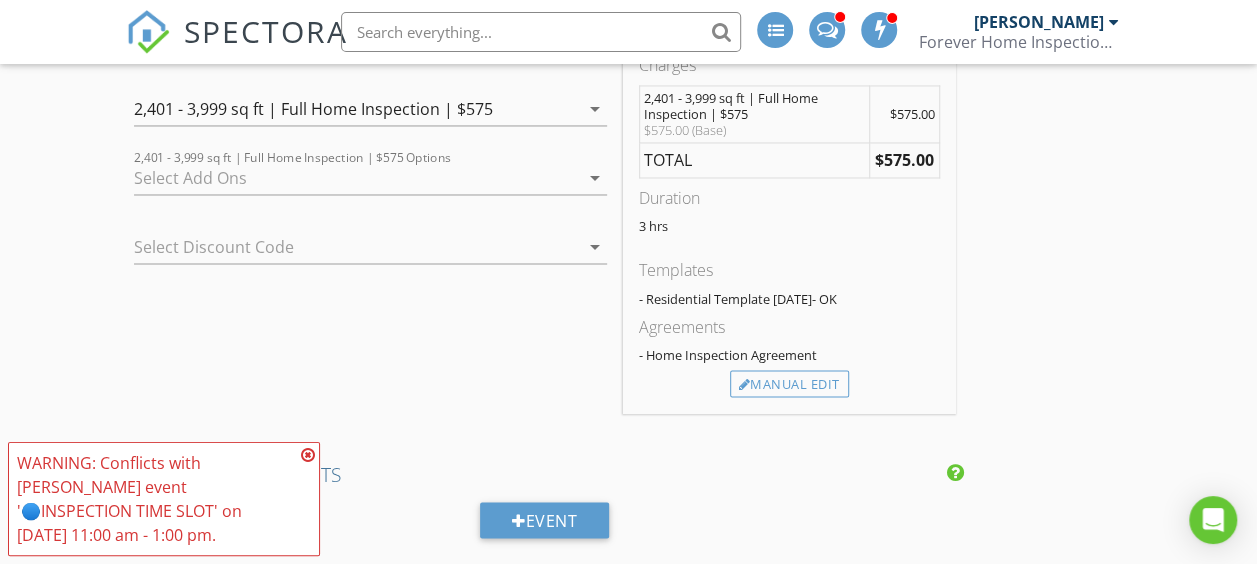 click at bounding box center (308, 455) 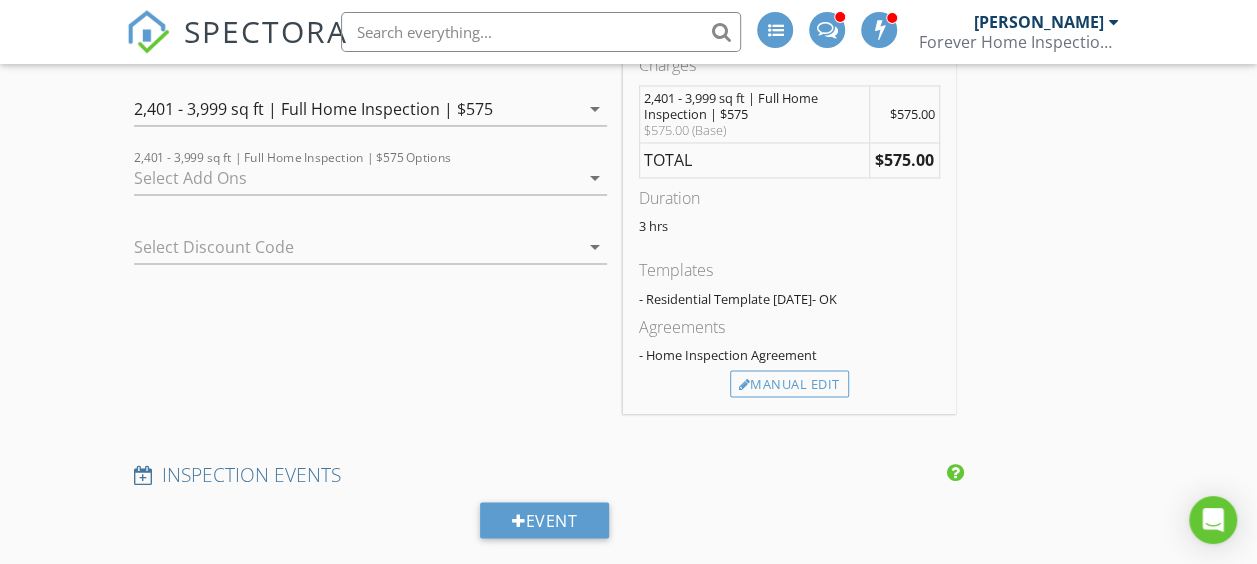 click on "arrow_drop_down" at bounding box center [595, 178] 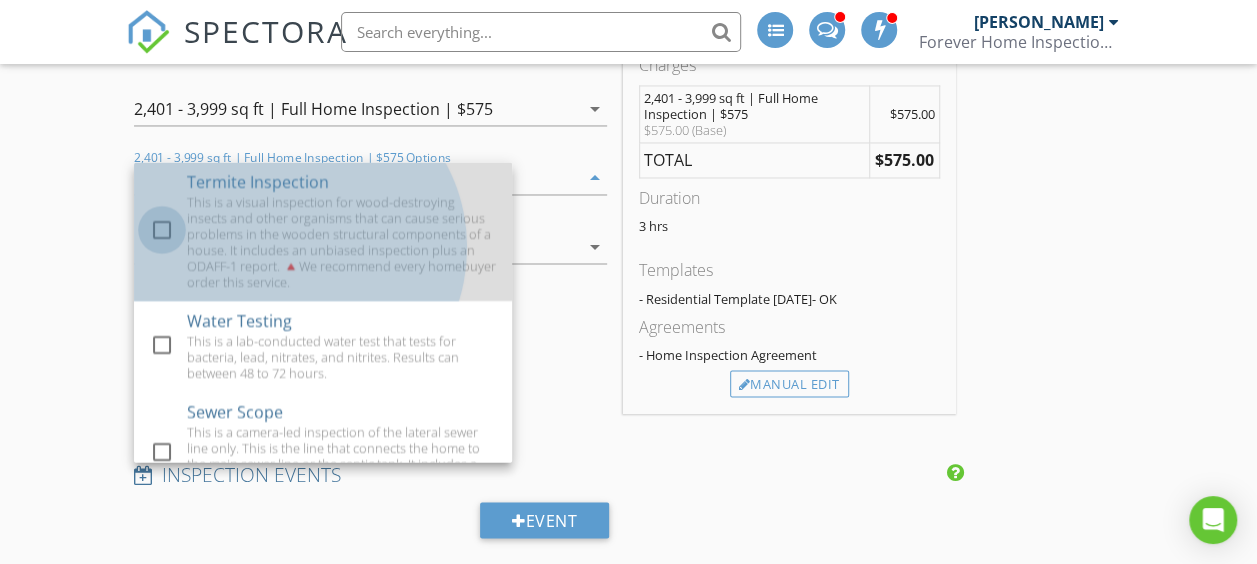 click at bounding box center (162, 230) 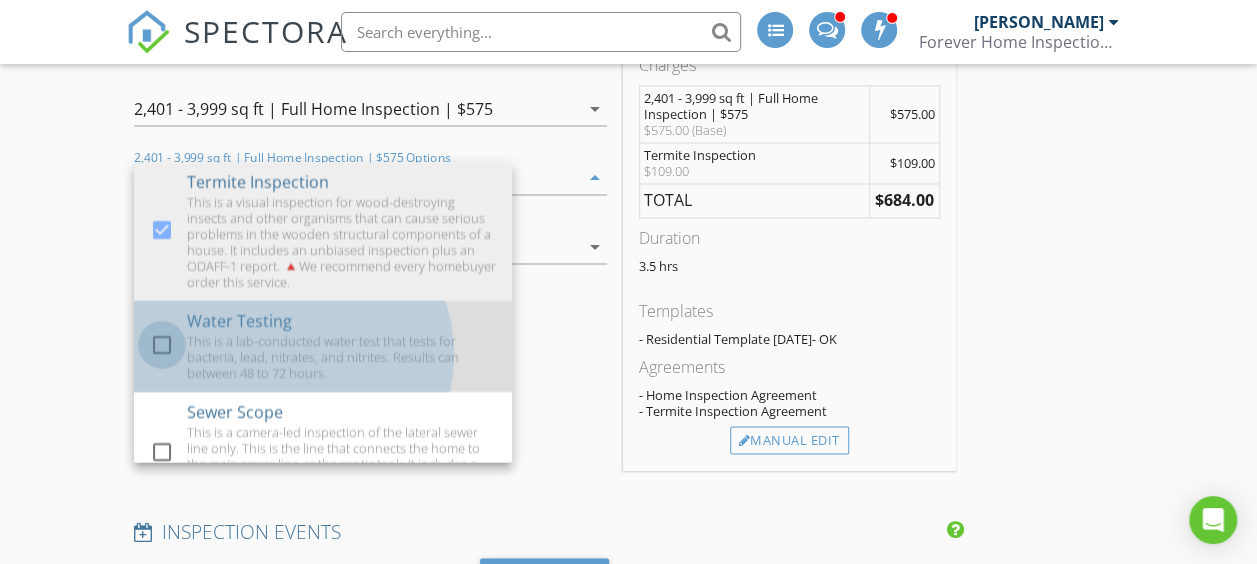 click at bounding box center [162, 345] 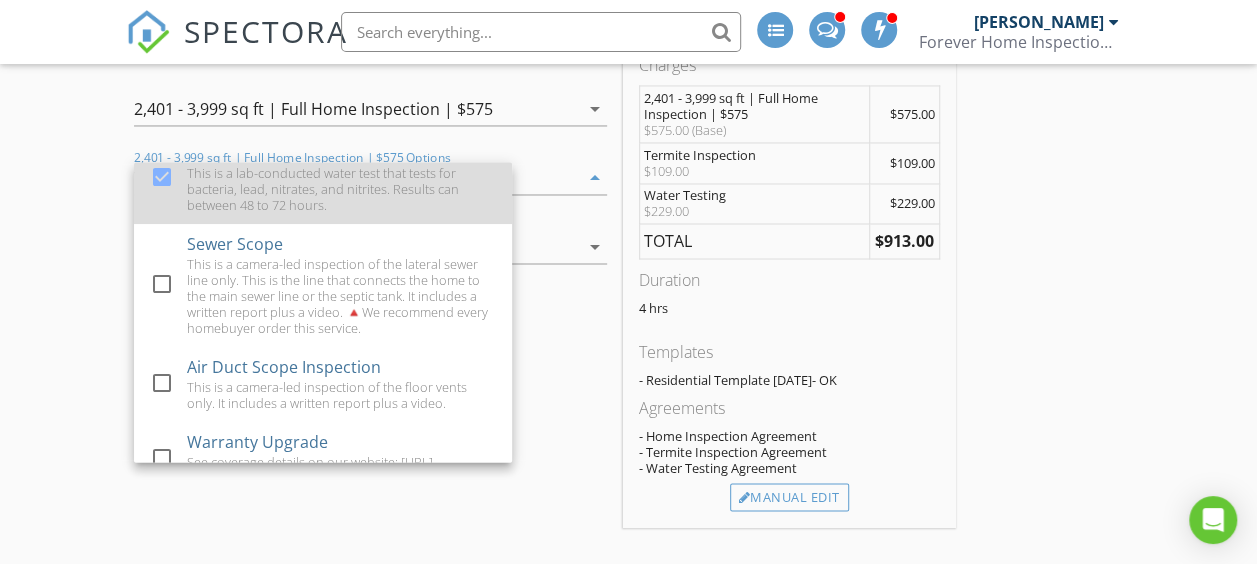scroll, scrollTop: 169, scrollLeft: 0, axis: vertical 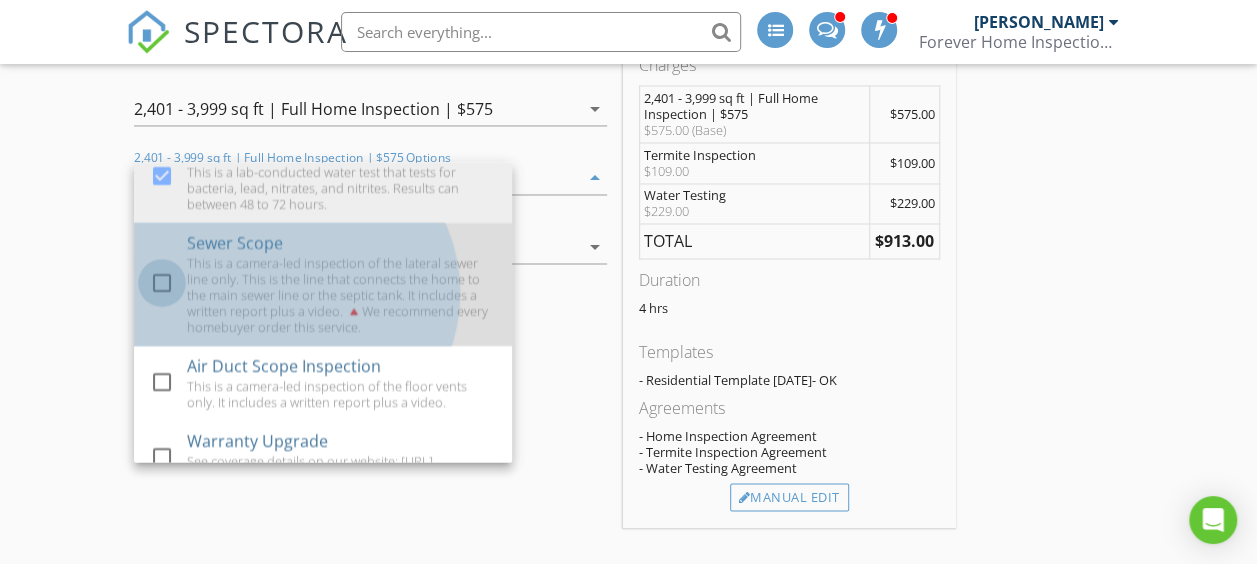 click at bounding box center [162, 283] 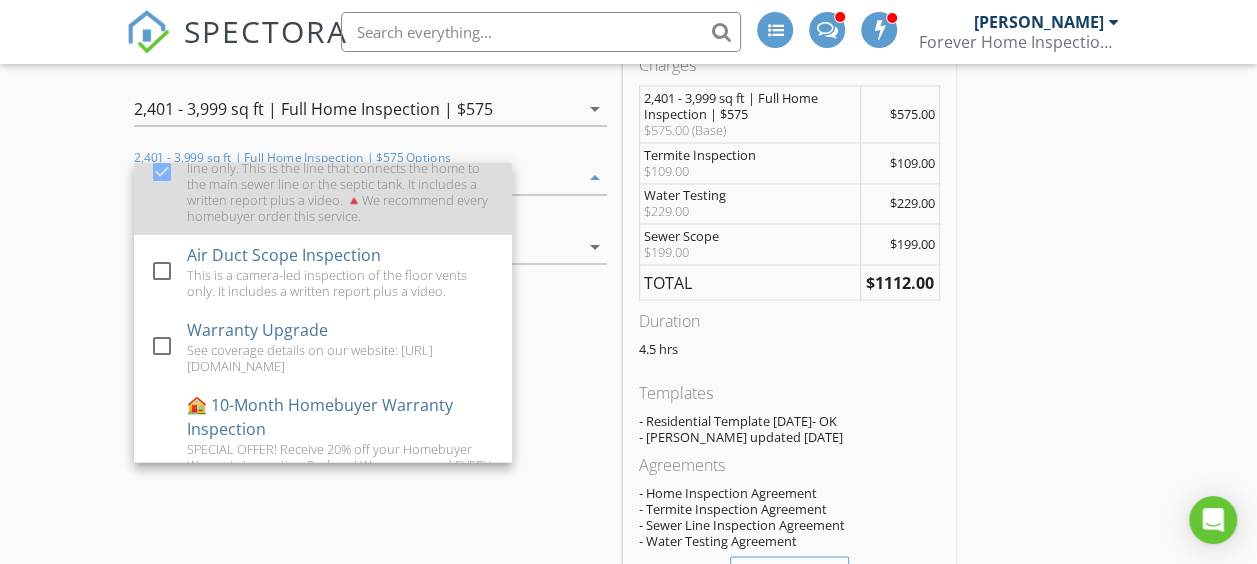 scroll, scrollTop: 285, scrollLeft: 0, axis: vertical 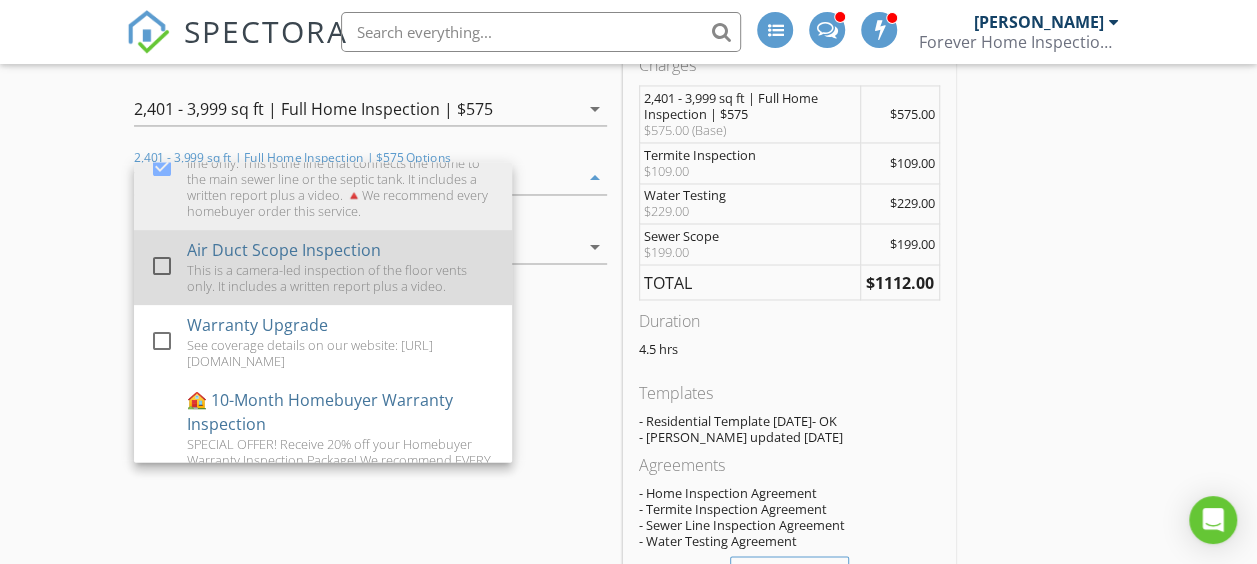 click at bounding box center [162, 266] 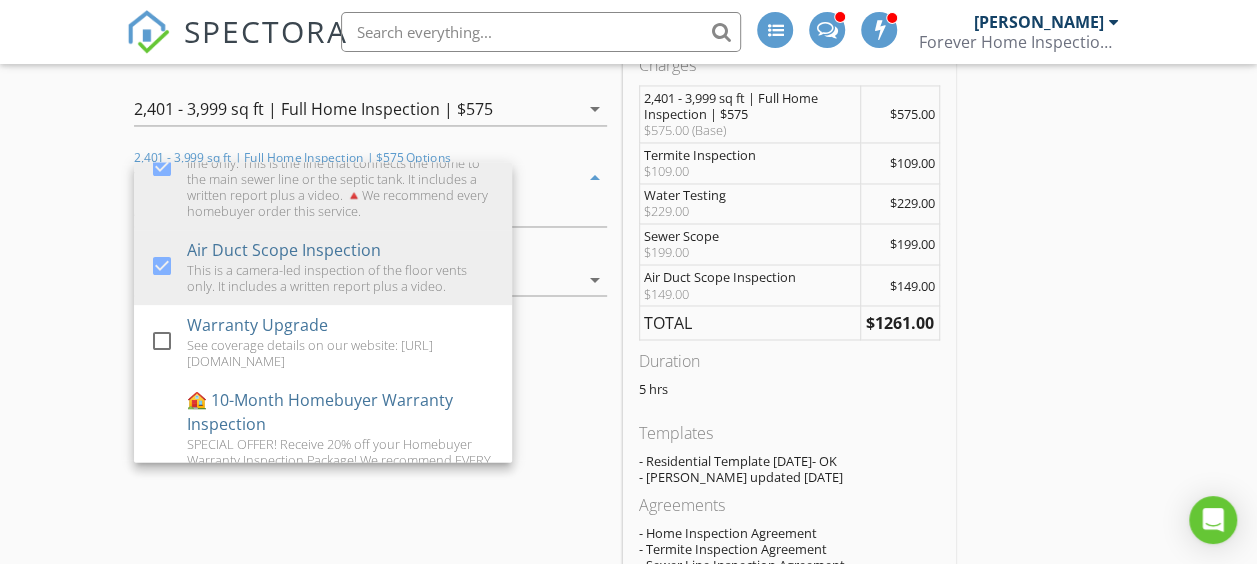click on "New Inspection
INSPECTOR(S)
check_box   Mike Harding   PRIMARY   Mike Harding arrow_drop_down   check_box_outline_blank Mike Harding specifically requested
Date/Time
07/15/2025 11:00 AM
Location
Address Search       Address 3211 S New Haven Ave   Unit   City Tulsa   State OK   Zip 74135   County Tulsa     Square Feet 2658   Year Built 1935   Foundation arrow_drop_down     Mike Harding     7.2 miles     (15 minutes)
client
check_box Enable Client CC email for this inspection   Client Search     check_box_outline_blank Client is a Company/Organization     First Name Jessica   Last Name Mehta   Email thischerokeerose@gmail.com   CC Email   Phone 503-805-7002         Tags         Notes   Private Notes
ADD ADDITIONAL client
SERVICES
check_box_outline_blank" at bounding box center [628, 849] 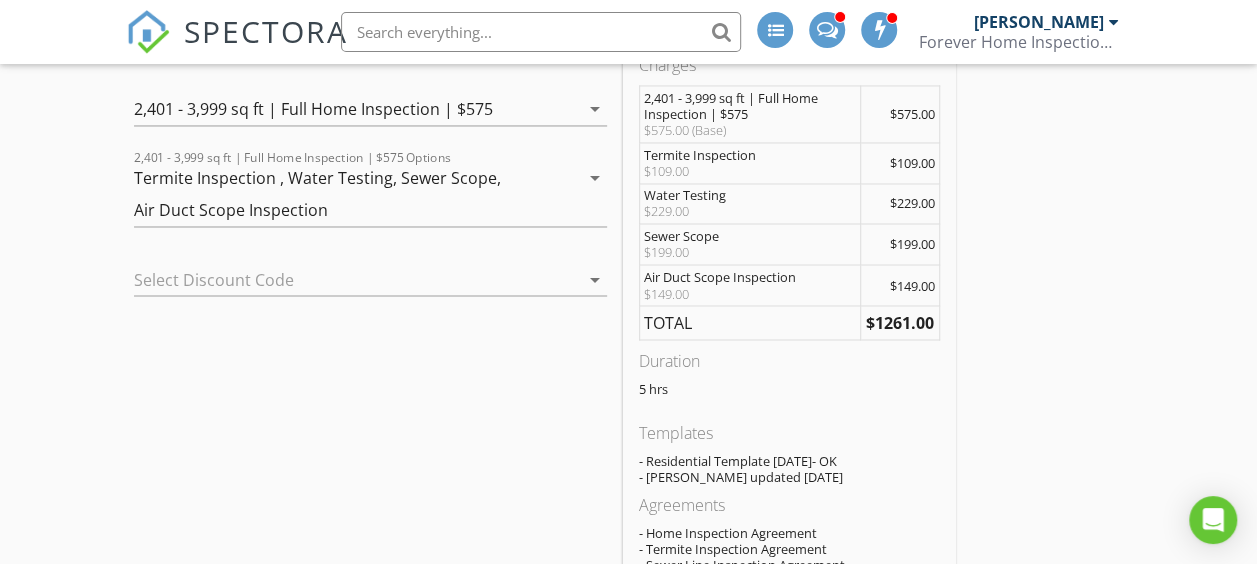 click on "arrow_drop_down" at bounding box center (595, 279) 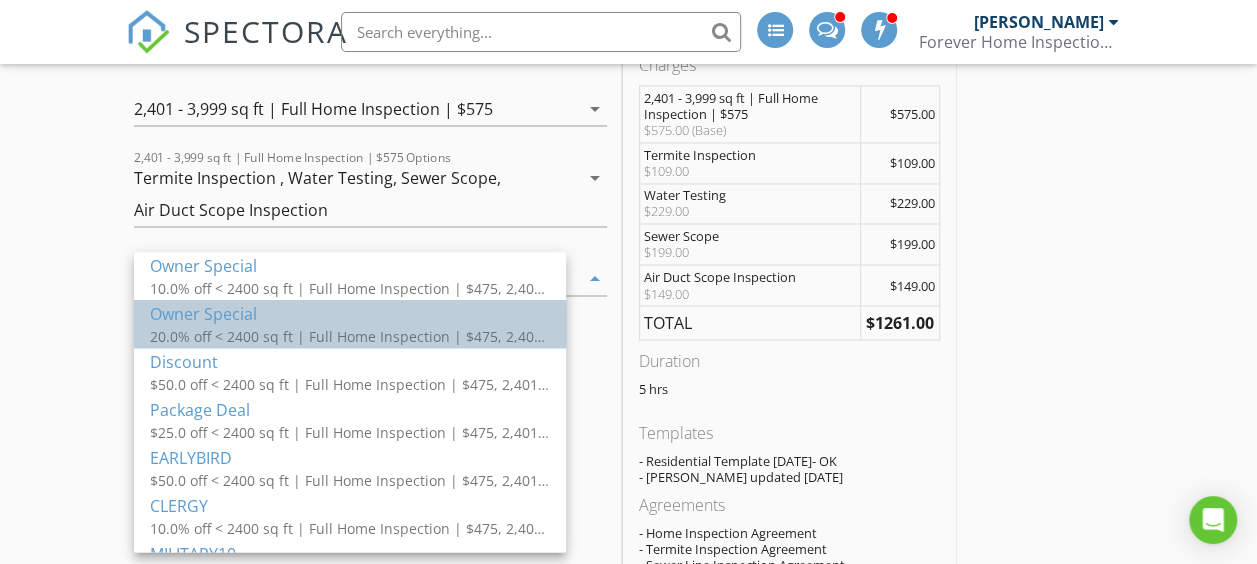click on "Owner Special" at bounding box center [350, 314] 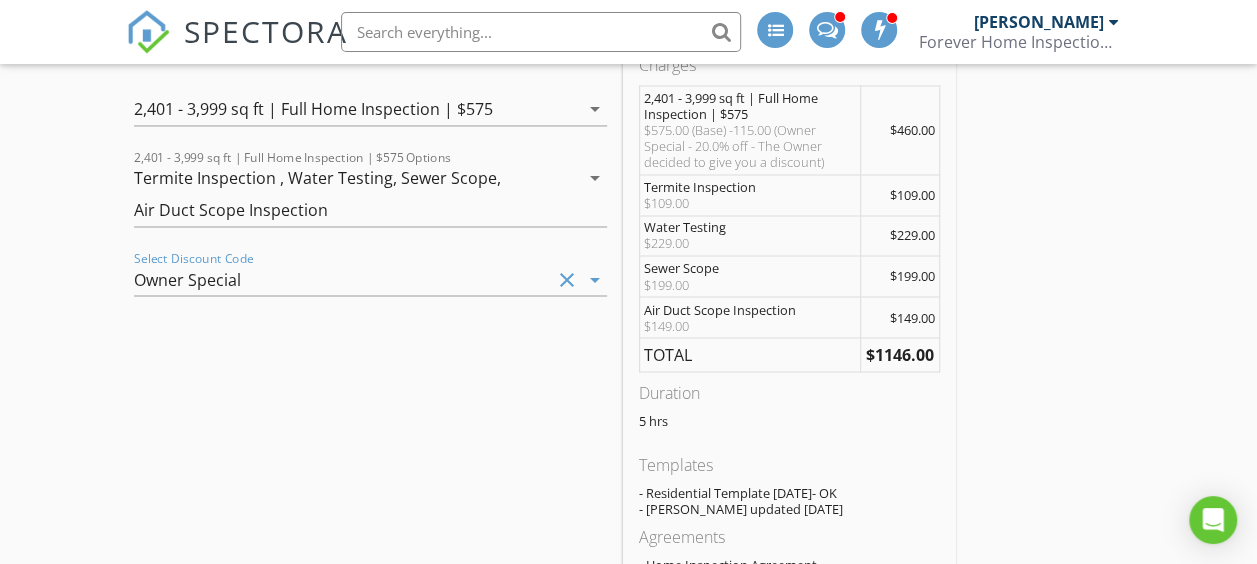click on "clear" at bounding box center [567, 279] 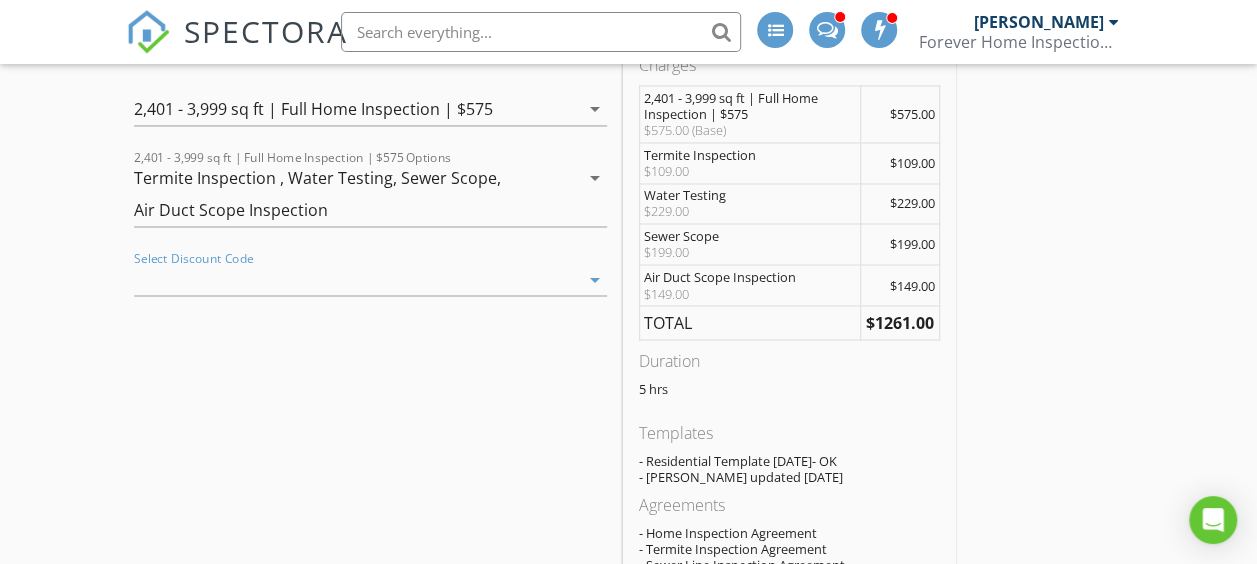 click on "arrow_drop_down" at bounding box center [595, 279] 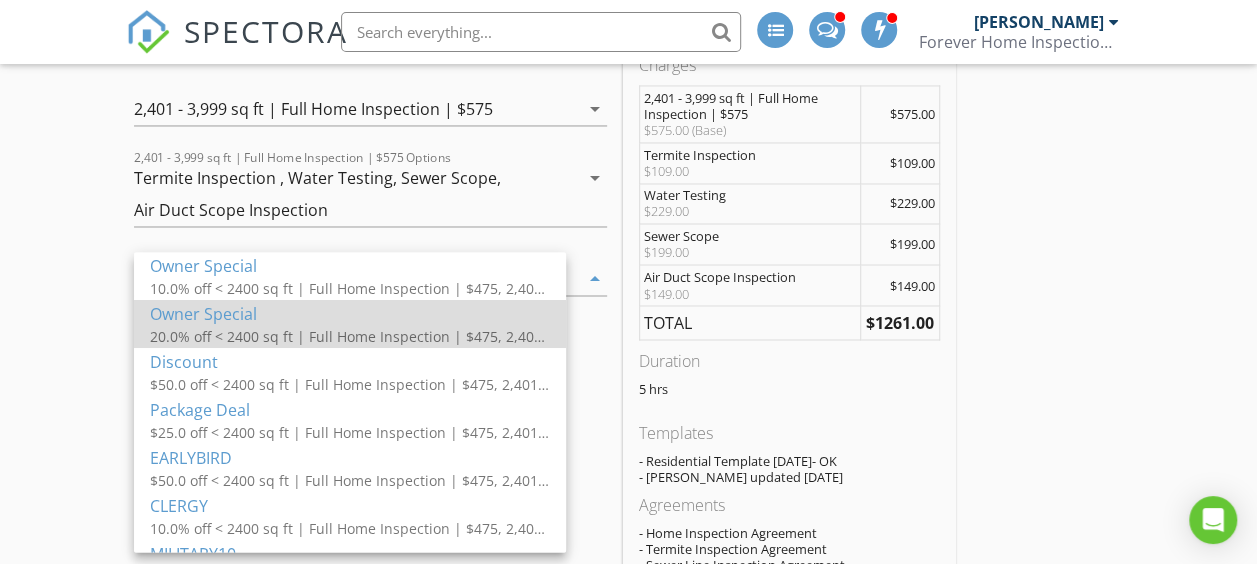 click on "20.0% off < 2400 sq ft | Full Home Inspection | $475, 2,401 - 3,999 sq ft | Full Home Inspection | $575, 4,000 - 4,999 sq ft | Full Home Inspection | $675, > 5,000 sq ft | Full Home Inspection | Custom Quote" at bounding box center (350, 336) 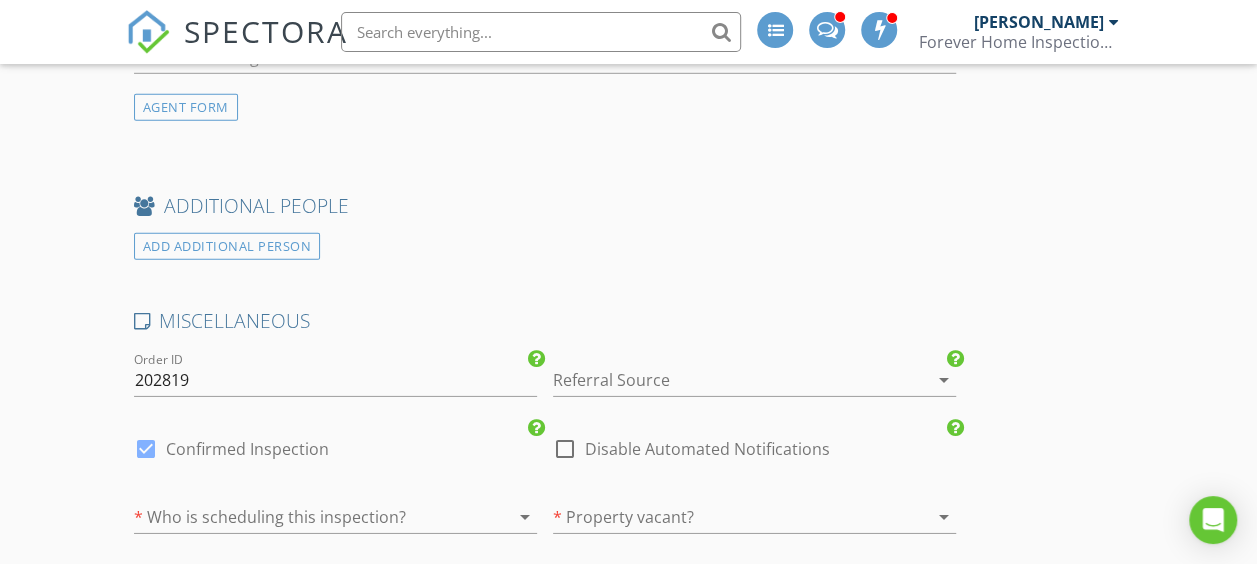 scroll, scrollTop: 2976, scrollLeft: 0, axis: vertical 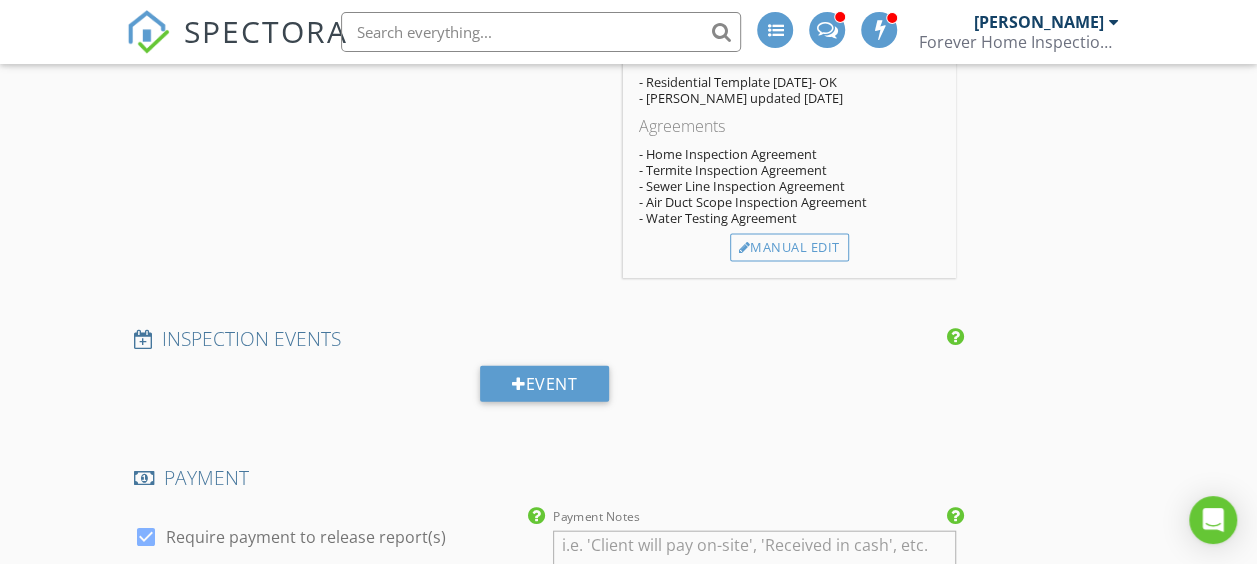 click on "SERVICES
check_box_outline_blank   All sq ft | Four Point Inspection (EMP+Roof) | $275   This is a four point home inspection that reports ONLY on the electrical, plumbing, HVAC and roofing systems and their possible defects and DOES NOT include a complimentary basic warranty. check_box_outline_blank   < 2400 sq ft | Full Home Inspection | $475   This is a full home inspection that reports on the overall status of the home and its possible defects and includes a complimentary basic warranty. check_box   2,401 - 3,999 sq ft | Full Home Inspection | $575   This is a full home inspection that reports on the overall status of the home and its possible defects and includes a complimentary basic warranty. check_box_outline_blank   4,000 - 4,999 sq ft | Full Home Inspection | $675   This is a full home inspection that reports on the overall status of the home and its possible defects and includes a complimentary basic warranty. check_box_outline_blank     check_box_outline_blank" at bounding box center [370, -48] 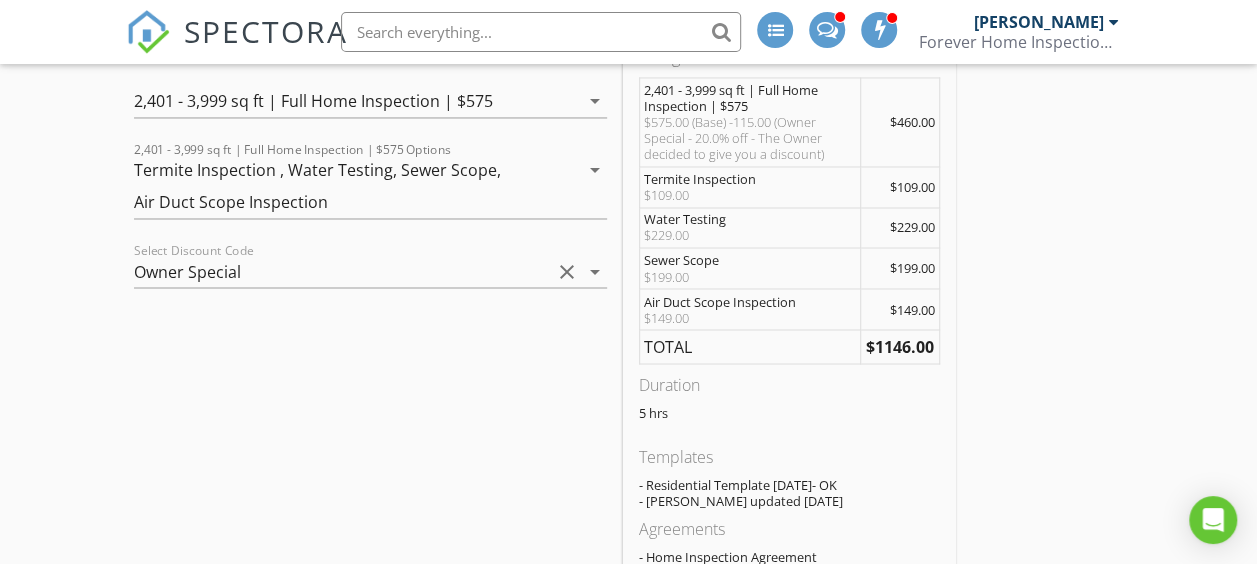 scroll, scrollTop: 1610, scrollLeft: 0, axis: vertical 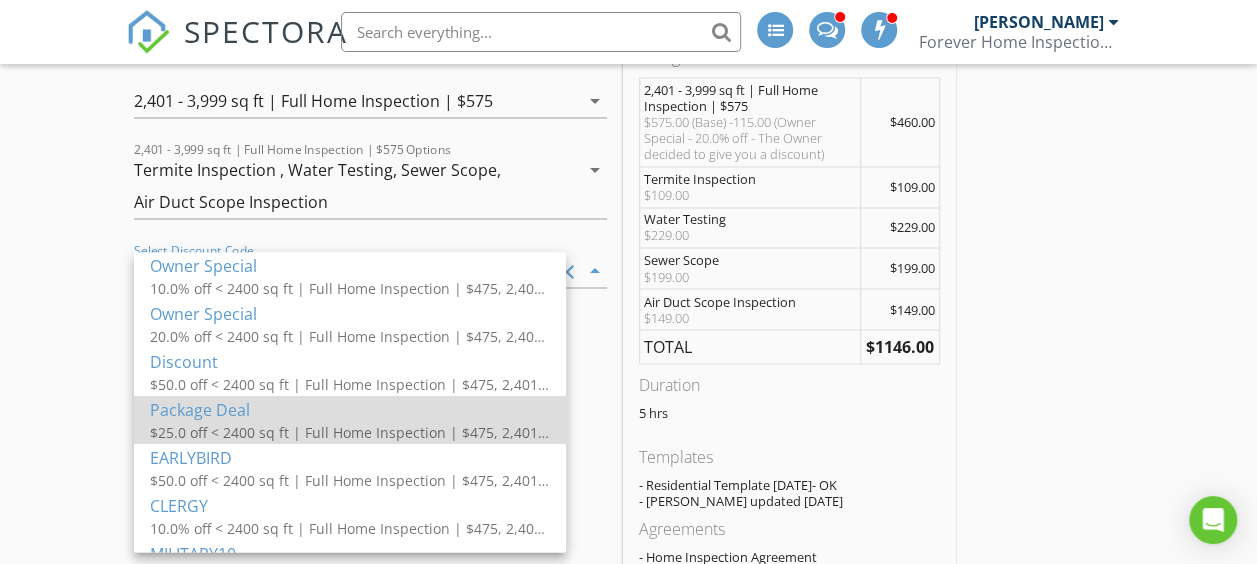 click on "$25.0 off < 2400 sq ft | Full Home Inspection | $475, 2,401 - 3,999 sq ft | Full Home Inspection | $575, 4,000 - 4,999 sq ft | Full Home Inspection | $675, > 5,000 sq ft | Full Home Inspection | Custom Quote" at bounding box center [350, 432] 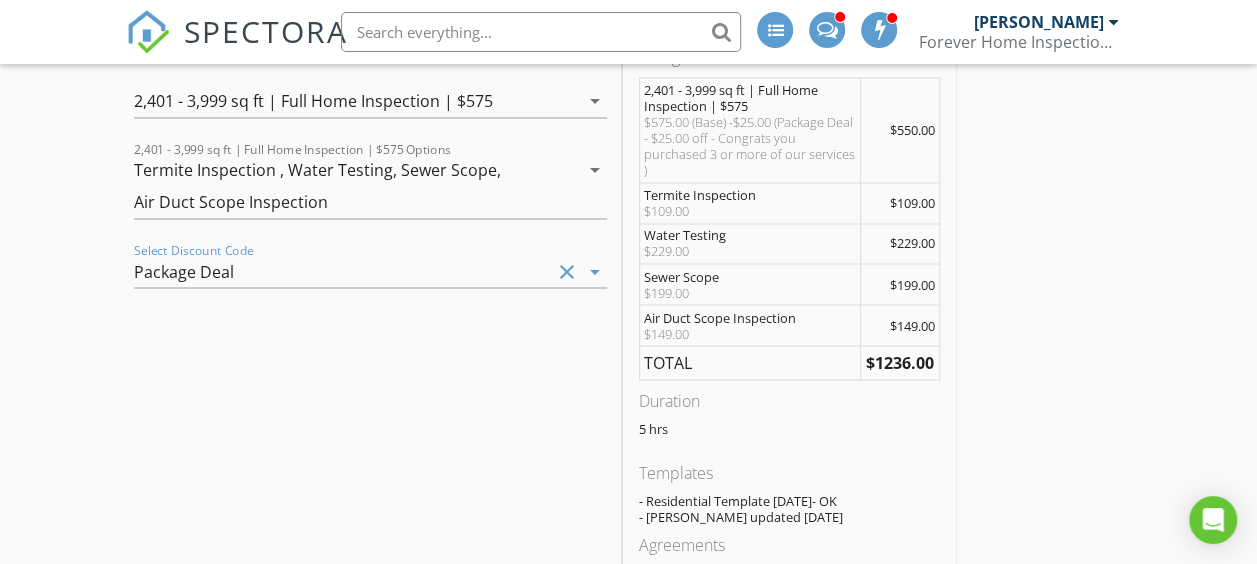 click on "clear" at bounding box center (567, 271) 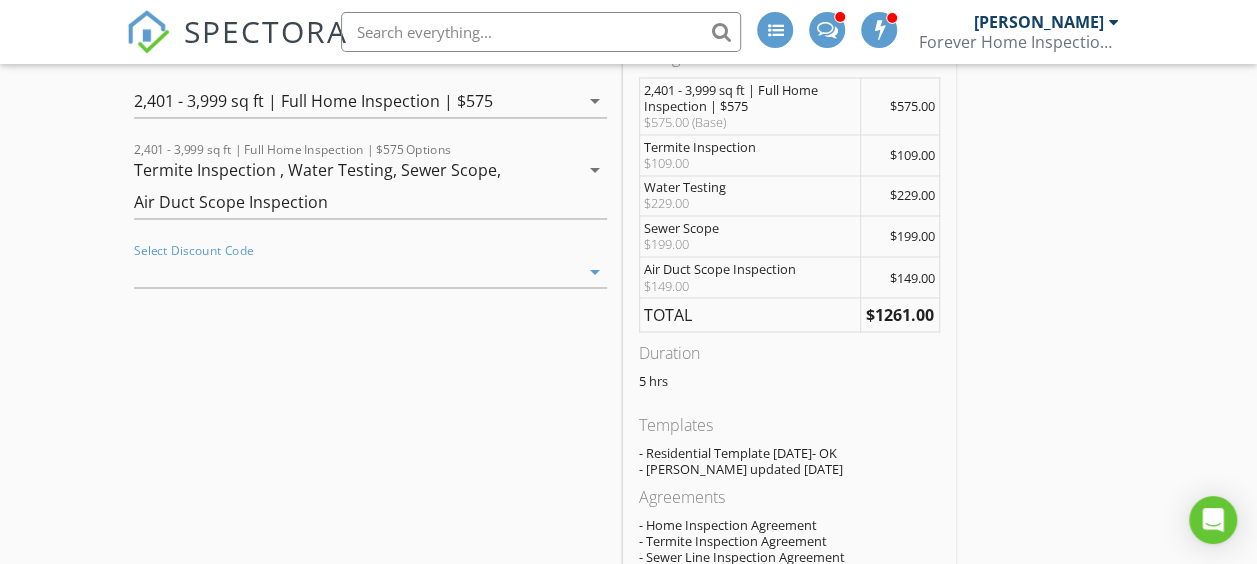 click on "arrow_drop_down" at bounding box center (595, 271) 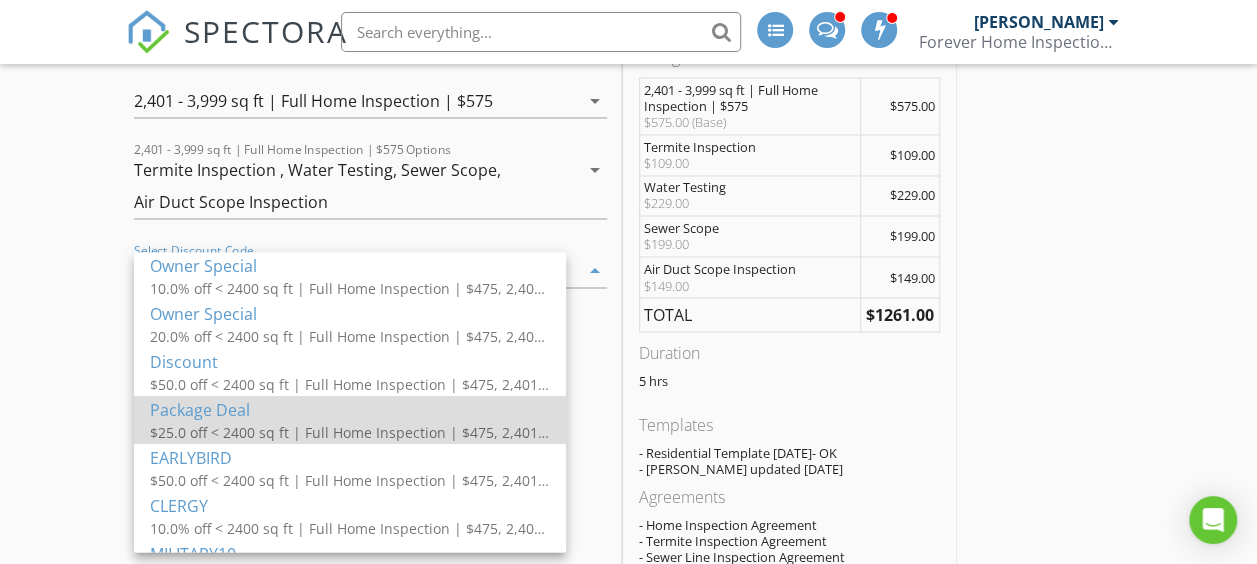 scroll, scrollTop: 36, scrollLeft: 0, axis: vertical 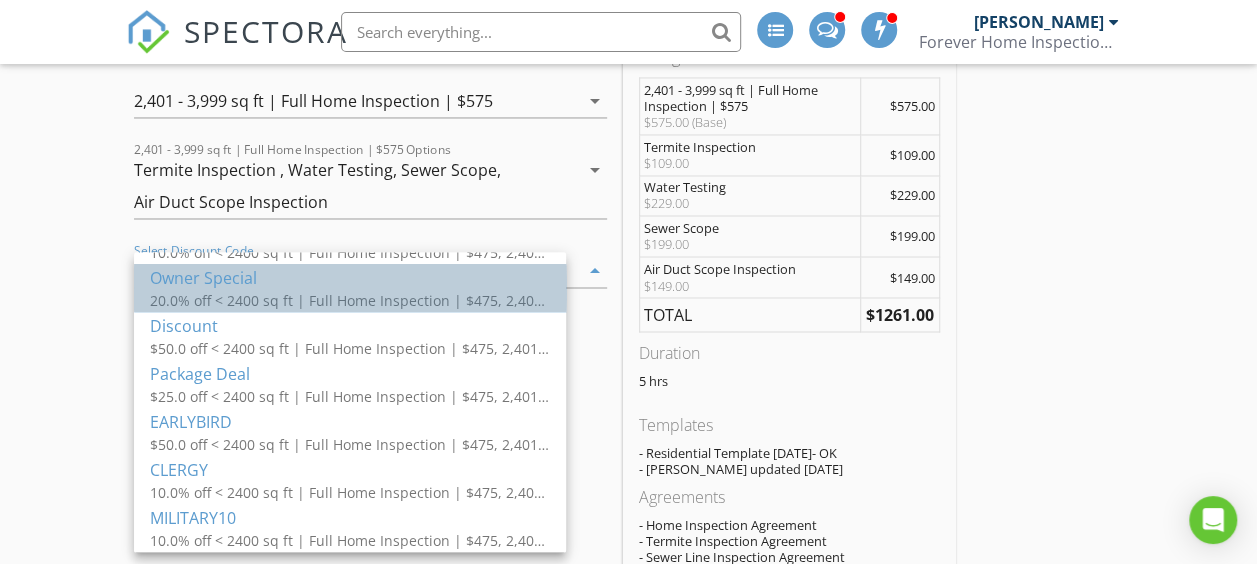 click on "20.0% off < 2400 sq ft | Full Home Inspection | $475, 2,401 - 3,999 sq ft | Full Home Inspection | $575, 4,000 - 4,999 sq ft | Full Home Inspection | $675, > 5,000 sq ft | Full Home Inspection | Custom Quote" at bounding box center (350, 300) 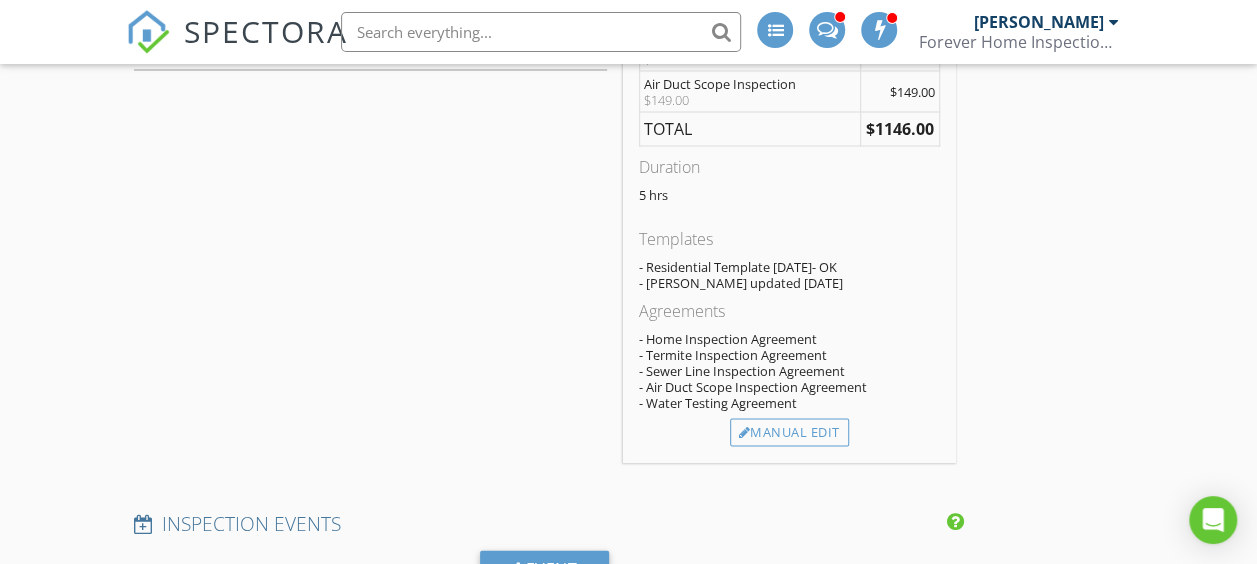 scroll, scrollTop: 1824, scrollLeft: 0, axis: vertical 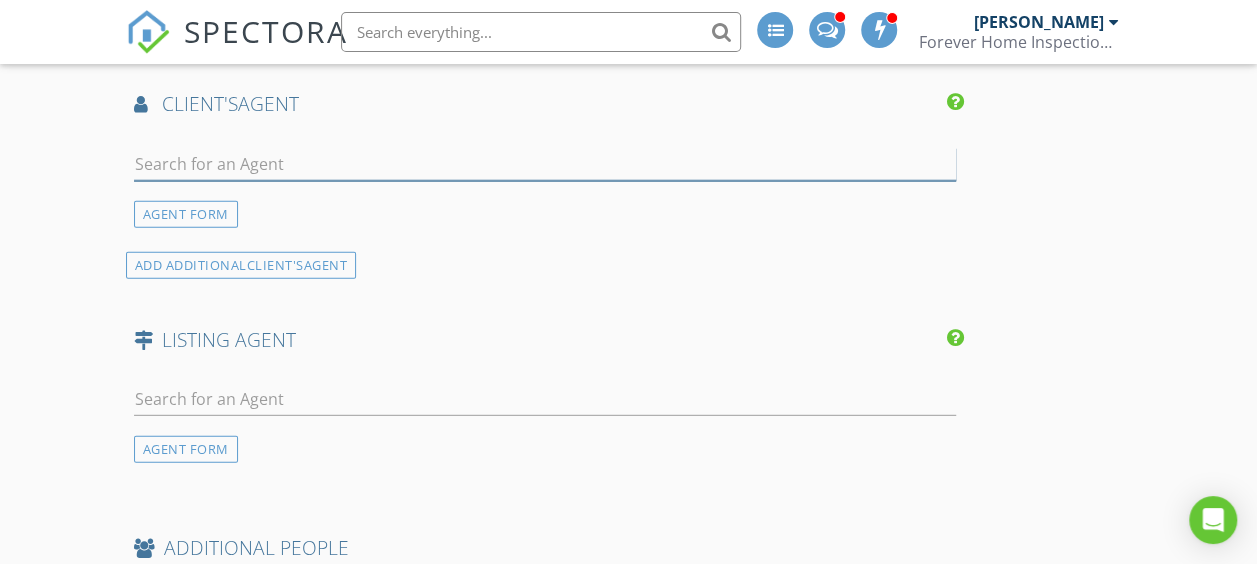 click at bounding box center [545, 164] 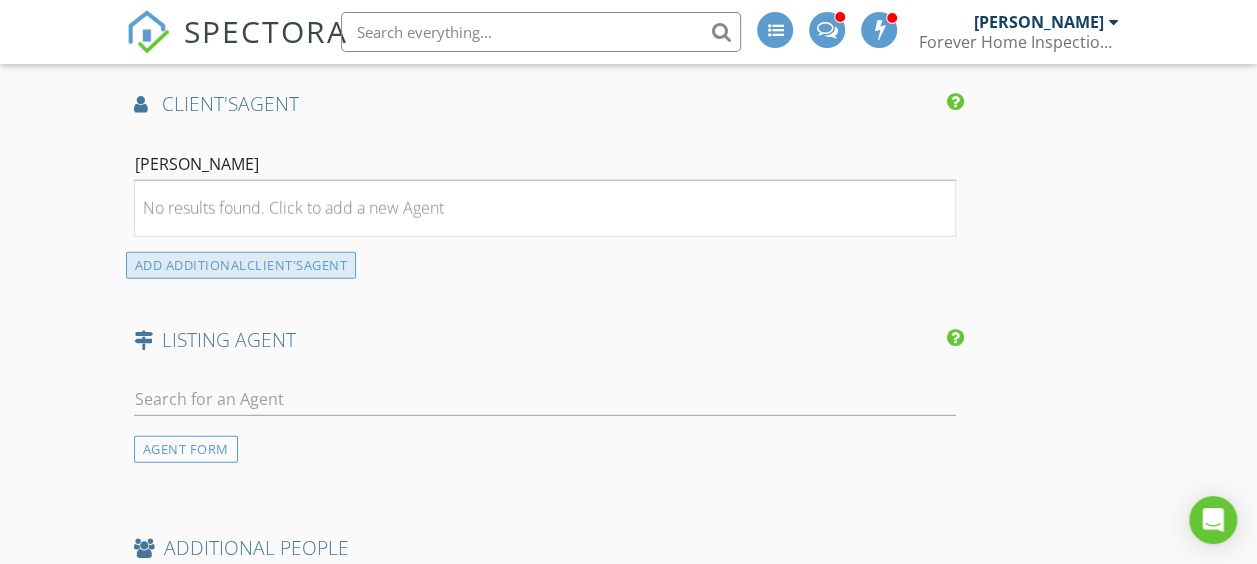 click on "ADD ADDITIONAL
client's  AGENT" at bounding box center [241, 265] 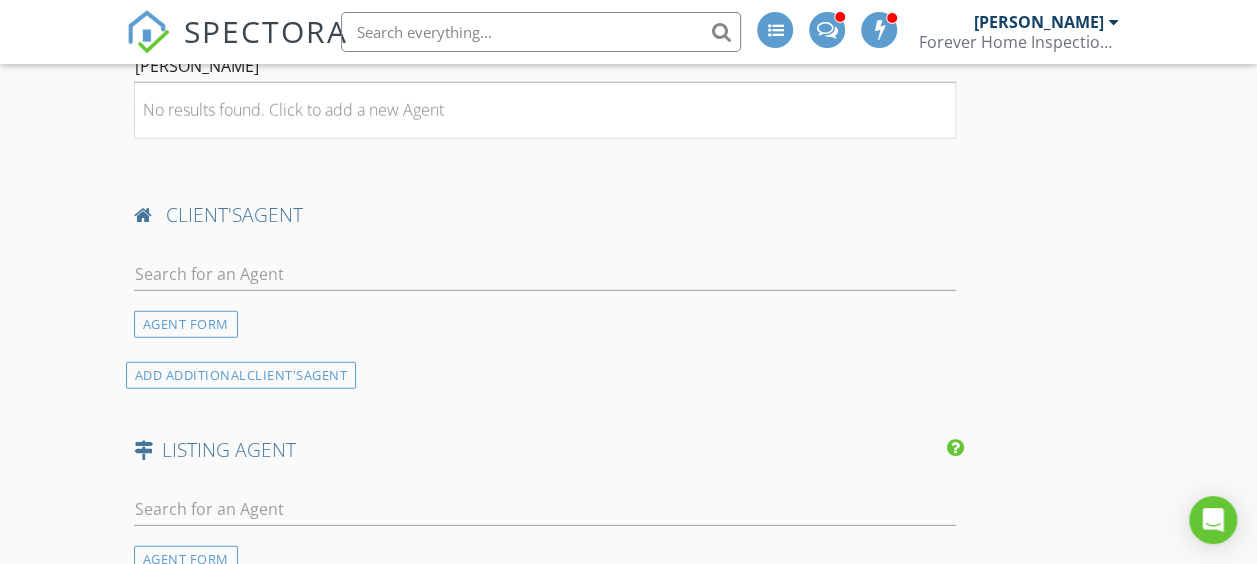 scroll, scrollTop: 2728, scrollLeft: 0, axis: vertical 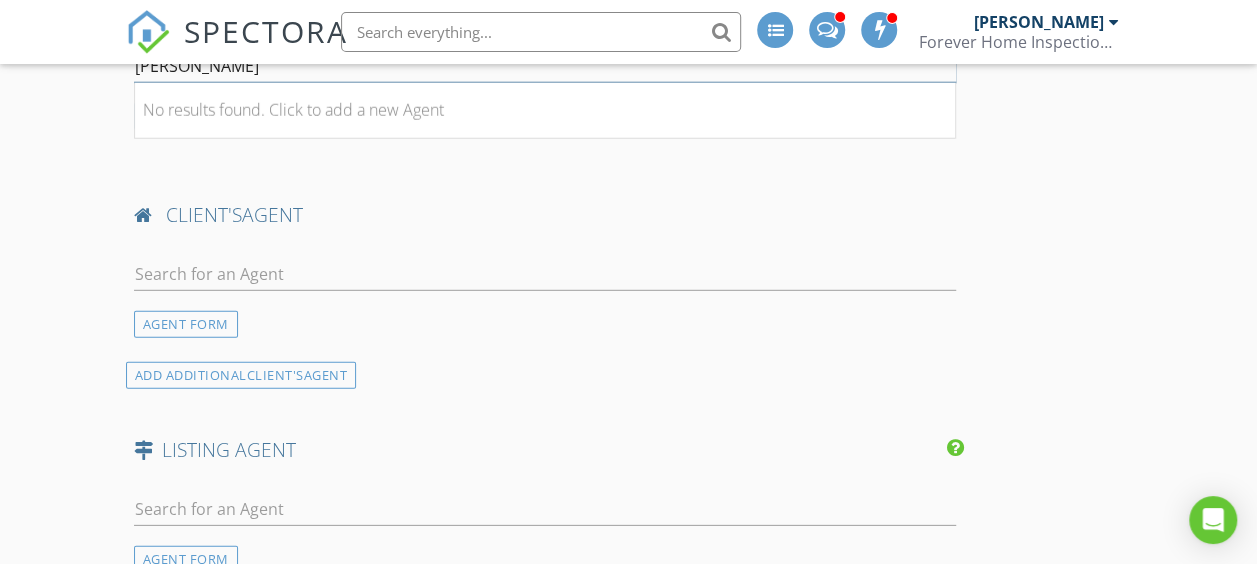 click on "Julie Pestel" at bounding box center (545, 66) 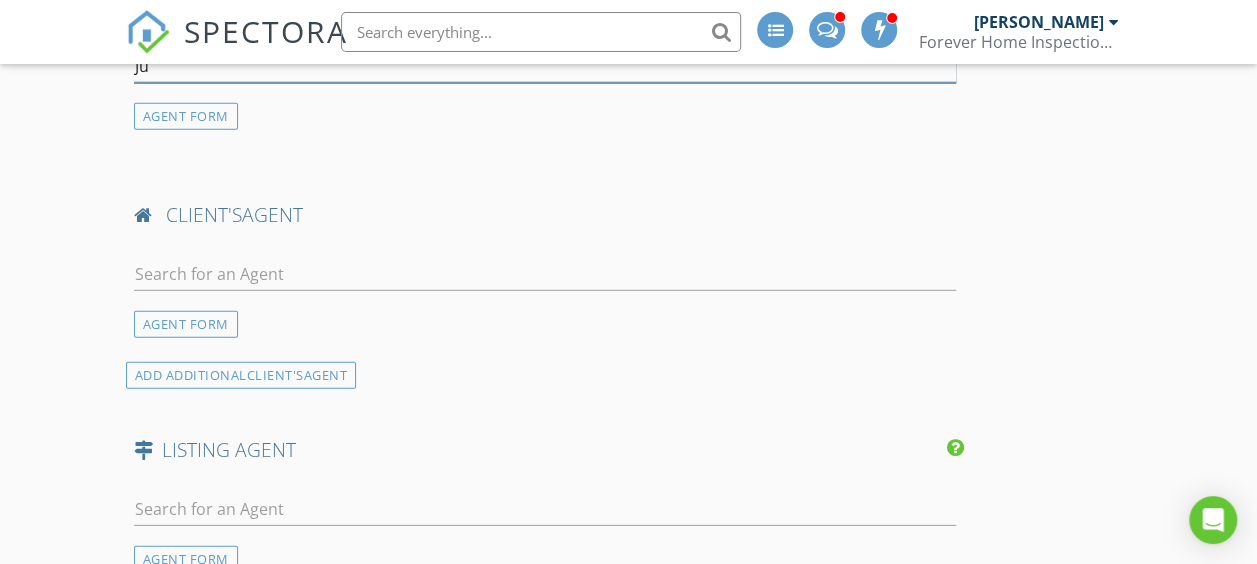 type on "J" 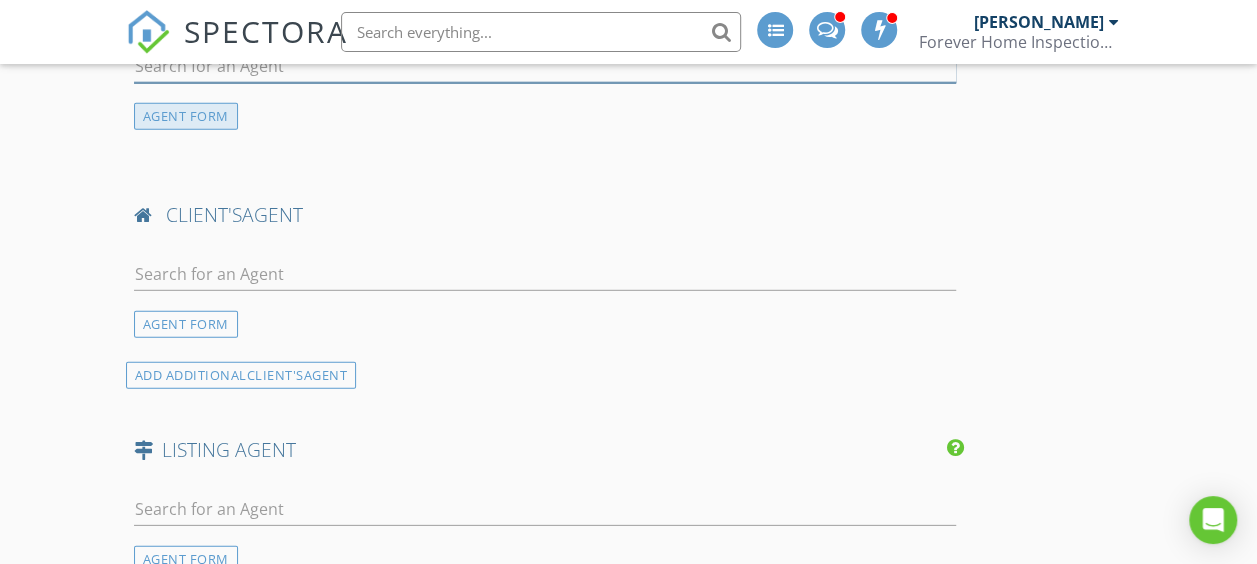 type 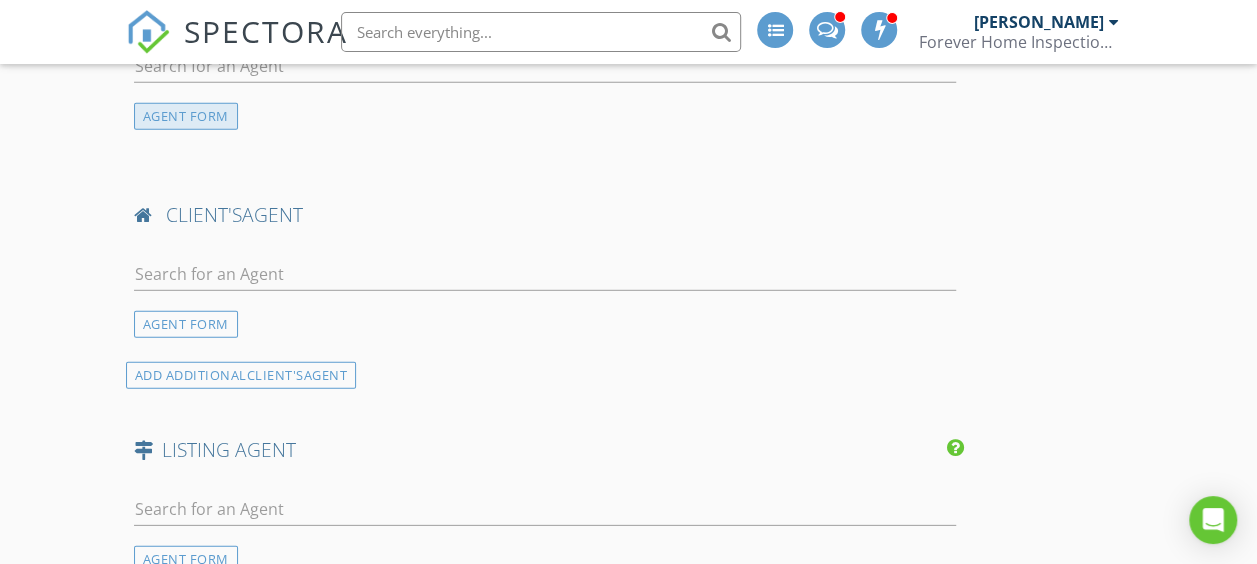 click on "AGENT FORM" at bounding box center [186, 116] 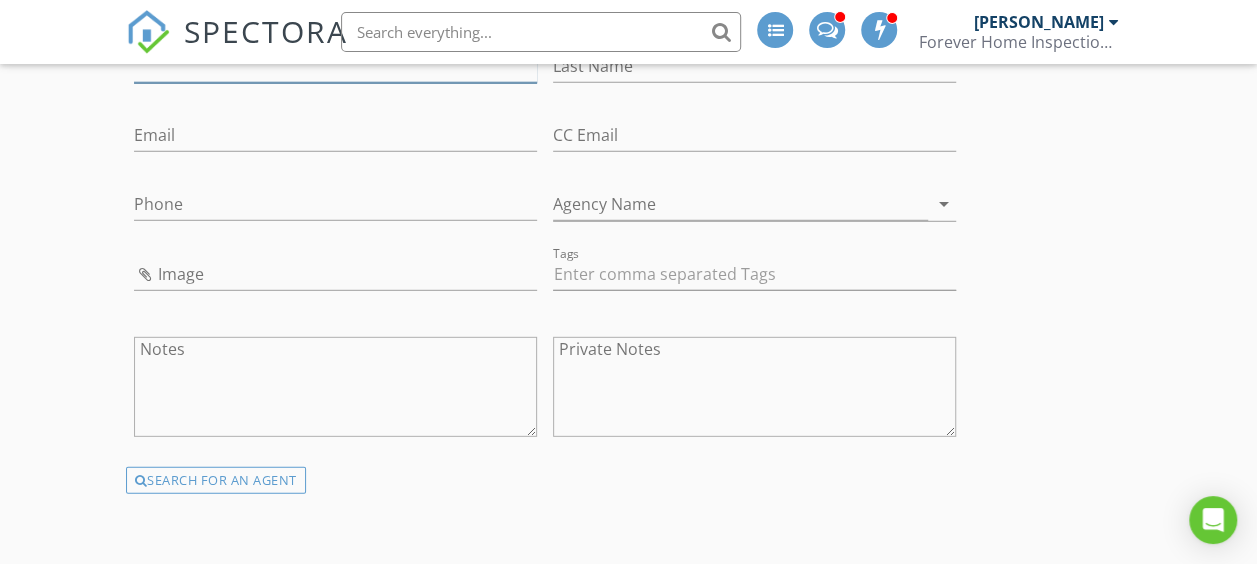 click on "First Name" at bounding box center [335, 66] 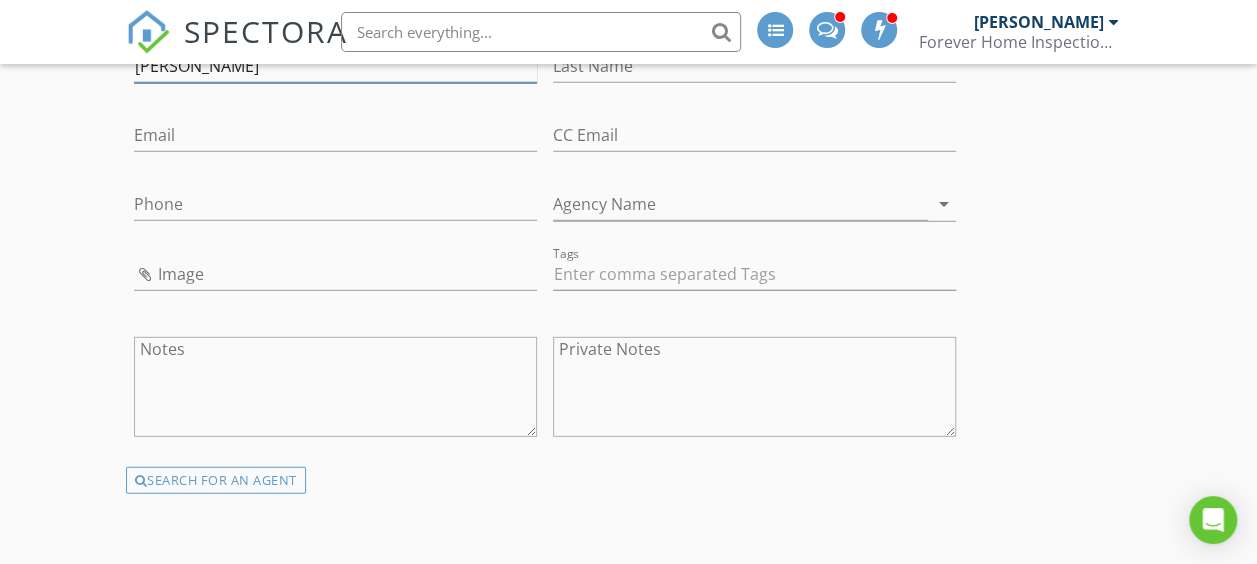 type on "Julie" 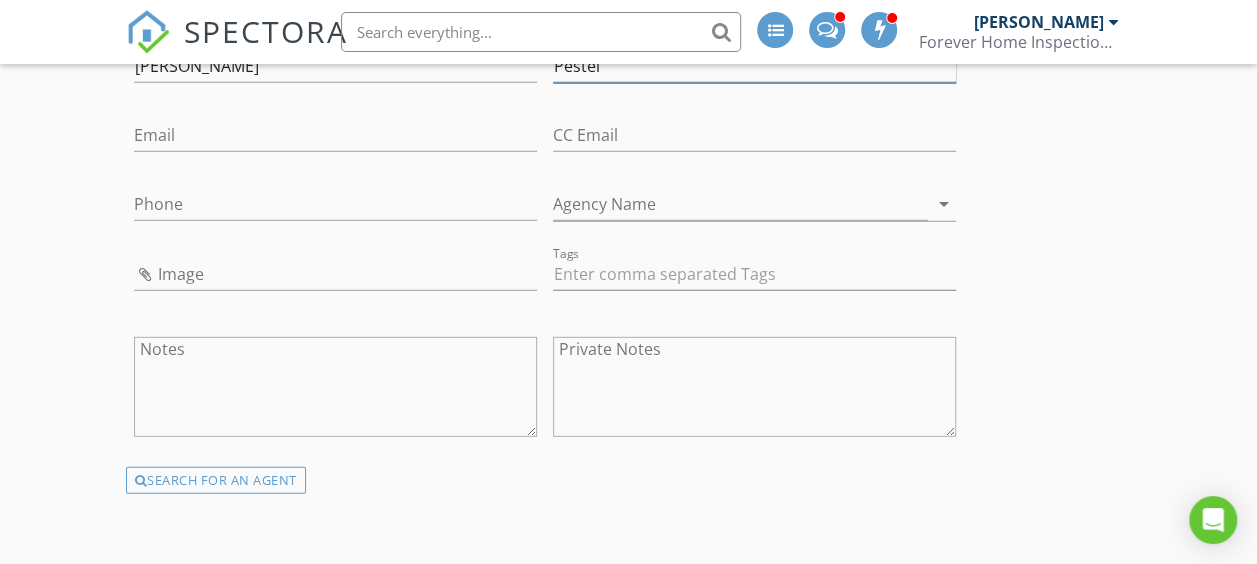 type on "Pestel" 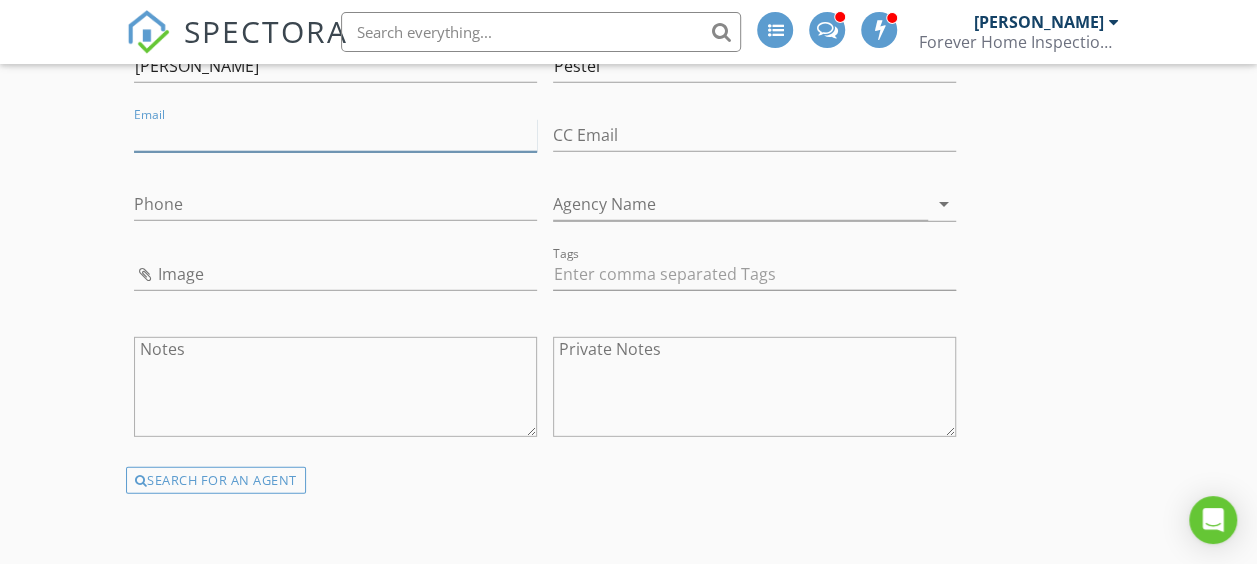 click on "Email" at bounding box center [335, 135] 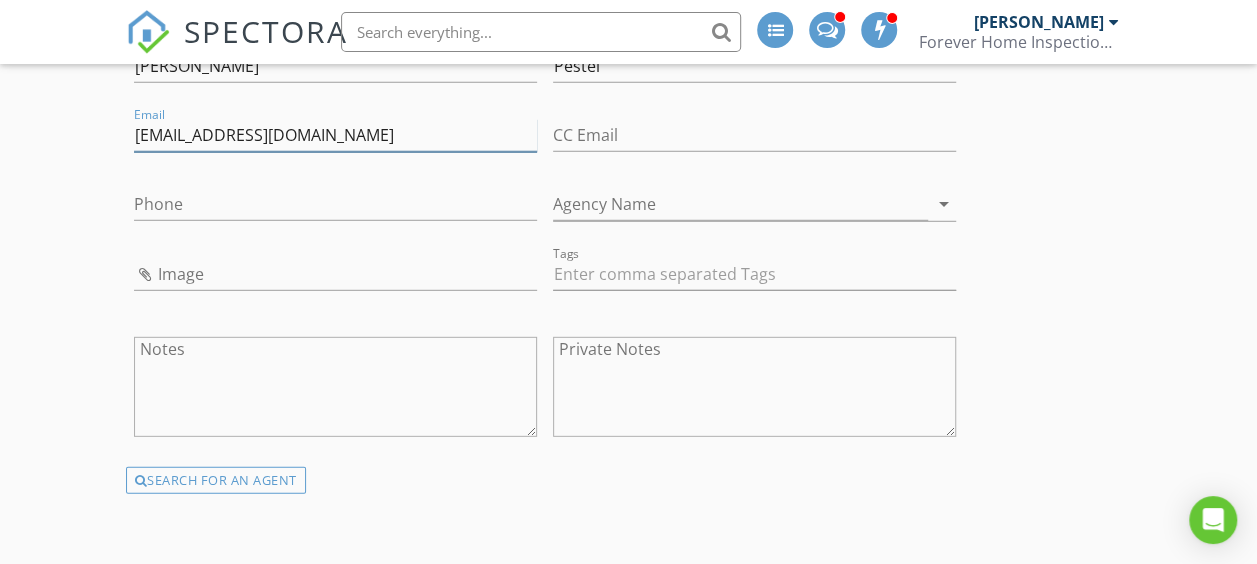 type on "JuliePestel@mcgrawrealtors.com" 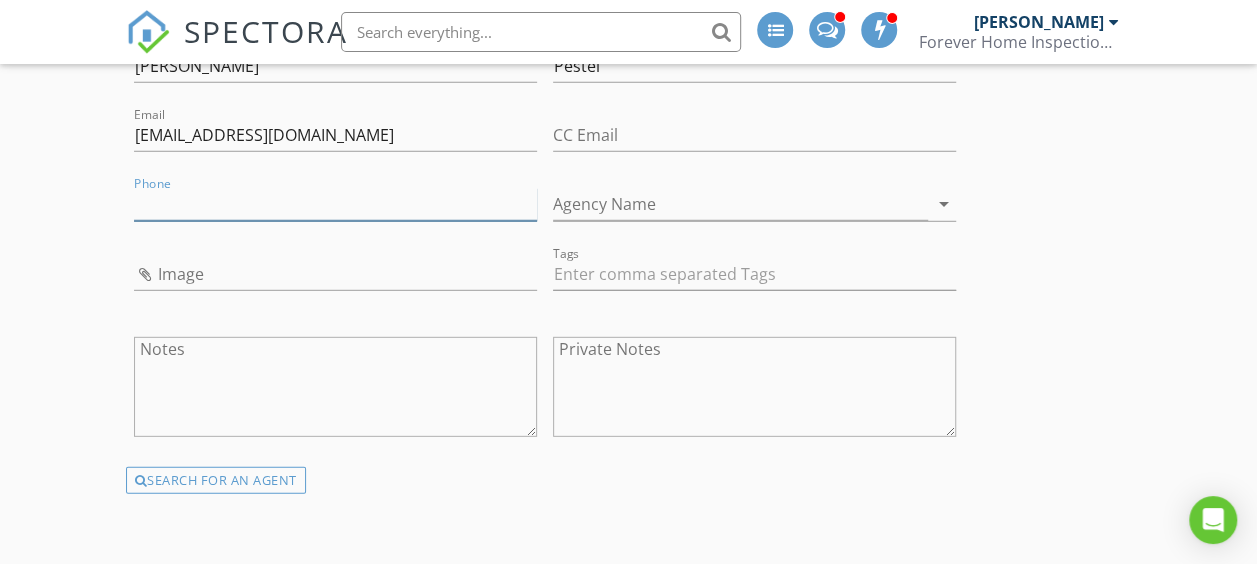 click on "Phone" at bounding box center [335, 204] 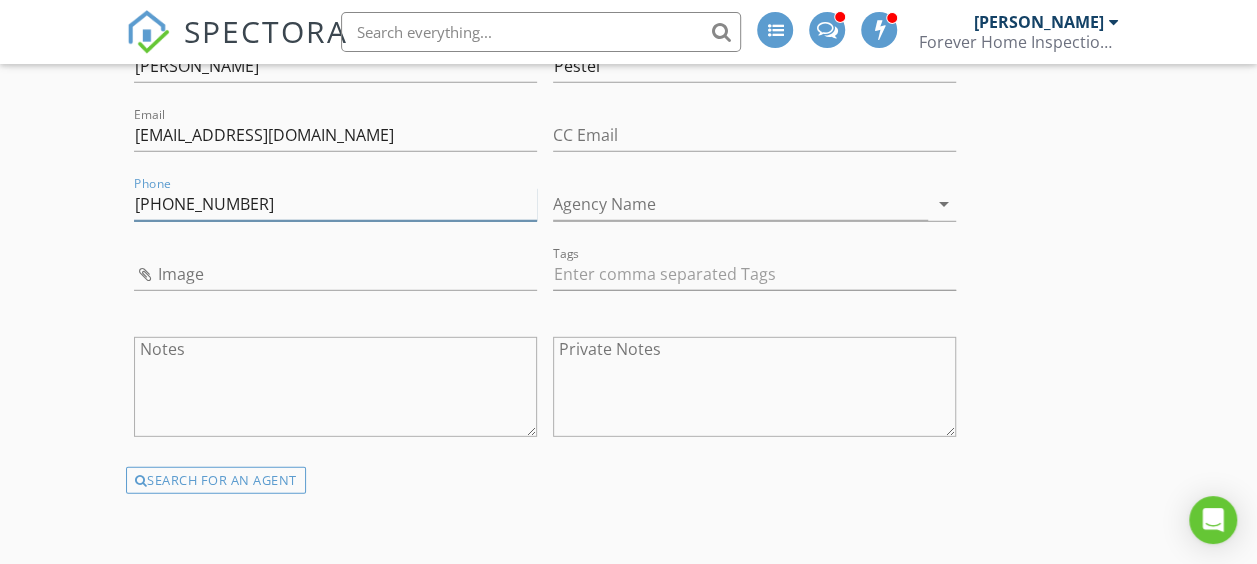 type on "918-200-4965" 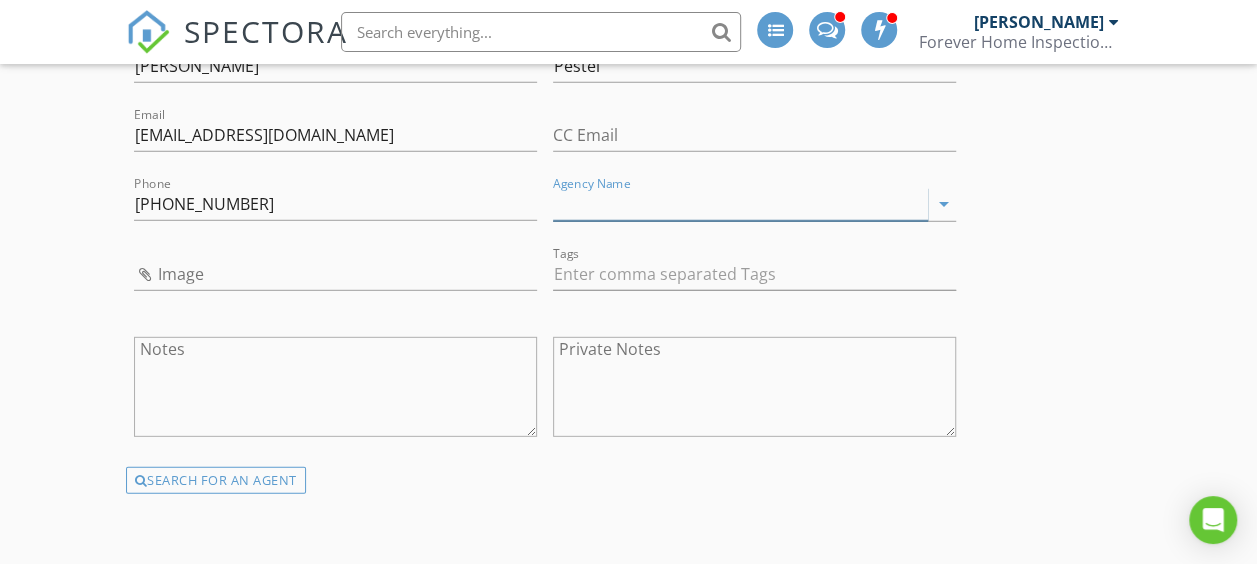 click on "Agency Name" at bounding box center [740, 204] 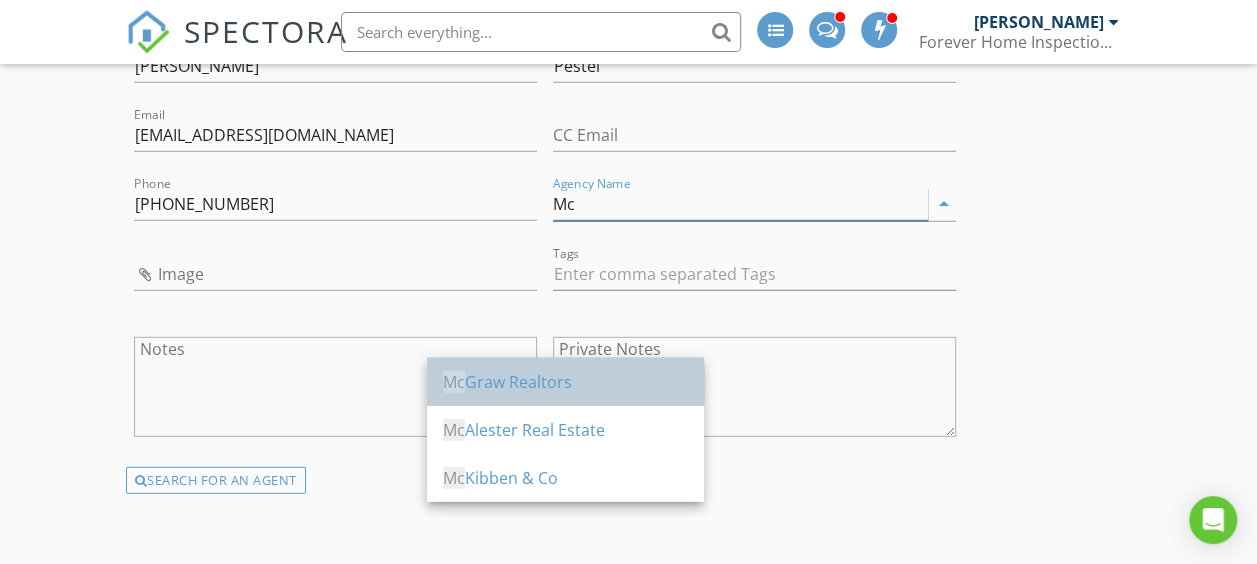 click on "Mc Graw Realtors" at bounding box center [565, 382] 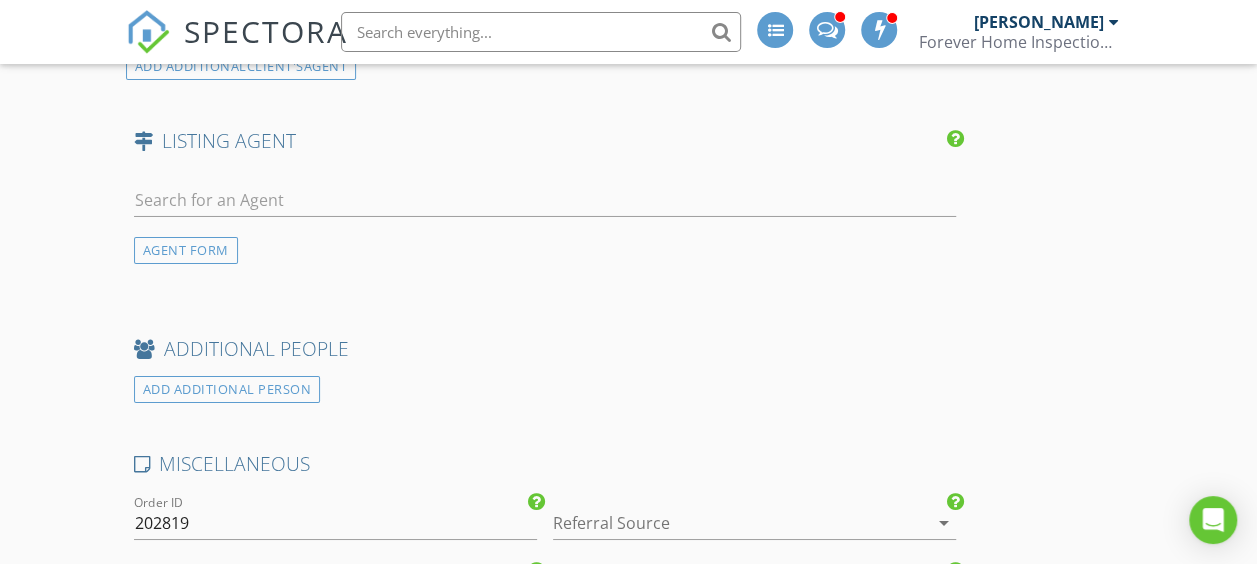 scroll, scrollTop: 3444, scrollLeft: 0, axis: vertical 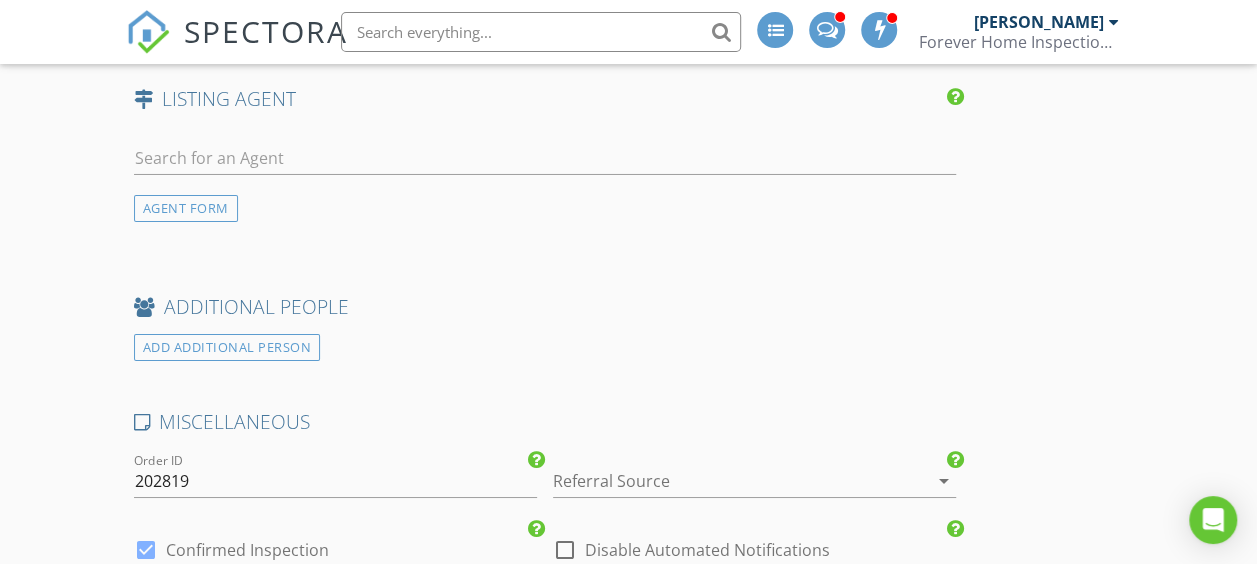 type on "McGraw Realtors" 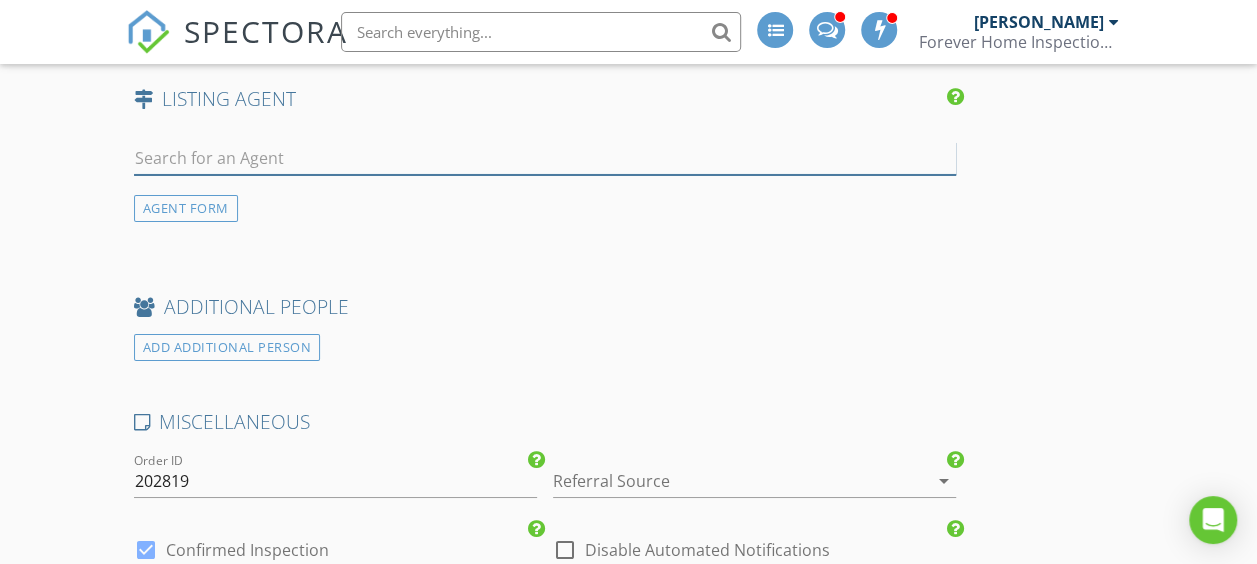 click at bounding box center [545, 158] 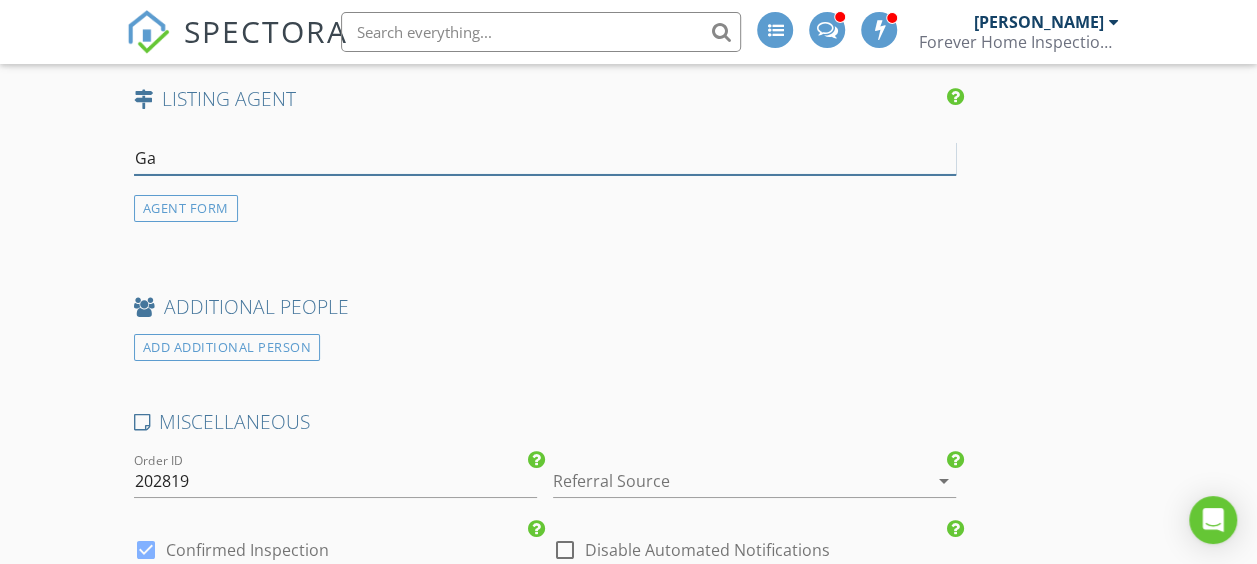 type on "G" 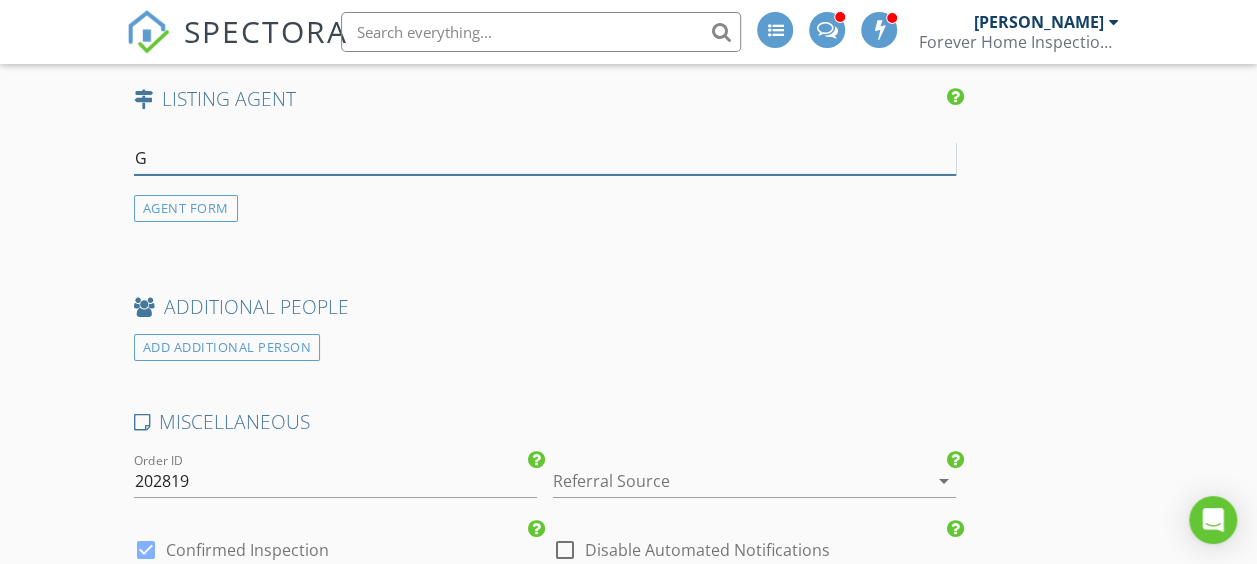 type 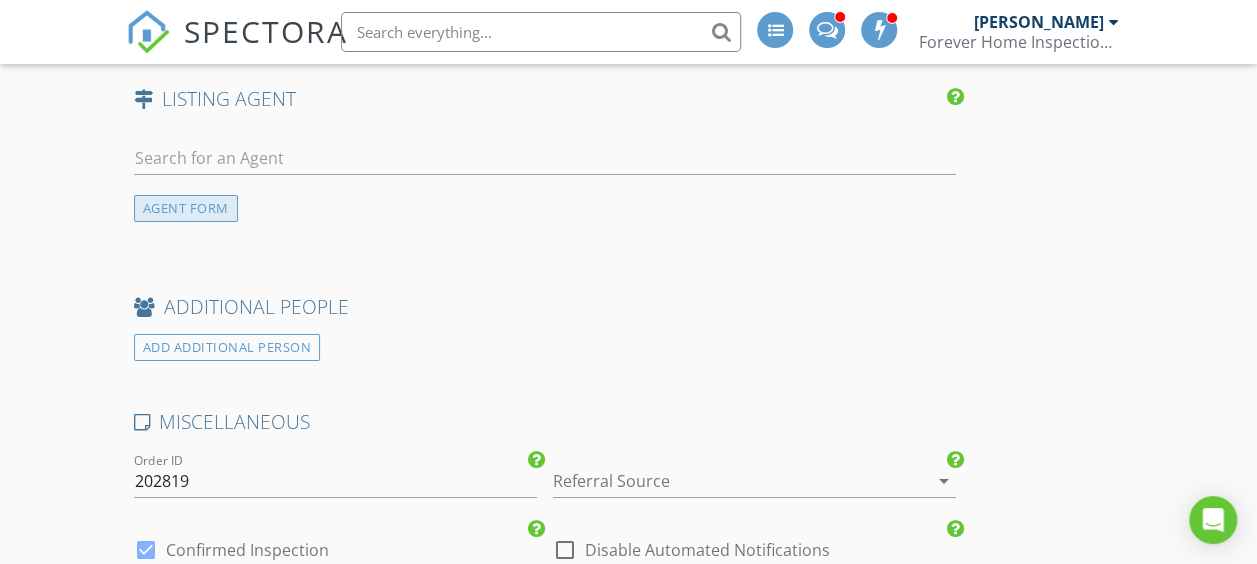 click on "AGENT FORM" at bounding box center (186, 208) 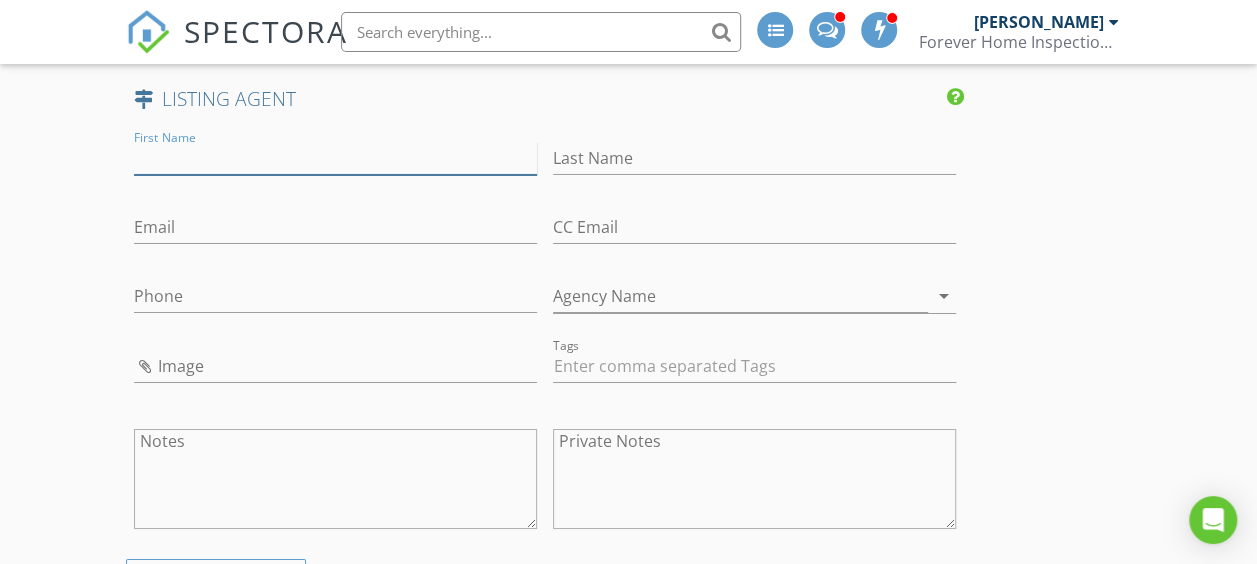 click on "First Name" at bounding box center [335, 158] 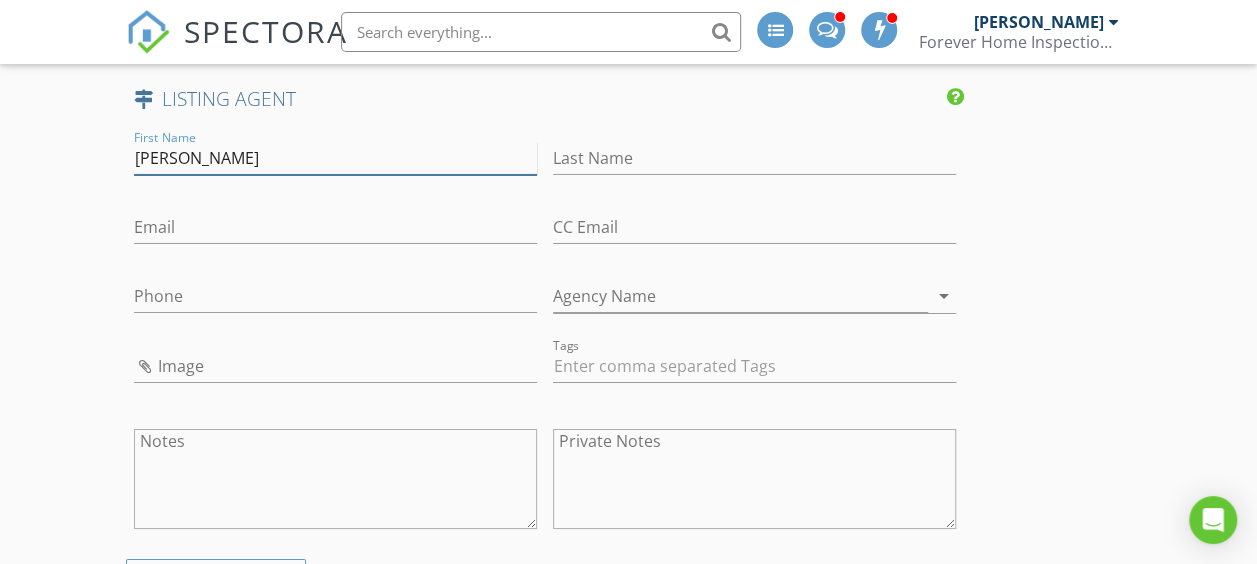 type on "Gabriel" 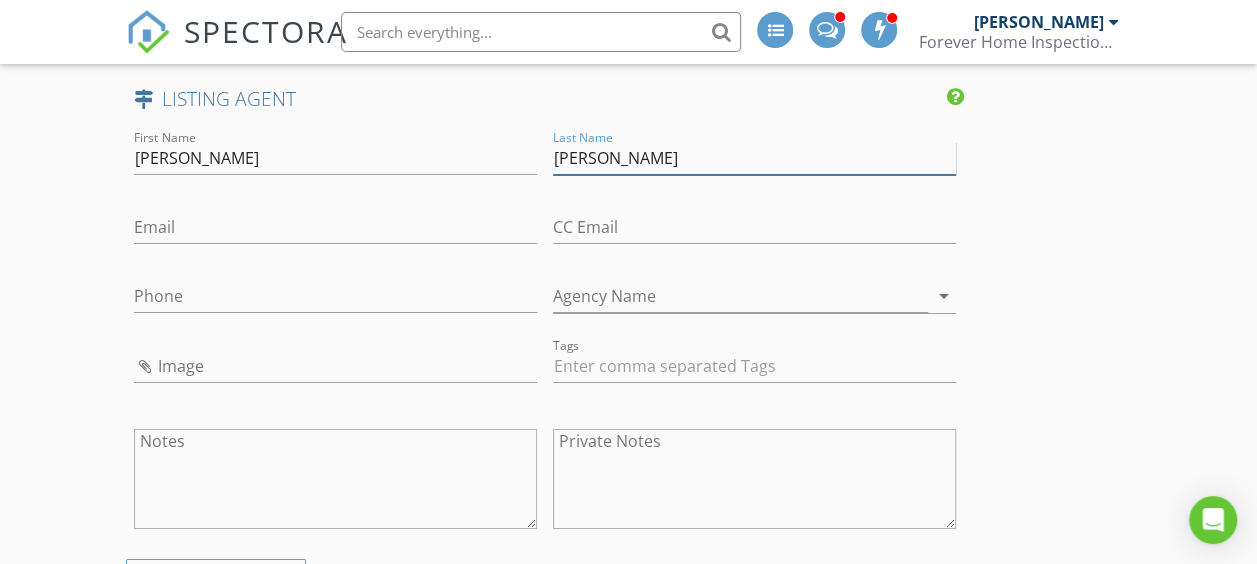 type on "Bernal" 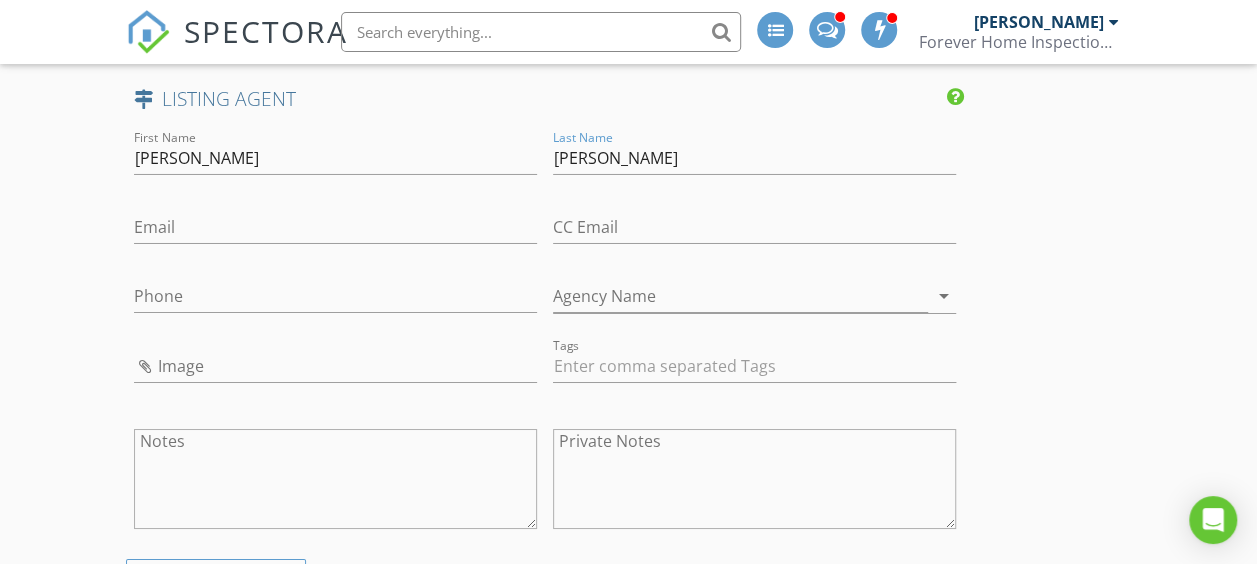 click on "Email" at bounding box center (335, 237) 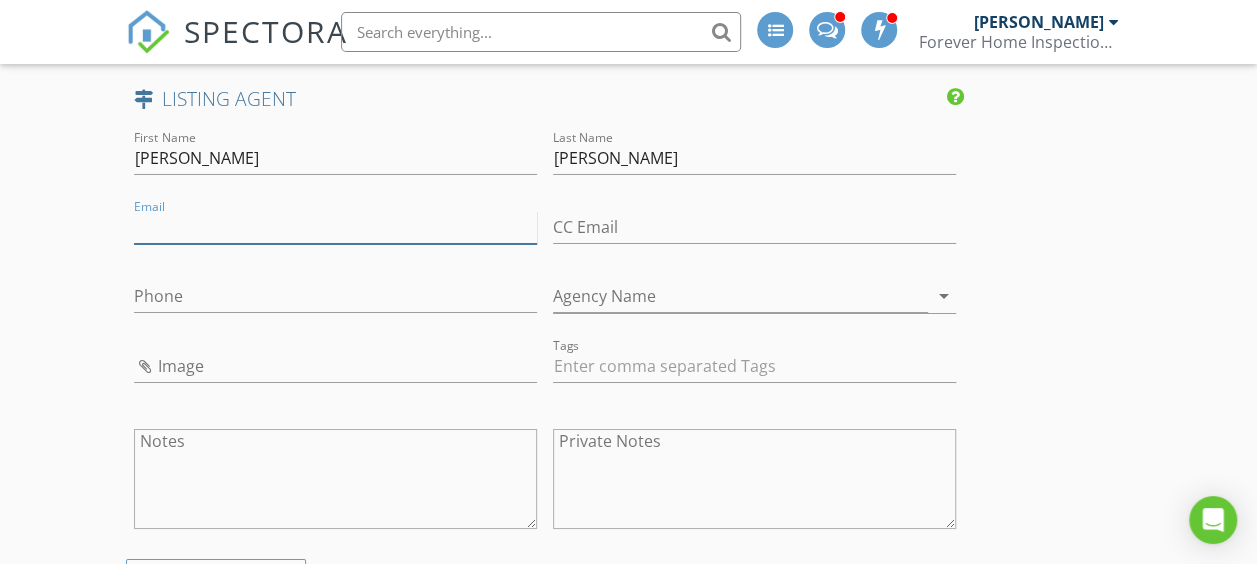 click on "Email" at bounding box center [335, 227] 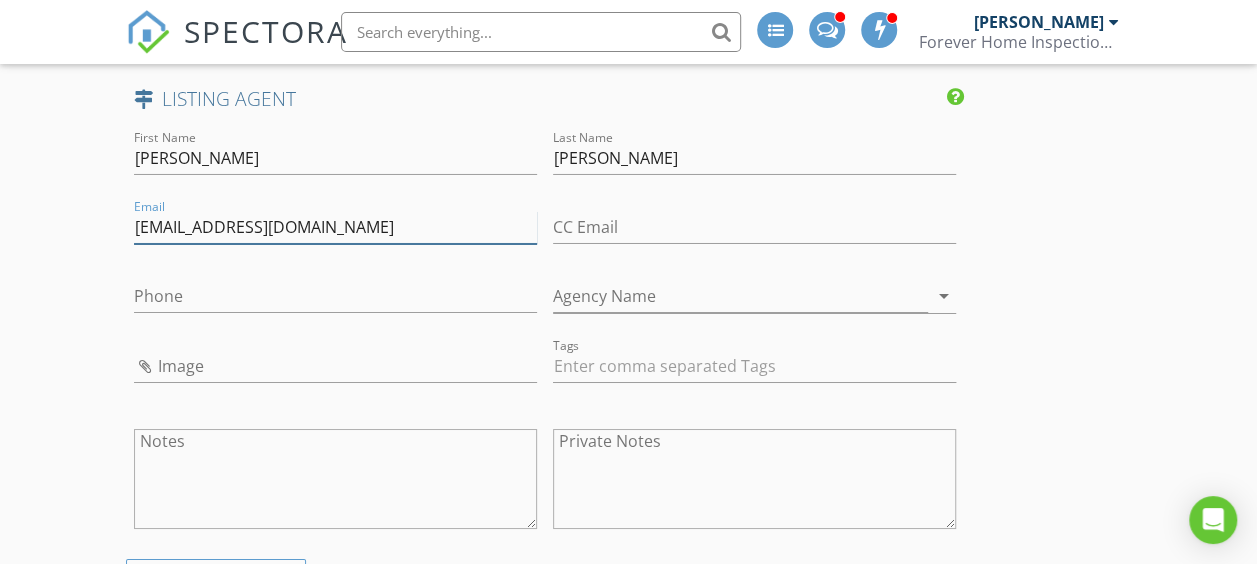 type on "na@phoneonly.com" 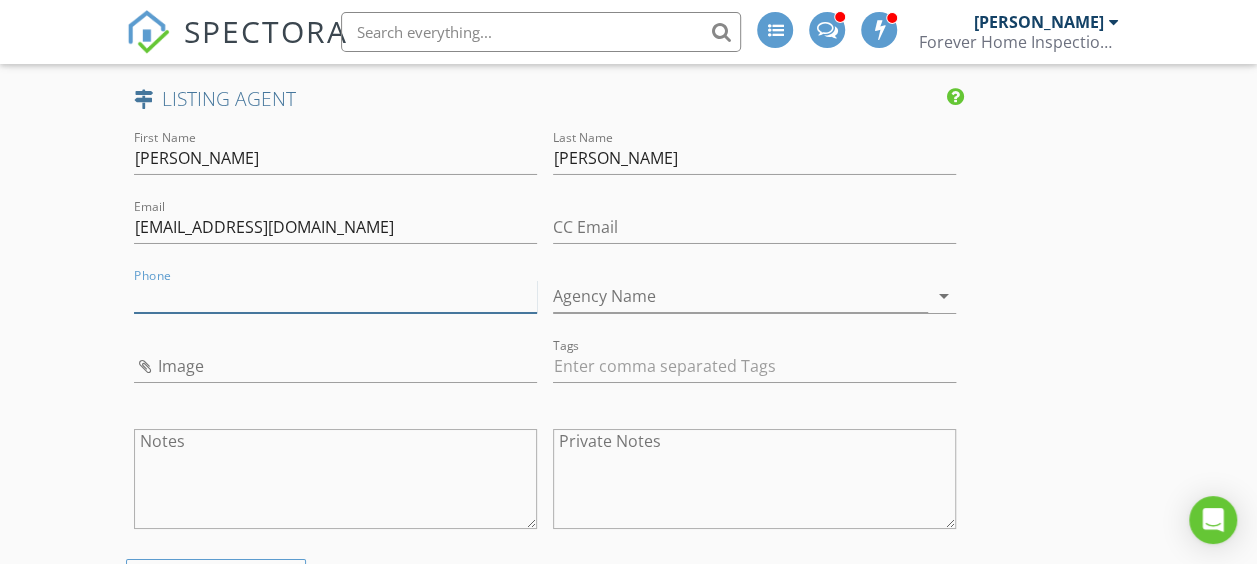 click on "Phone" at bounding box center [335, 296] 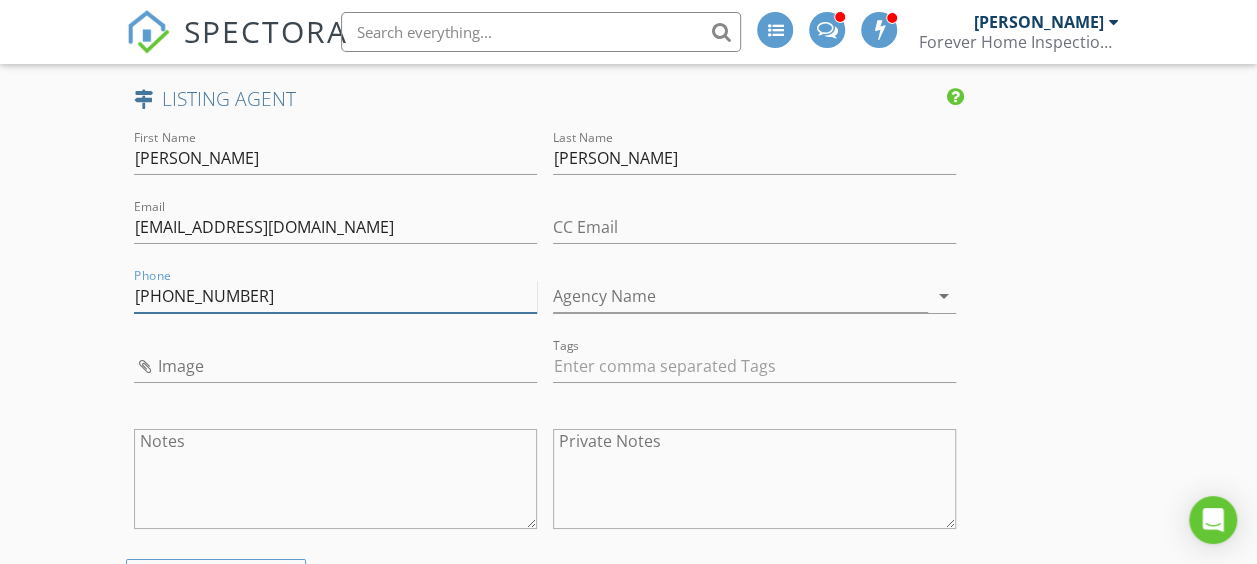 type on "918-231-0206" 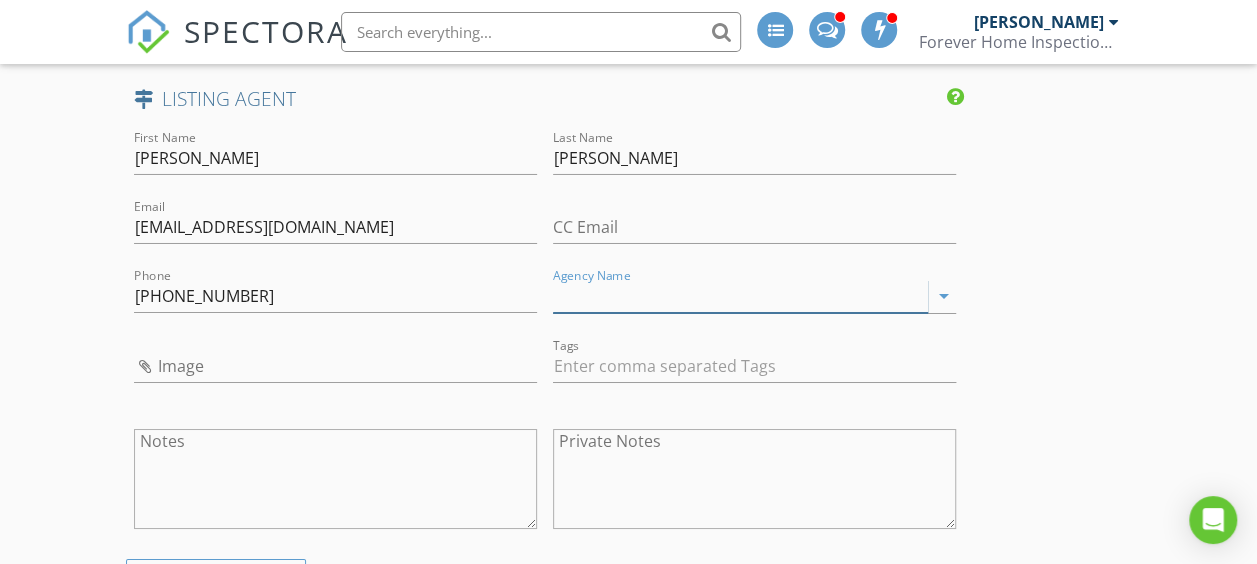 click on "Agency Name" at bounding box center [740, 296] 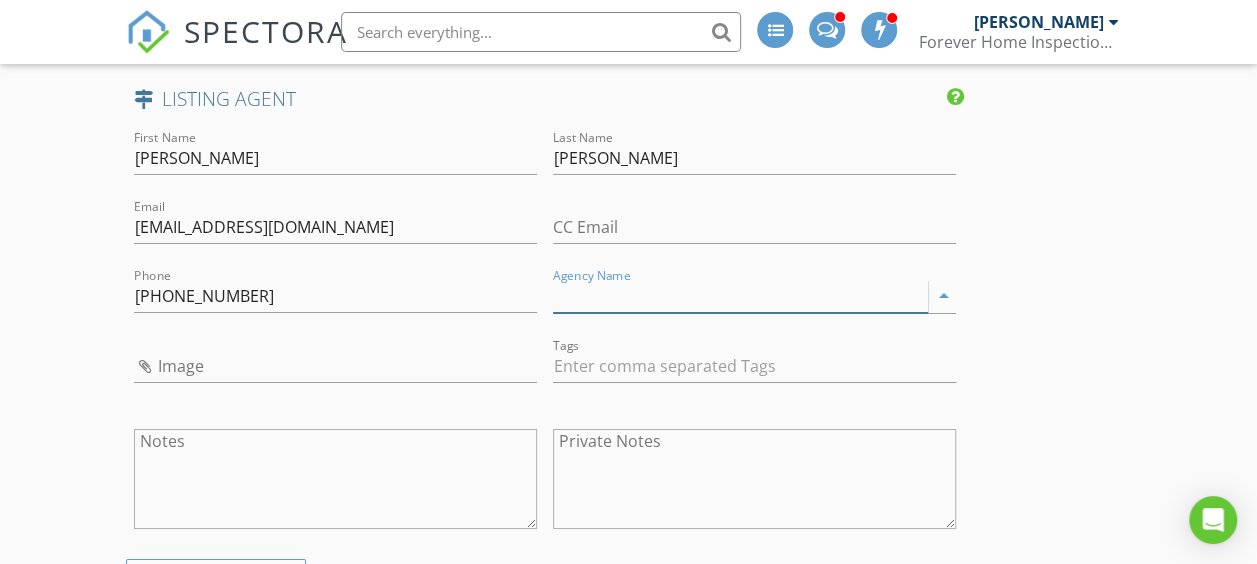 paste on "Nassau Ridge Realty" 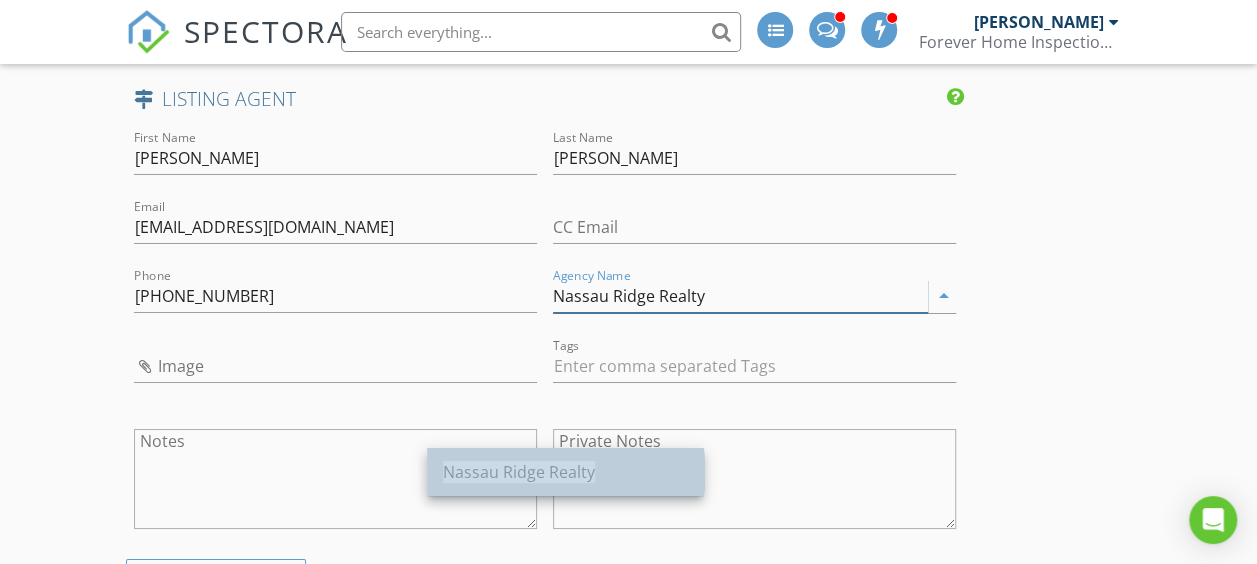 click on "Nassau Ridge Realty" at bounding box center (519, 472) 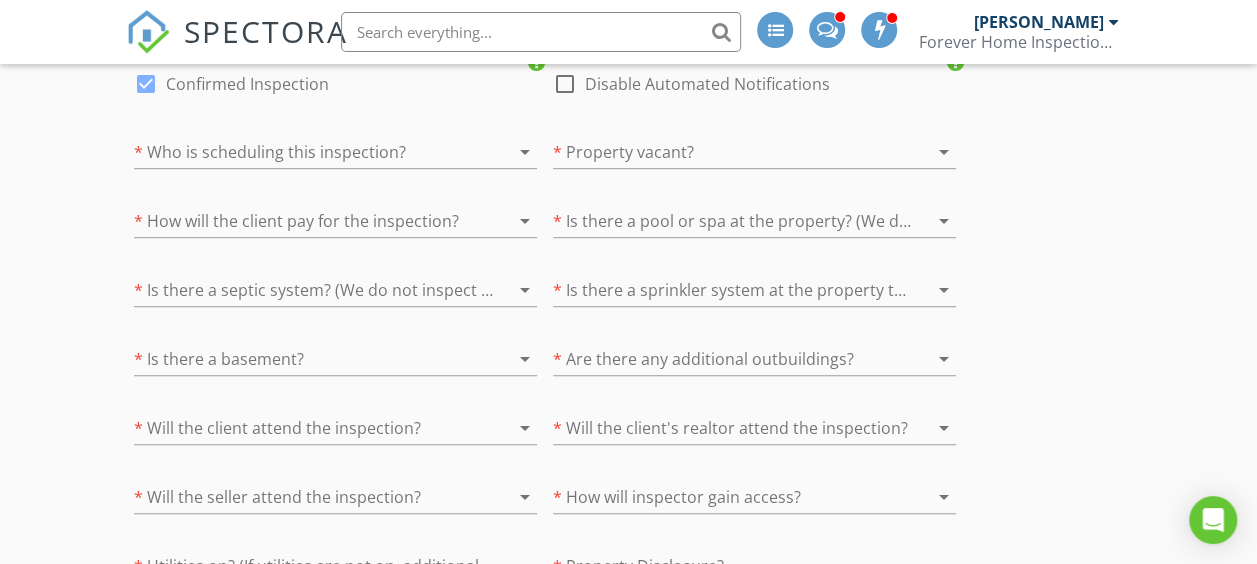scroll, scrollTop: 4398, scrollLeft: 0, axis: vertical 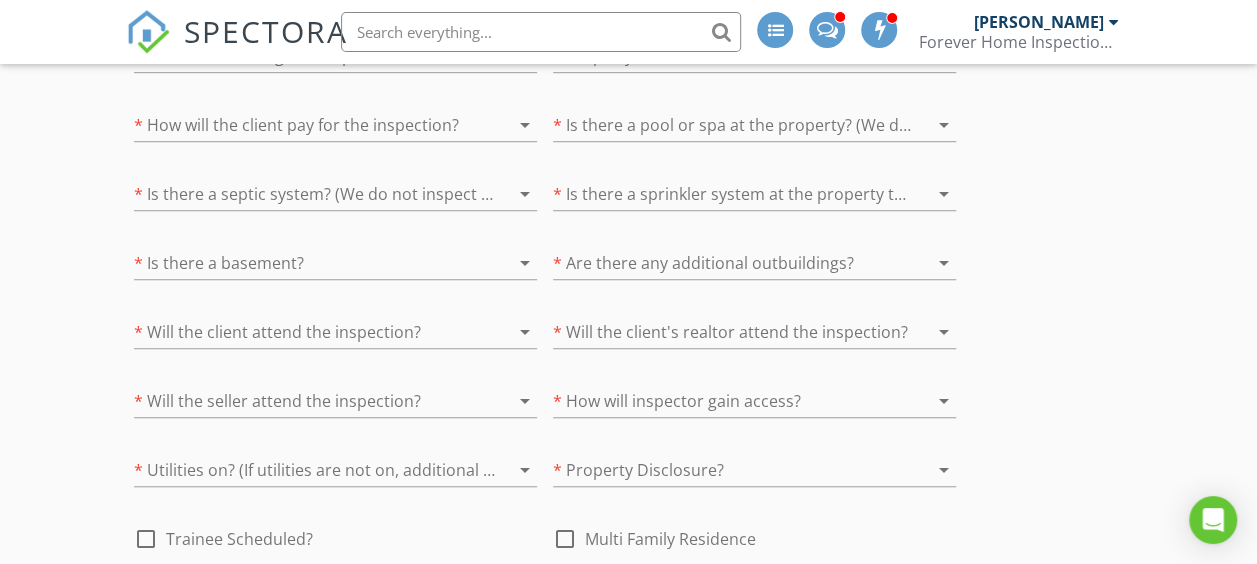type on "Nassau Ridge Realty" 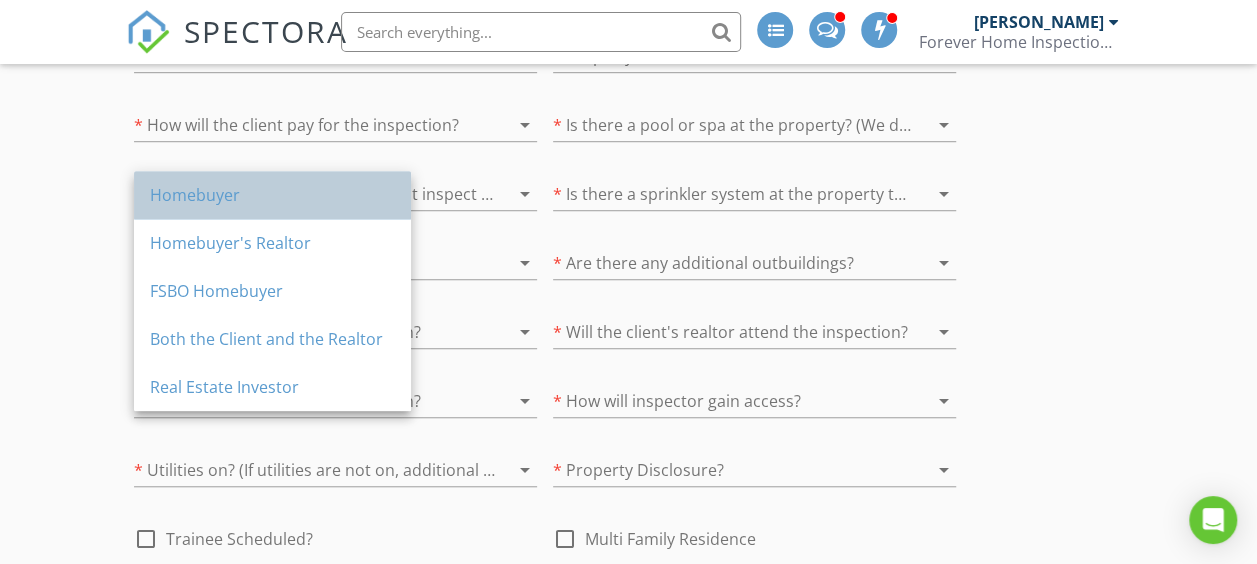 click on "Homebuyer" at bounding box center (272, 195) 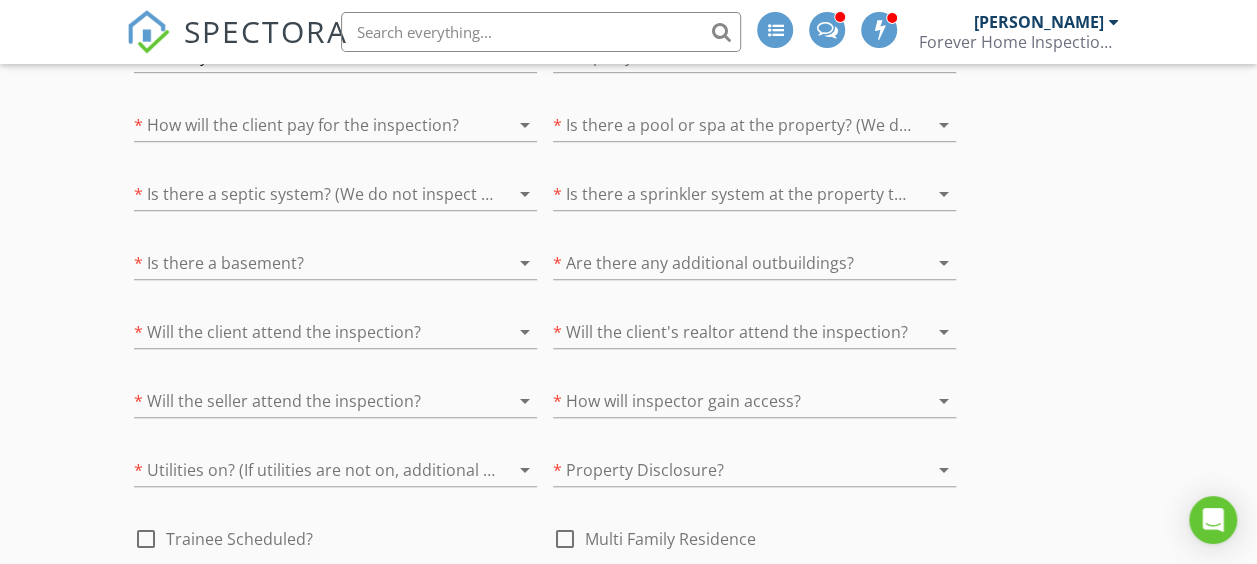 click at bounding box center (726, 56) 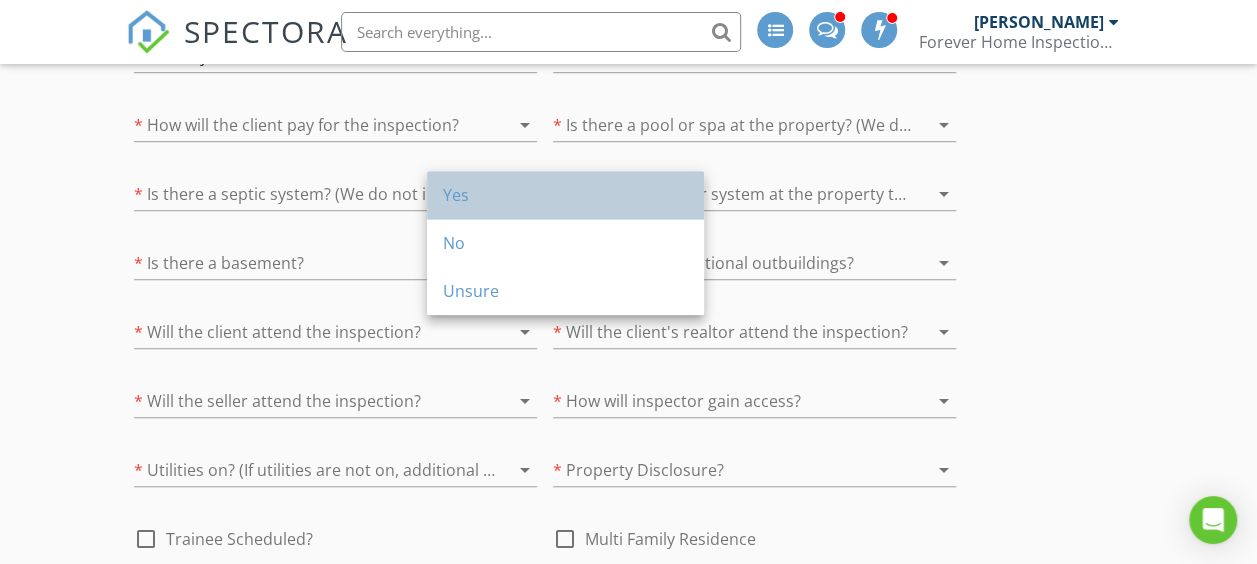 click on "Yes" at bounding box center (565, 195) 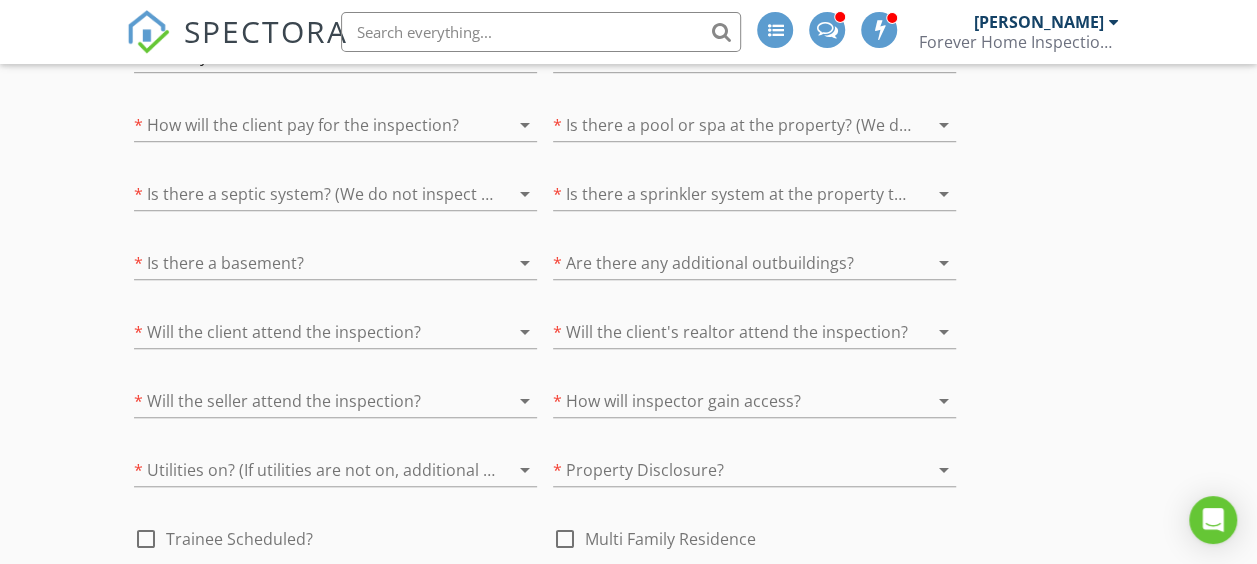 click at bounding box center (307, 125) 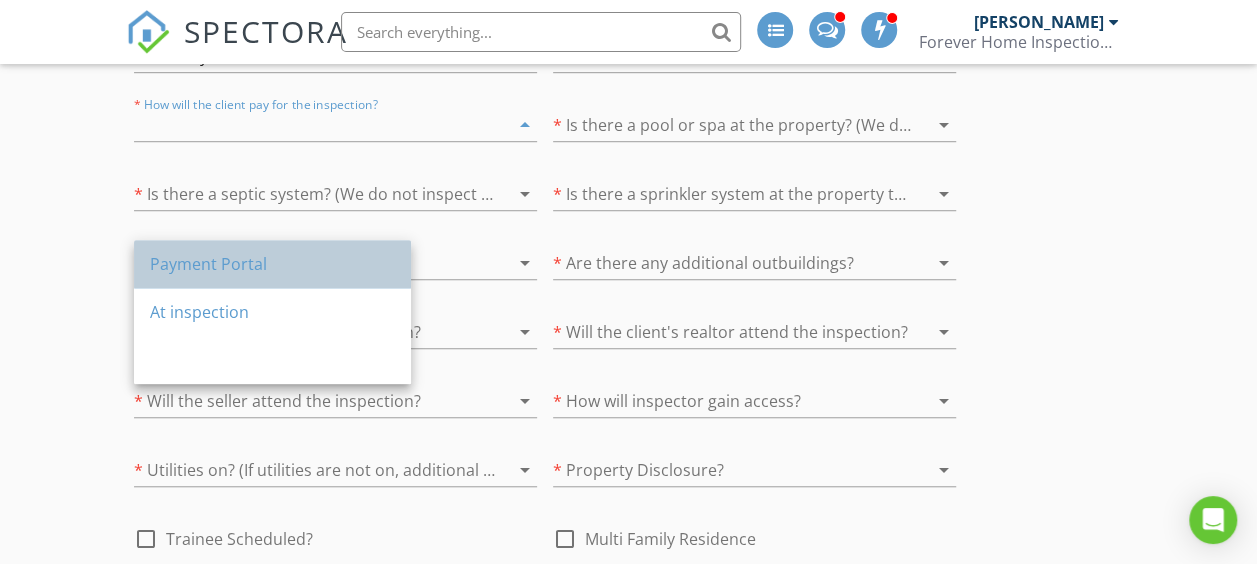 click on "Payment Portal" at bounding box center (272, 264) 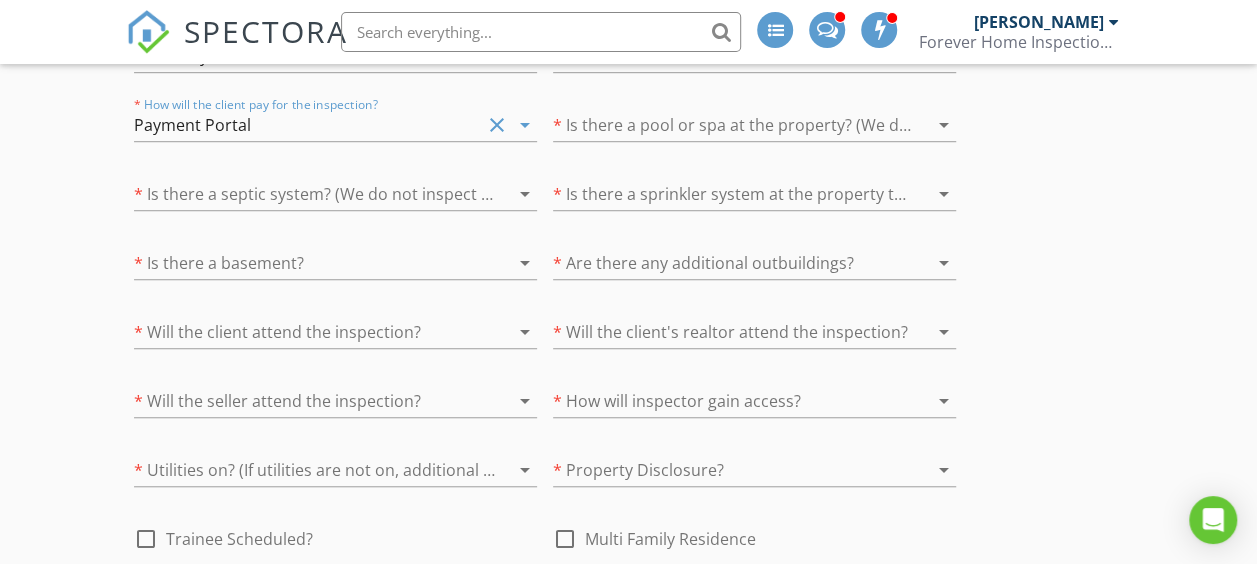 click at bounding box center (726, 125) 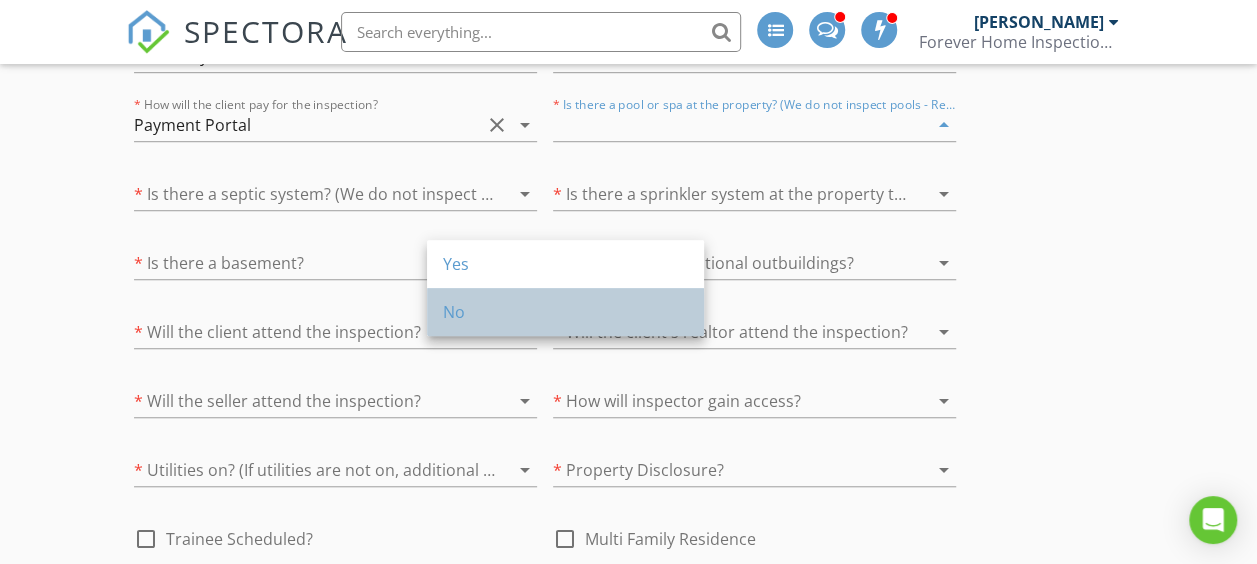 click on "No" at bounding box center (565, 312) 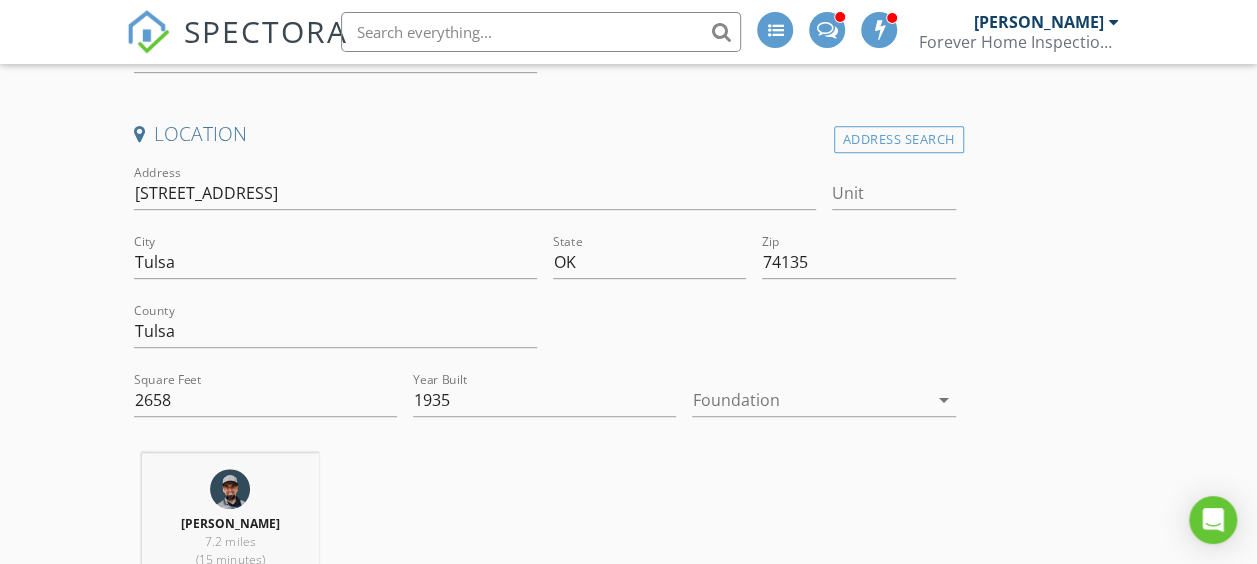 scroll, scrollTop: 440, scrollLeft: 0, axis: vertical 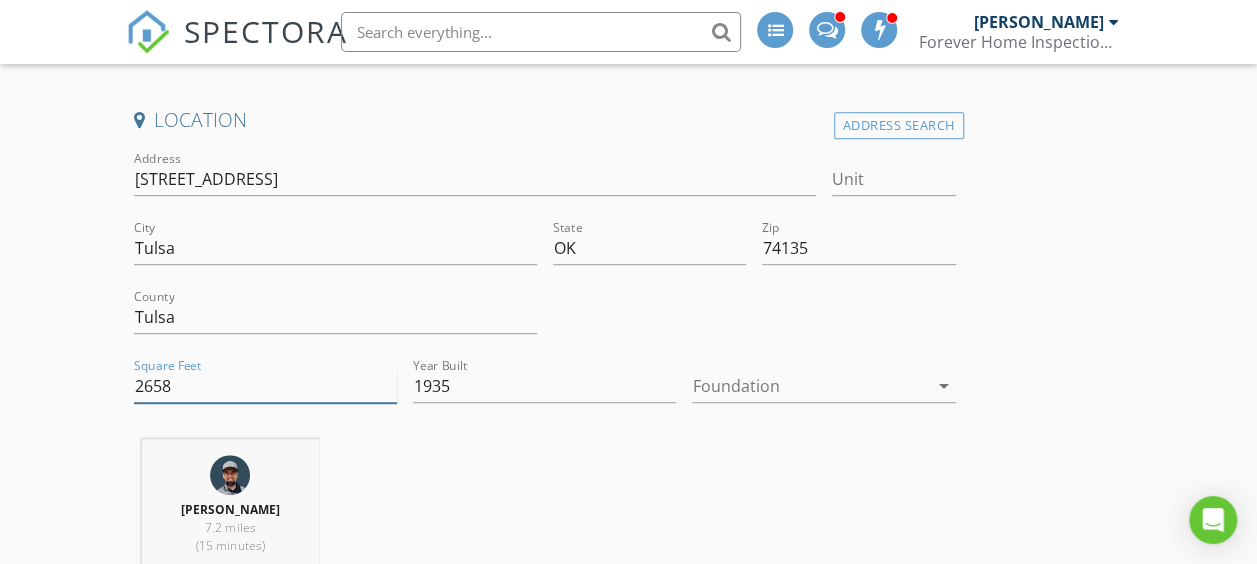 drag, startPoint x: 180, startPoint y: 382, endPoint x: 128, endPoint y: 385, distance: 52.086468 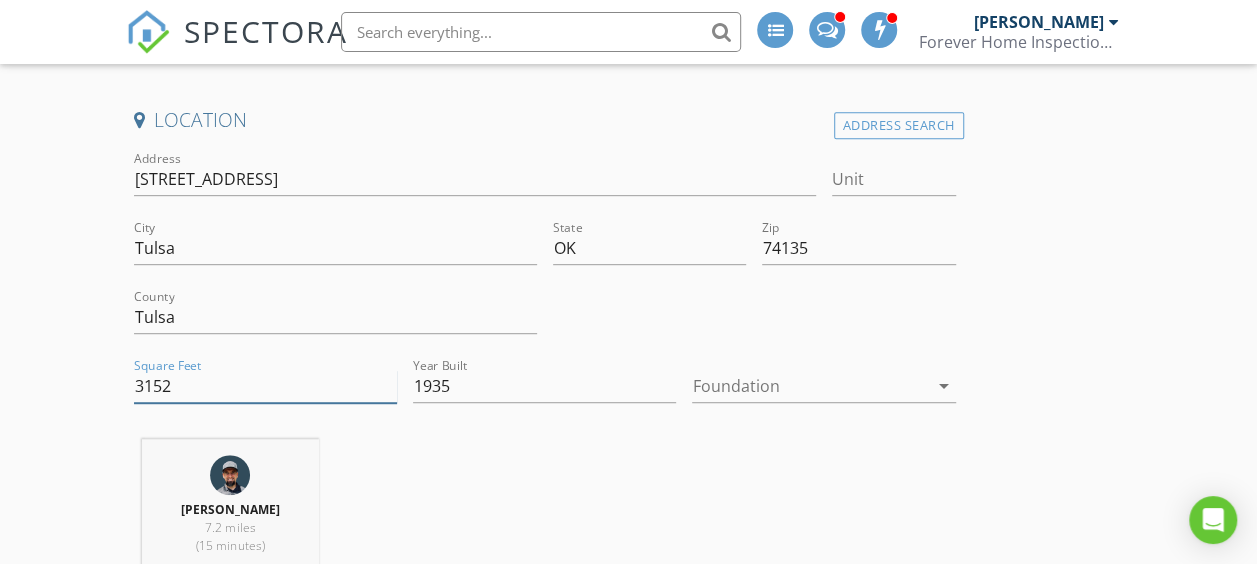 type on "3152" 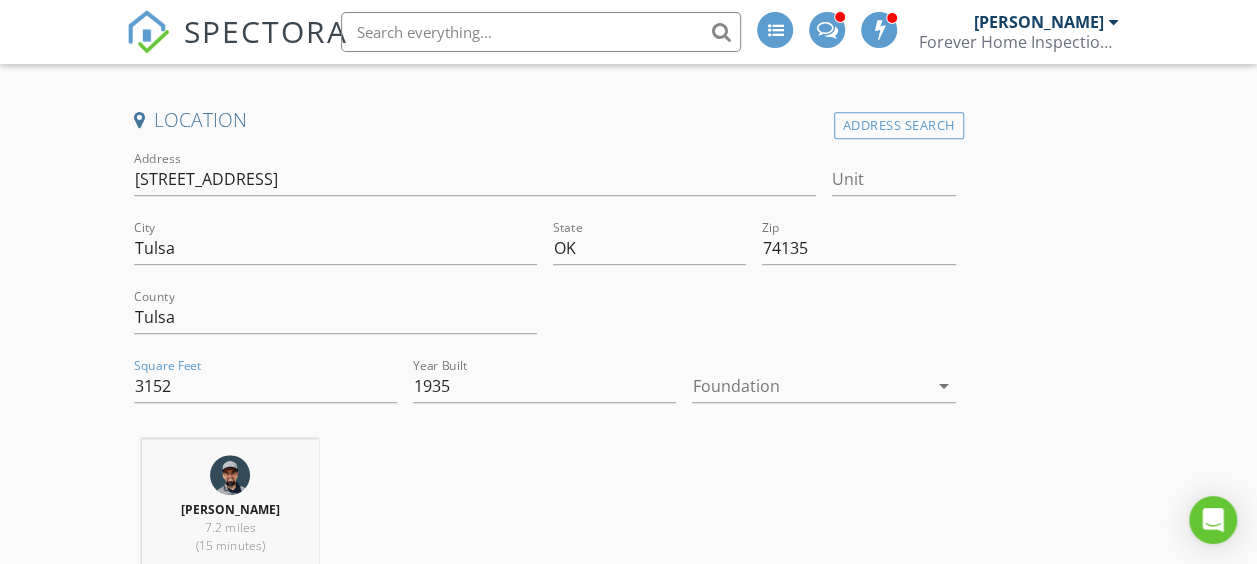 click at bounding box center [809, 386] 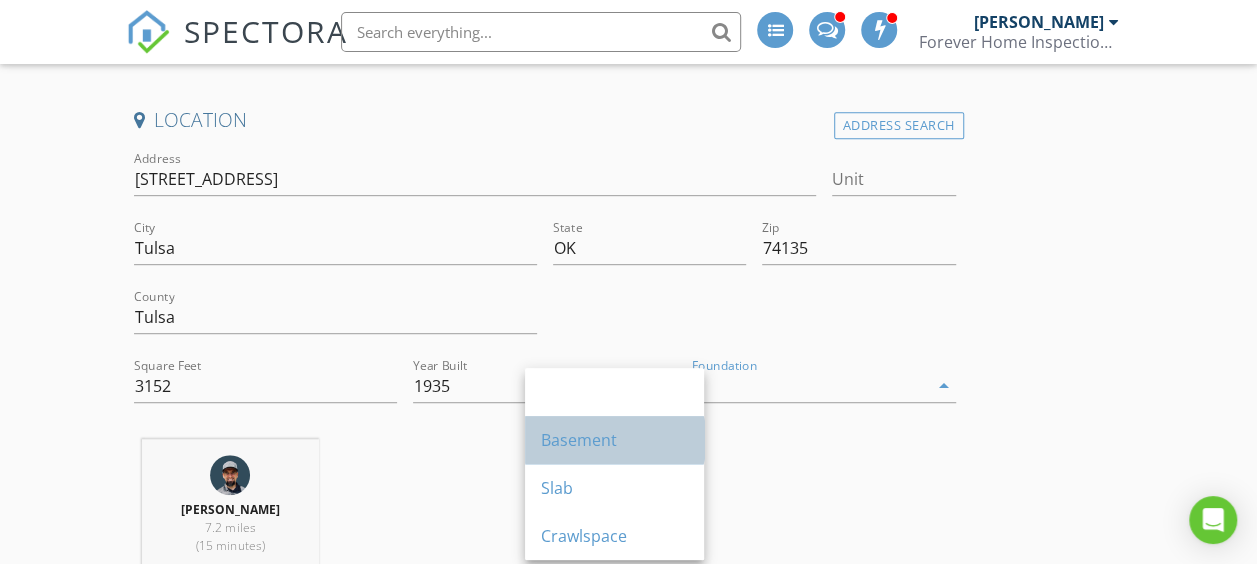 click on "Basement" at bounding box center (614, 440) 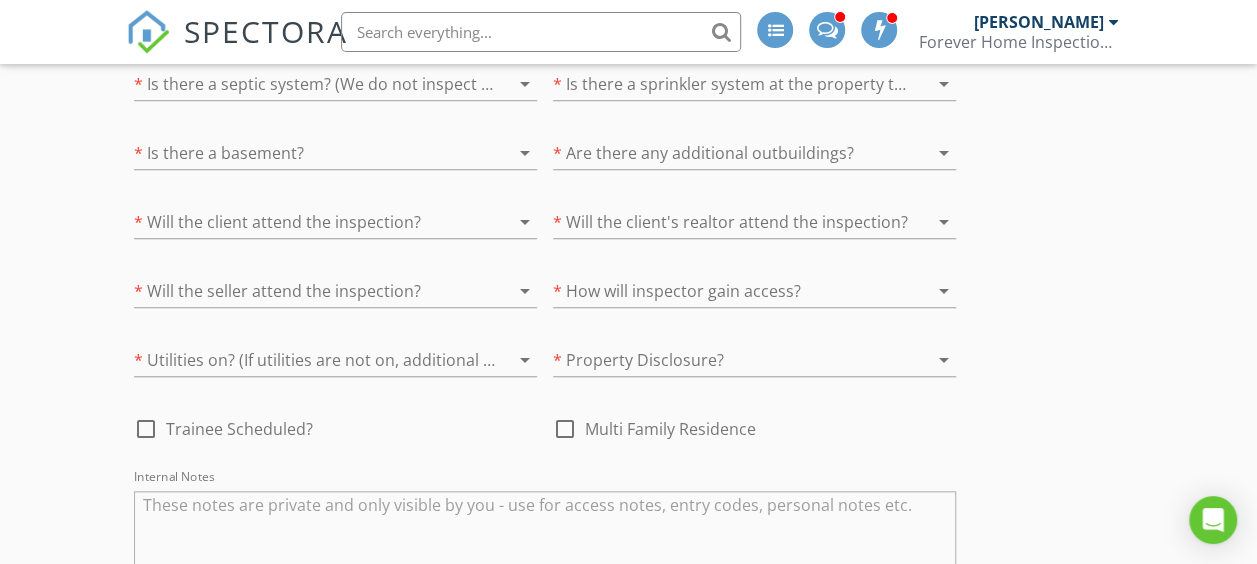 scroll, scrollTop: 4508, scrollLeft: 0, axis: vertical 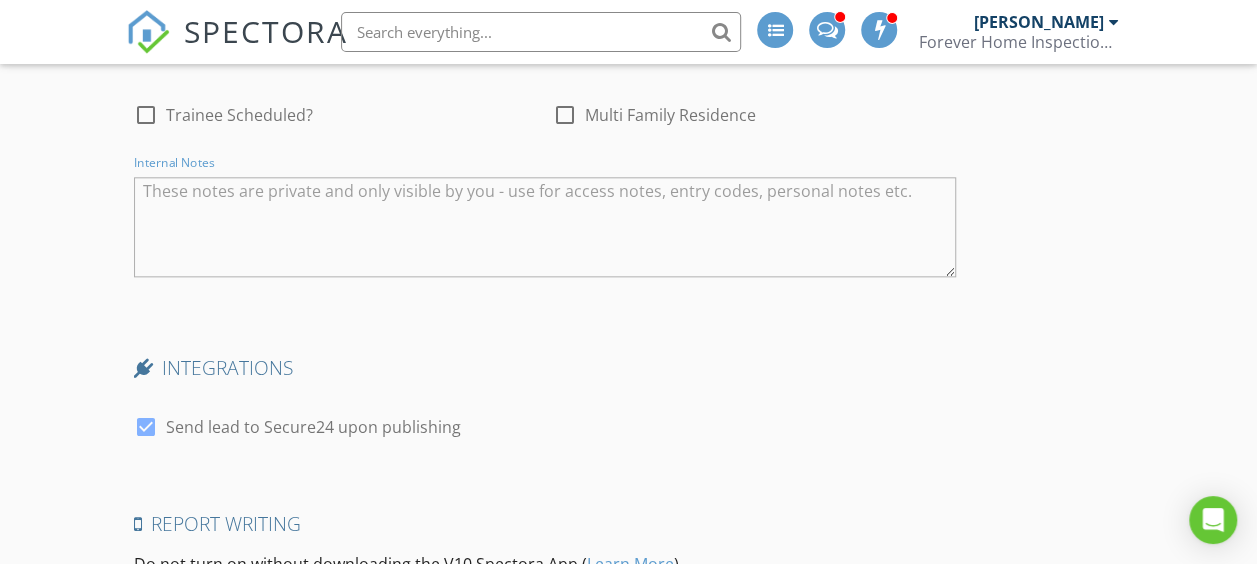 click at bounding box center (545, 227) 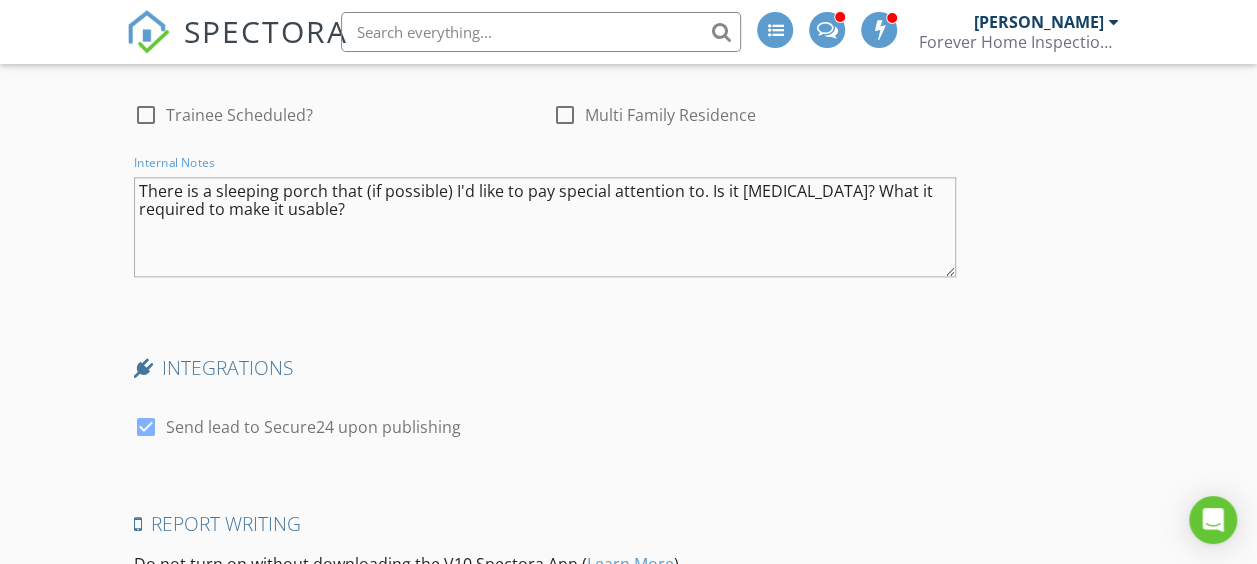 click on "There is a sleeping porch that (if possible) I'd like to pay special attention to. Is it weight-bearing? What it required to make it usable?" at bounding box center [545, 227] 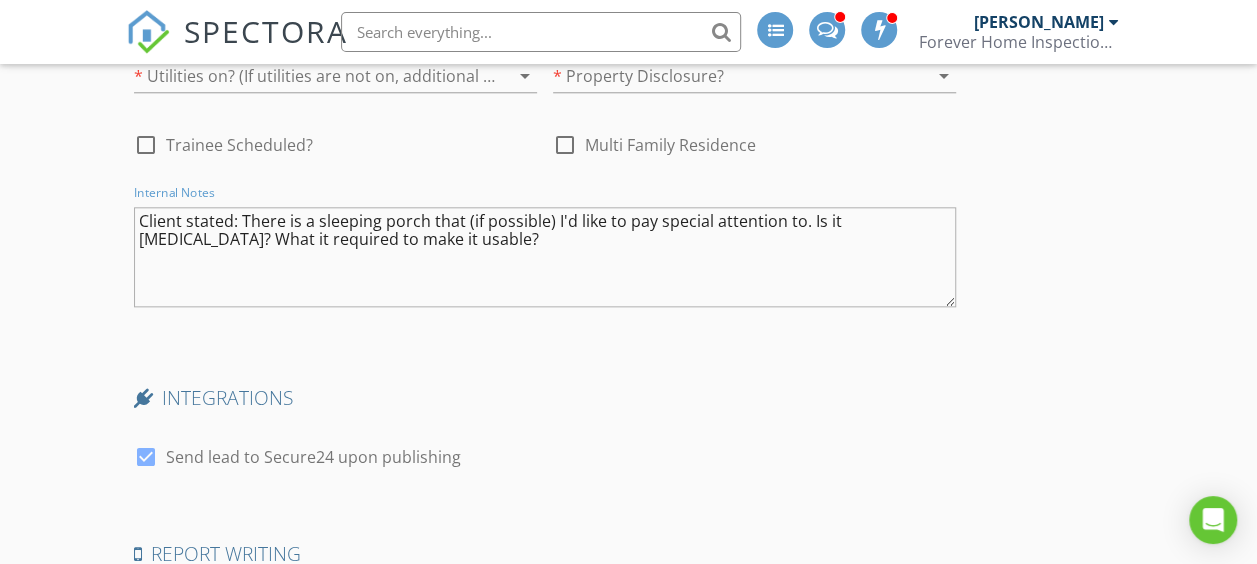scroll, scrollTop: 4788, scrollLeft: 0, axis: vertical 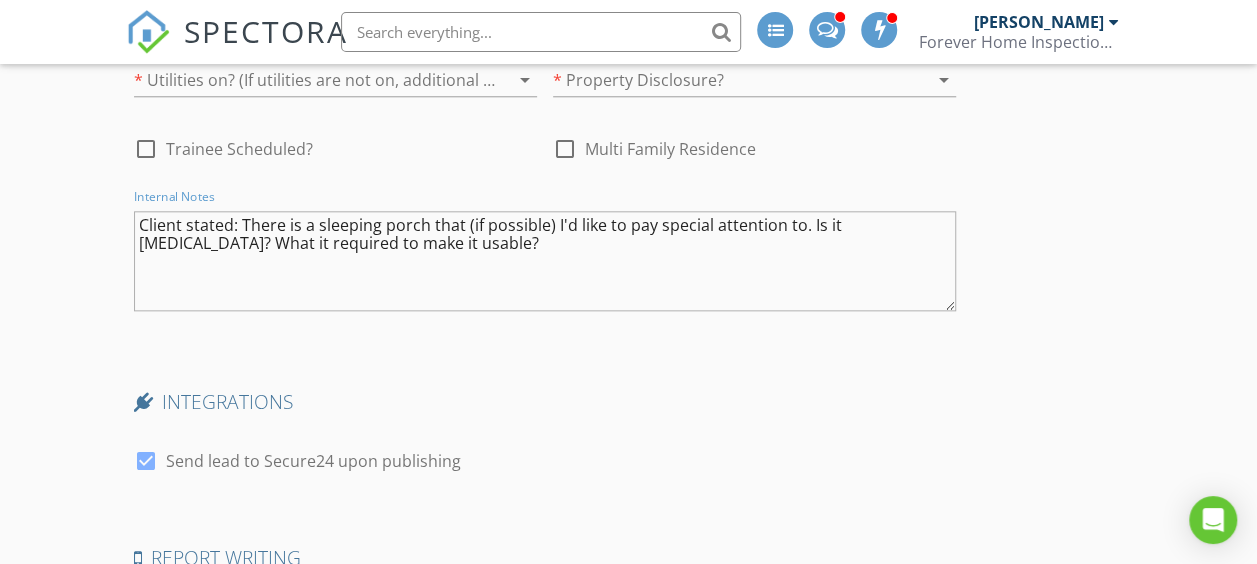 type on "Client stated: There is a sleeping porch that (if possible) I'd like to pay special attention to. Is it weight-bearing? What it required to make it usable?" 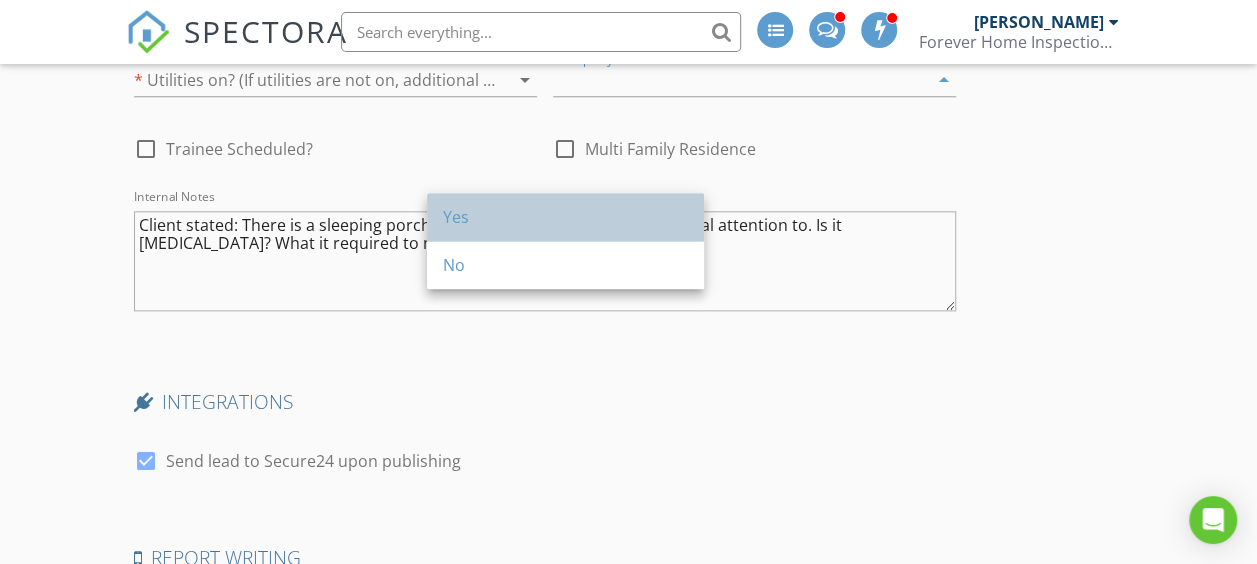 click on "Yes" at bounding box center (565, 217) 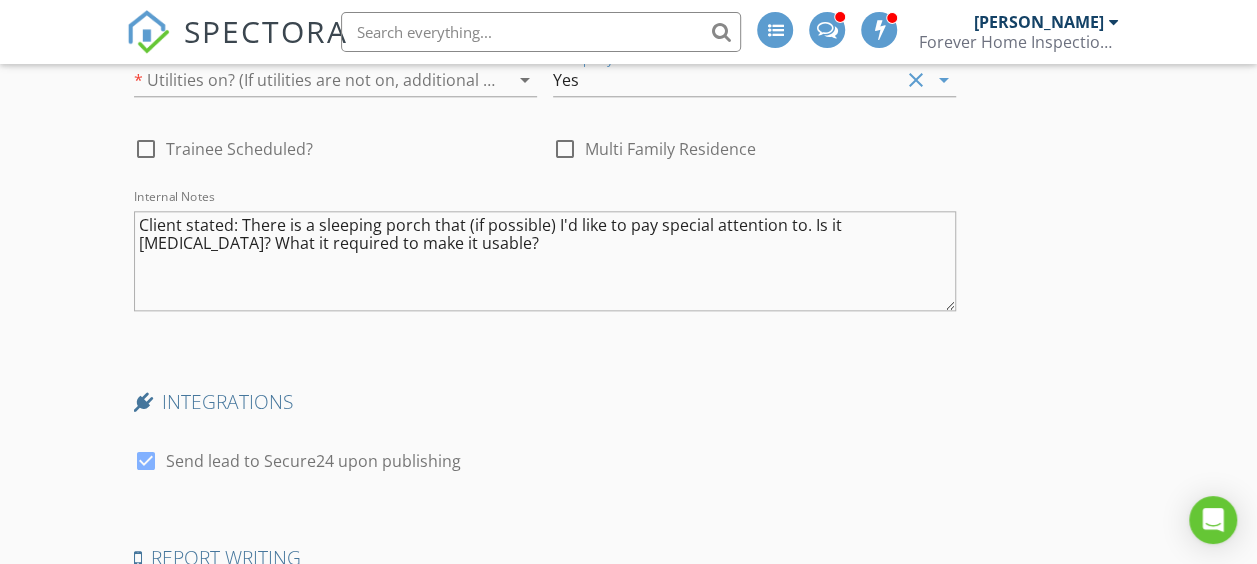 click at bounding box center (307, 80) 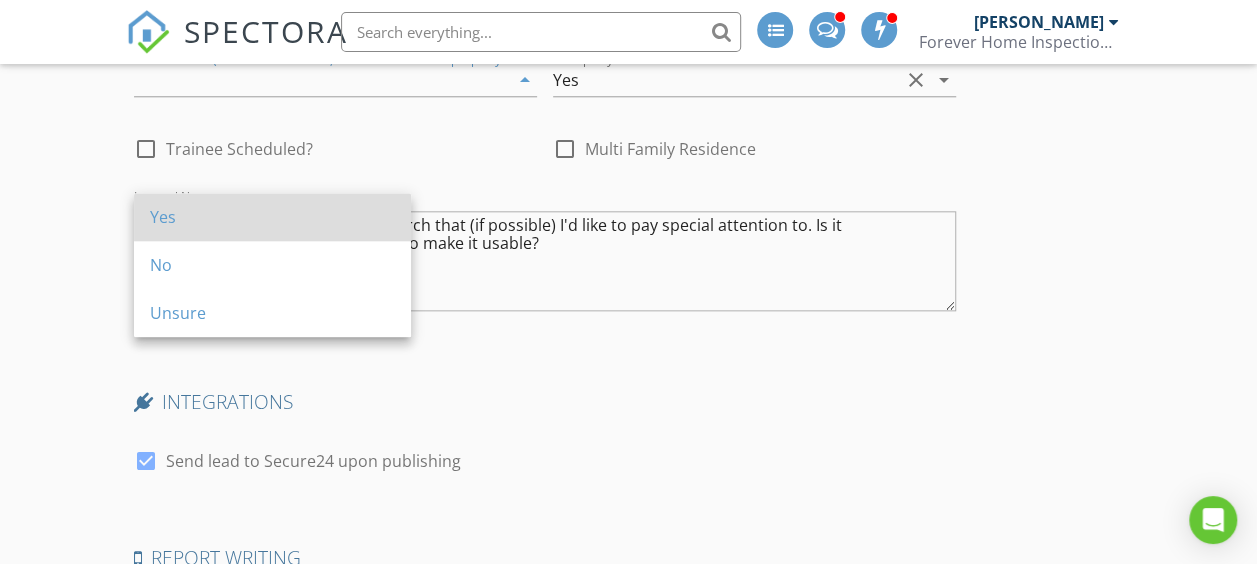 click on "Yes" at bounding box center (272, 217) 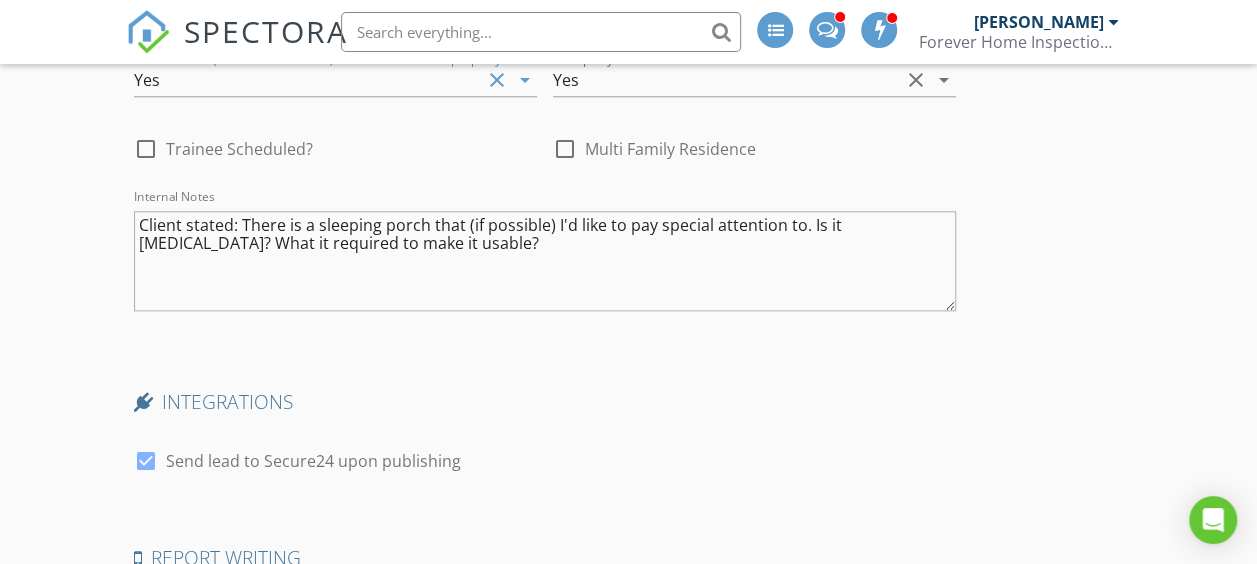 click at bounding box center (307, 11) 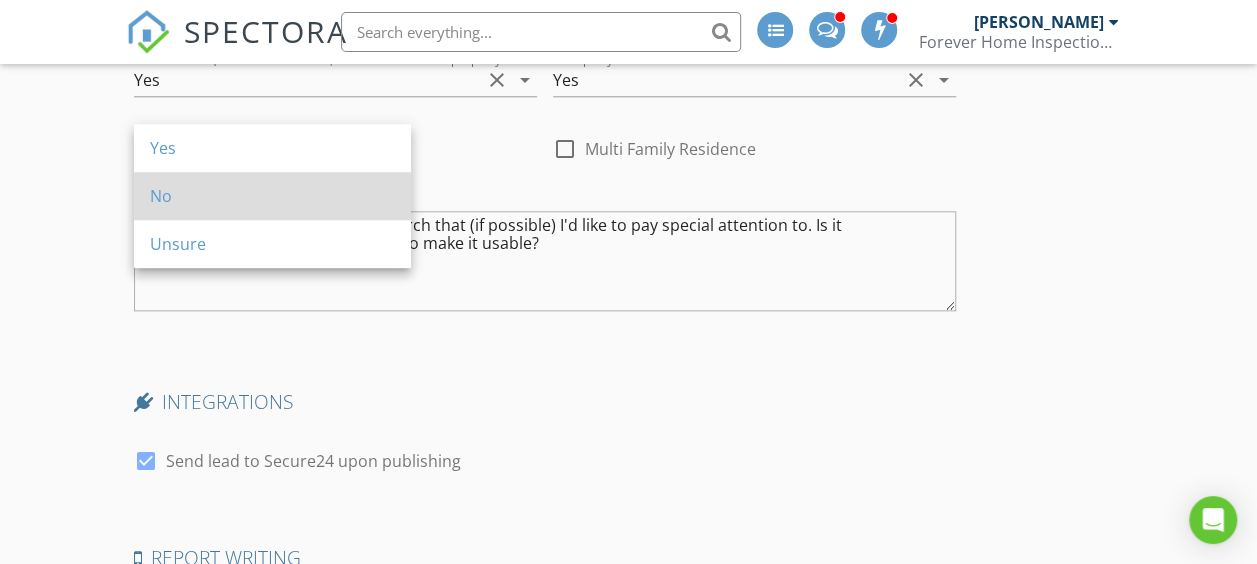 click on "No" at bounding box center [272, 196] 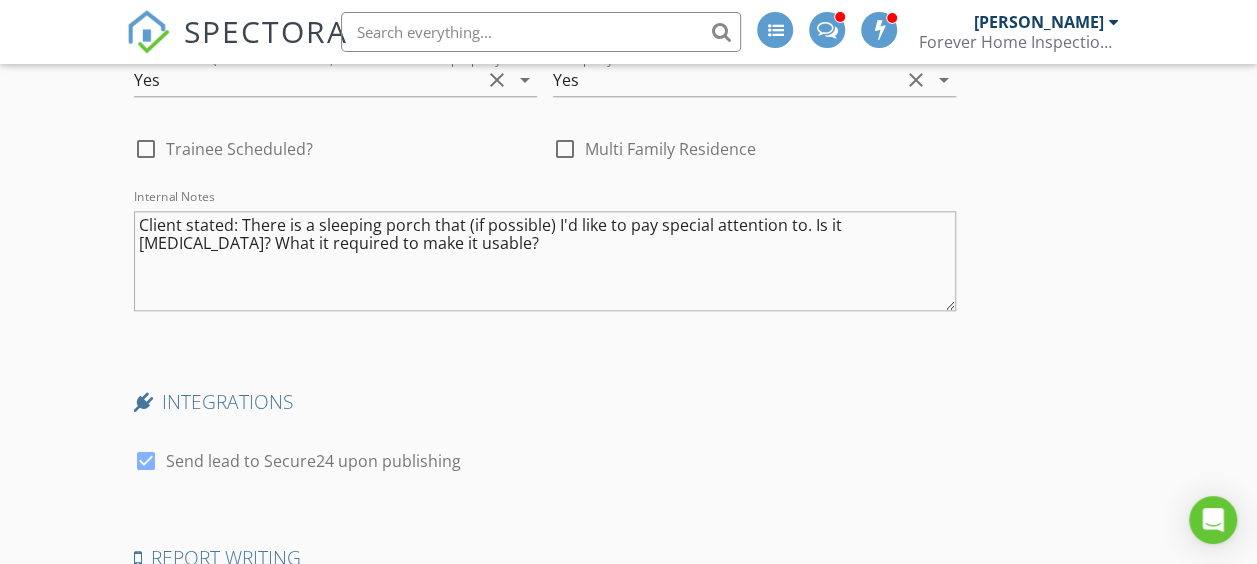 click at bounding box center [726, 11] 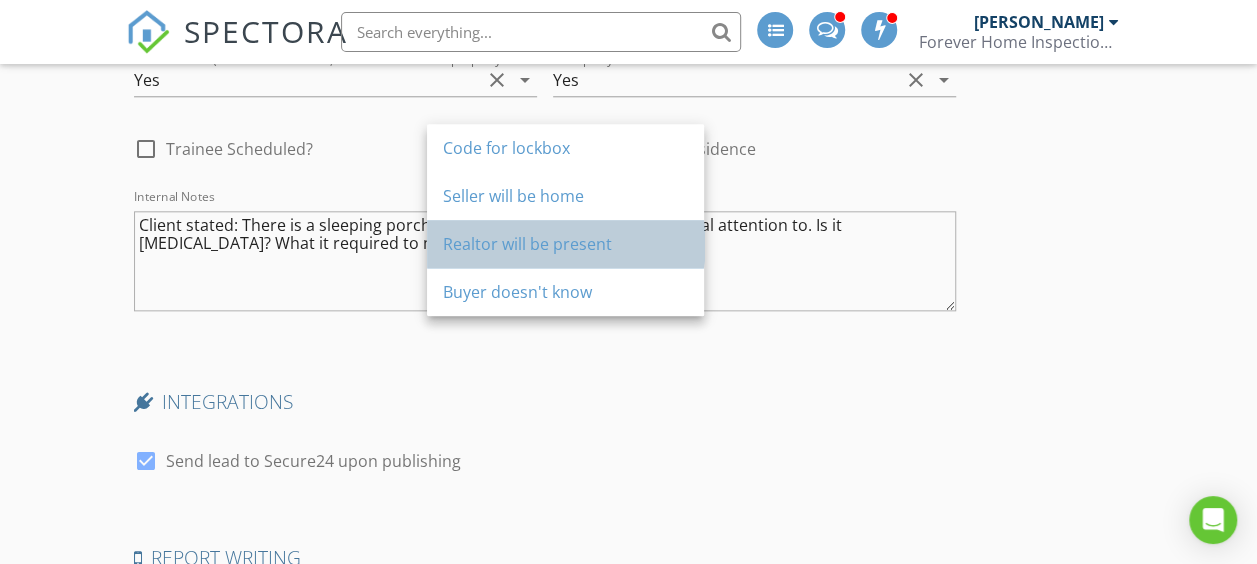 click on "Realtor will be present" at bounding box center [565, 244] 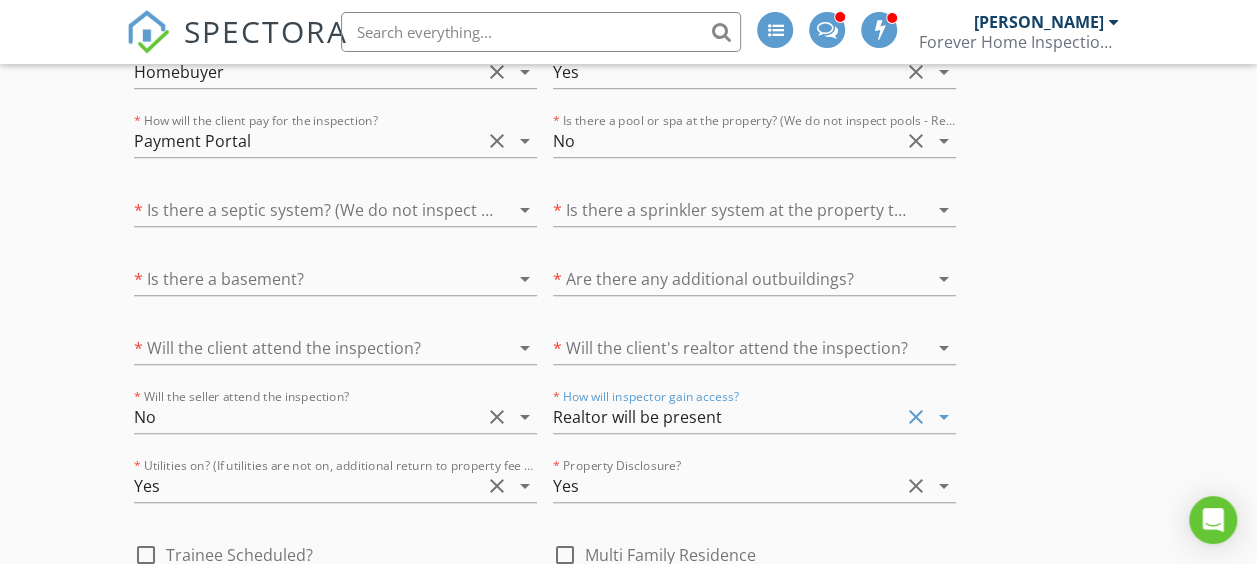 scroll, scrollTop: 4378, scrollLeft: 0, axis: vertical 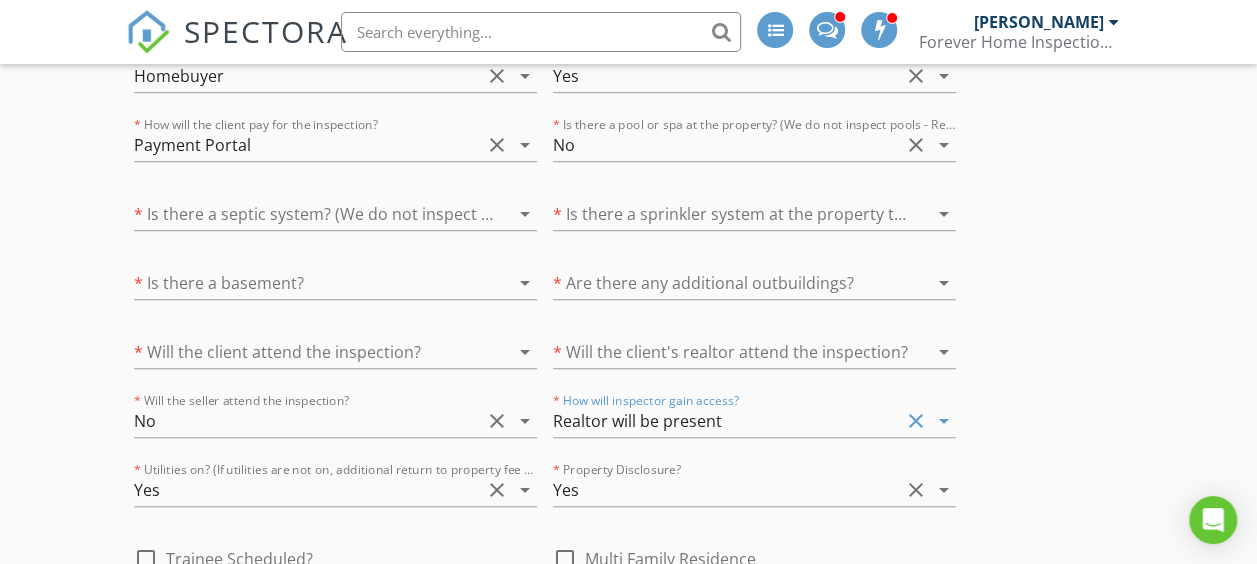 click at bounding box center (726, 214) 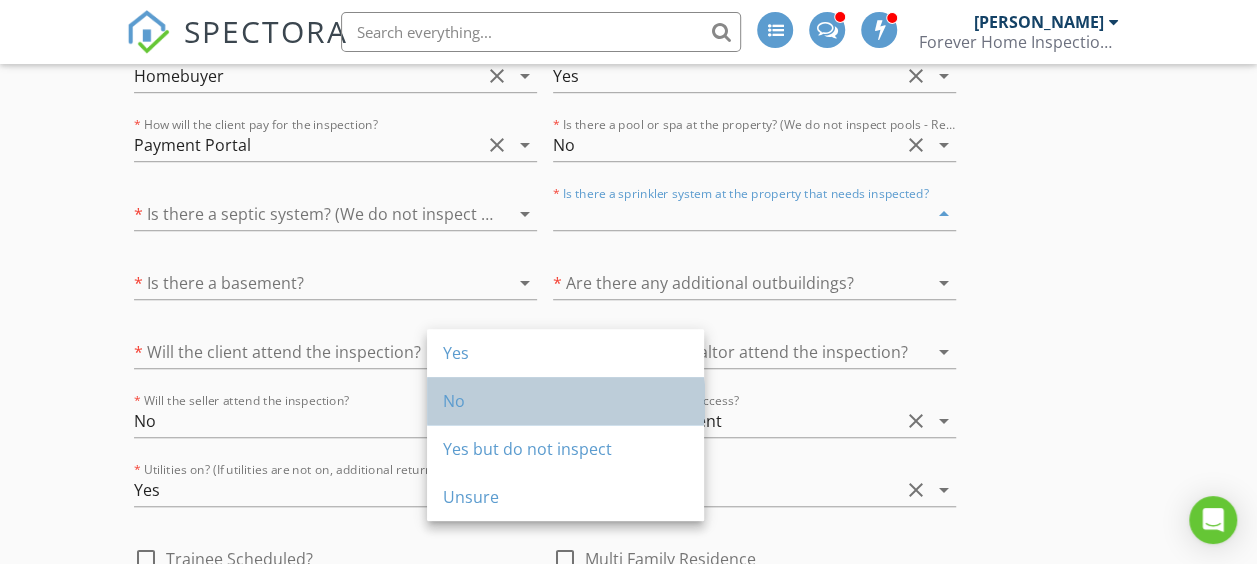 click on "No" at bounding box center (565, 401) 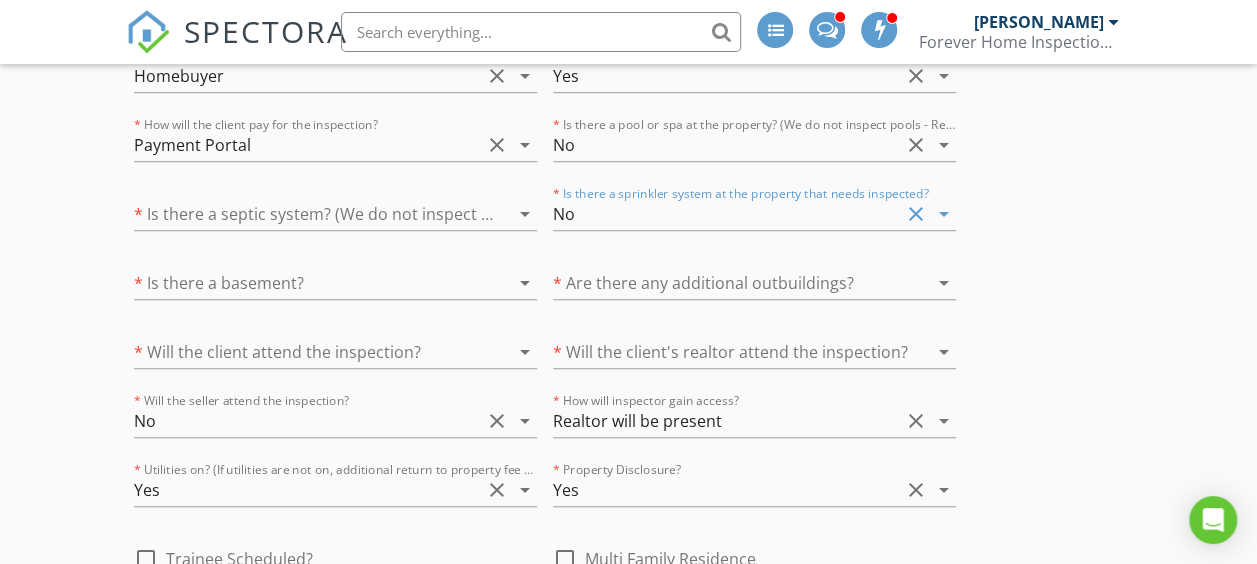 click on "arrow_drop_down" at bounding box center (525, 214) 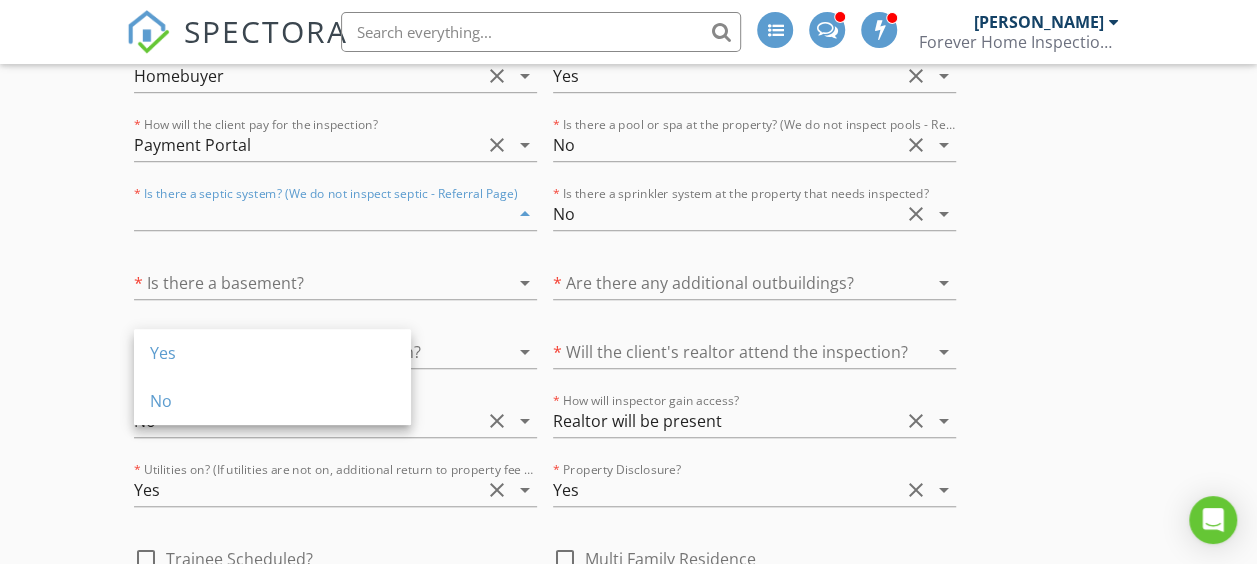 click on "New Inspection
INSPECTOR(S)
check_box   Mike Harding   PRIMARY   Mike Harding arrow_drop_down   check_box_outline_blank Mike Harding specifically requested
Date/Time
07/15/2025 11:00 AM
Location
Address Search       Address 3211 S New Haven Ave   Unit   City Tulsa   State OK   Zip 74135   County Tulsa     Square Feet 3152   Year Built 1935   Foundation Basement arrow_drop_down     Mike Harding     7.2 miles     (15 minutes)
client
check_box Enable Client CC email for this inspection   Client Search     check_box_outline_blank Client is a Company/Organization     First Name Jessica   Last Name Mehta   Email thischerokeerose@gmail.com   CC Email   Phone 503-805-7002         Tags         Notes   Private Notes
ADD ADDITIONAL client
SERVICES
check_box_outline_blank" at bounding box center [628, -1429] 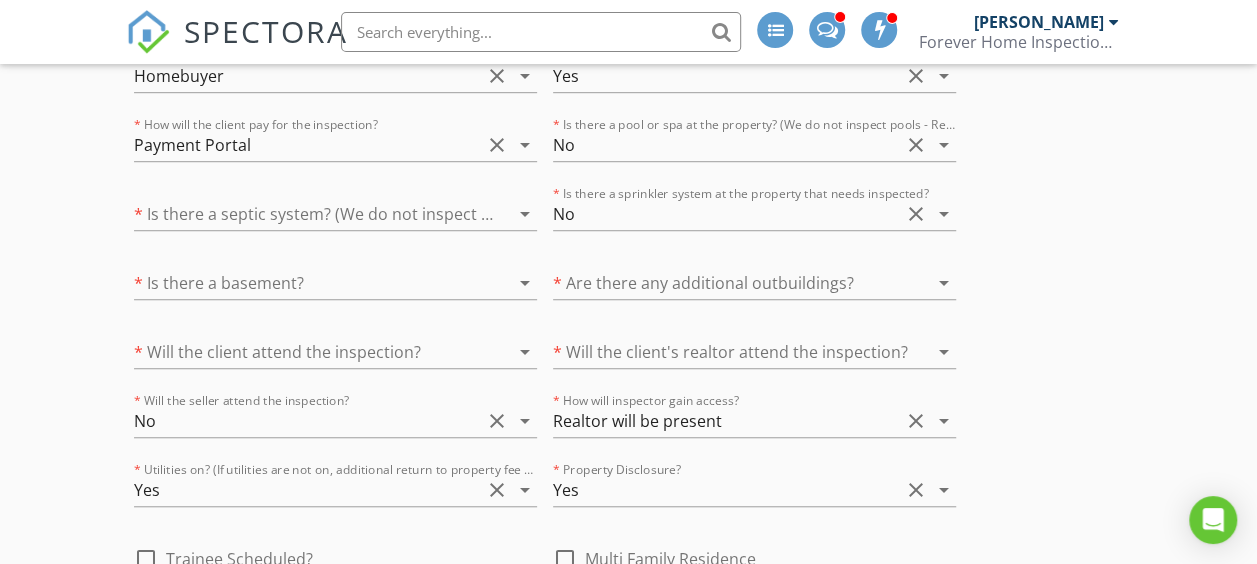 click on "clear" at bounding box center (916, 214) 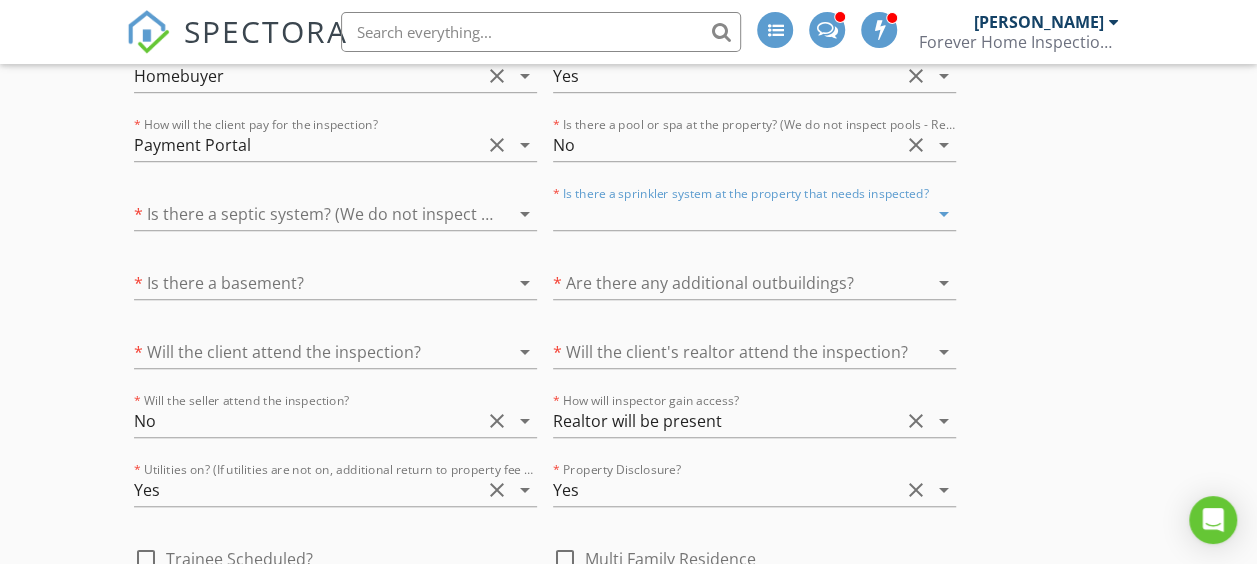 click on "arrow_drop_down" at bounding box center [944, 214] 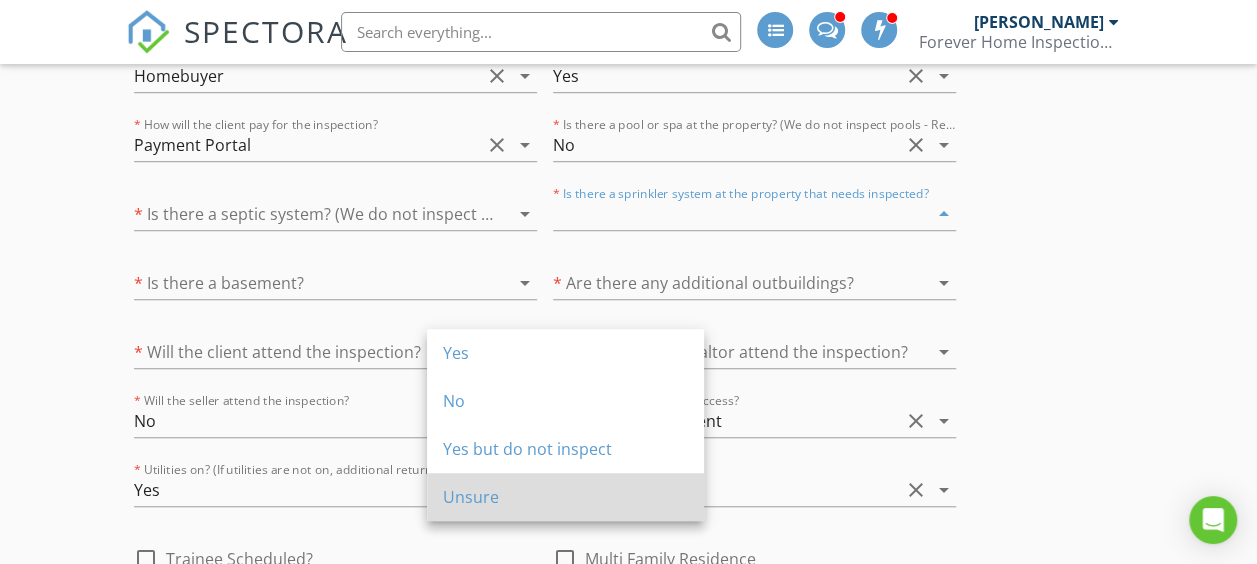 click on "Unsure" at bounding box center [565, 497] 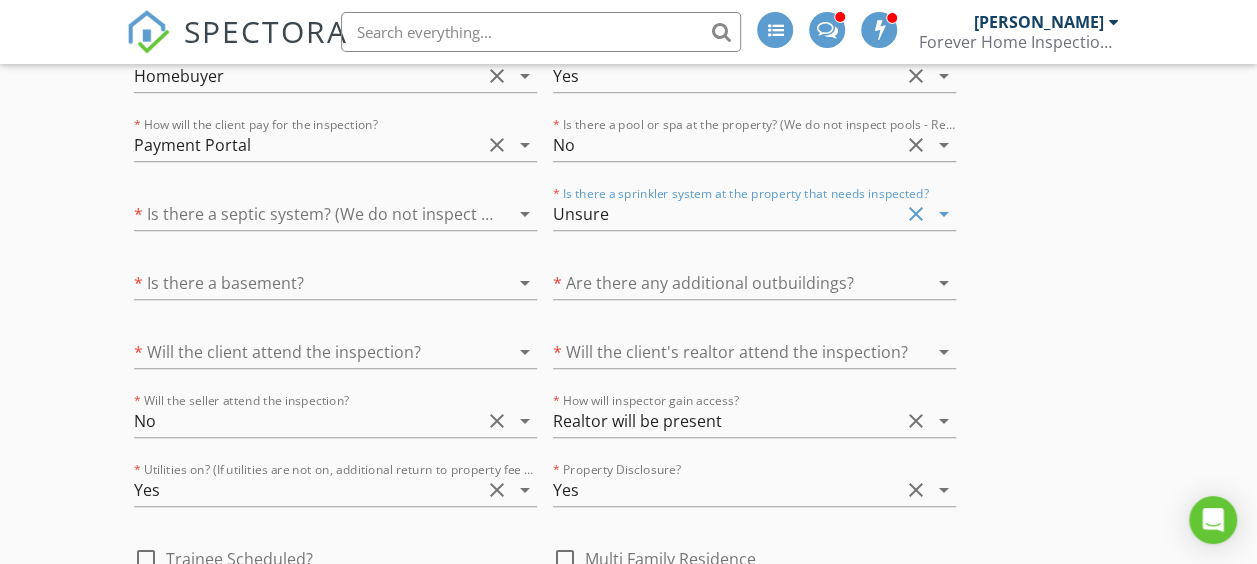 click at bounding box center (307, 214) 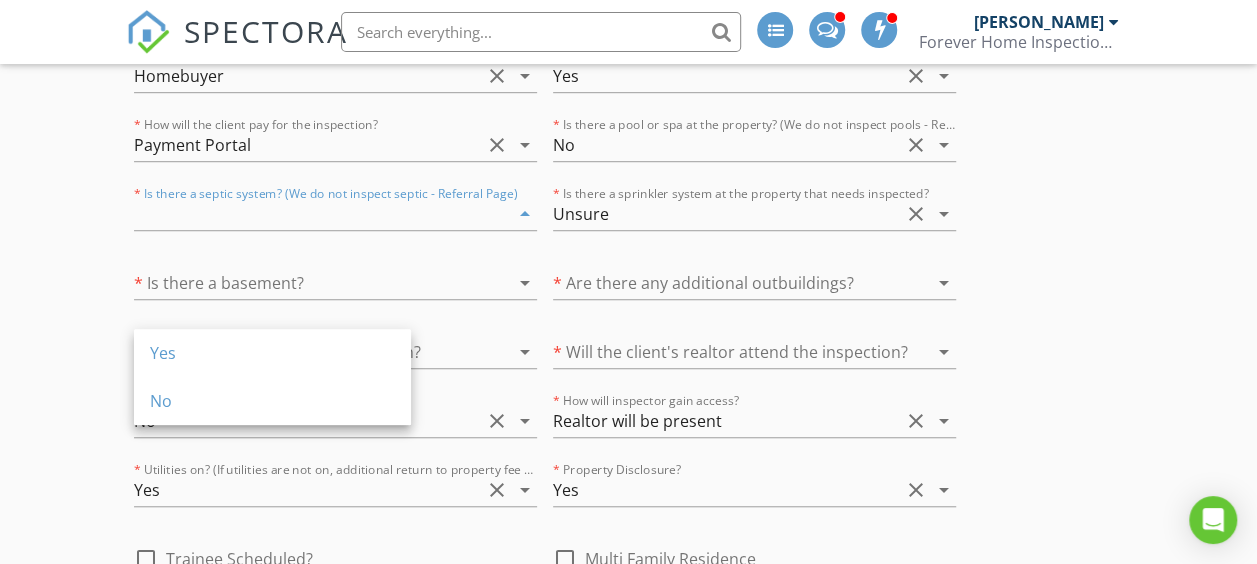 click on "New Inspection
INSPECTOR(S)
check_box   Mike Harding   PRIMARY   Mike Harding arrow_drop_down   check_box_outline_blank Mike Harding specifically requested
Date/Time
07/15/2025 11:00 AM
Location
Address Search       Address 3211 S New Haven Ave   Unit   City Tulsa   State OK   Zip 74135   County Tulsa     Square Feet 3152   Year Built 1935   Foundation Basement arrow_drop_down     Mike Harding     7.2 miles     (15 minutes)
client
check_box Enable Client CC email for this inspection   Client Search     check_box_outline_blank Client is a Company/Organization     First Name Jessica   Last Name Mehta   Email thischerokeerose@gmail.com   CC Email   Phone 503-805-7002         Tags         Notes   Private Notes
ADD ADDITIONAL client
SERVICES
check_box_outline_blank" at bounding box center (628, -1429) 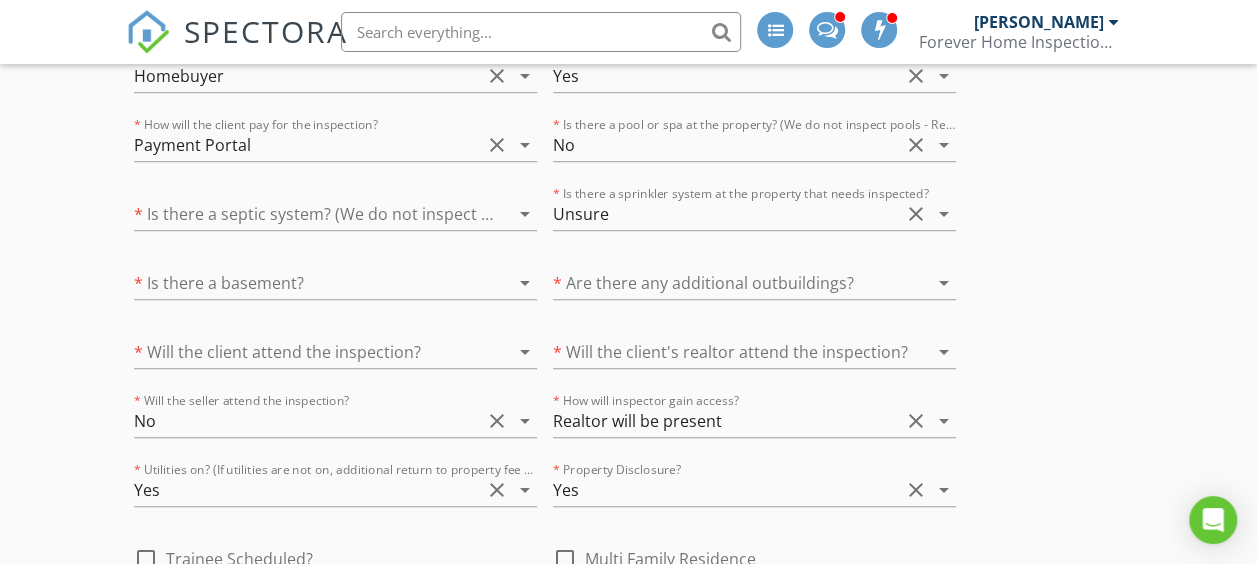 click at bounding box center (307, 283) 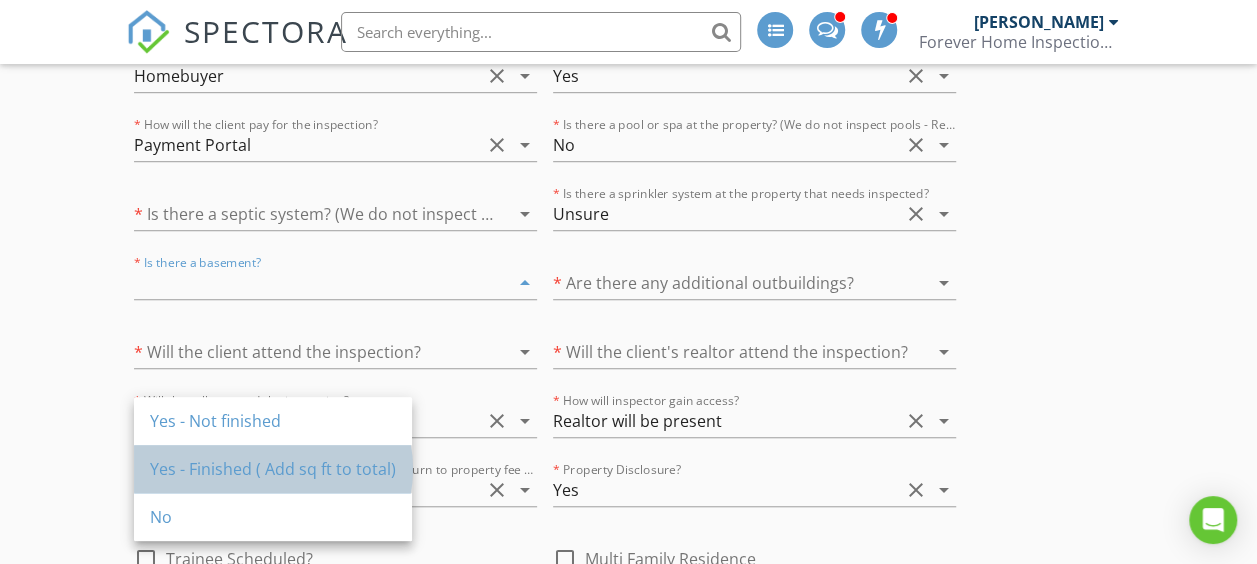 click on "Yes - Finished ( Add sq ft to total)" at bounding box center (273, 469) 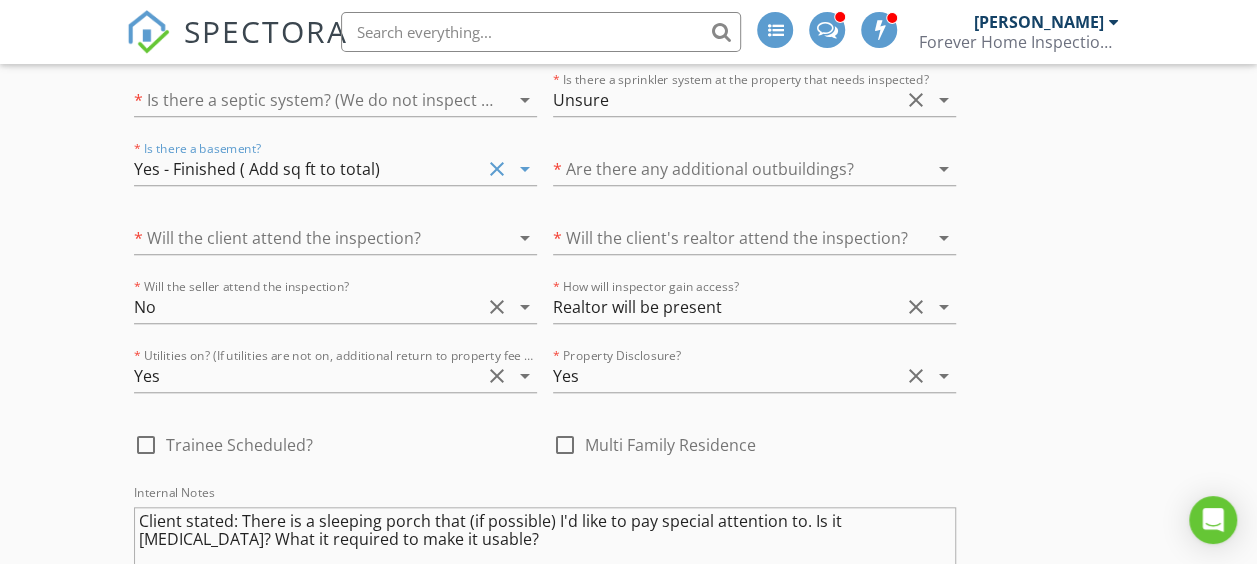scroll, scrollTop: 4518, scrollLeft: 0, axis: vertical 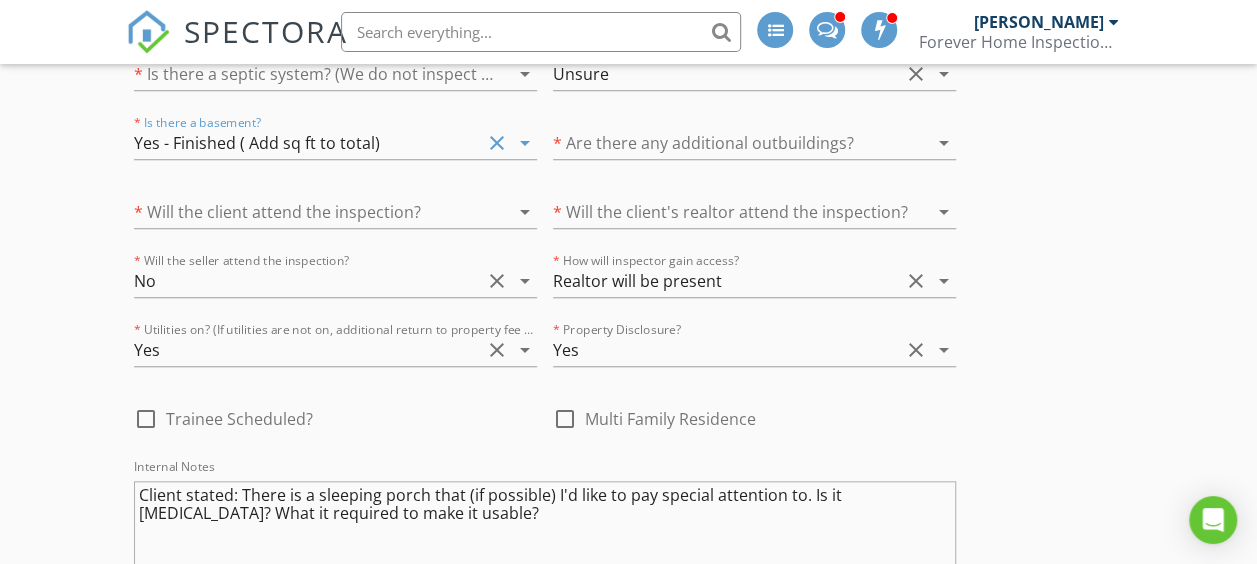 click at bounding box center [307, 212] 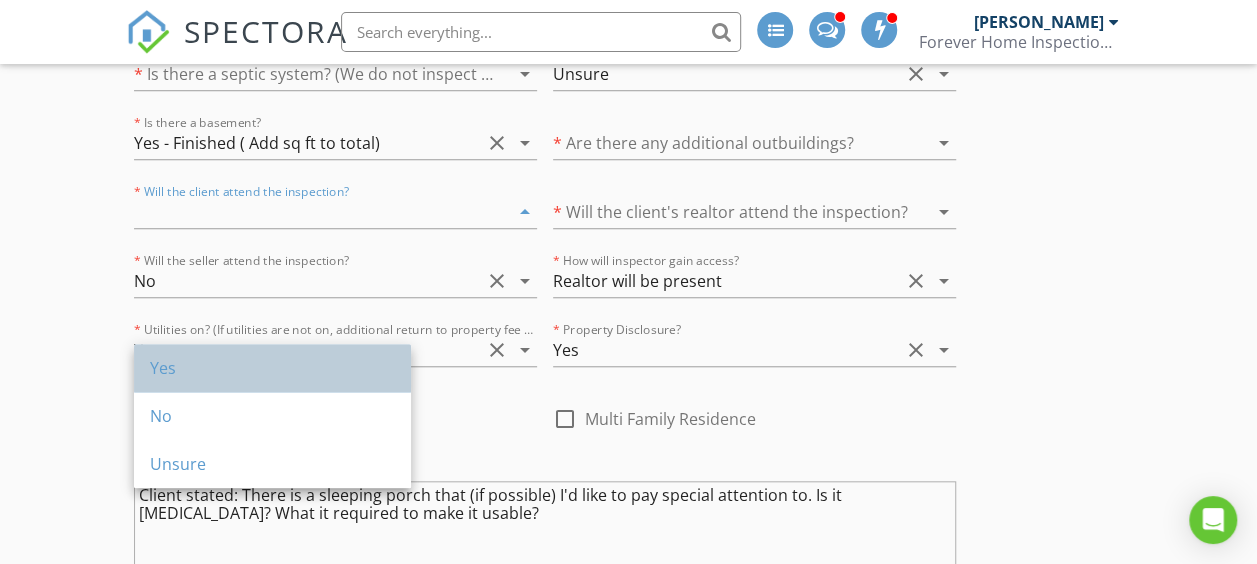 click on "Yes" at bounding box center [272, 368] 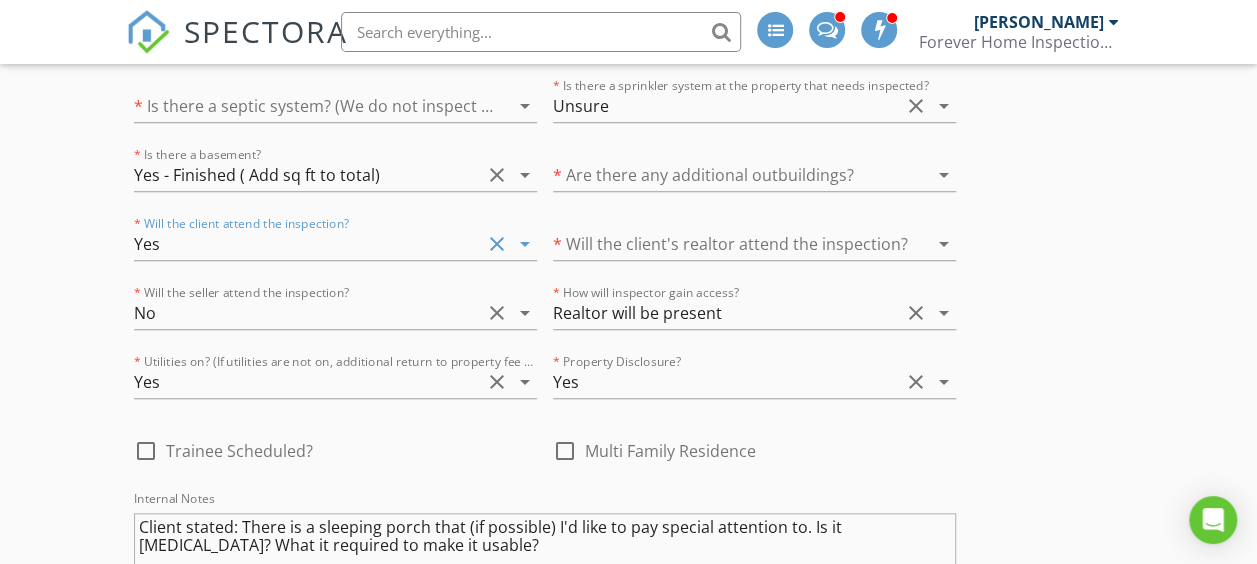 scroll, scrollTop: 4518, scrollLeft: 0, axis: vertical 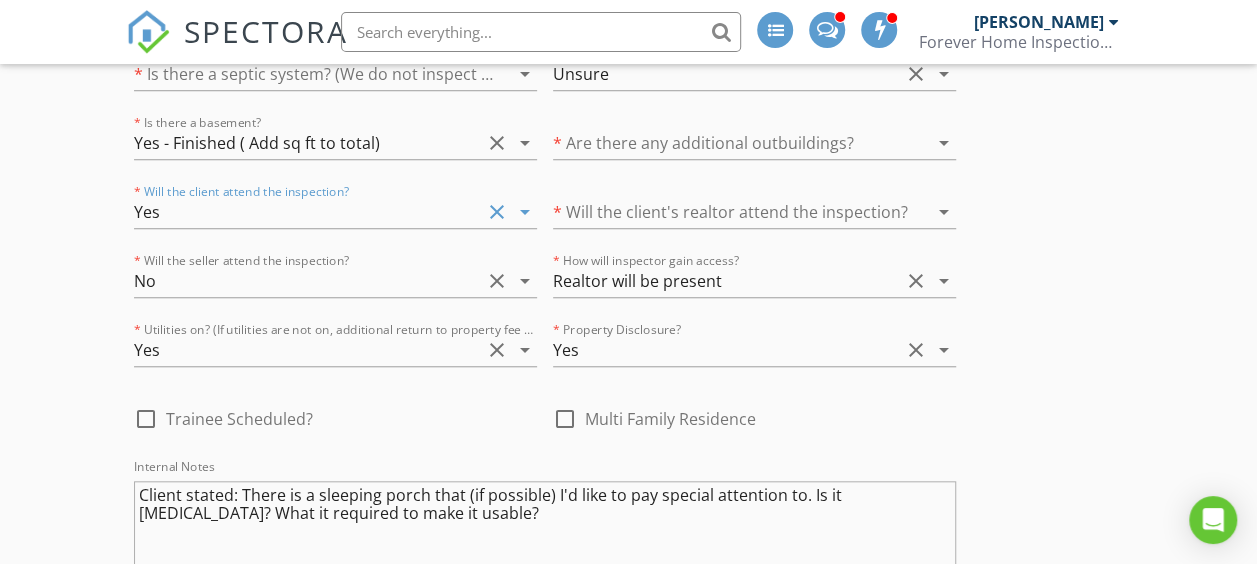 click at bounding box center (726, 212) 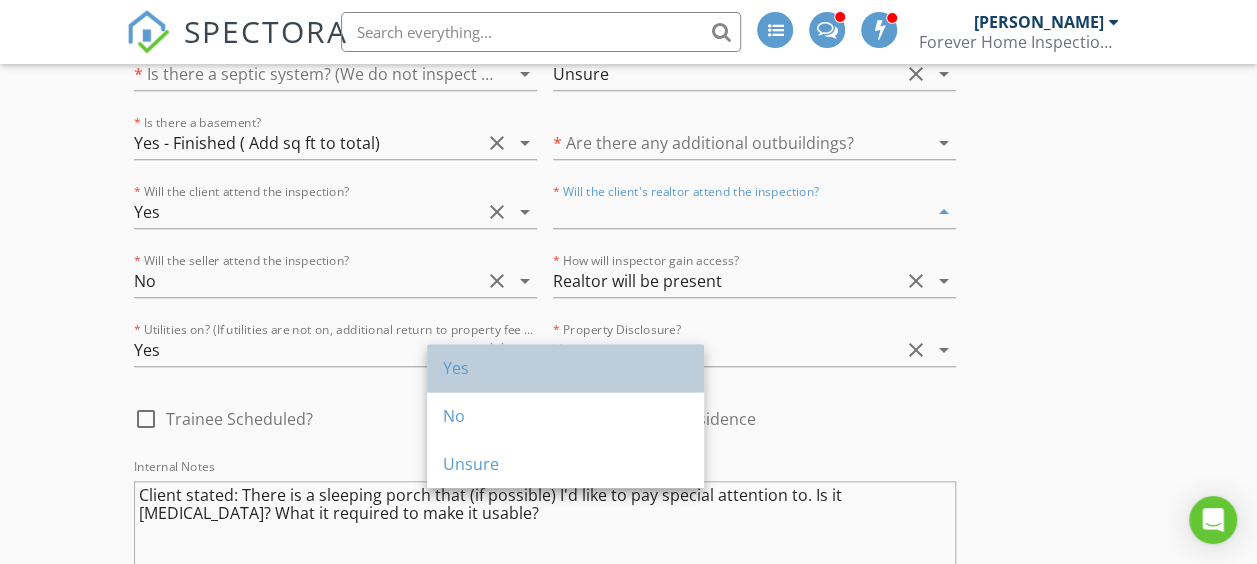 click on "Yes" at bounding box center (565, 368) 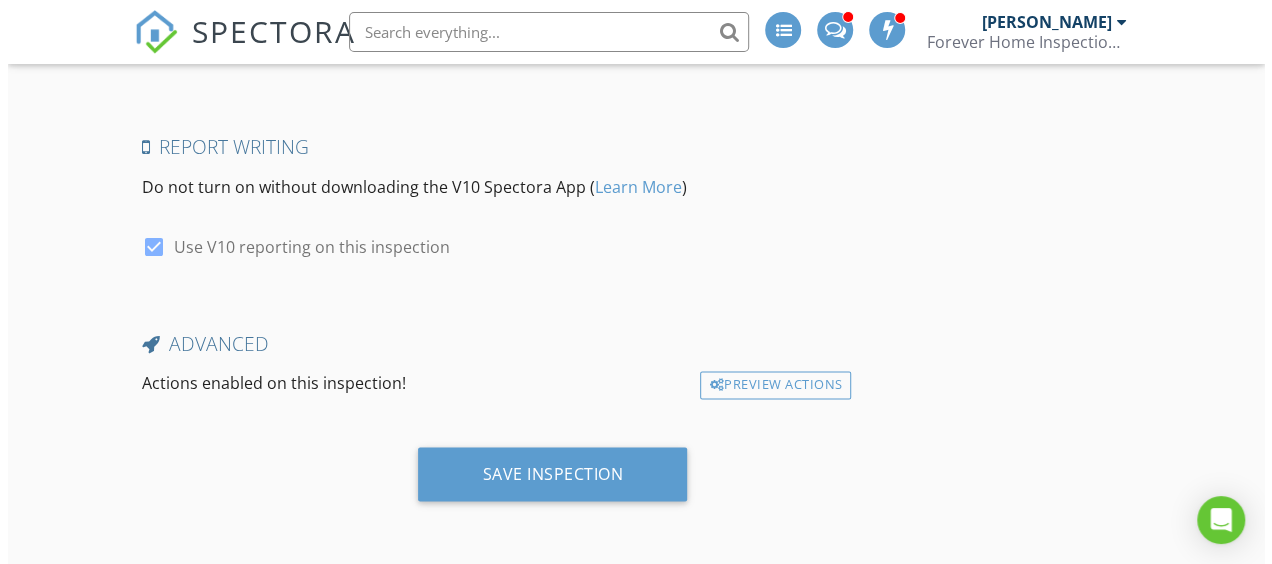 scroll, scrollTop: 5344, scrollLeft: 0, axis: vertical 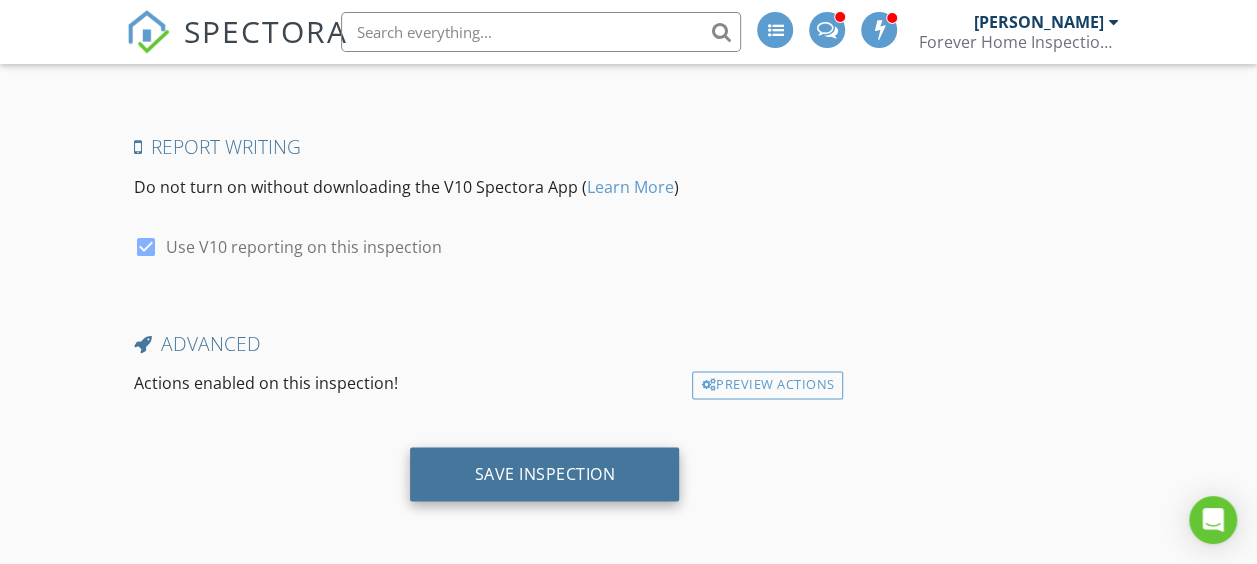 click on "Save Inspection" at bounding box center [544, 473] 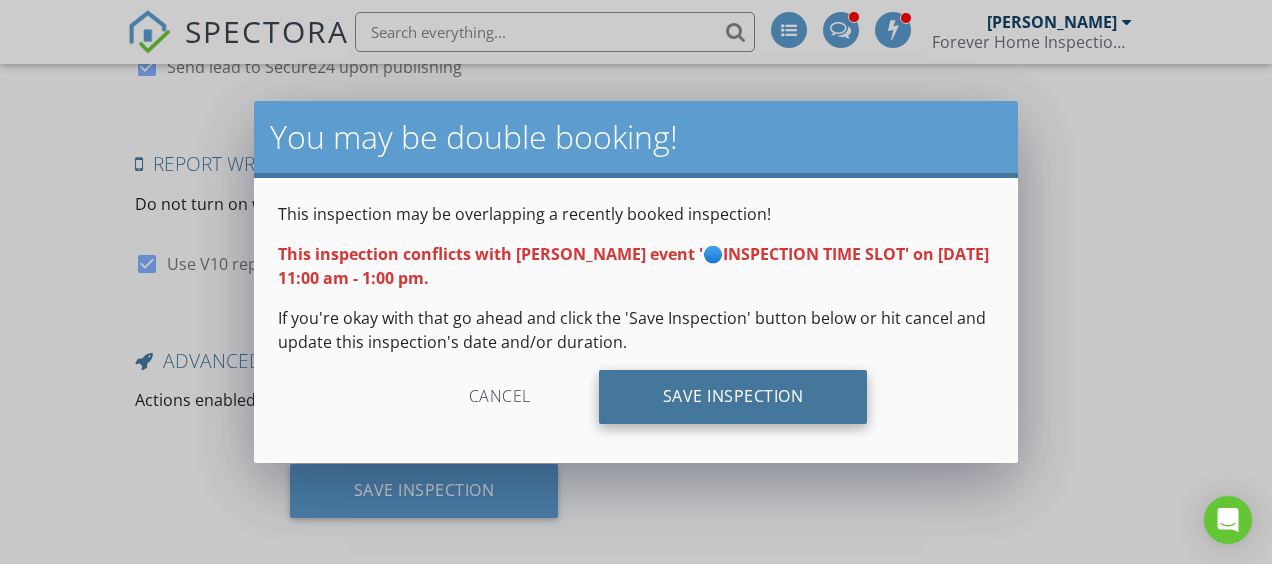 click on "Save Inspection" at bounding box center (733, 397) 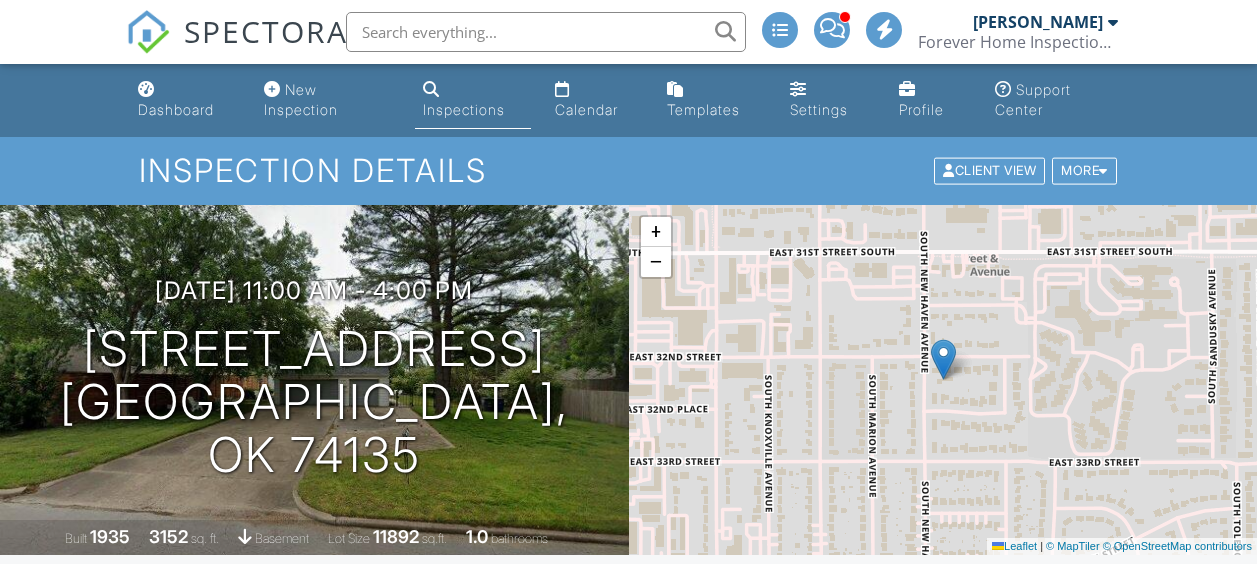 scroll, scrollTop: 0, scrollLeft: 0, axis: both 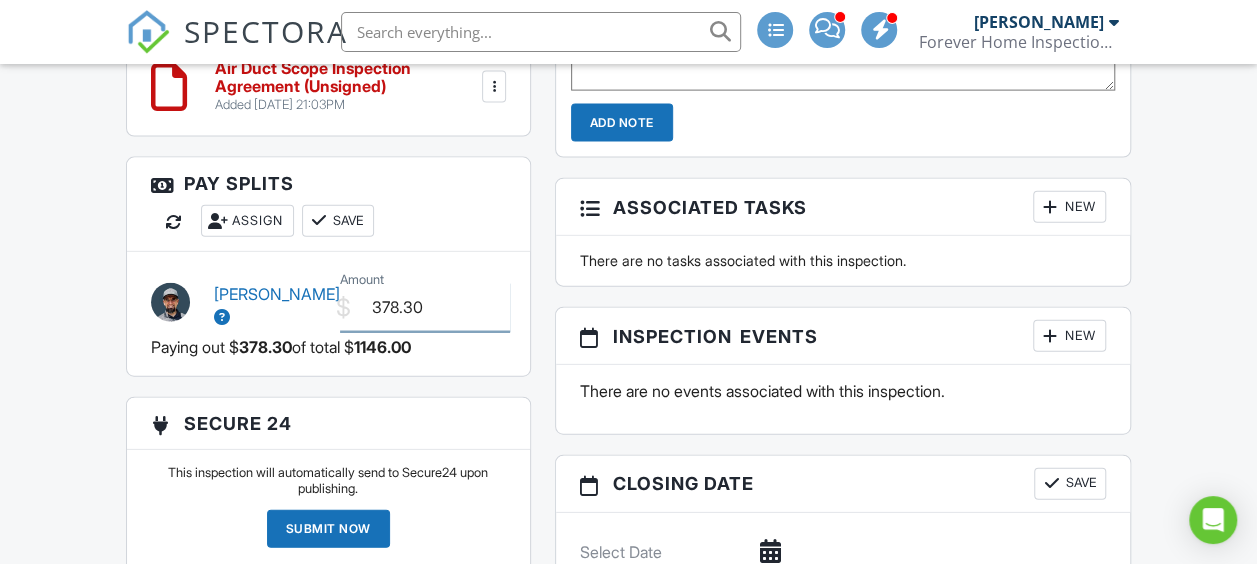 drag, startPoint x: 426, startPoint y: 279, endPoint x: 356, endPoint y: 270, distance: 70.5762 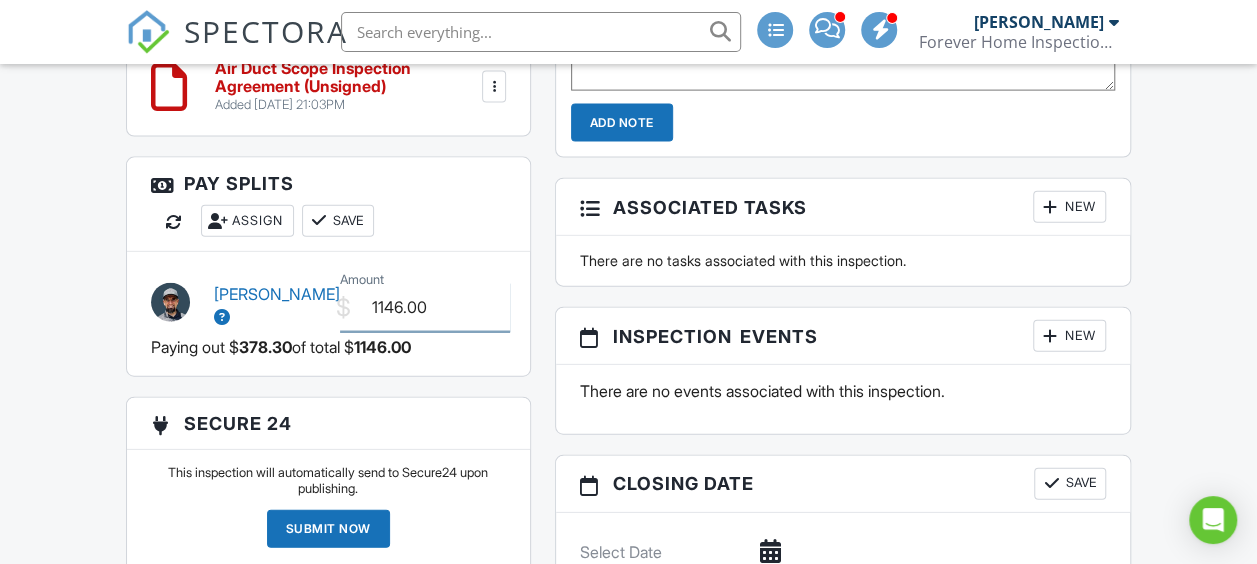 type on "1146.00" 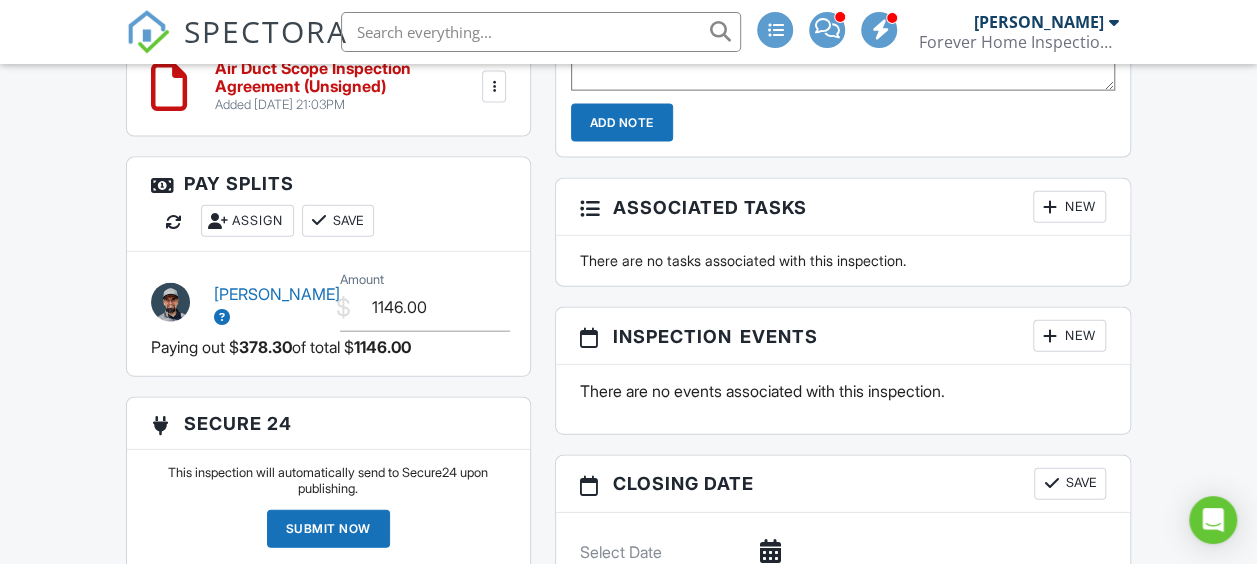 click on "[PERSON_NAME]" at bounding box center [265, 305] 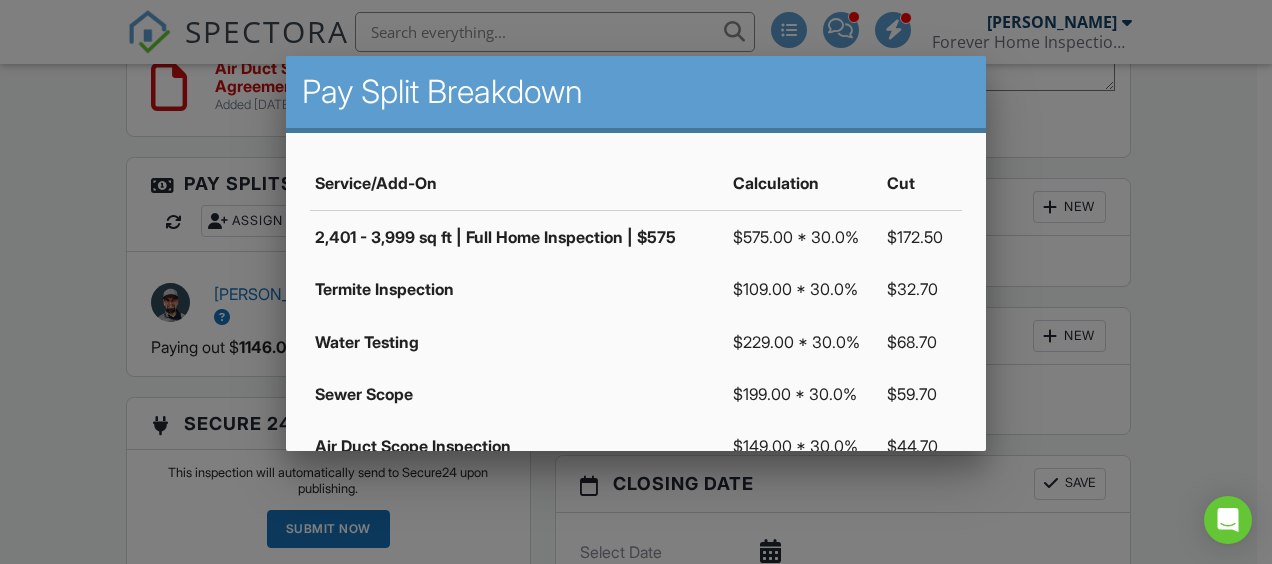 click at bounding box center (636, 252) 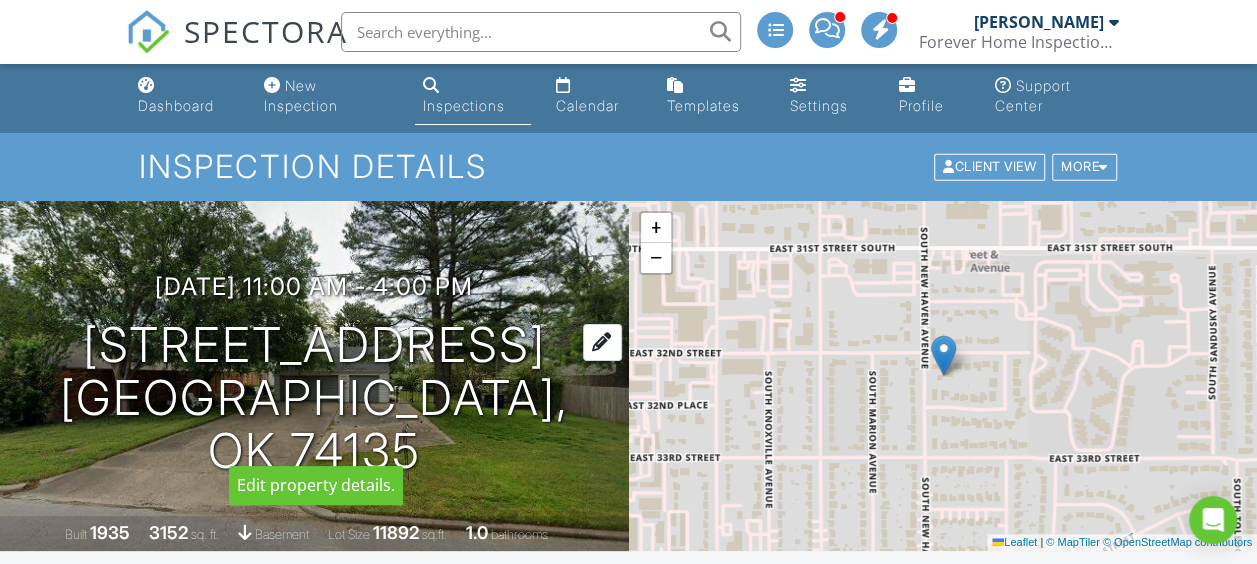 scroll, scrollTop: 0, scrollLeft: 0, axis: both 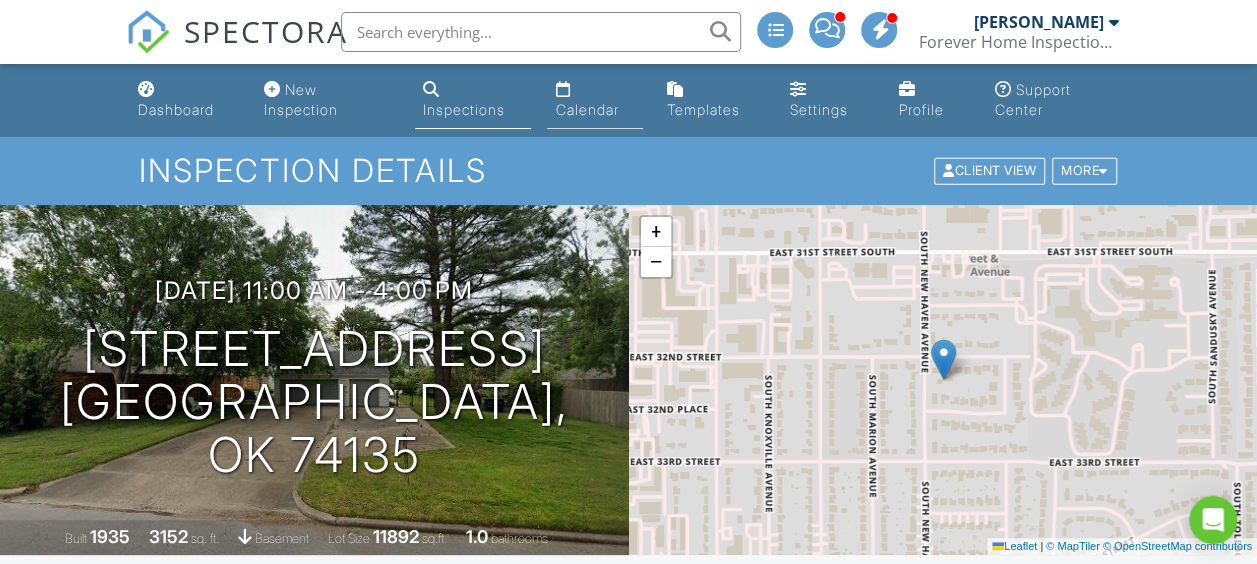 click on "Calendar" at bounding box center [595, 100] 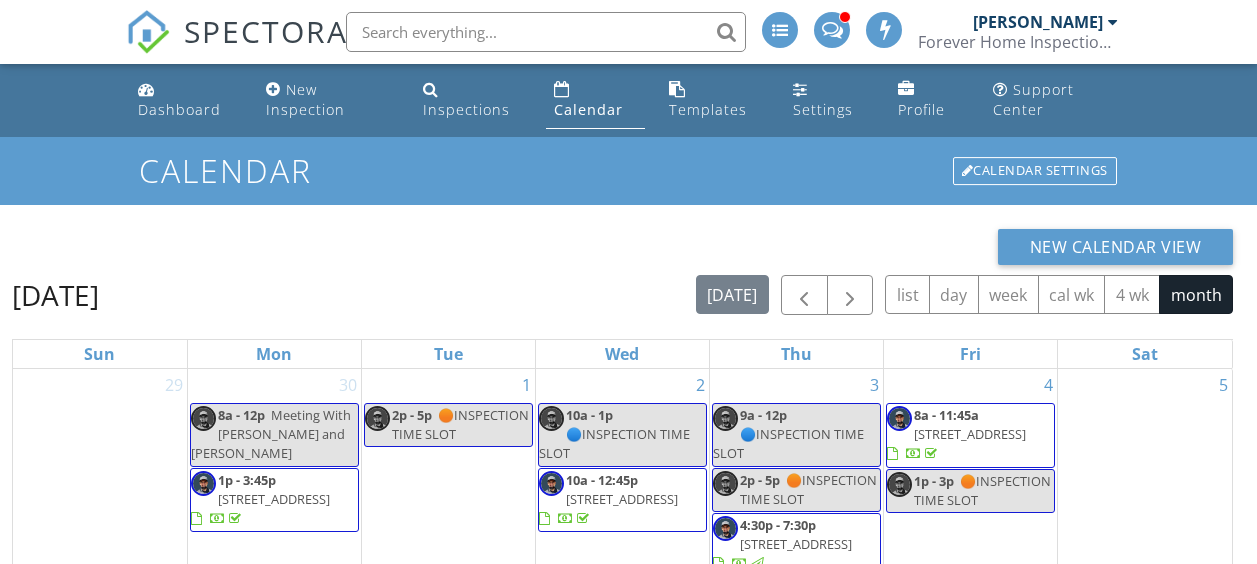 scroll, scrollTop: 0, scrollLeft: 0, axis: both 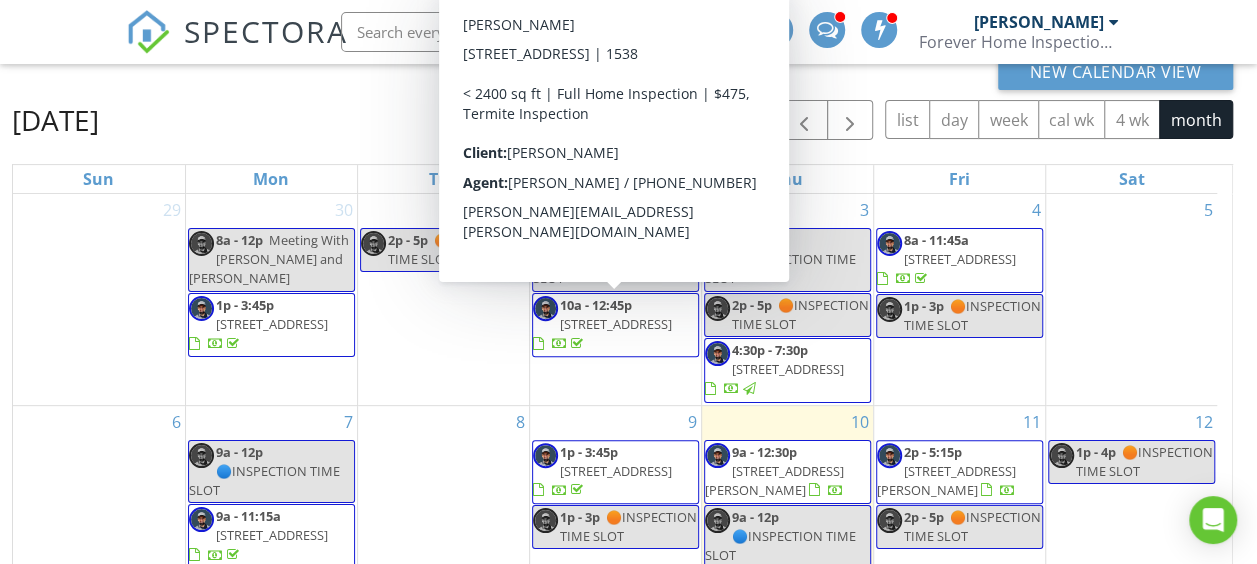 click on "[STREET_ADDRESS]" at bounding box center (616, 324) 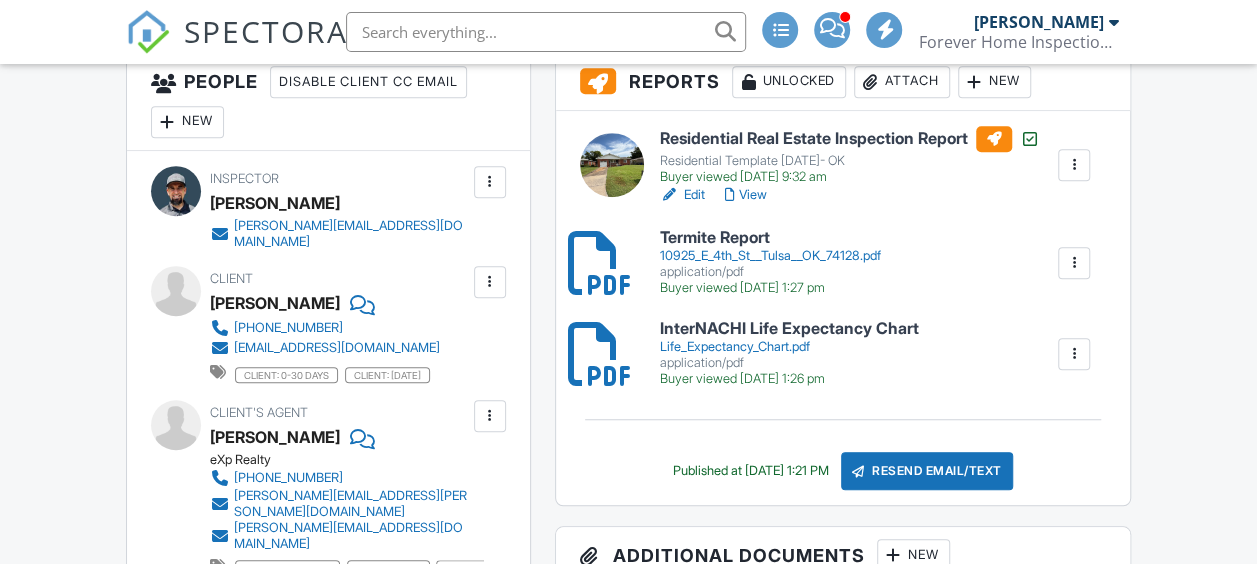 scroll, scrollTop: 1407, scrollLeft: 0, axis: vertical 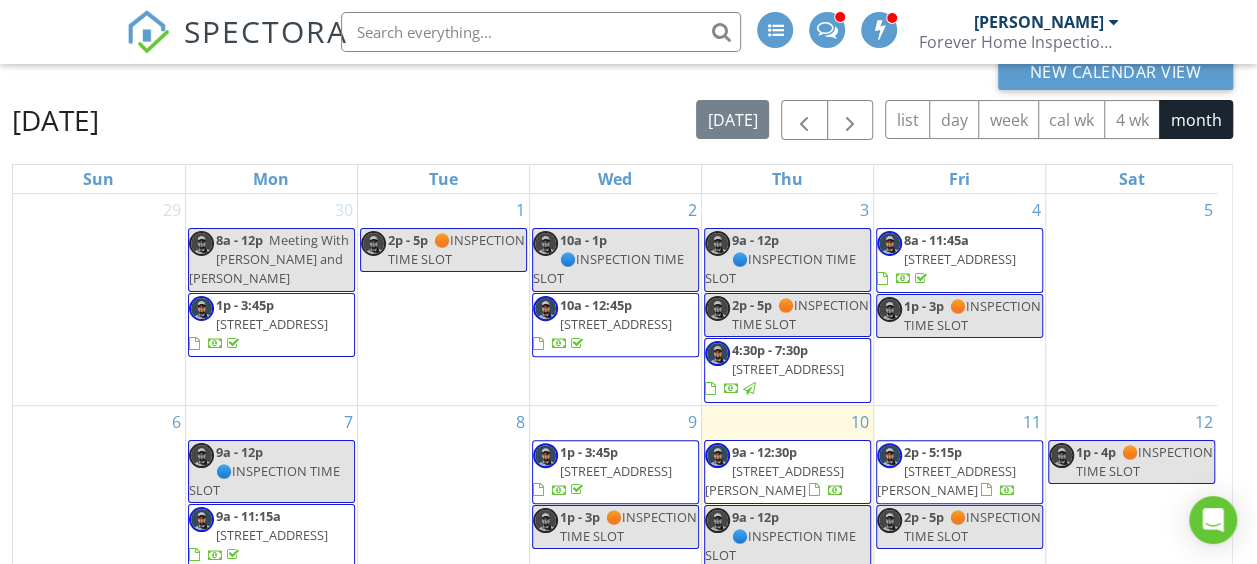 click on "[STREET_ADDRESS]" at bounding box center [788, 369] 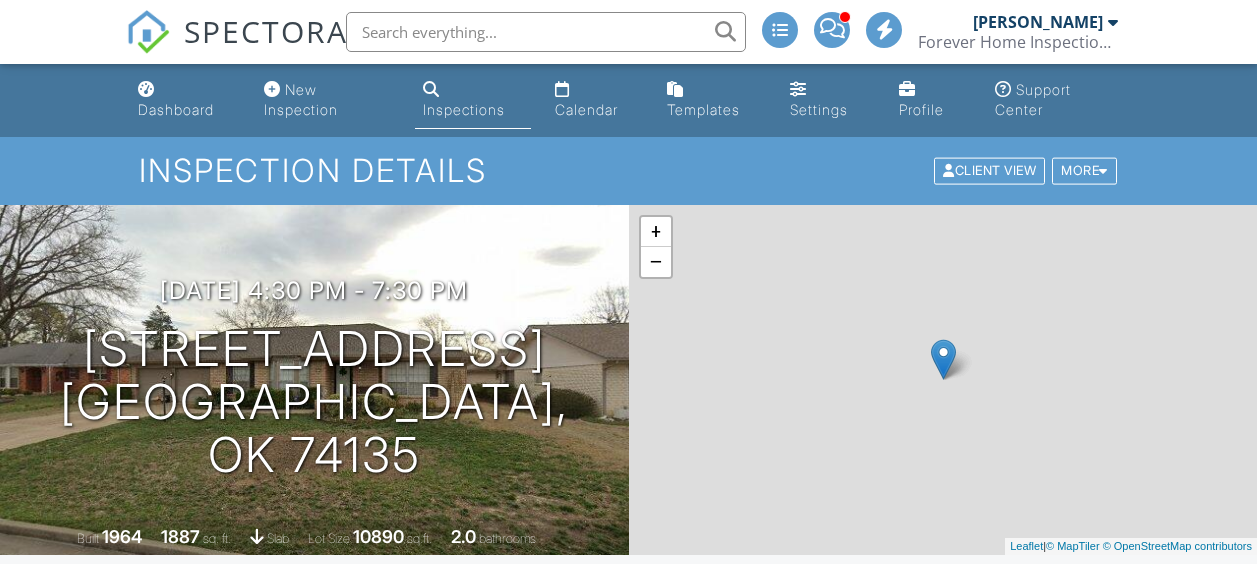 scroll, scrollTop: 0, scrollLeft: 0, axis: both 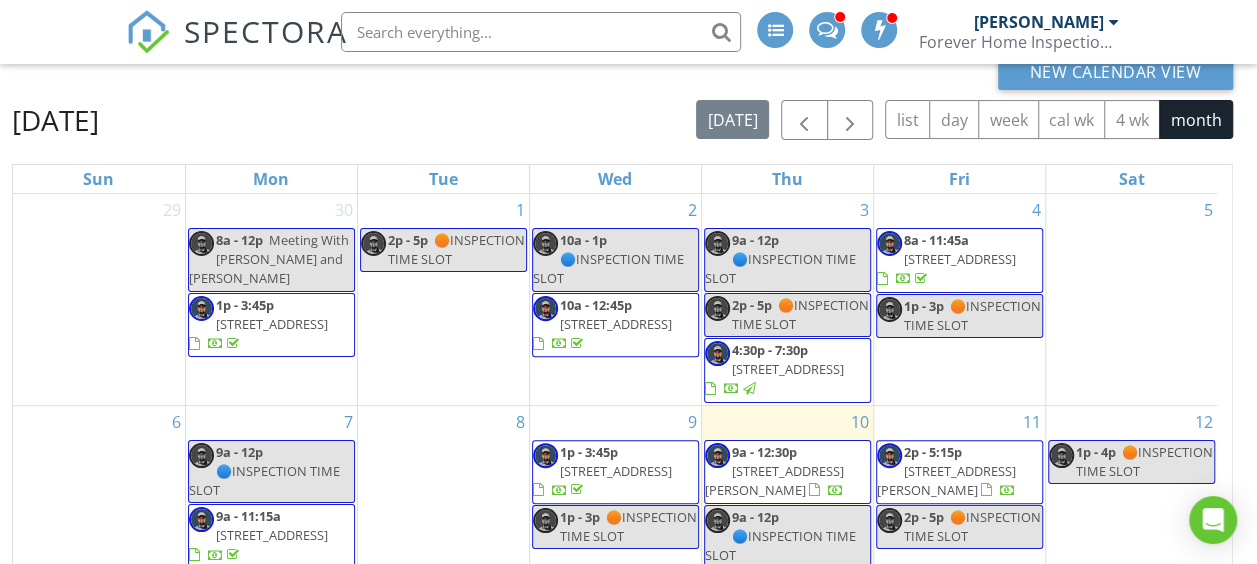 click on "8a - 11:45a" at bounding box center [936, 240] 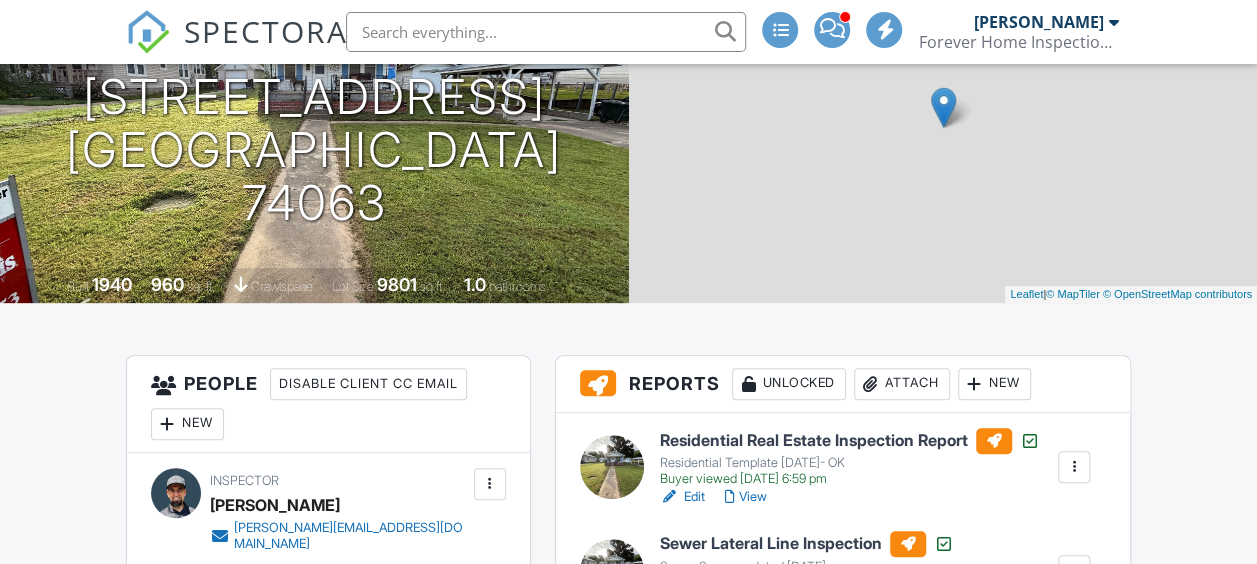scroll, scrollTop: 759, scrollLeft: 0, axis: vertical 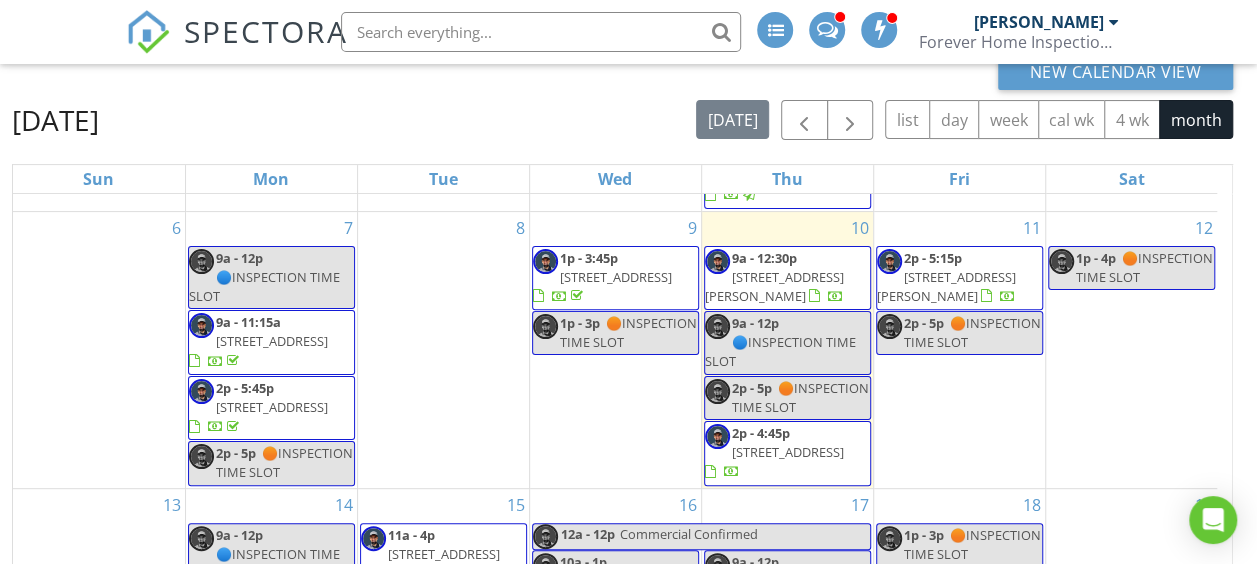 click on "[STREET_ADDRESS]" at bounding box center [272, 341] 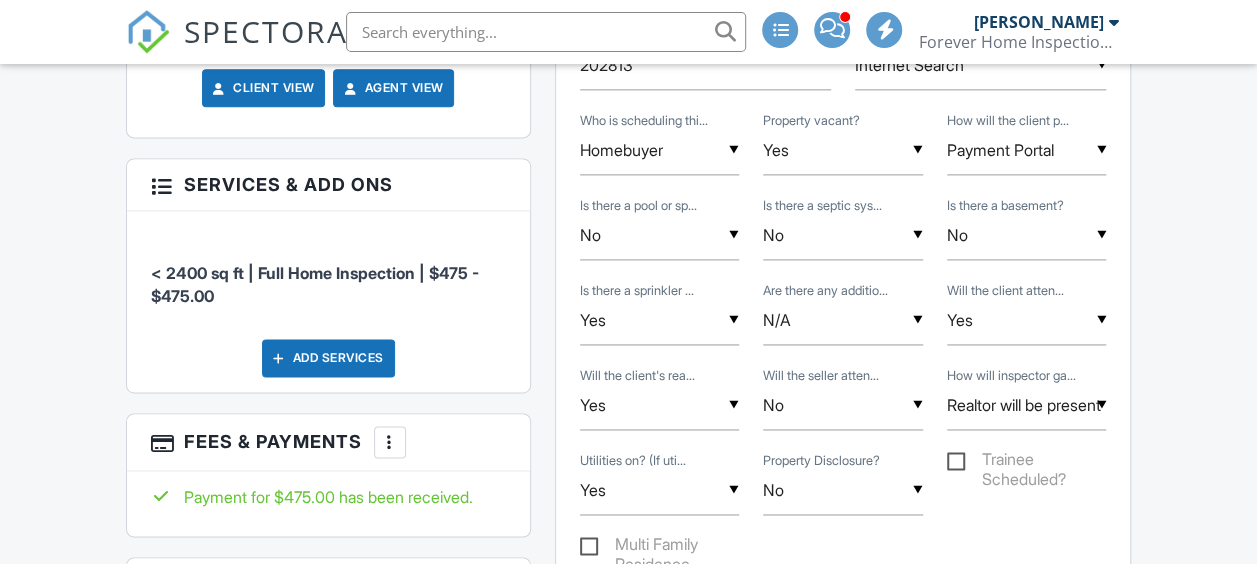 scroll, scrollTop: 1298, scrollLeft: 0, axis: vertical 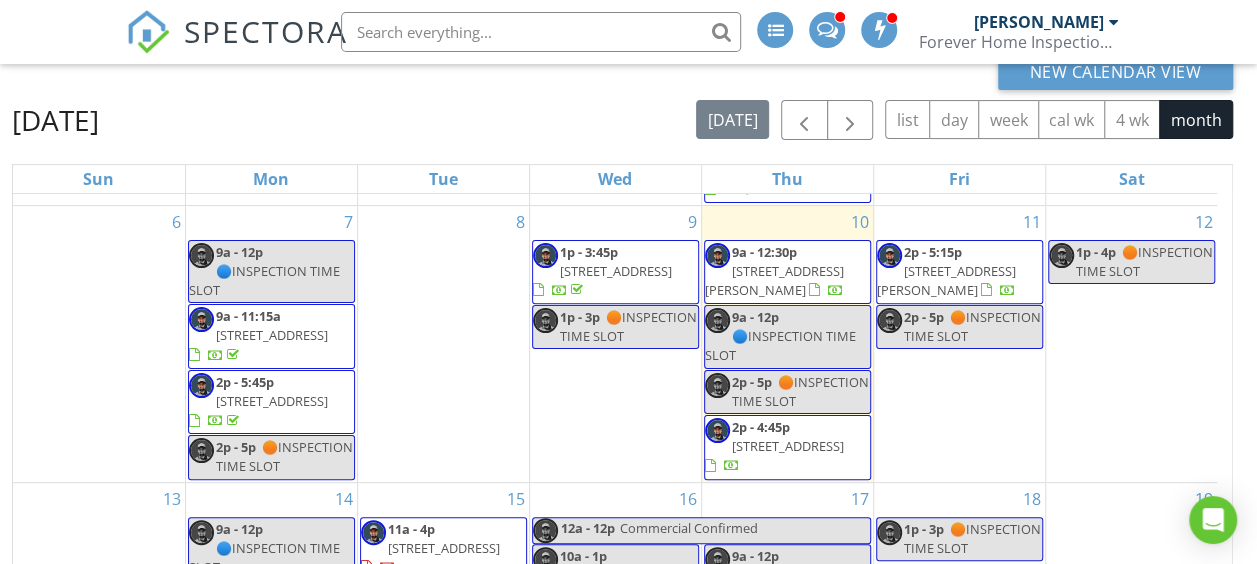 click on "3638 E 69th Pl, Tulsa 74136" at bounding box center [272, 401] 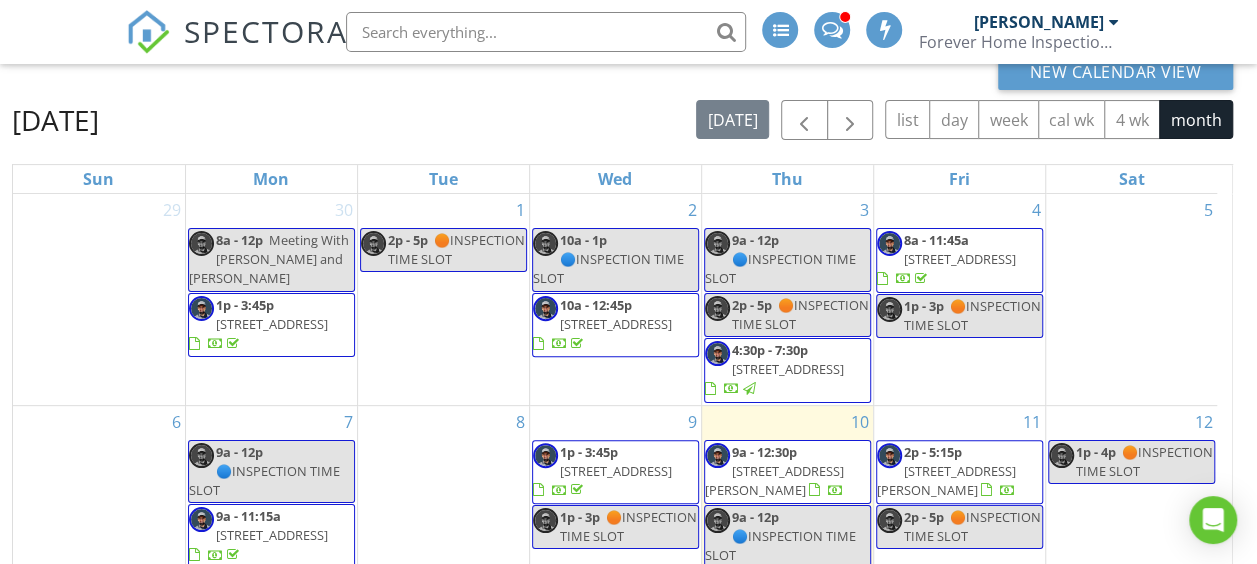 scroll, scrollTop: 0, scrollLeft: 0, axis: both 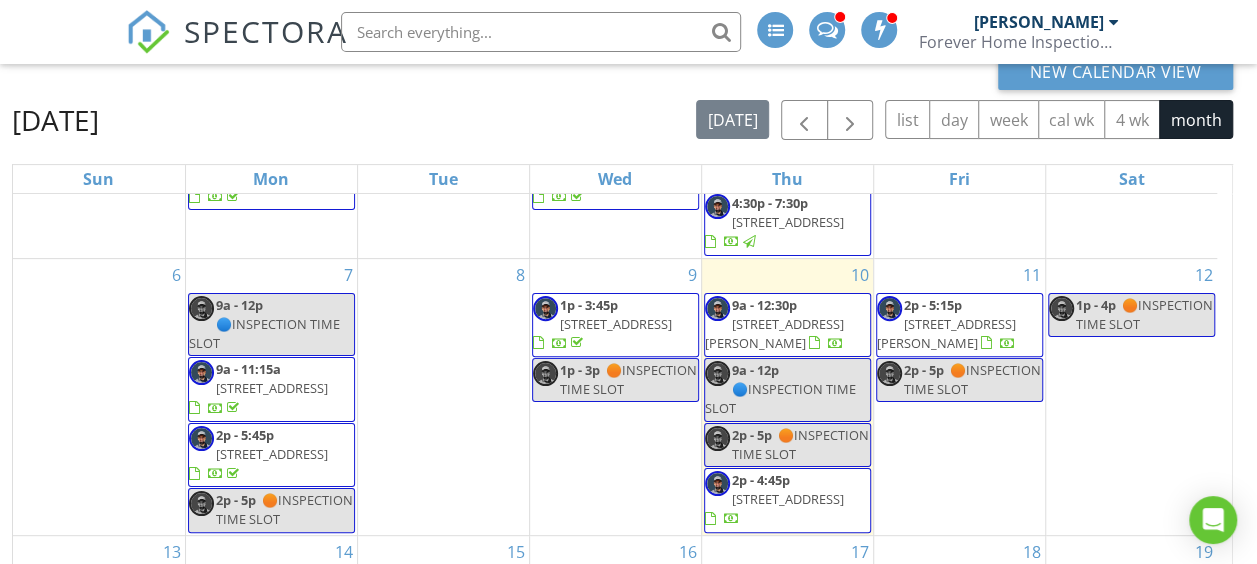 click on "610 N Garfield Ave, Sand Springs 74063" at bounding box center (616, 324) 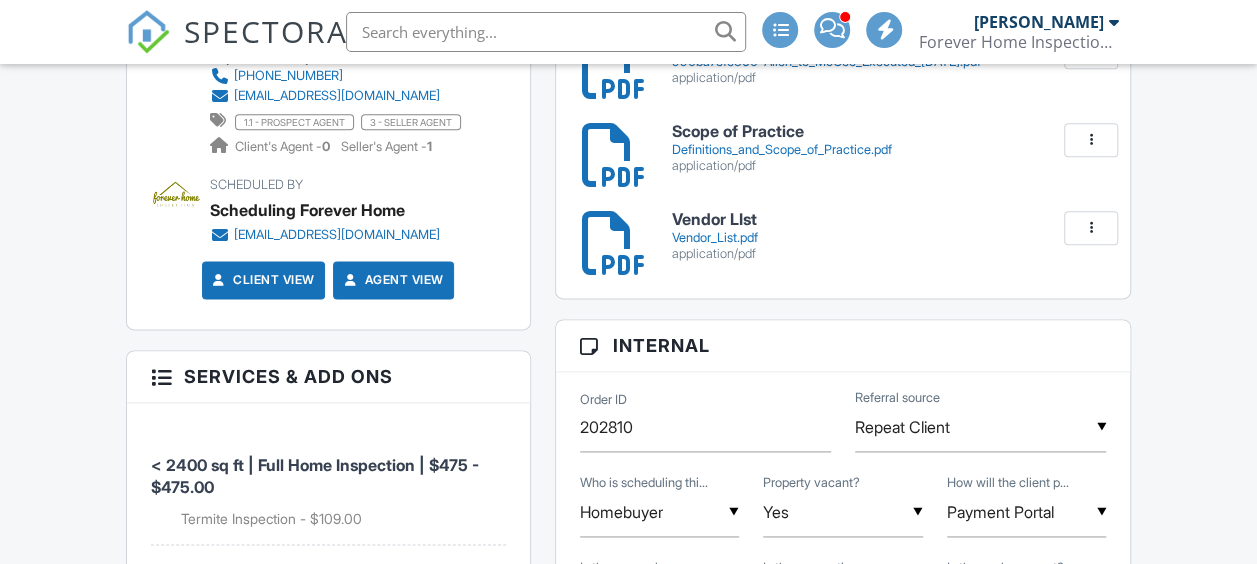 scroll, scrollTop: 1479, scrollLeft: 0, axis: vertical 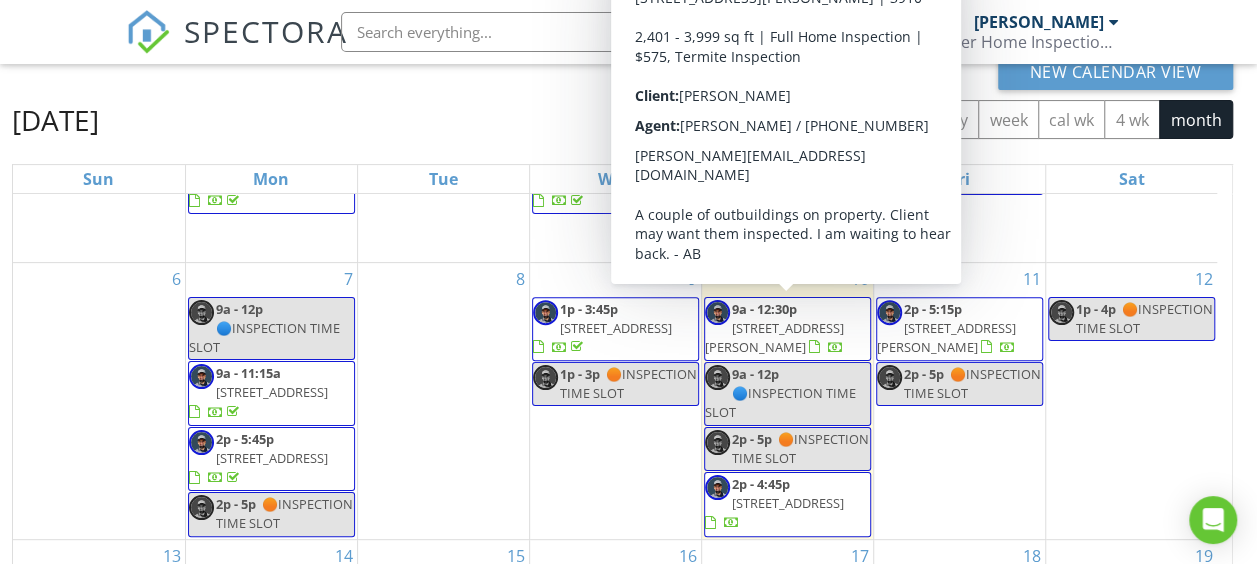 click on "[STREET_ADDRESS][PERSON_NAME]" at bounding box center (774, 337) 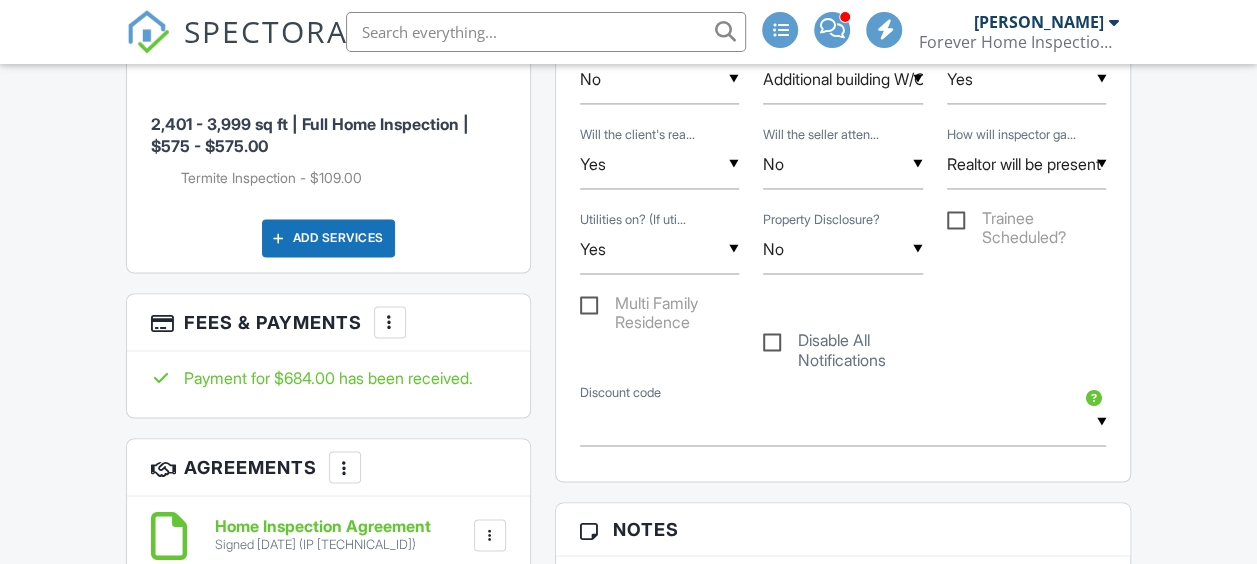 scroll, scrollTop: 1524, scrollLeft: 0, axis: vertical 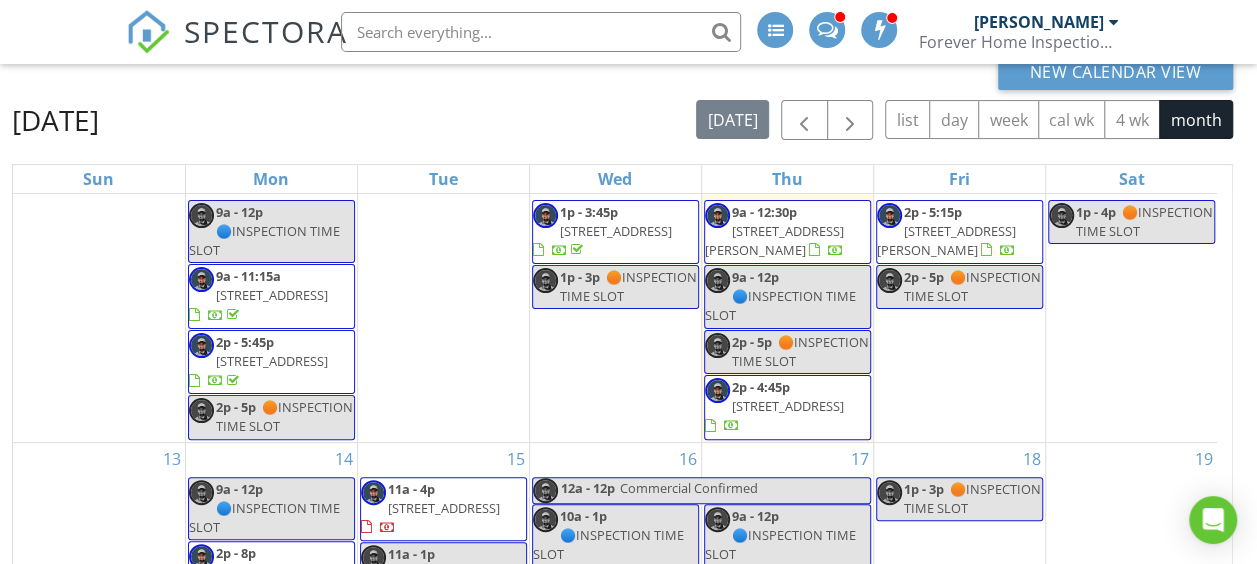 click on "1104 N Cypress Ave, Broken Arrow 74012" at bounding box center (788, 406) 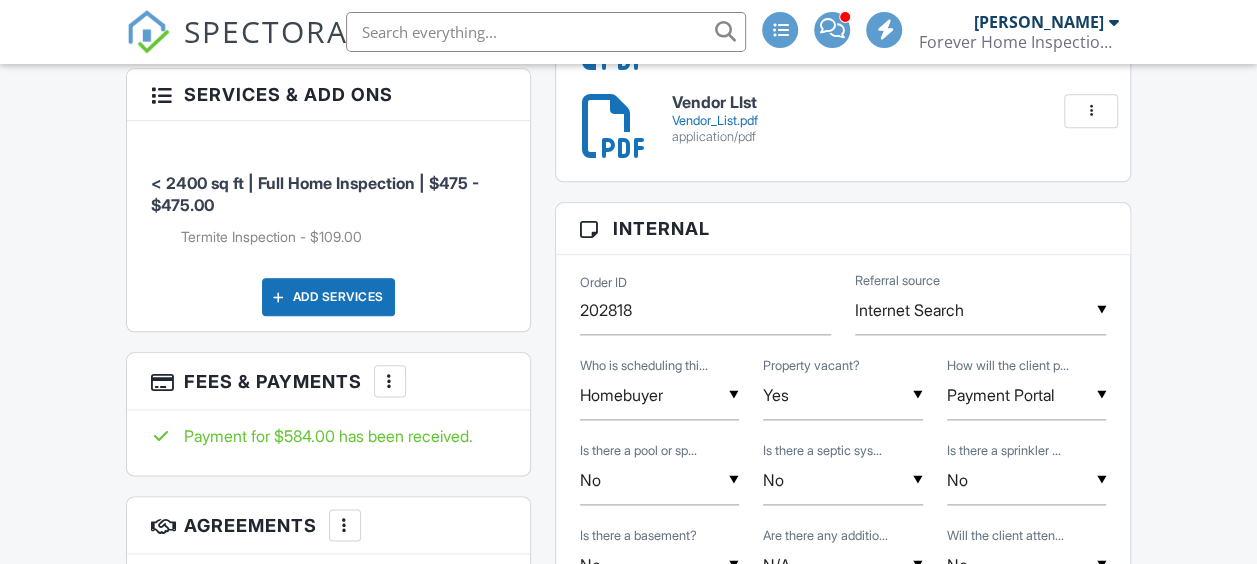 scroll, scrollTop: 1038, scrollLeft: 0, axis: vertical 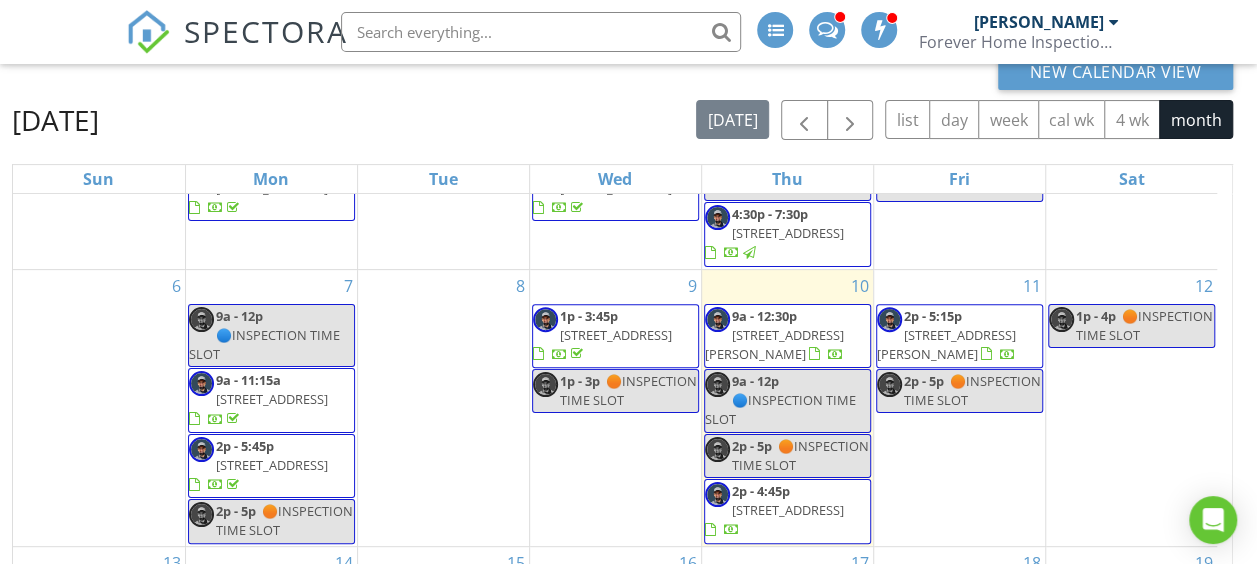 click on "[STREET_ADDRESS][PERSON_NAME]" at bounding box center [946, 344] 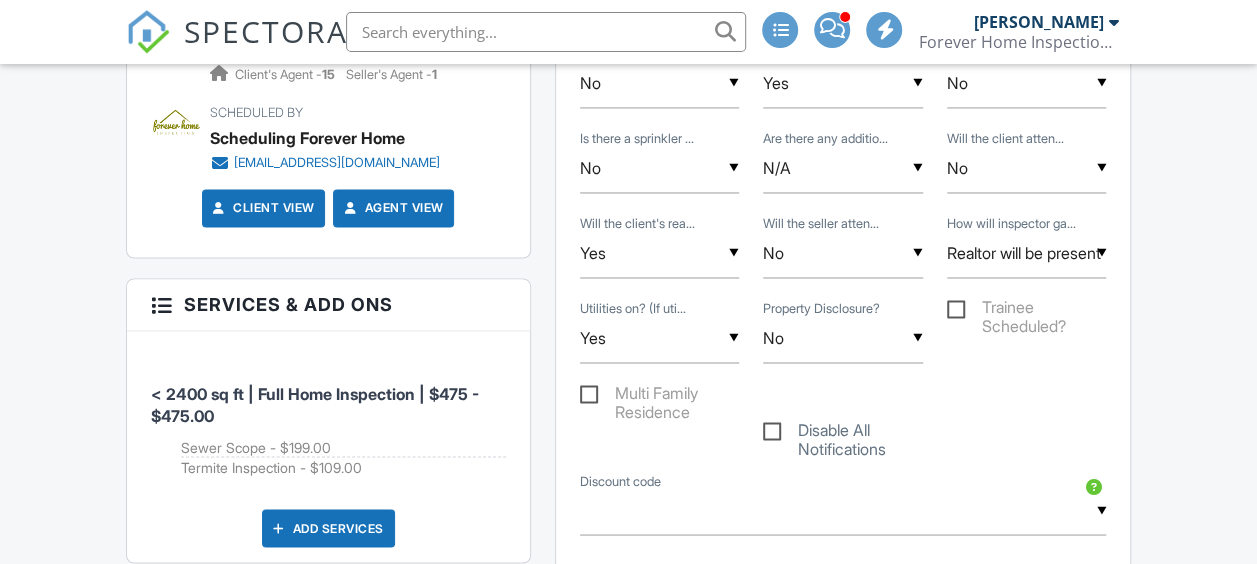 scroll, scrollTop: 1504, scrollLeft: 0, axis: vertical 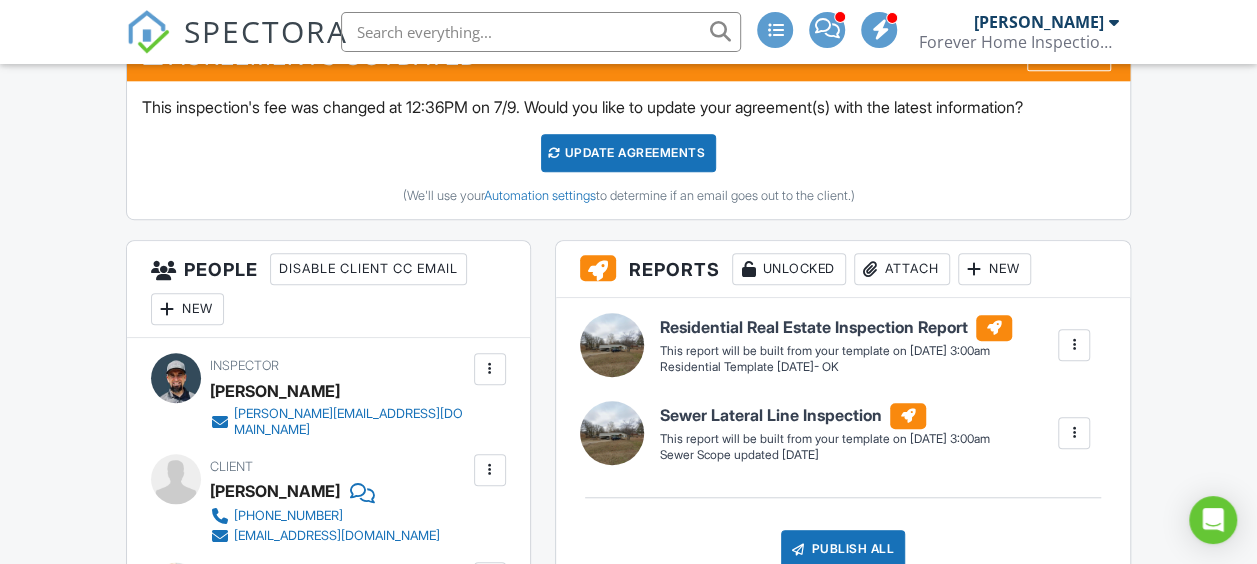 click on "Update Agreements" at bounding box center (628, 153) 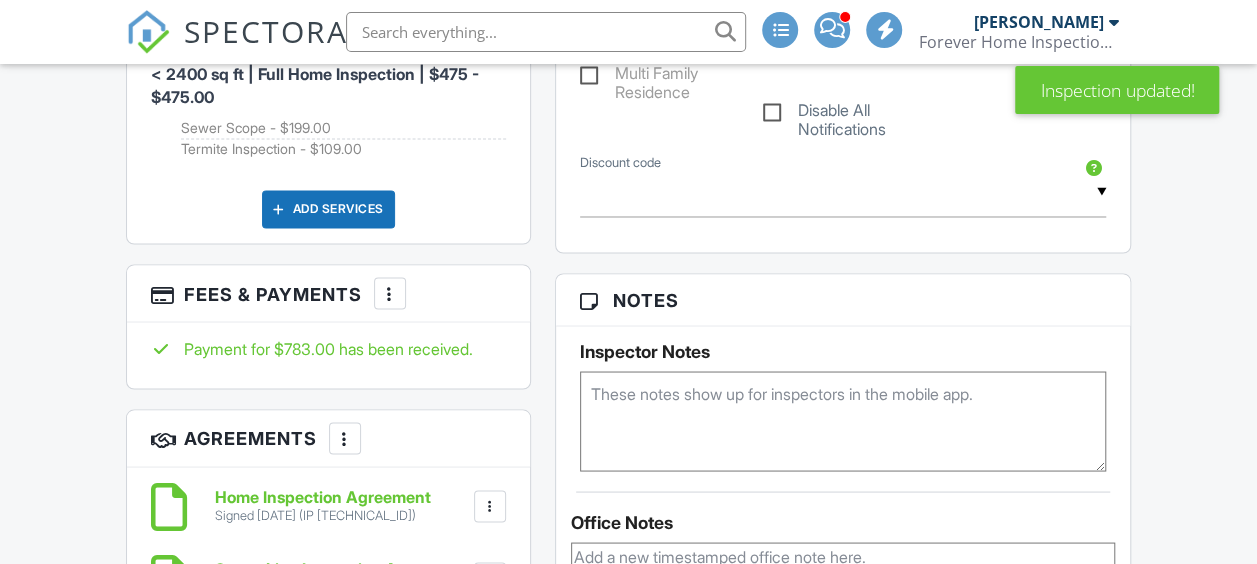 scroll, scrollTop: 1632, scrollLeft: 0, axis: vertical 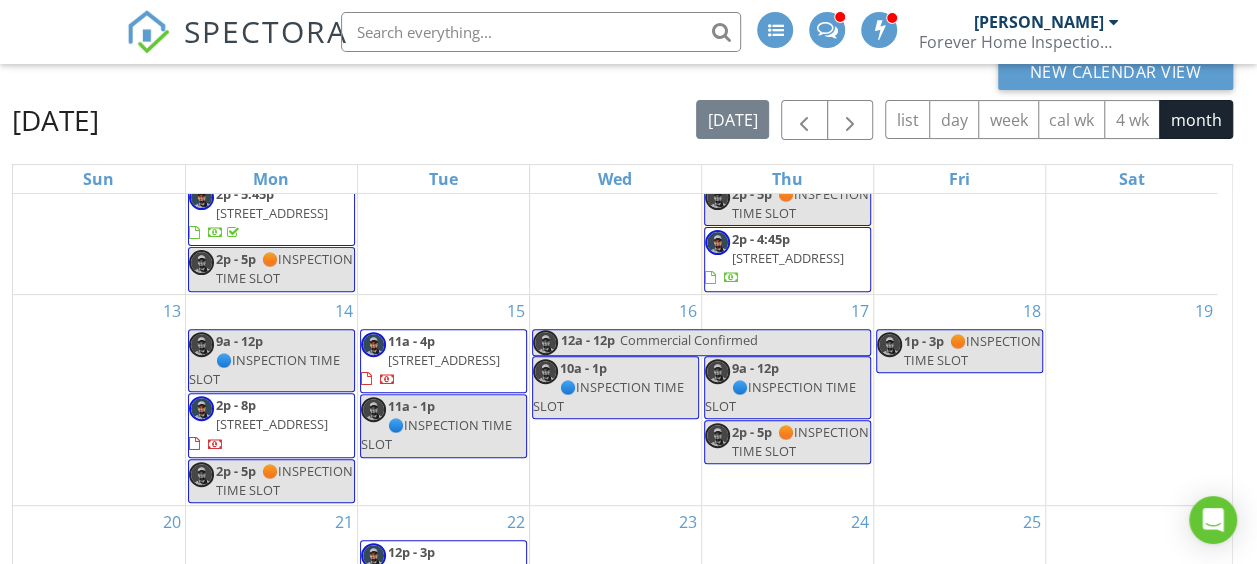 click on "[STREET_ADDRESS]" at bounding box center [272, 424] 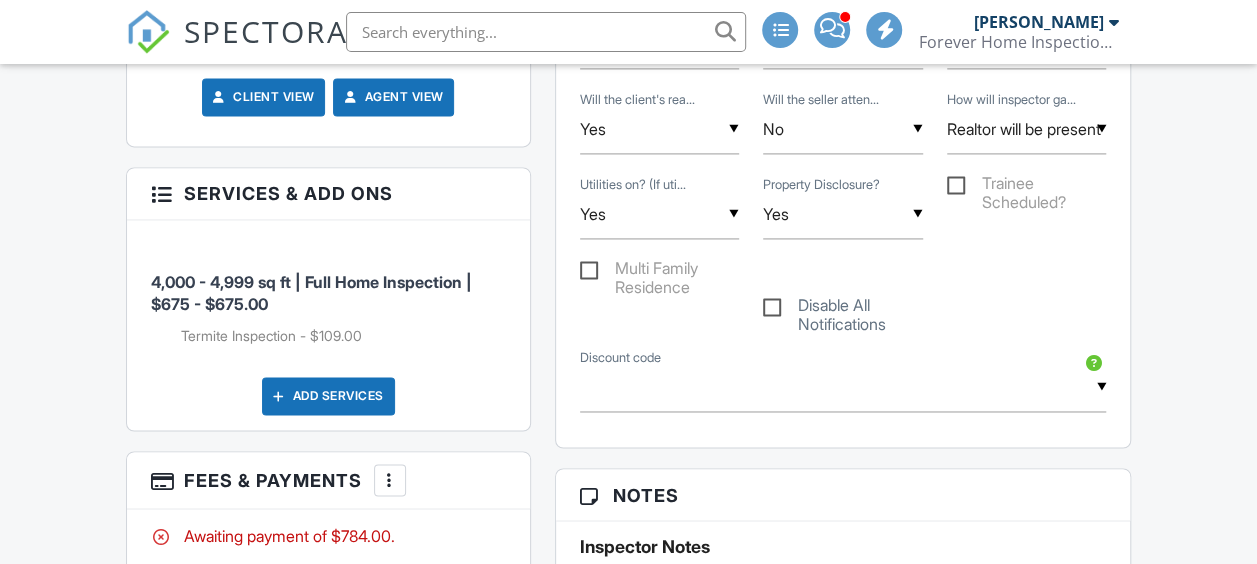 scroll, scrollTop: 1561, scrollLeft: 0, axis: vertical 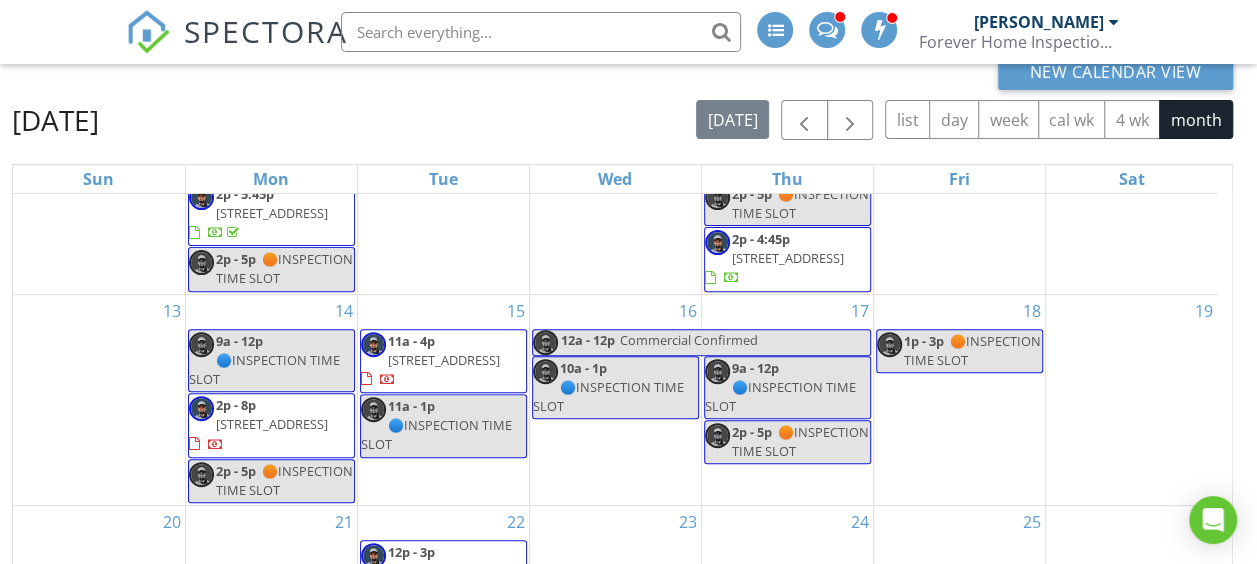 click on "[STREET_ADDRESS]" at bounding box center (444, 360) 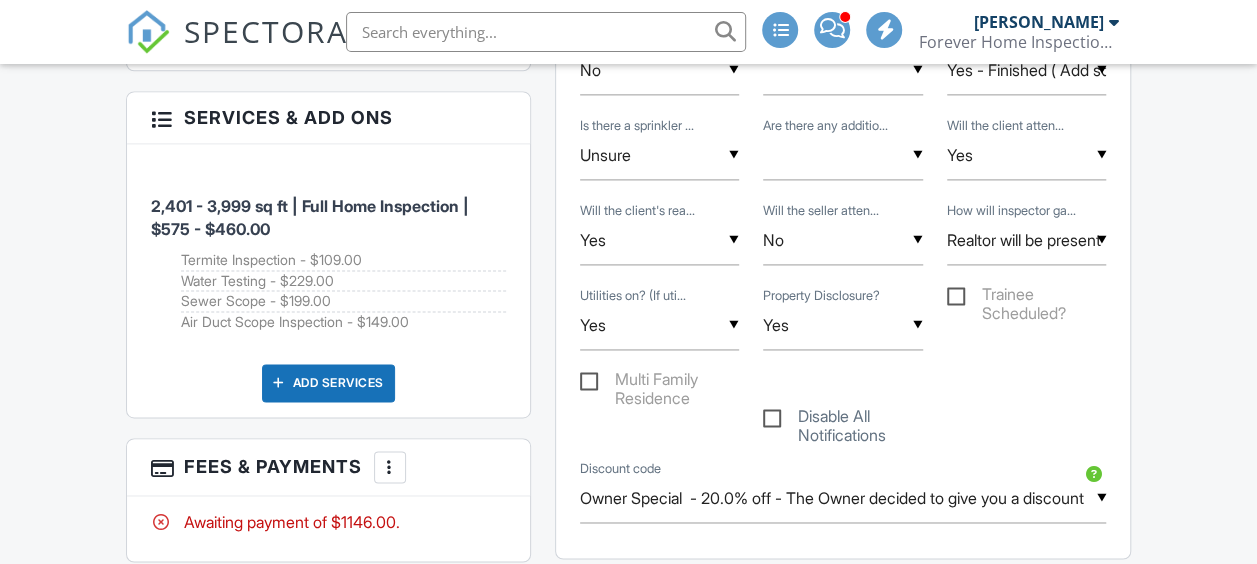 scroll, scrollTop: 1367, scrollLeft: 0, axis: vertical 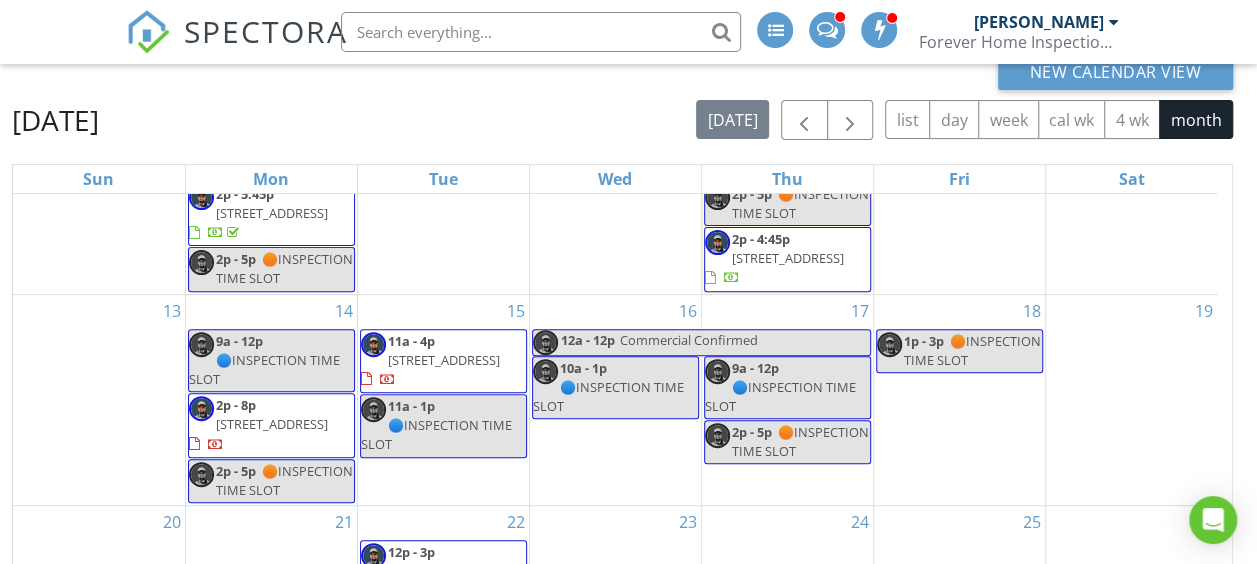click on "1p - 3p
🟠INSPECTION TIME SLOT" at bounding box center (959, 351) 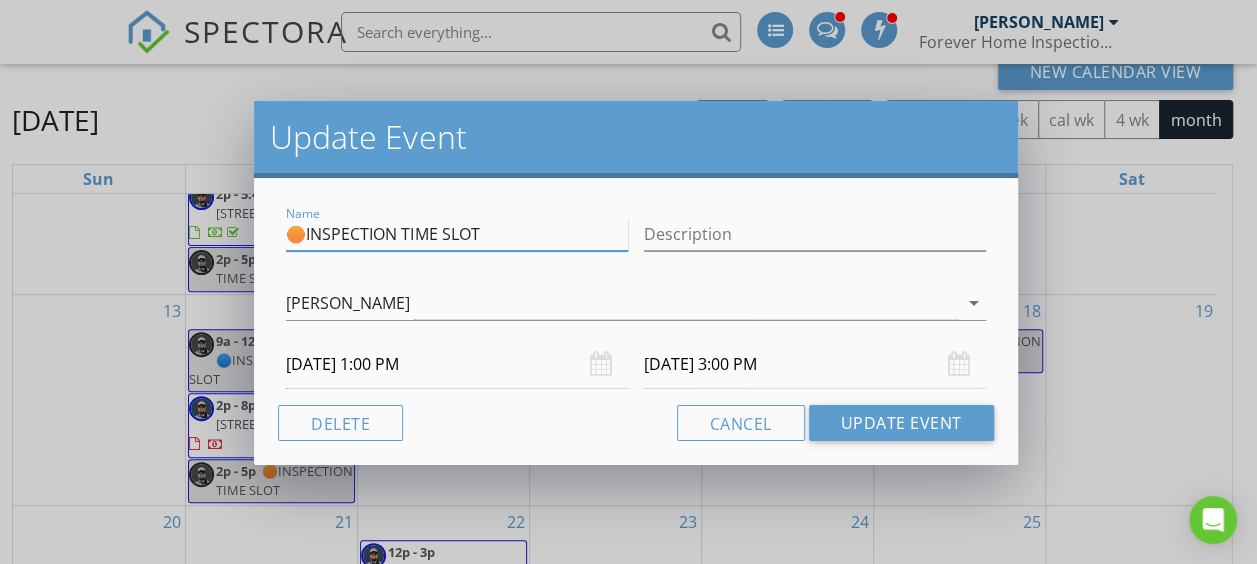 drag, startPoint x: 490, startPoint y: 231, endPoint x: 275, endPoint y: 238, distance: 215.11392 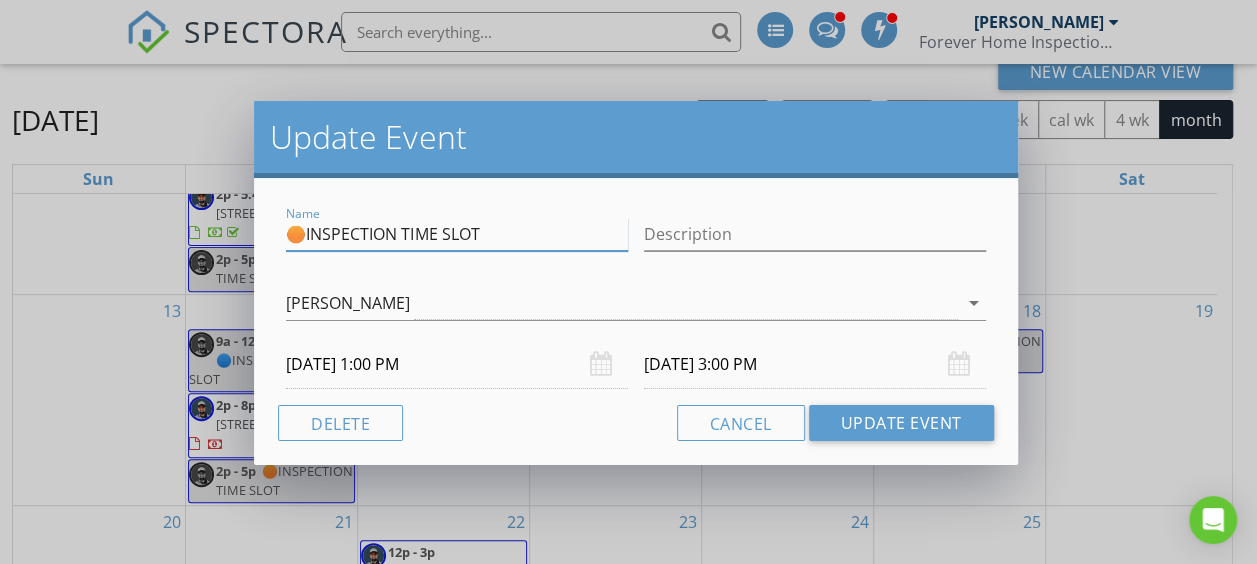 click on "Name 🟠INSPECTION TIME SLOT   Description   [PERSON_NAME] arrow_drop_down     [DATE] 1:00 PM   [DATE] 3:00 PM       Delete   Cancel   Update Event" at bounding box center [635, 321] 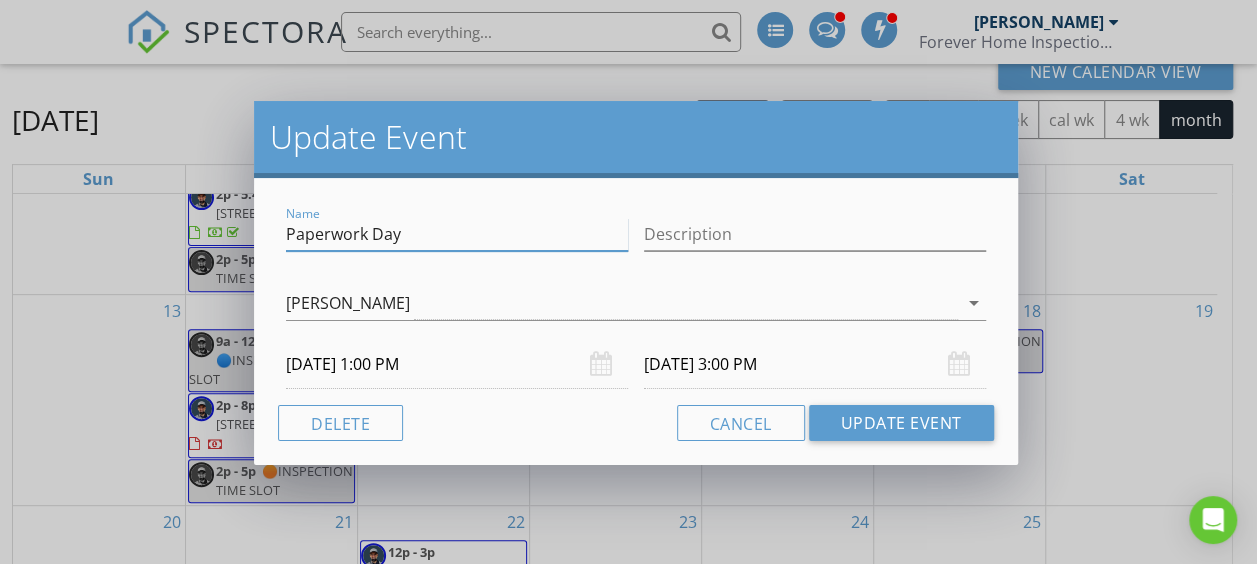 type on "Paperwork Day" 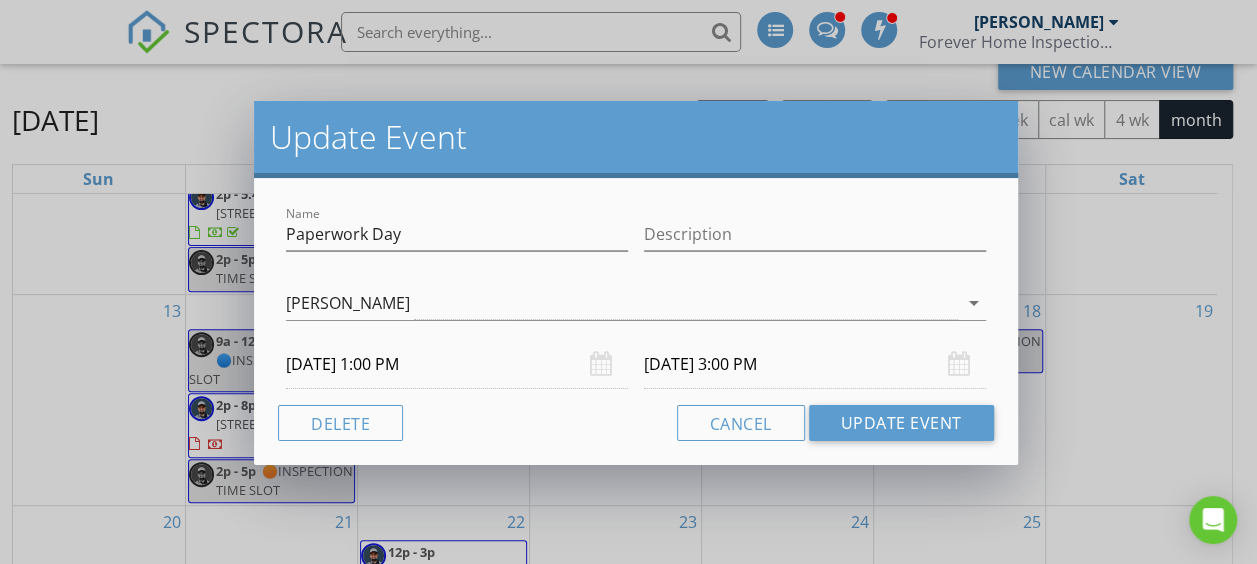 click on "Cancel   Update Event" at bounding box center [635, 423] 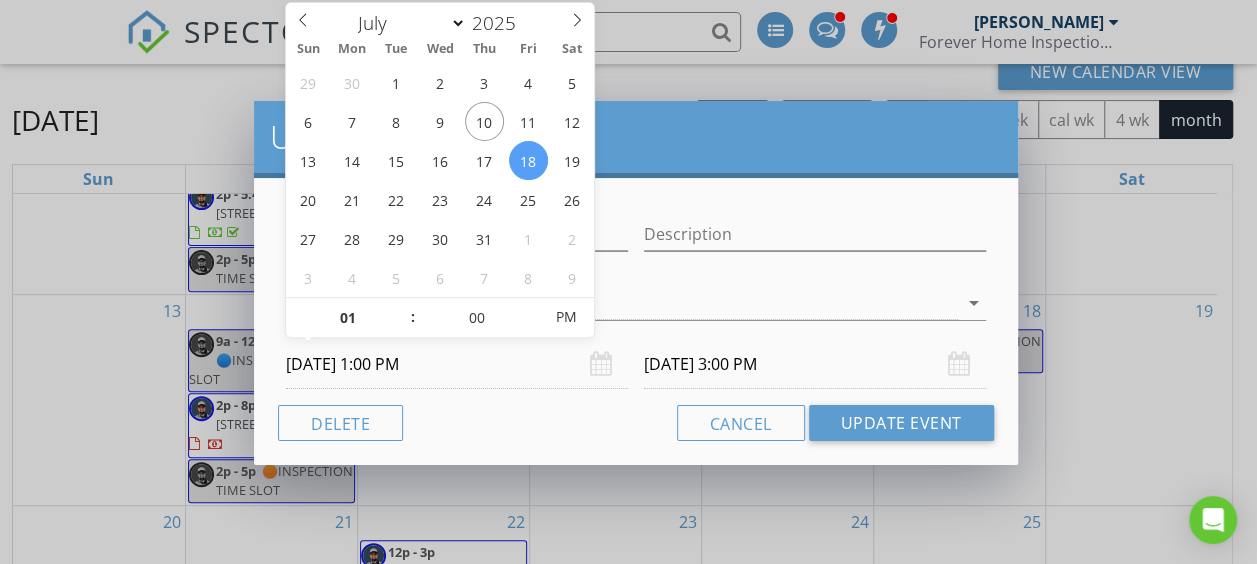 click on "[DATE] 1:00 PM" at bounding box center [457, 364] 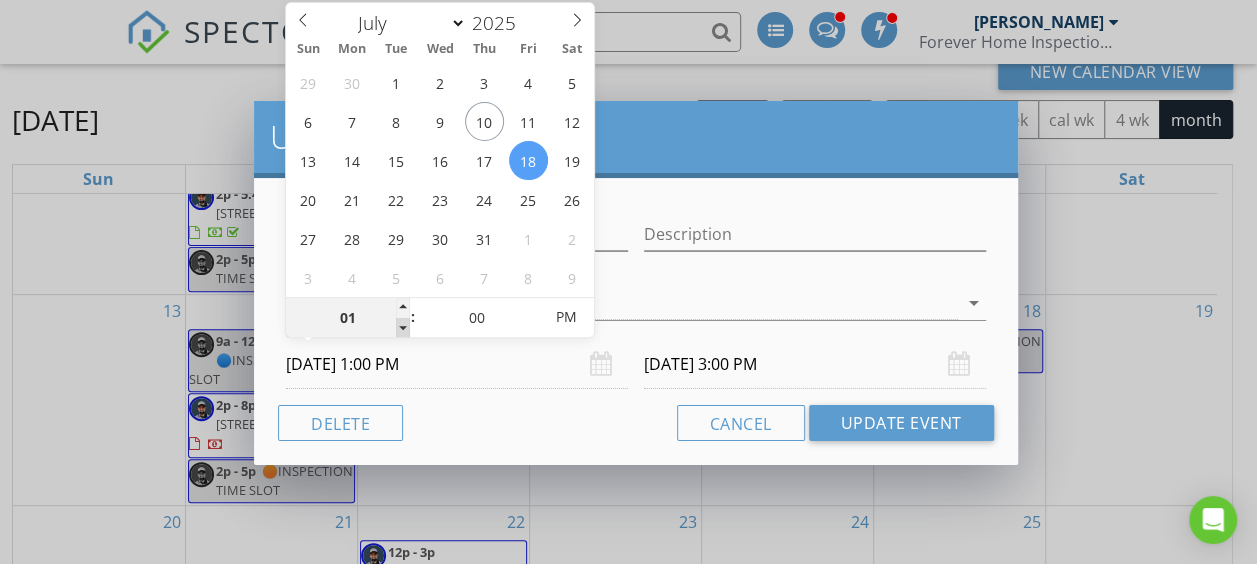 type on "12" 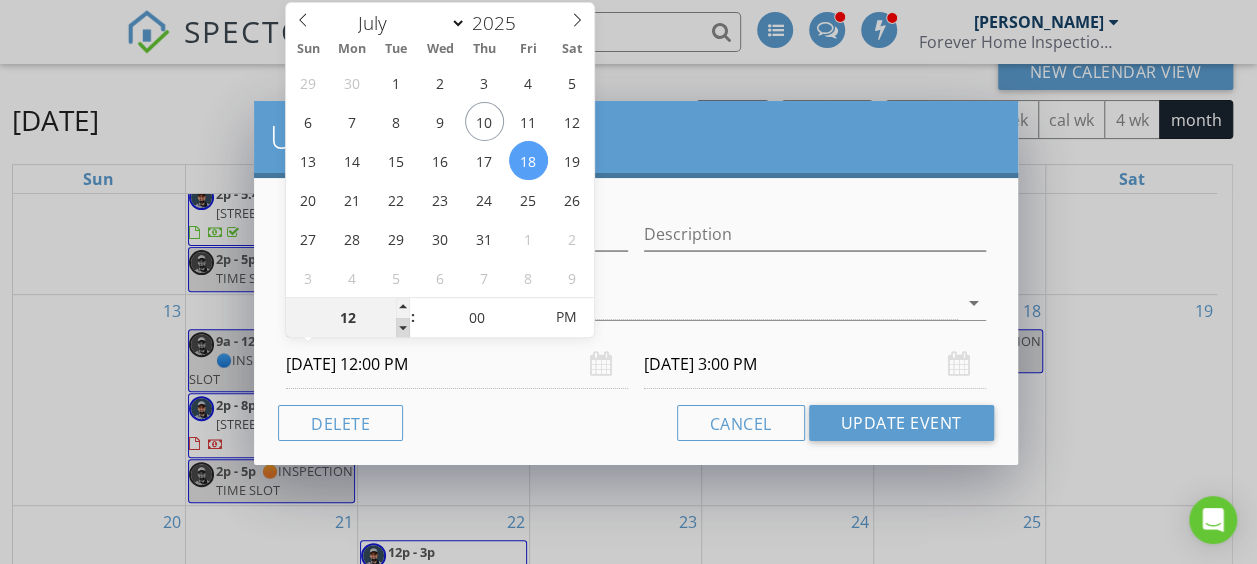click at bounding box center (403, 328) 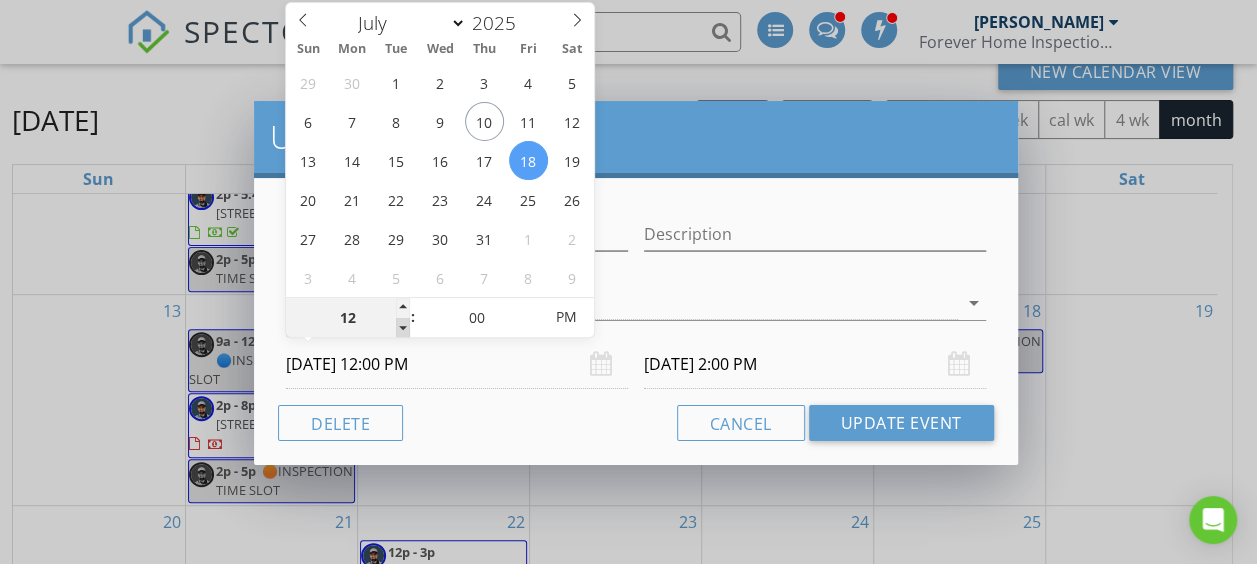 type on "11" 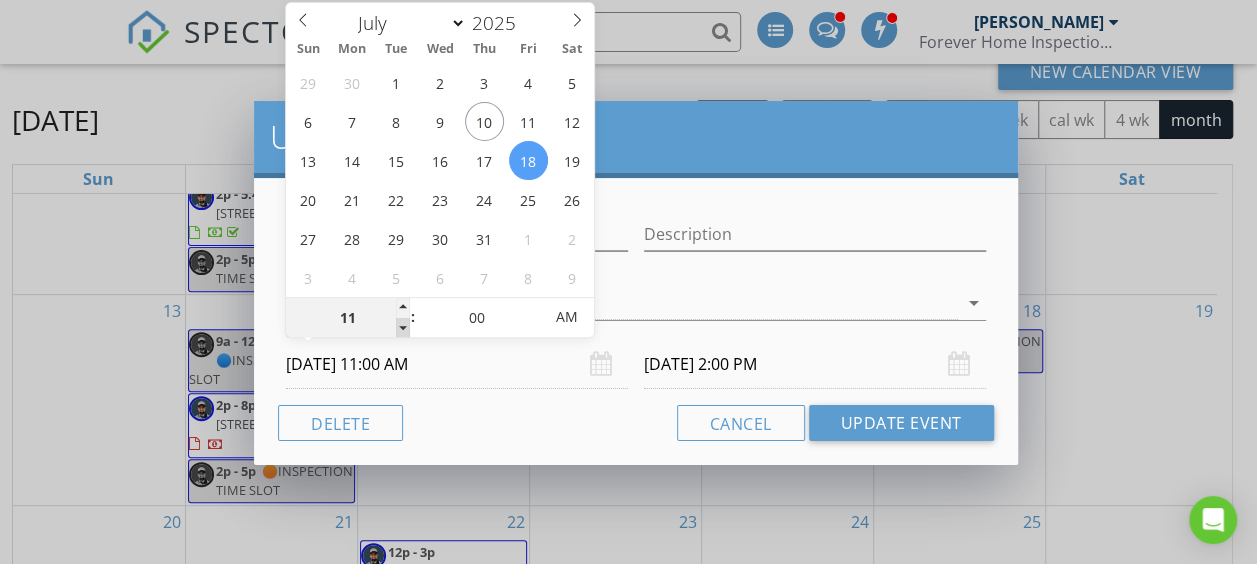 click at bounding box center [403, 328] 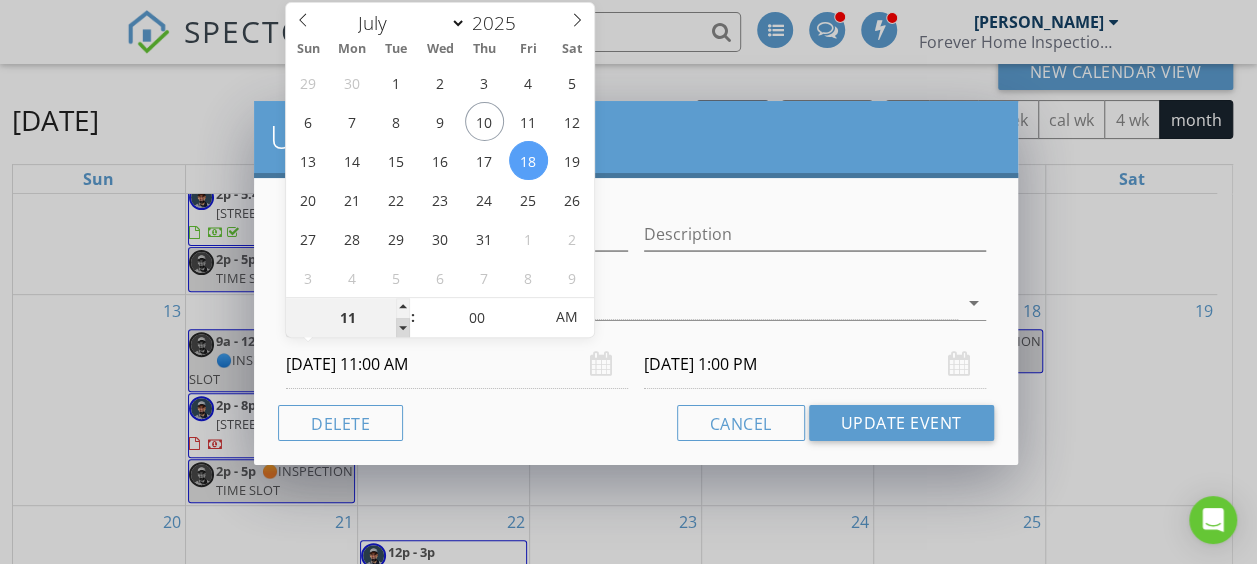 type on "10" 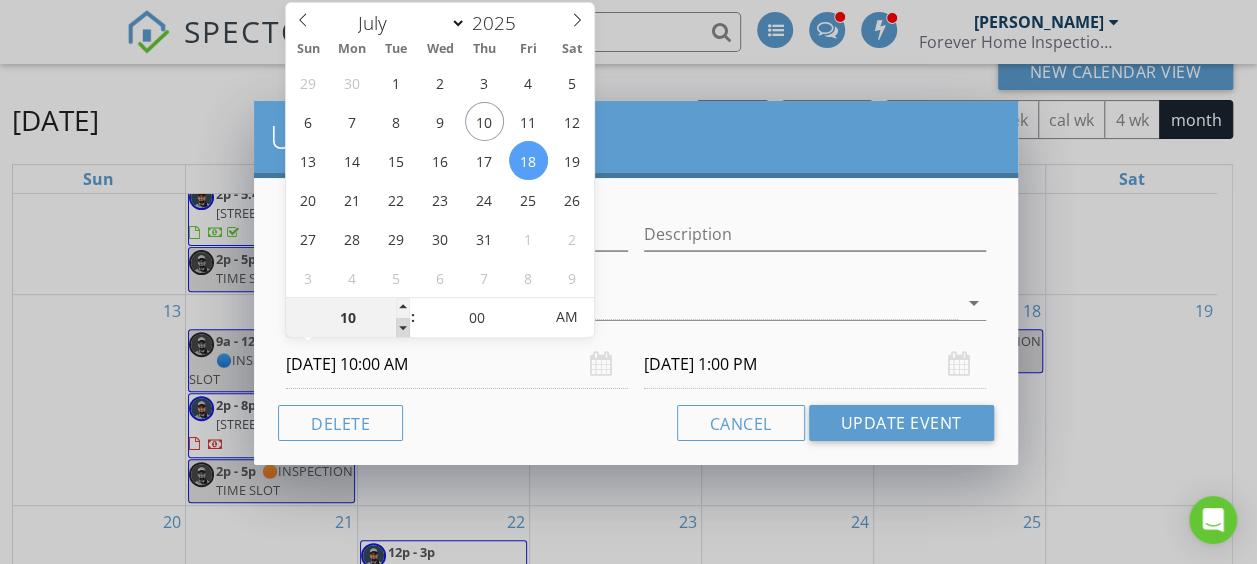 click at bounding box center [403, 328] 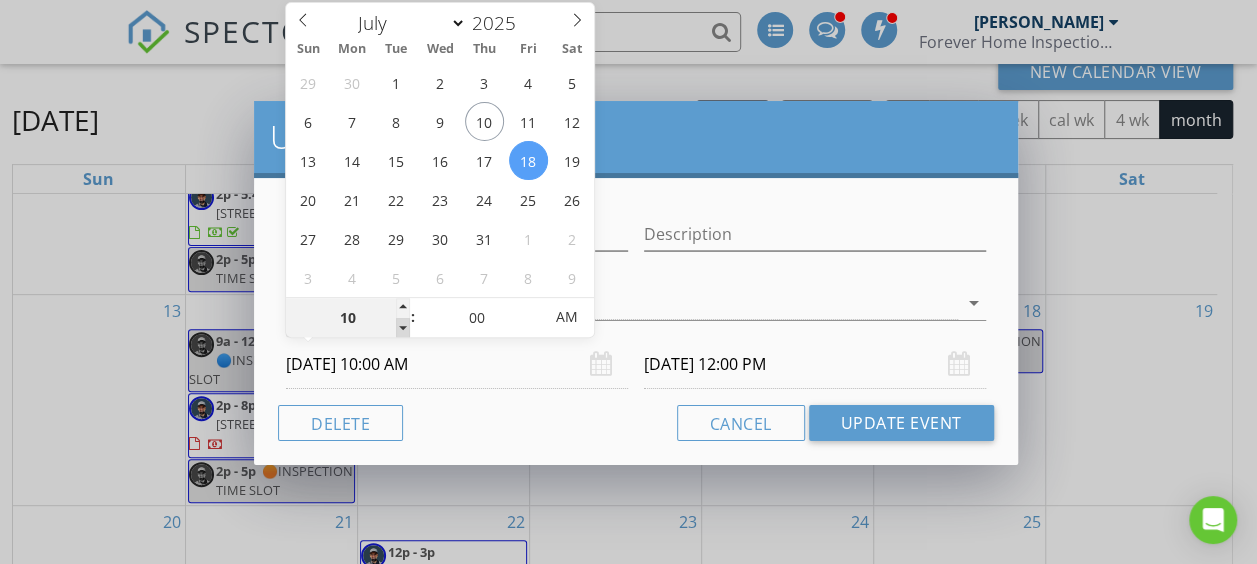 type on "09" 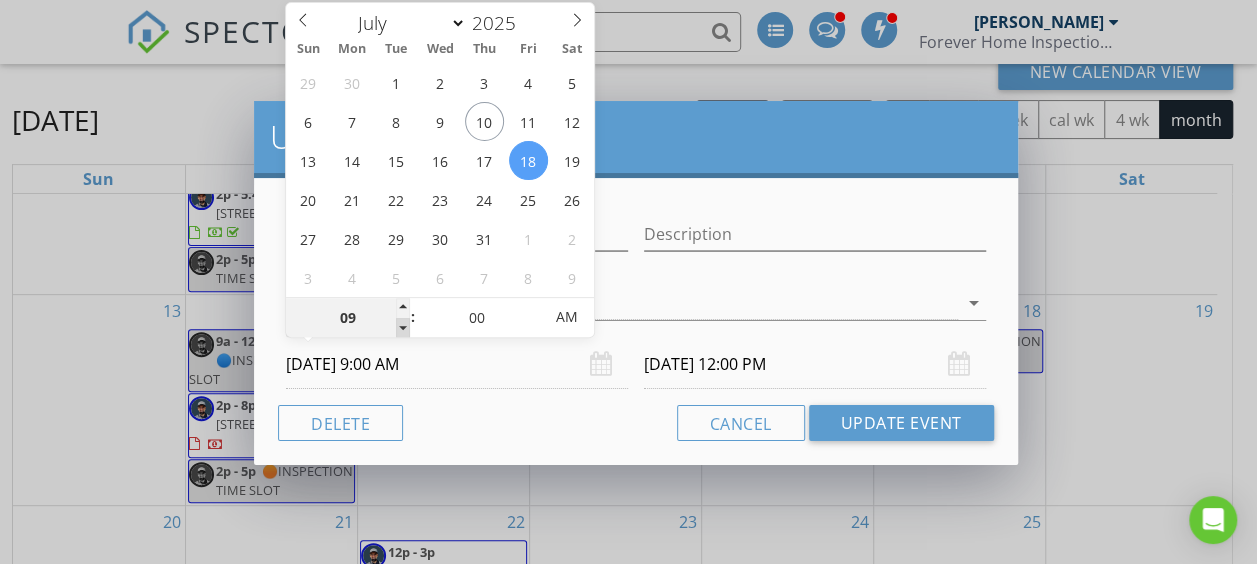 click at bounding box center (403, 328) 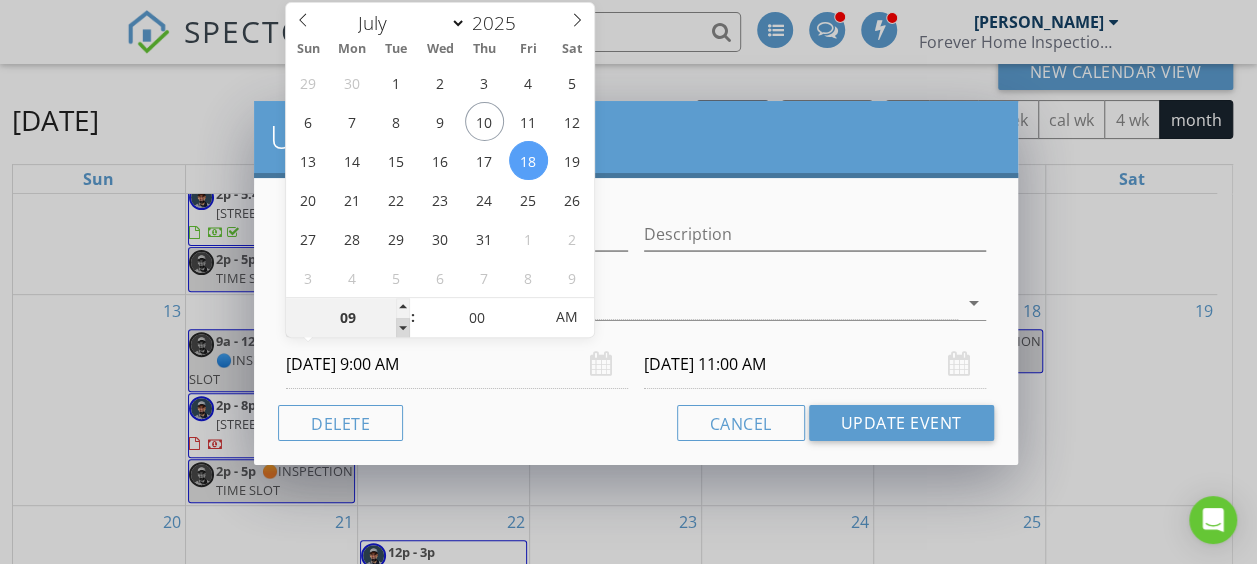 type on "08" 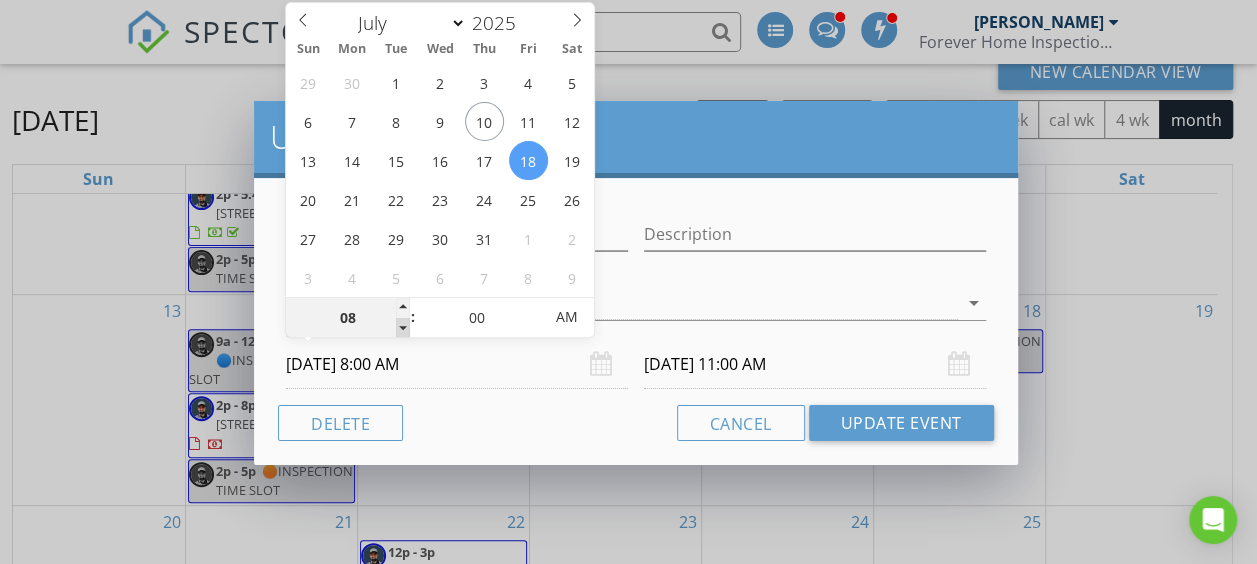 click at bounding box center [403, 328] 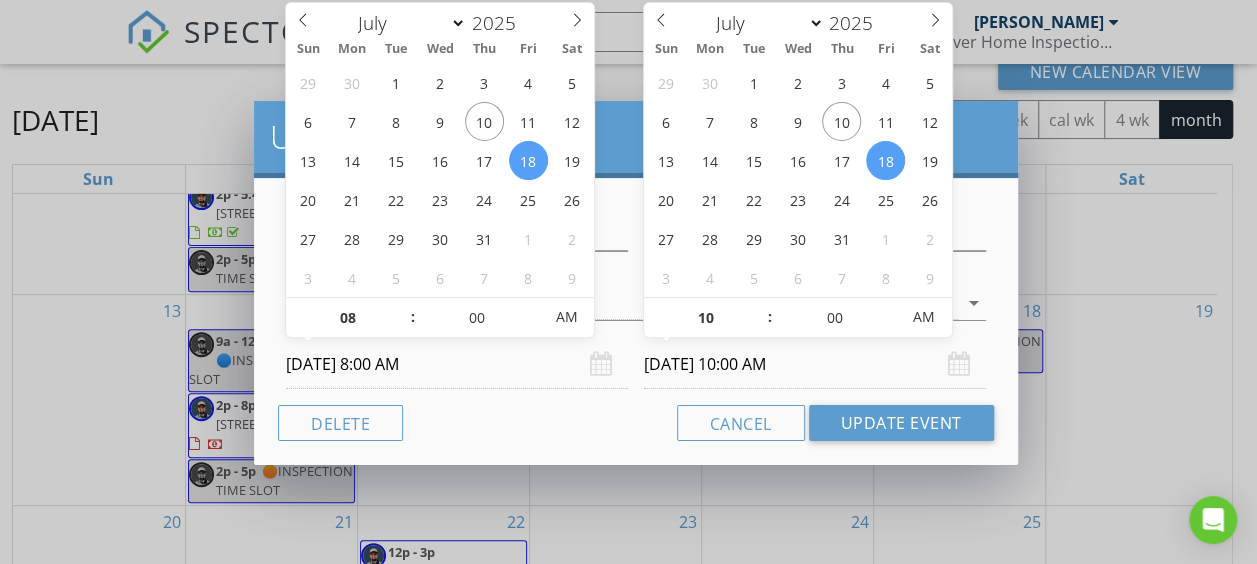 click on "[DATE] 10:00 AM" at bounding box center (815, 364) 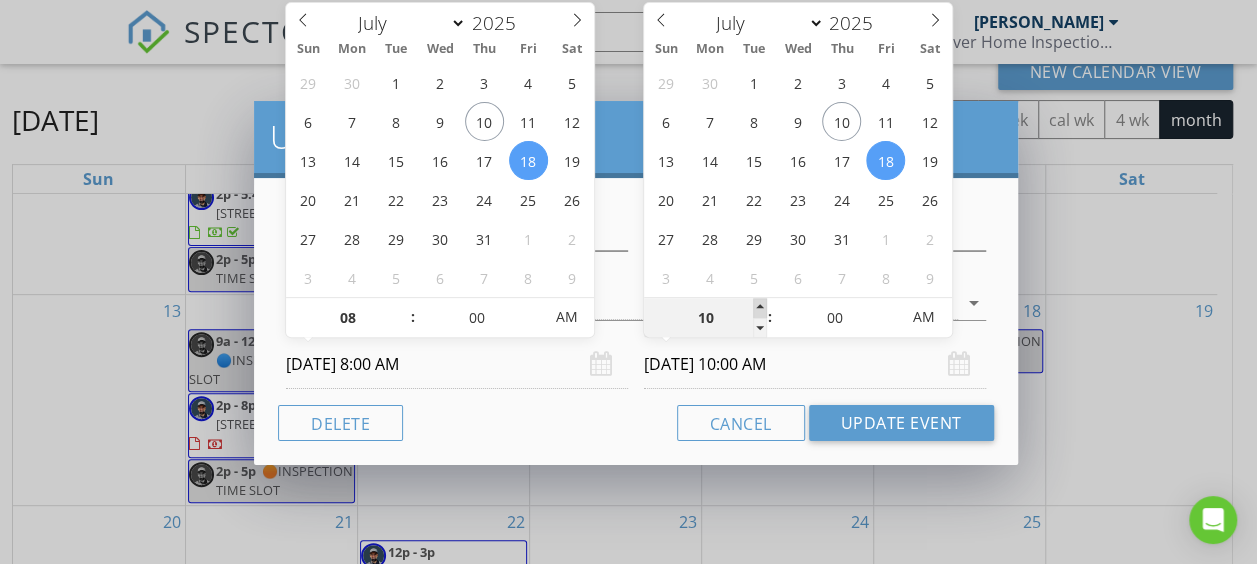 type on "11" 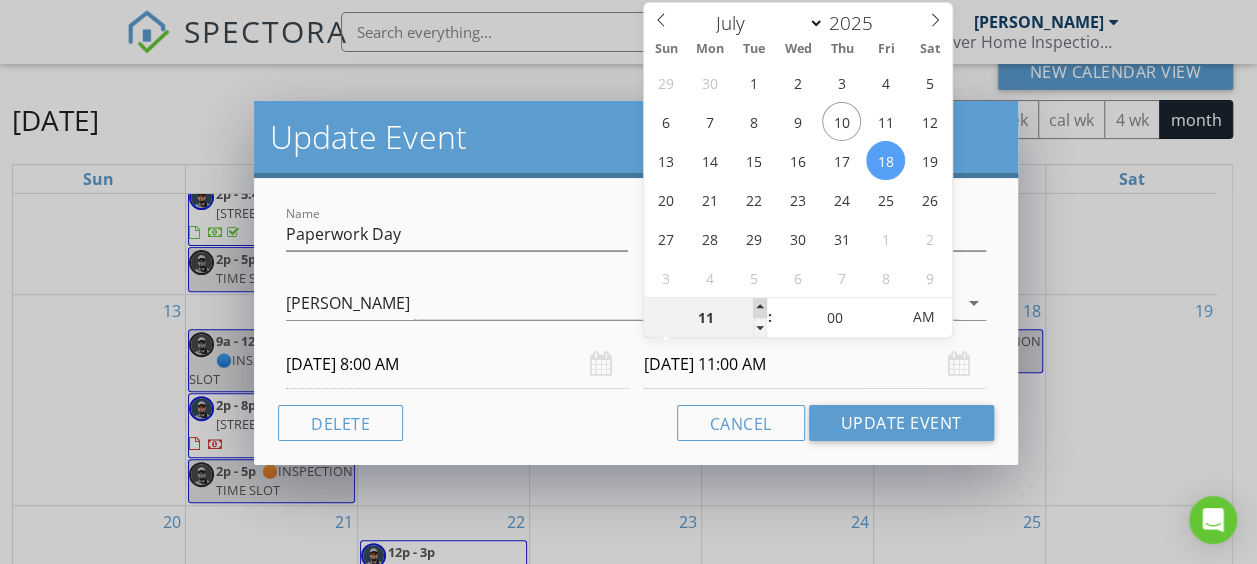 click at bounding box center [760, 308] 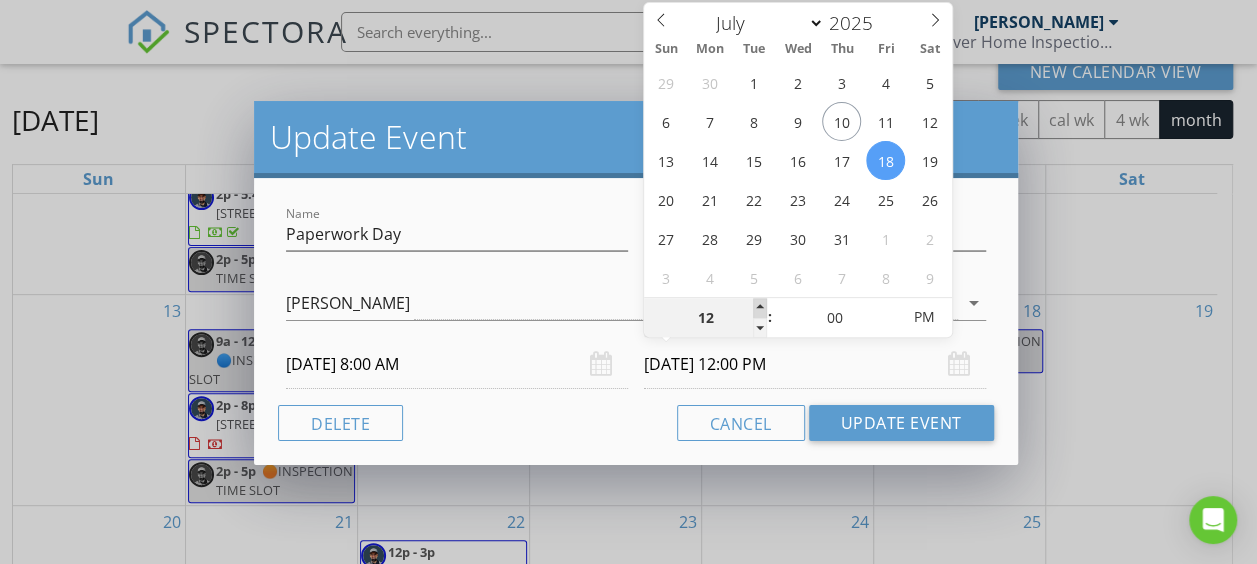 click at bounding box center [760, 308] 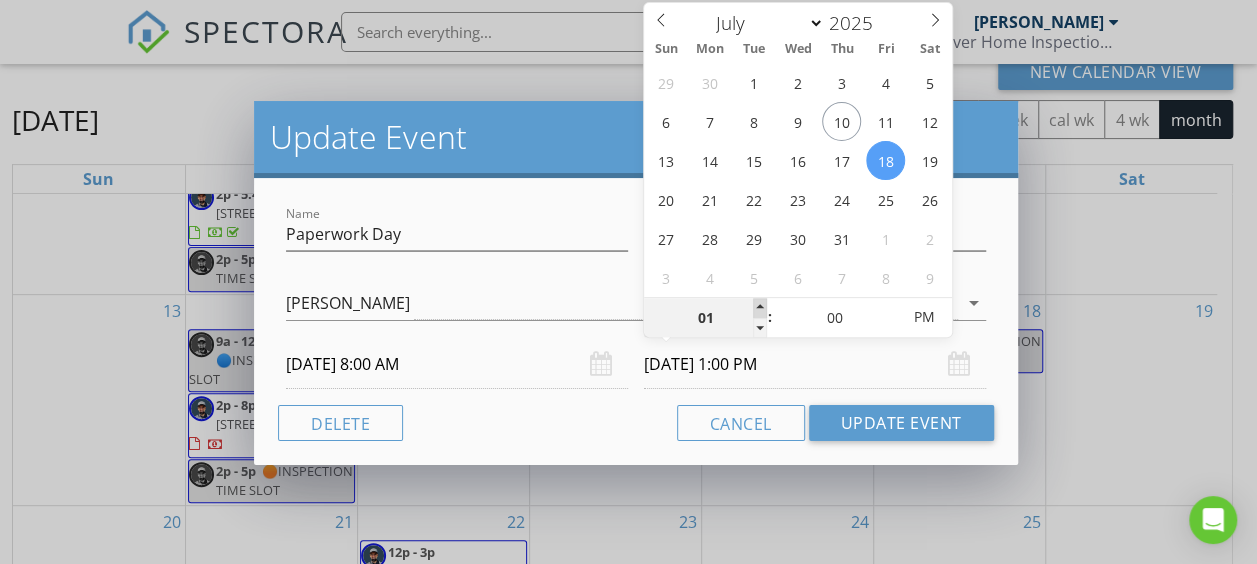 click at bounding box center (760, 308) 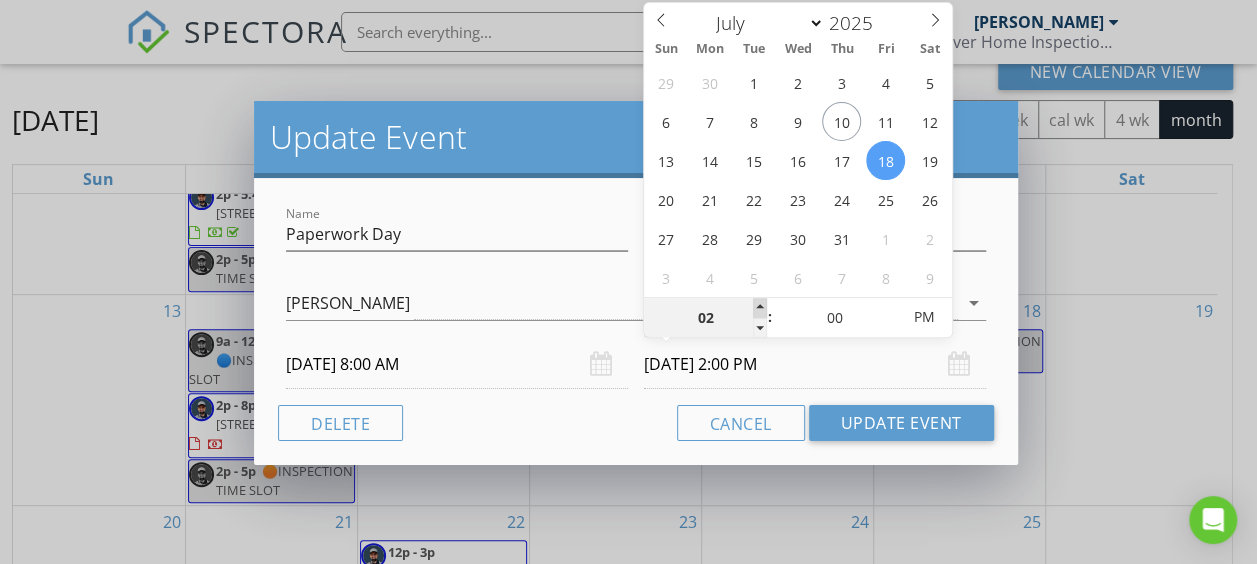 click at bounding box center [760, 308] 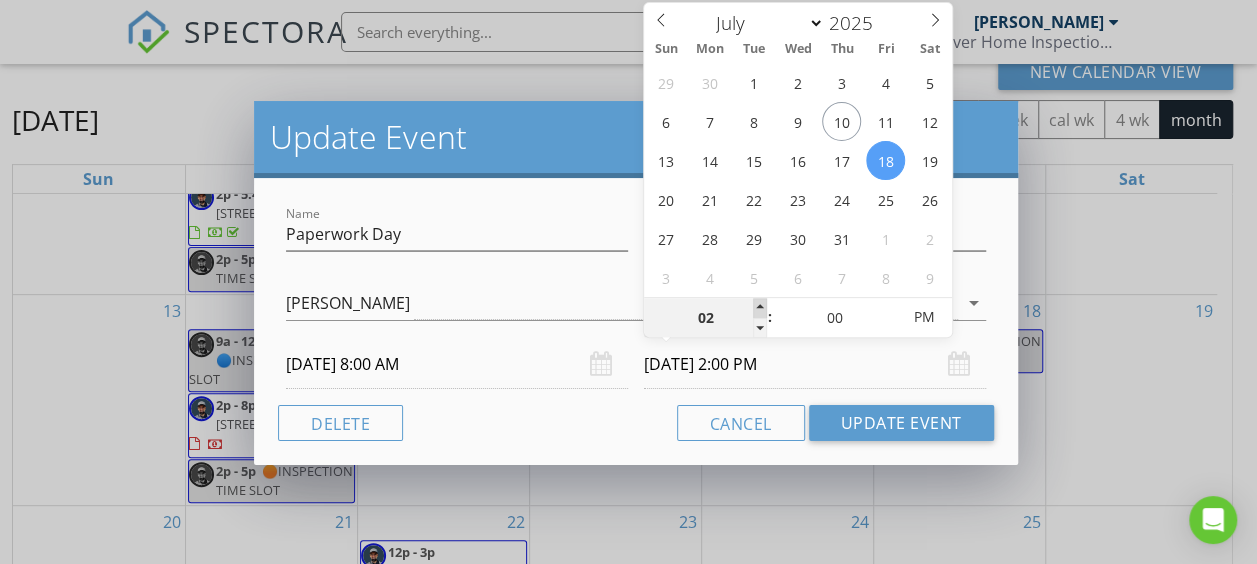 type on "03" 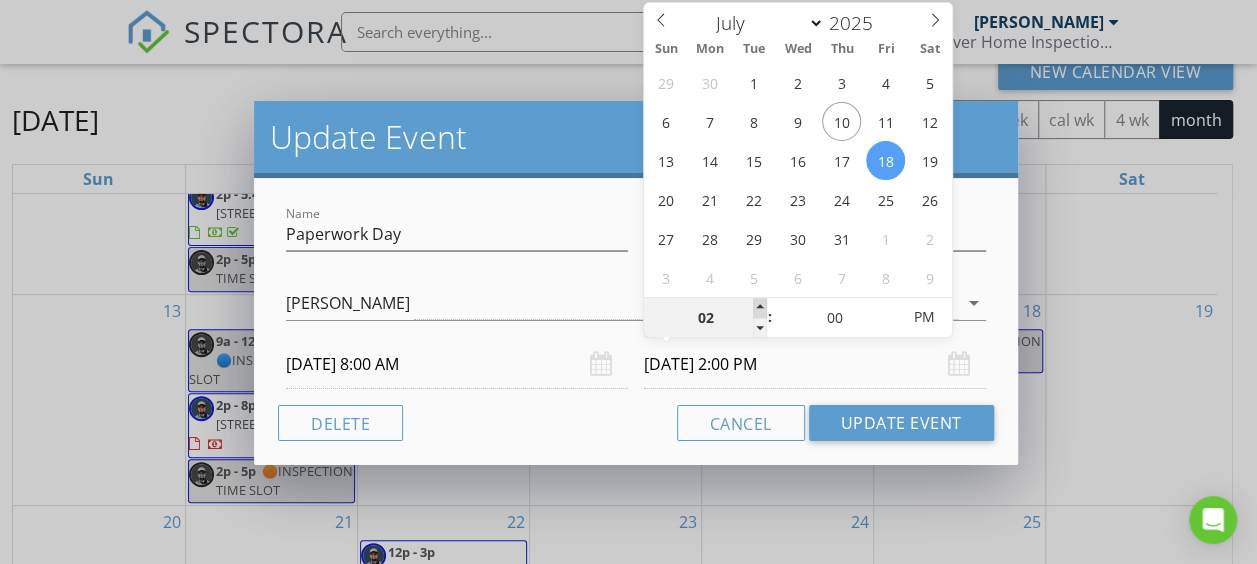 type on "[DATE] 3:00 PM" 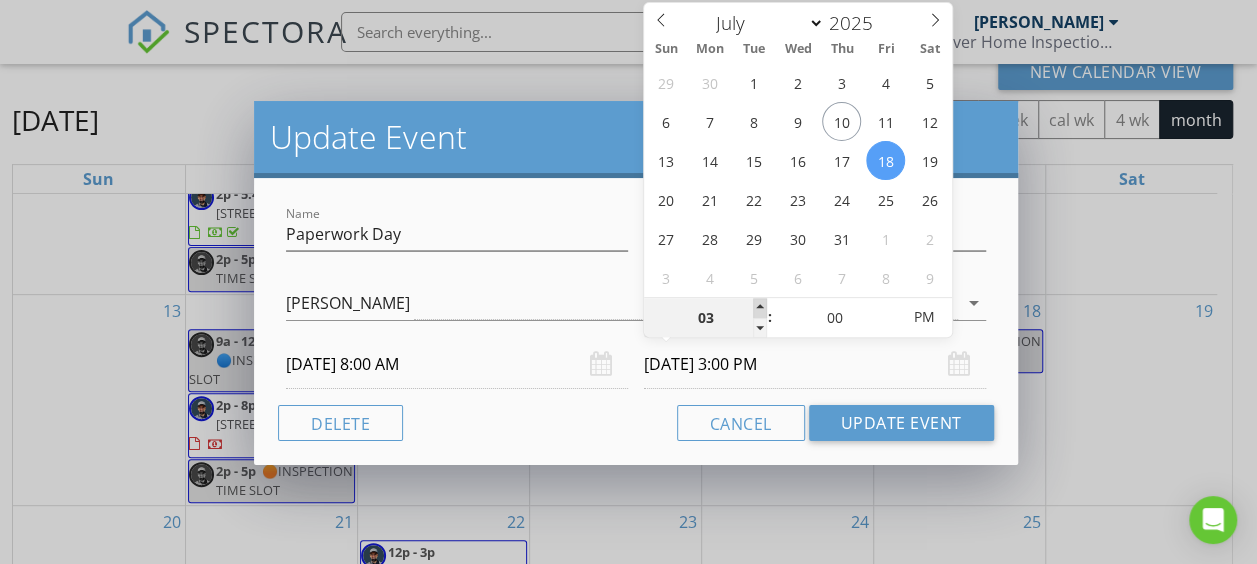 click at bounding box center (760, 308) 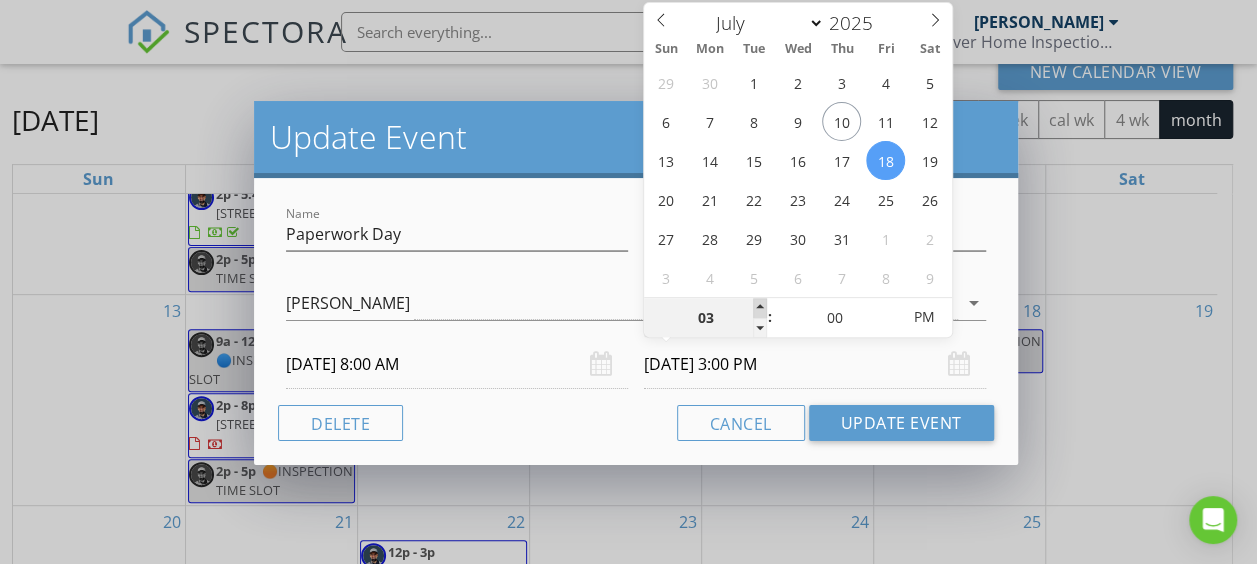 type on "04" 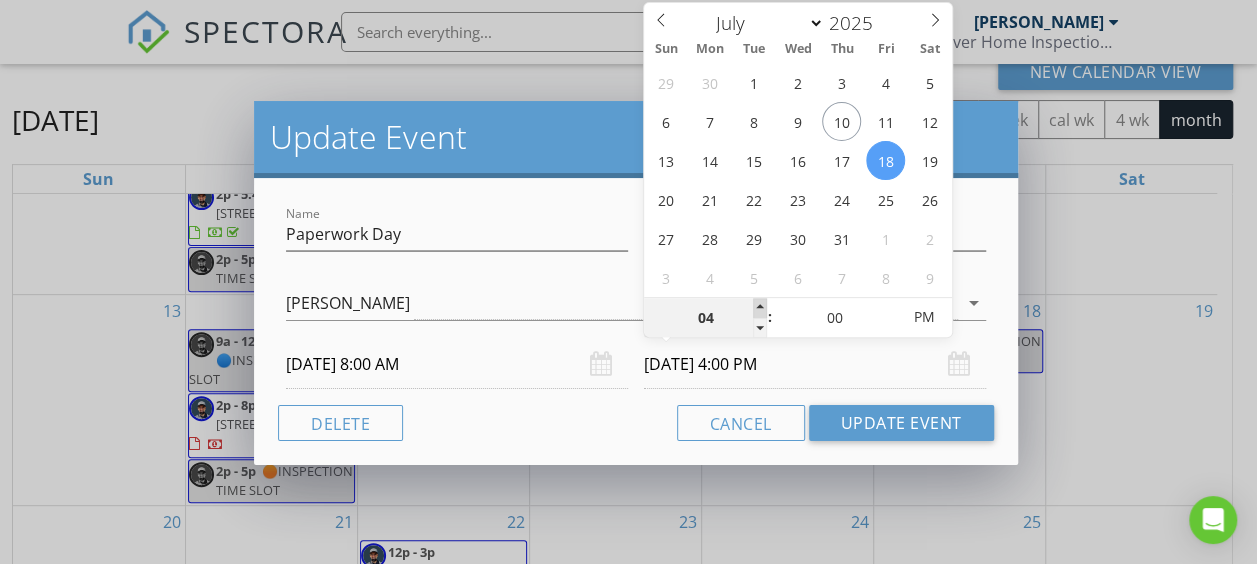 click at bounding box center [760, 308] 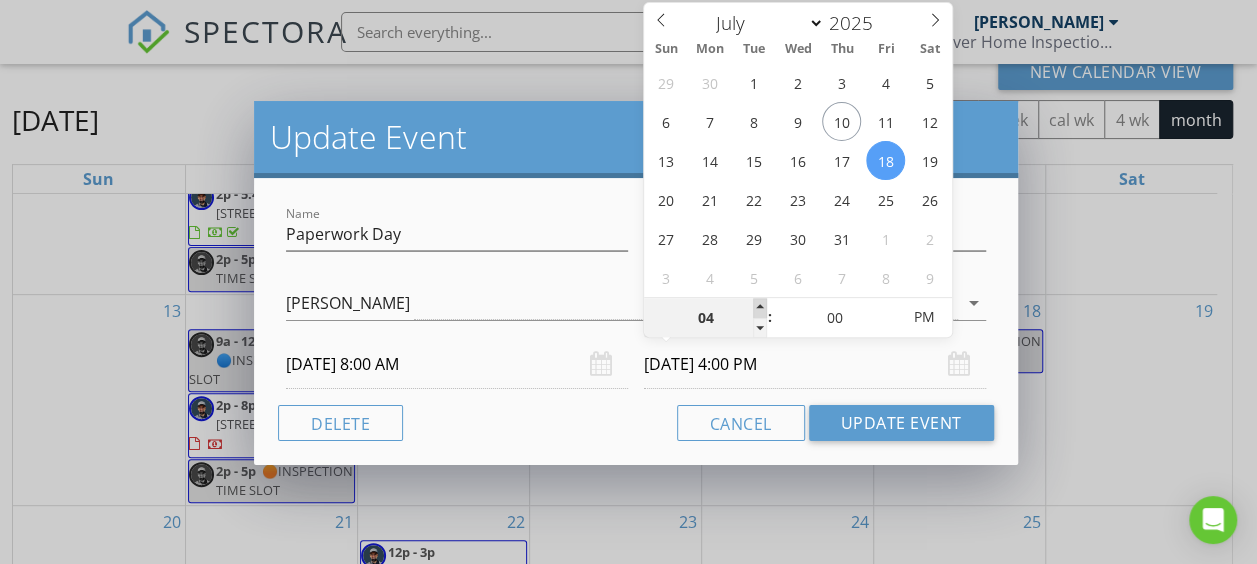 type on "[DATE] 5:00 PM" 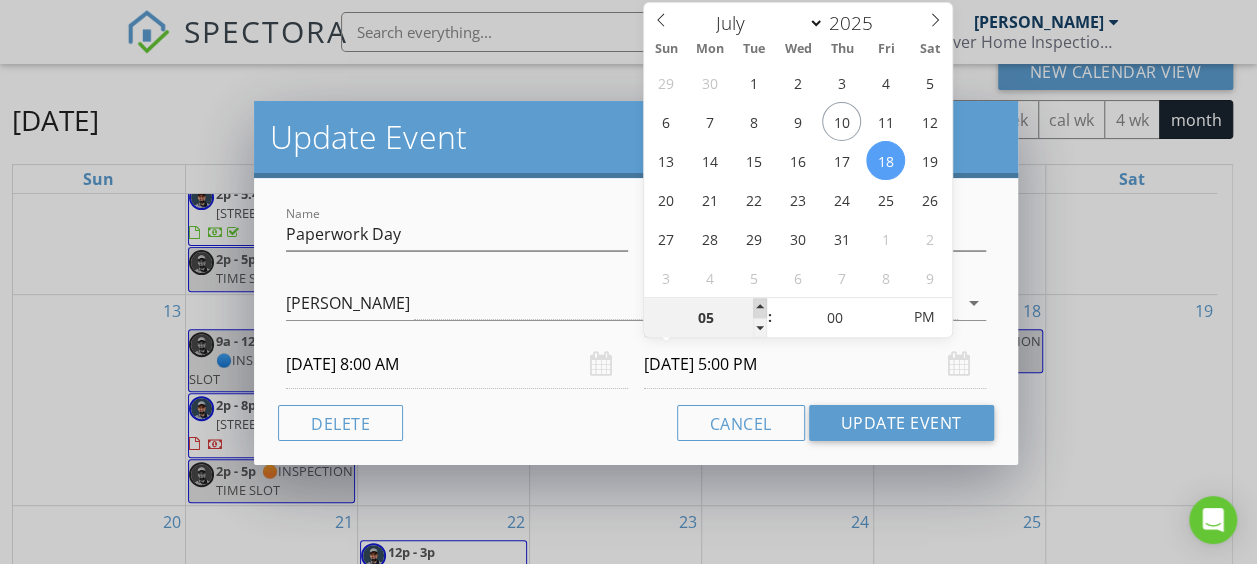 click at bounding box center [760, 308] 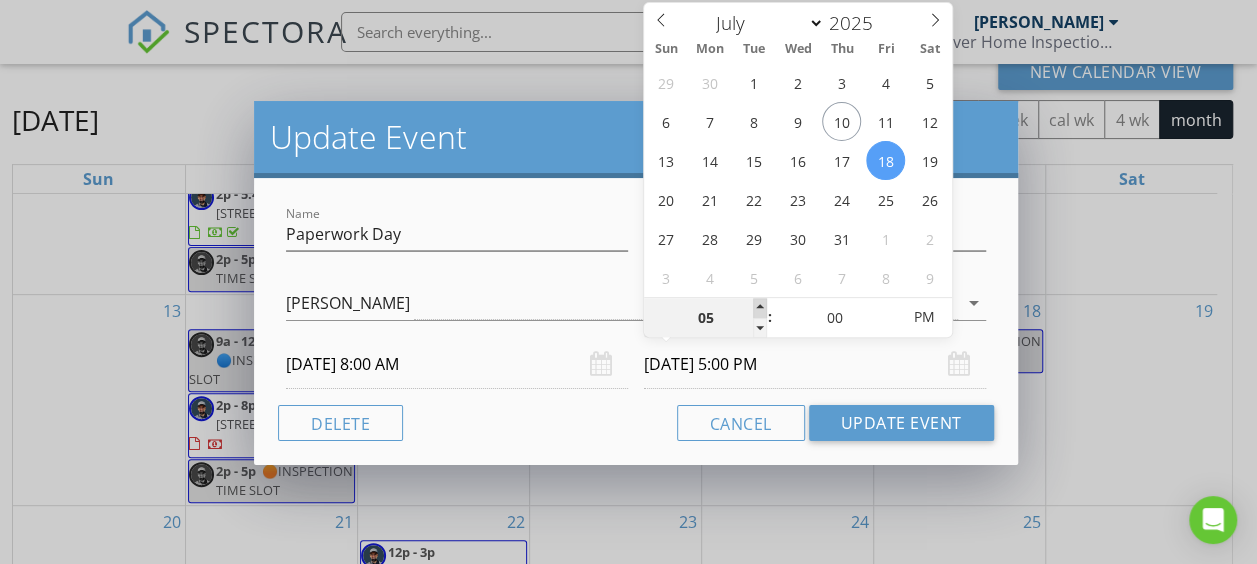 type on "06" 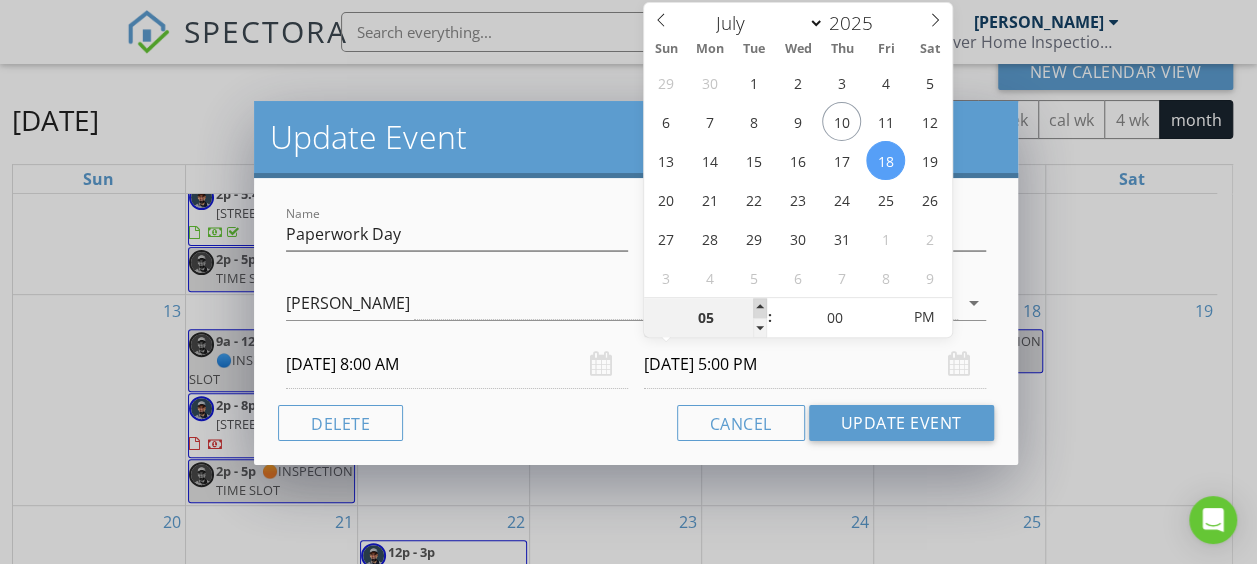 type on "[DATE] 6:00 PM" 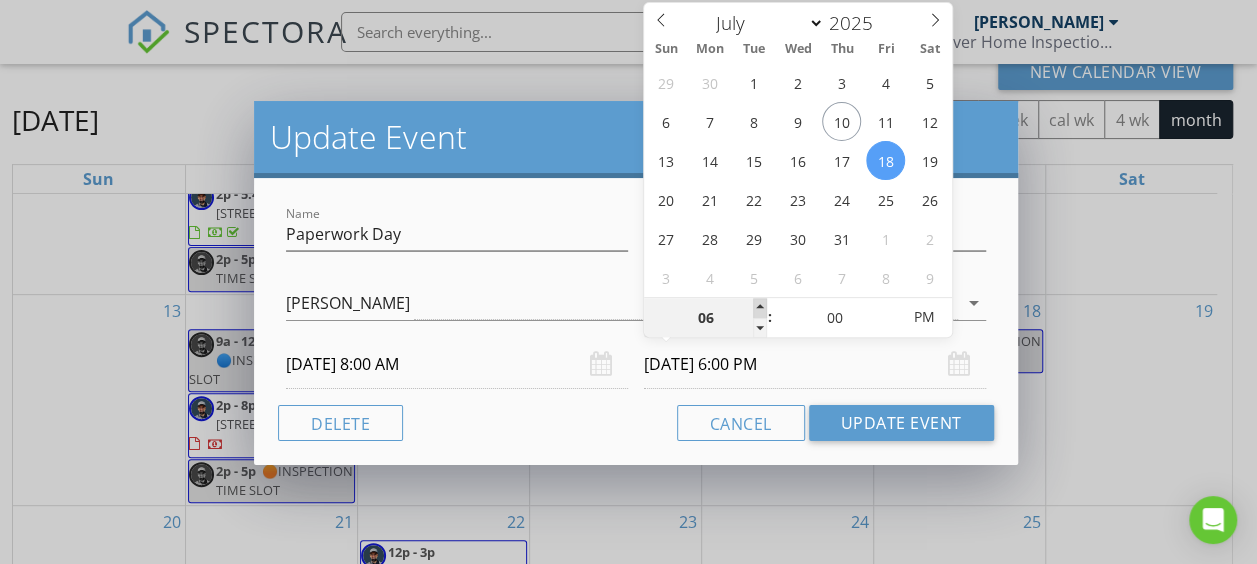 click at bounding box center [760, 308] 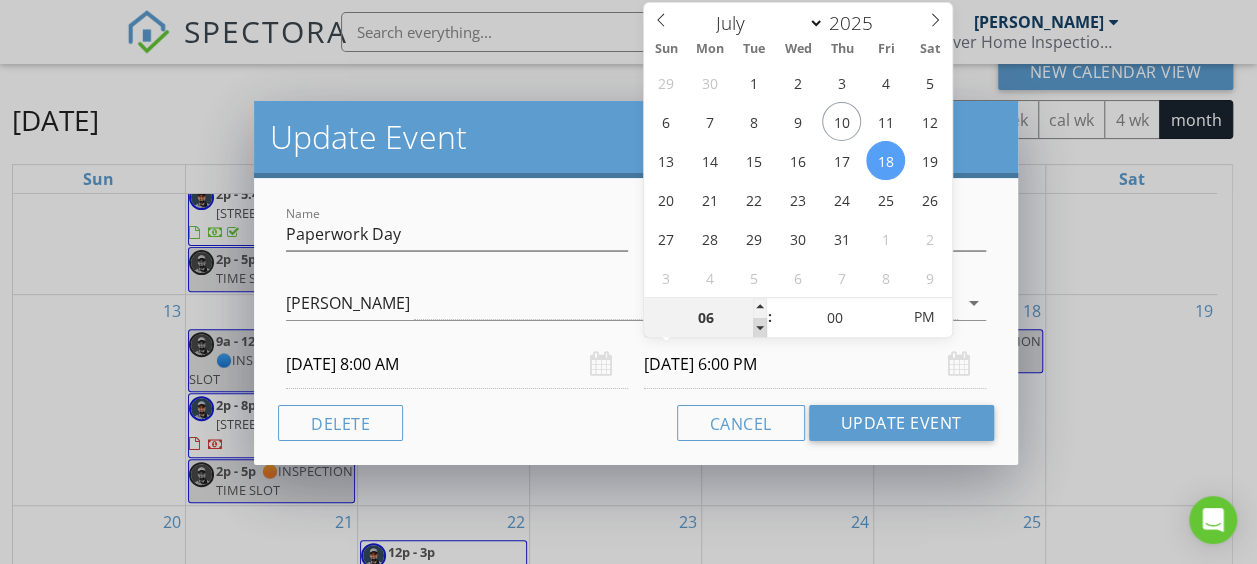 type on "05" 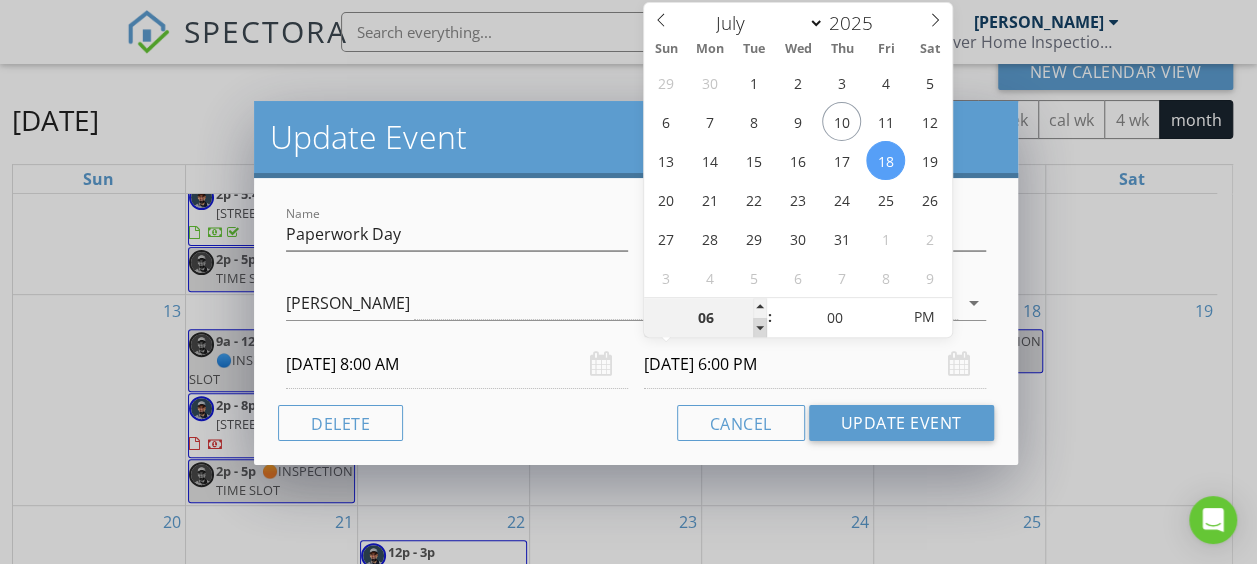 type on "[DATE] 5:00 PM" 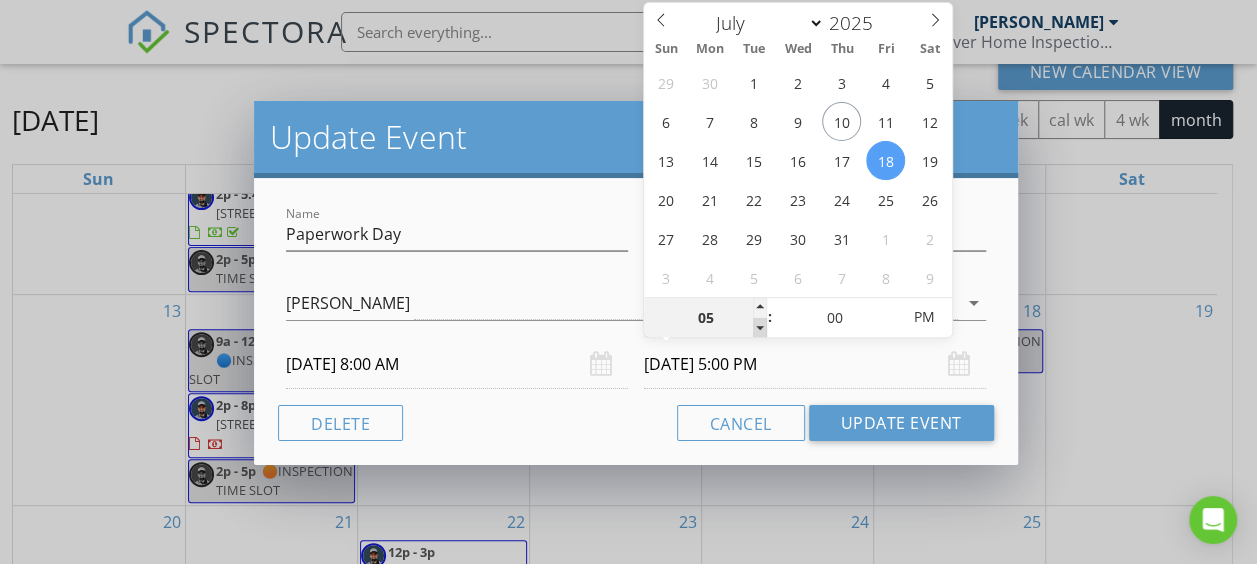click at bounding box center [760, 328] 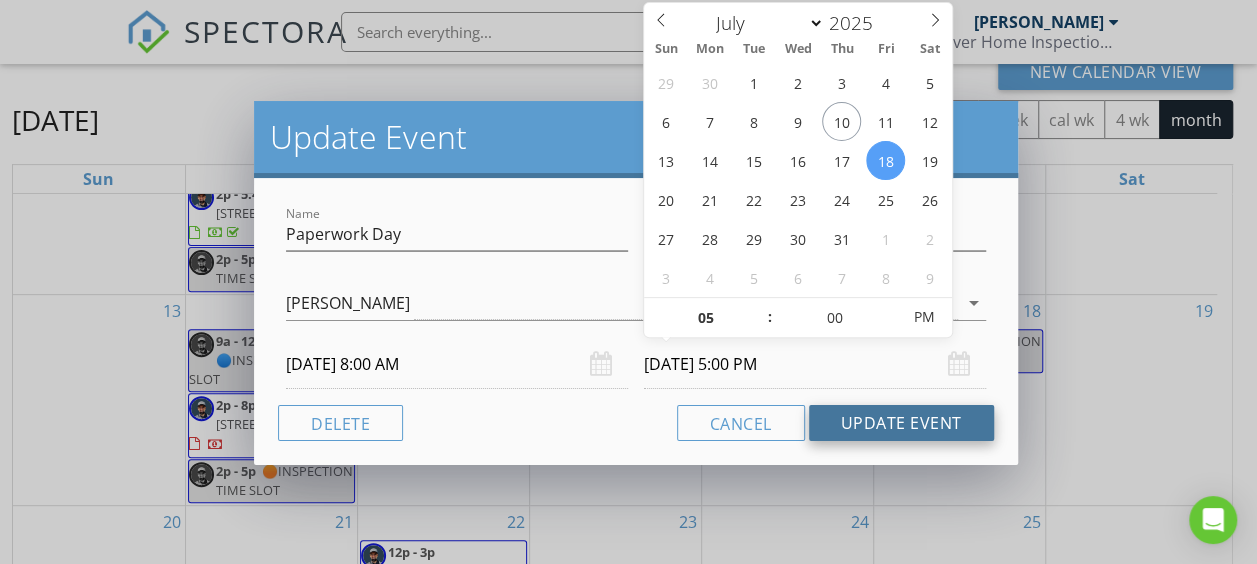 click on "Update Event" at bounding box center [901, 423] 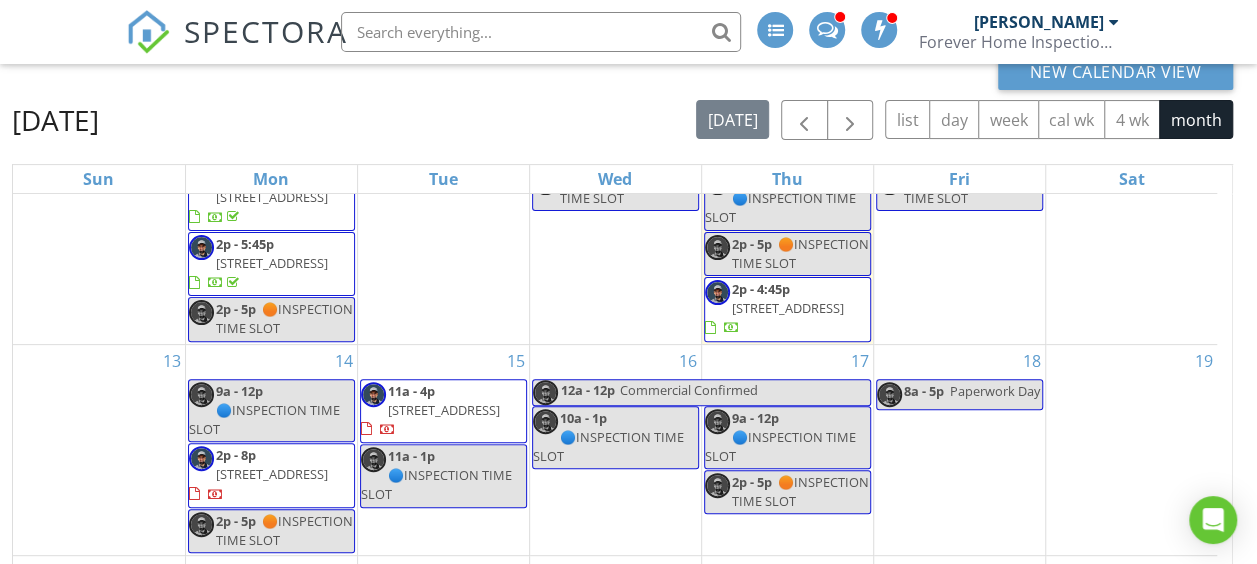 scroll, scrollTop: 388, scrollLeft: 0, axis: vertical 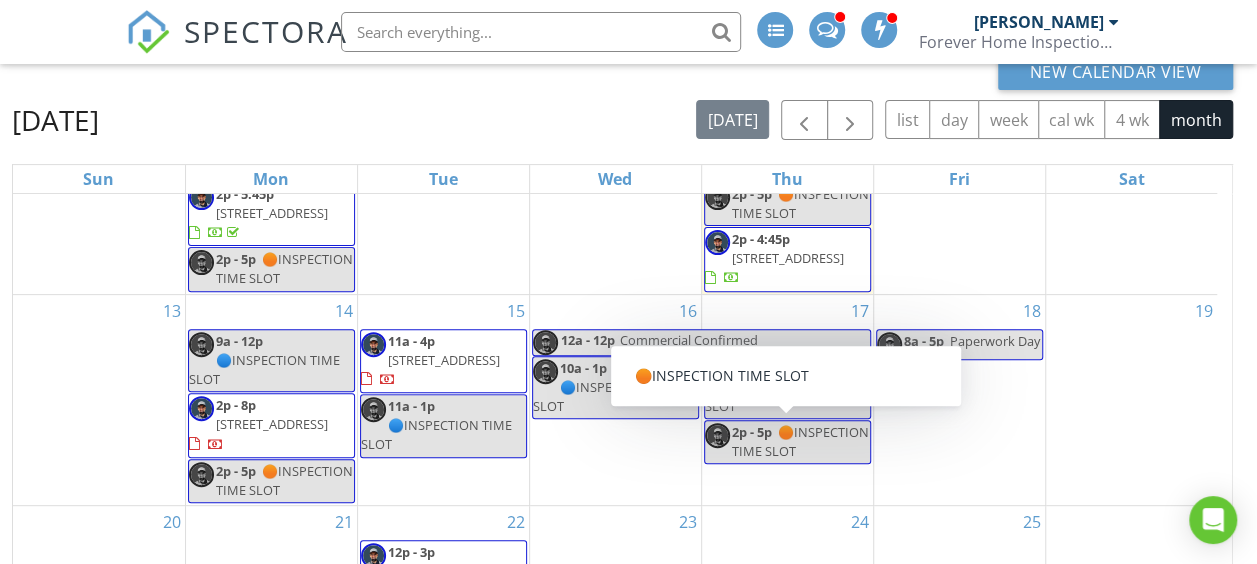 click on "2p - 5p
🟠INSPECTION TIME SLOT" at bounding box center (787, 442) 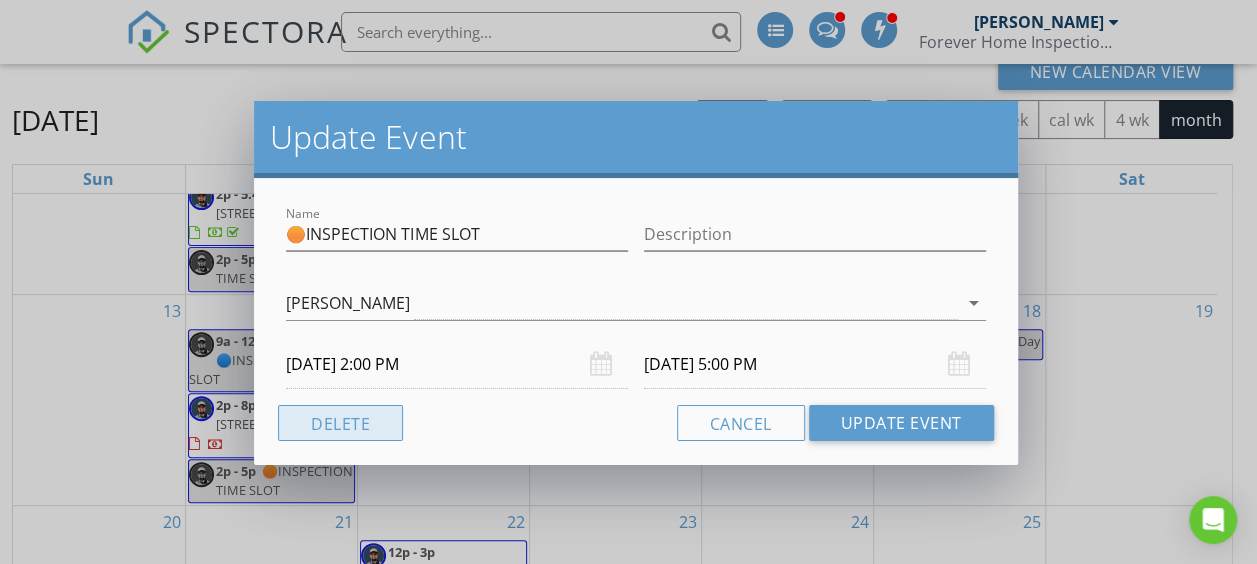 click on "Delete" at bounding box center [340, 423] 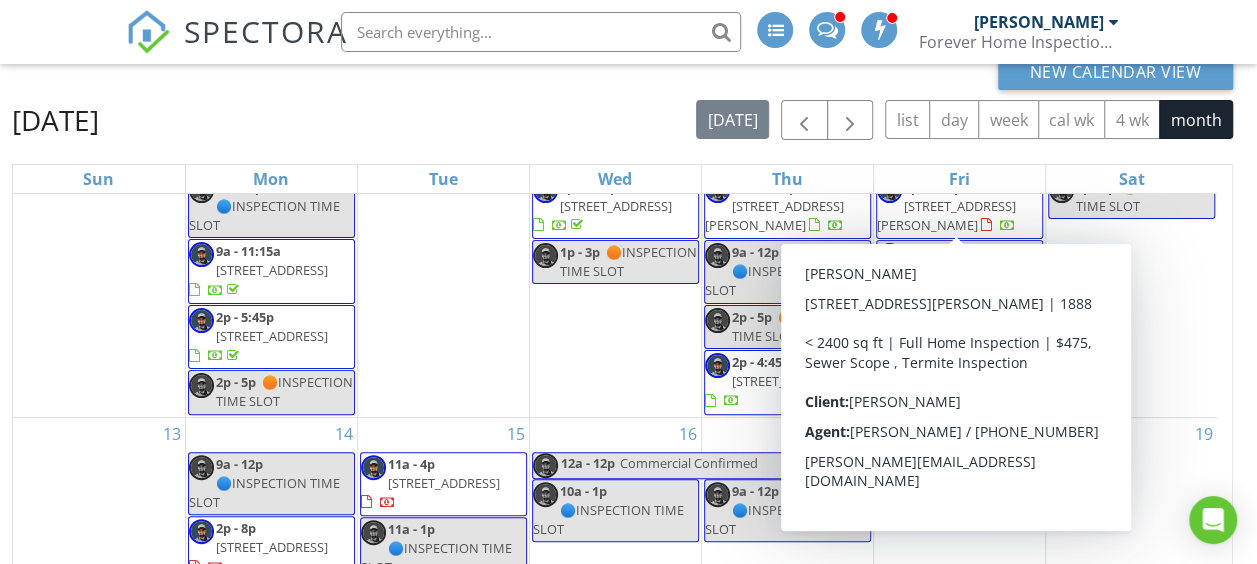 scroll, scrollTop: 388, scrollLeft: 0, axis: vertical 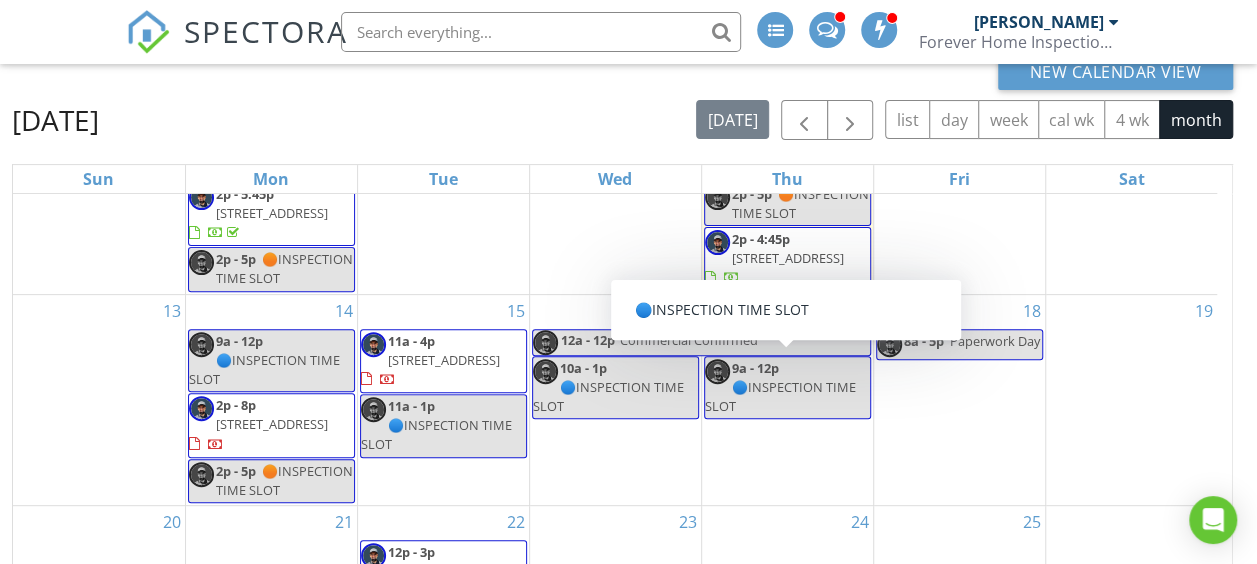 click on "🔵INSPECTION TIME SLOT" at bounding box center (780, 396) 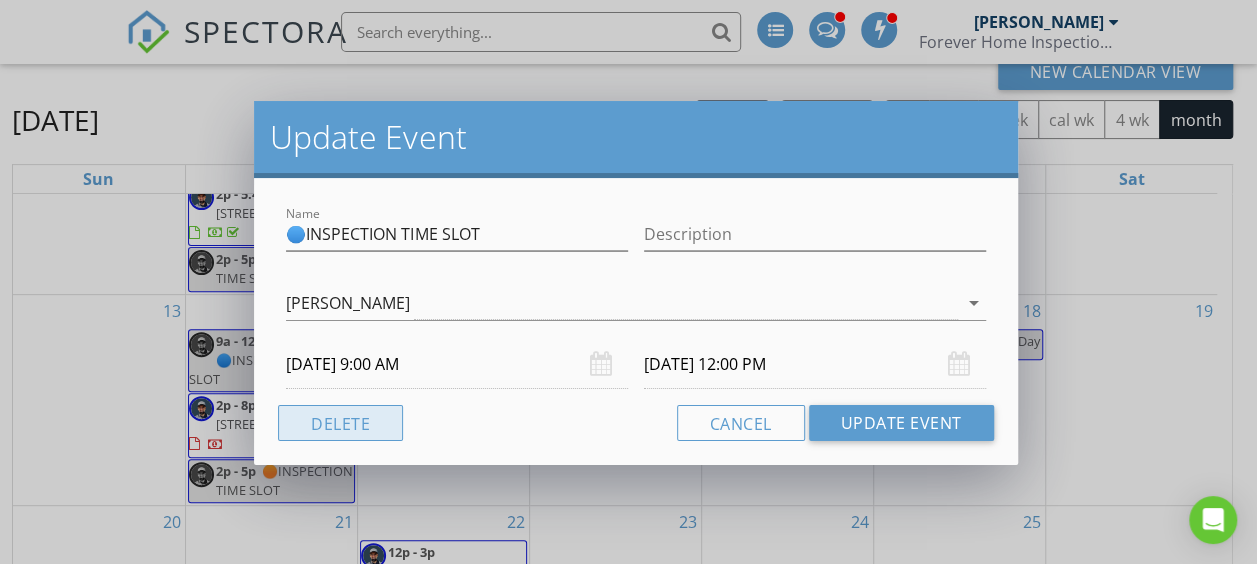 click on "Delete" at bounding box center [340, 423] 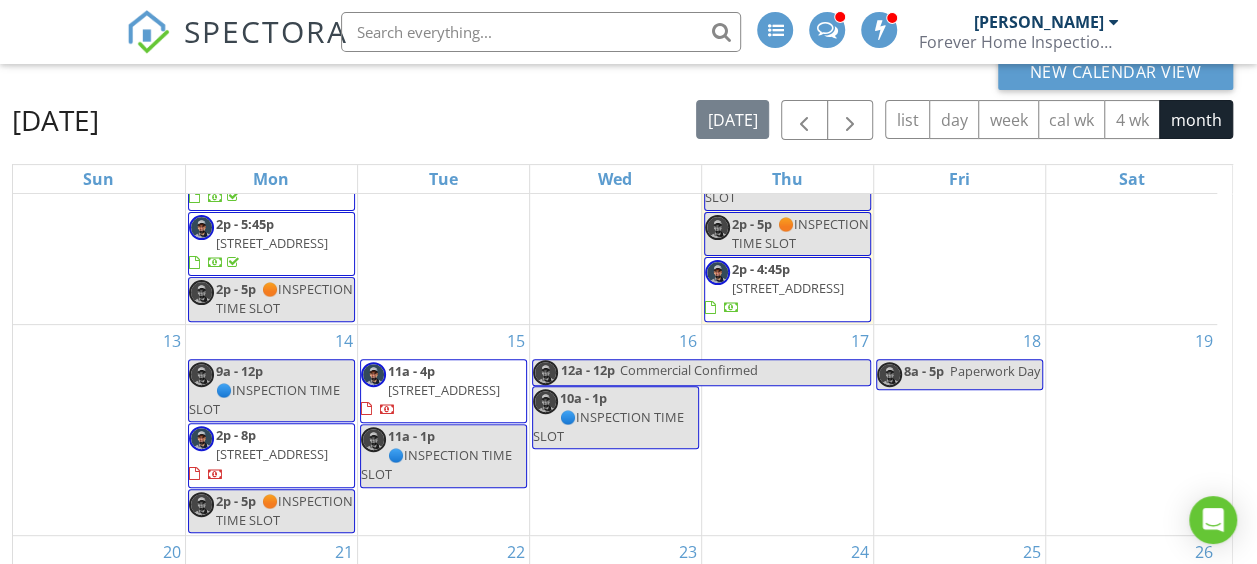 scroll, scrollTop: 388, scrollLeft: 0, axis: vertical 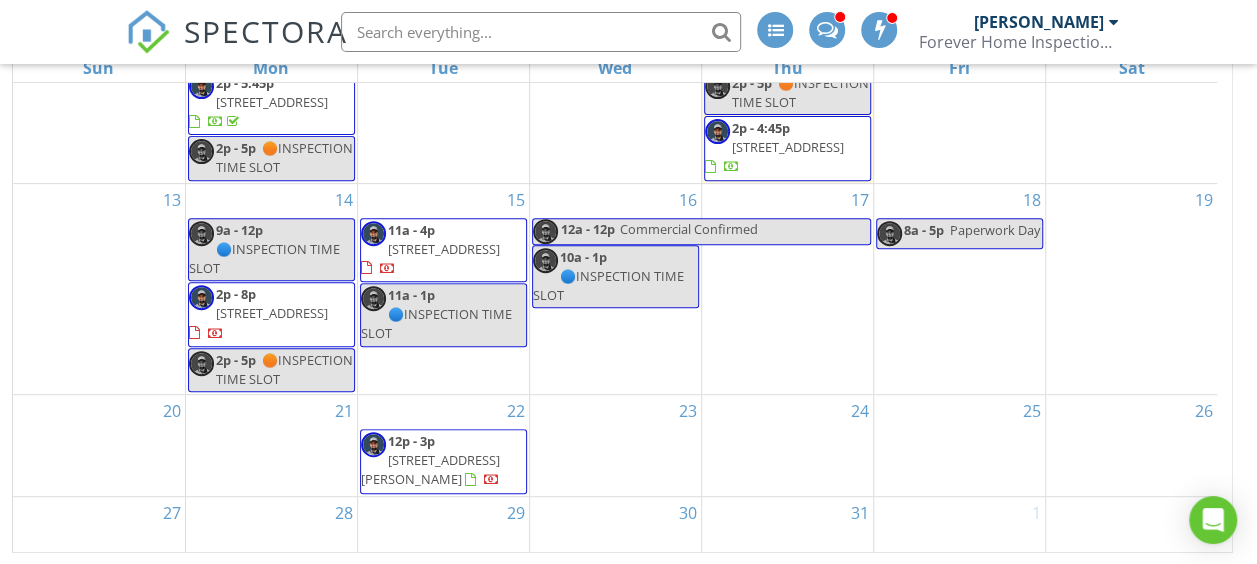 click on "2p - 5p
🟠INSPECTION TIME SLOT" at bounding box center (271, 370) 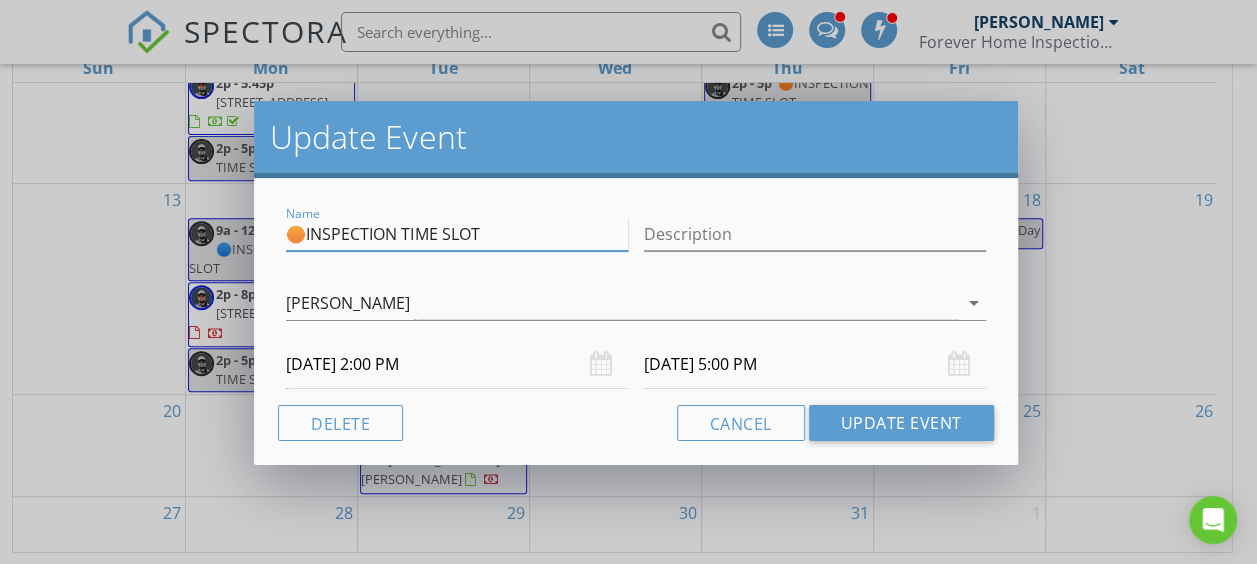 drag, startPoint x: 504, startPoint y: 236, endPoint x: 288, endPoint y: 234, distance: 216.00926 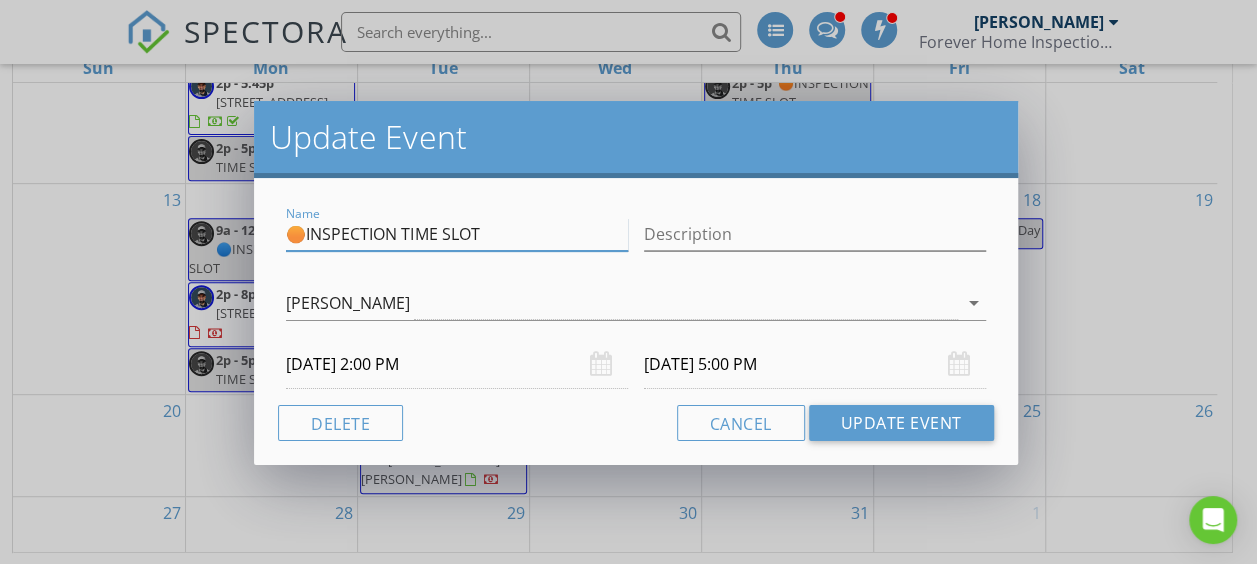 click on "🟠INSPECTION TIME SLOT" at bounding box center (457, 234) 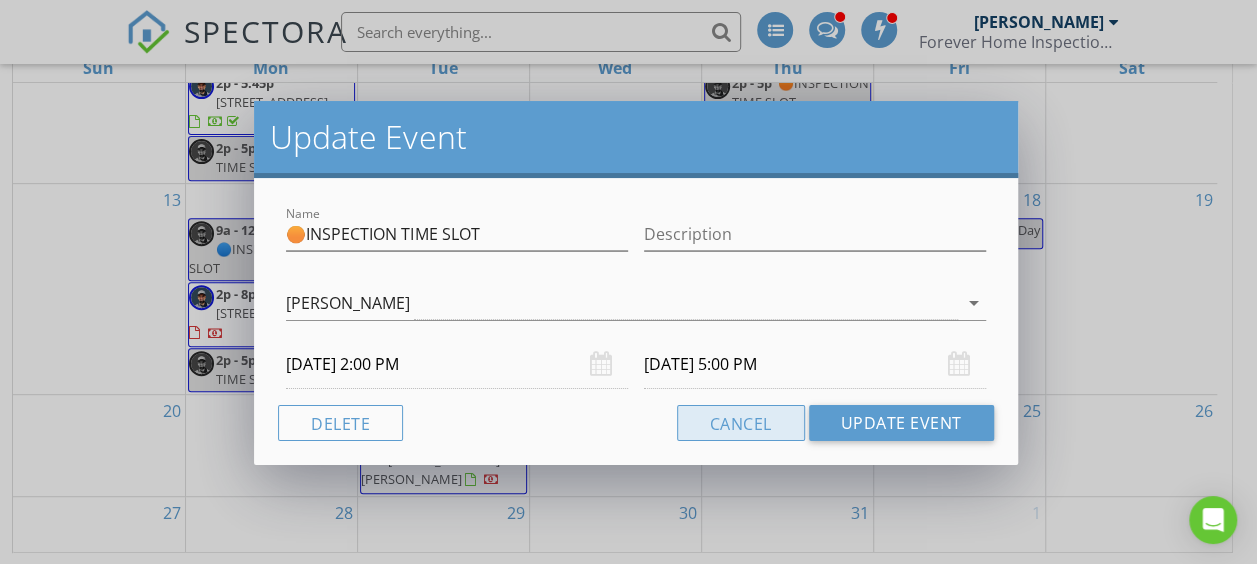 click on "Cancel" at bounding box center (741, 423) 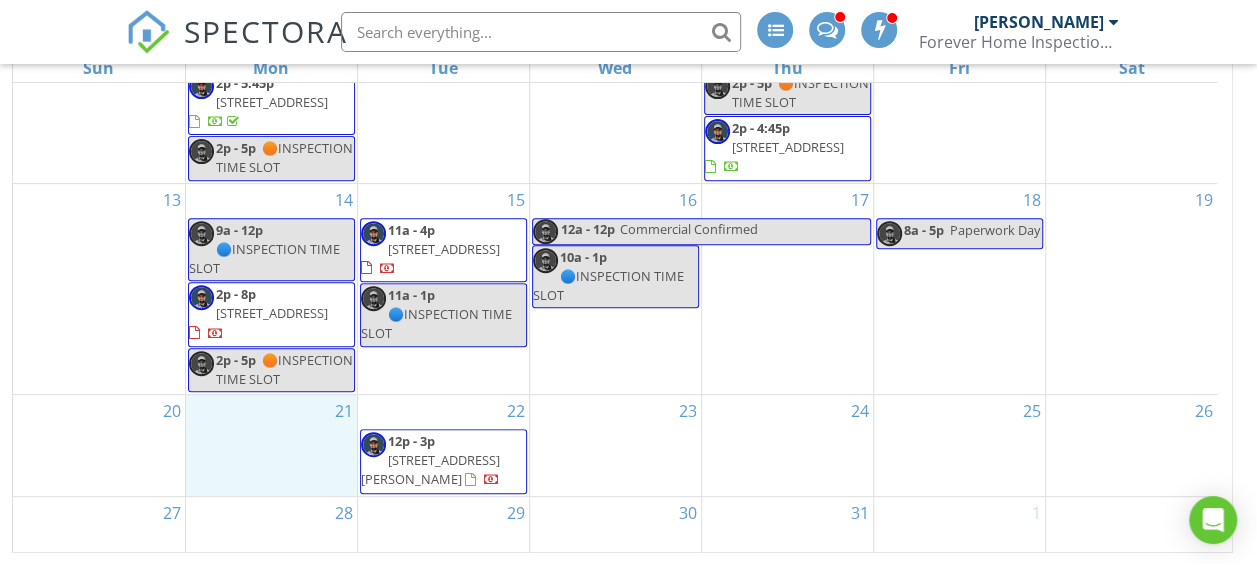 click on "21" at bounding box center [271, 445] 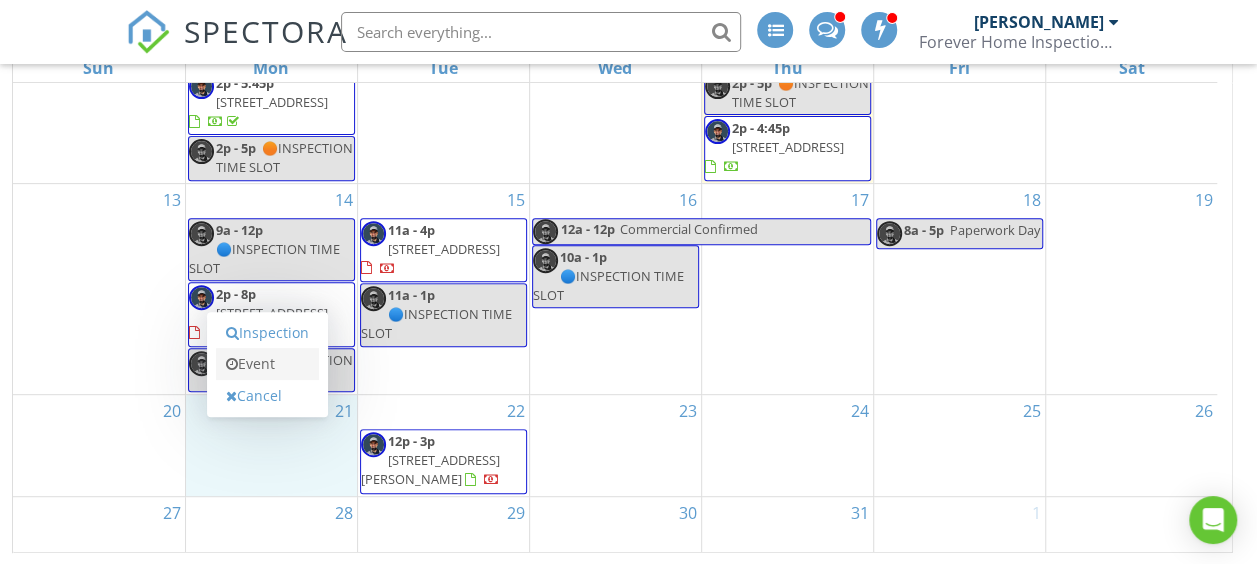 click on "Event" at bounding box center (267, 364) 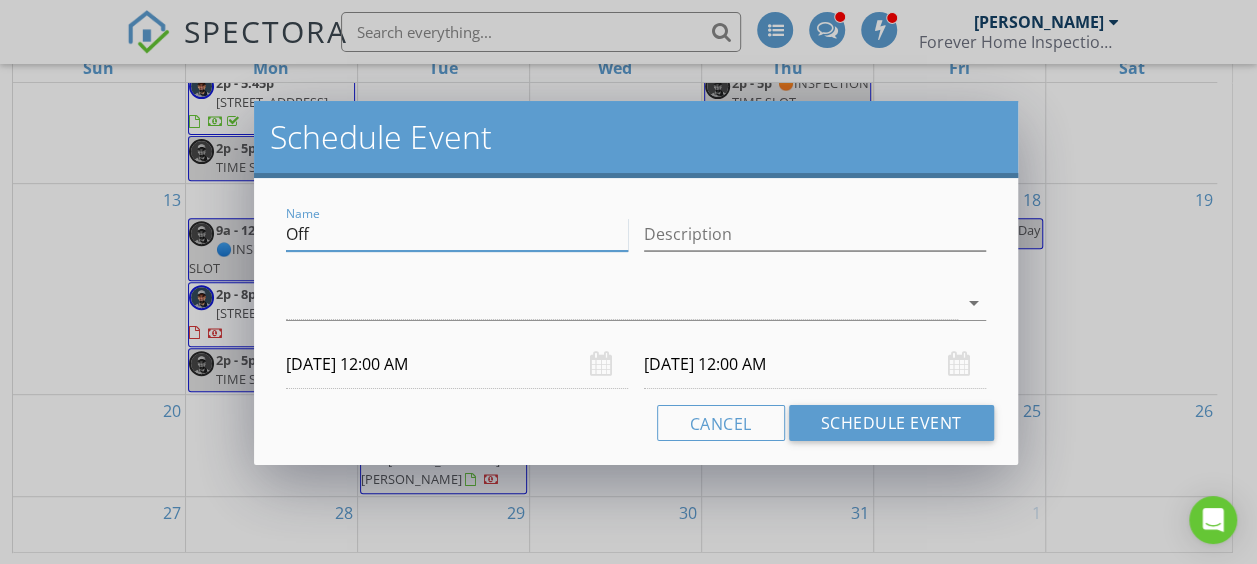 drag, startPoint x: 334, startPoint y: 232, endPoint x: 254, endPoint y: 248, distance: 81.58431 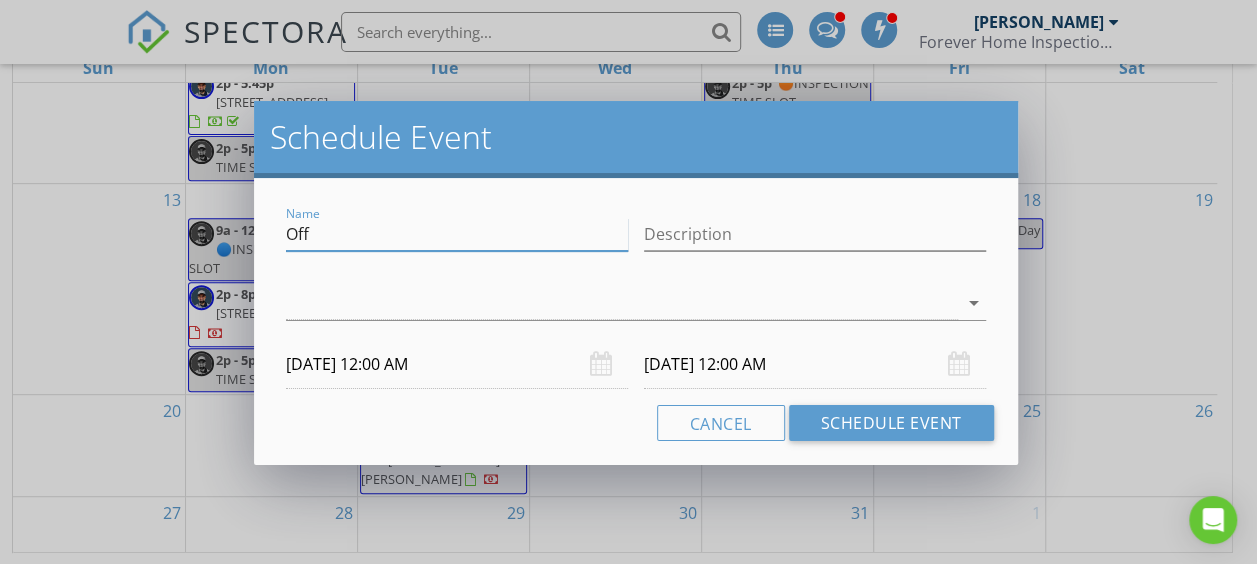 paste on "🟠INSPECTION TIME SLOT" 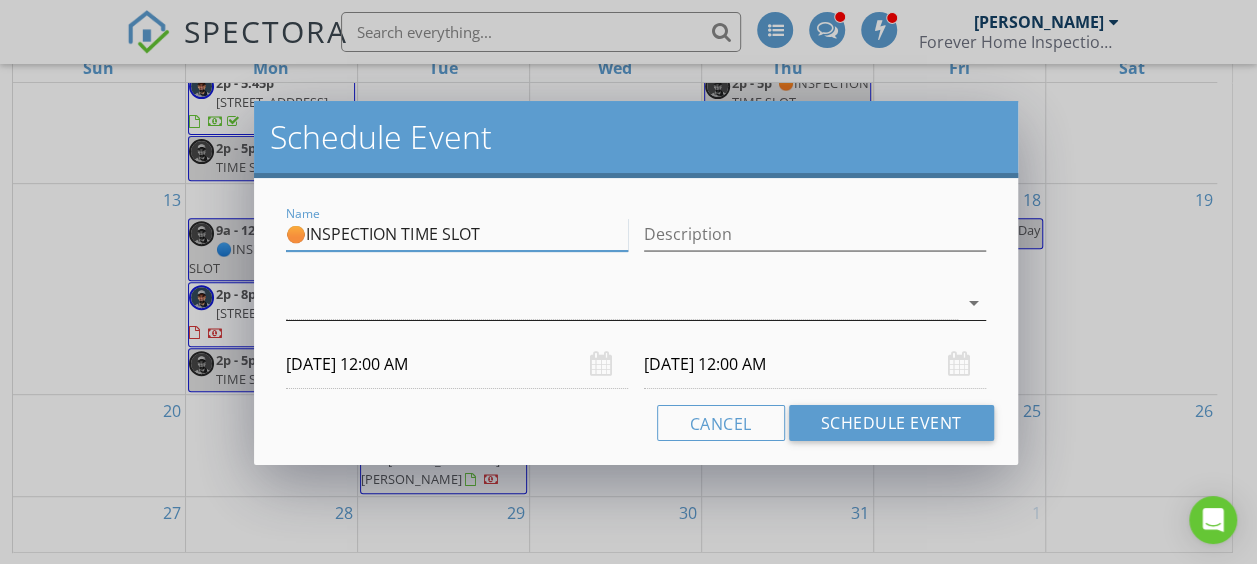 type on "🟠INSPECTION TIME SLOT" 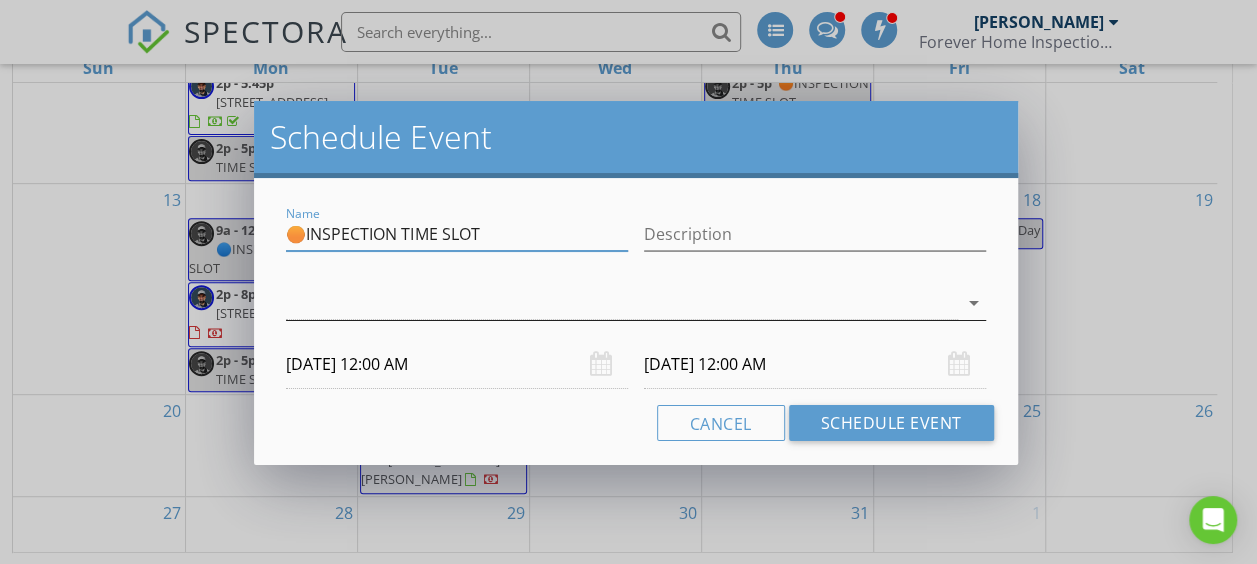 click at bounding box center [621, 303] 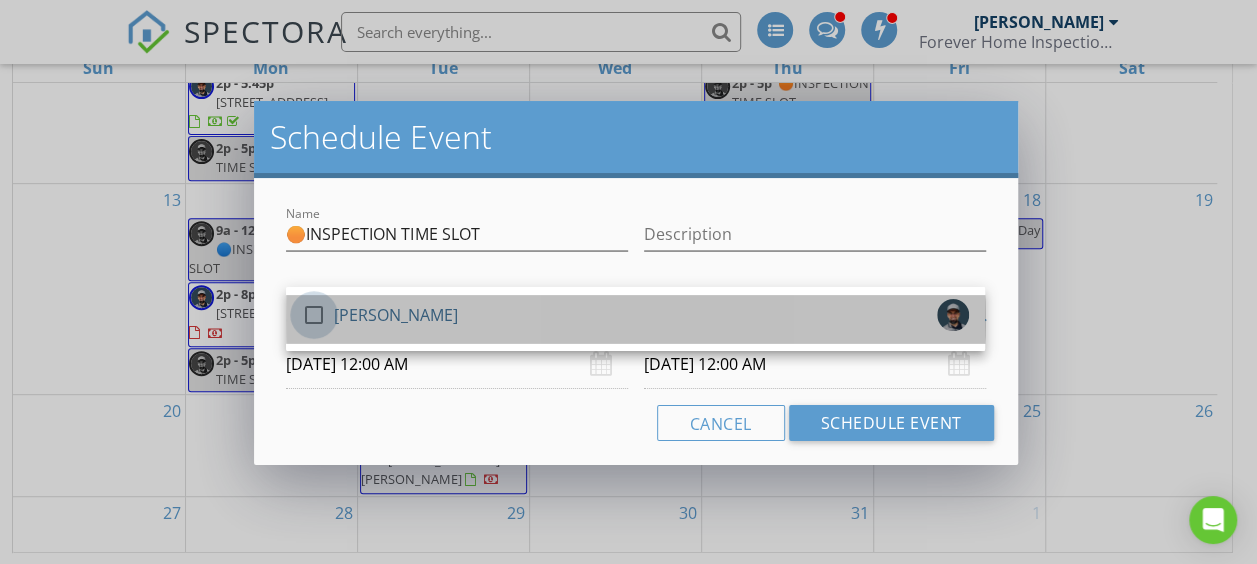 click at bounding box center [314, 315] 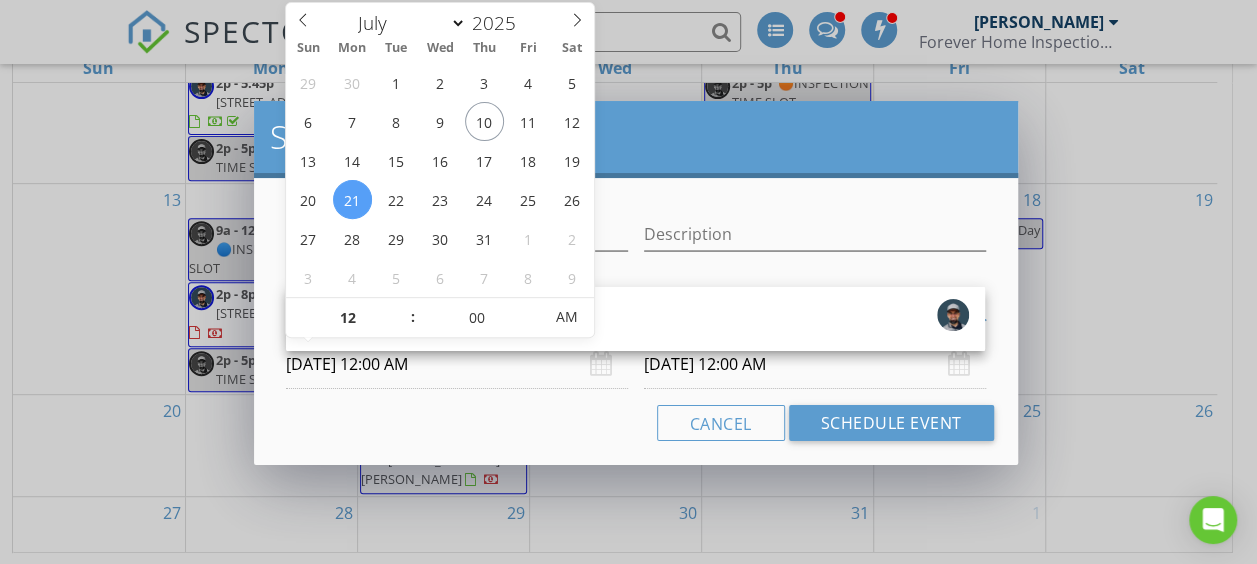 click on "[DATE] 12:00 AM" at bounding box center [457, 364] 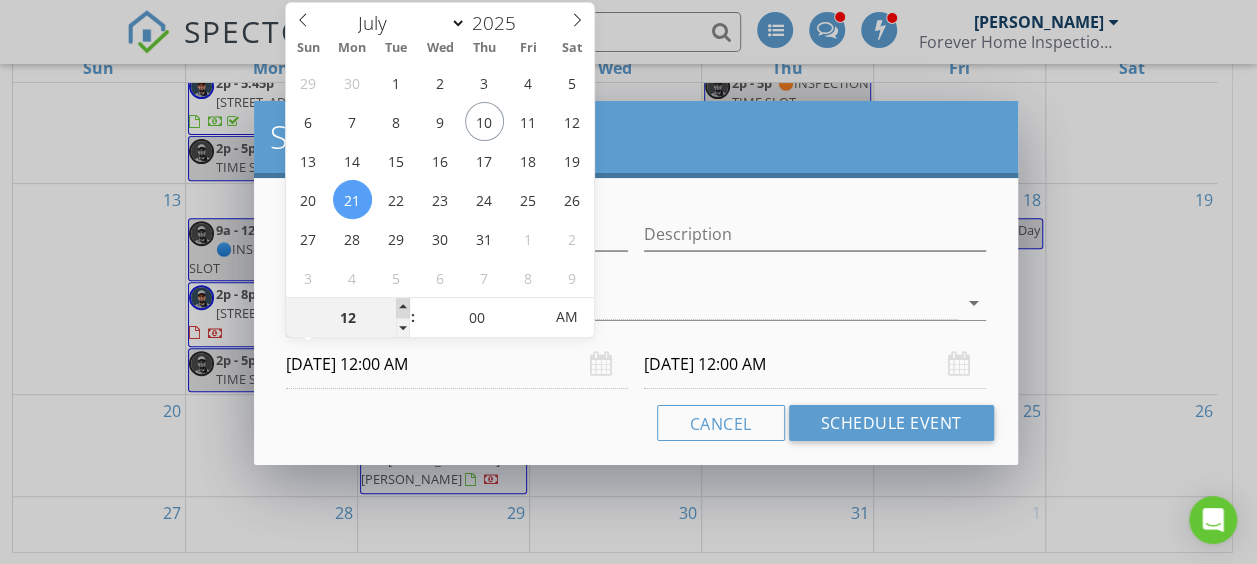 type on "01" 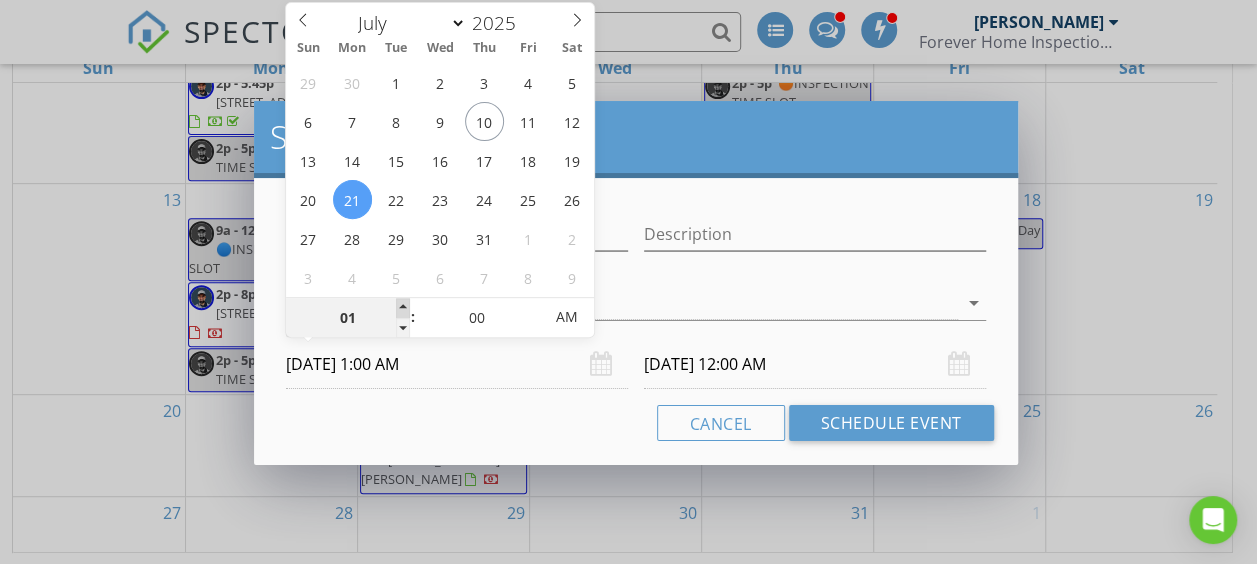 click at bounding box center [403, 308] 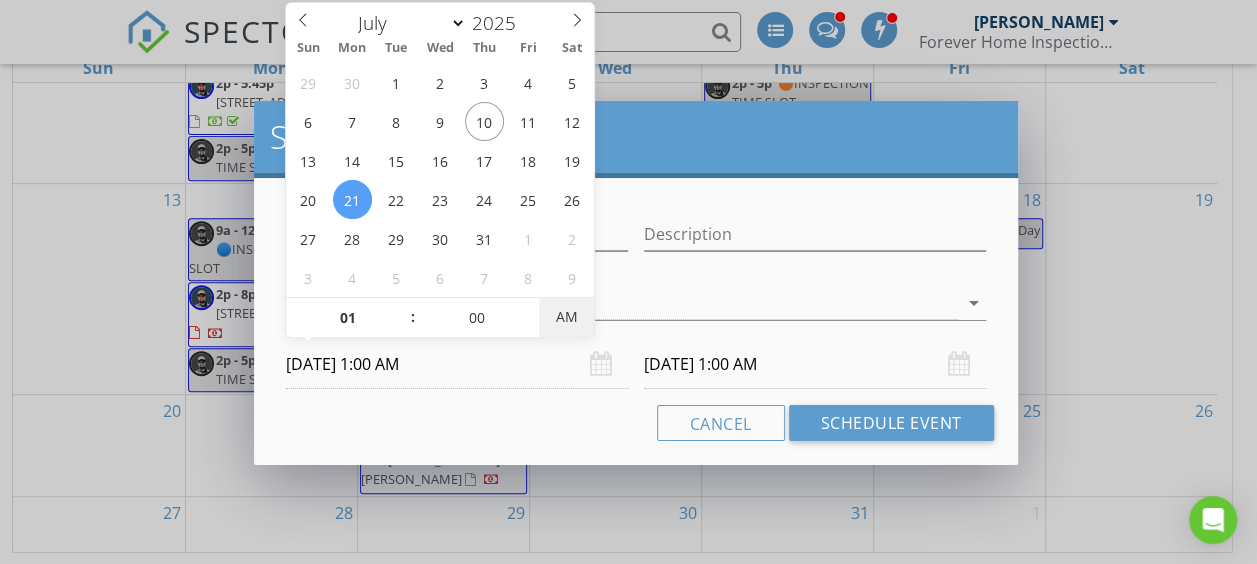 type on "[DATE] 1:00 PM" 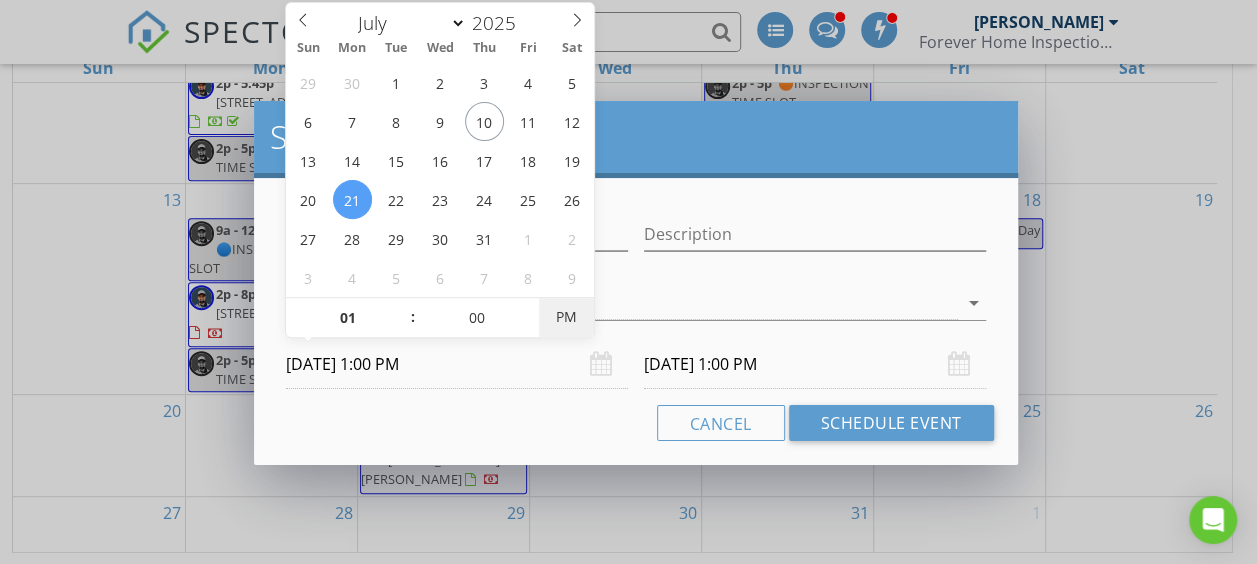 click on "PM" at bounding box center (566, 317) 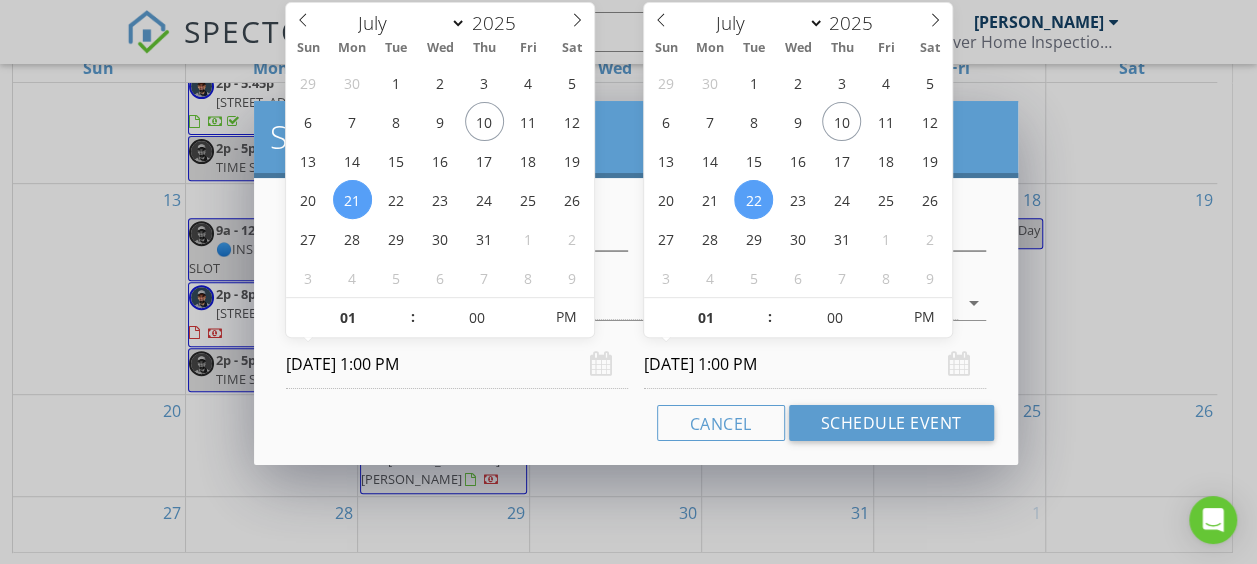 click on "[DATE] 1:00 PM" at bounding box center [815, 364] 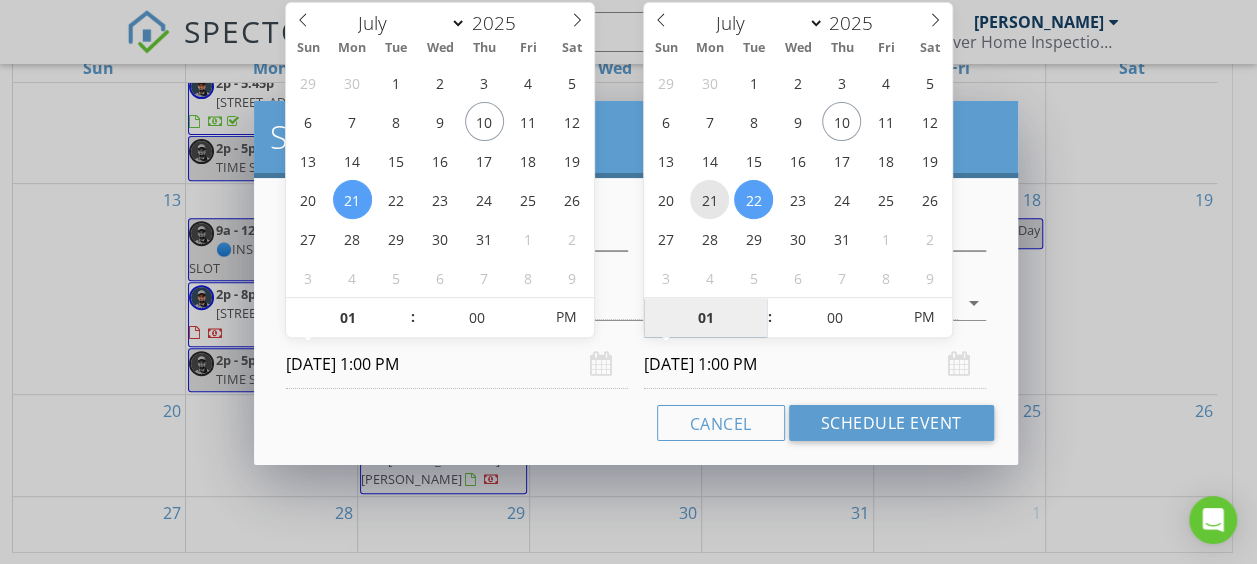 type on "[DATE] 1:00 PM" 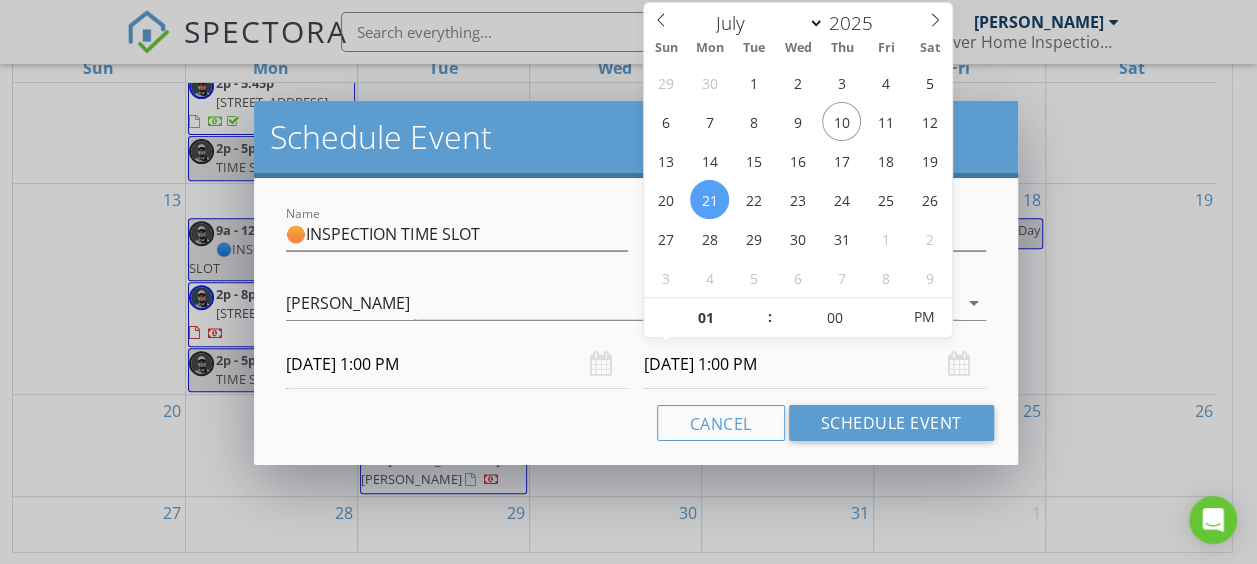 click on "[DATE] 1:00 PM" at bounding box center (815, 364) 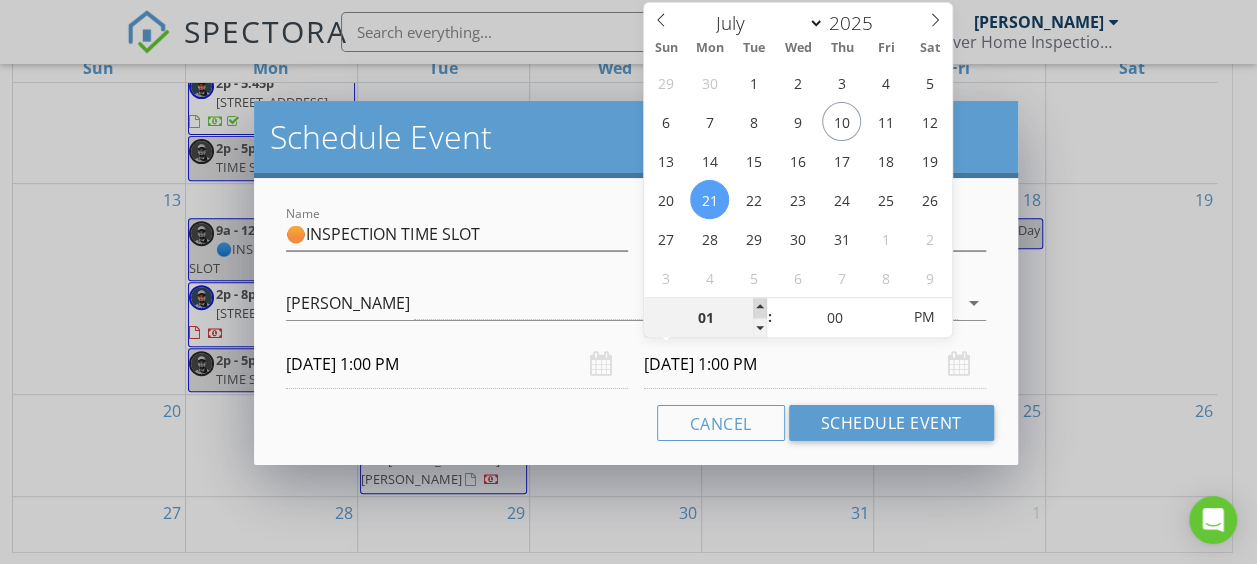 type on "02" 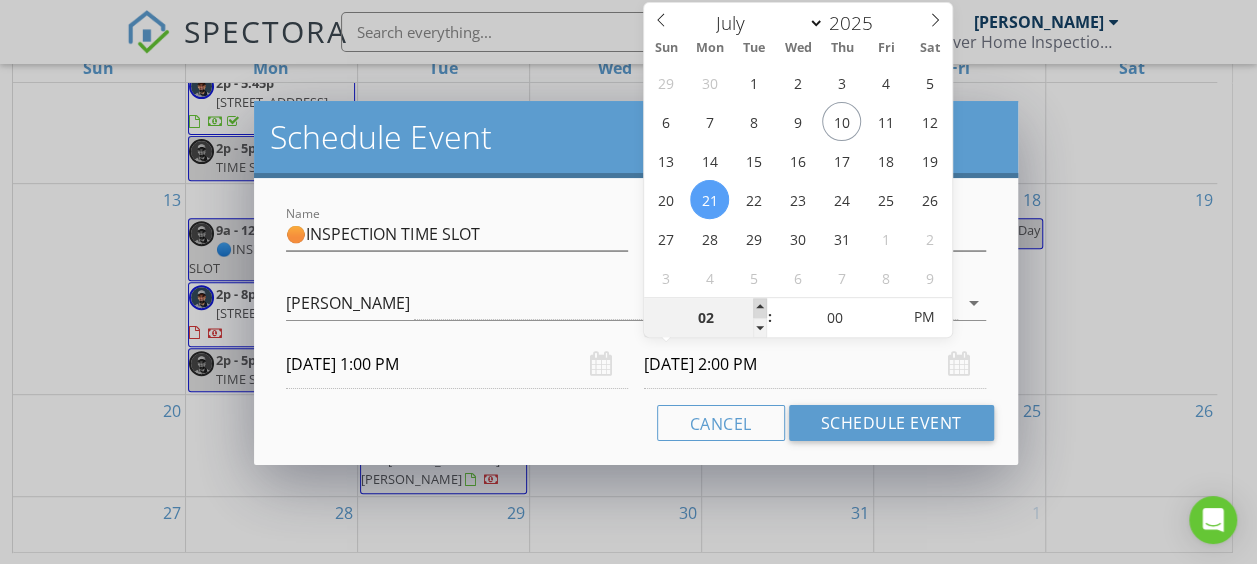 click at bounding box center [760, 308] 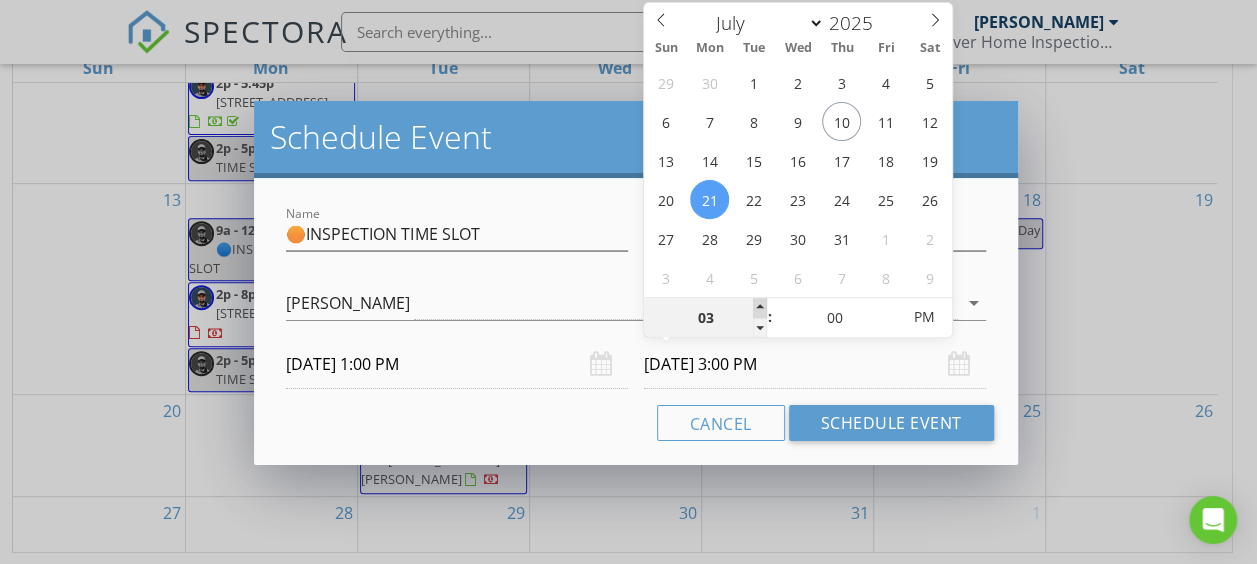 click at bounding box center (760, 308) 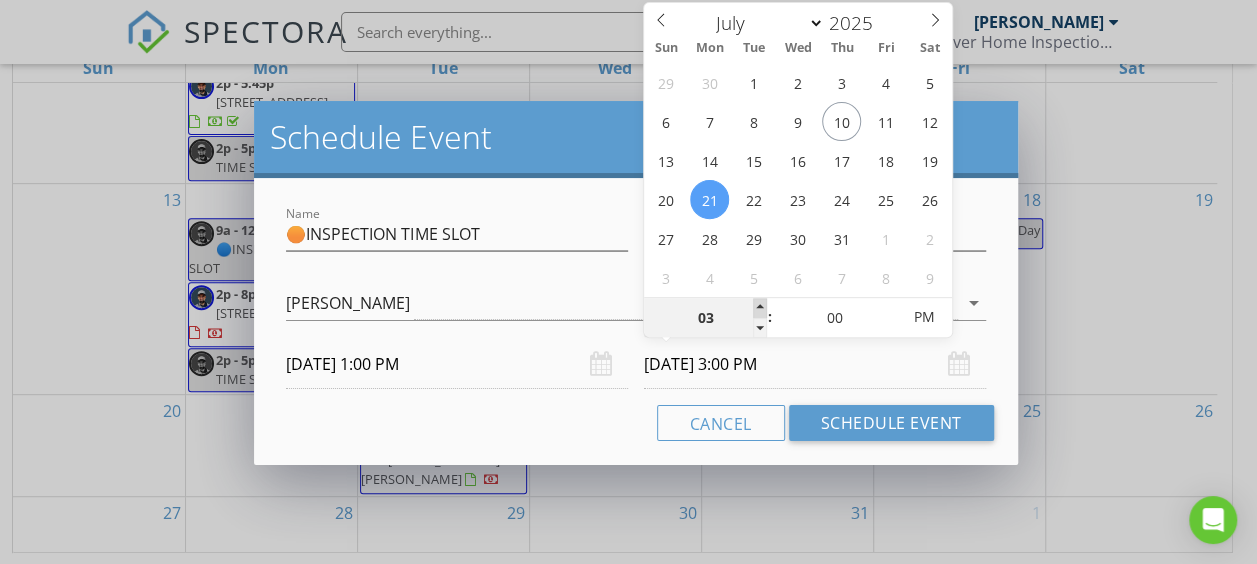 type on "04" 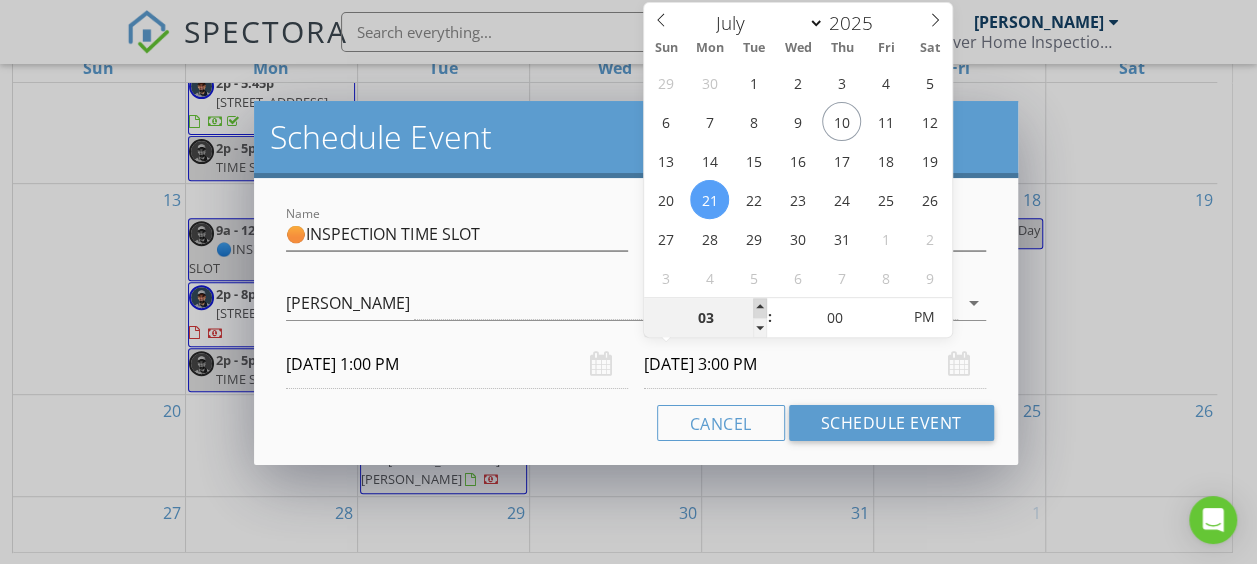 type on "[DATE] 4:00 PM" 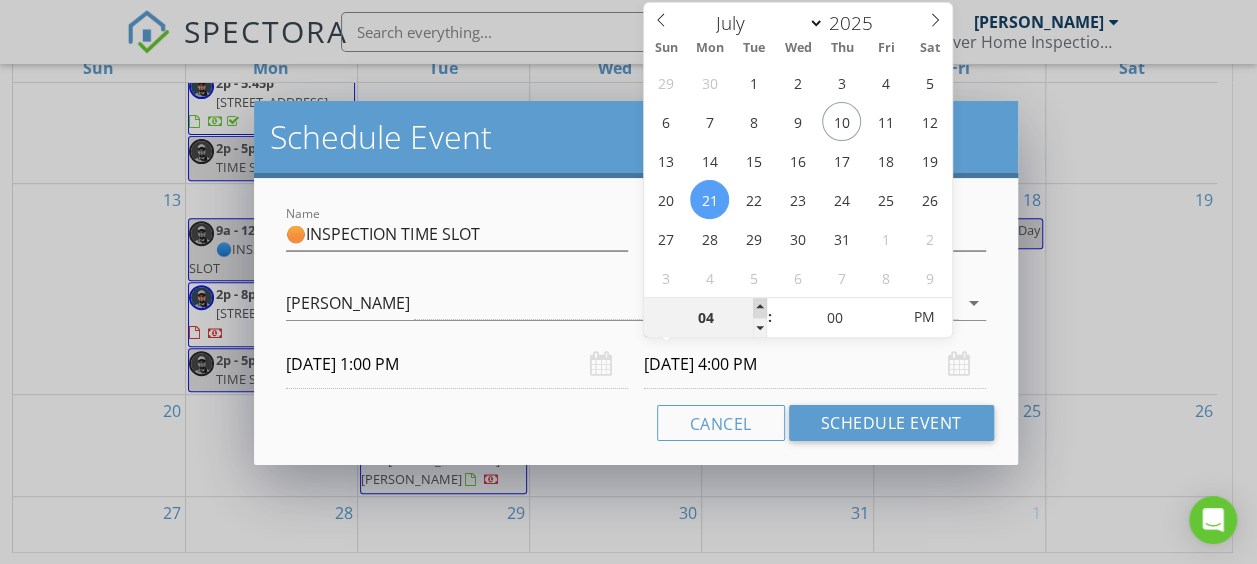 click at bounding box center (760, 308) 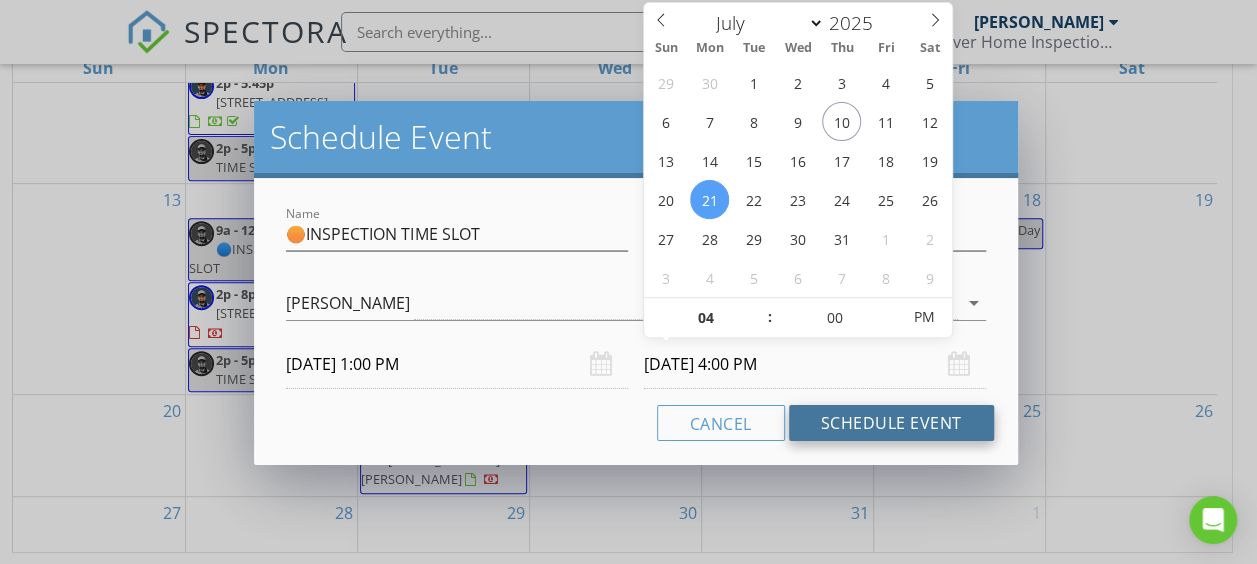 click on "Schedule Event" at bounding box center [891, 423] 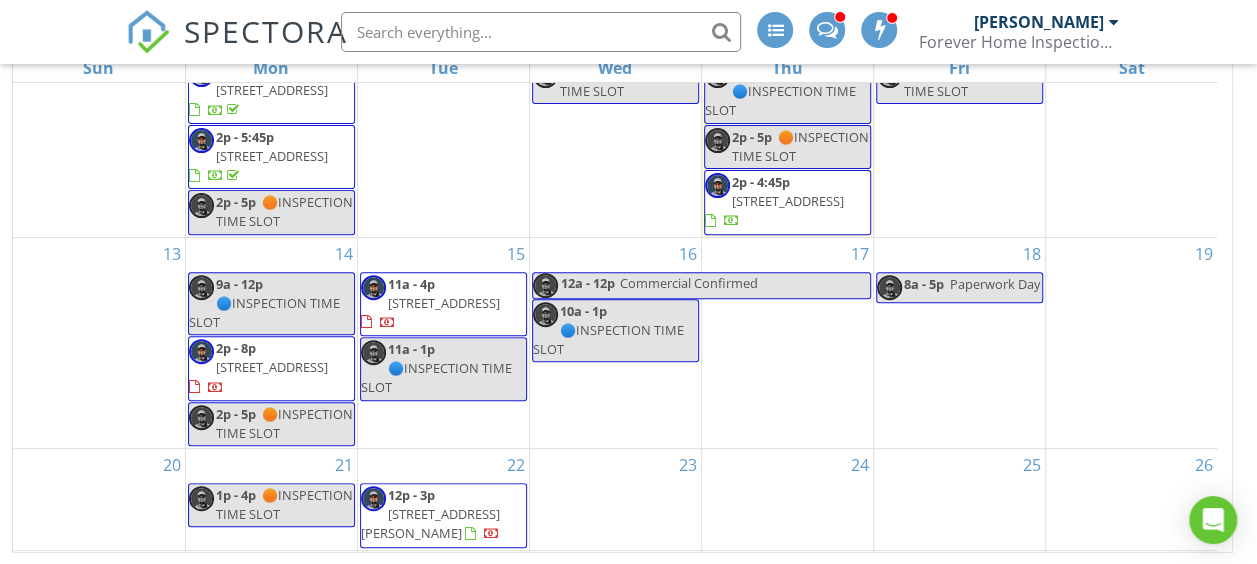 scroll, scrollTop: 388, scrollLeft: 0, axis: vertical 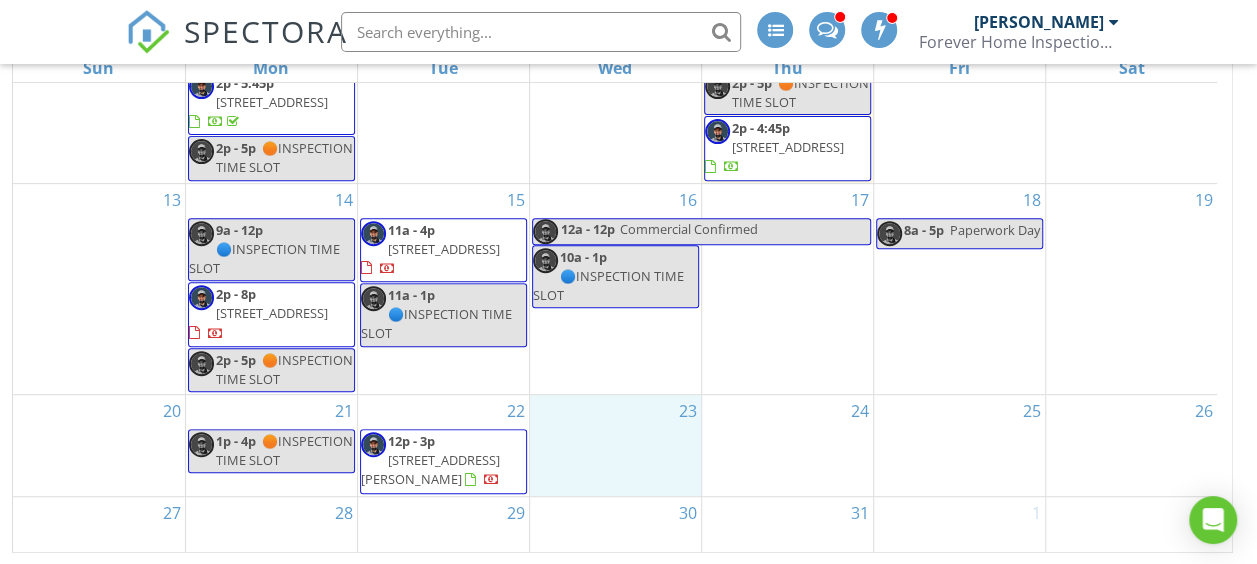 click on "23" at bounding box center [615, 445] 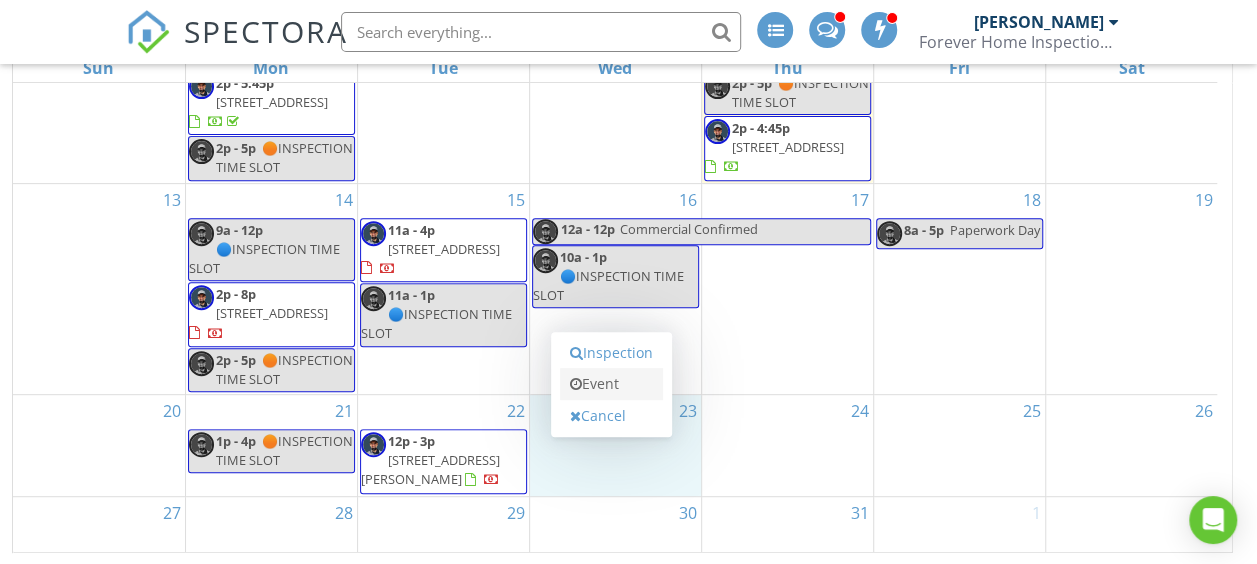 click on "Event" at bounding box center (611, 384) 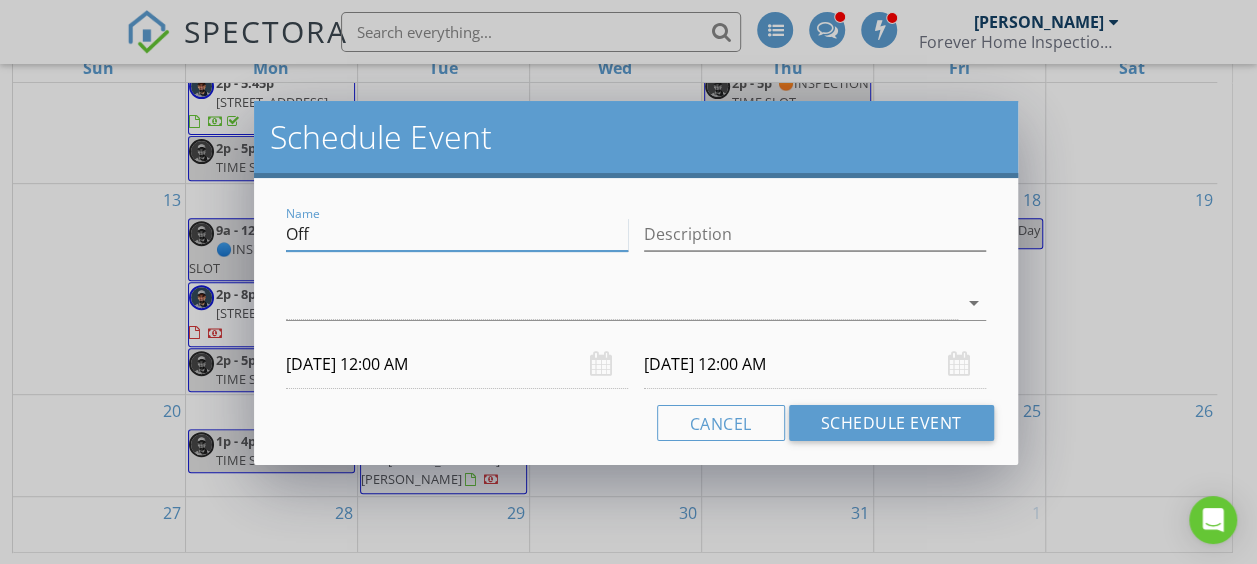 click on "Off" at bounding box center [457, 234] 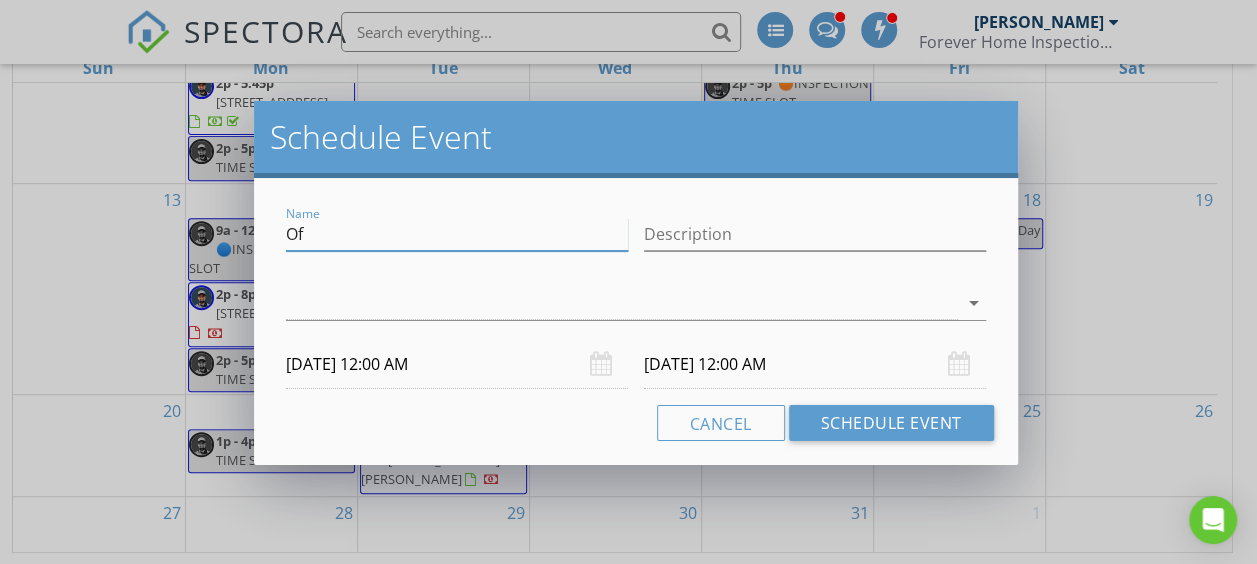 type on "O" 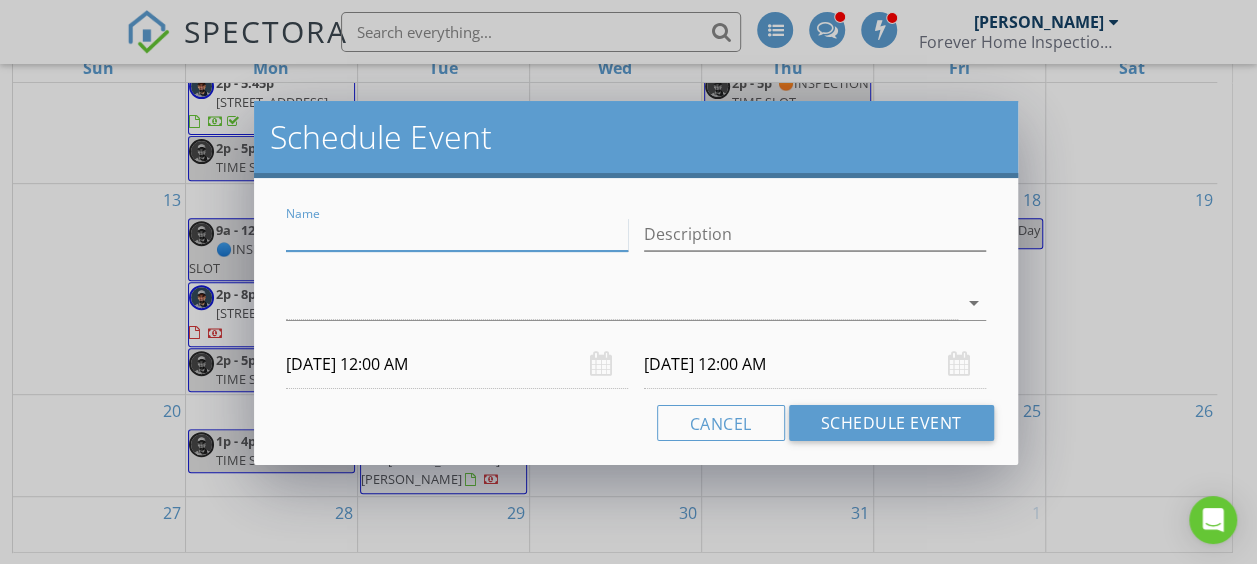 paste on "🟠INSPECTION TIME SLOT" 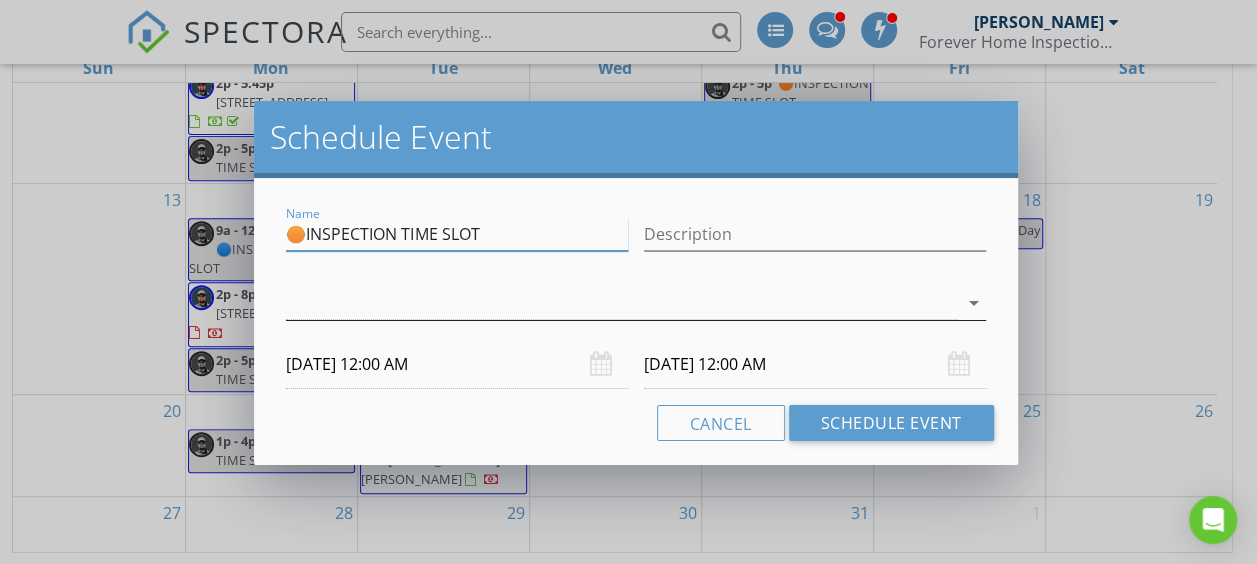 type on "🟠INSPECTION TIME SLOT" 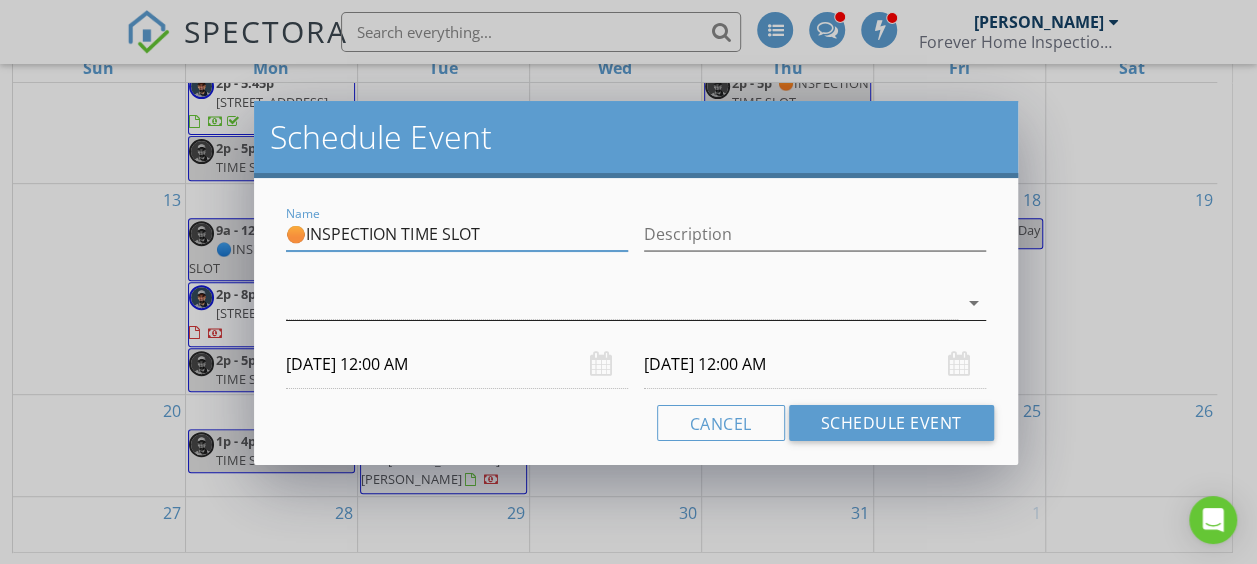 click at bounding box center [621, 303] 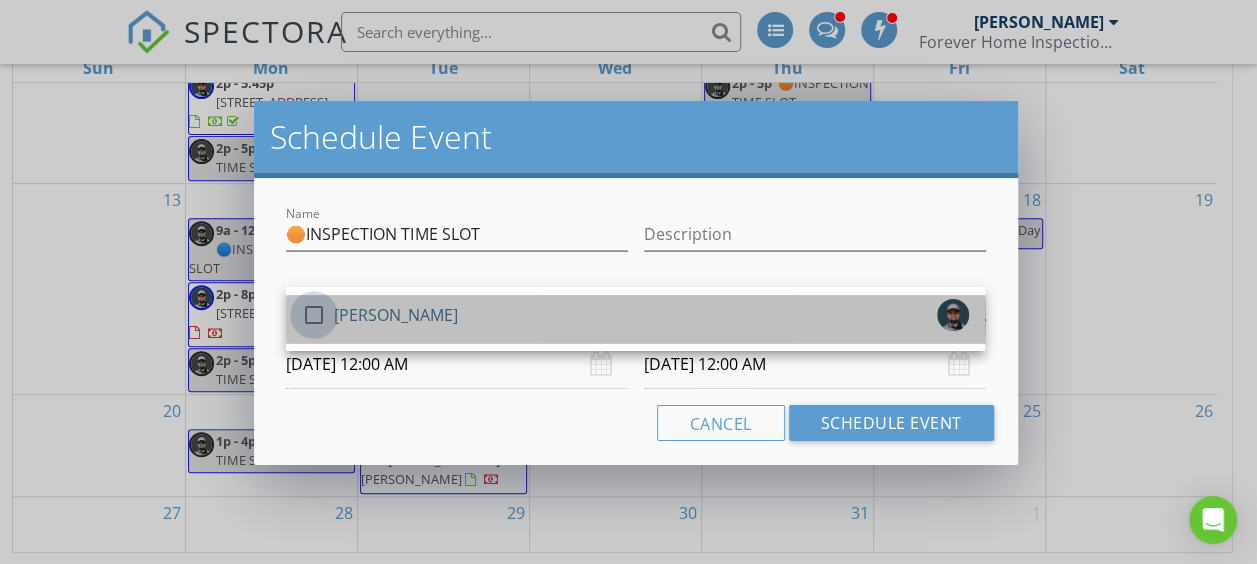 click at bounding box center (314, 315) 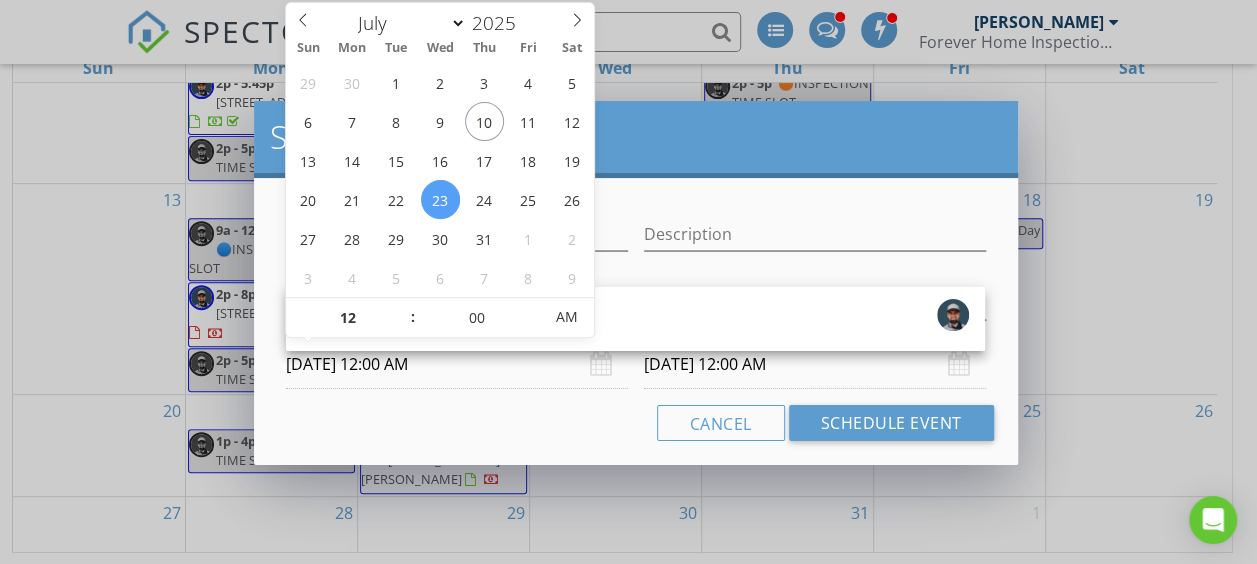 click on "[DATE] 12:00 AM" at bounding box center (457, 364) 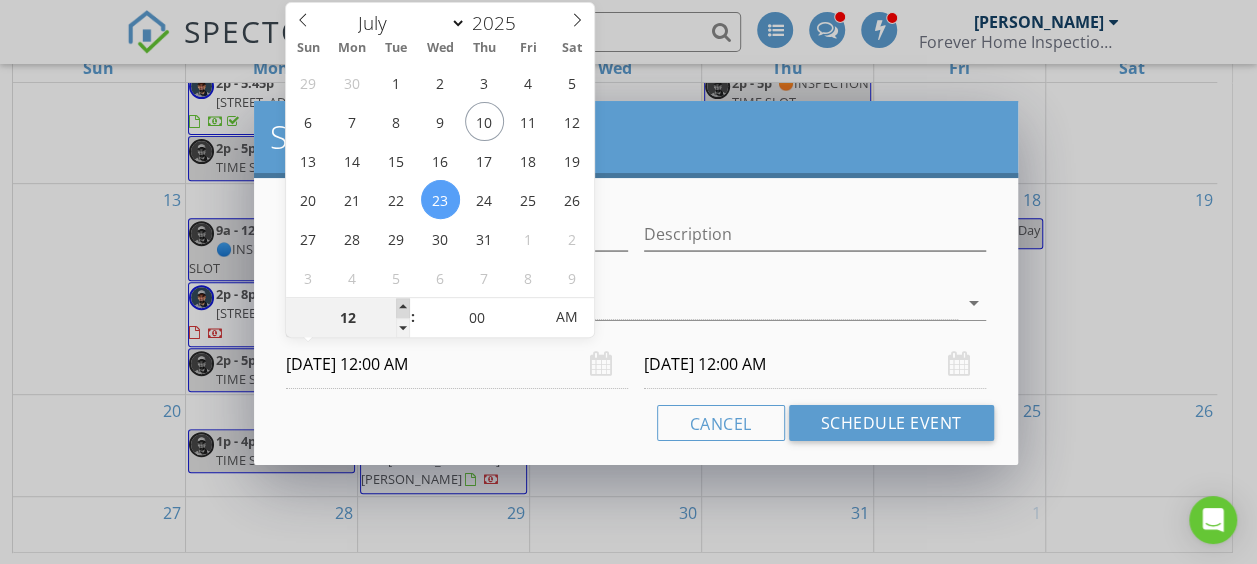 type on "01" 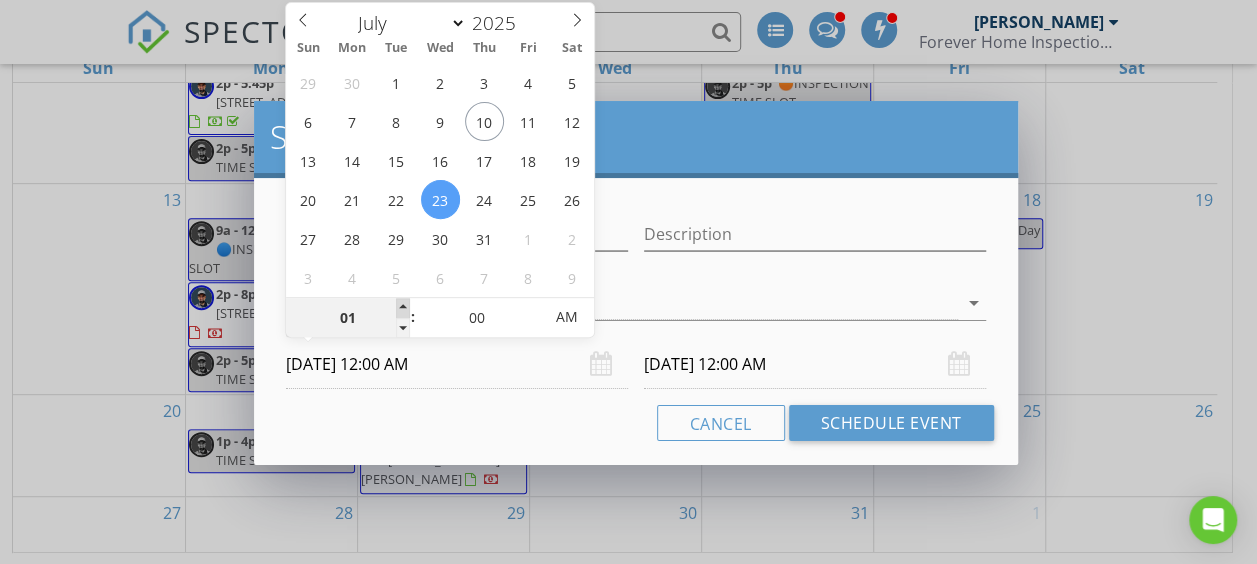 type on "[DATE] 1:00 AM" 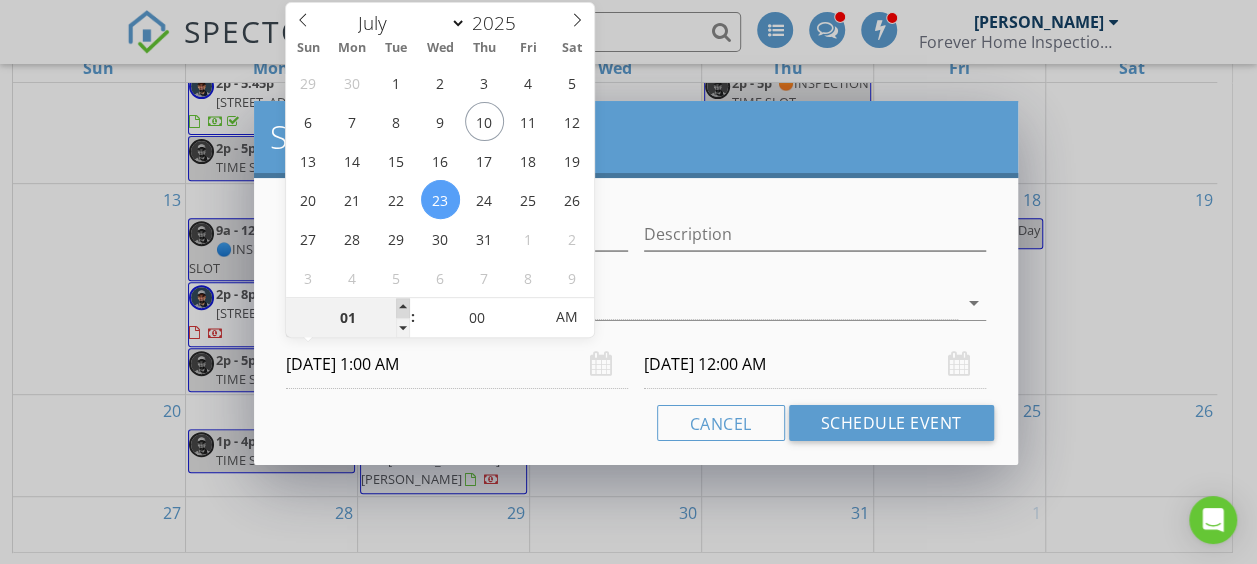 click at bounding box center [403, 308] 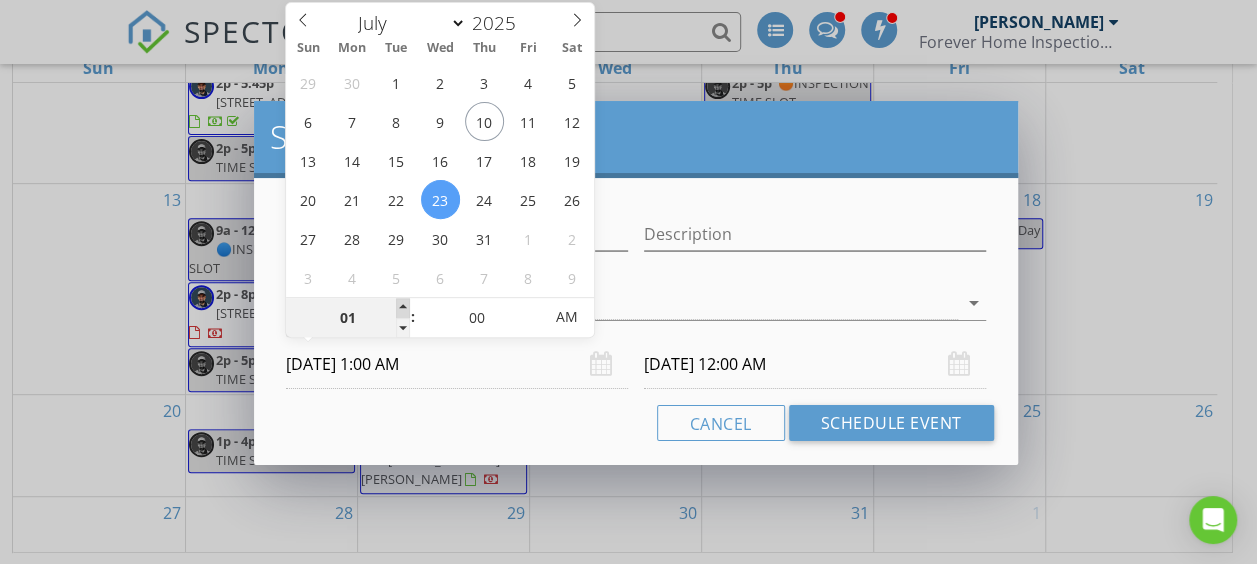 type on "02" 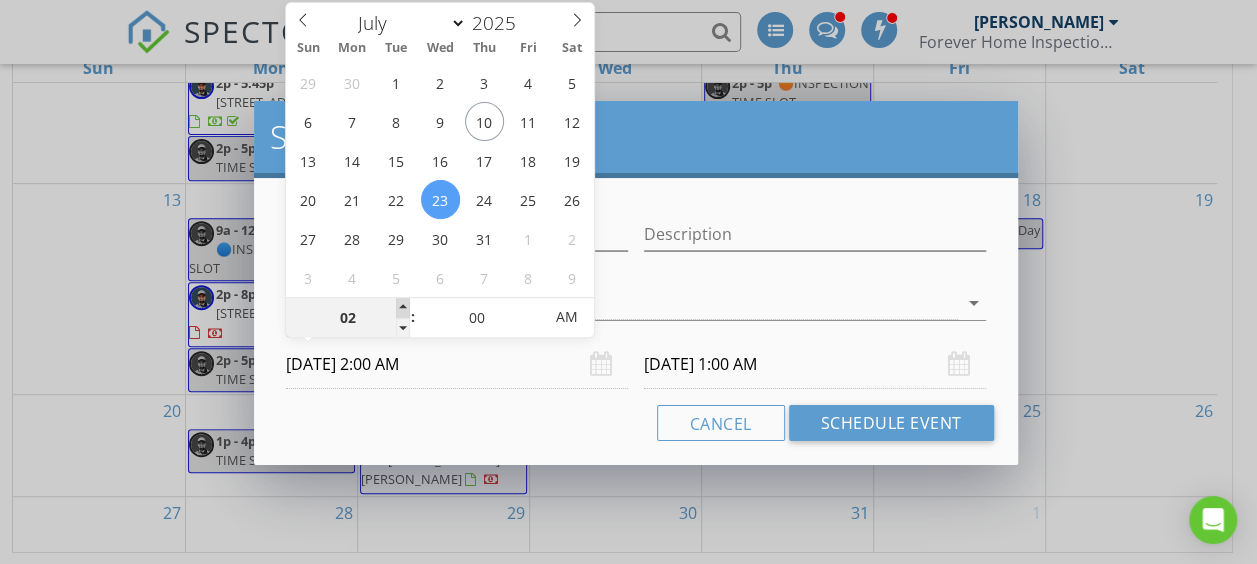 click at bounding box center (403, 308) 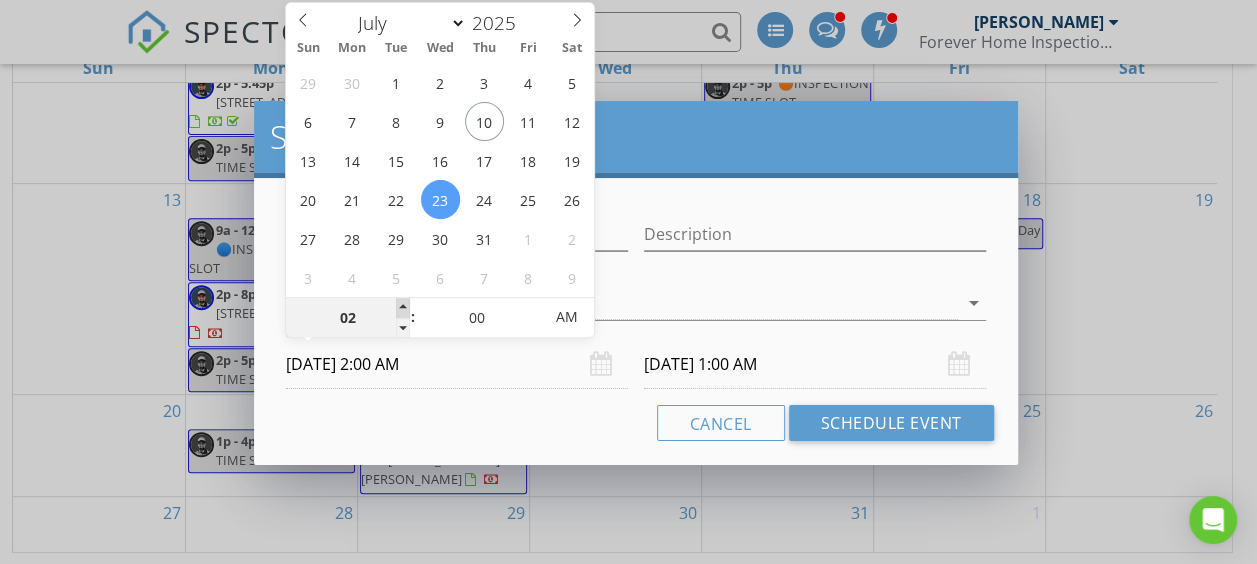 type on "03" 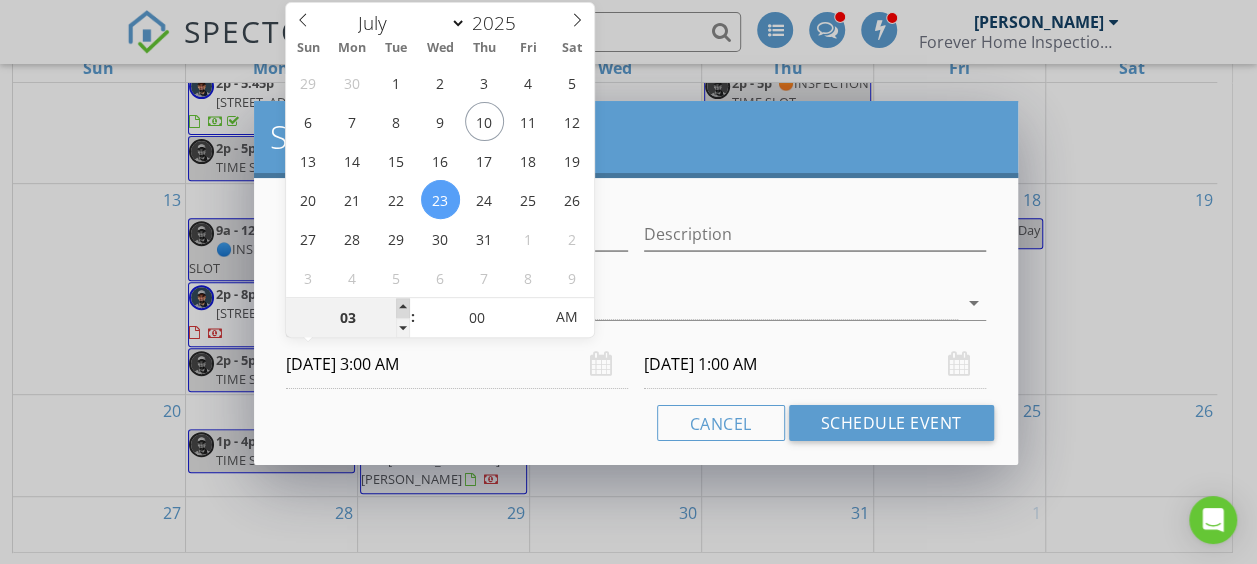 click at bounding box center (403, 308) 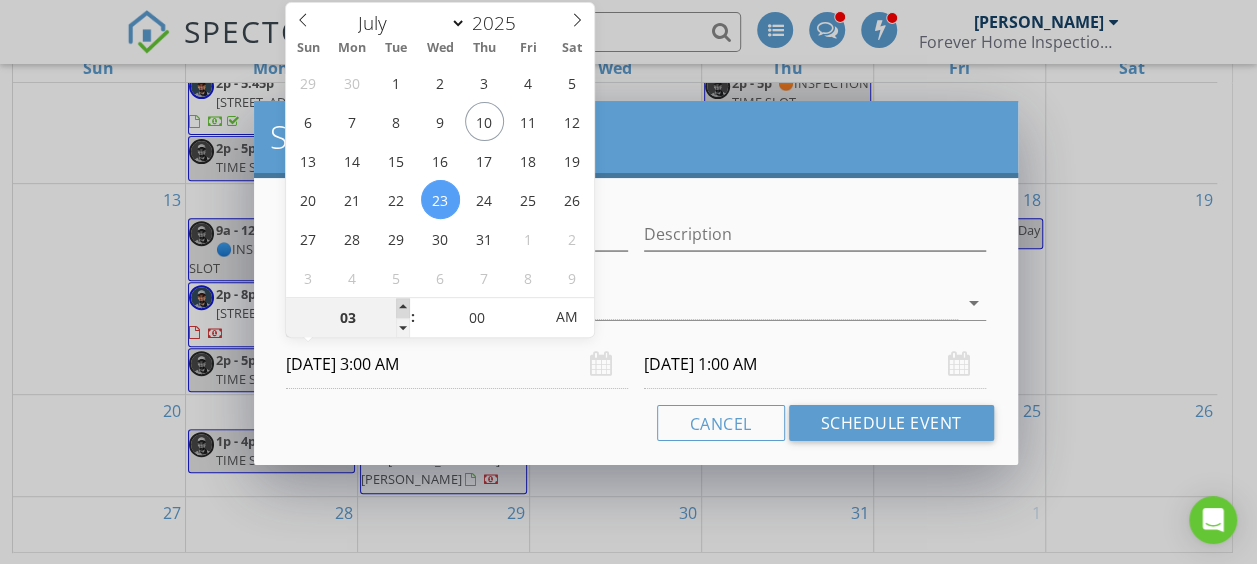 type on "04" 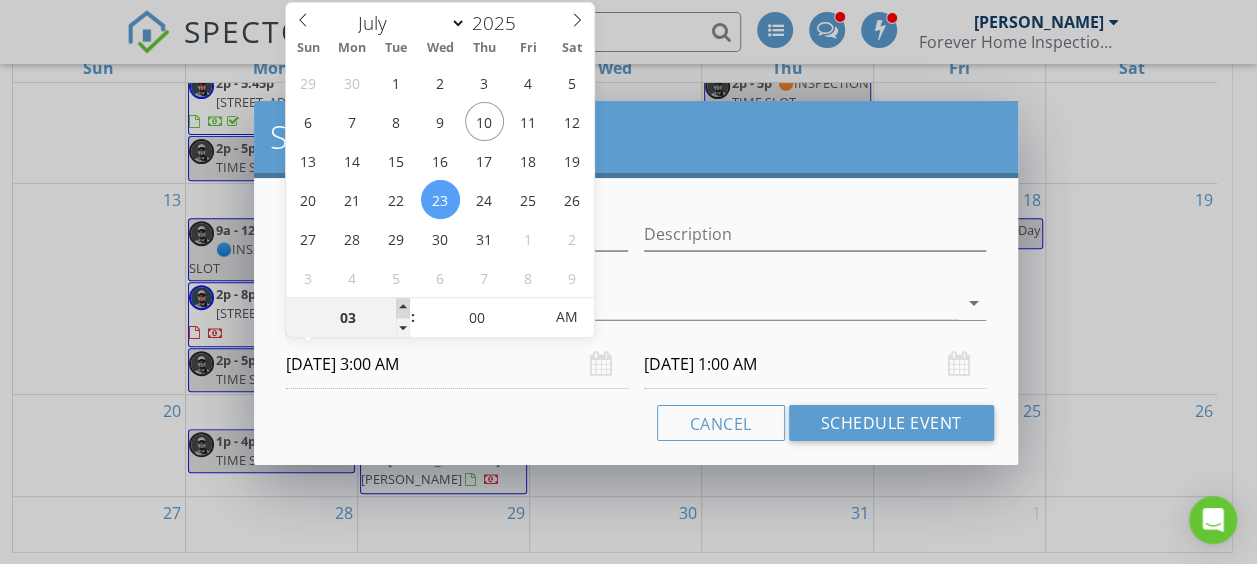 type on "[DATE] 4:00 AM" 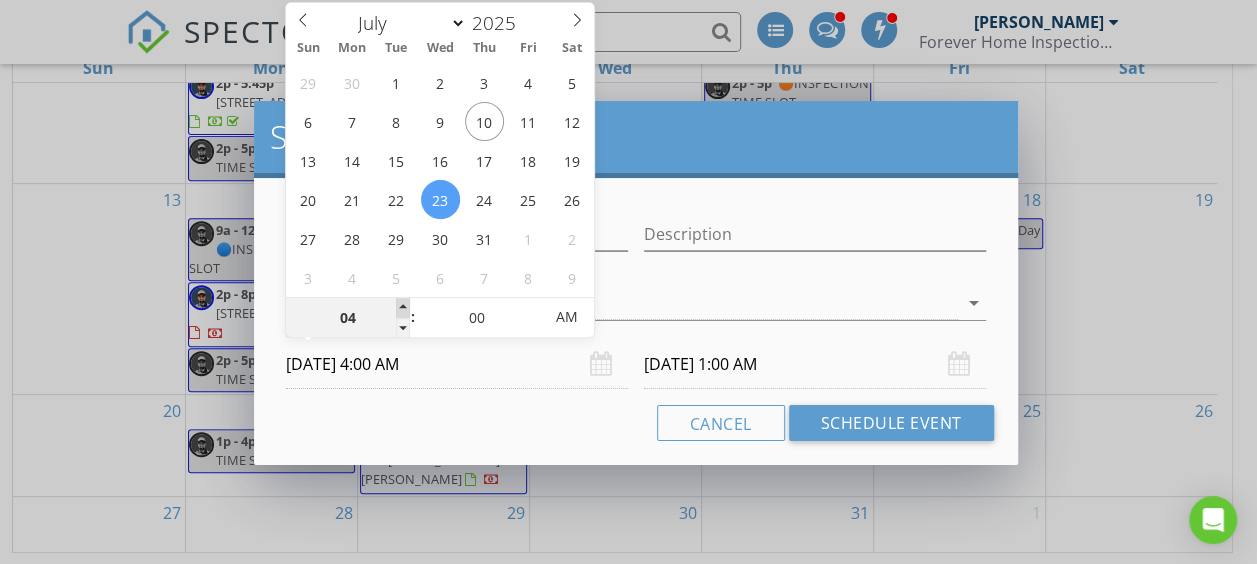 click at bounding box center (403, 308) 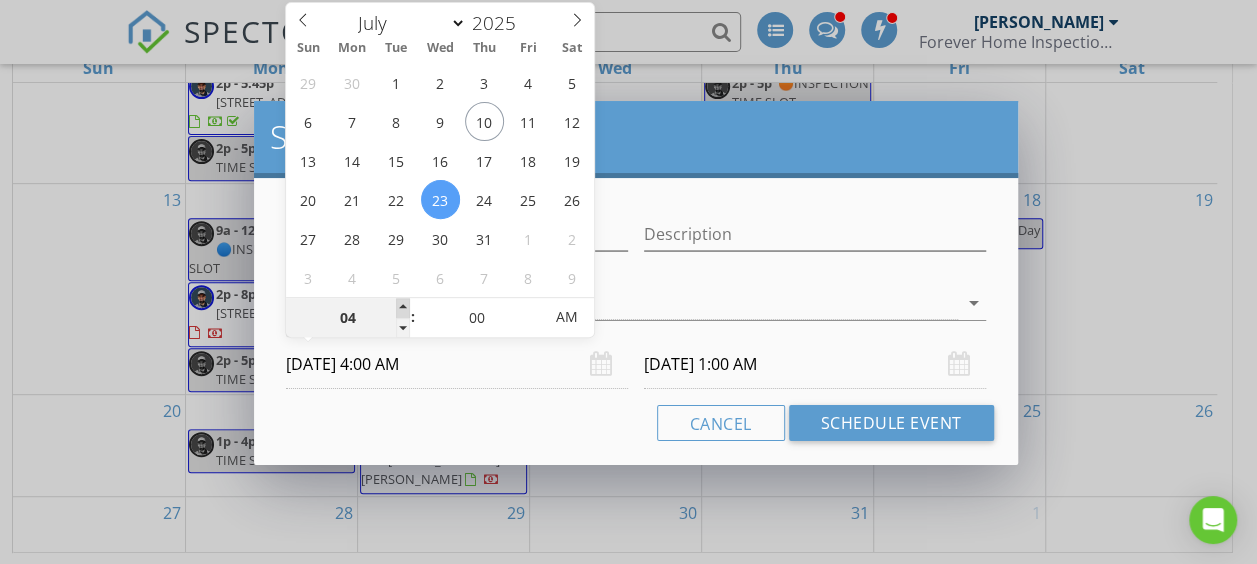 type on "05" 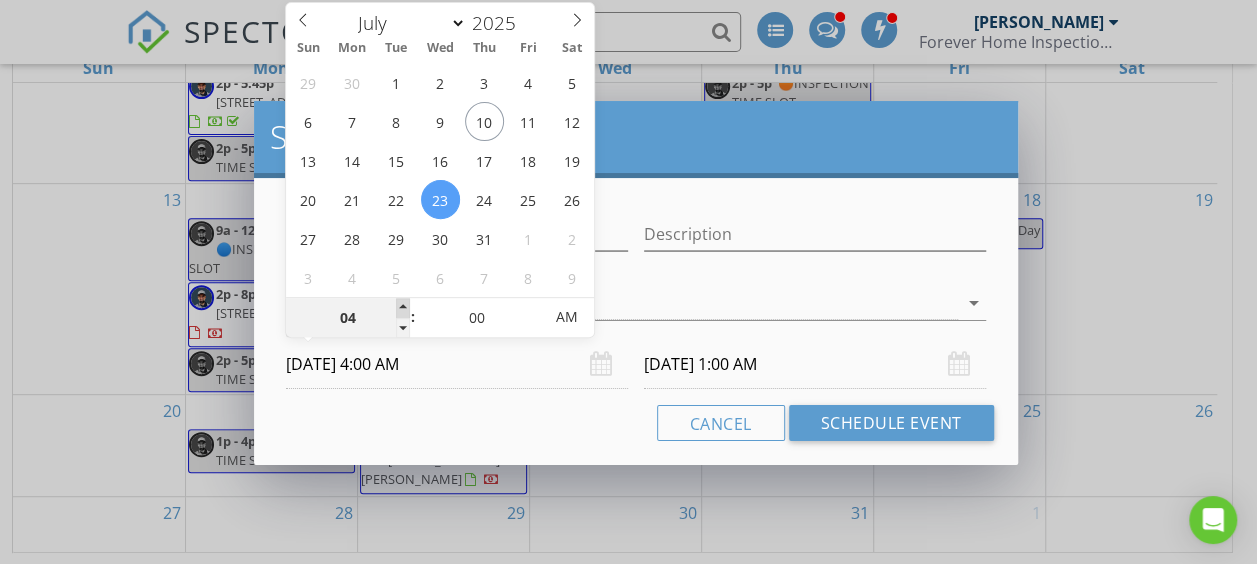 type on "[DATE] 5:00 AM" 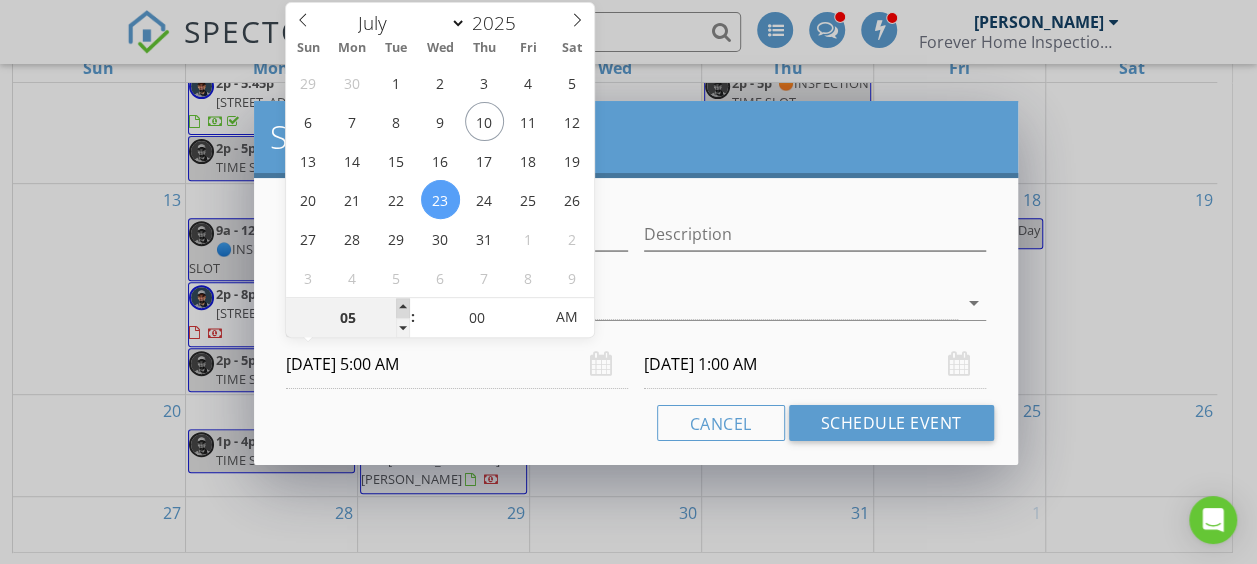 click at bounding box center [403, 308] 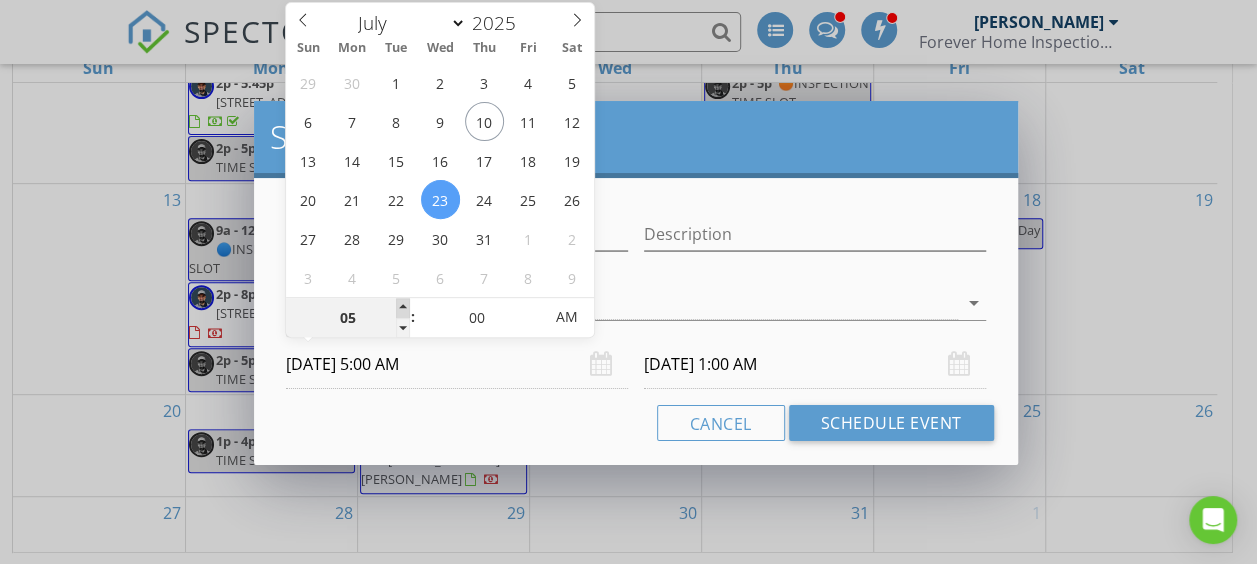 type on "06" 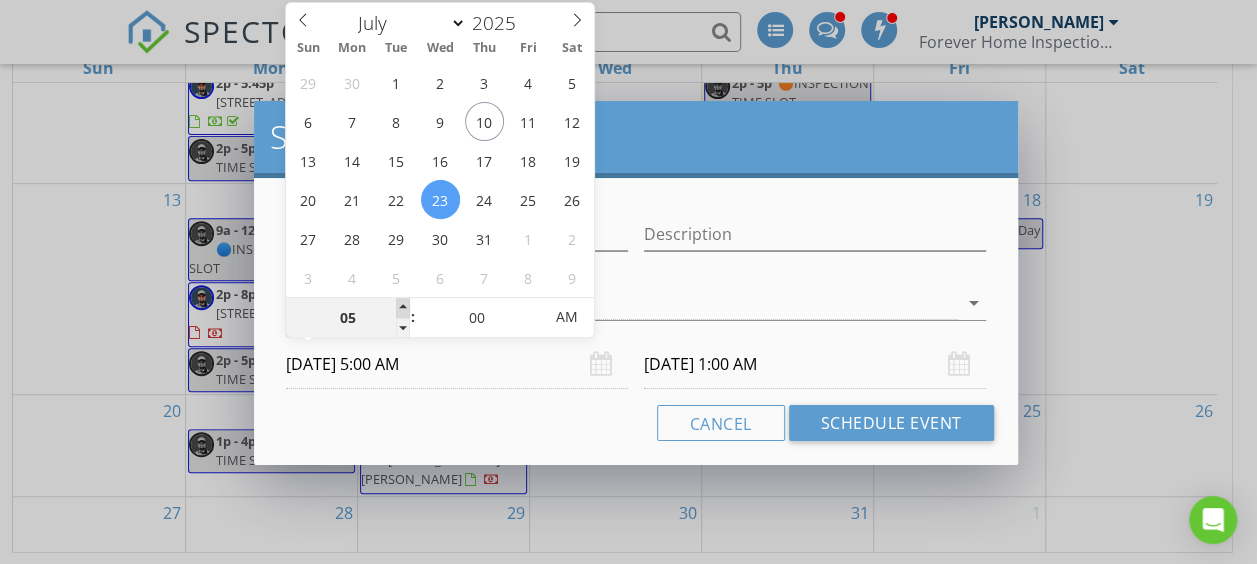 type on "[DATE] 6:00 AM" 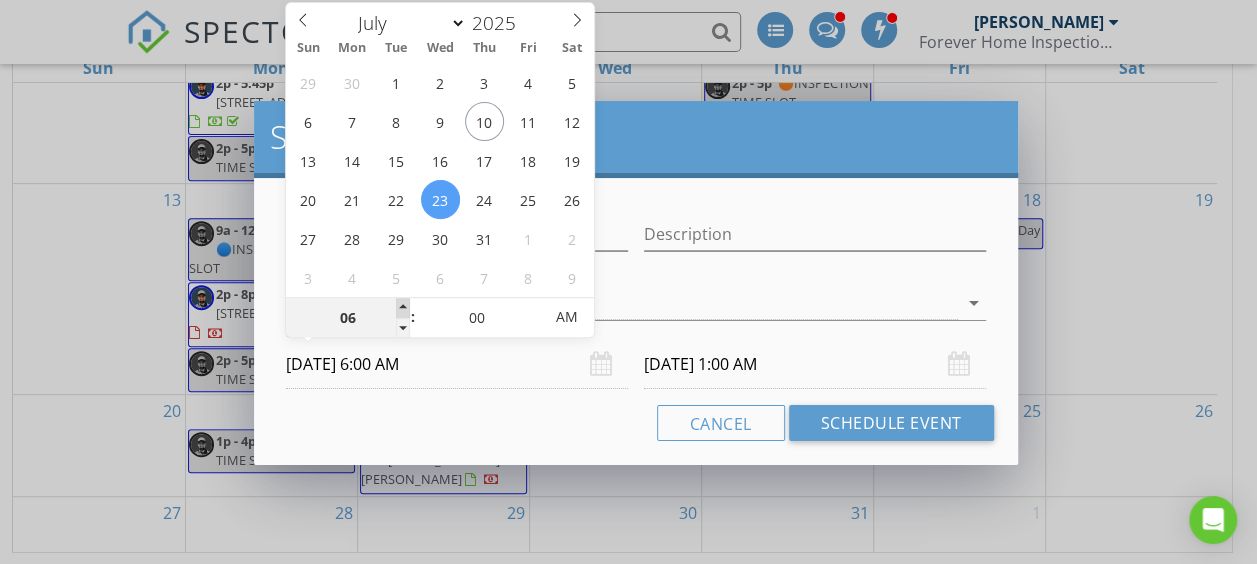 click at bounding box center (403, 308) 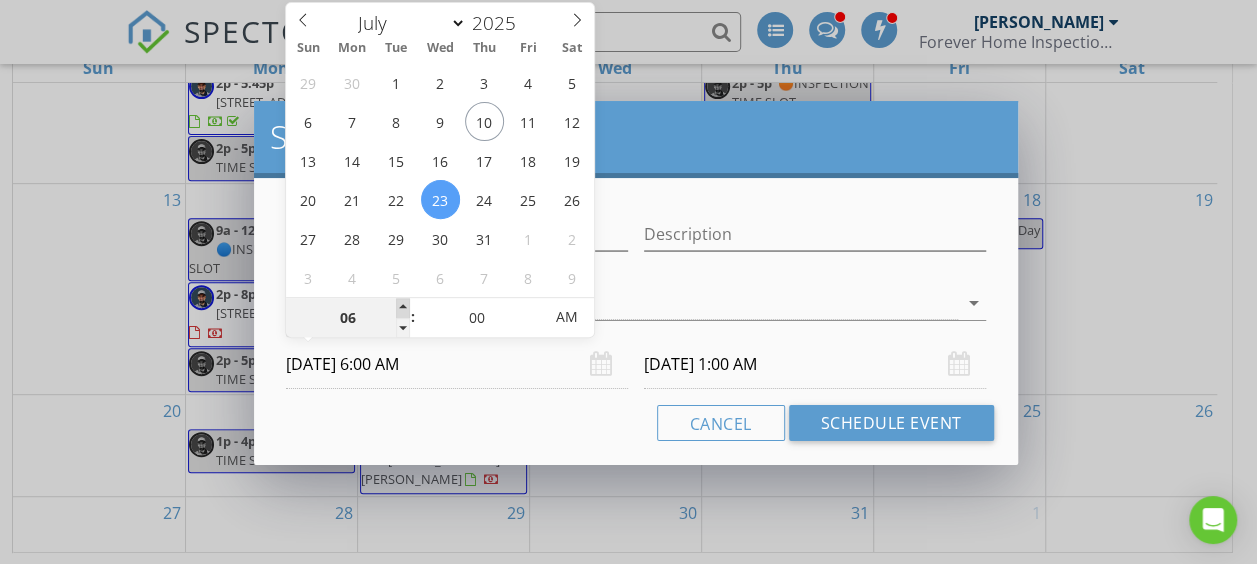 type on "[DATE] 6:00 AM" 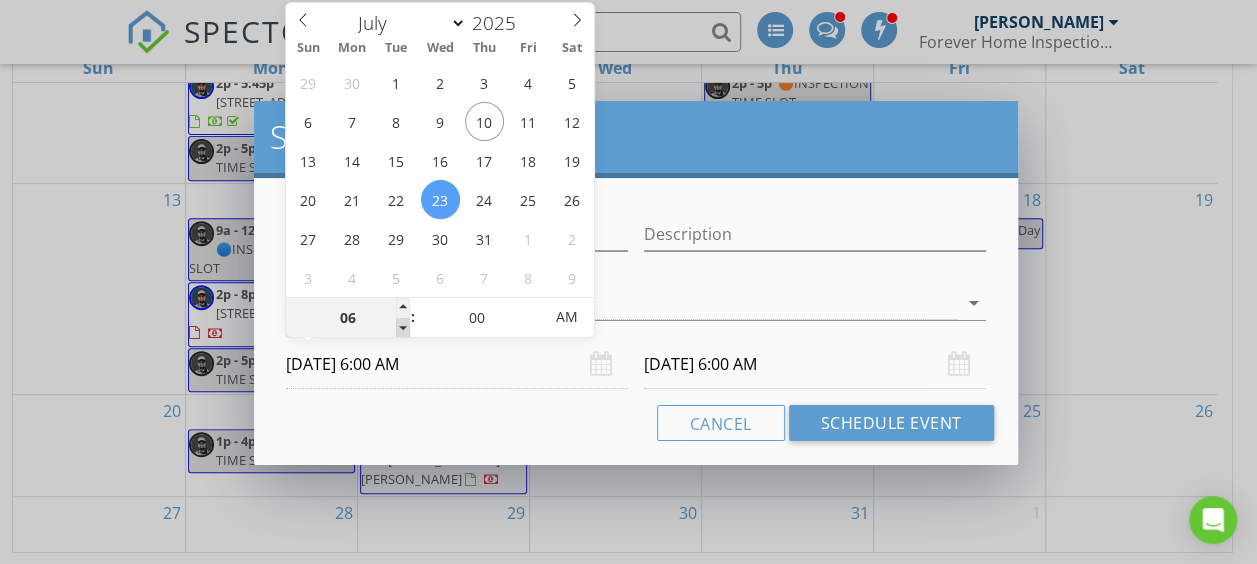 type on "05" 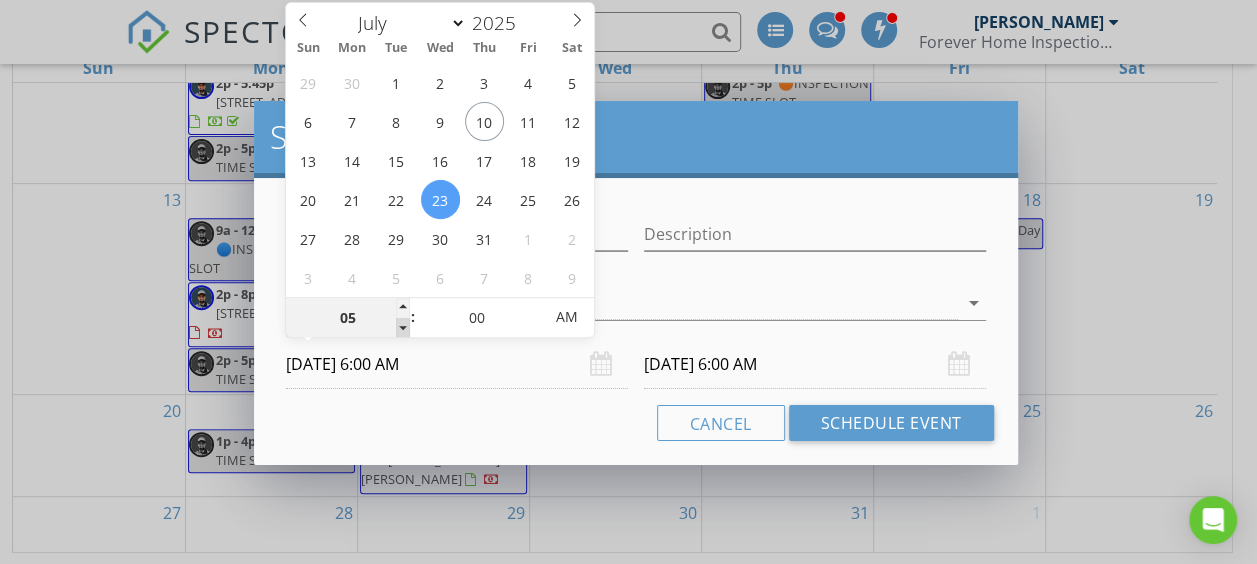 type on "[DATE] 5:00 AM" 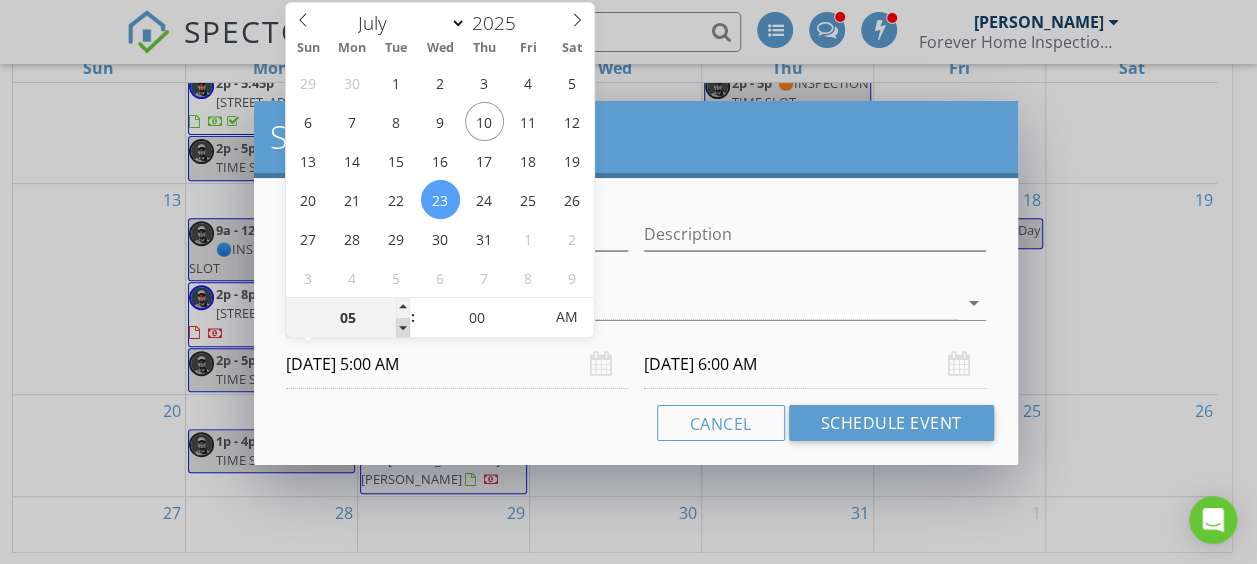 click at bounding box center (403, 328) 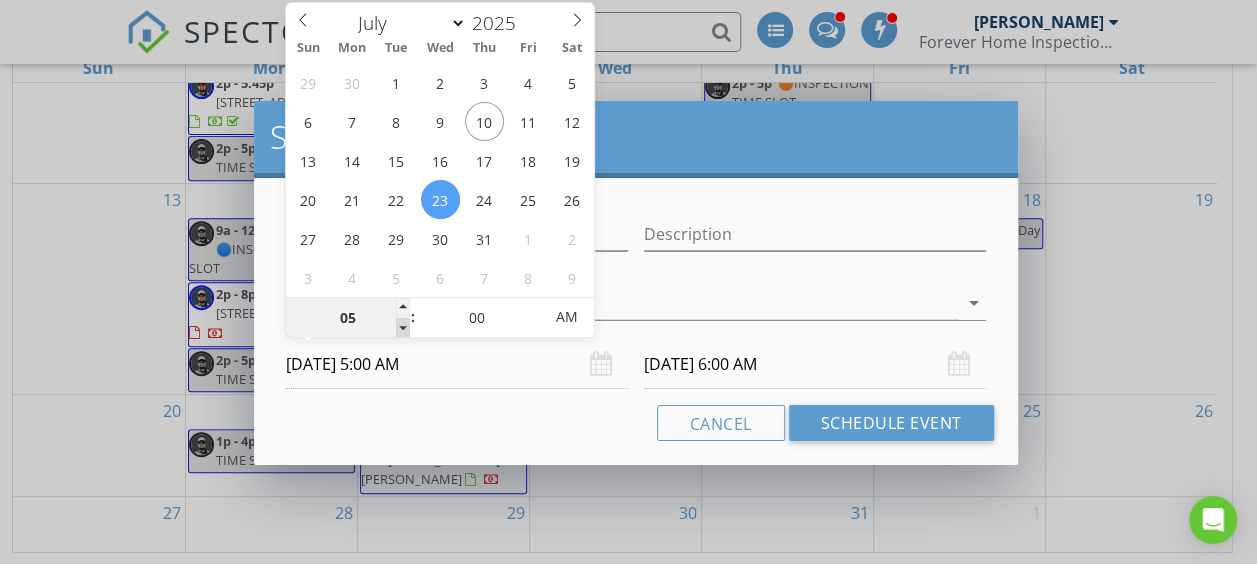 type on "04" 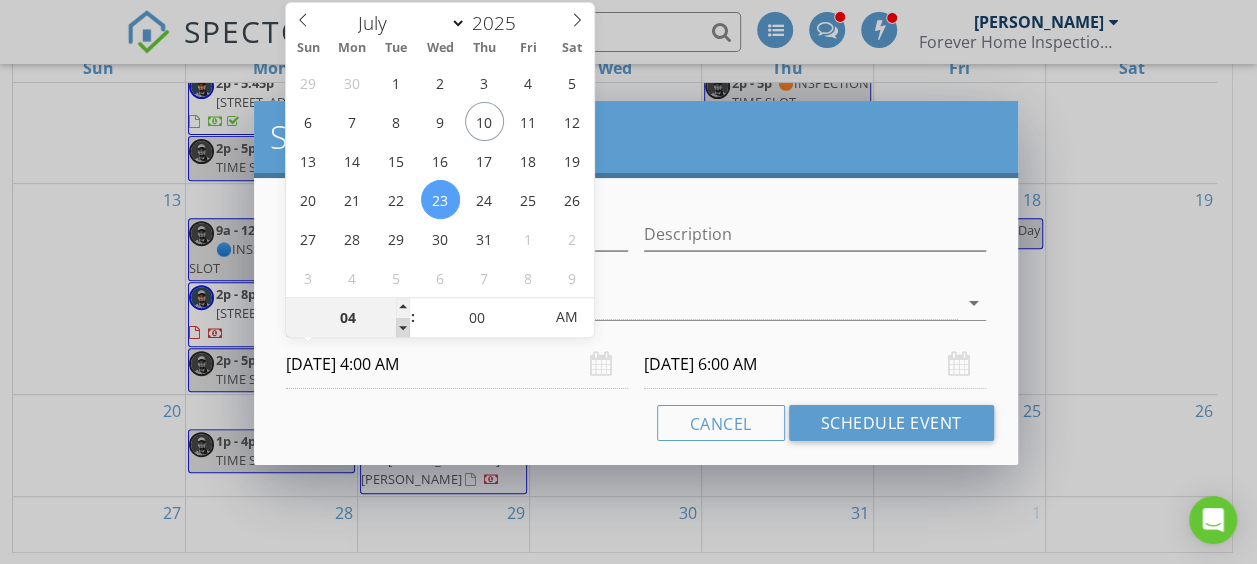 click at bounding box center [403, 328] 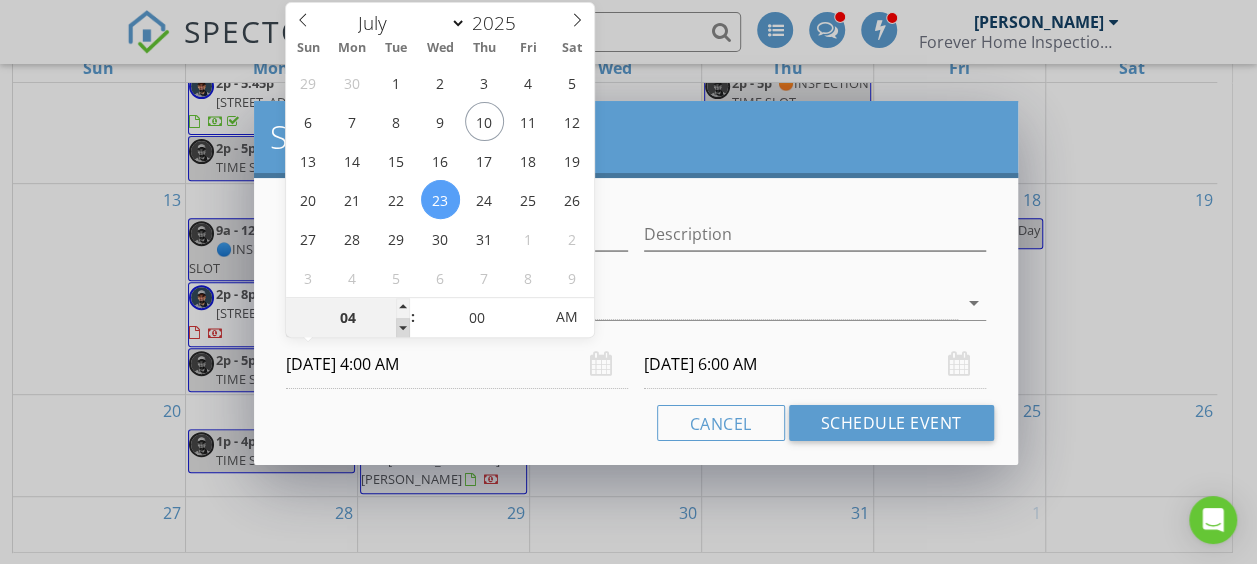 type on "03" 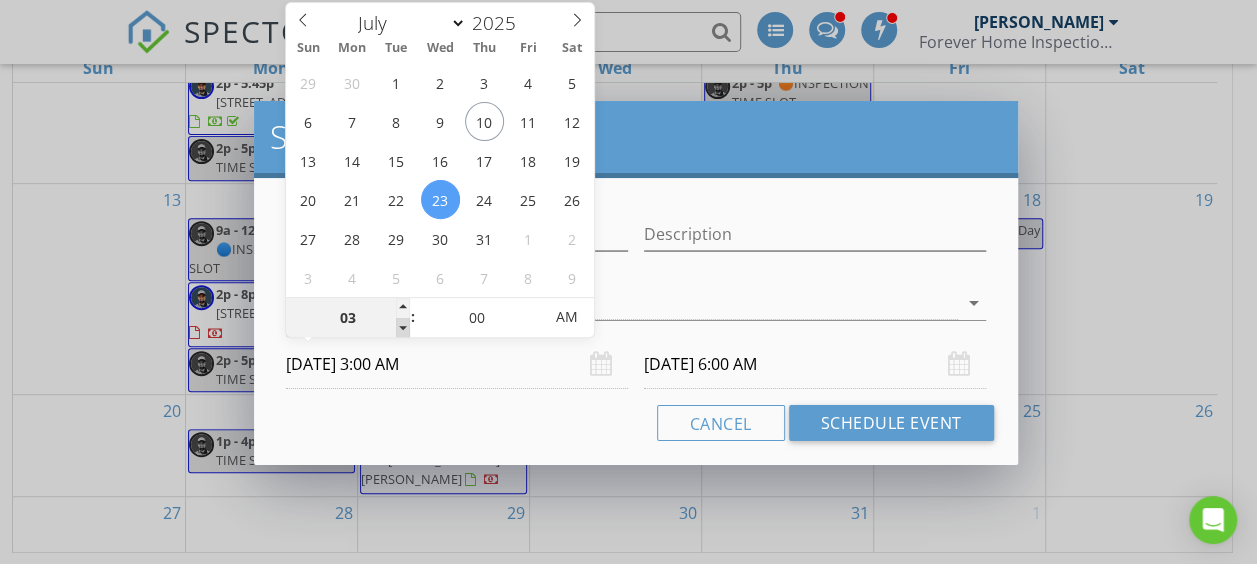 click at bounding box center (403, 328) 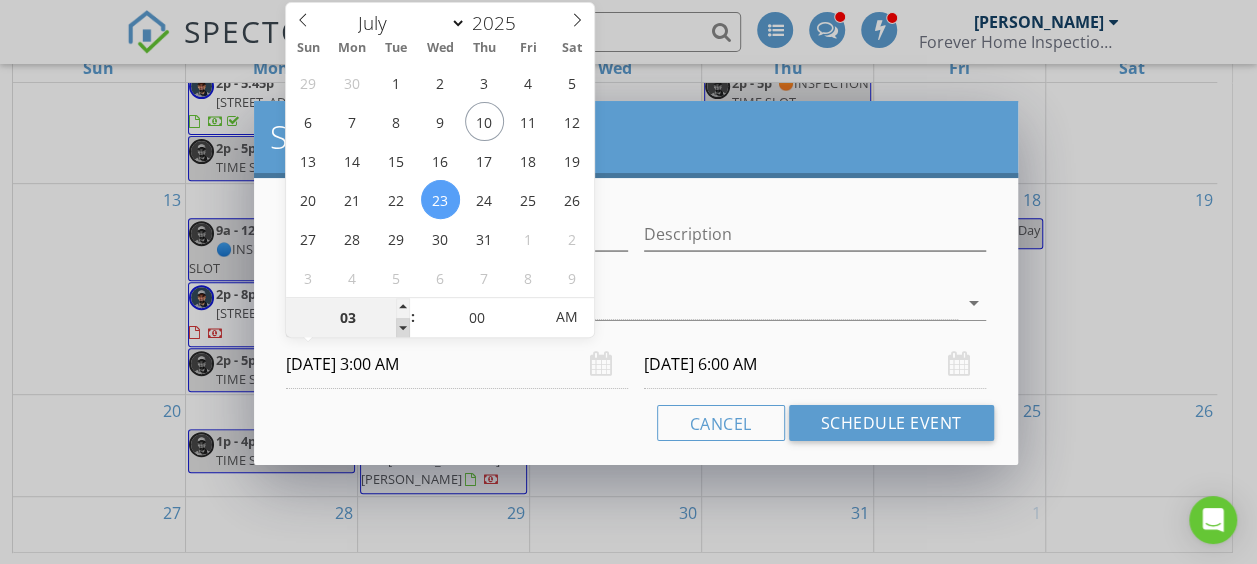 type on "[DATE] 3:00 AM" 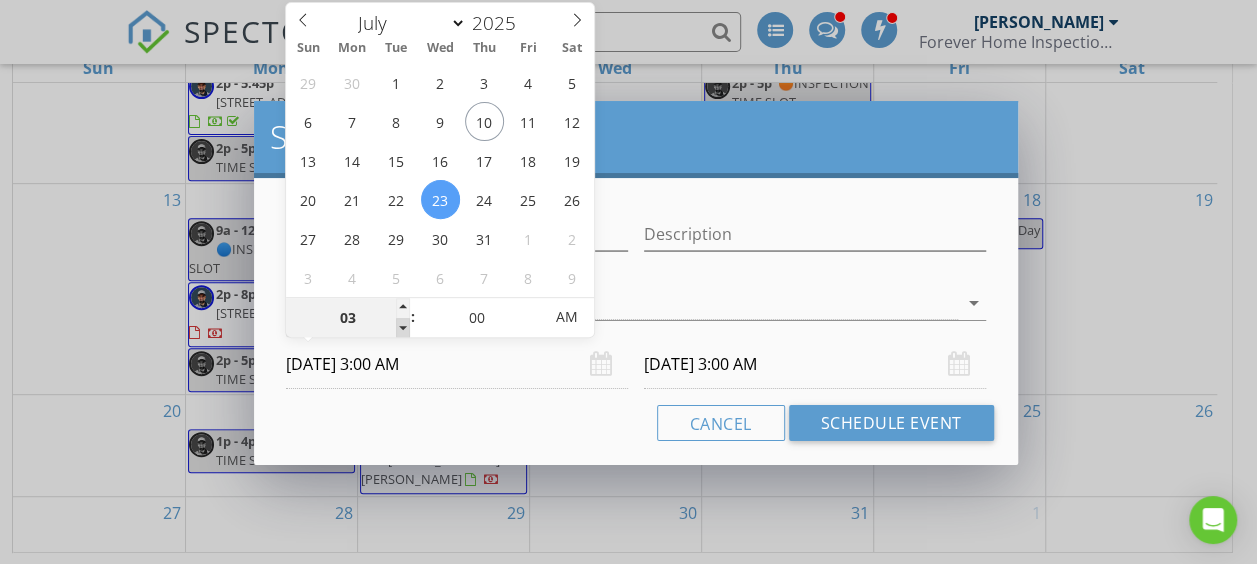 type on "02" 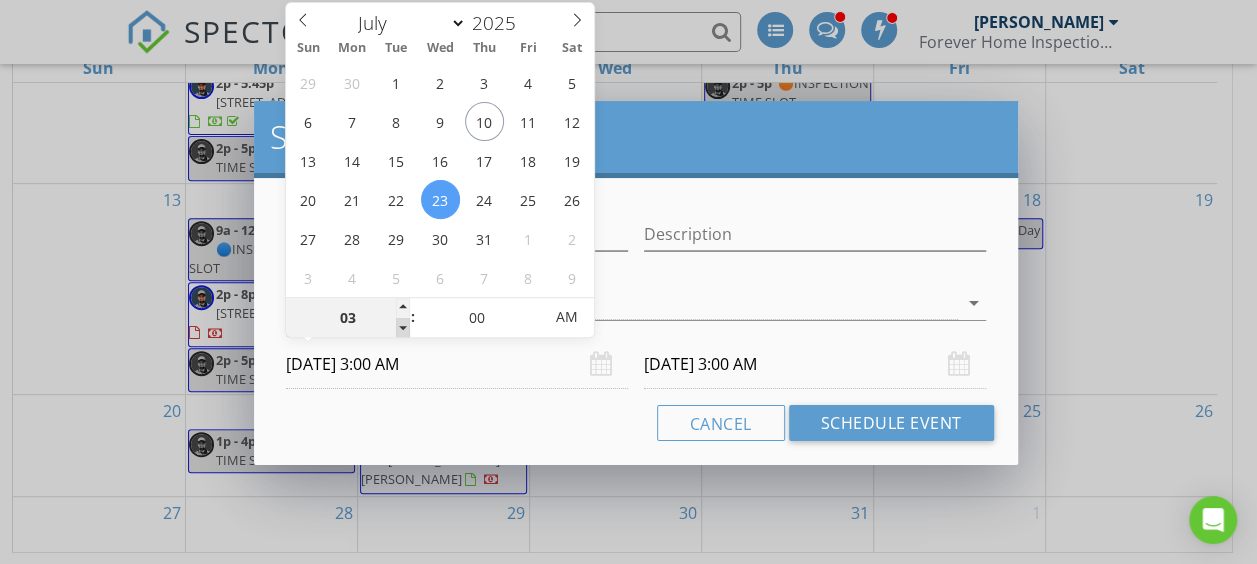 type on "[DATE] 2:00 AM" 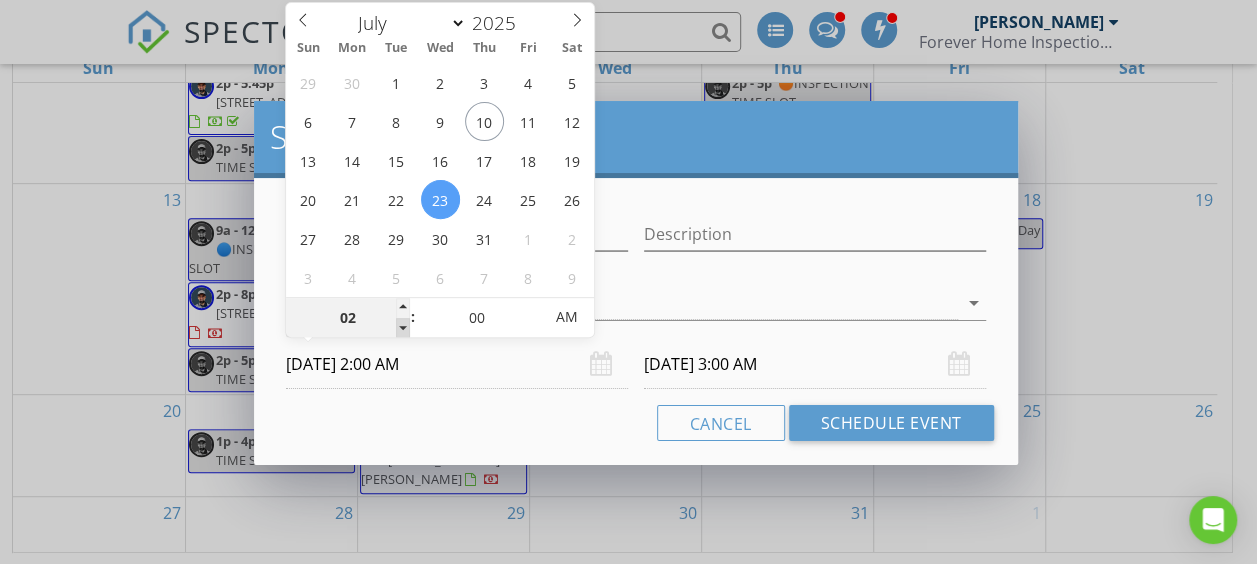 click at bounding box center [403, 328] 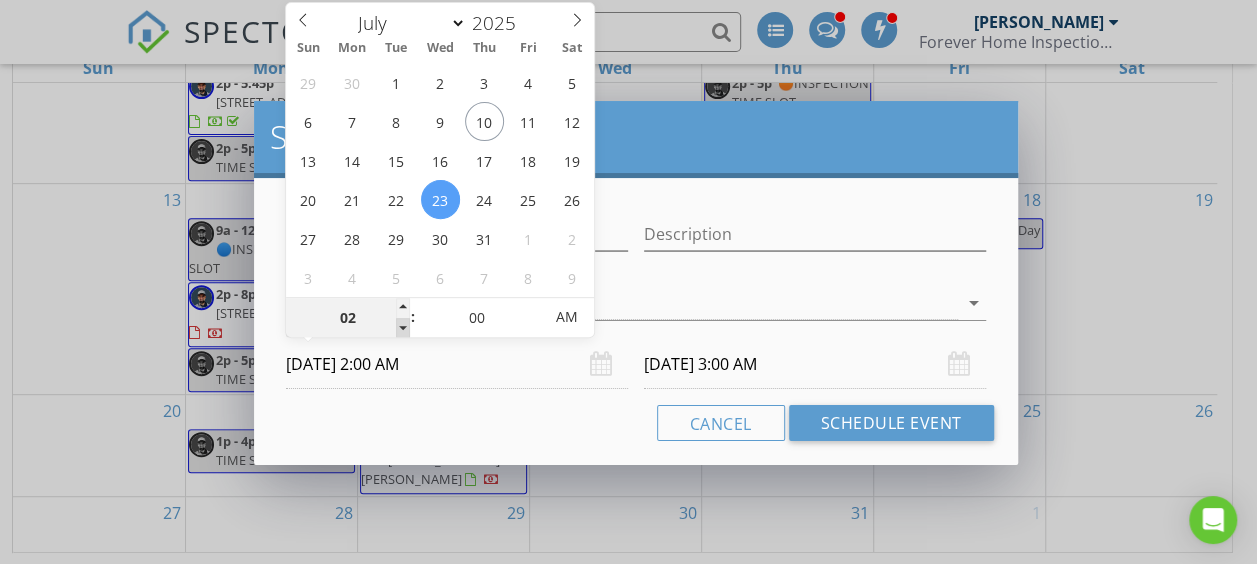 type on "[DATE] 2:00 AM" 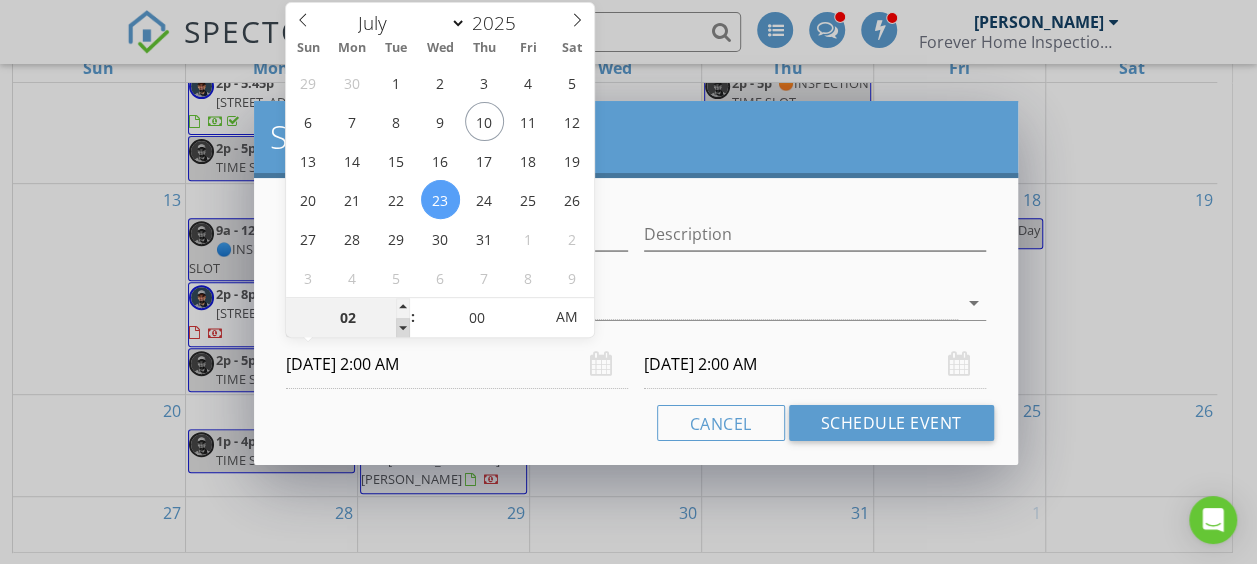 type on "01" 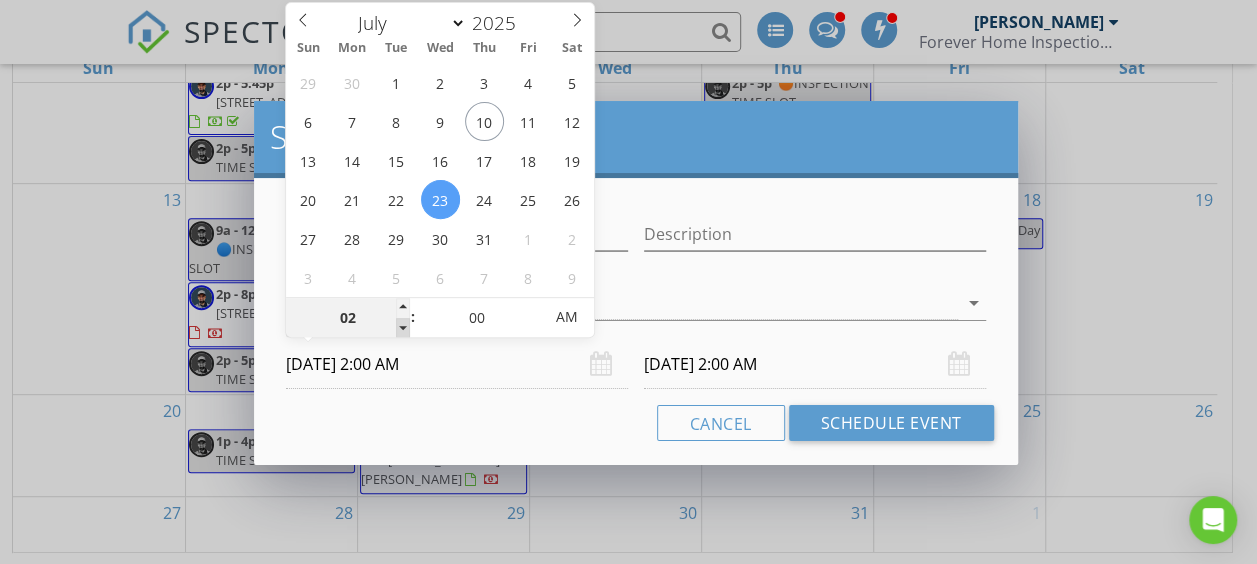 type on "[DATE] 1:00 AM" 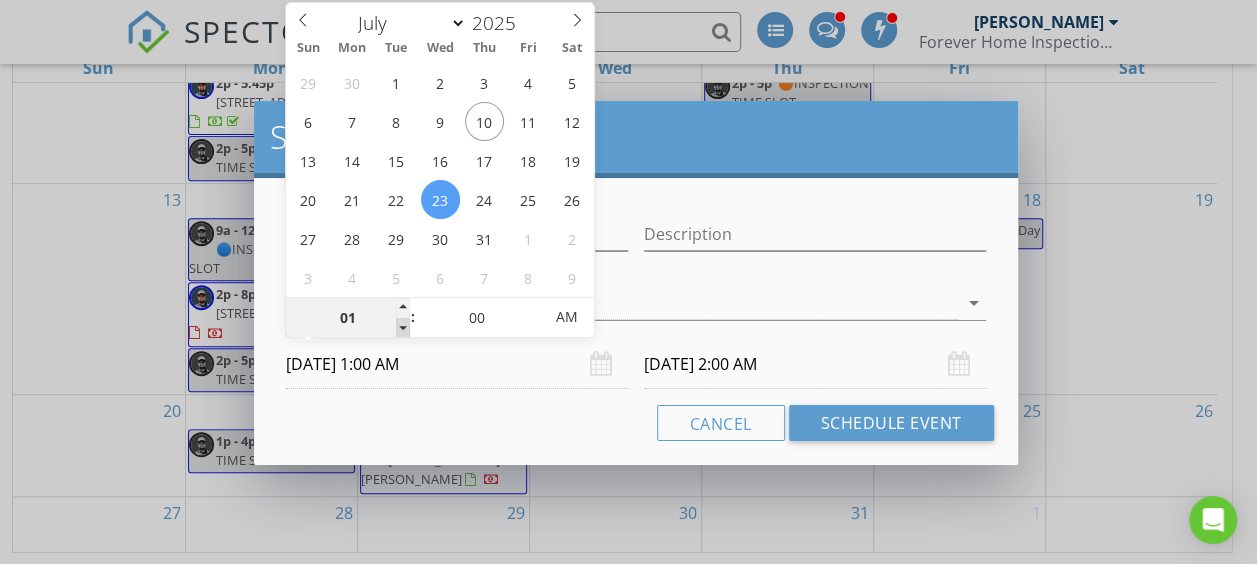 click at bounding box center [403, 328] 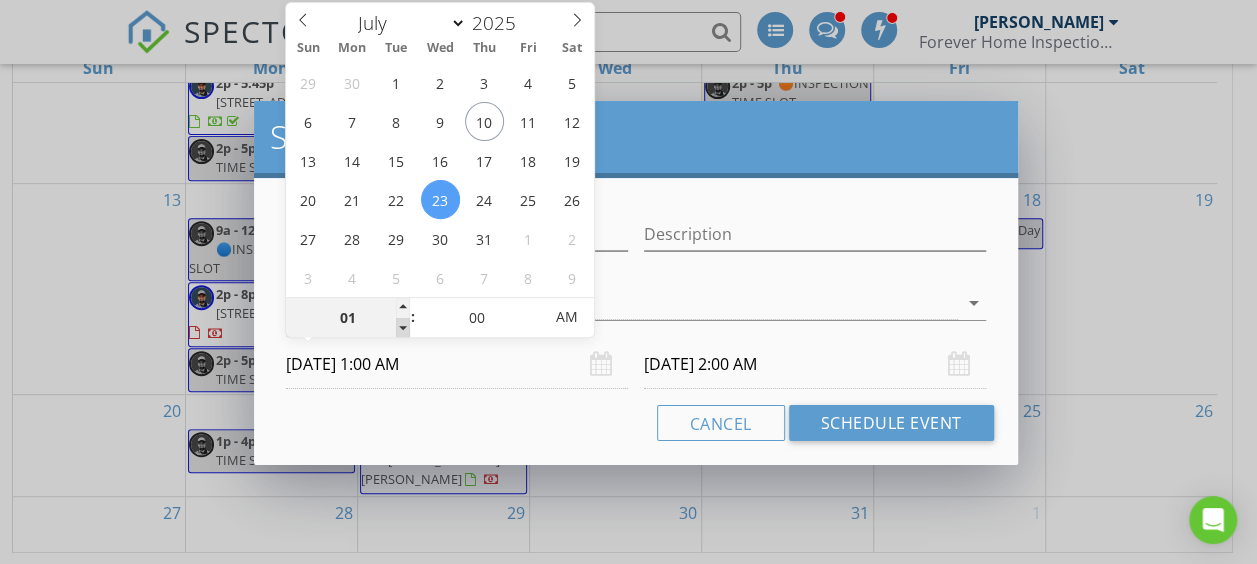 type on "[DATE] 1:00 AM" 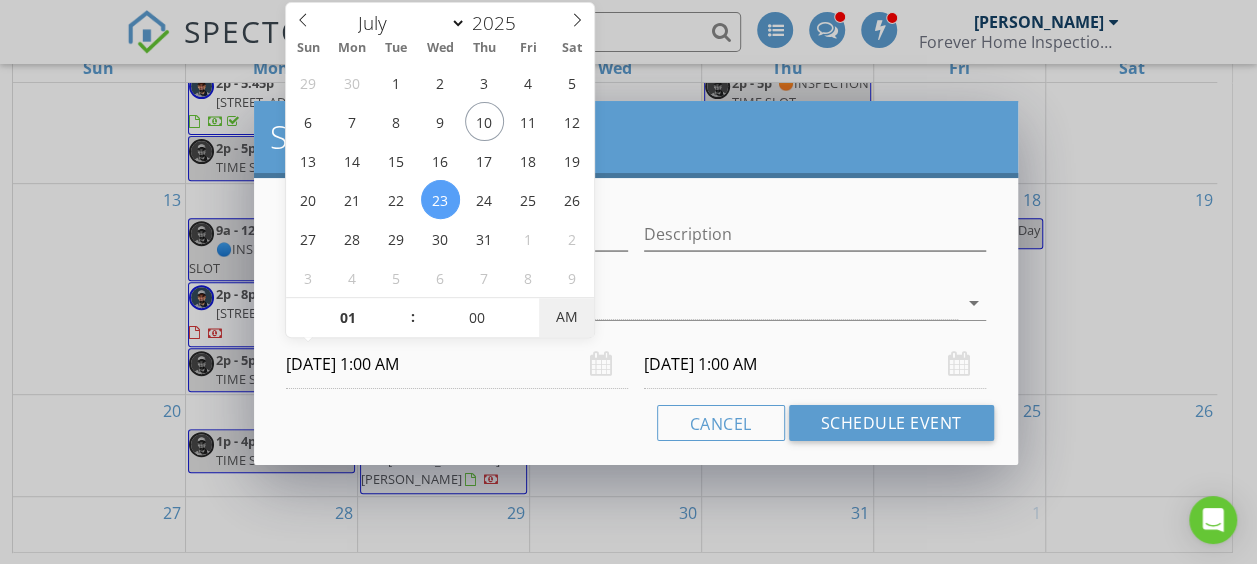 type on "[DATE] 1:00 PM" 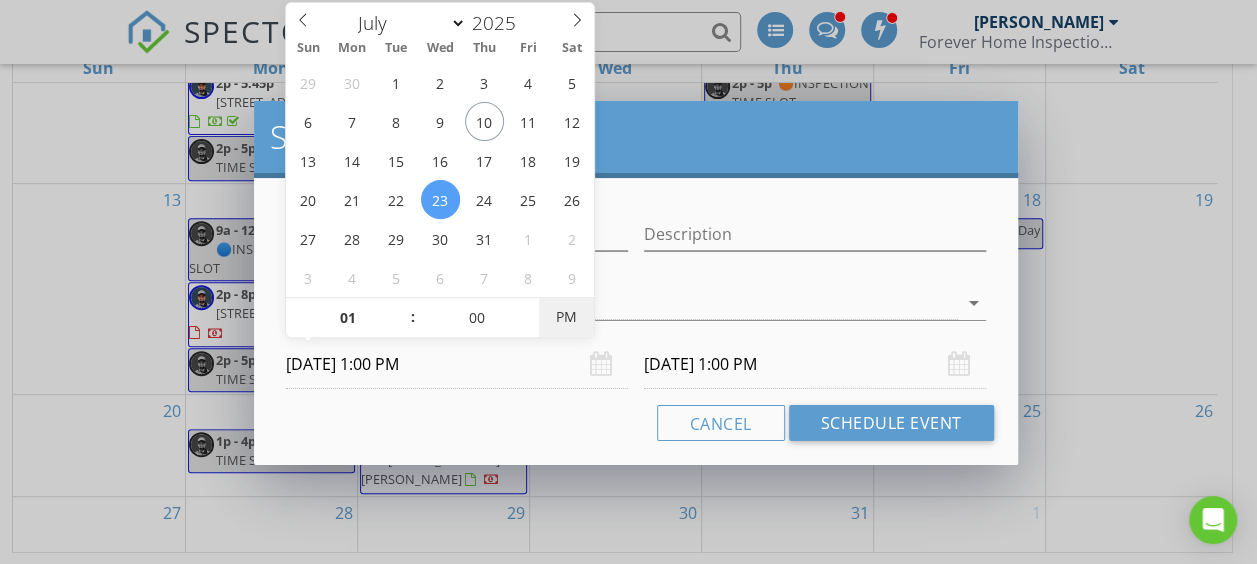 click on "PM" at bounding box center [566, 317] 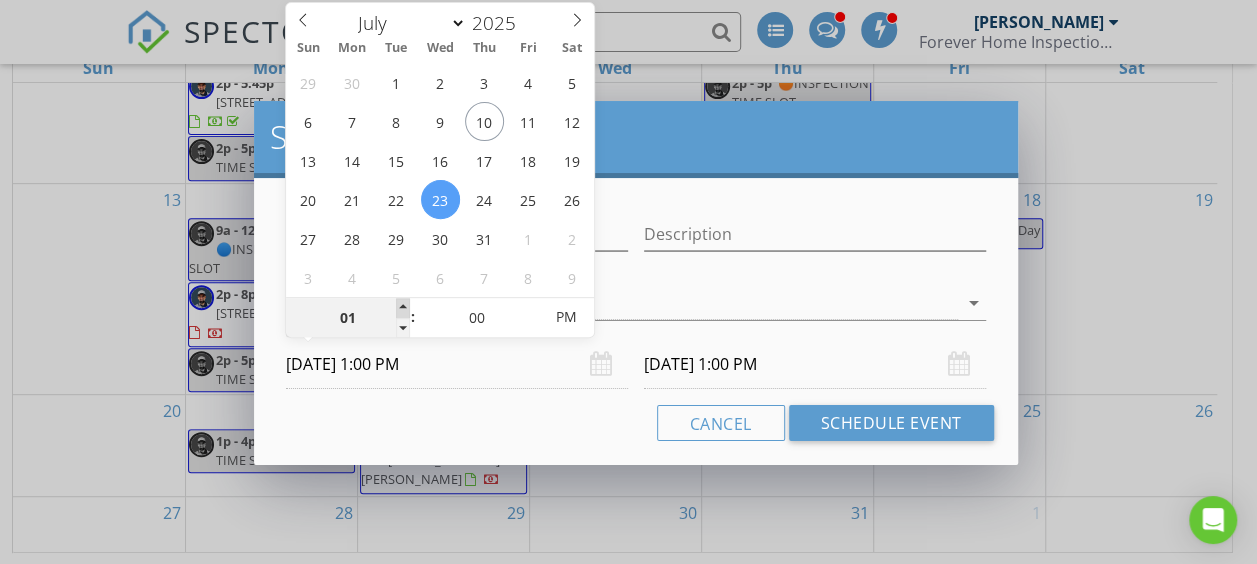 type on "02" 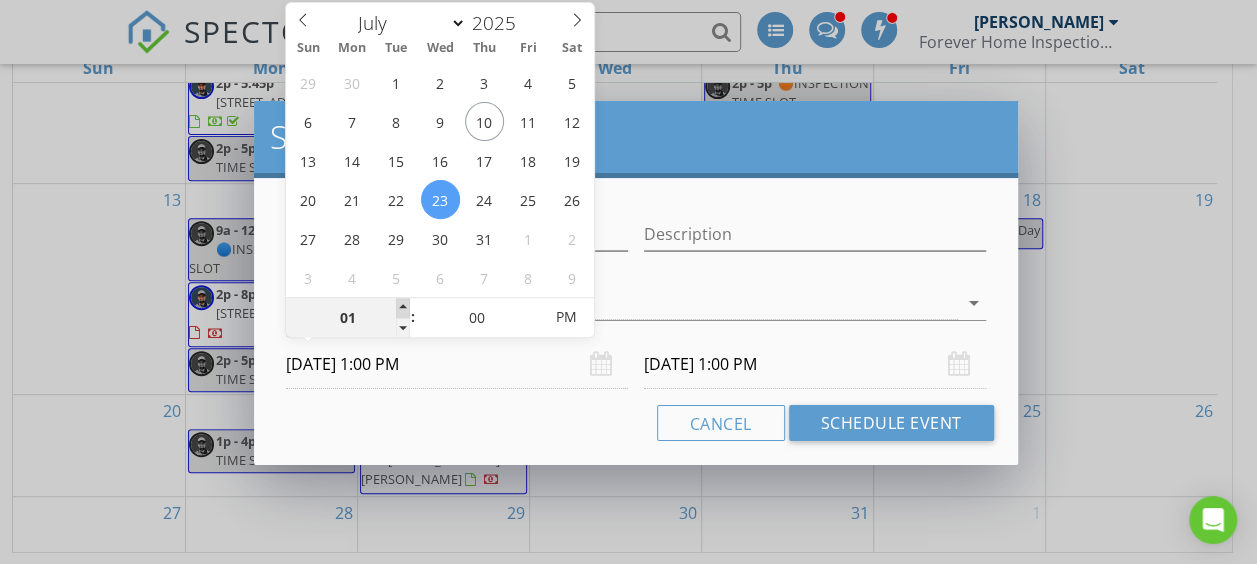 type on "[DATE] 2:00 PM" 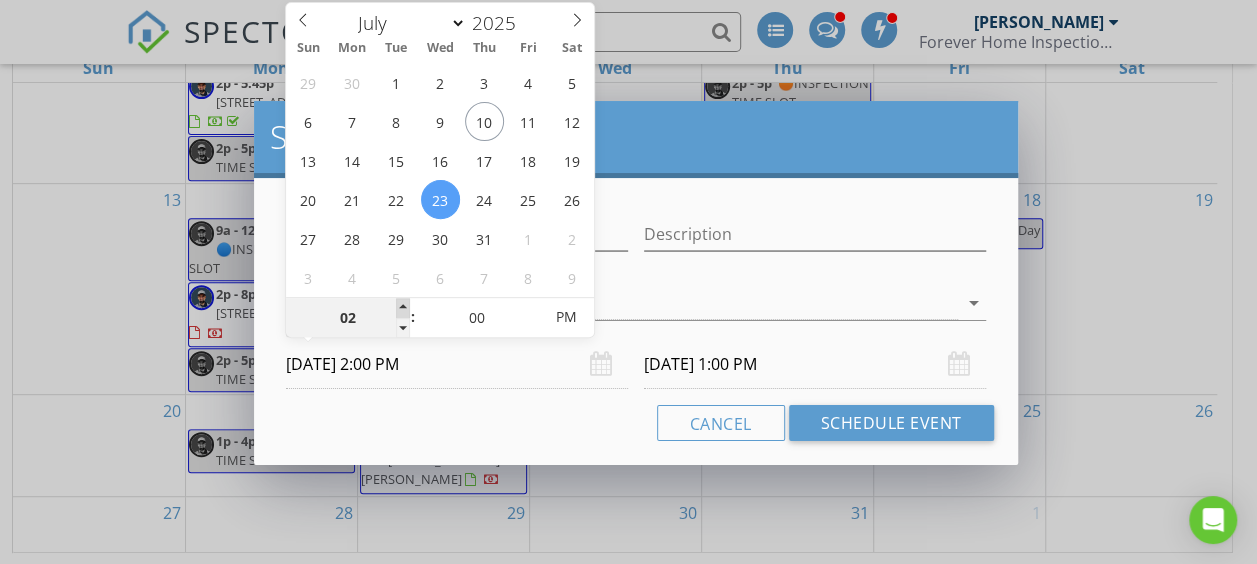 click at bounding box center [403, 308] 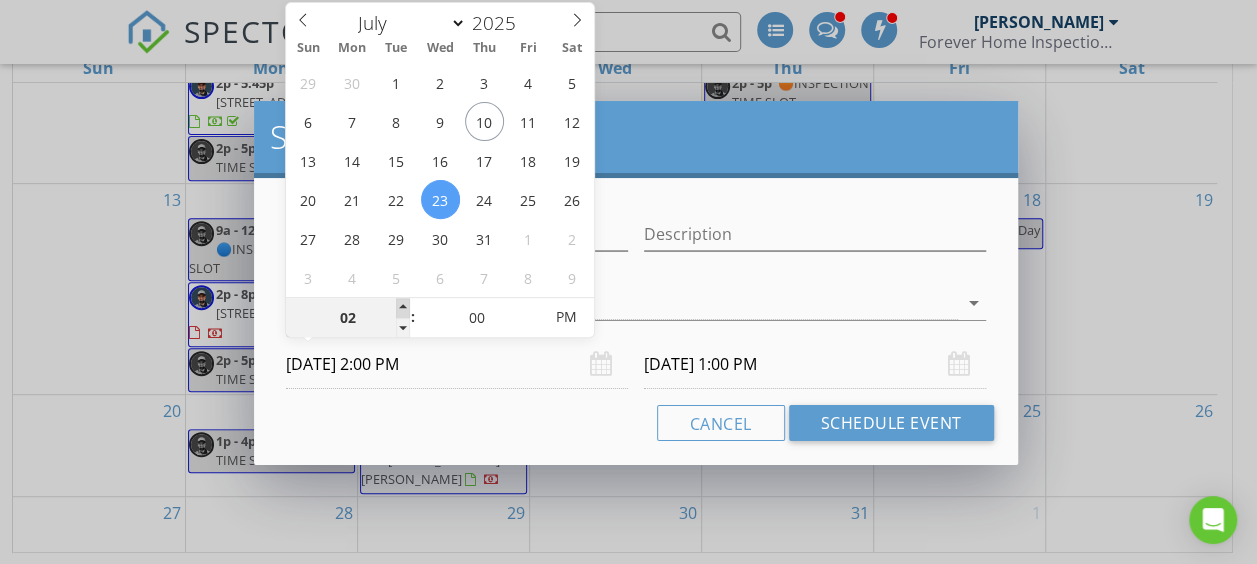 type on "02" 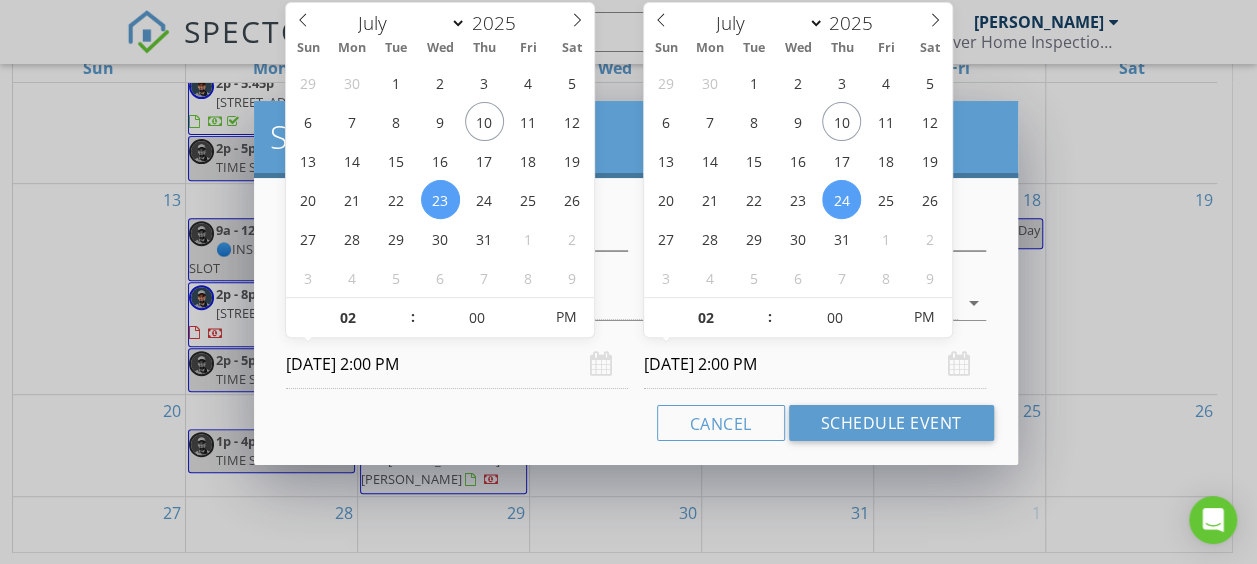 click on "[DATE] 2:00 PM" at bounding box center [815, 364] 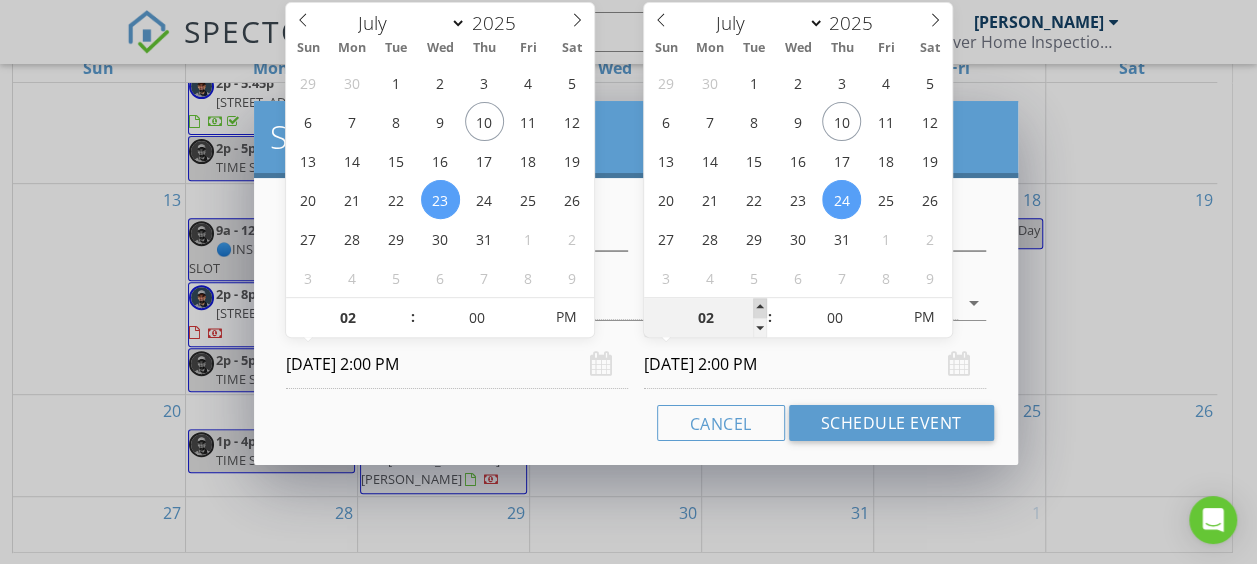 type on "03" 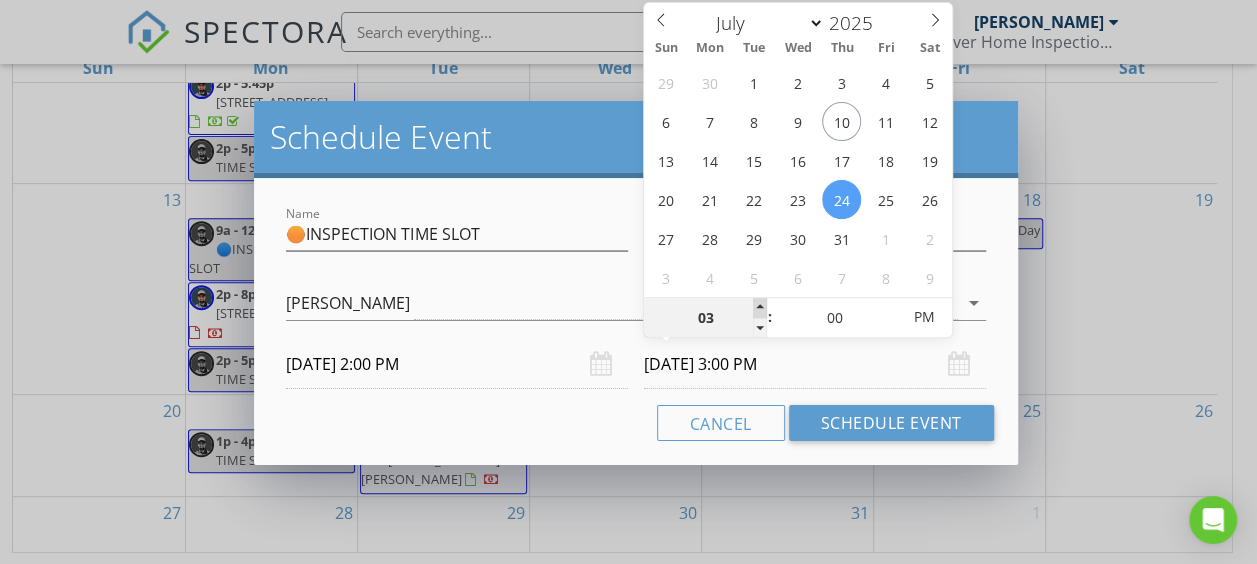click at bounding box center (760, 308) 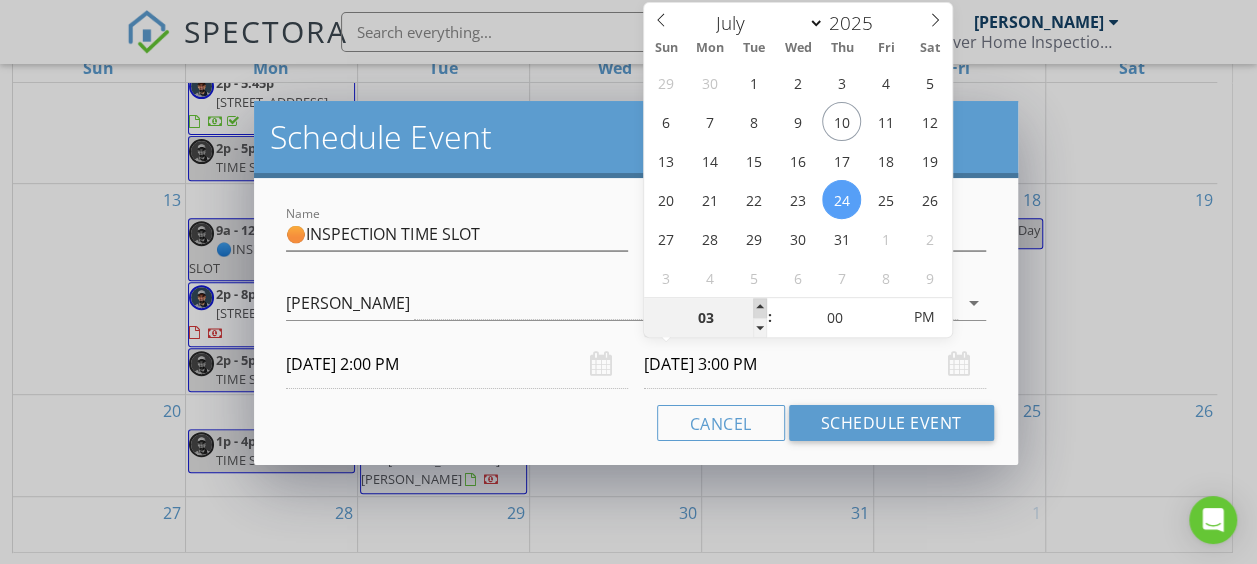 type on "04" 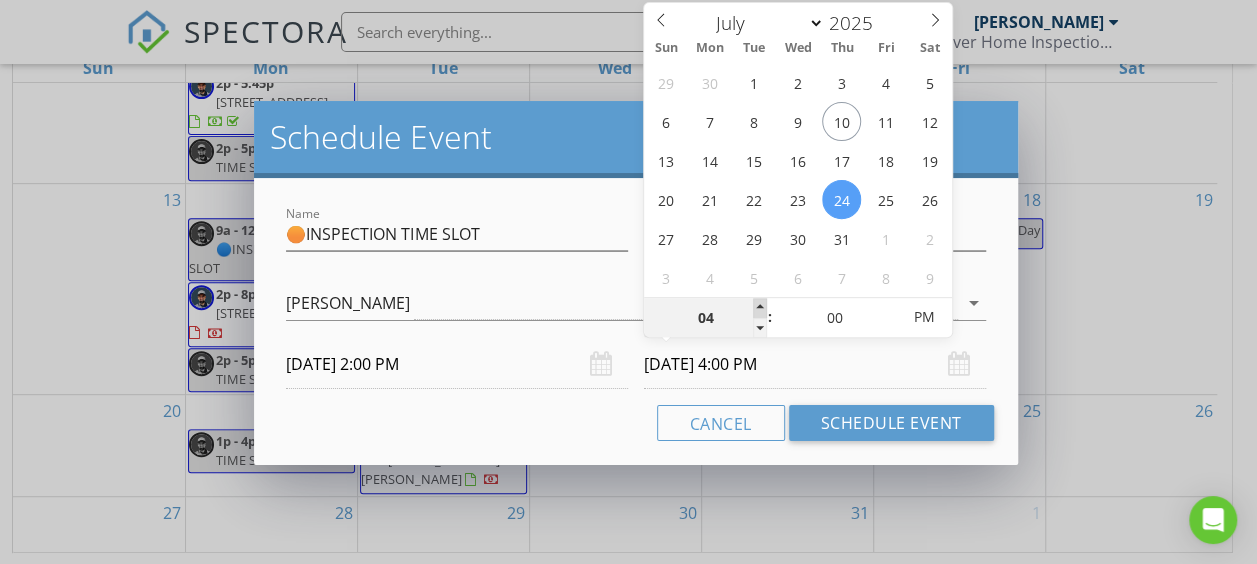 click at bounding box center (760, 308) 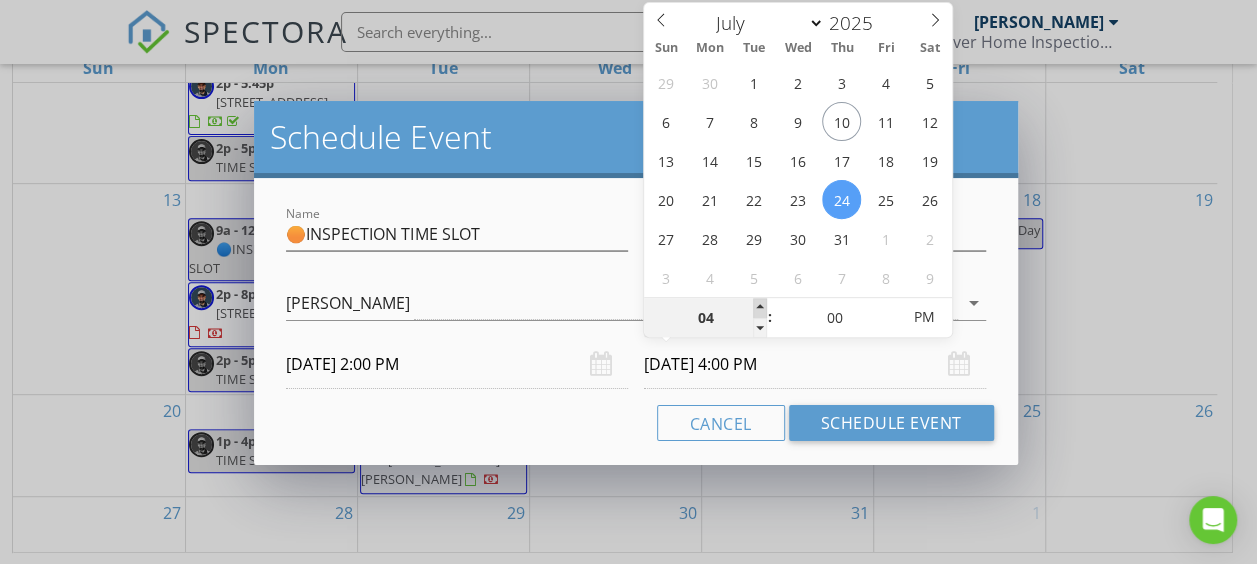 type on "05" 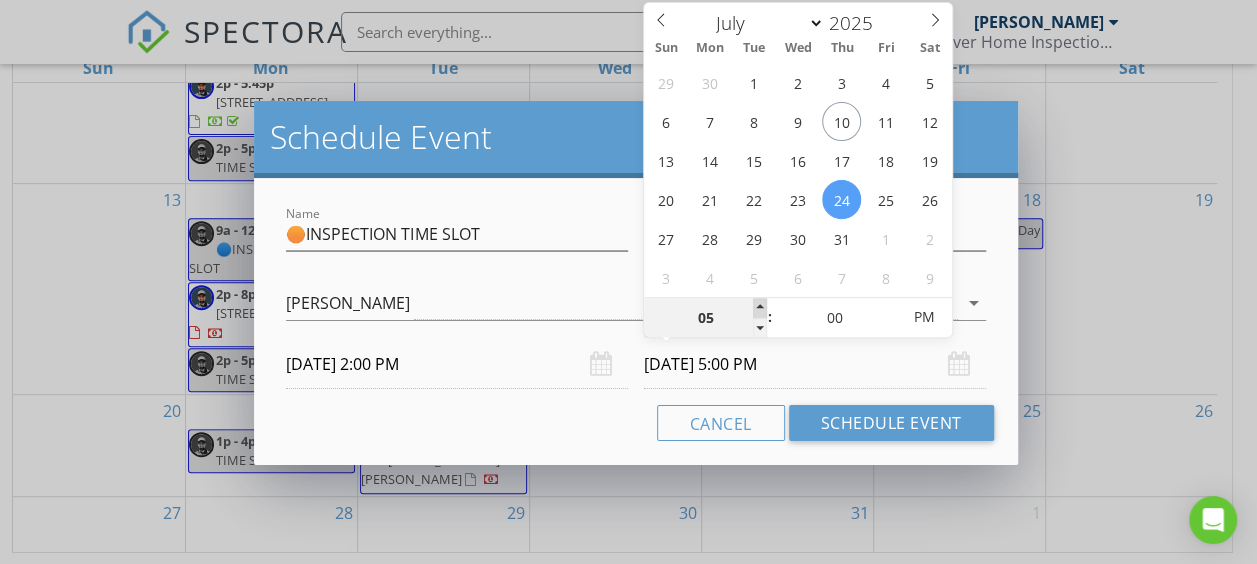 click at bounding box center (760, 308) 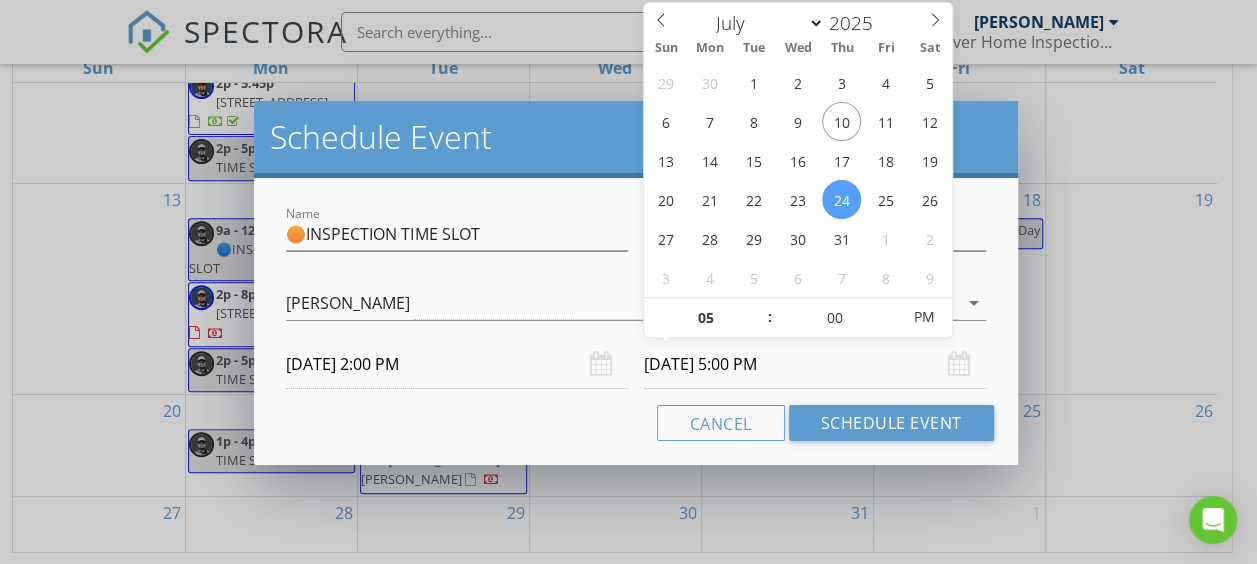 click on "Cancel   Schedule Event" at bounding box center [635, 423] 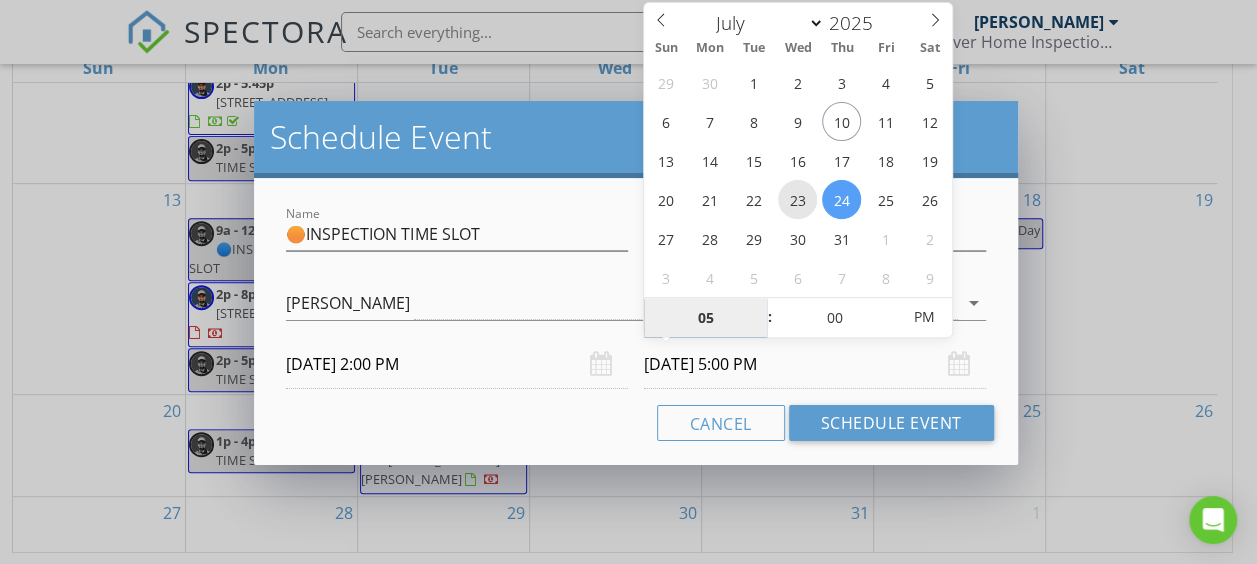 type on "[DATE] 5:00 PM" 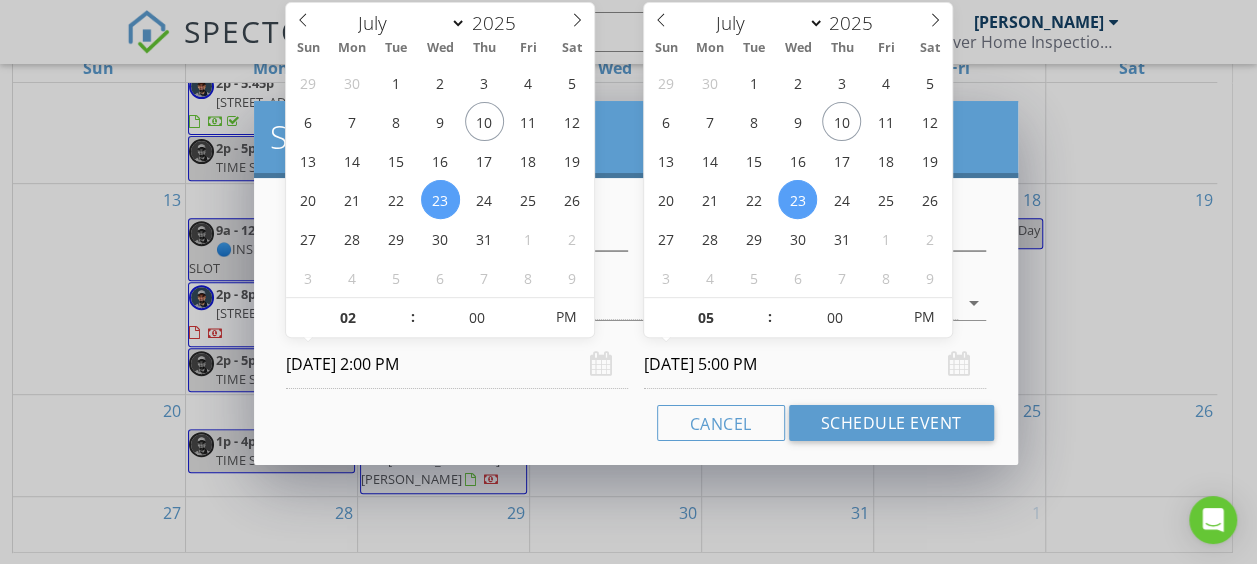 click on "[DATE] 2:00 PM" at bounding box center [457, 364] 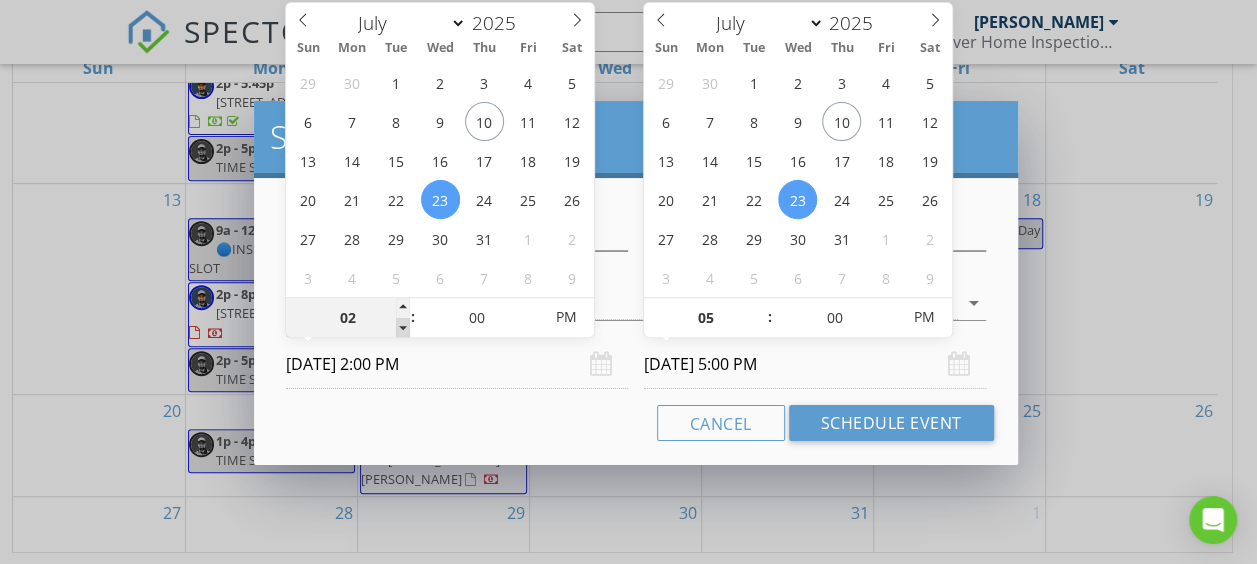 type on "01" 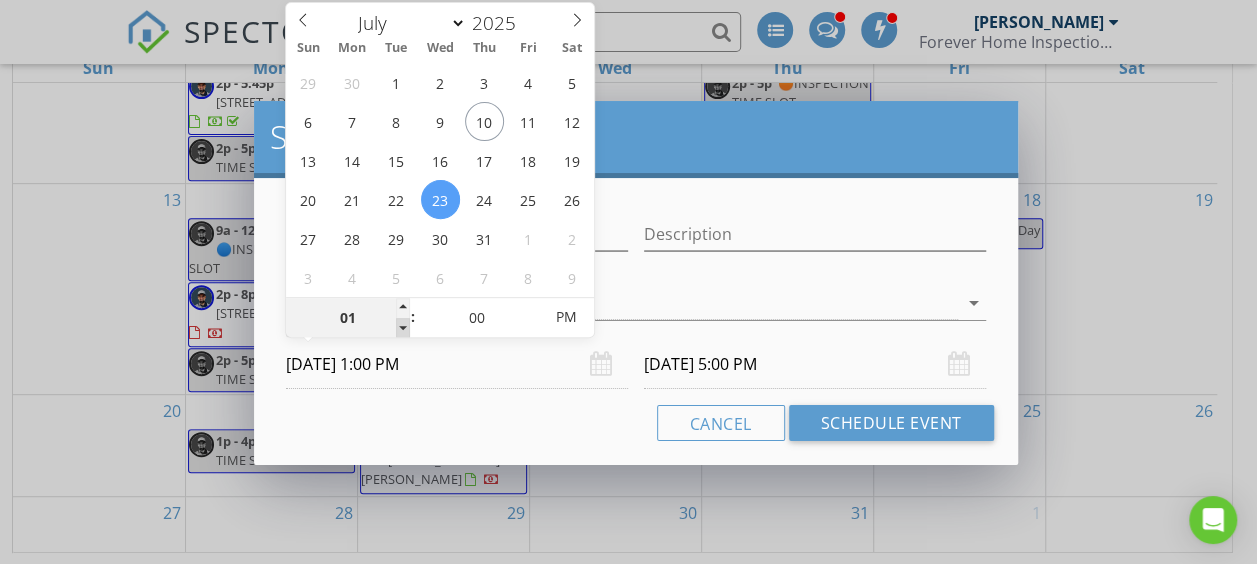 click at bounding box center (403, 328) 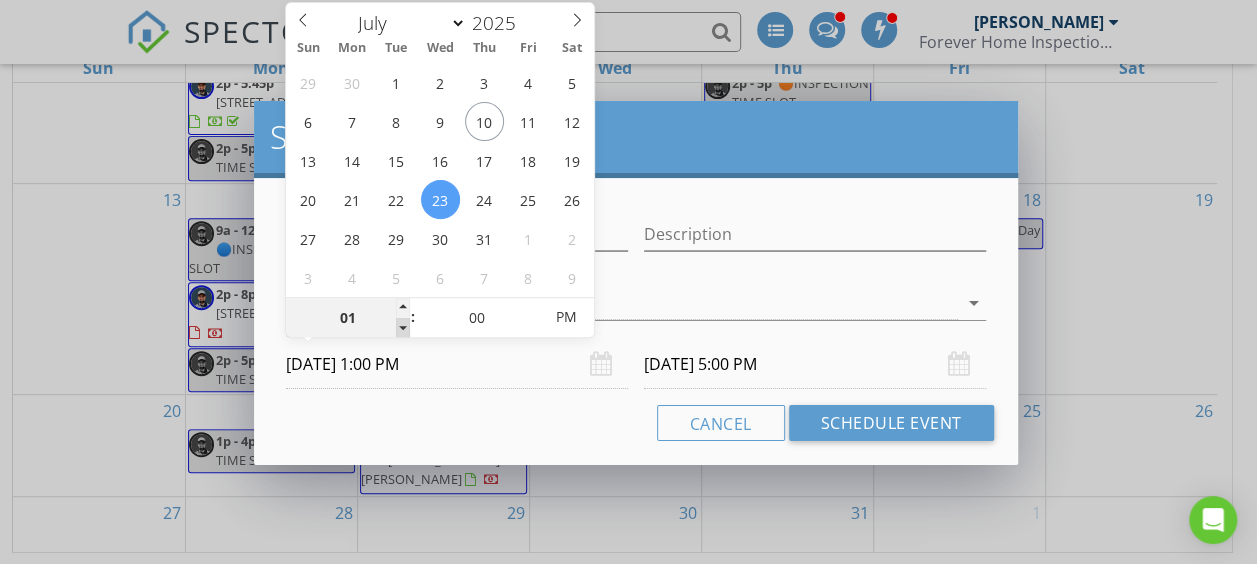 type on "[DATE] 4:00 PM" 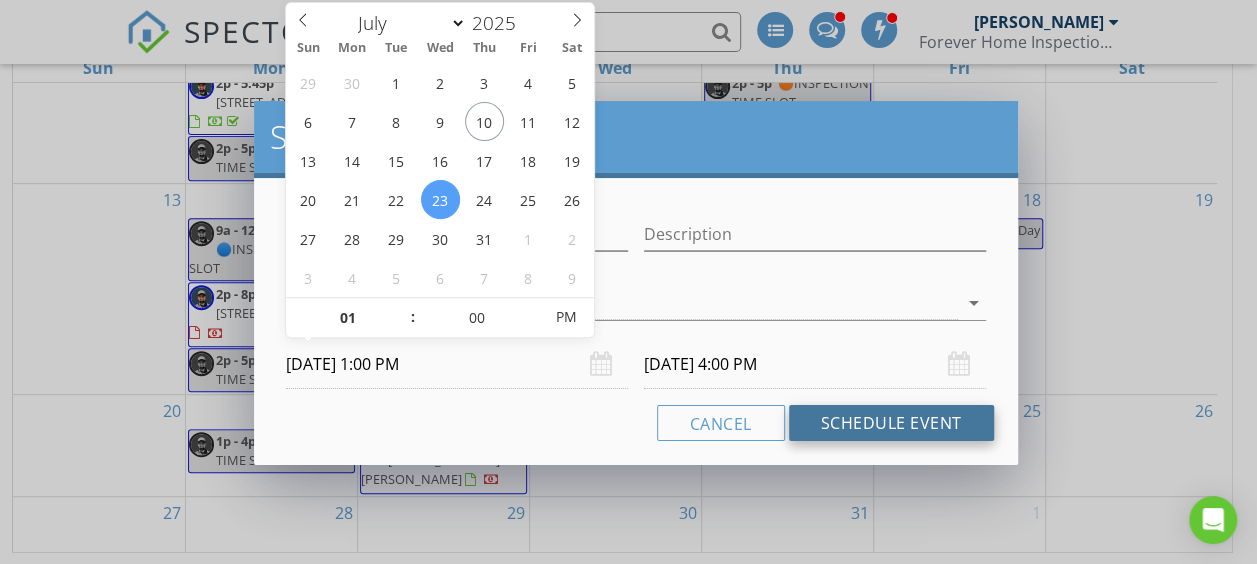 click on "Schedule Event" at bounding box center (891, 423) 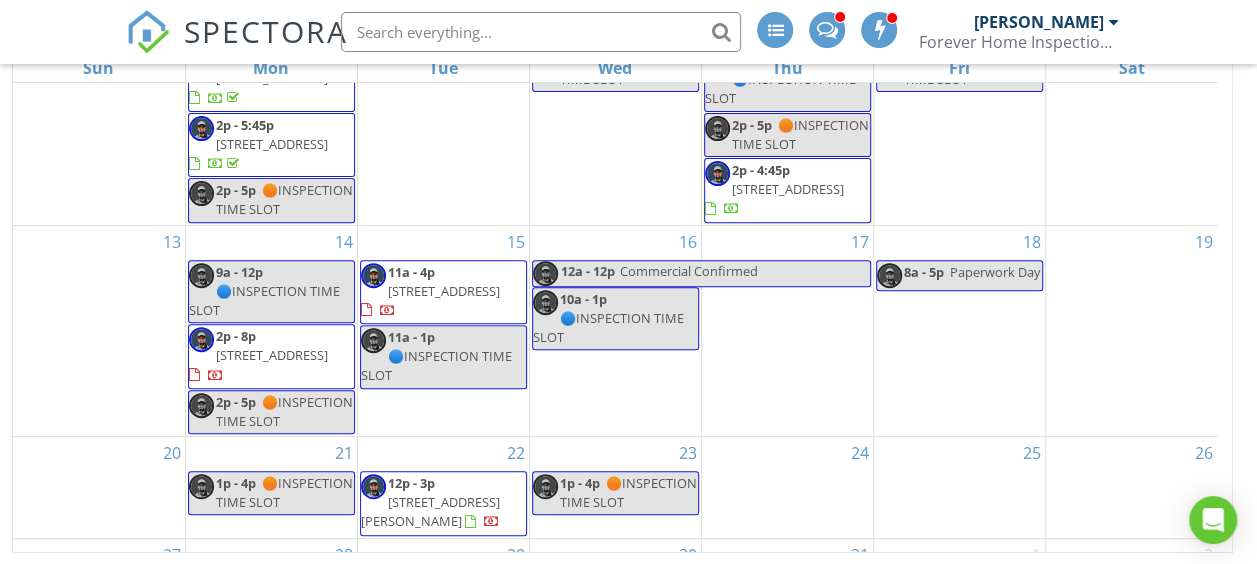 scroll, scrollTop: 388, scrollLeft: 0, axis: vertical 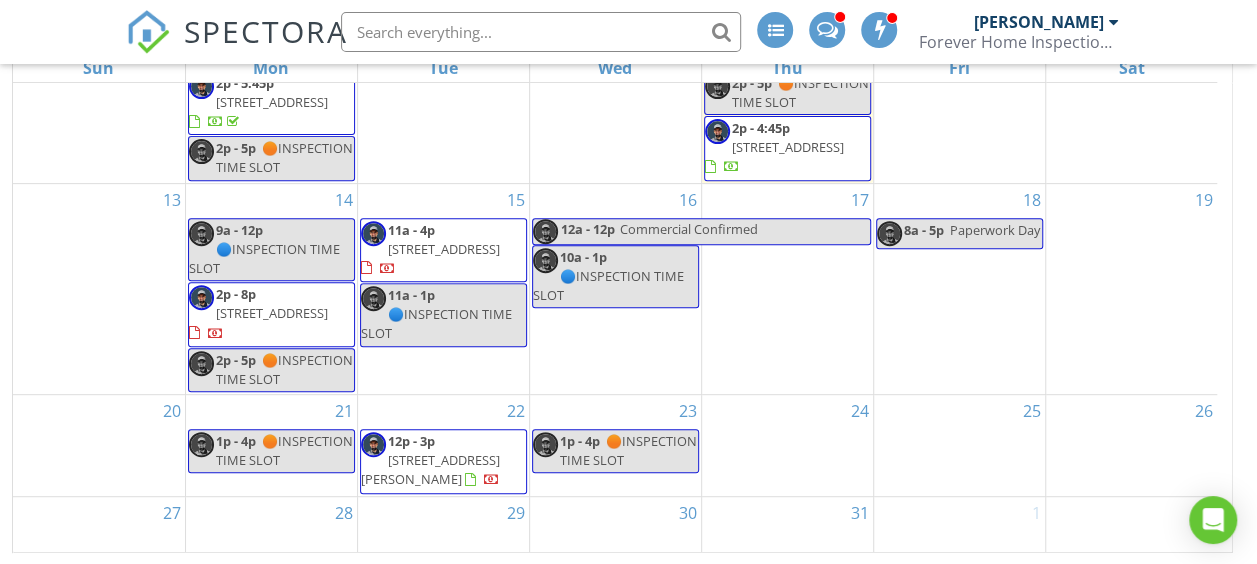 click on "9a - 12p
🔵INSPECTION TIME SLOT" at bounding box center (271, 250) 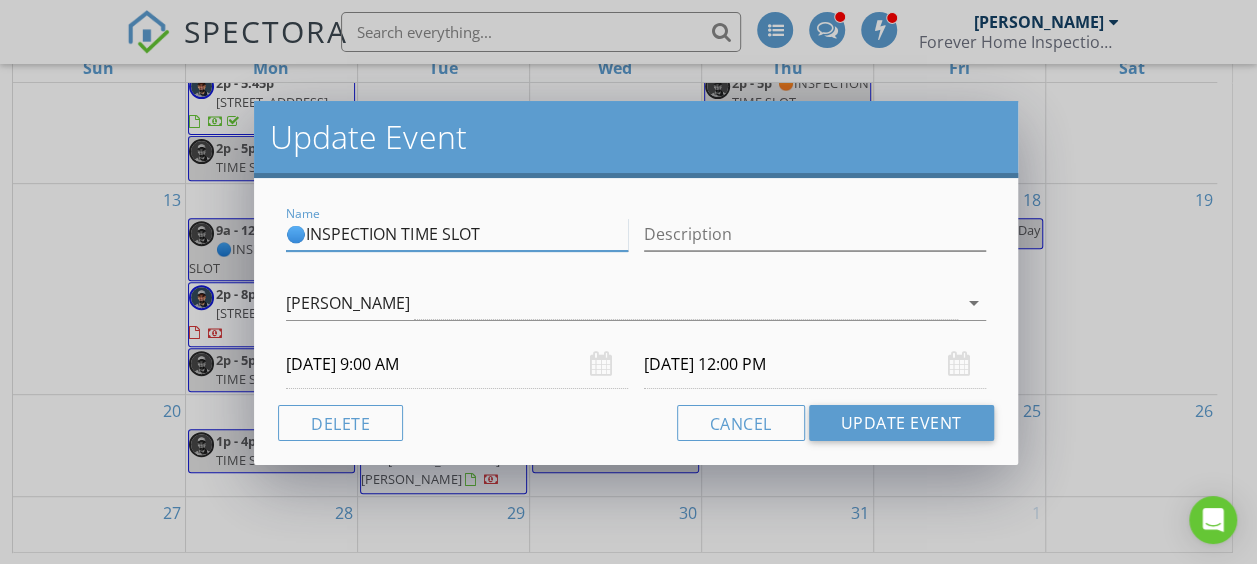 drag, startPoint x: 498, startPoint y: 234, endPoint x: 292, endPoint y: 234, distance: 206 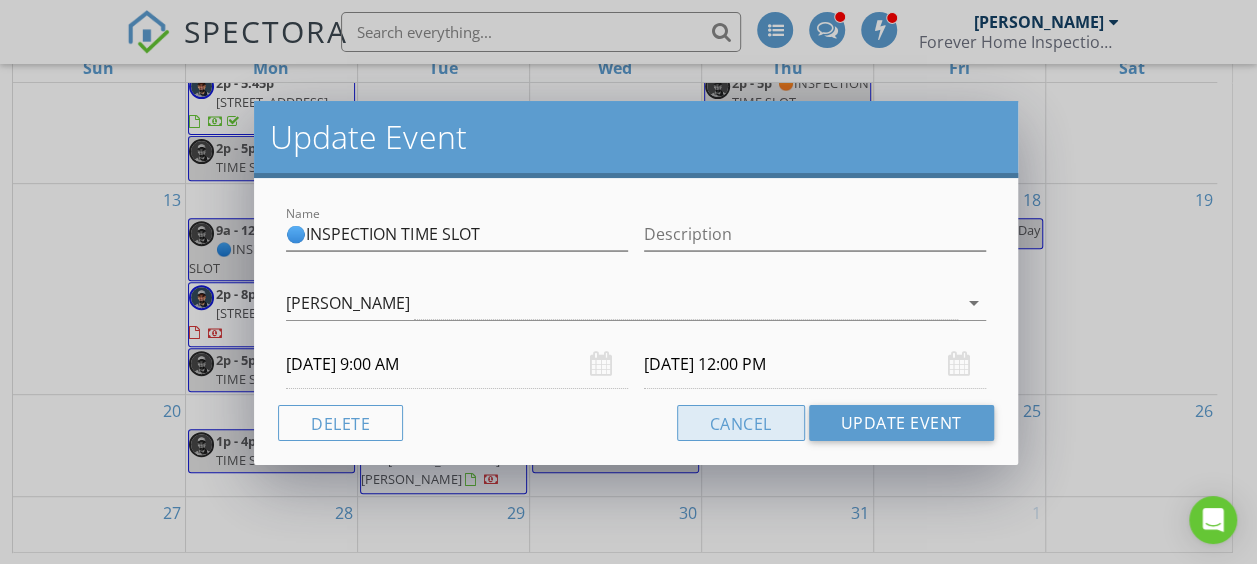 click on "Cancel" at bounding box center [741, 423] 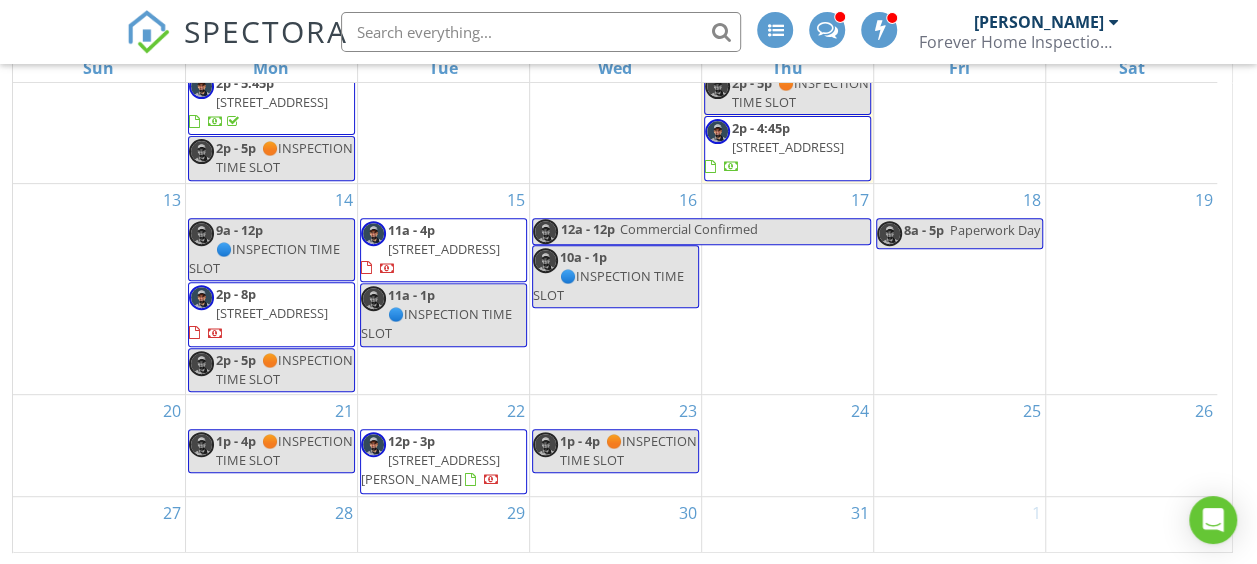 click on "21
1p - 4p
🟠INSPECTION TIME SLOT" at bounding box center [271, 445] 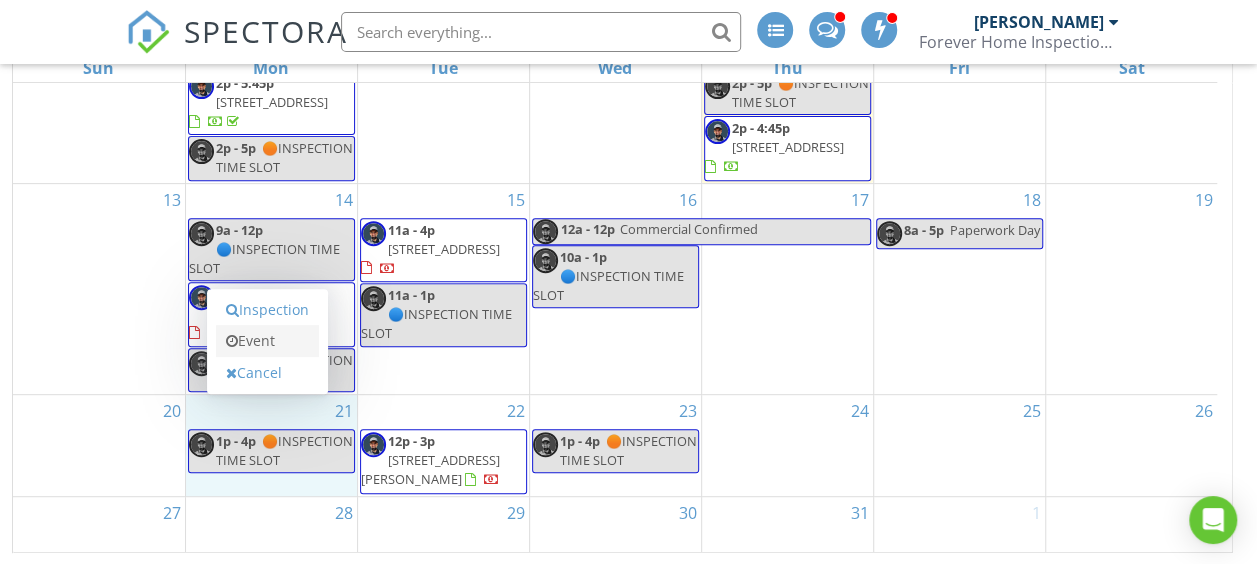 click on "Event" at bounding box center (267, 341) 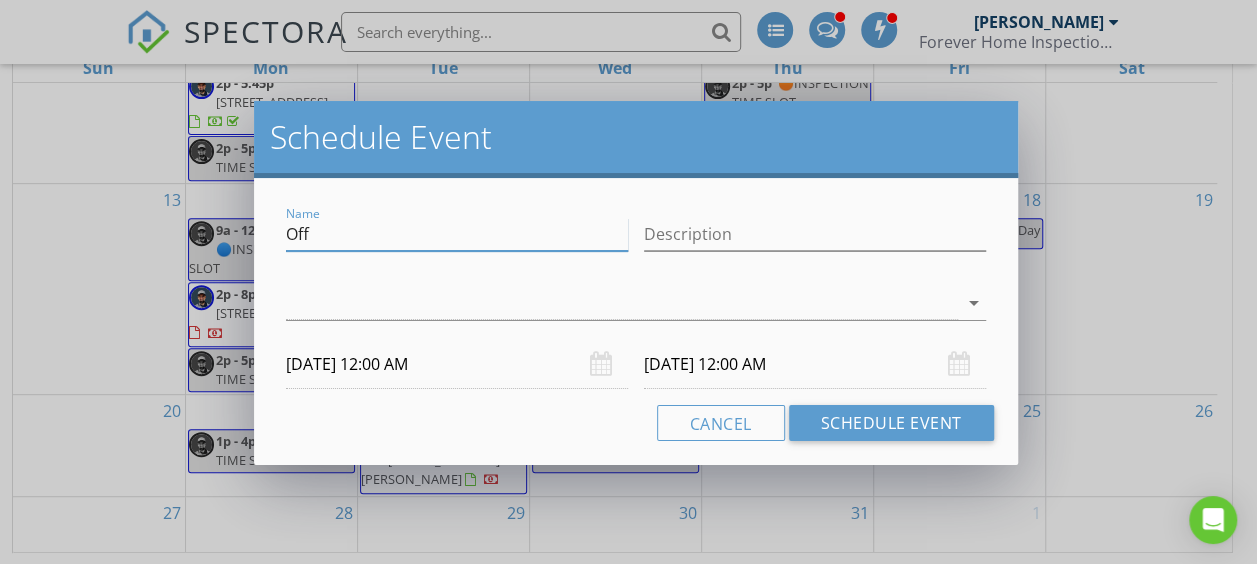 drag, startPoint x: 324, startPoint y: 237, endPoint x: 277, endPoint y: 238, distance: 47.010635 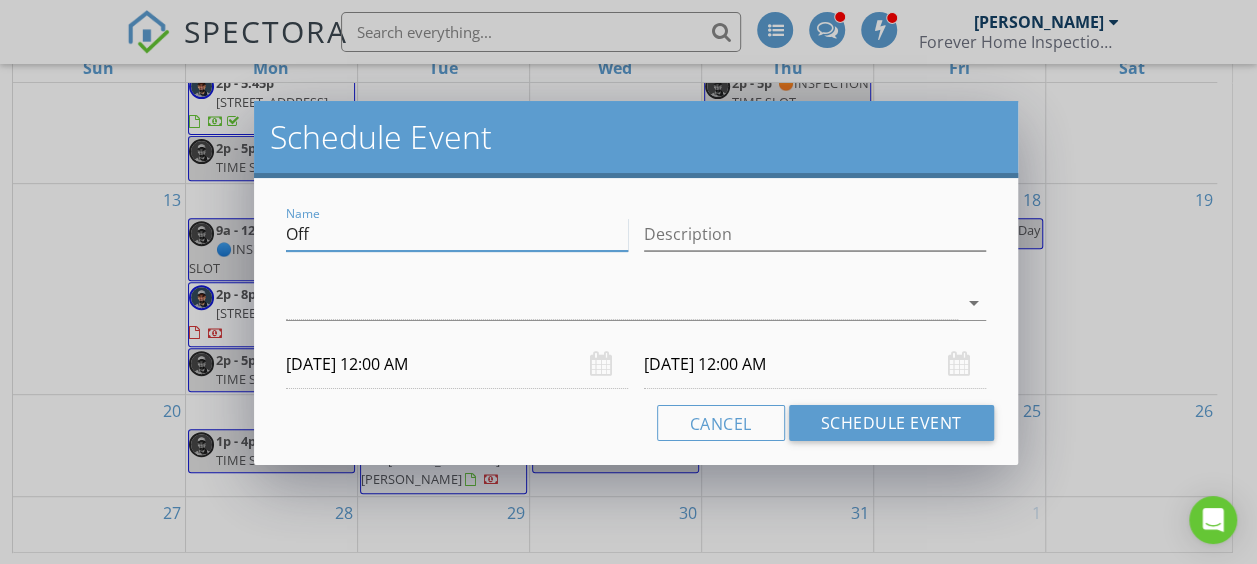 paste on "🔵INSPECTION TIME SLOT" 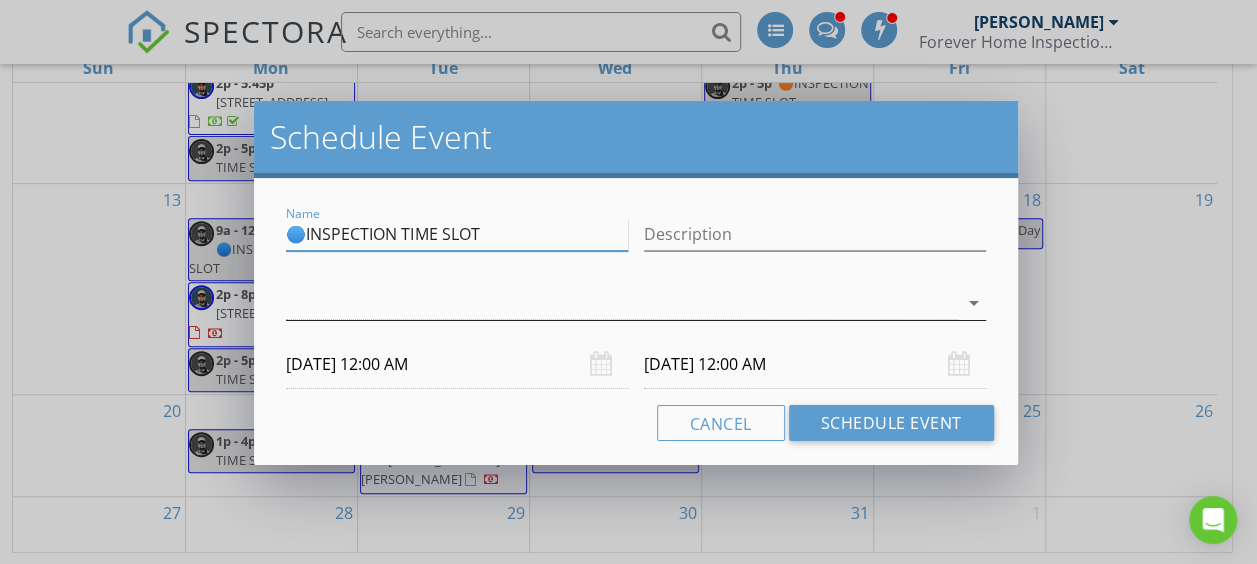 type on "🔵INSPECTION TIME SLOT" 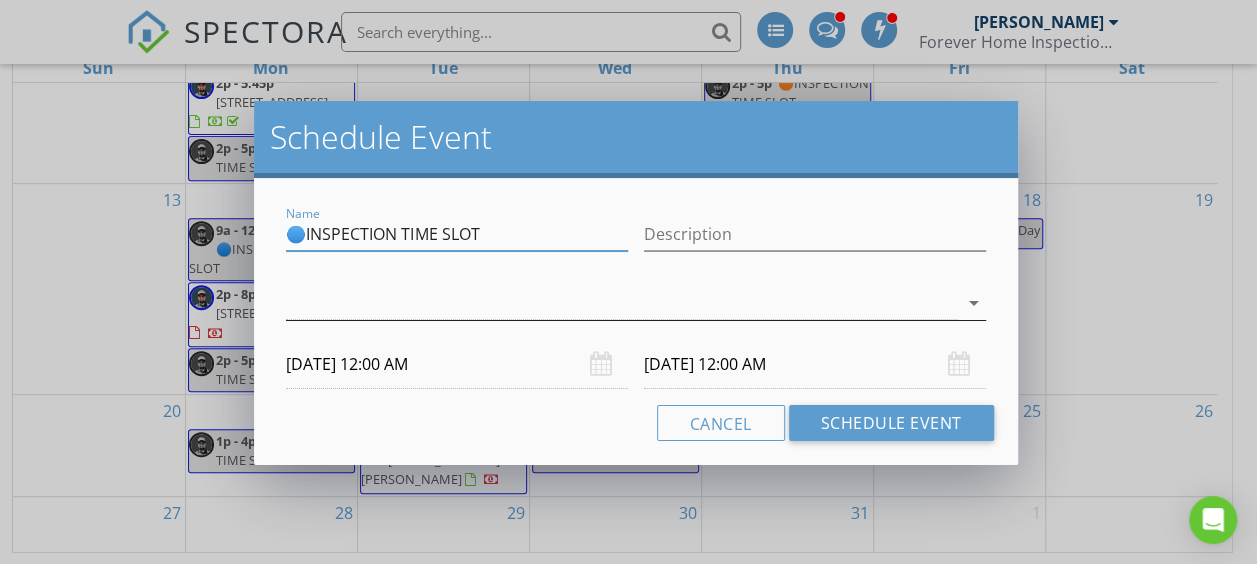 click at bounding box center [621, 303] 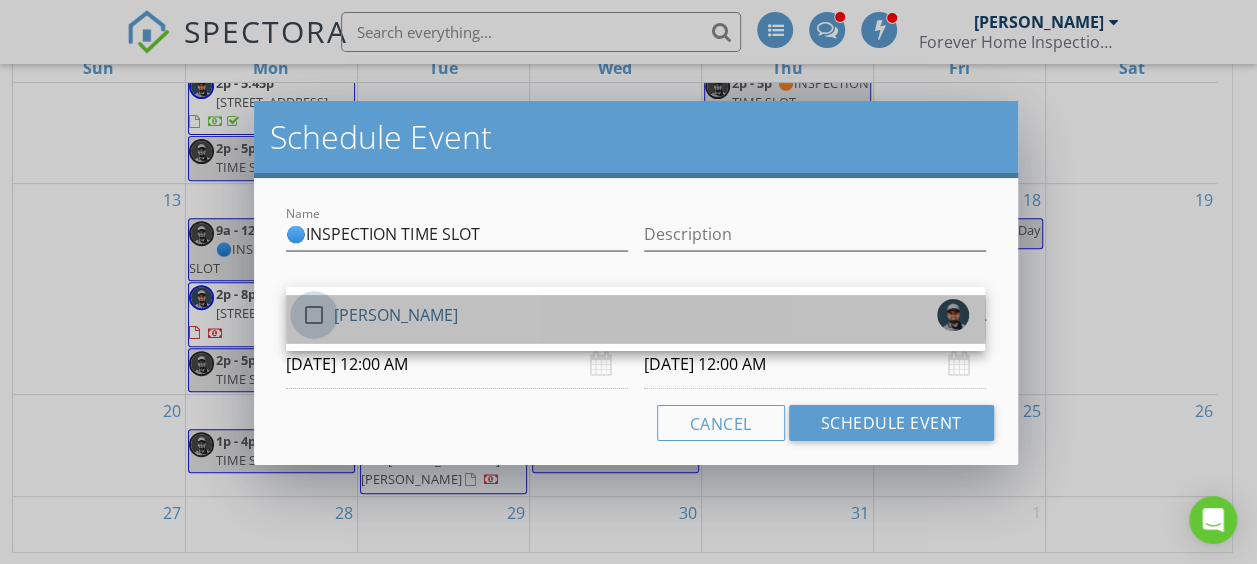 click at bounding box center (314, 315) 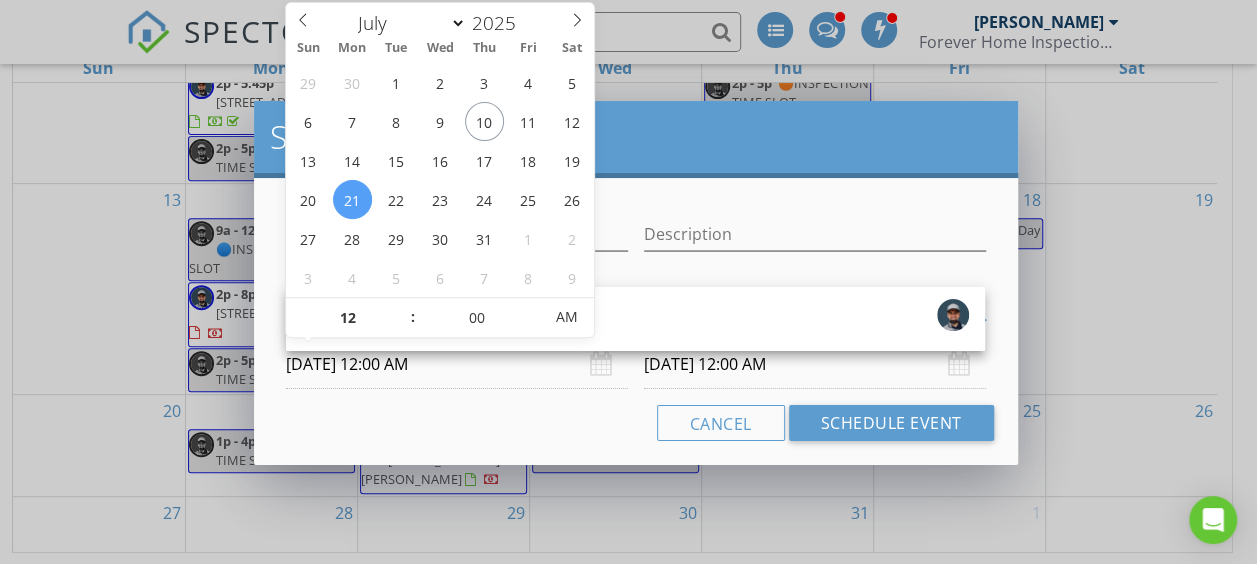 click on "[DATE] 12:00 AM" at bounding box center [457, 364] 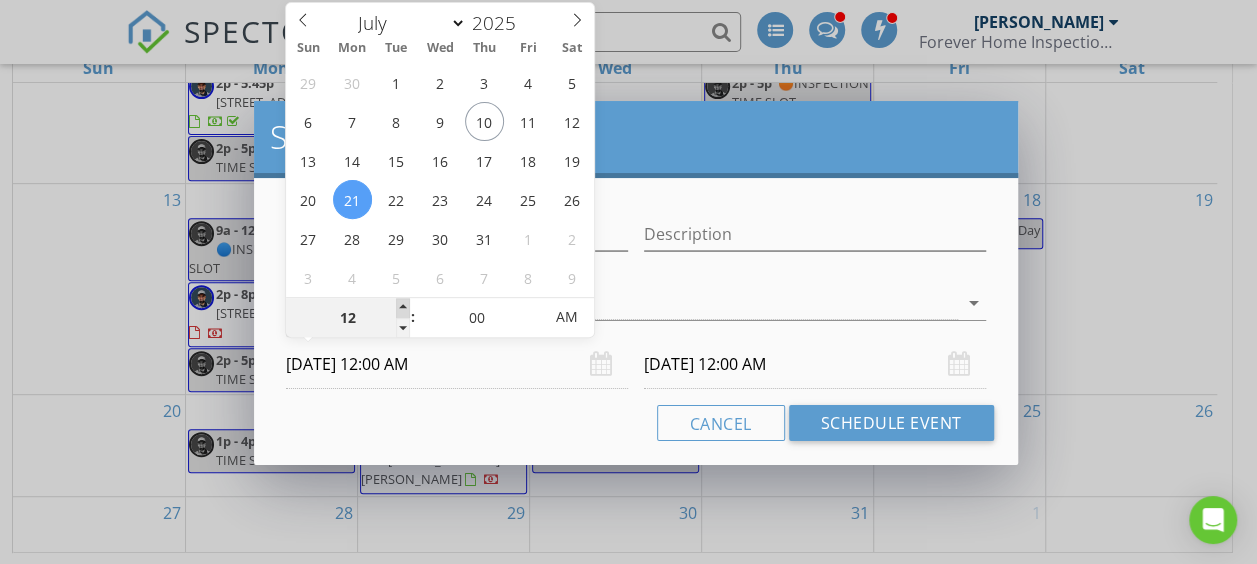 type on "01" 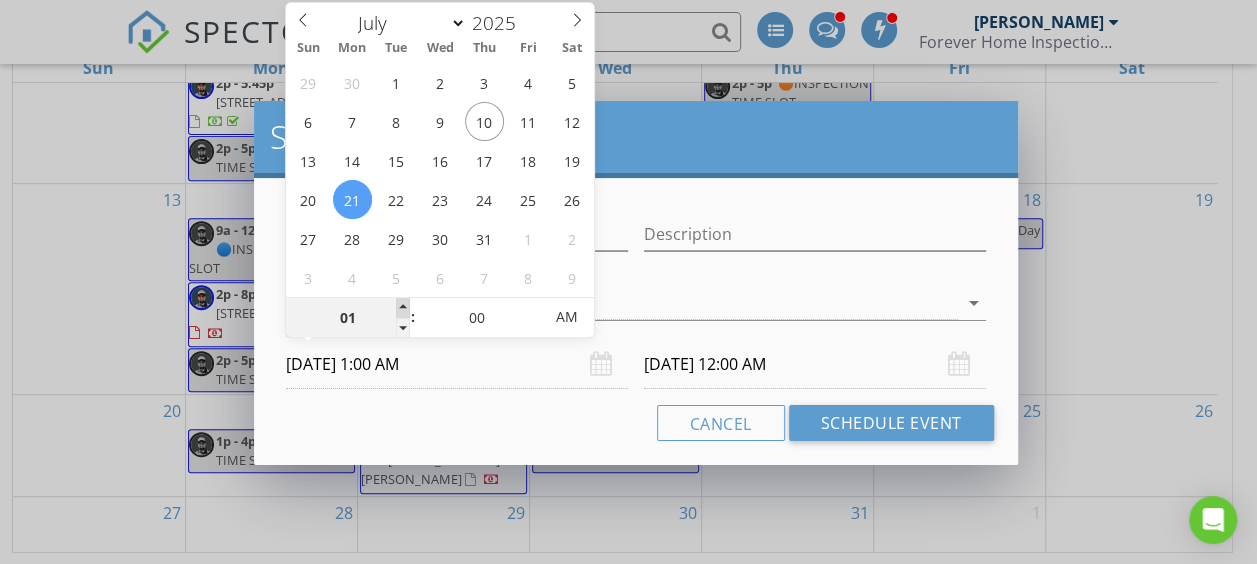 click at bounding box center (403, 308) 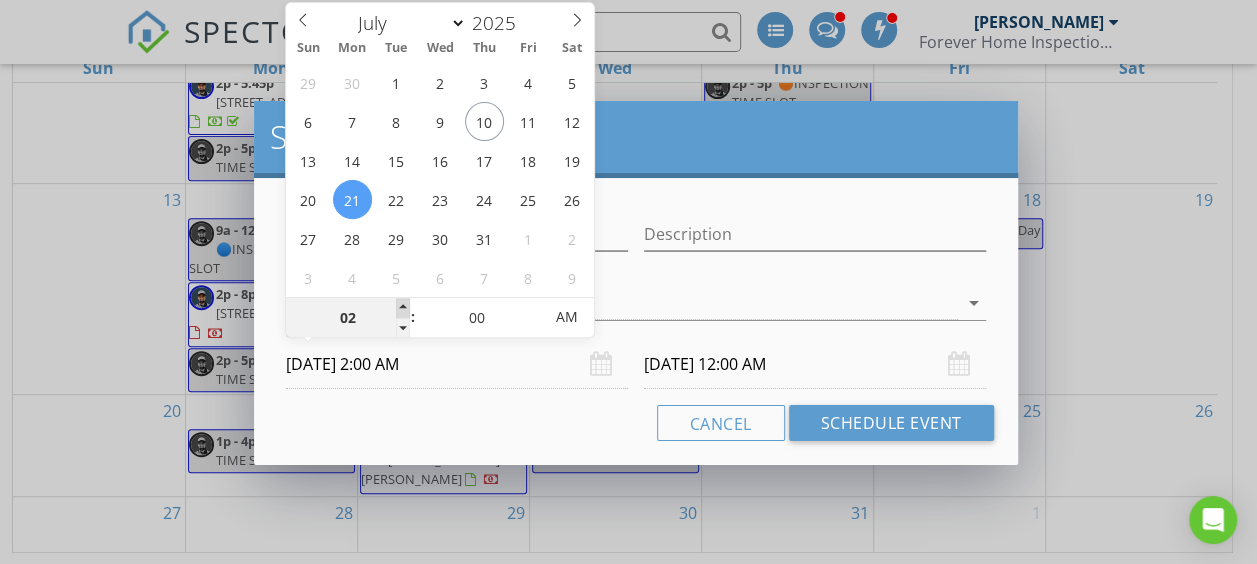 click at bounding box center (403, 308) 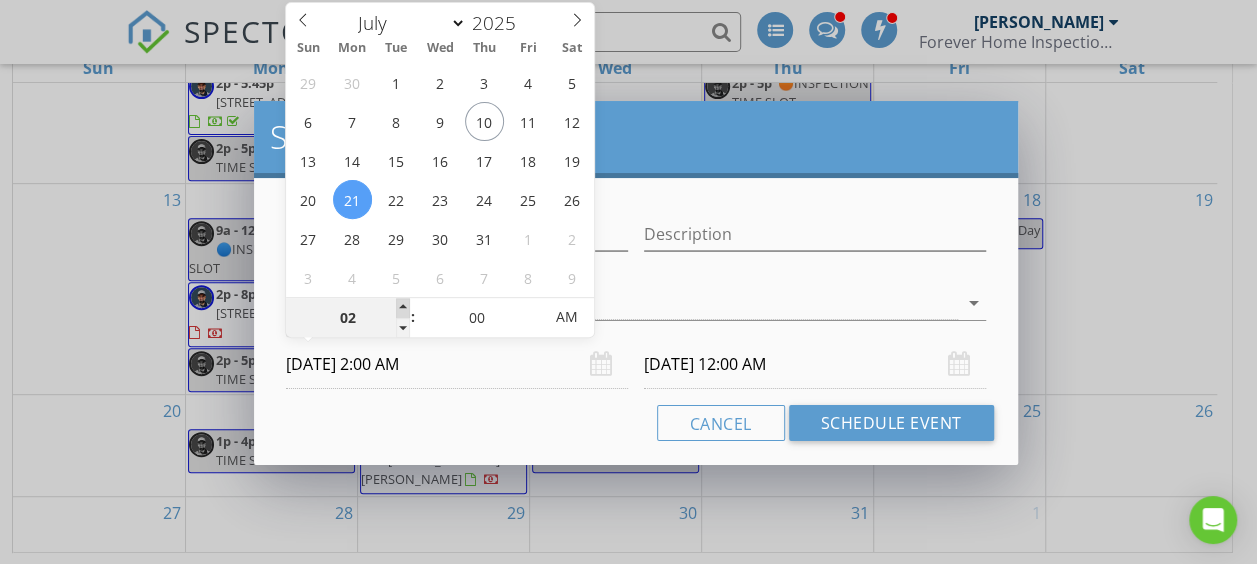 type on "03" 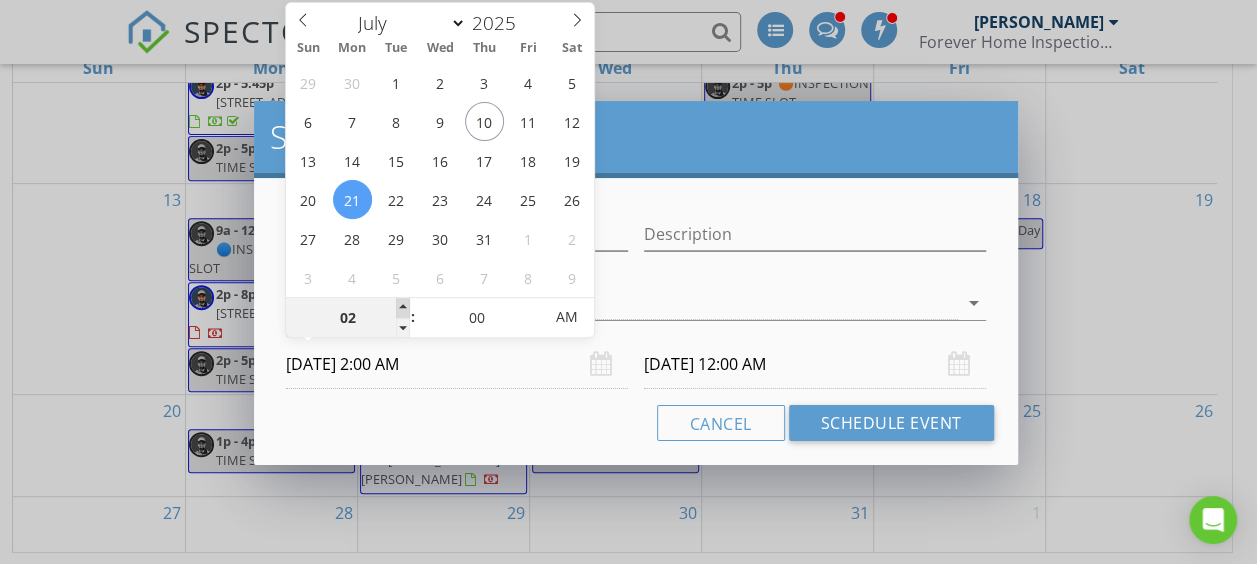 type on "[DATE] 3:00 AM" 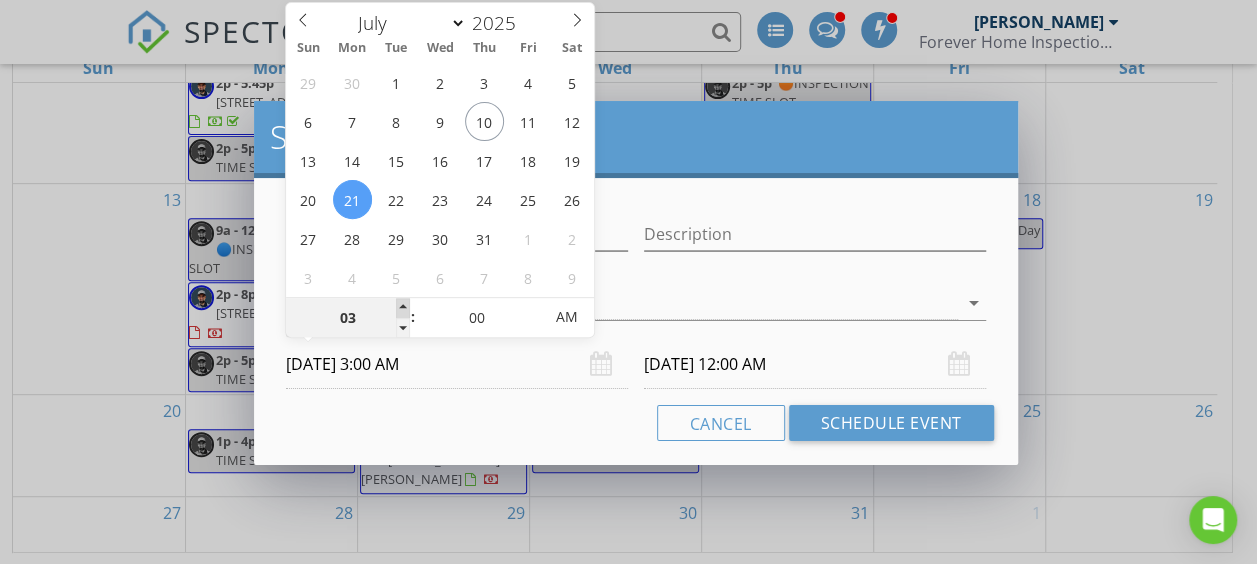 click at bounding box center (403, 308) 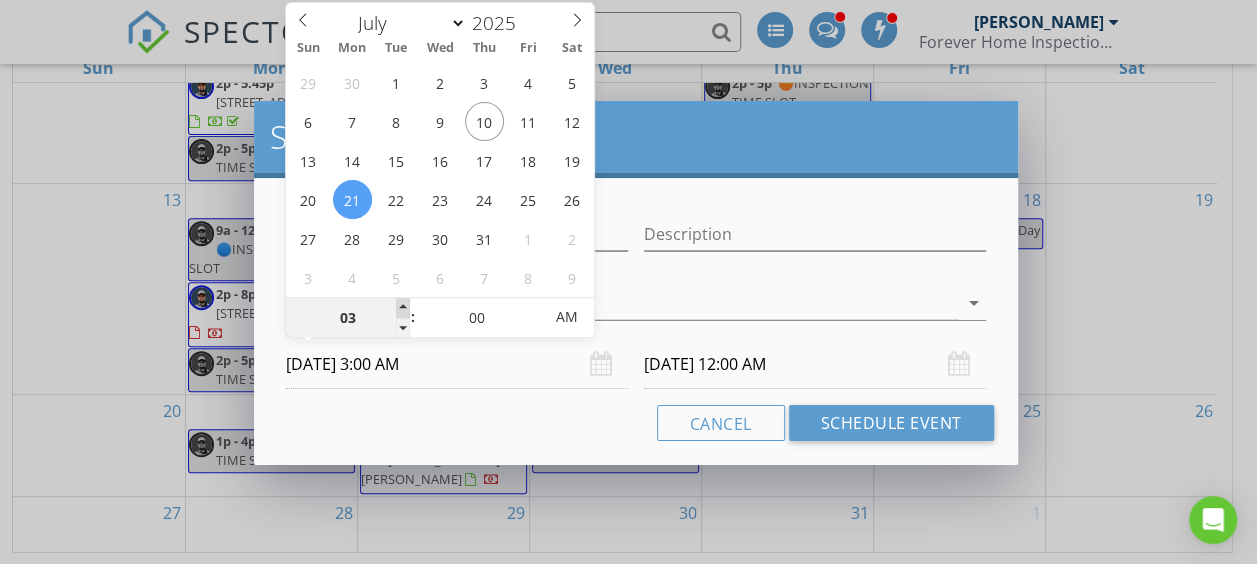 type on "04" 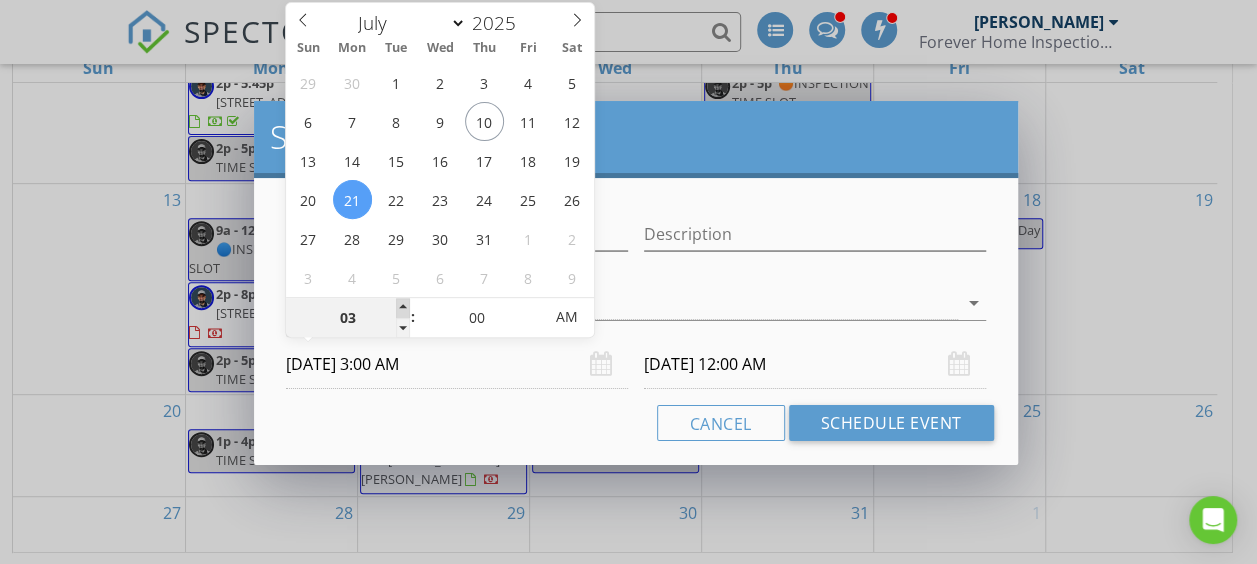 type on "[DATE] 4:00 AM" 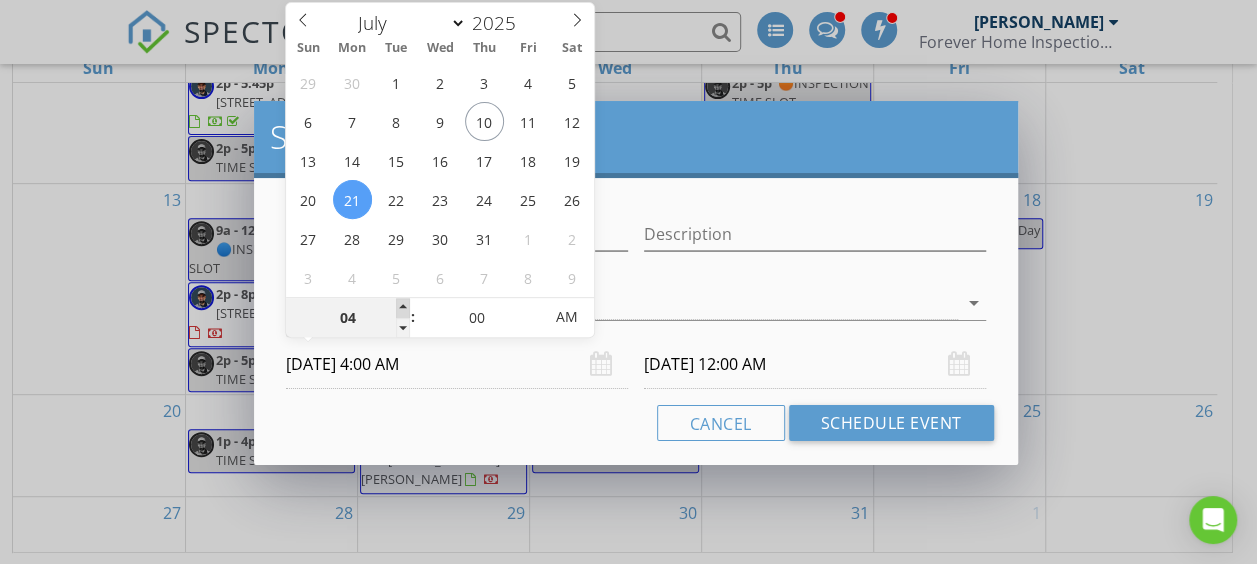 click at bounding box center (403, 308) 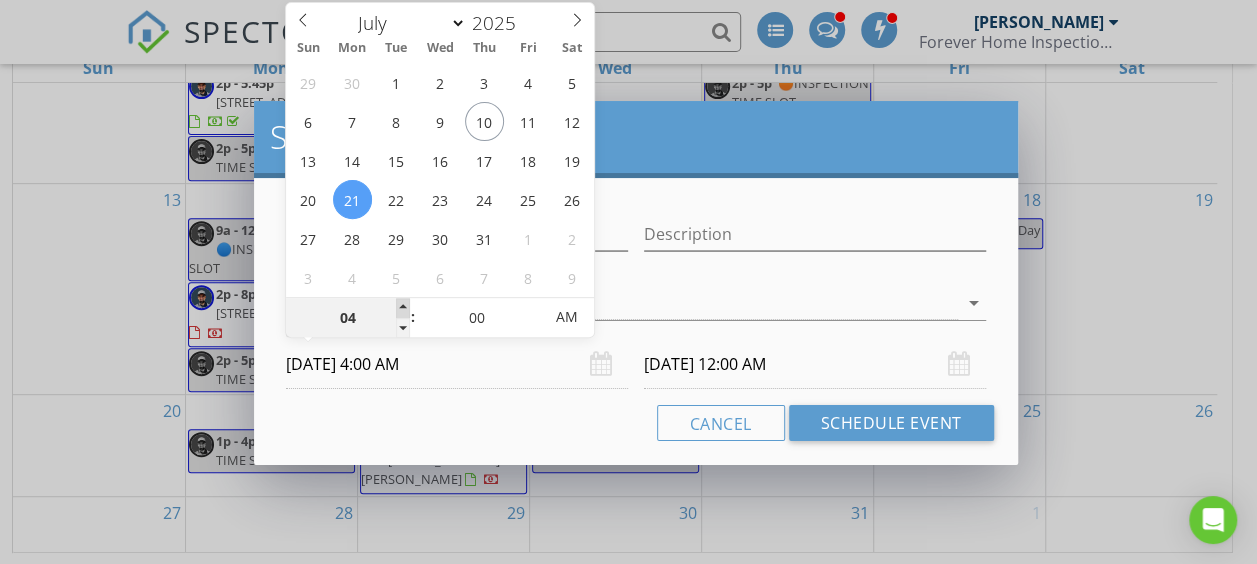 type on "05" 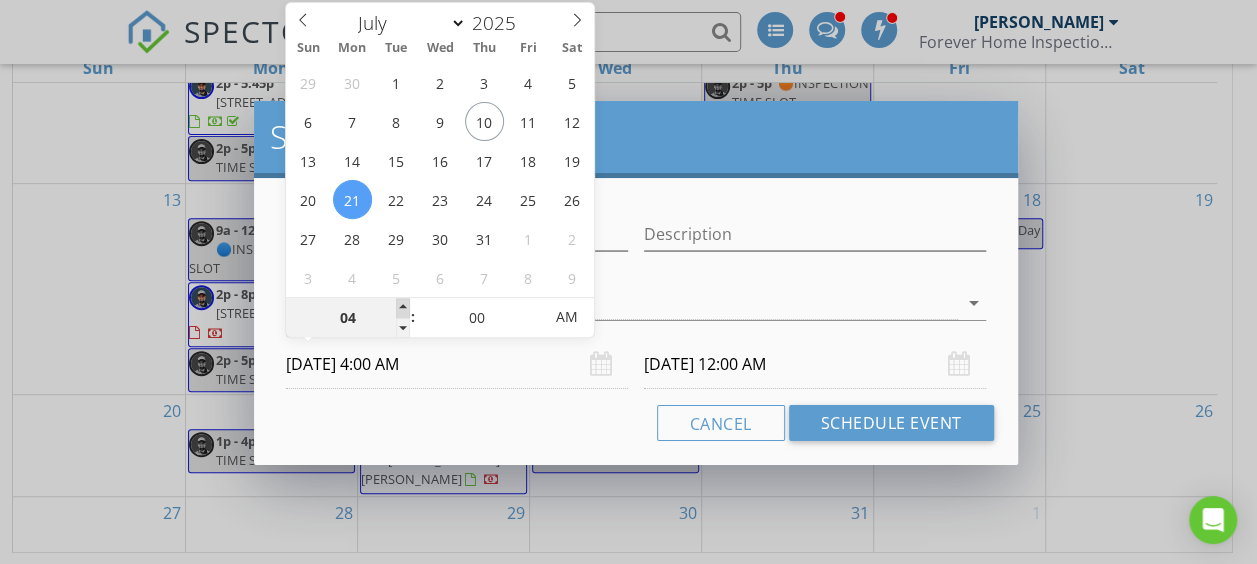type on "[DATE] 5:00 AM" 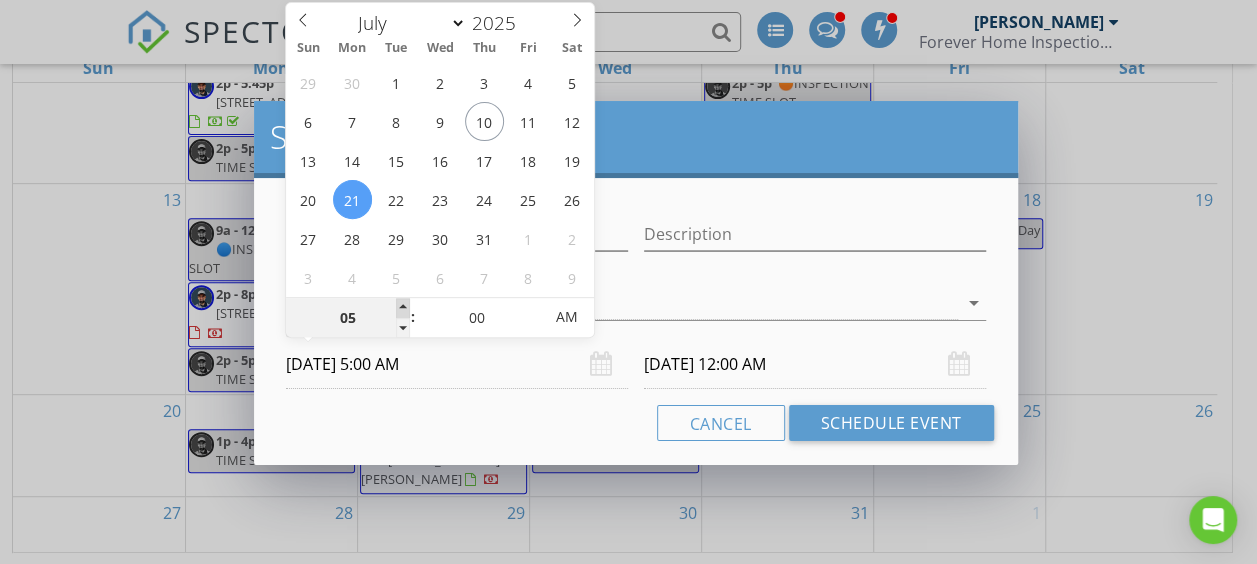 click at bounding box center (403, 308) 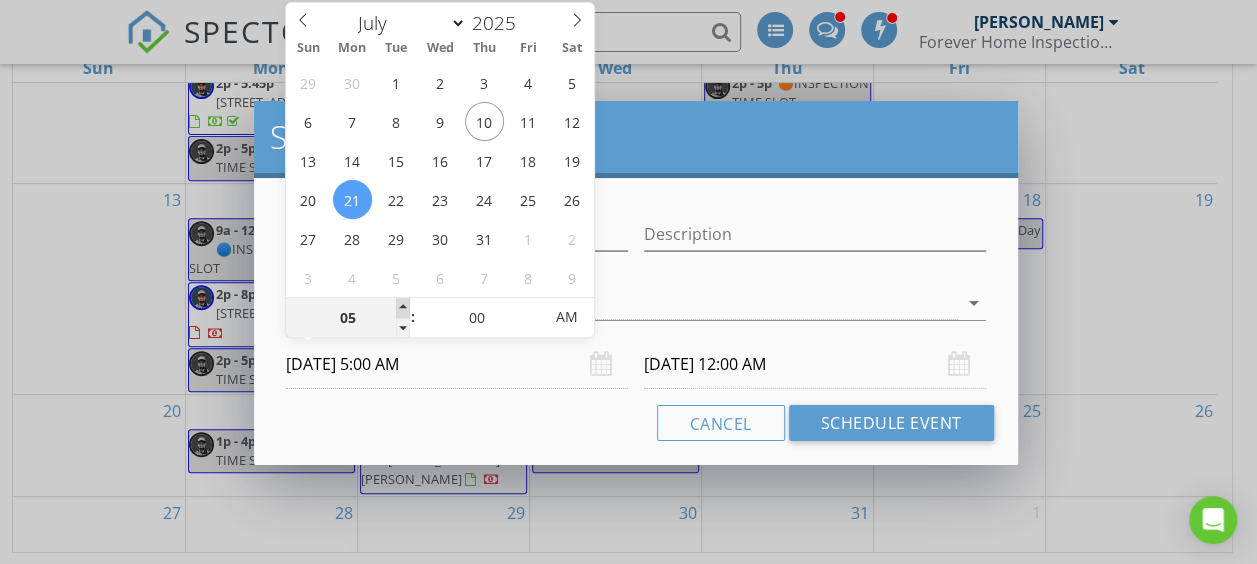 type on "06" 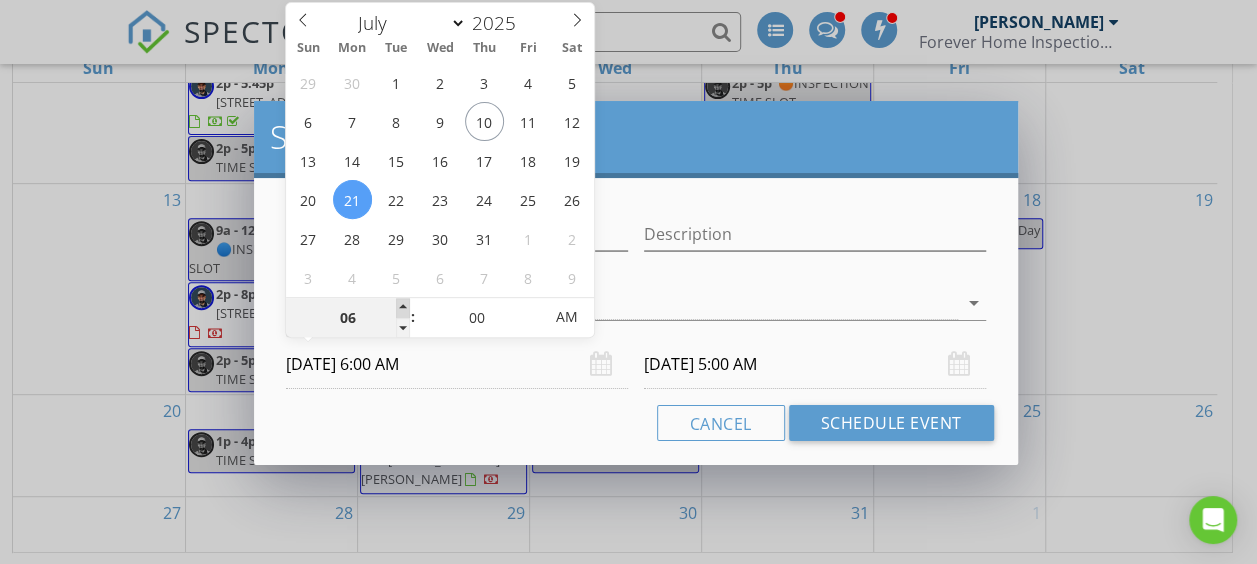 click at bounding box center (403, 308) 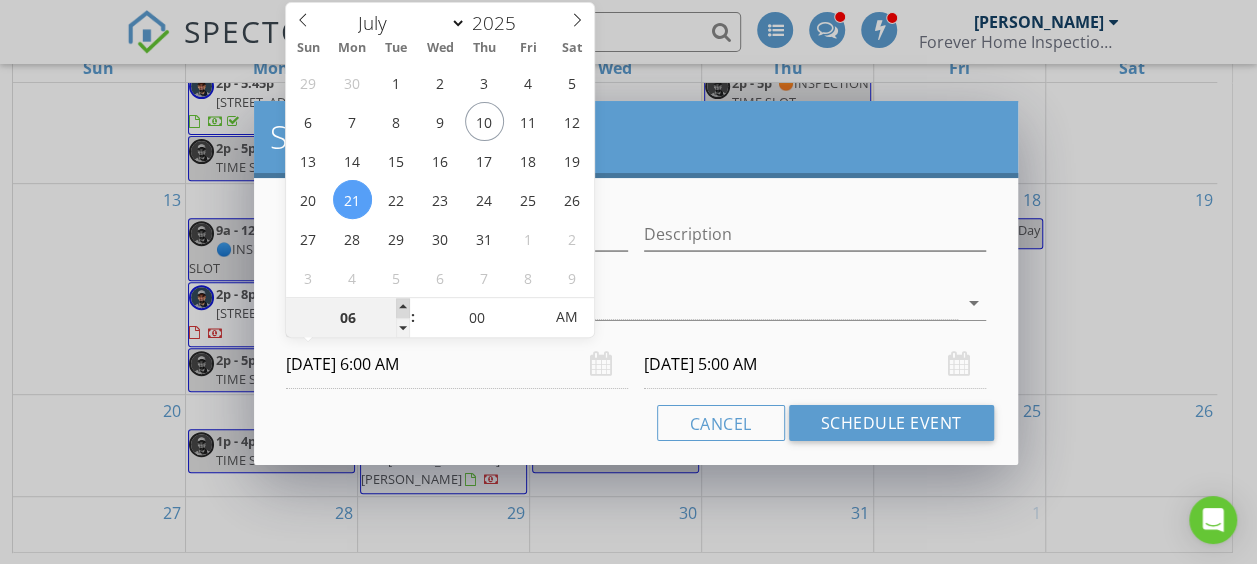 type on "[DATE] 6:00 AM" 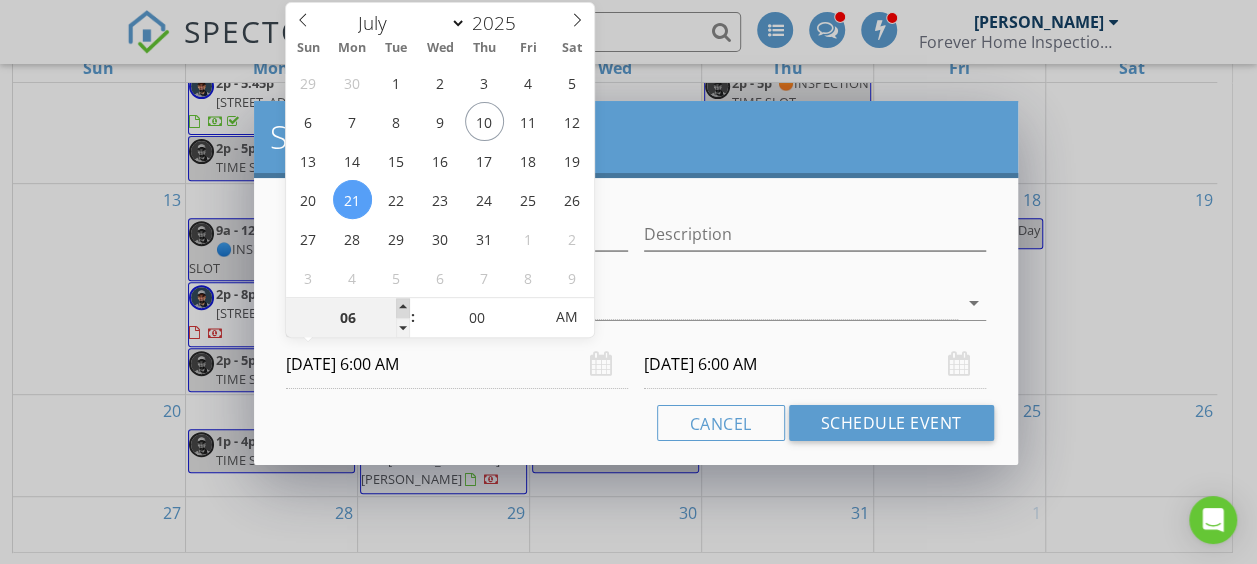 type on "07" 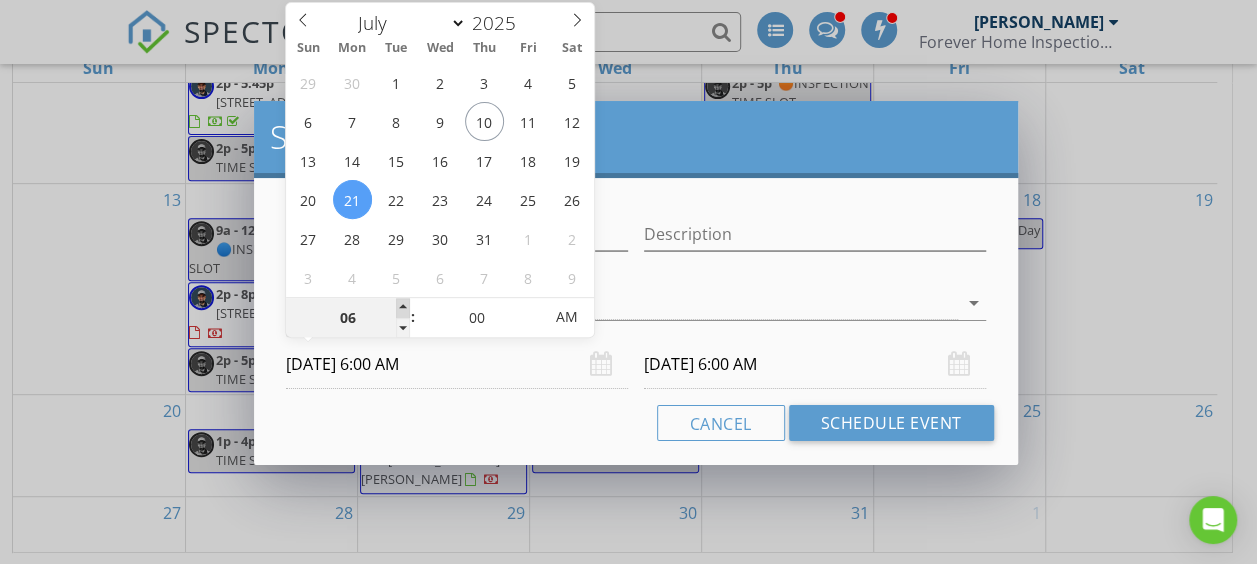 type on "[DATE] 7:00 AM" 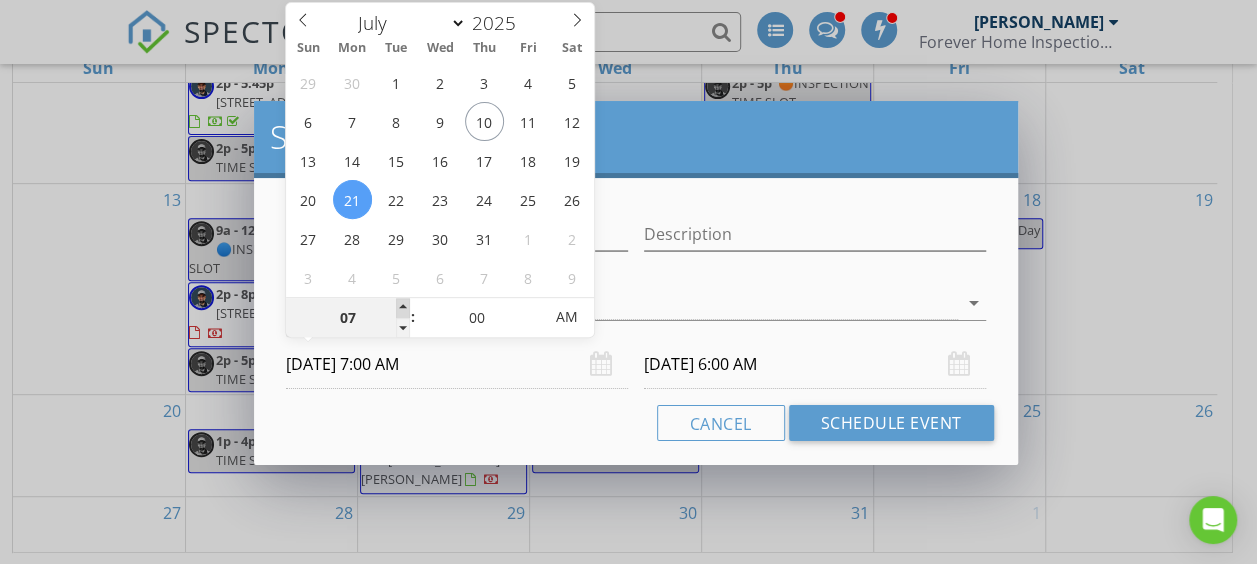 click at bounding box center (403, 308) 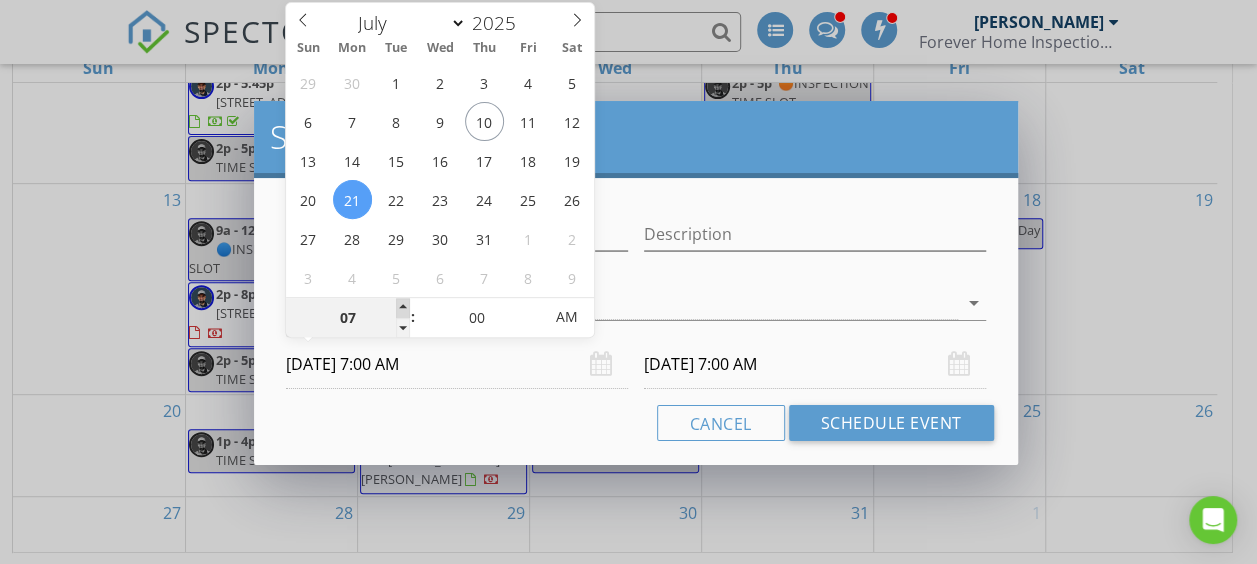 type on "08" 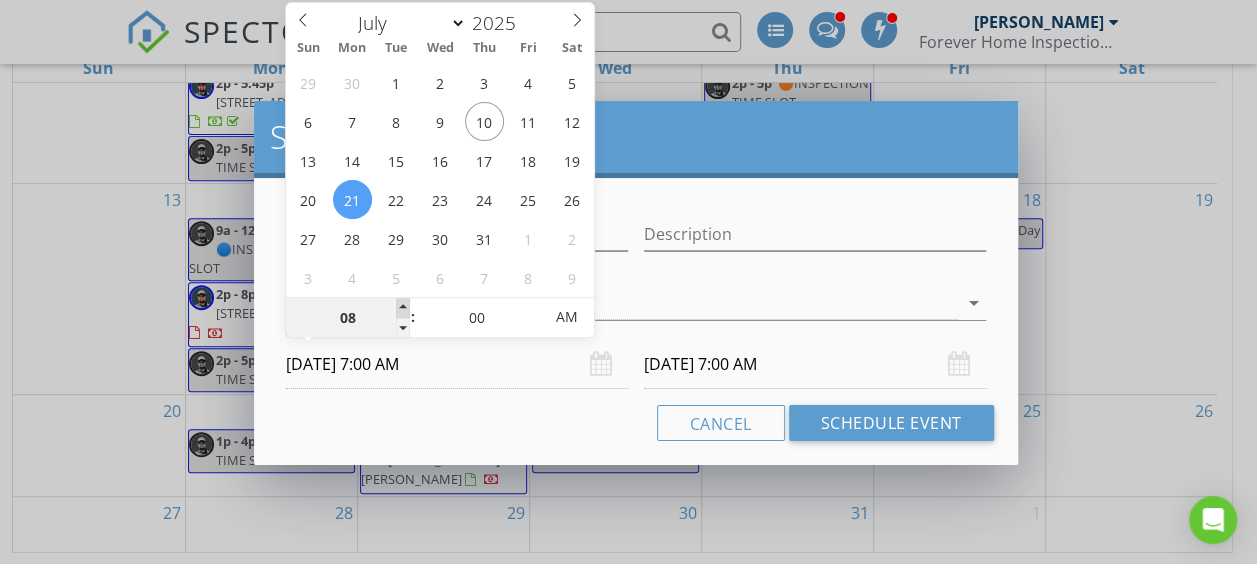 type on "[DATE] 8:00 AM" 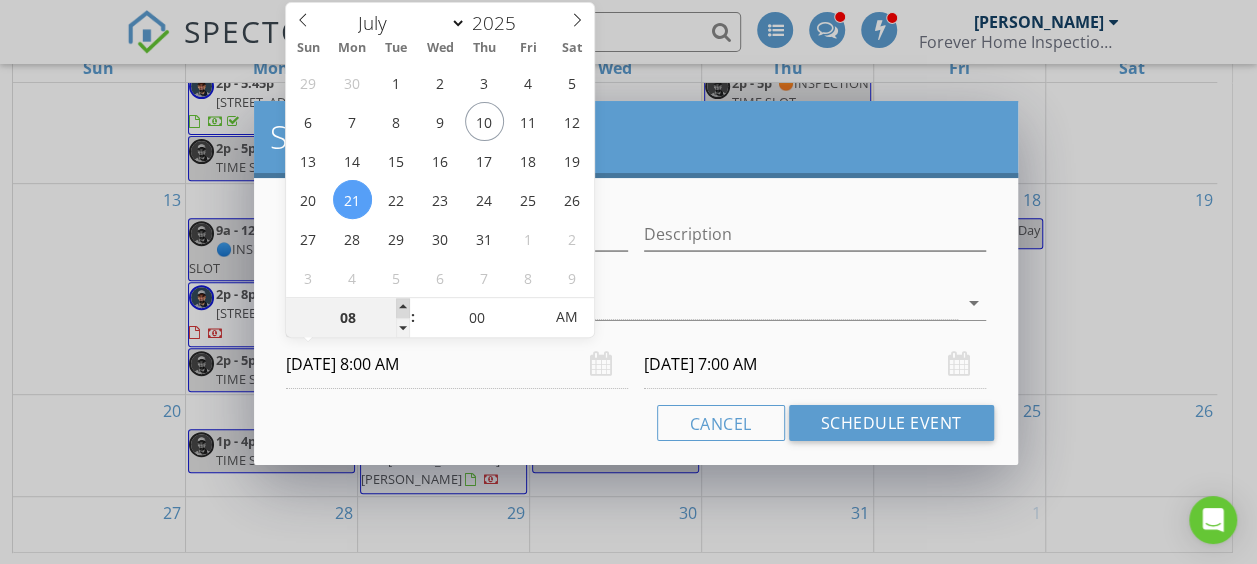 click at bounding box center [403, 308] 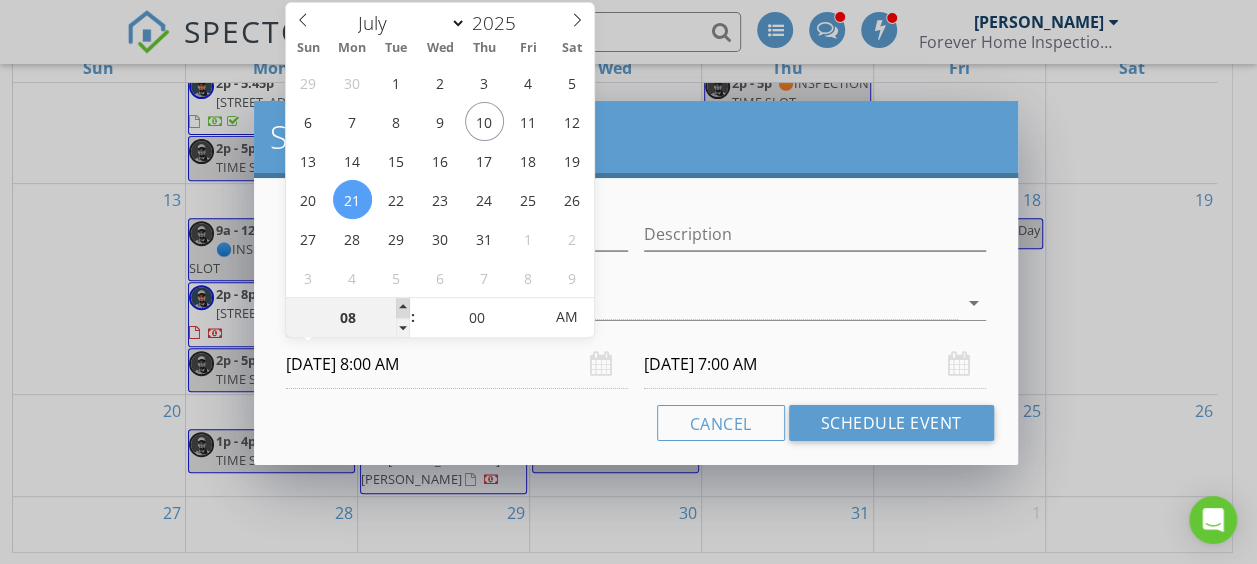 type on "[DATE] 8:00 AM" 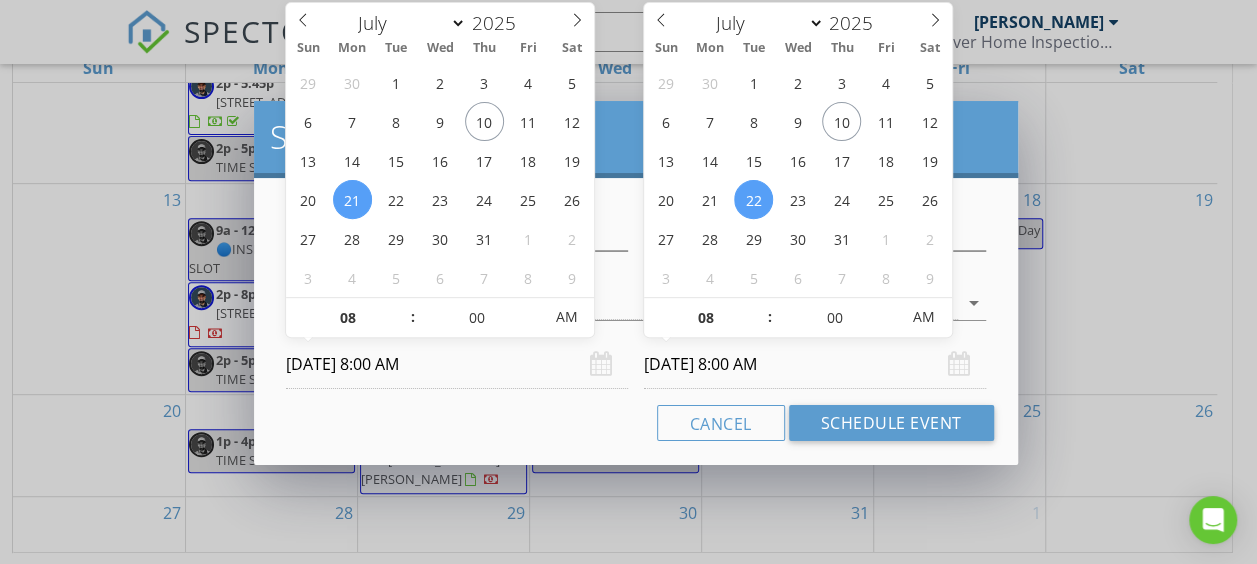 click on "[DATE] 8:00 AM" at bounding box center (815, 364) 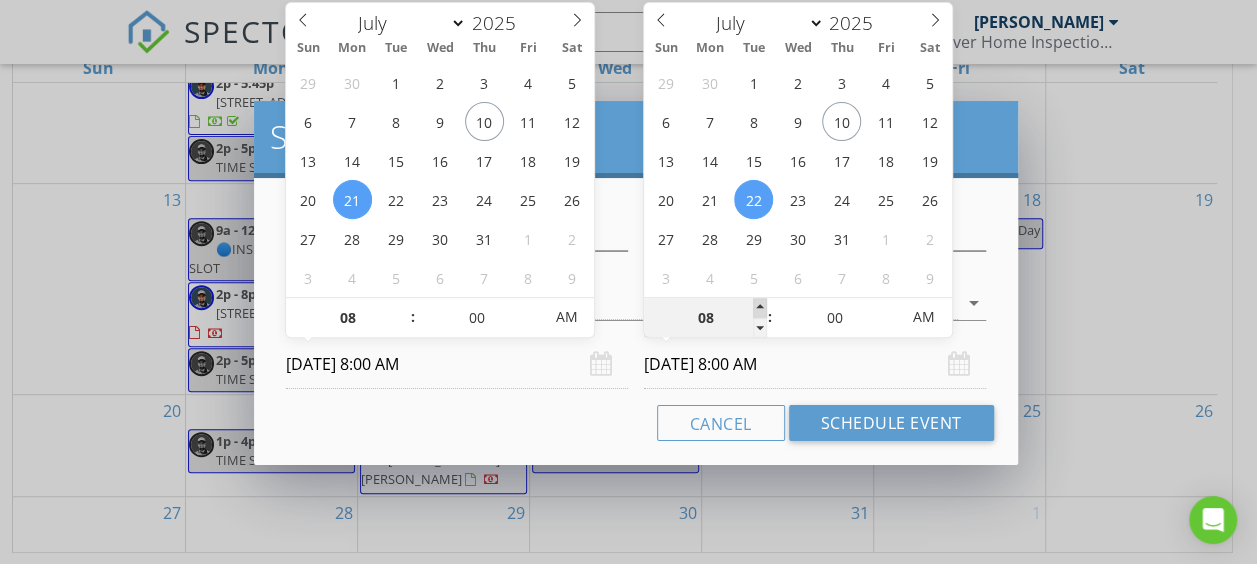 type on "09" 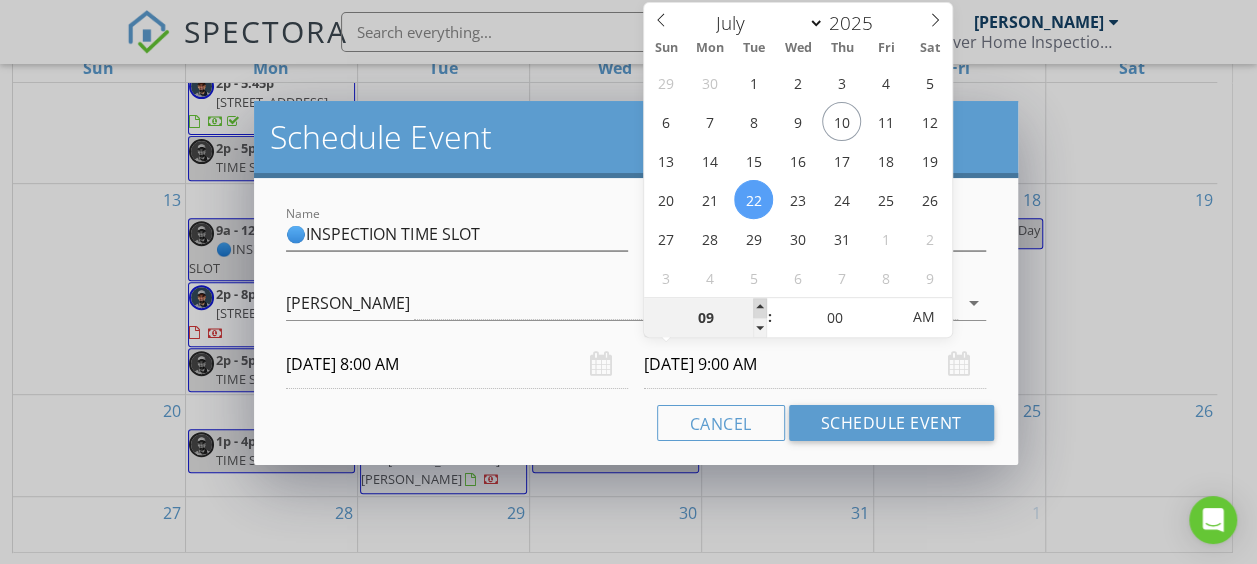 click at bounding box center [760, 308] 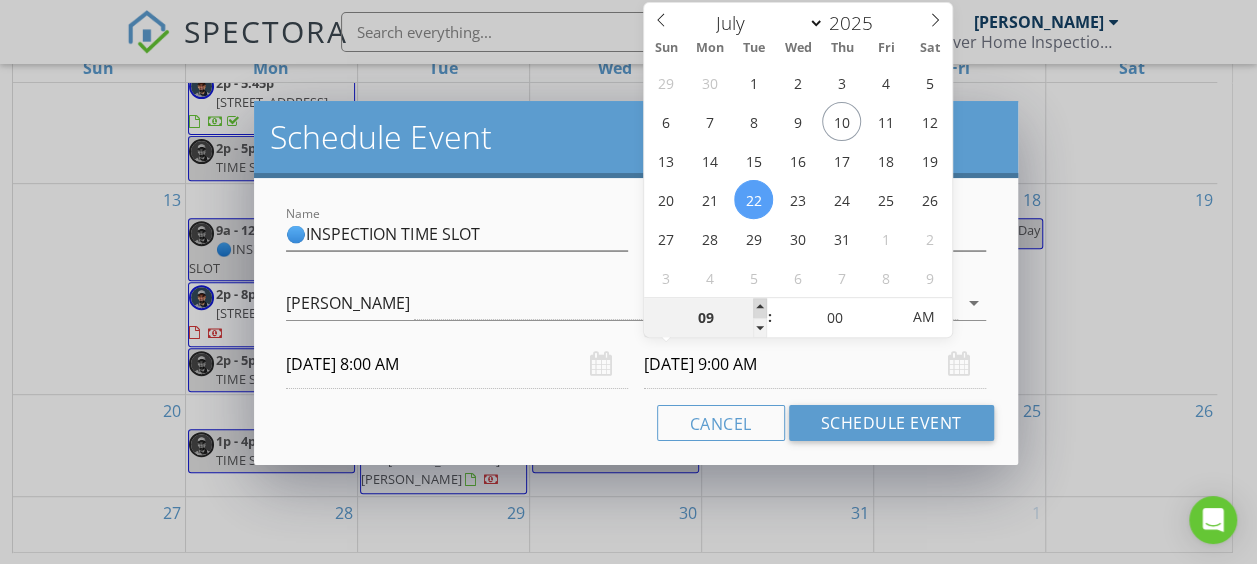 type on "10" 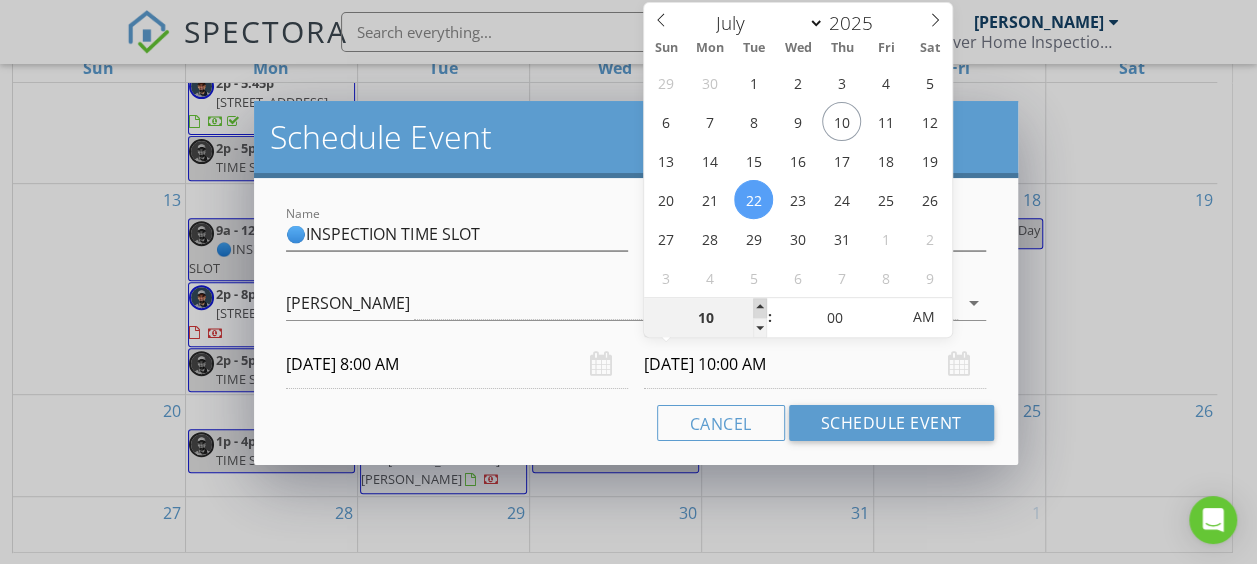 click at bounding box center [760, 308] 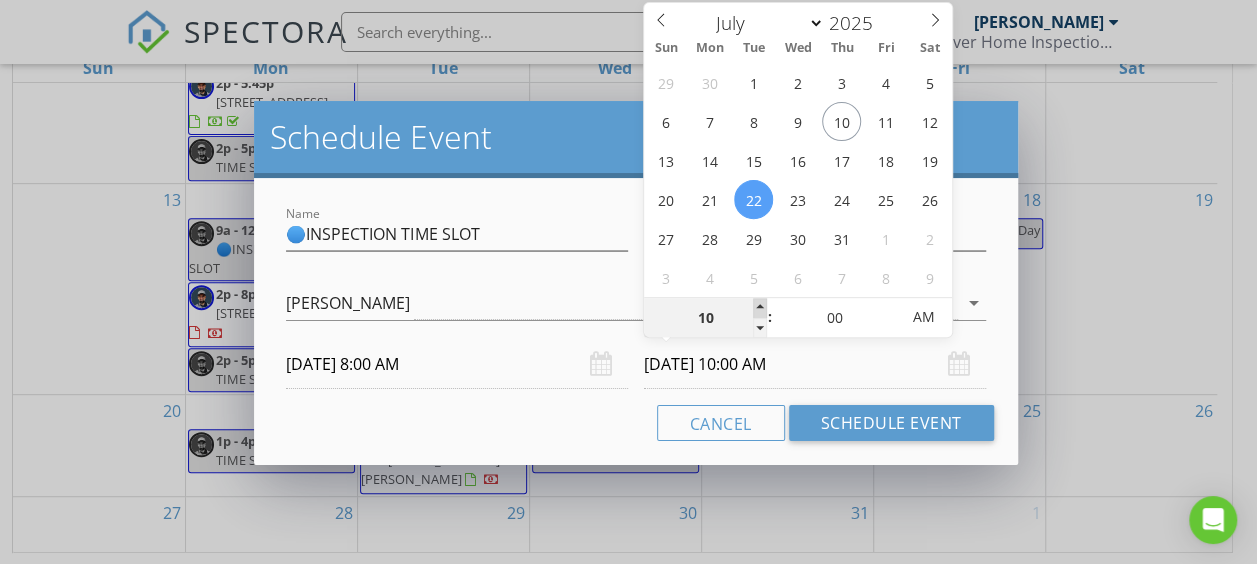 type on "11" 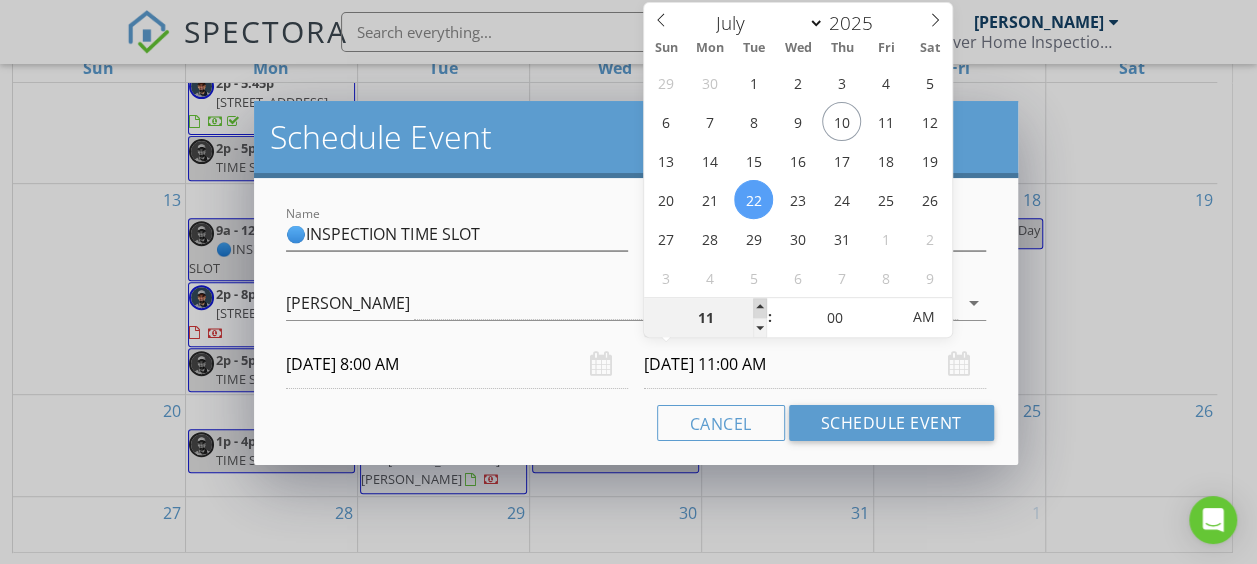 click at bounding box center [760, 308] 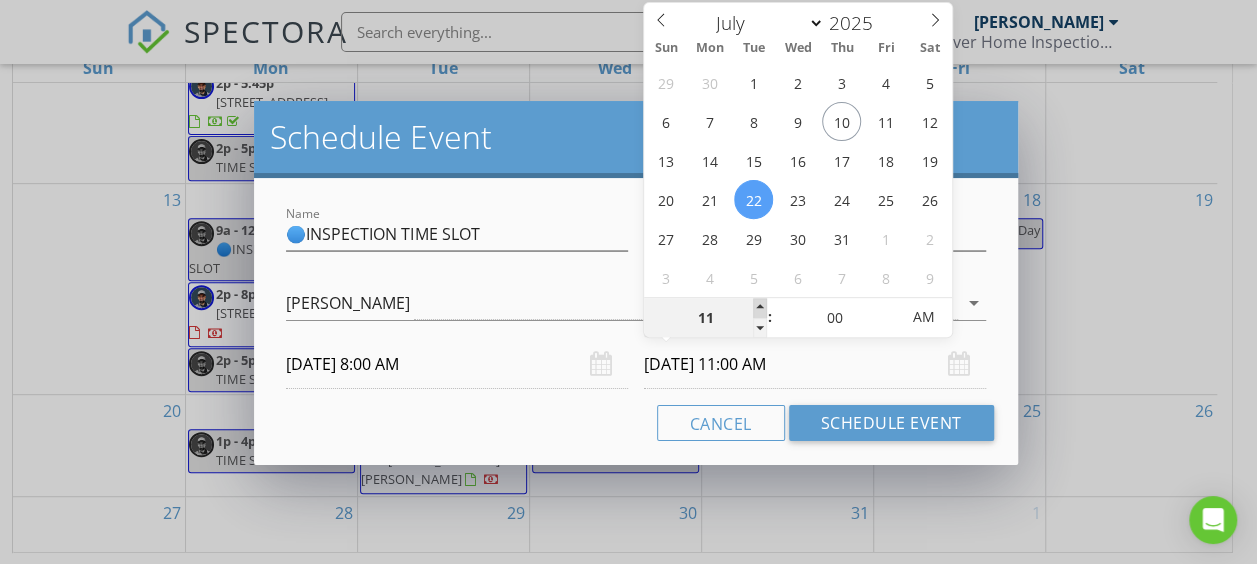 type on "12" 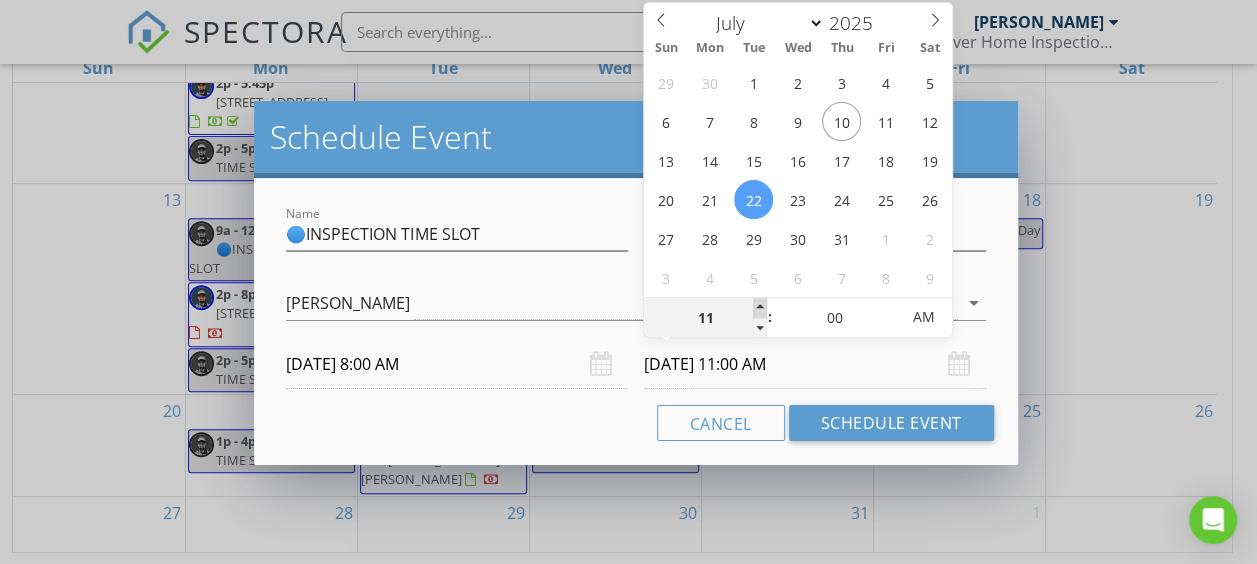 type on "[DATE] 12:00 PM" 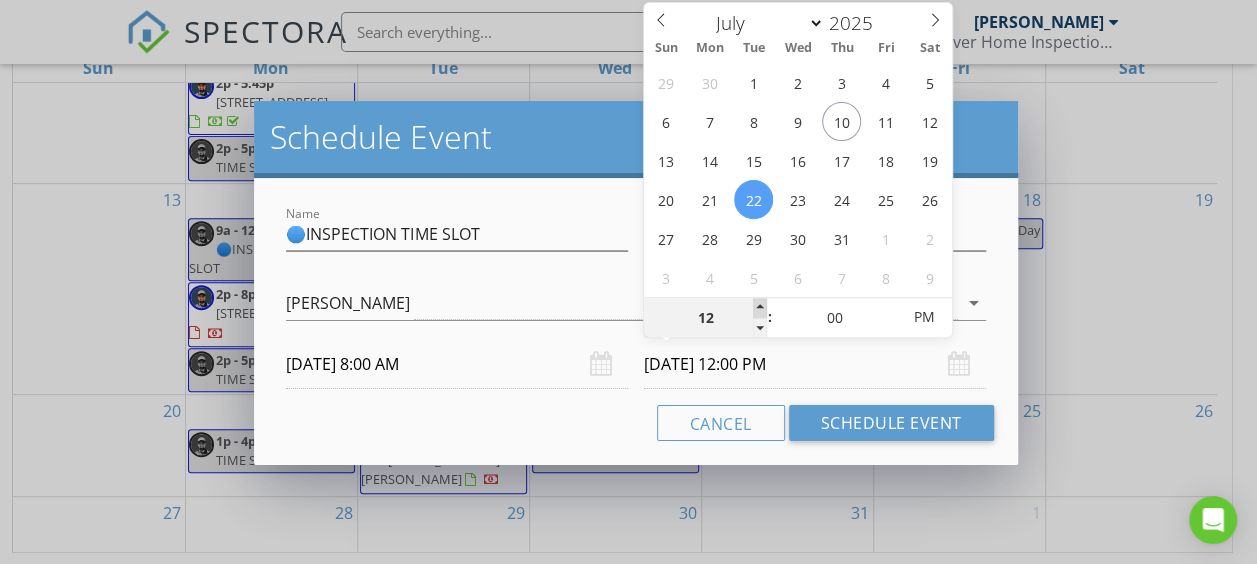 click at bounding box center (760, 308) 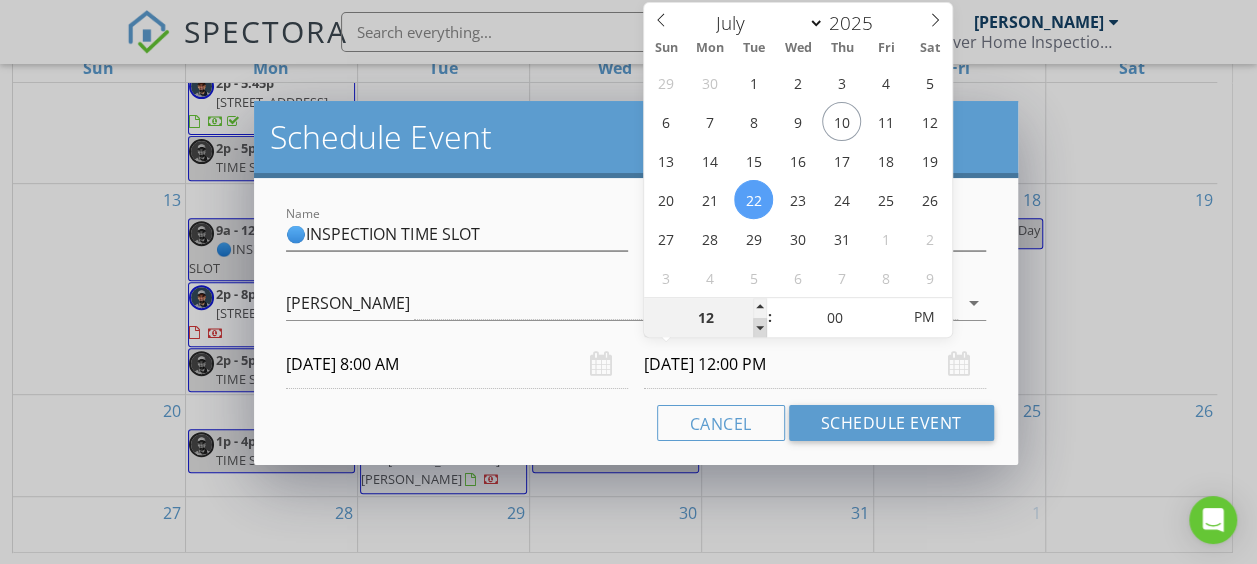 type on "11" 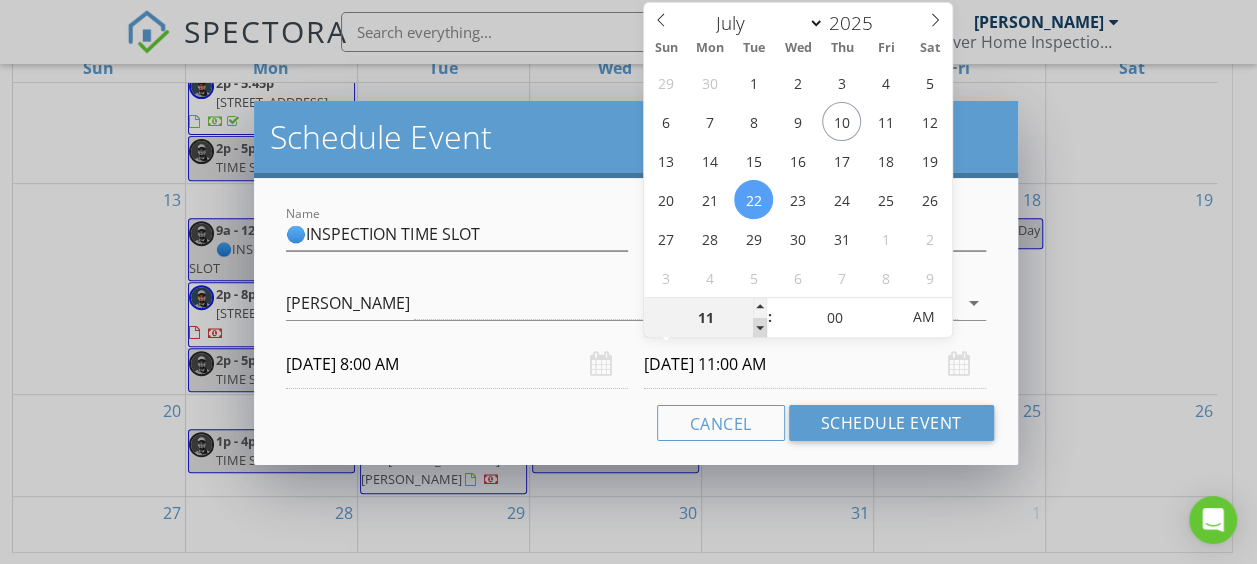 click at bounding box center (760, 328) 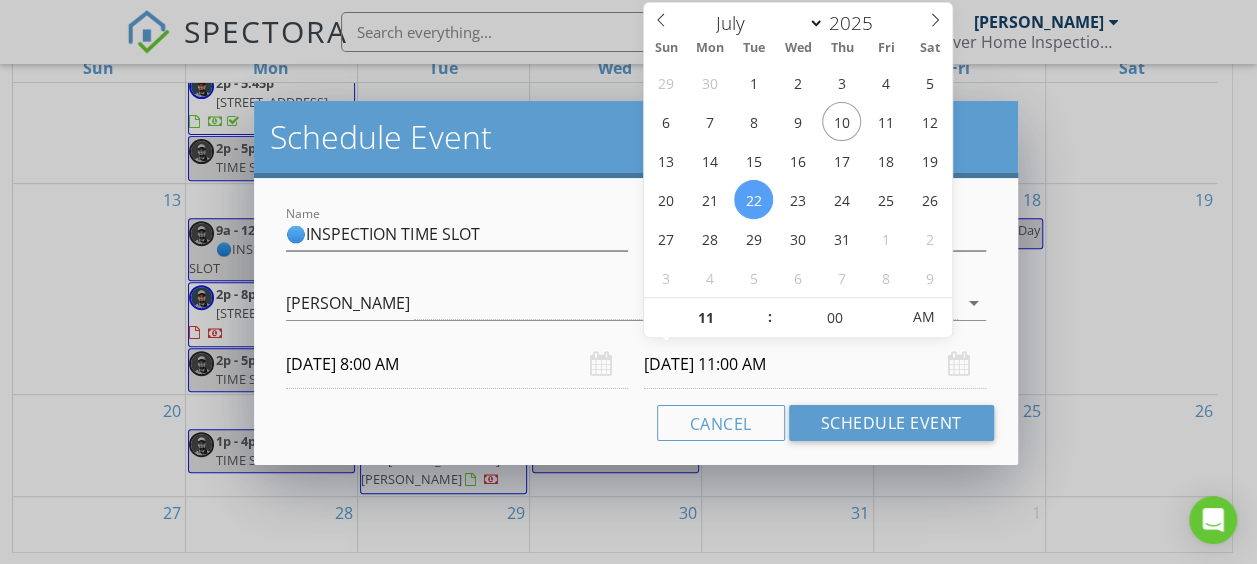click on "[DATE] 11:00 AM" at bounding box center [815, 364] 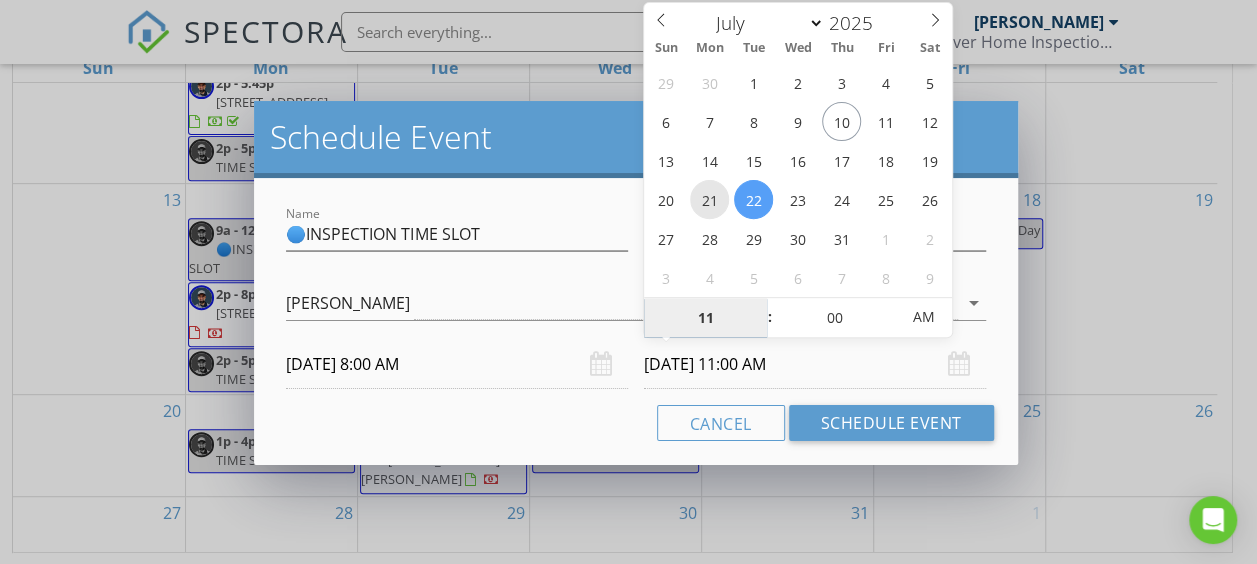 type on "[DATE] 11:00 AM" 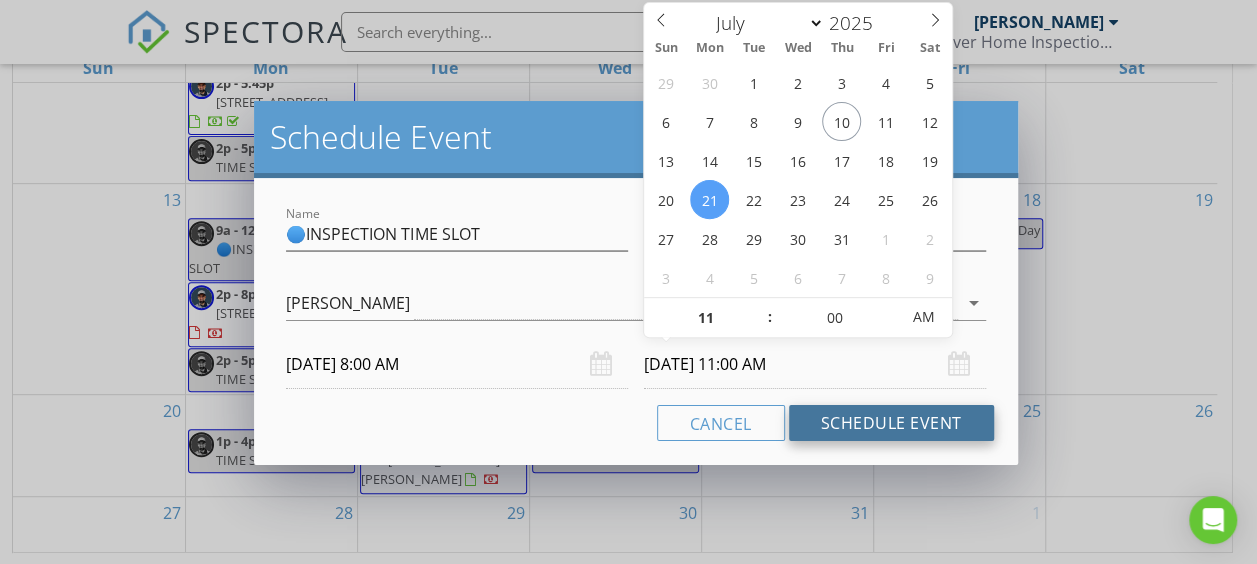 click on "Schedule Event" at bounding box center [891, 423] 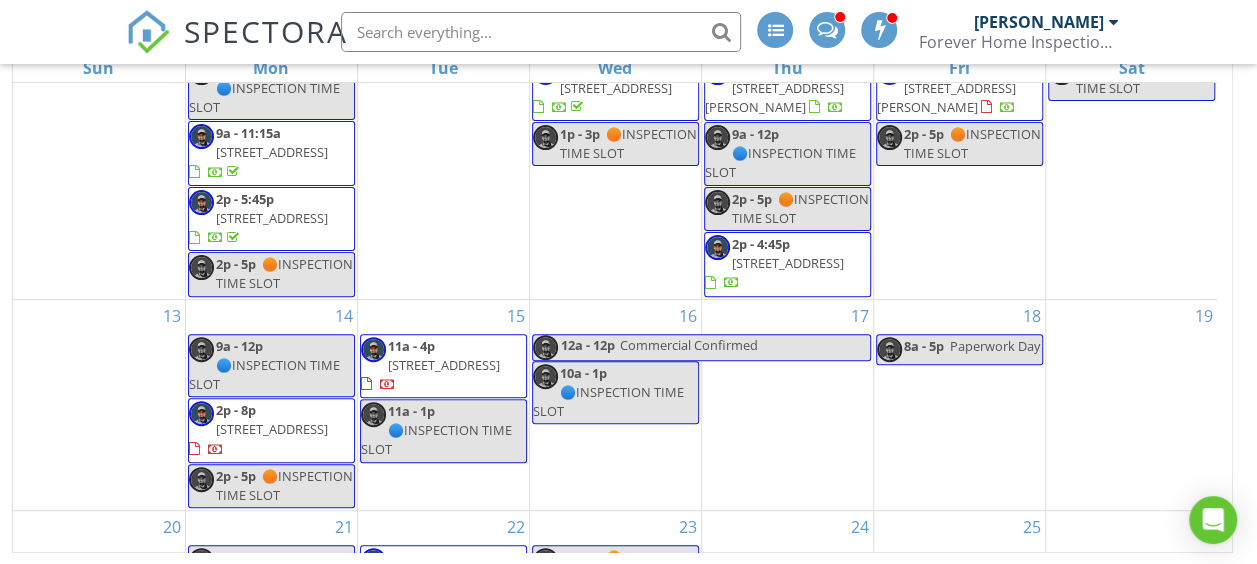 scroll, scrollTop: 432, scrollLeft: 0, axis: vertical 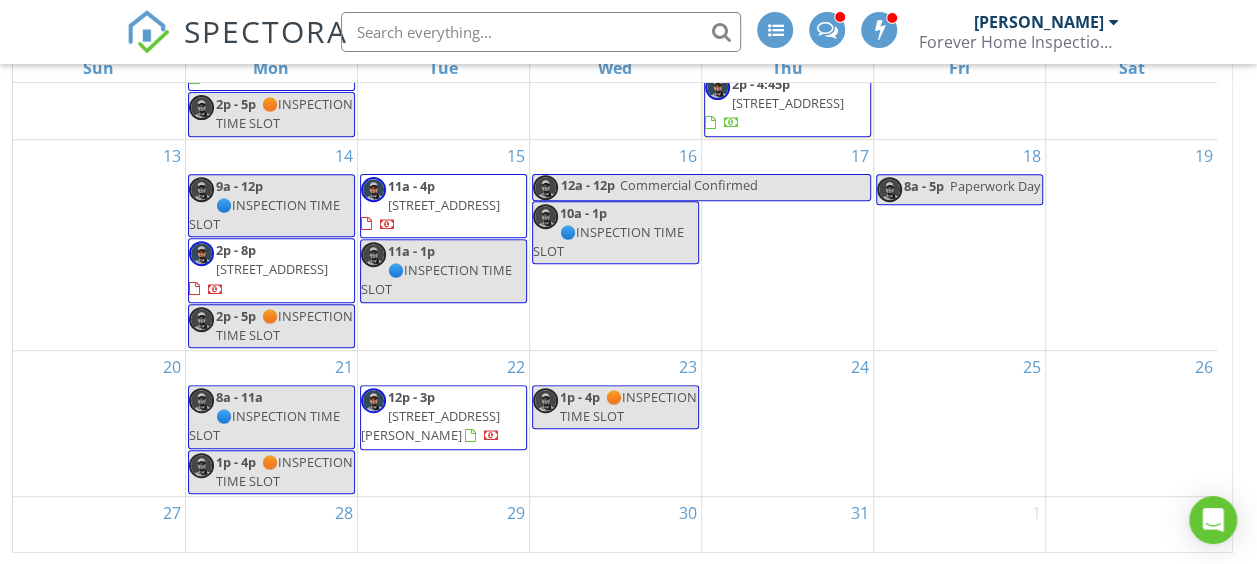drag, startPoint x: 260, startPoint y: 439, endPoint x: 264, endPoint y: 465, distance: 26.305893 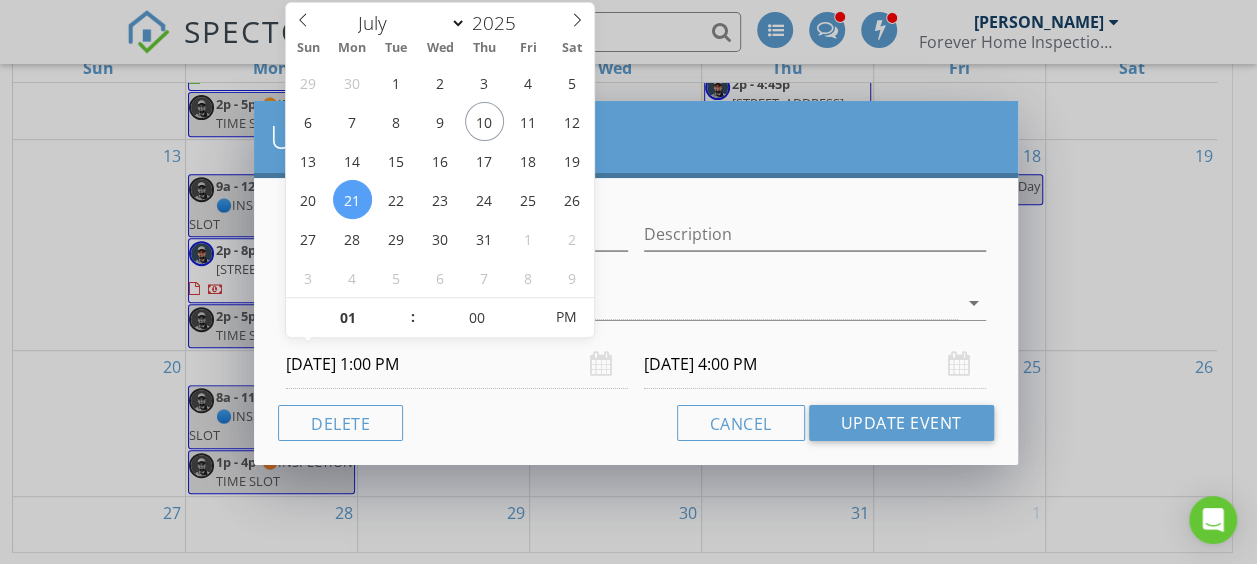 click on "[DATE] 1:00 PM" at bounding box center (457, 364) 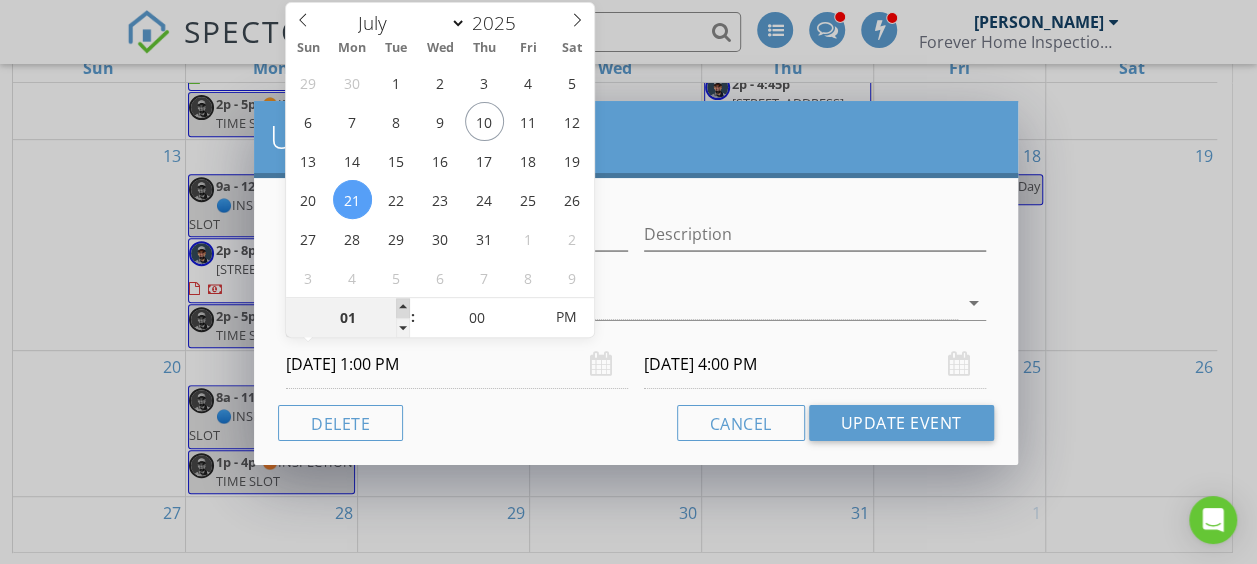type on "02" 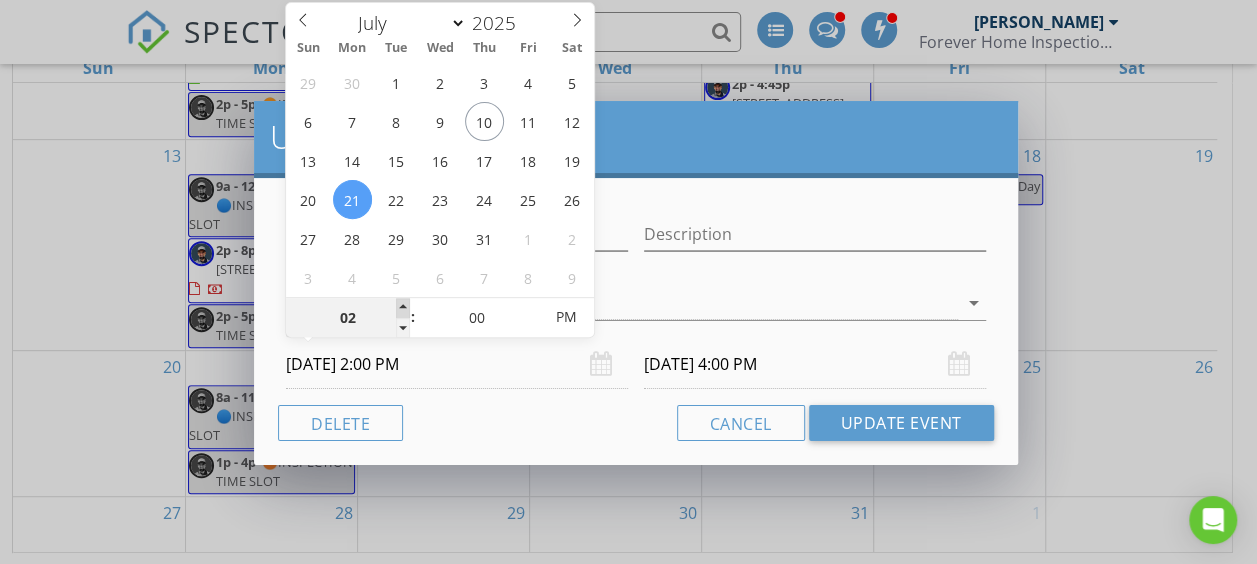 click at bounding box center (403, 308) 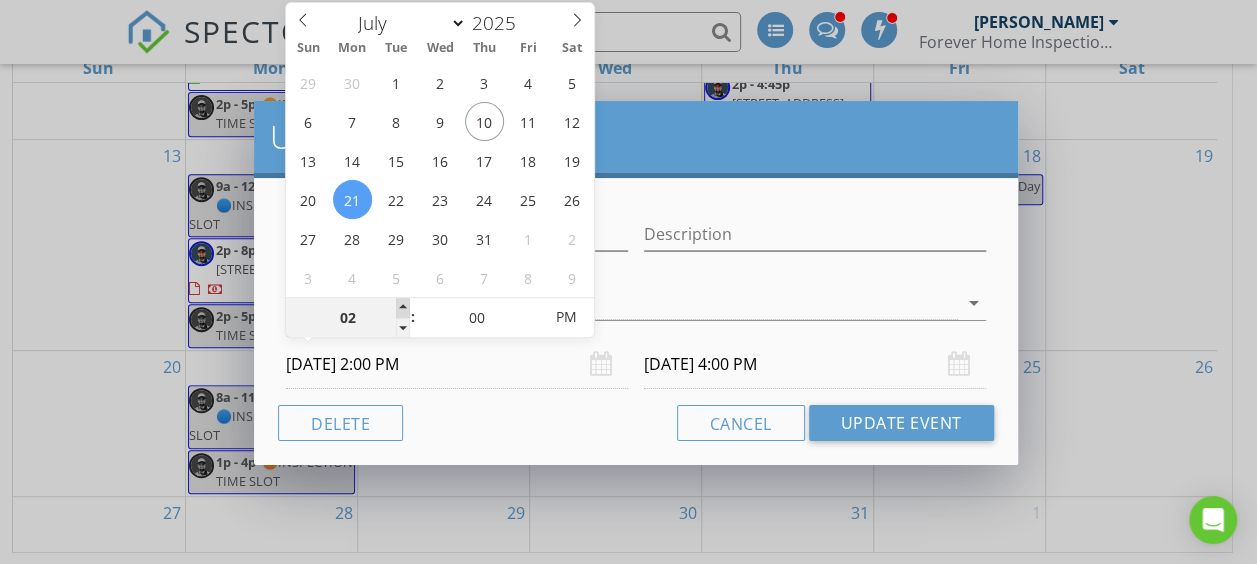 type on "[DATE] 5:00 PM" 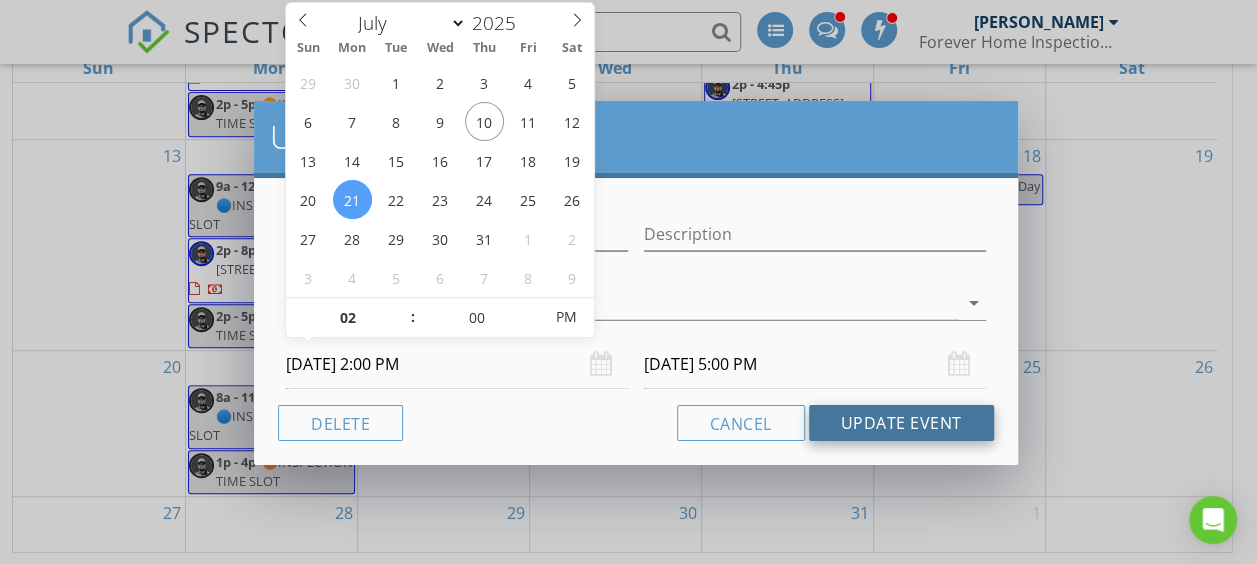 click on "Update Event" at bounding box center (901, 423) 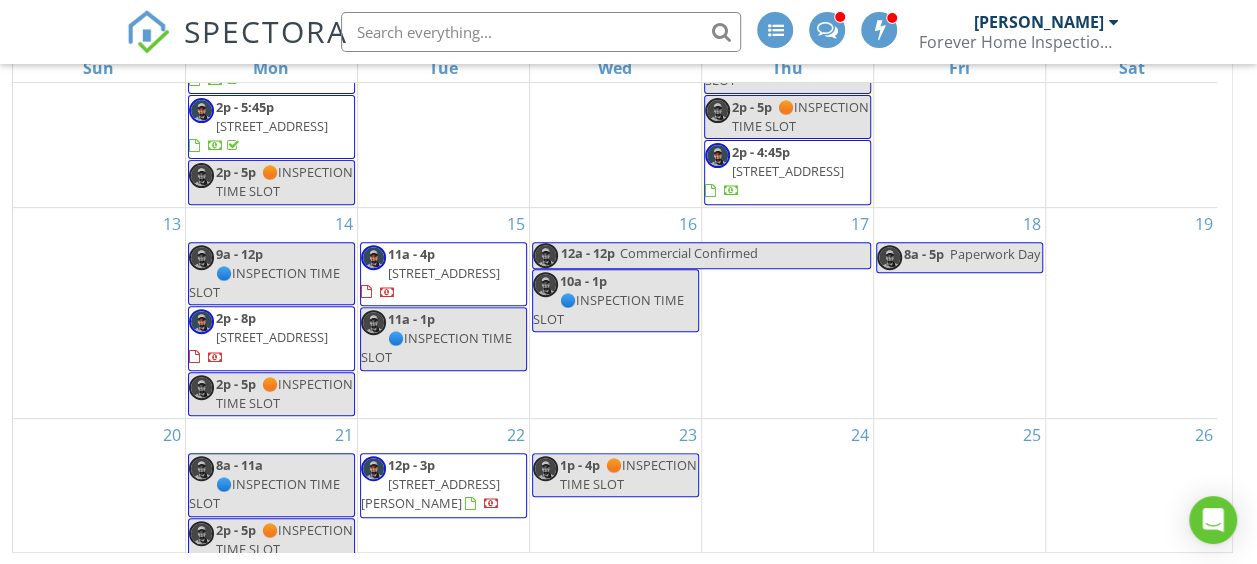 scroll, scrollTop: 432, scrollLeft: 0, axis: vertical 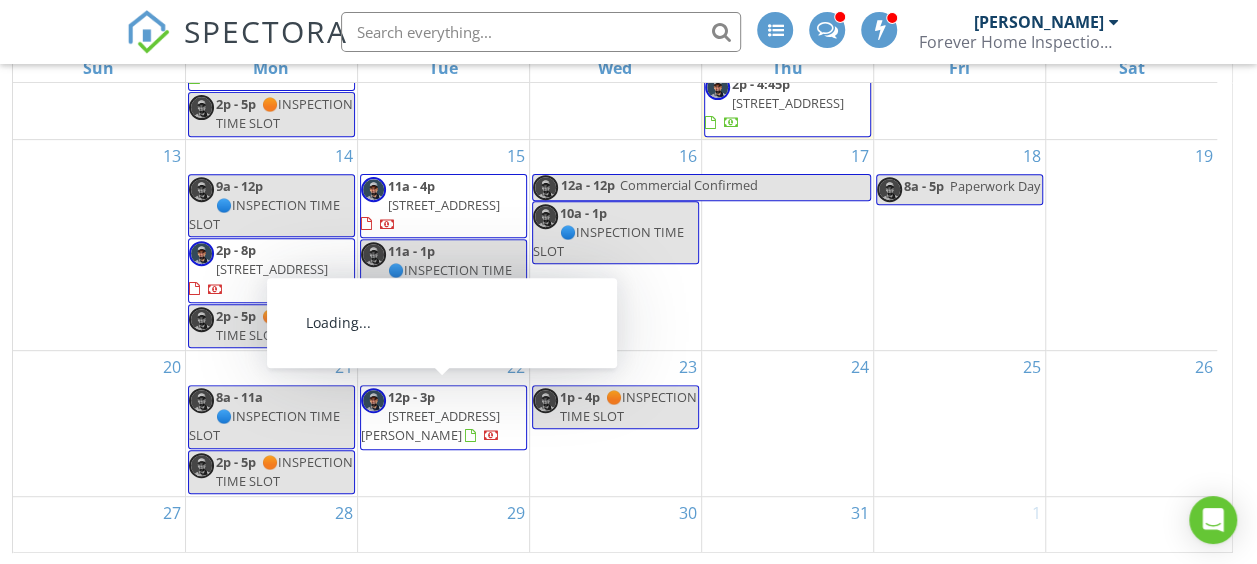 click on "24" at bounding box center (787, 423) 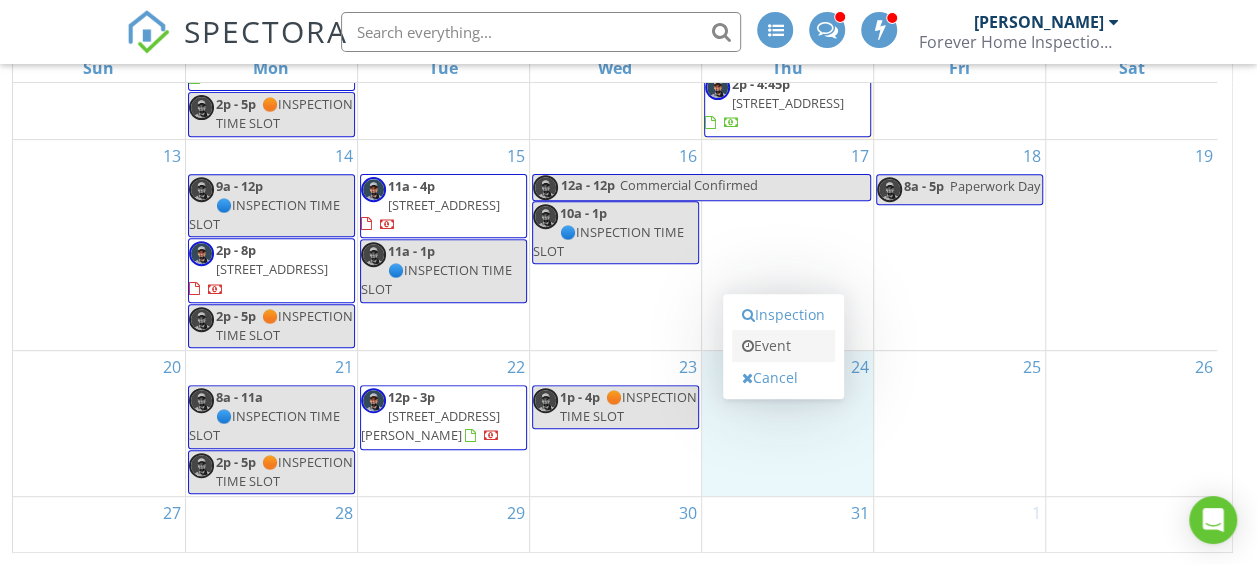 click on "Event" at bounding box center (783, 346) 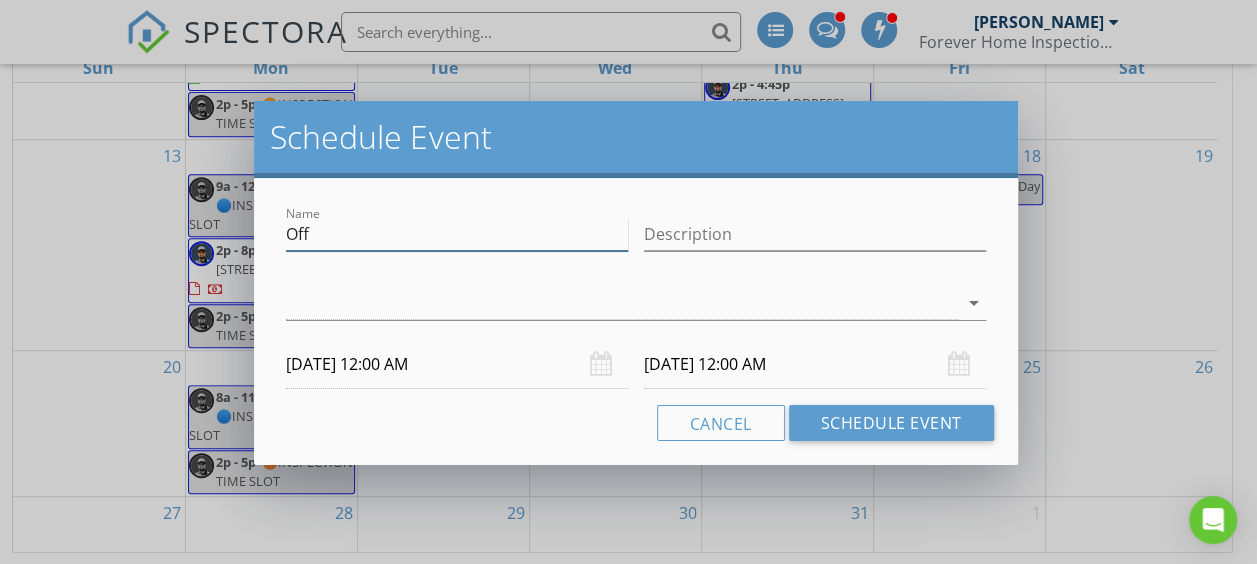 click on "Off" at bounding box center (457, 234) 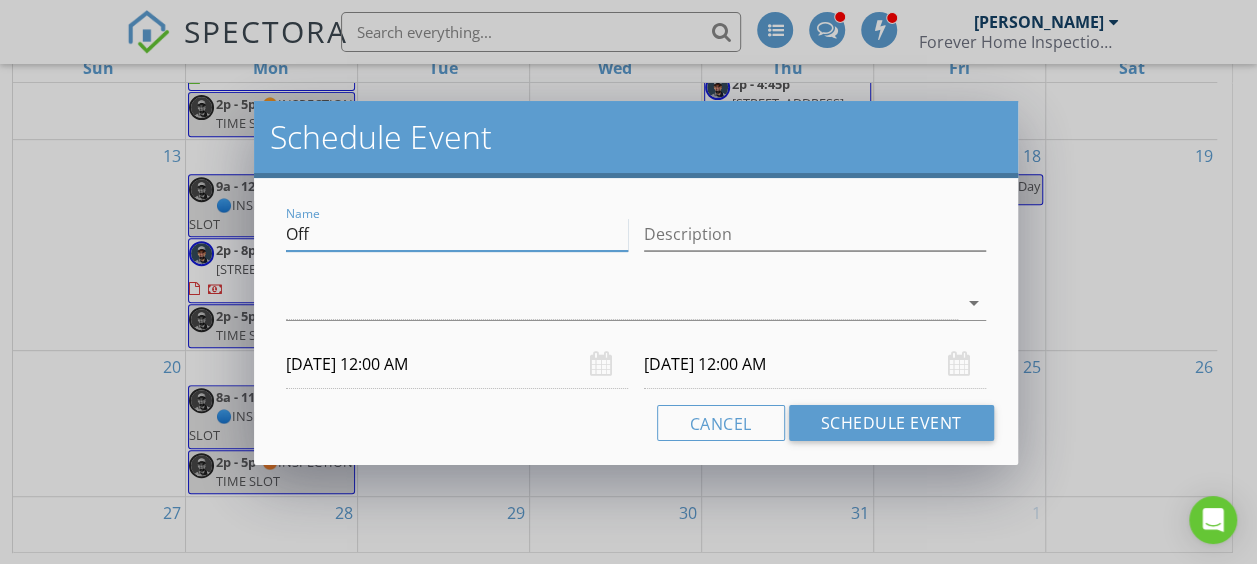 drag, startPoint x: 320, startPoint y: 238, endPoint x: 272, endPoint y: 234, distance: 48.166378 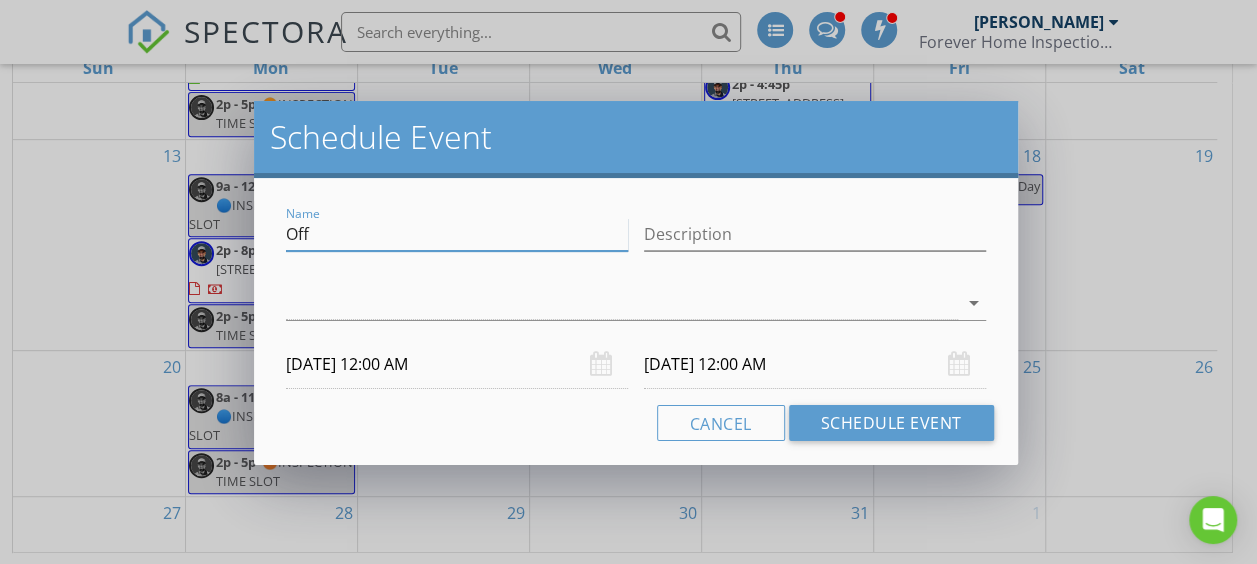 paste on "🔵INSPECTION TIME SLOT" 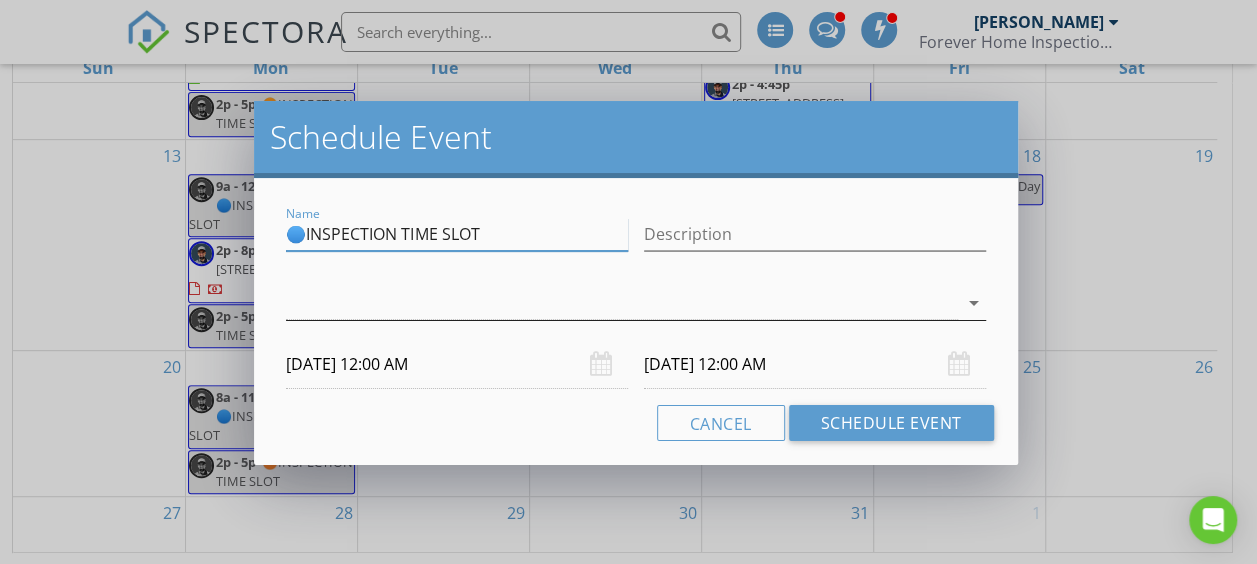 type on "🔵INSPECTION TIME SLOT" 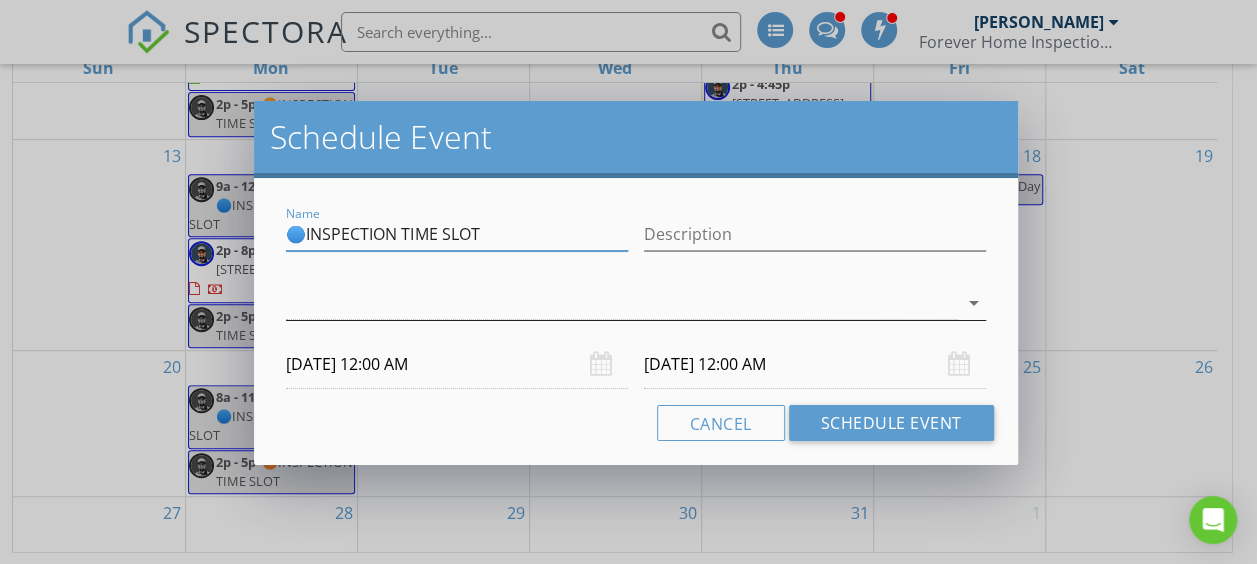 click at bounding box center [621, 303] 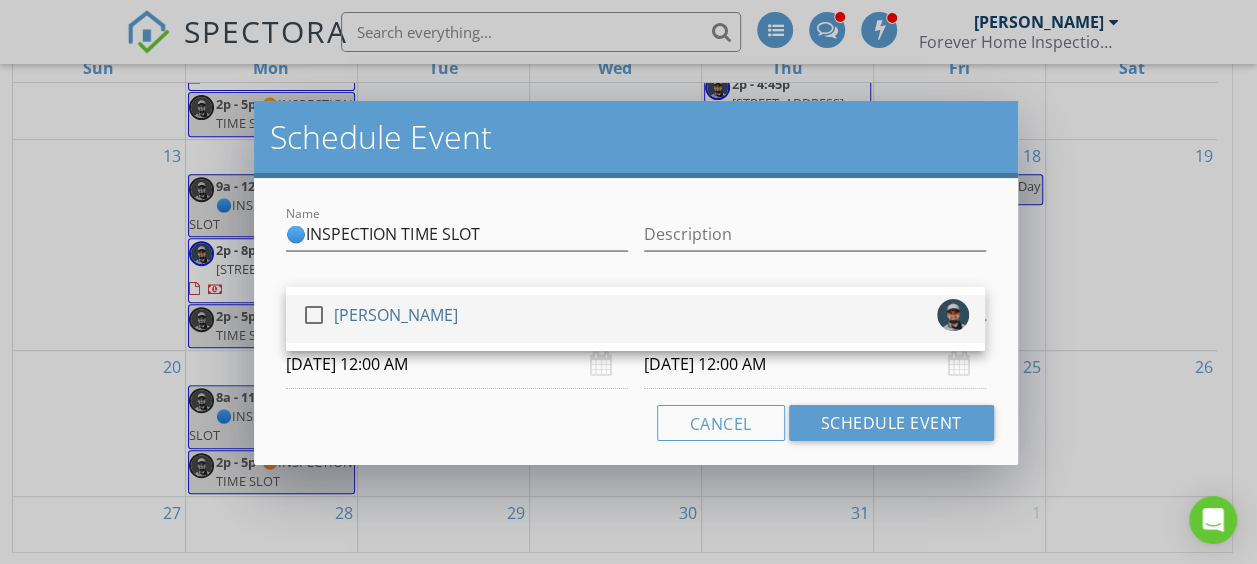 click at bounding box center [314, 315] 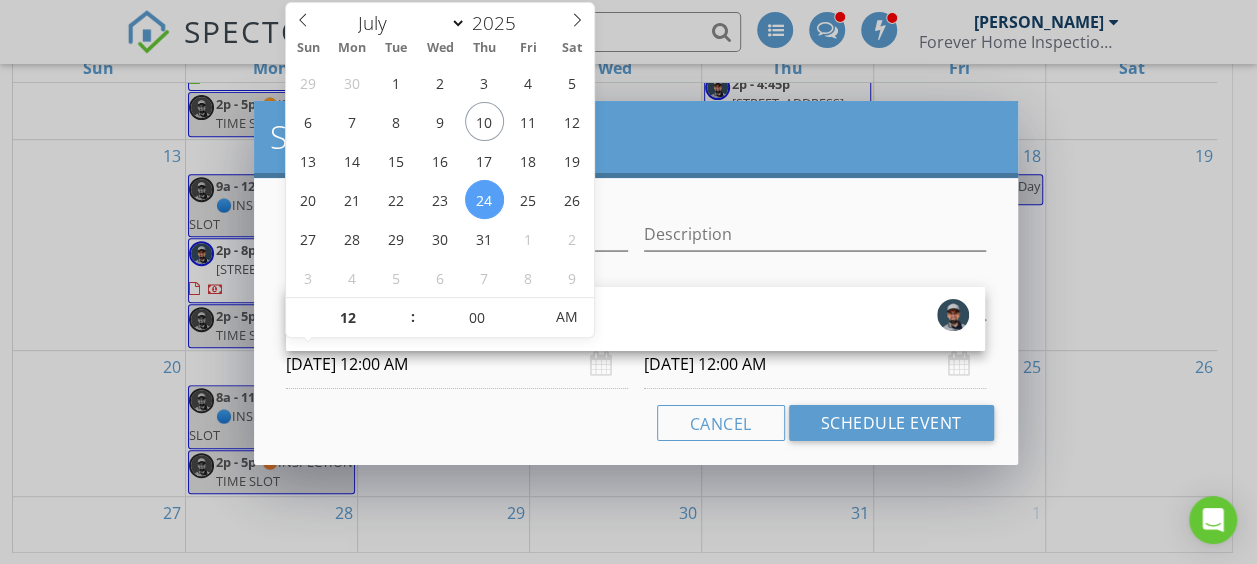 click on "[DATE] 12:00 AM" at bounding box center [457, 364] 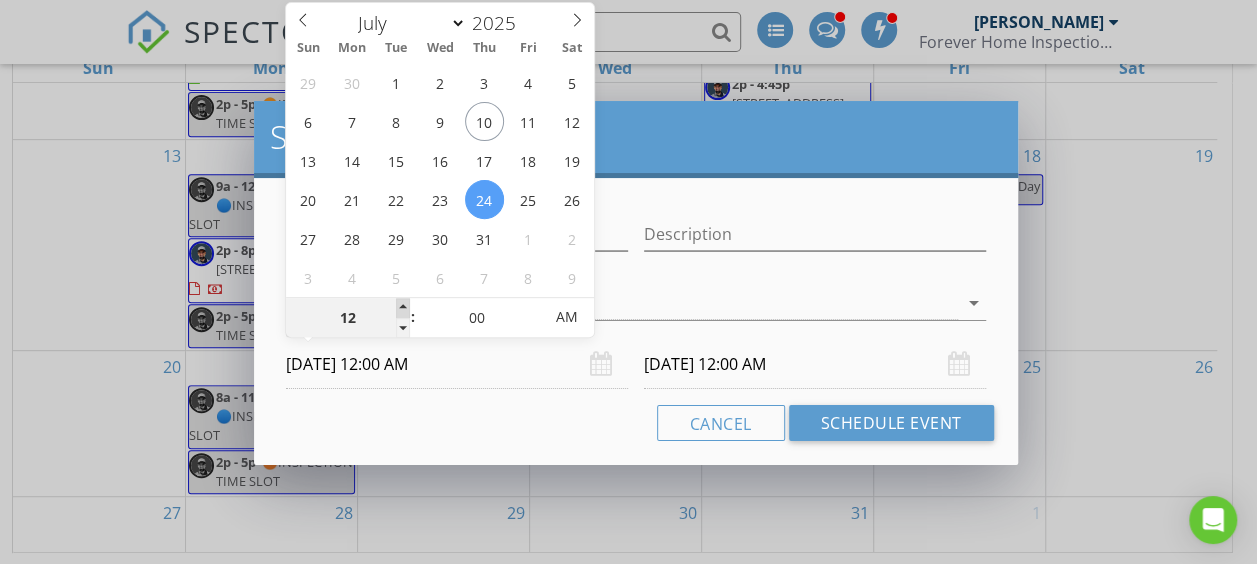 type on "01" 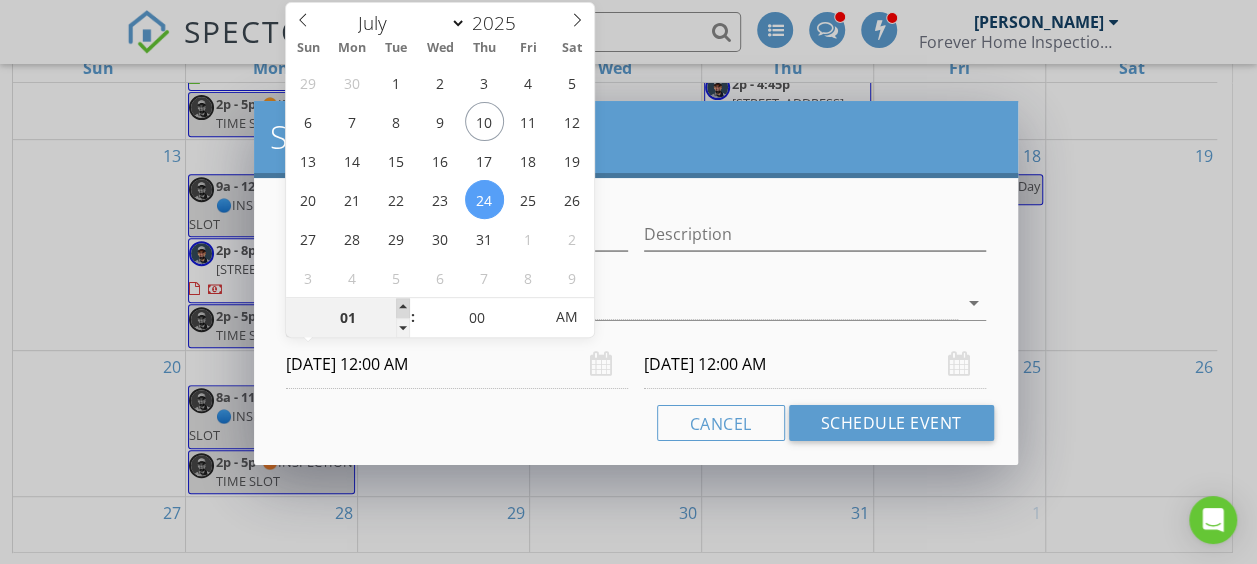 type on "[DATE] 1:00 AM" 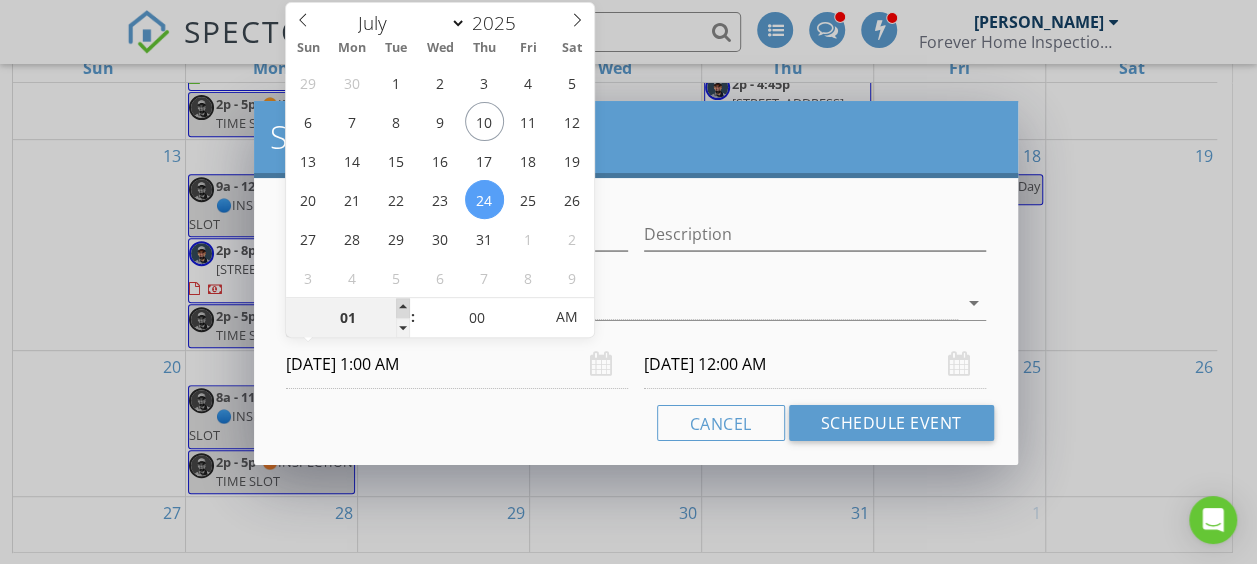click at bounding box center [403, 308] 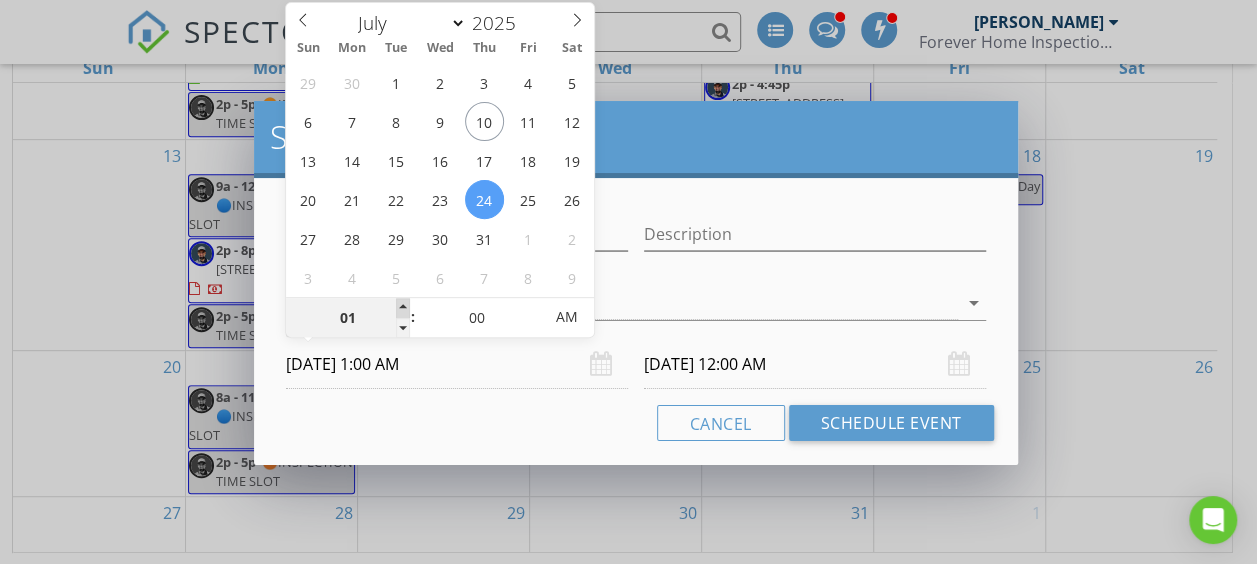 type on "02" 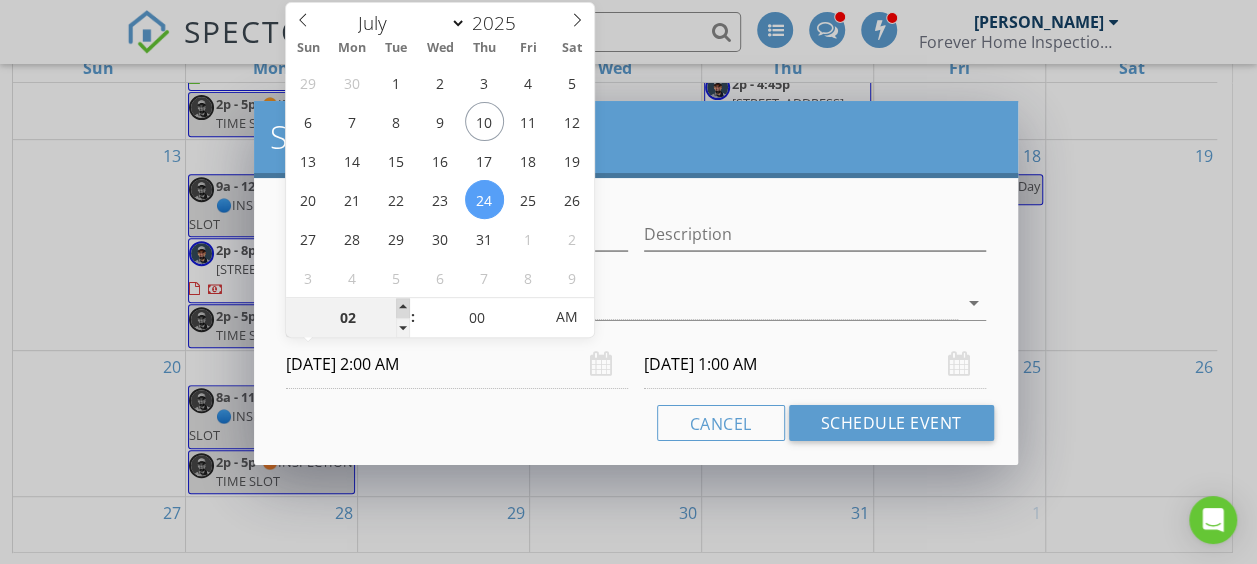 click at bounding box center (403, 308) 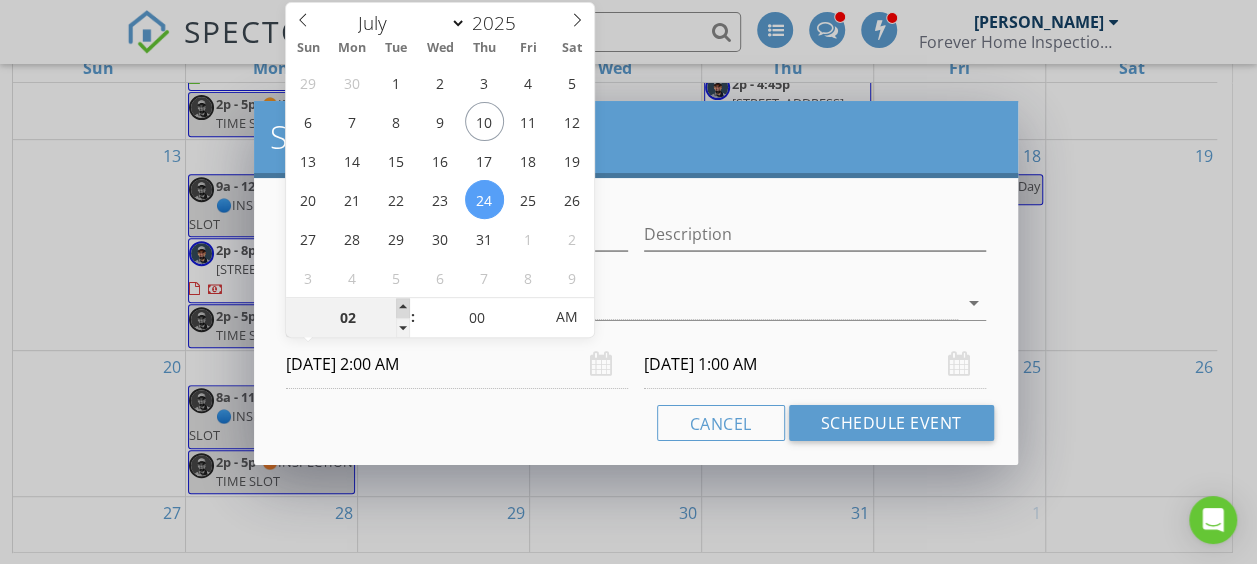 type on "03" 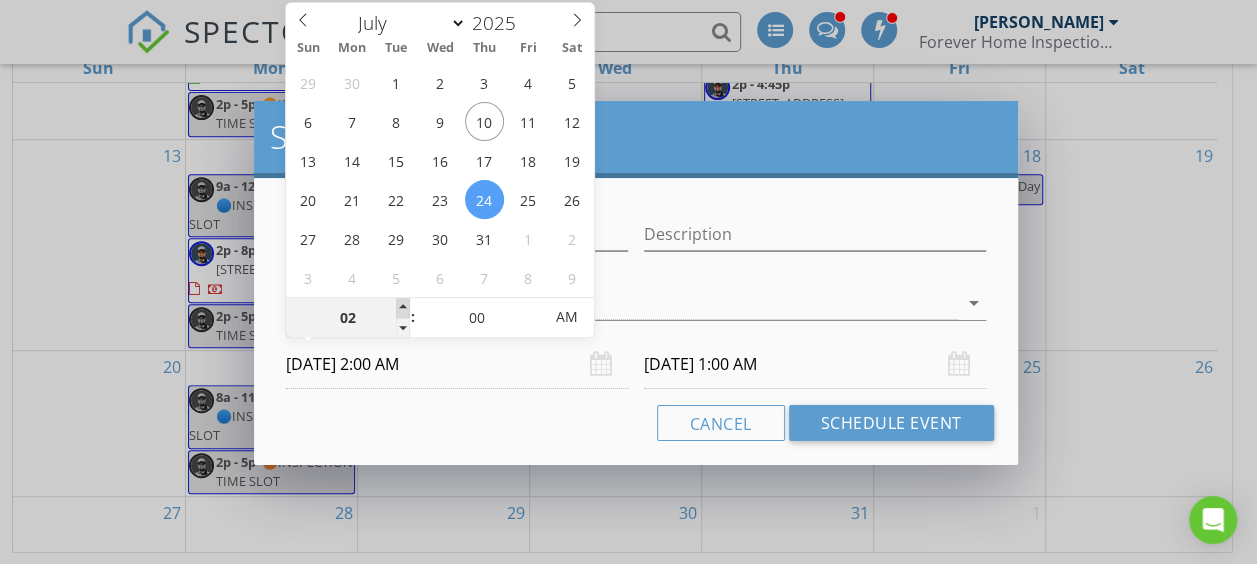 type on "[DATE] 3:00 AM" 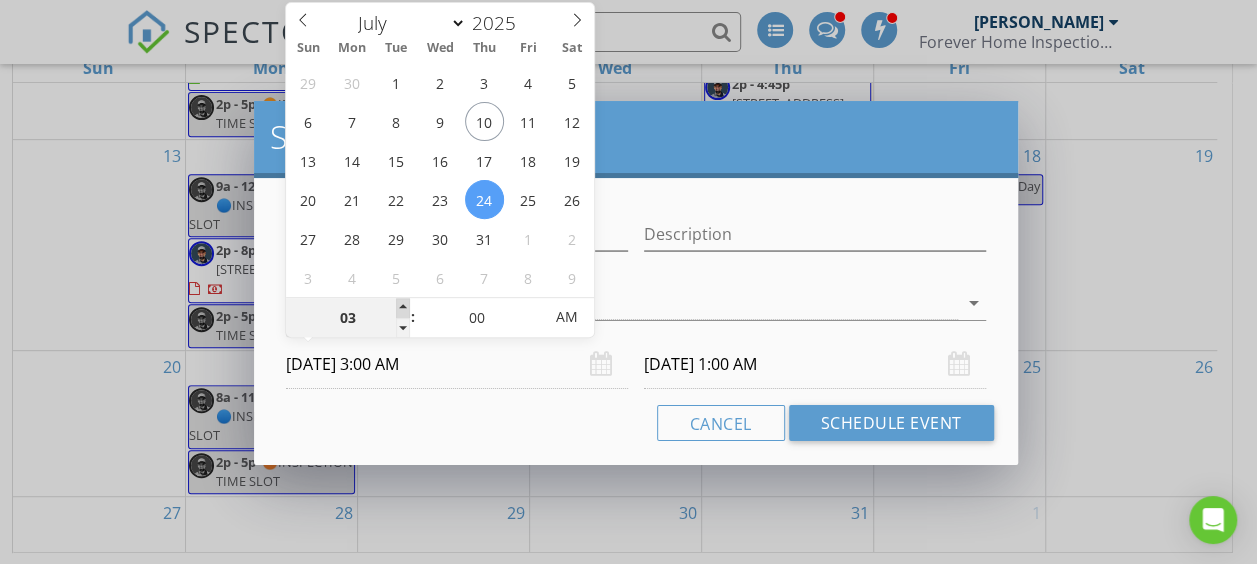 click at bounding box center [403, 308] 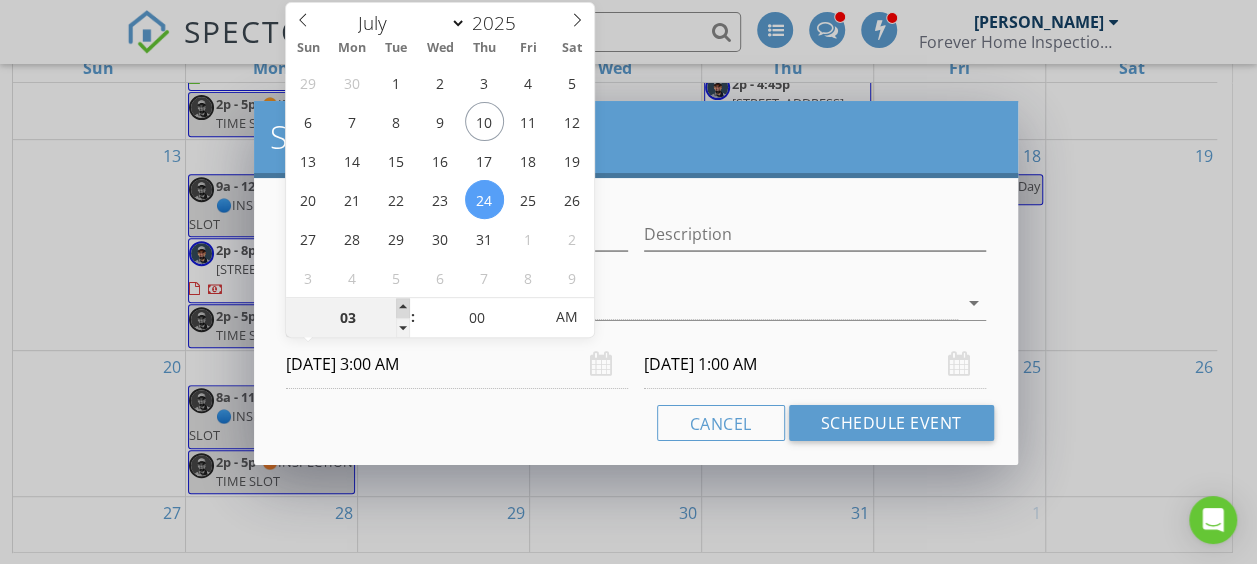 type on "04" 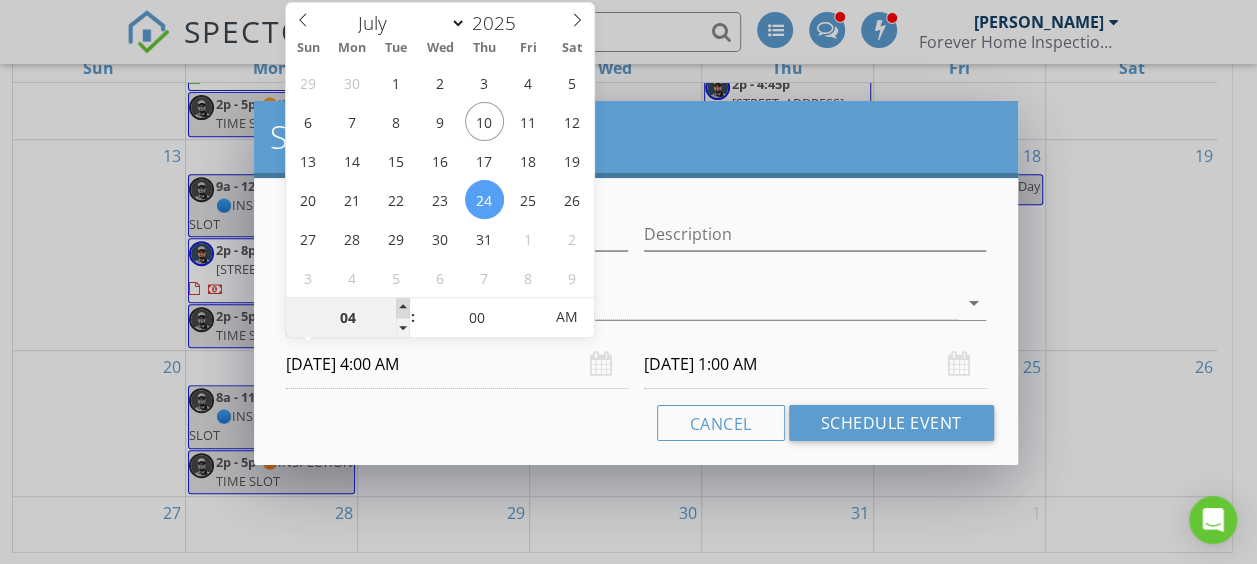 click at bounding box center [403, 308] 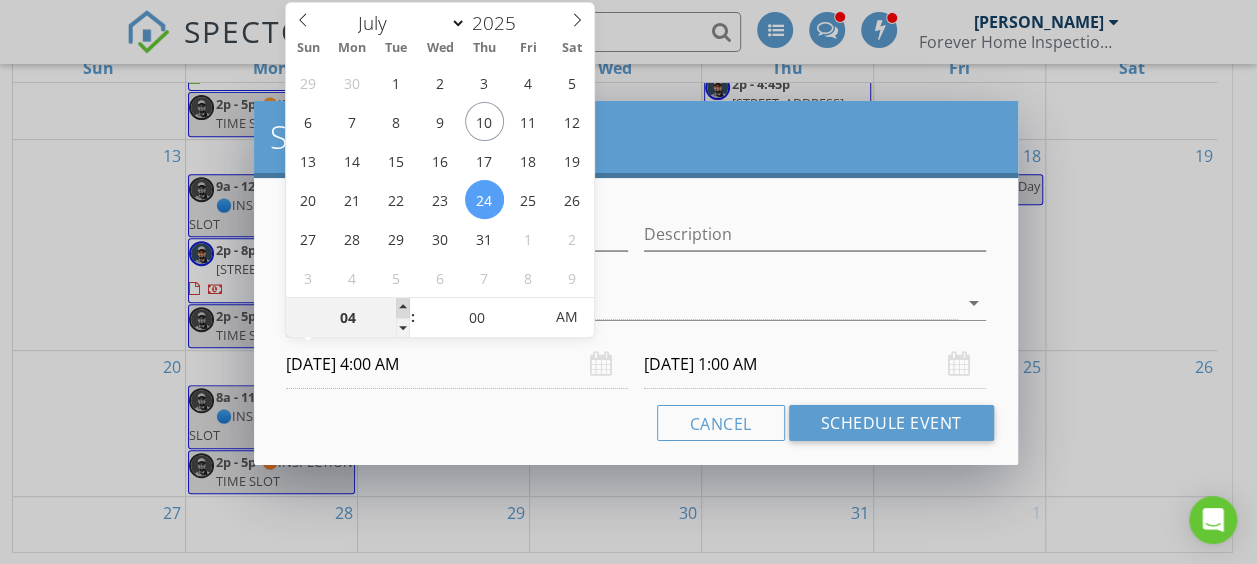 type on "05" 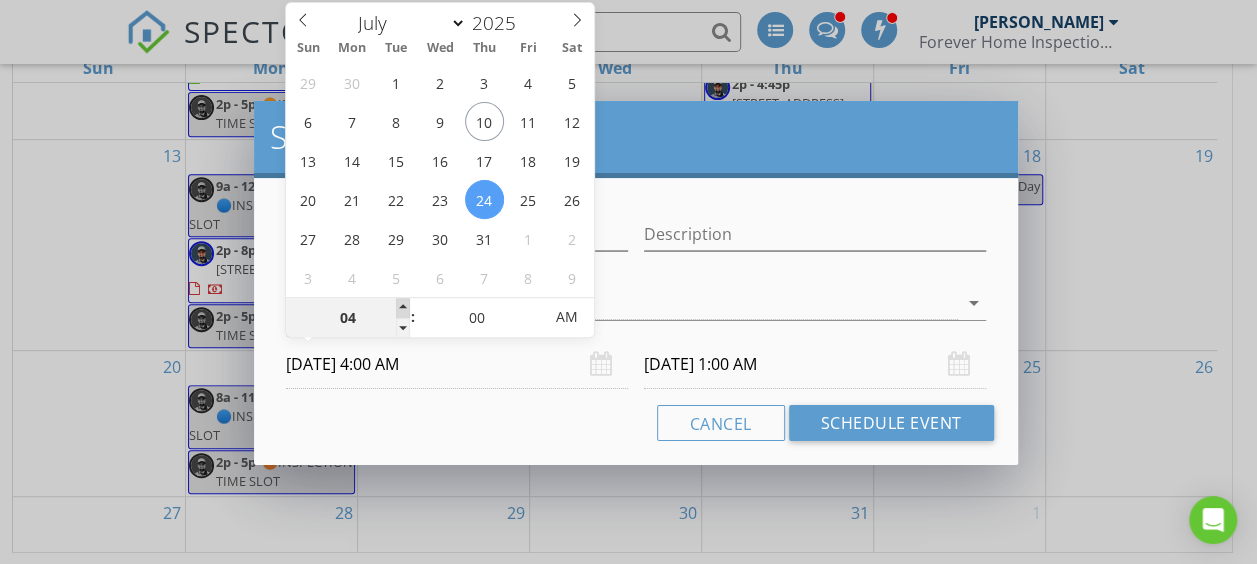 type on "[DATE] 5:00 AM" 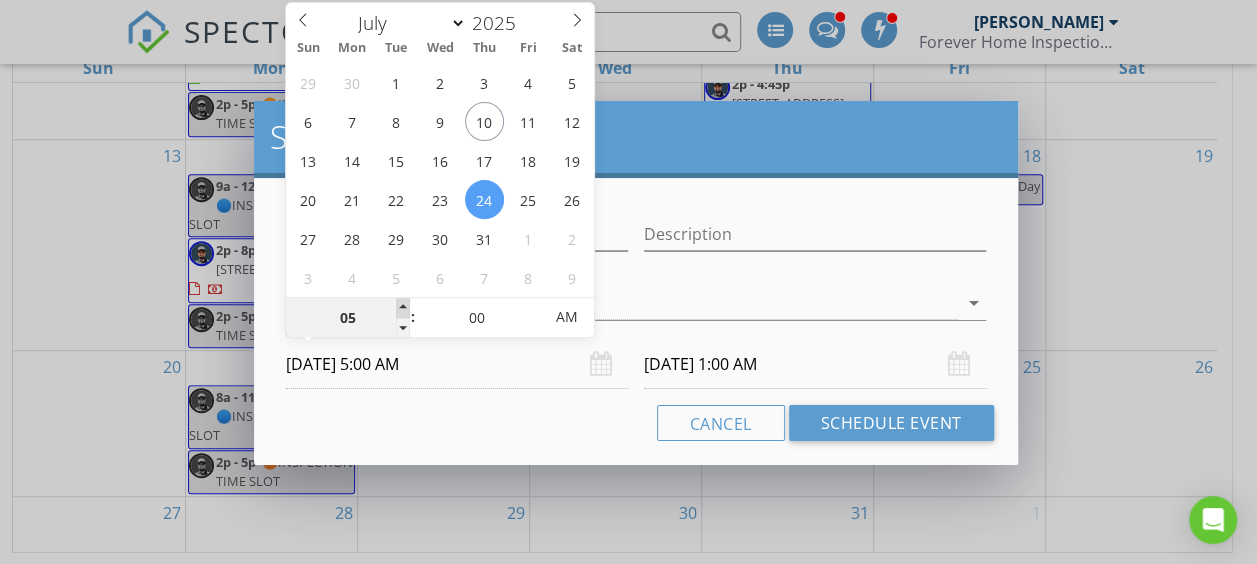 click at bounding box center (403, 308) 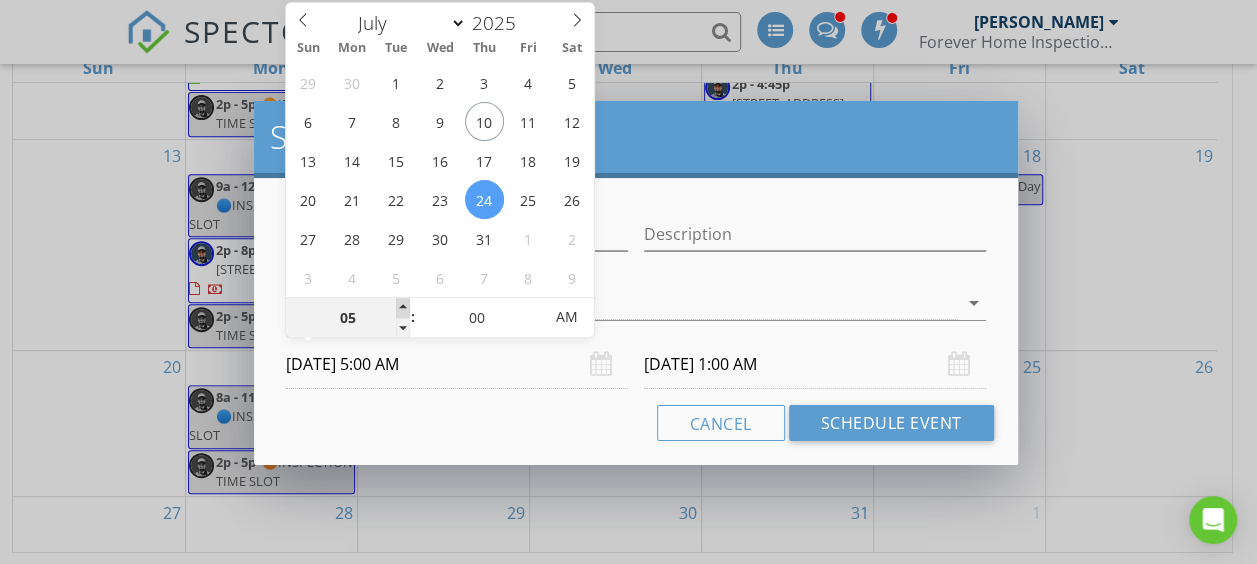 type on "06" 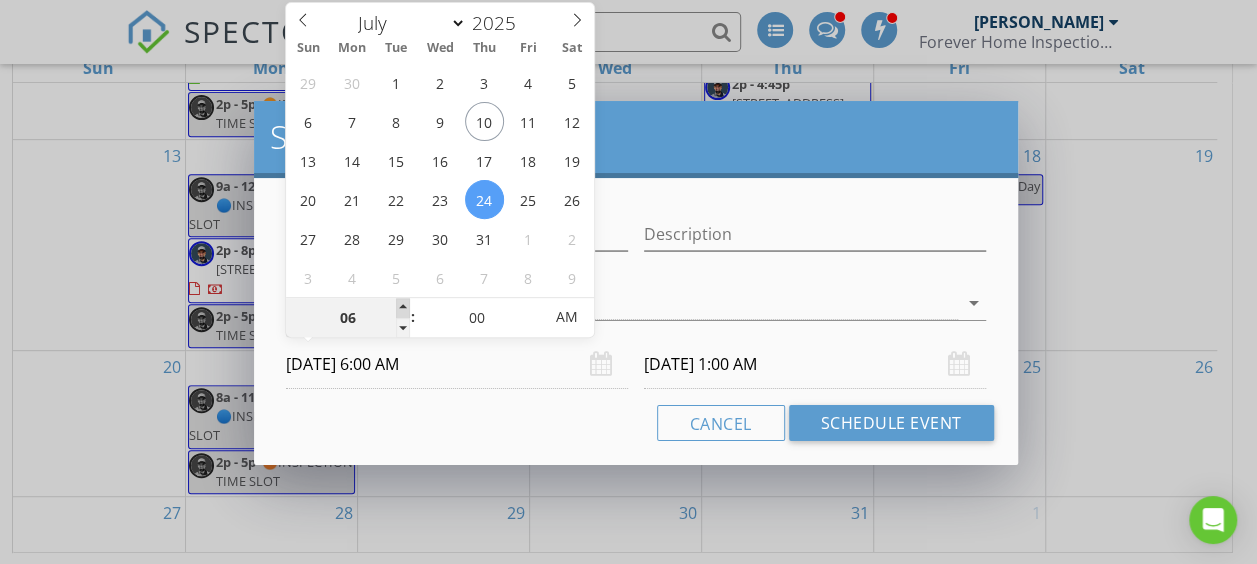 click at bounding box center [403, 308] 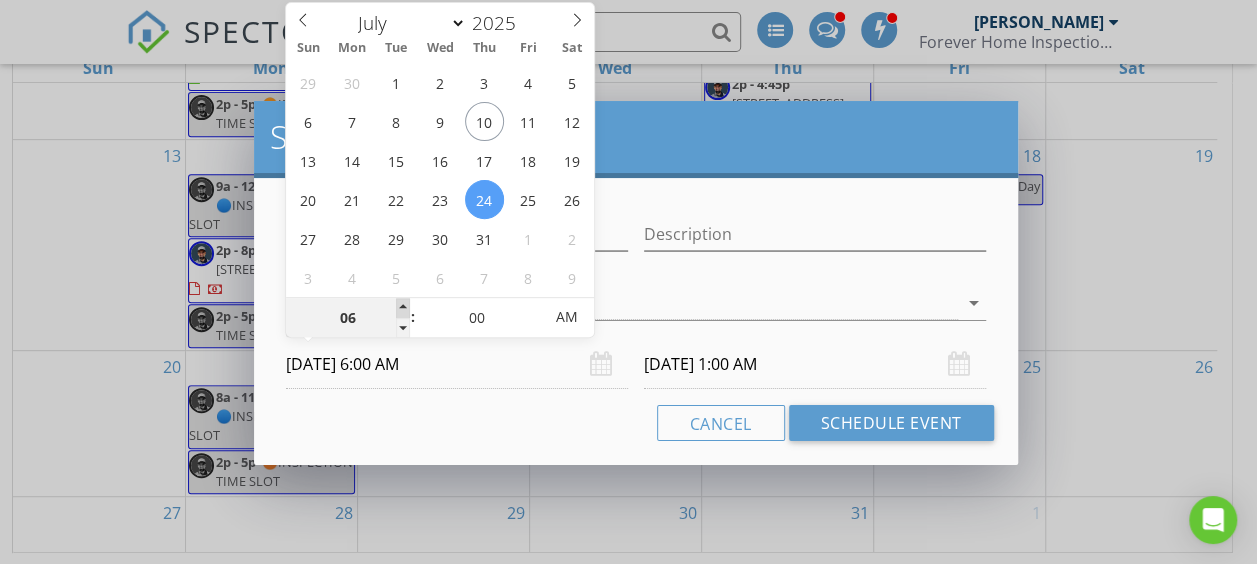 type on "[DATE] 6:00 AM" 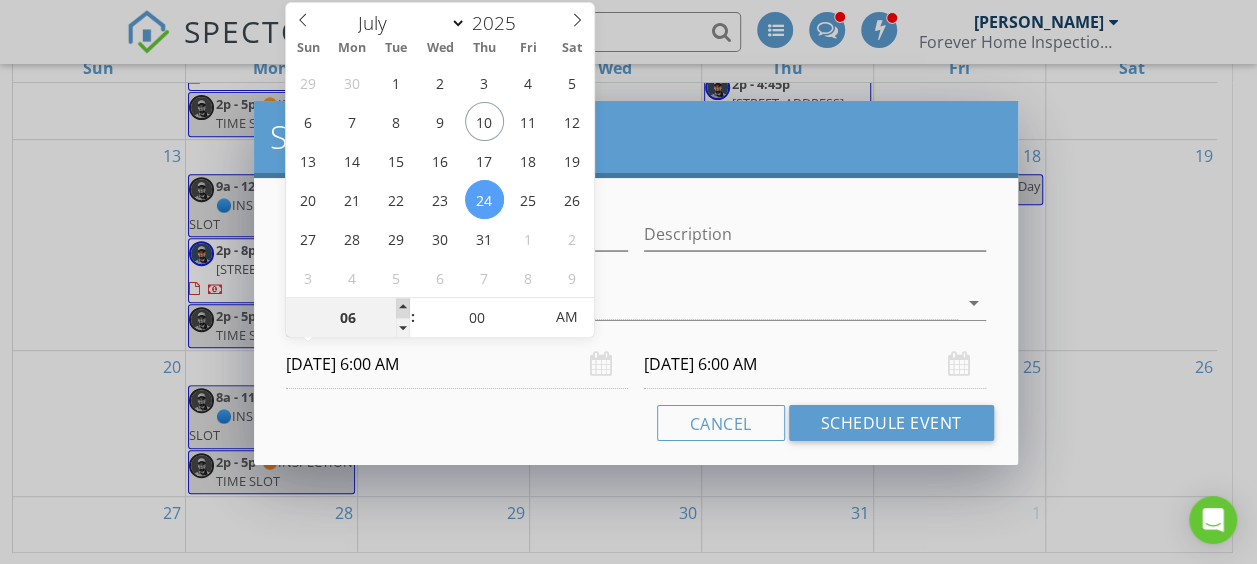 type on "07" 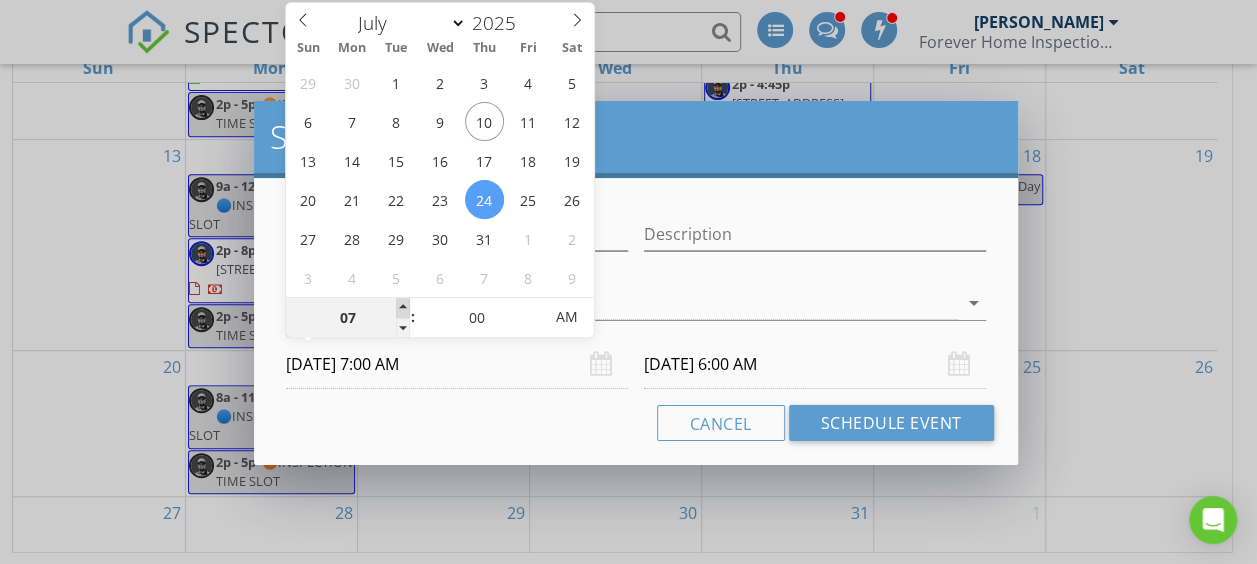 click at bounding box center (403, 308) 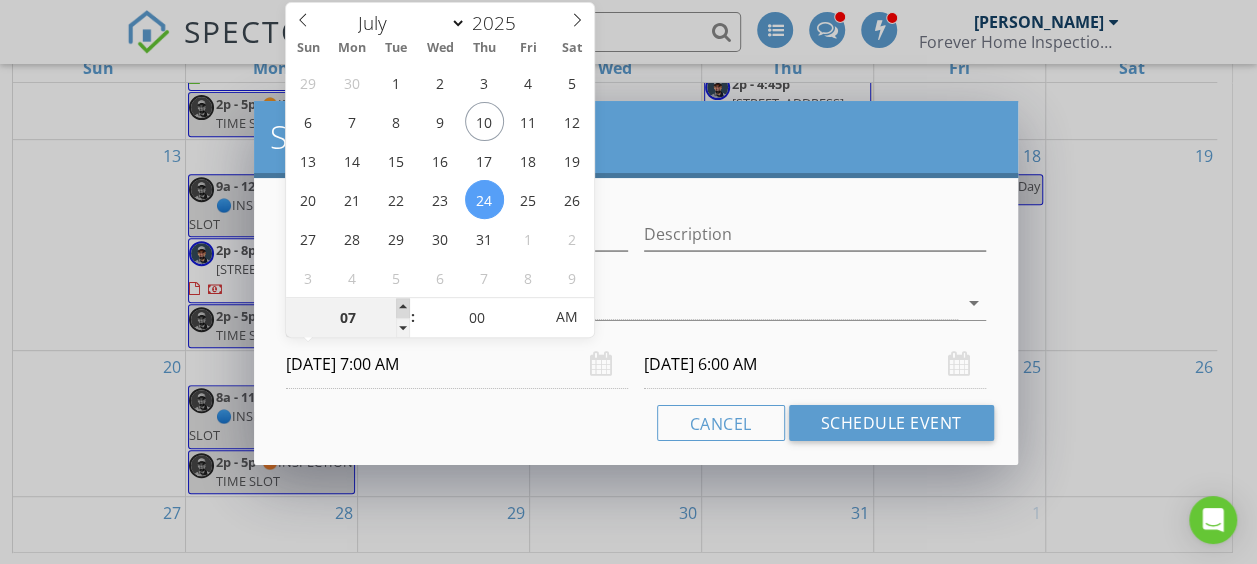 type on "[DATE] 7:00 AM" 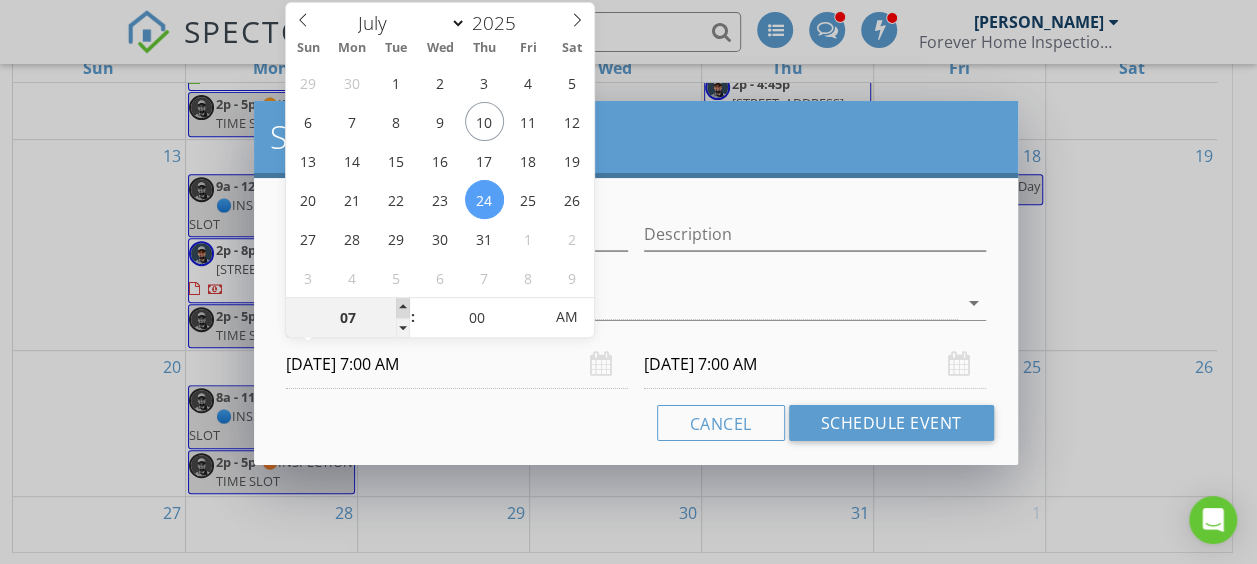 type on "08" 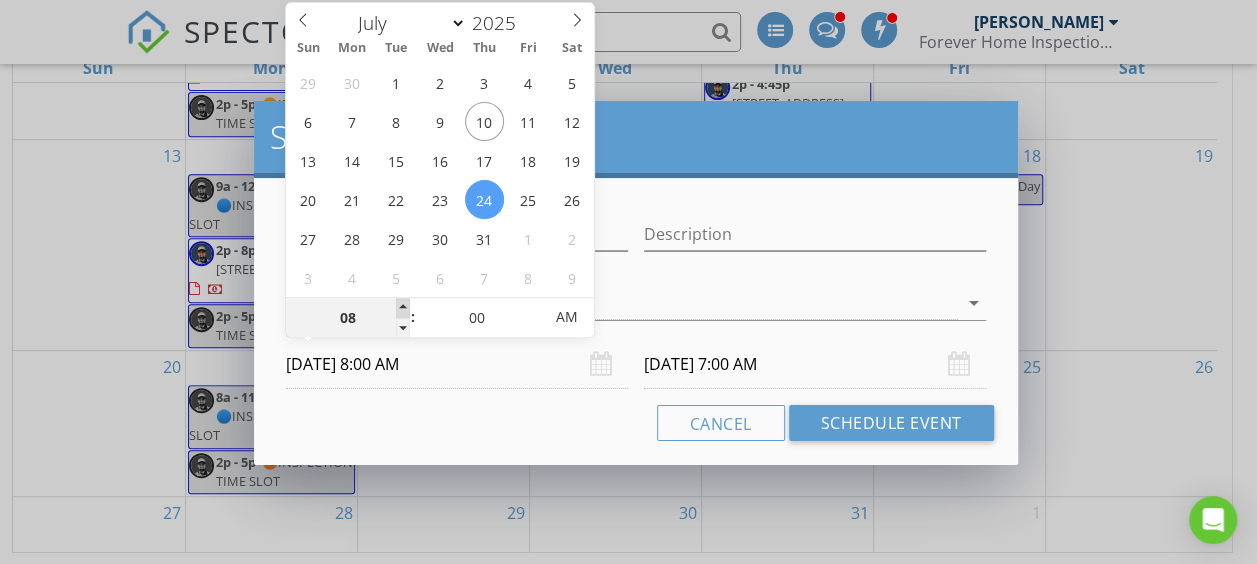 click at bounding box center (403, 308) 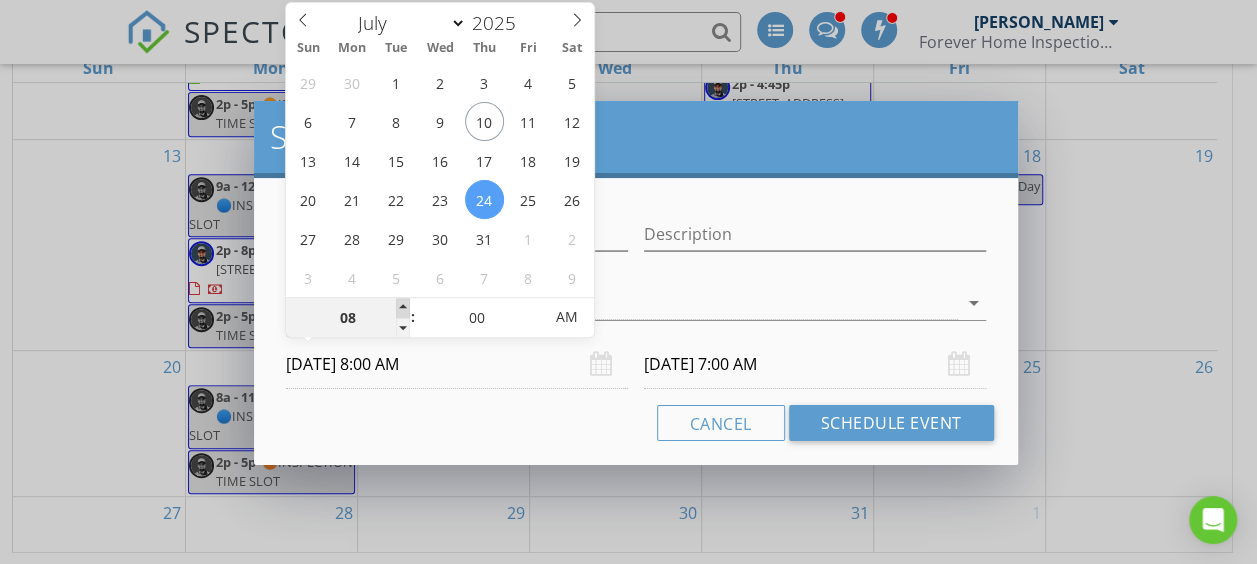 type on "[DATE] 8:00 AM" 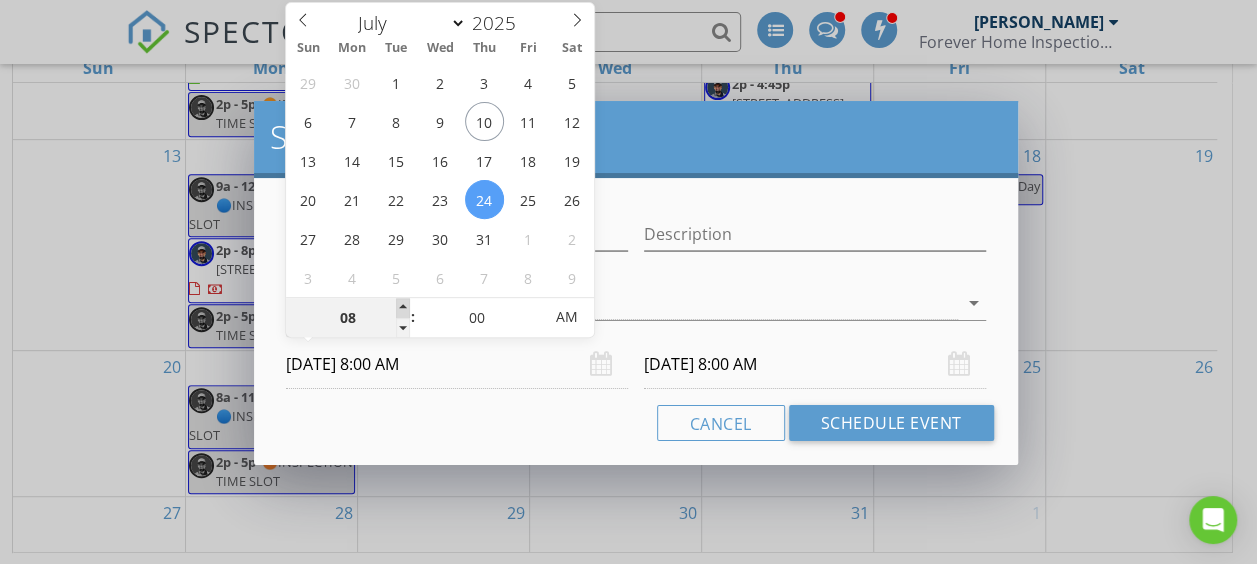 type on "09" 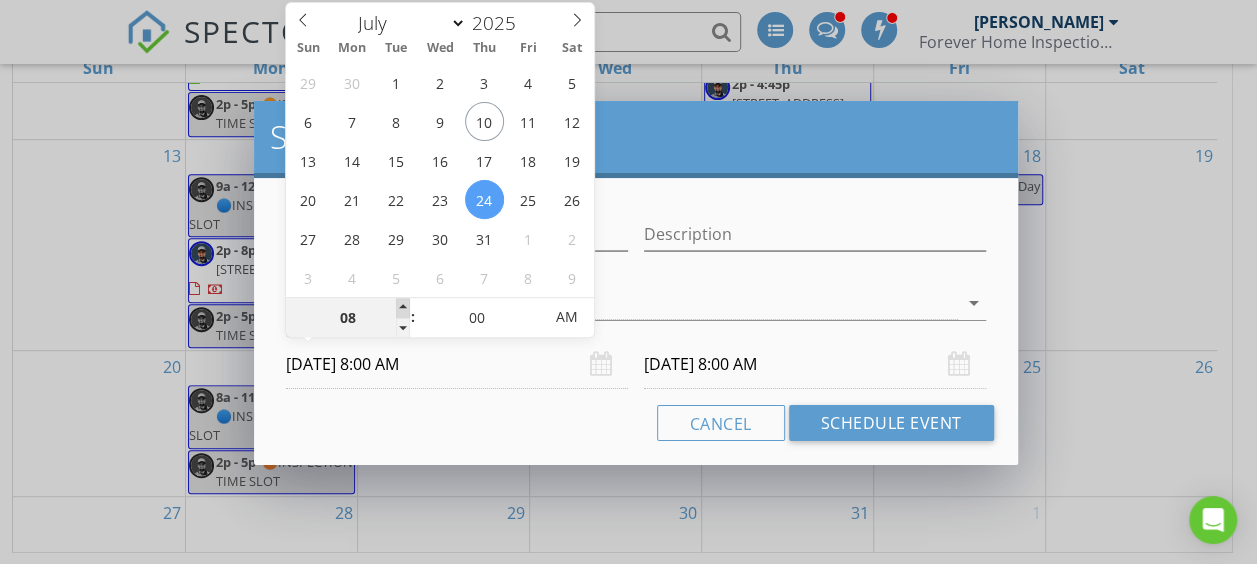 type on "[DATE] 9:00 AM" 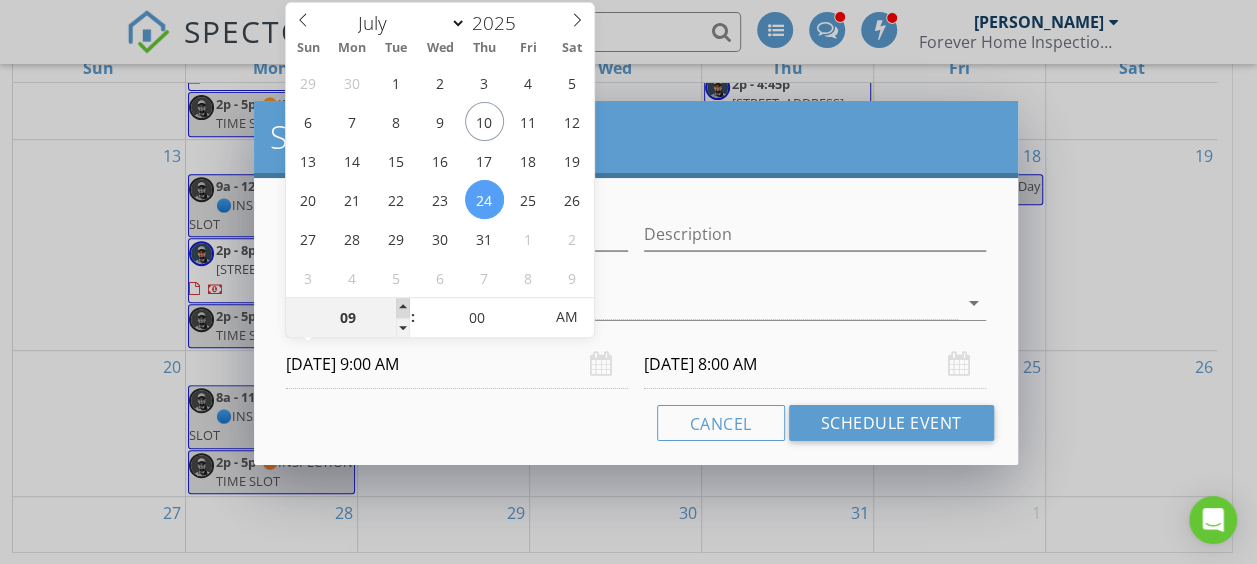 click at bounding box center [403, 308] 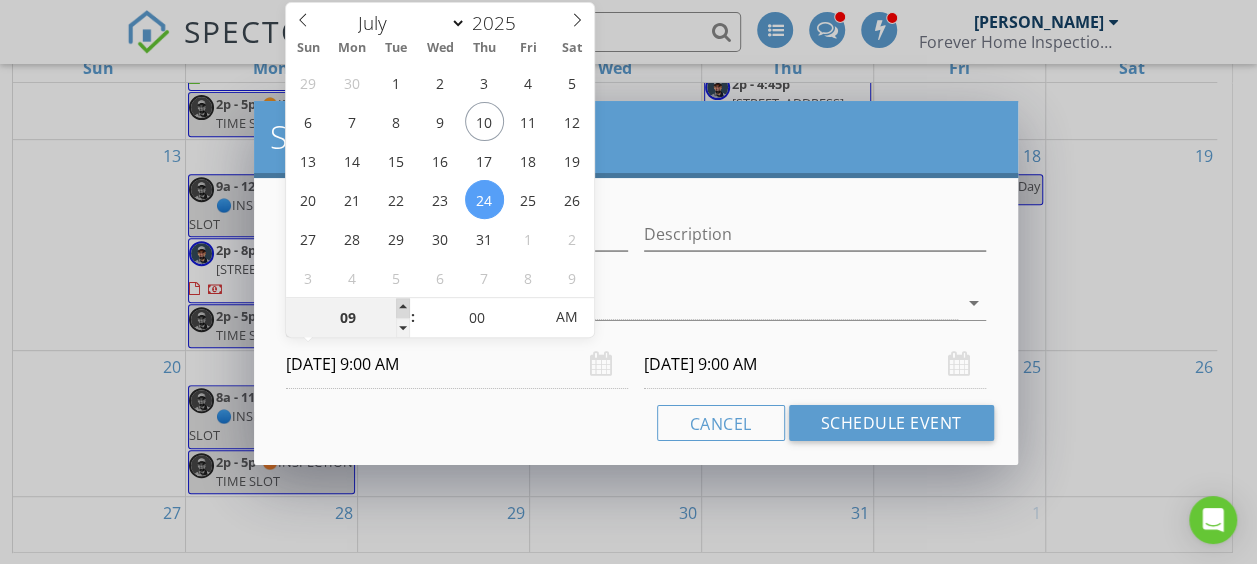 type on "10" 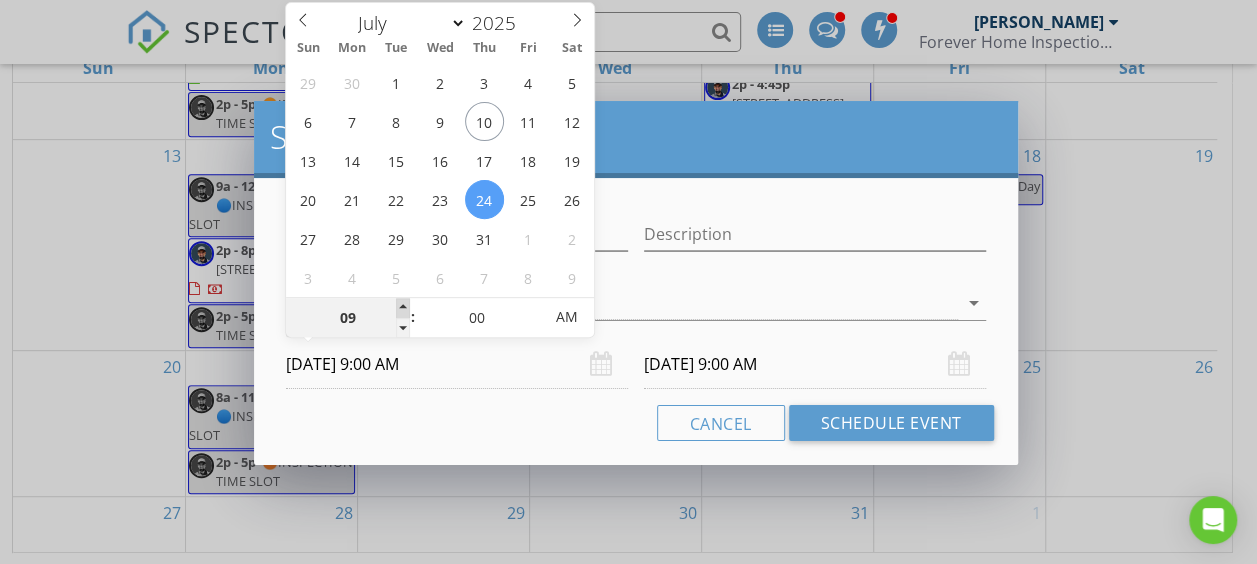 type on "[DATE] 10:00 AM" 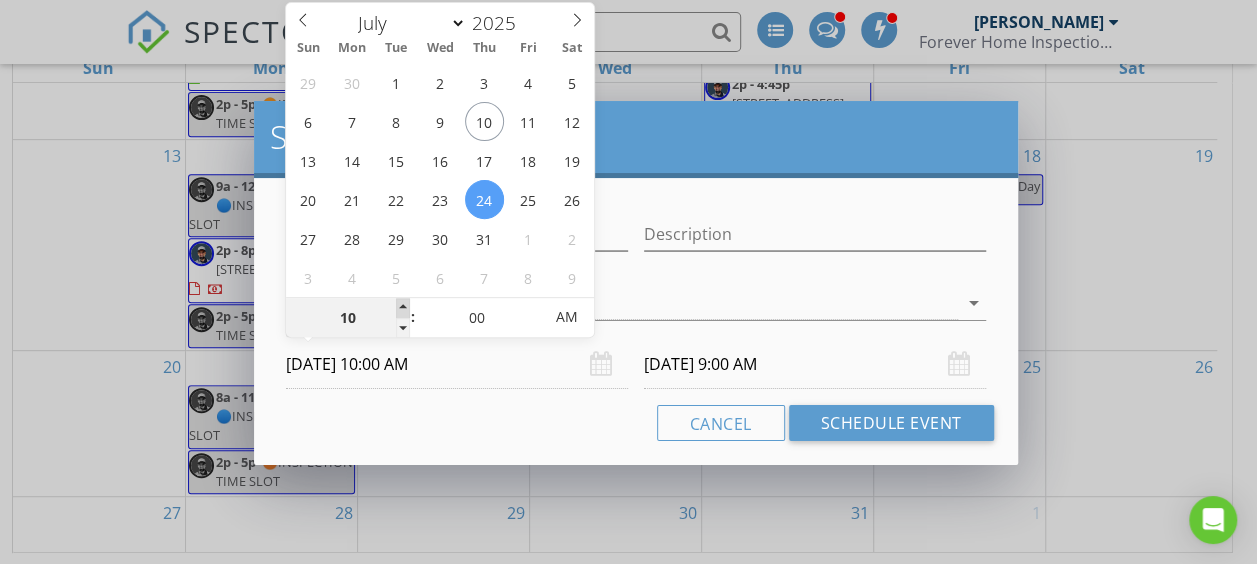 click at bounding box center (403, 308) 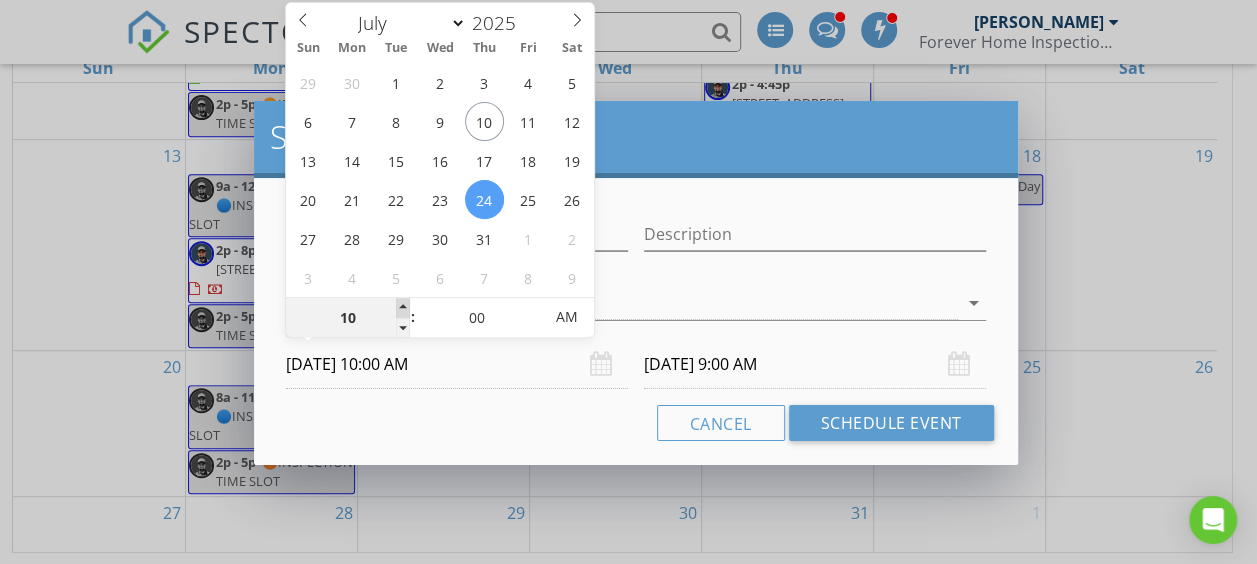 type on "10" 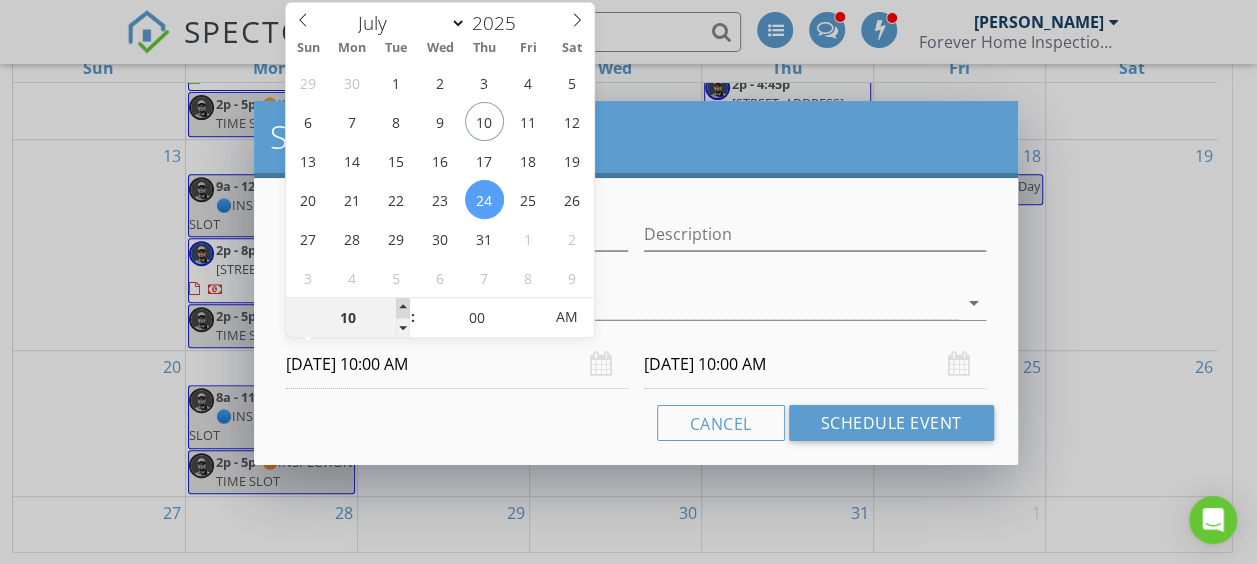 type on "11" 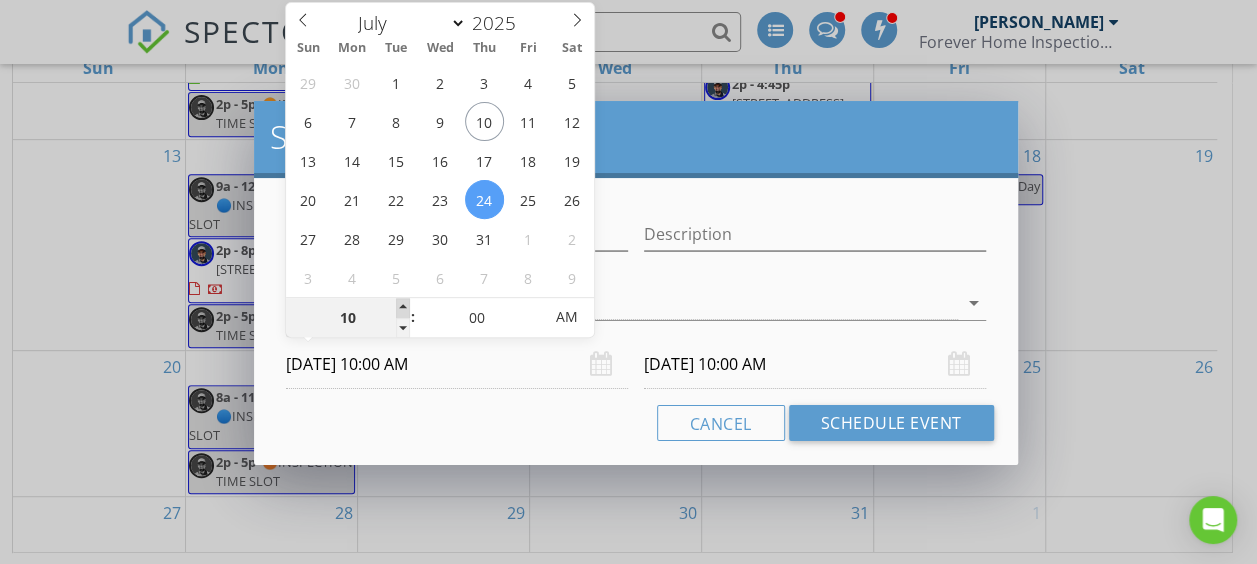 type on "[DATE] 11:00 AM" 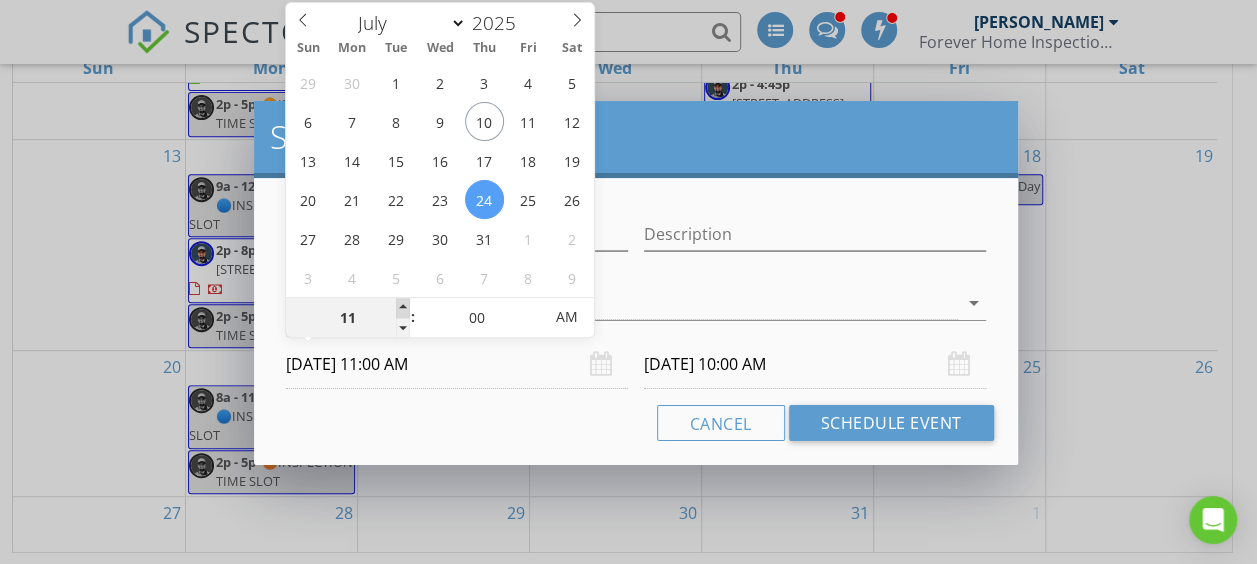 click at bounding box center [403, 308] 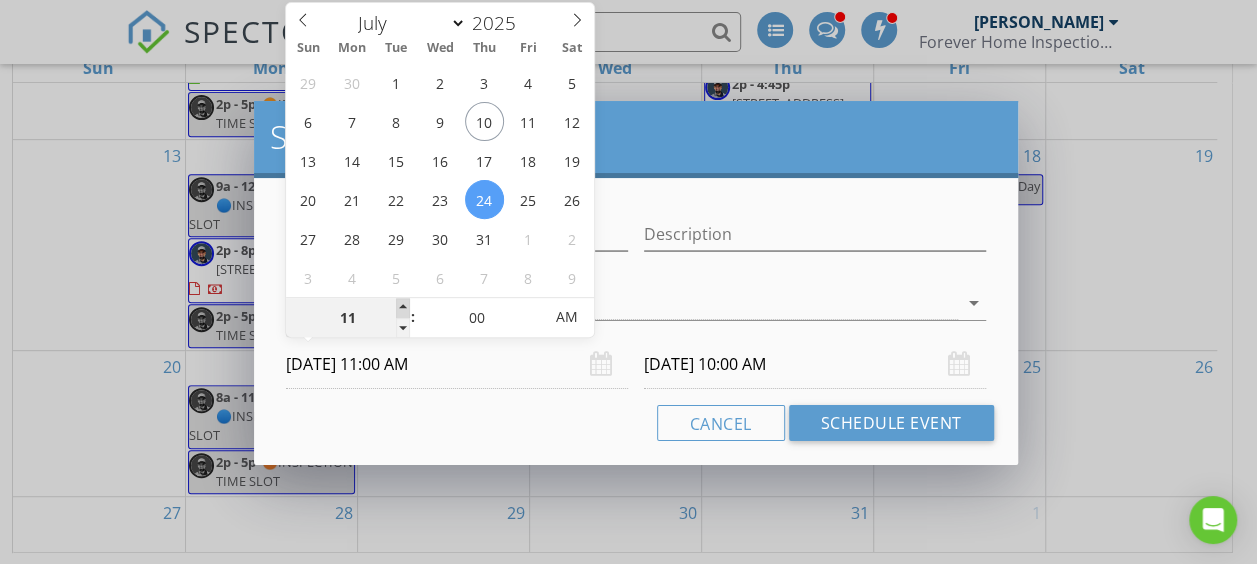 type on "11" 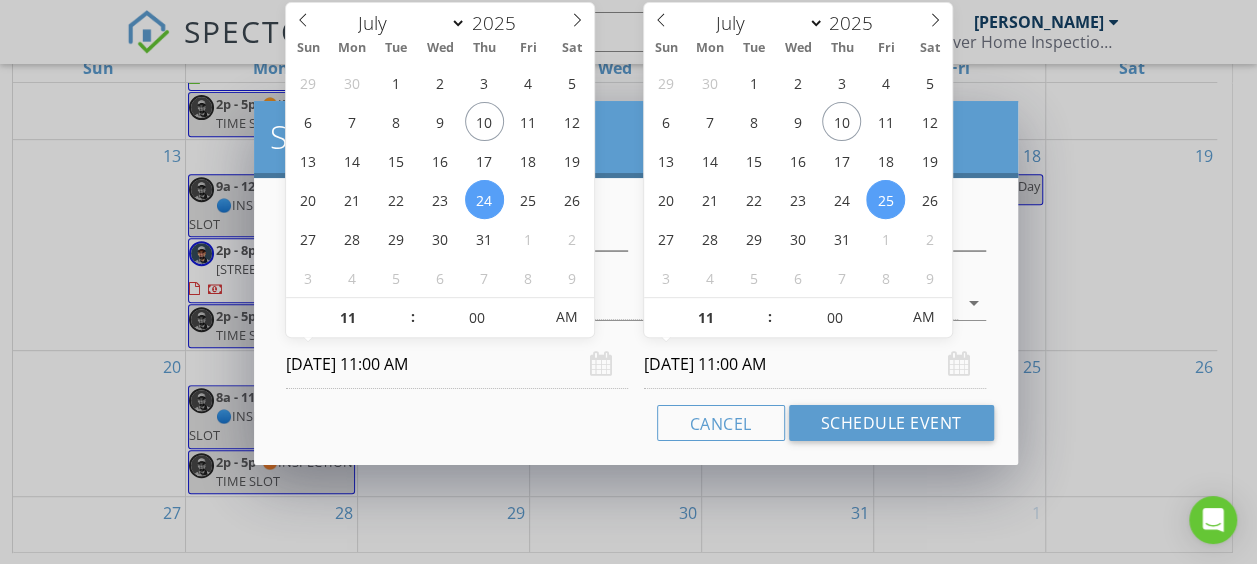 click on "[DATE] 11:00 AM" at bounding box center (815, 364) 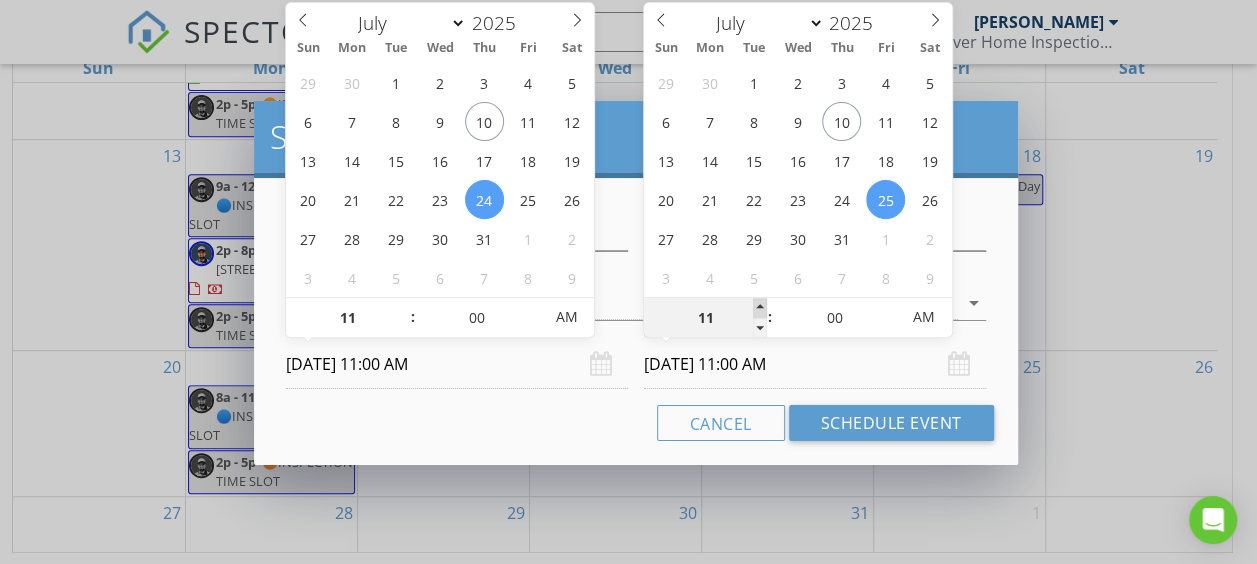 type on "12" 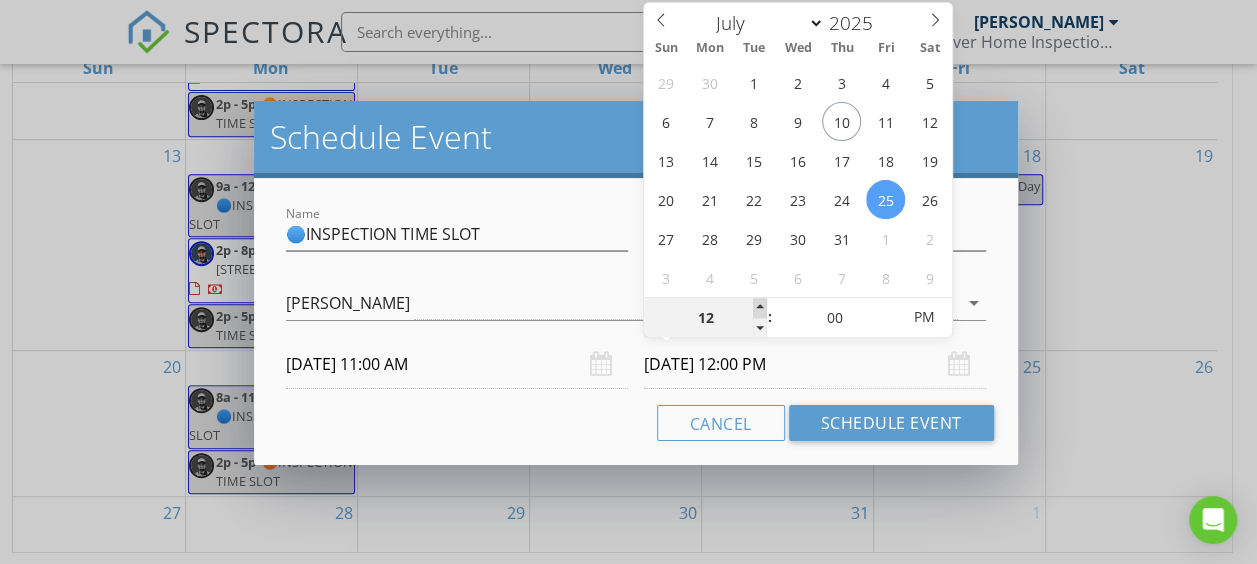 click at bounding box center [760, 308] 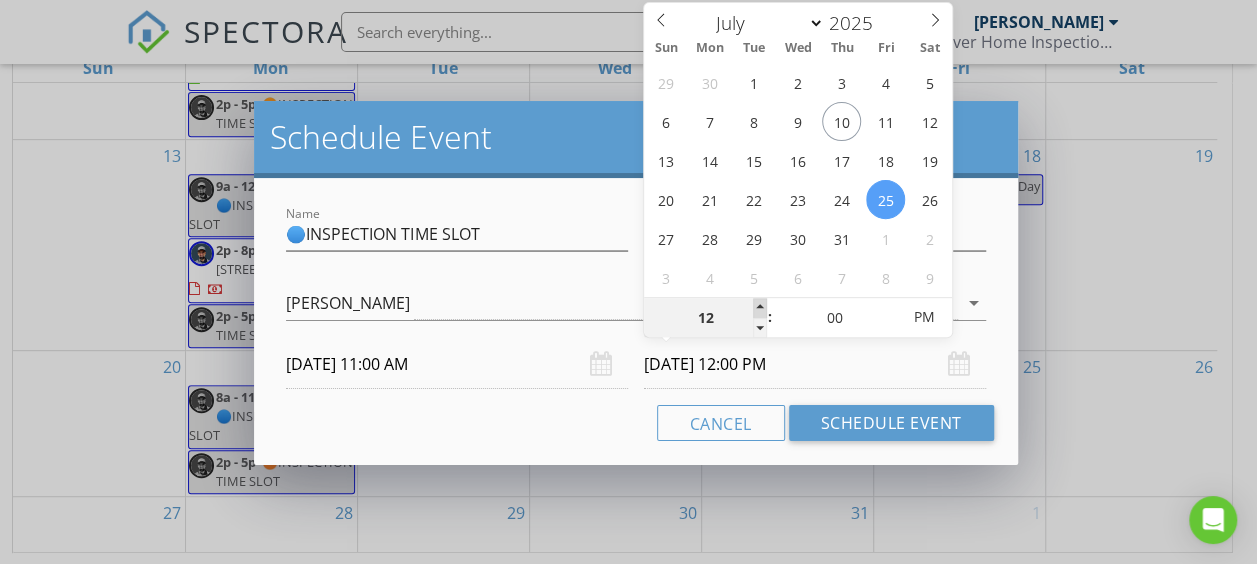 type on "[DATE] 1:00 PM" 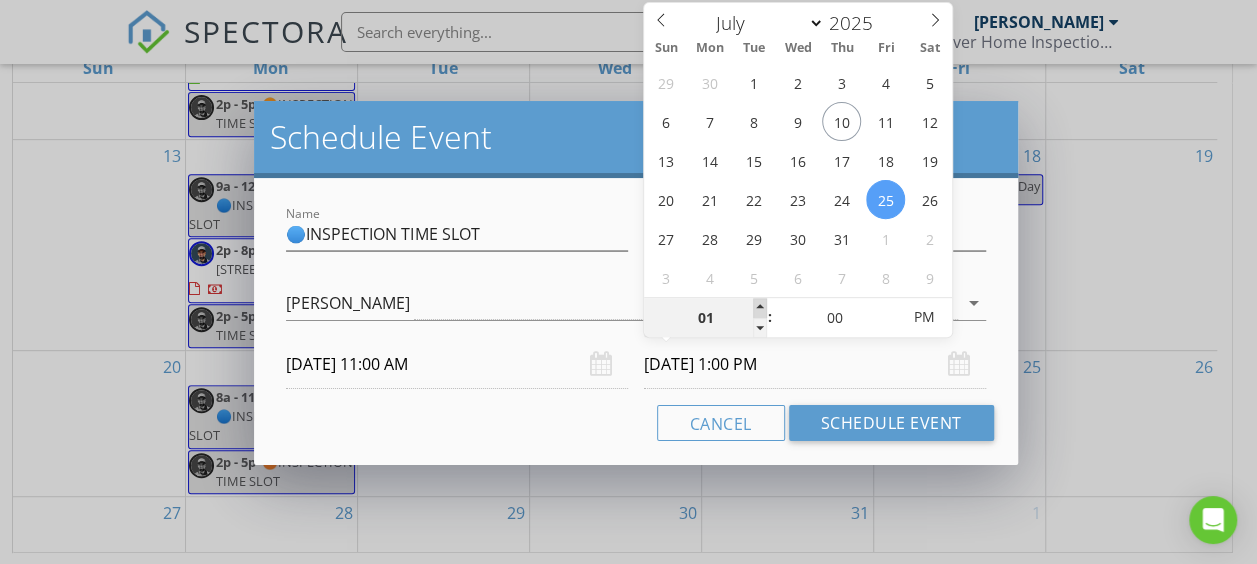 click at bounding box center [760, 308] 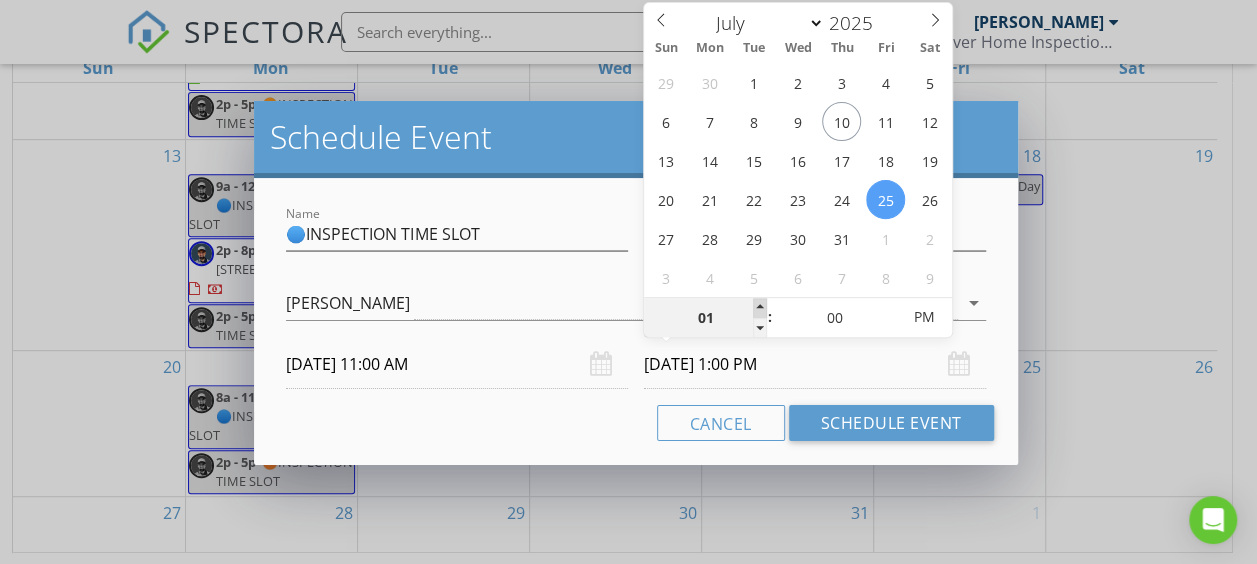 type on "02" 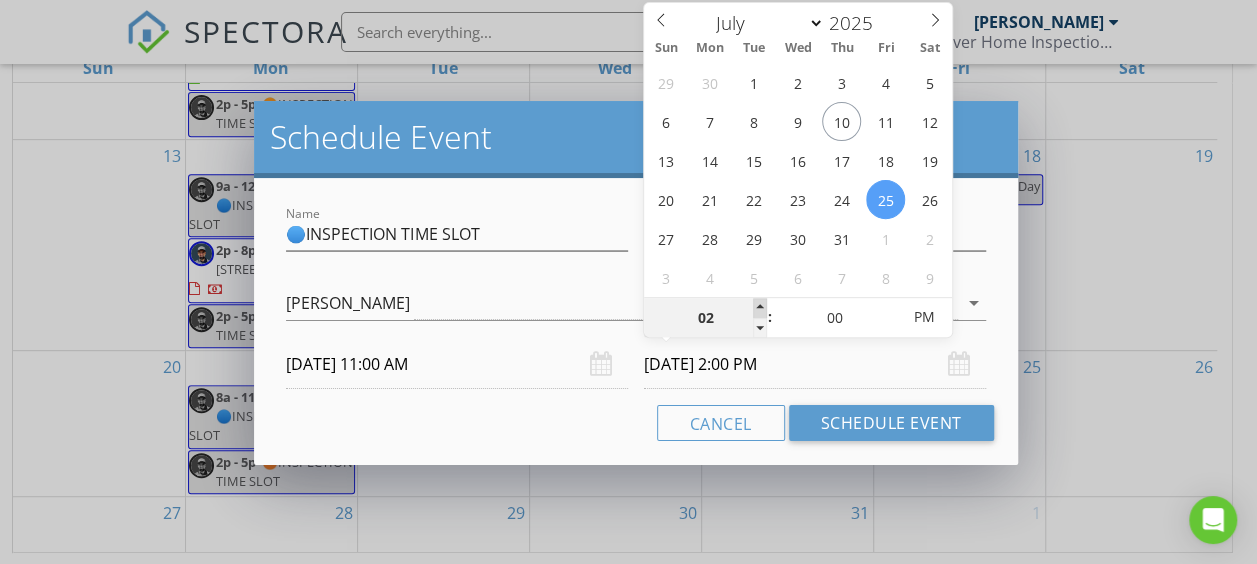 click at bounding box center (760, 308) 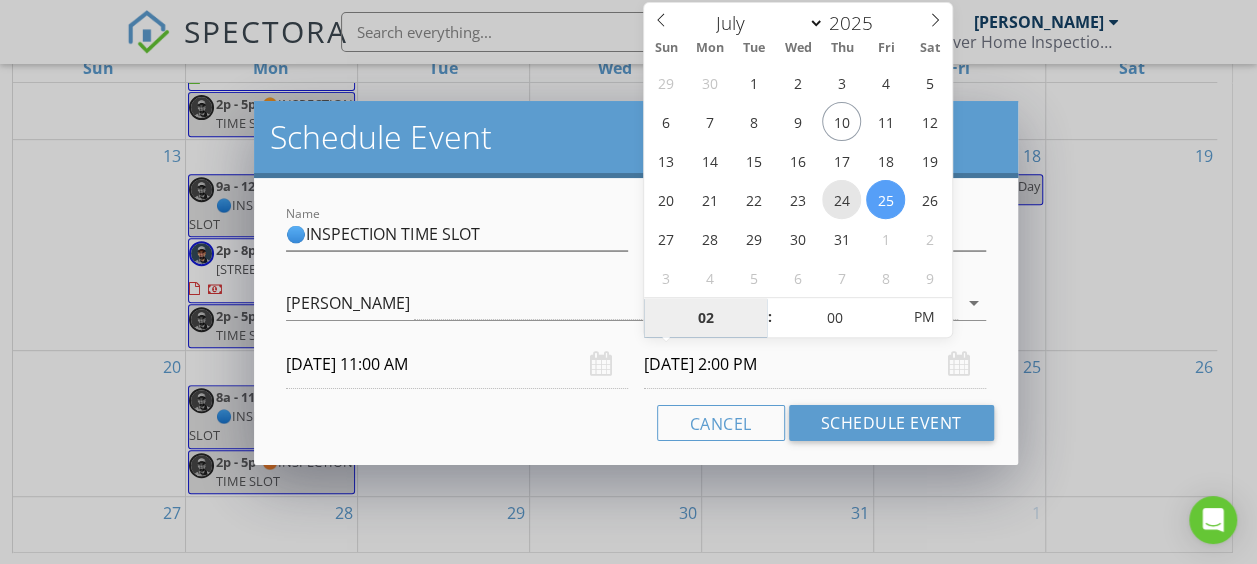 type on "[DATE] 2:00 PM" 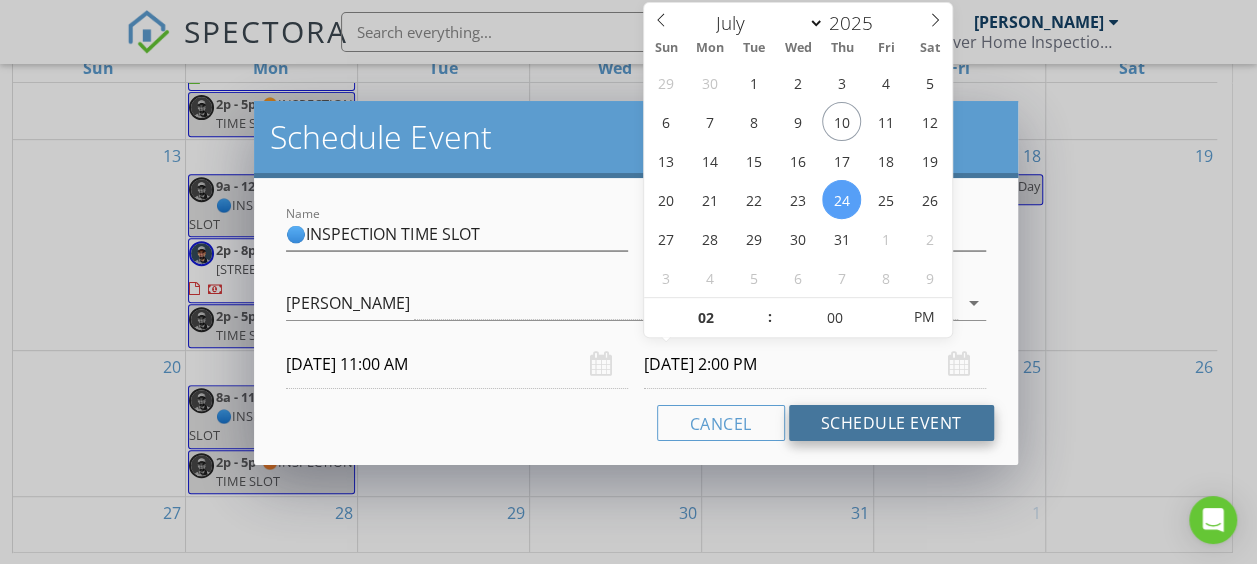 click on "Schedule Event" at bounding box center (891, 423) 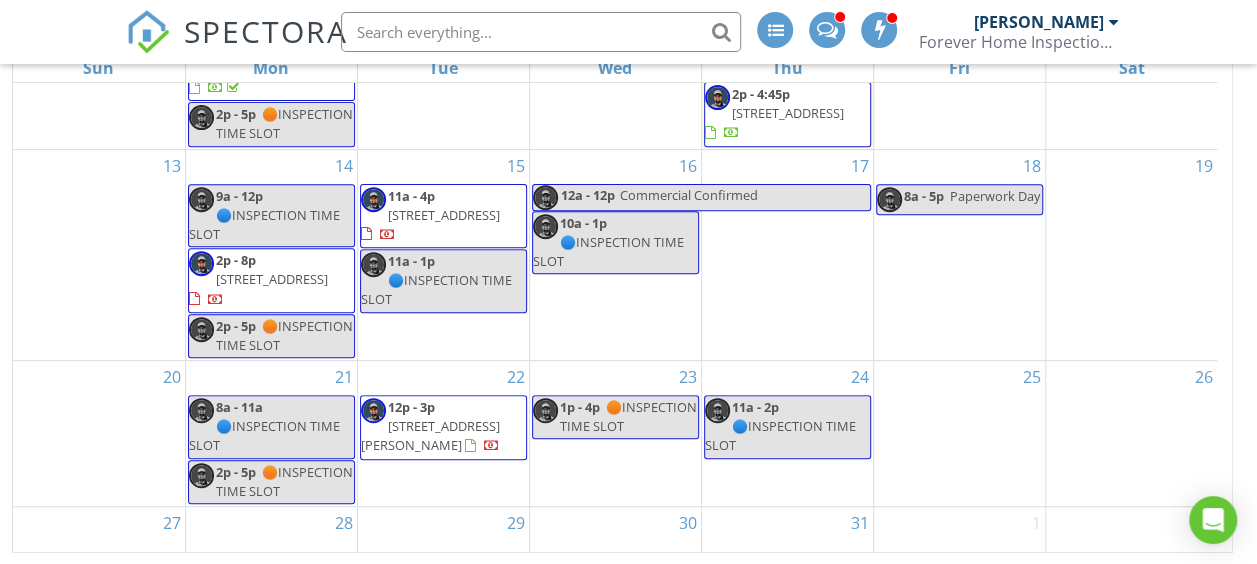 scroll, scrollTop: 432, scrollLeft: 0, axis: vertical 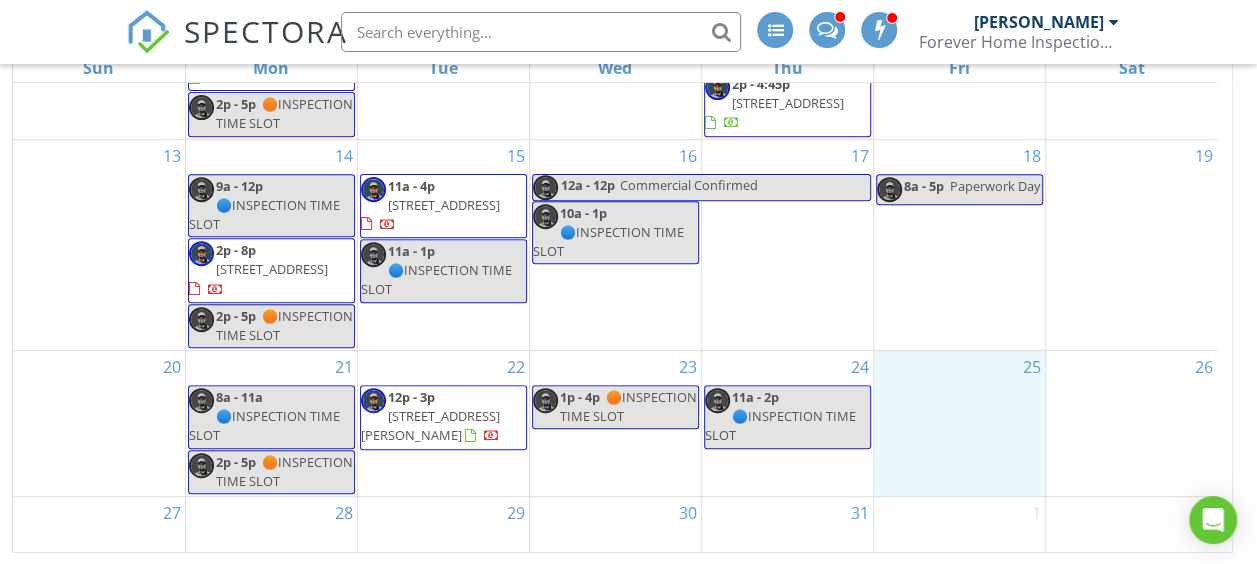 click on "25" at bounding box center (959, 423) 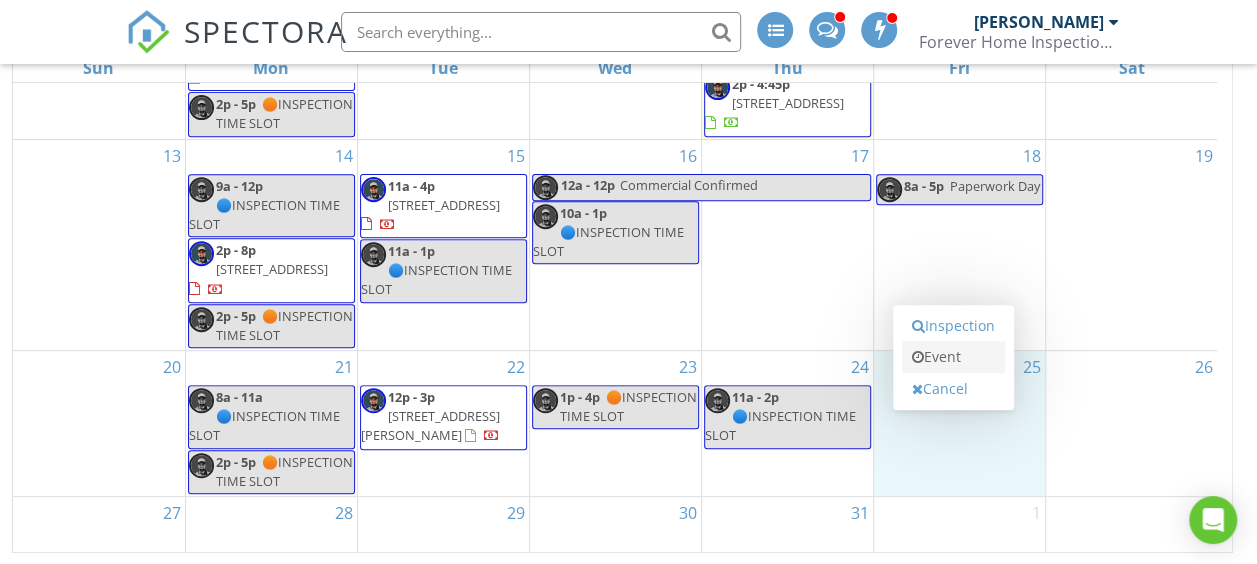 click on "Event" at bounding box center [953, 357] 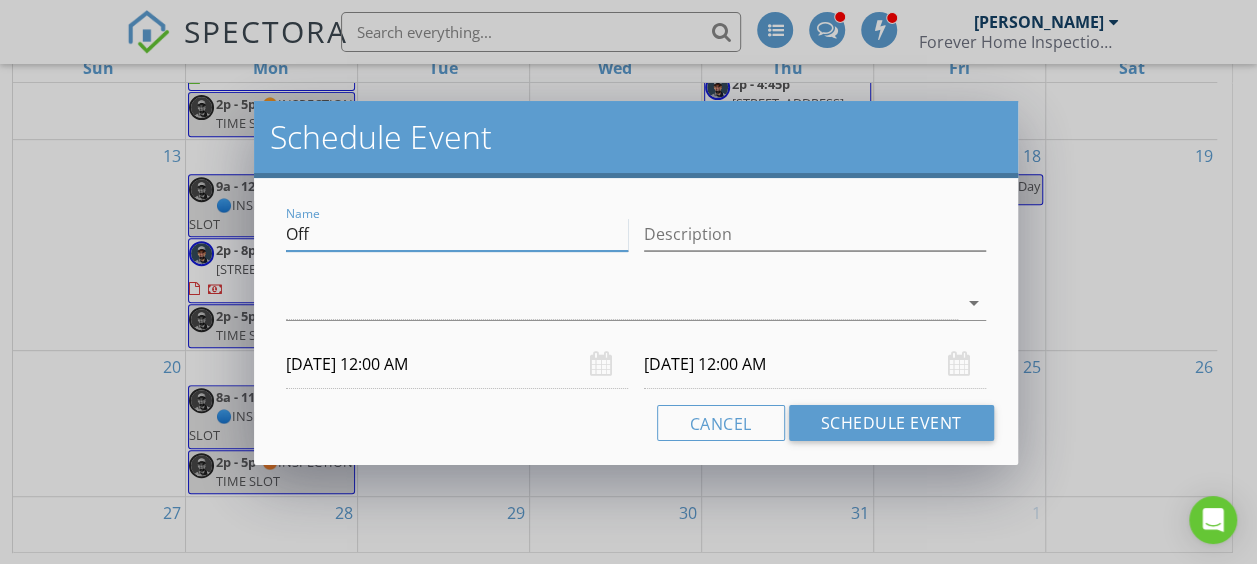 click on "Off" at bounding box center [457, 234] 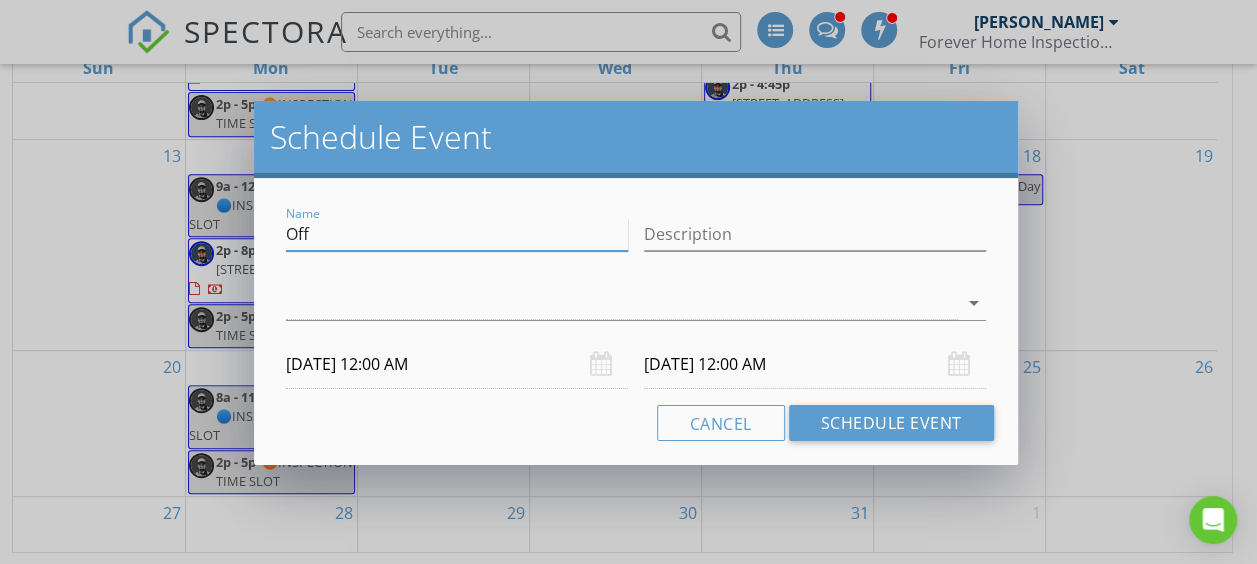 drag, startPoint x: 323, startPoint y: 233, endPoint x: 274, endPoint y: 230, distance: 49.09175 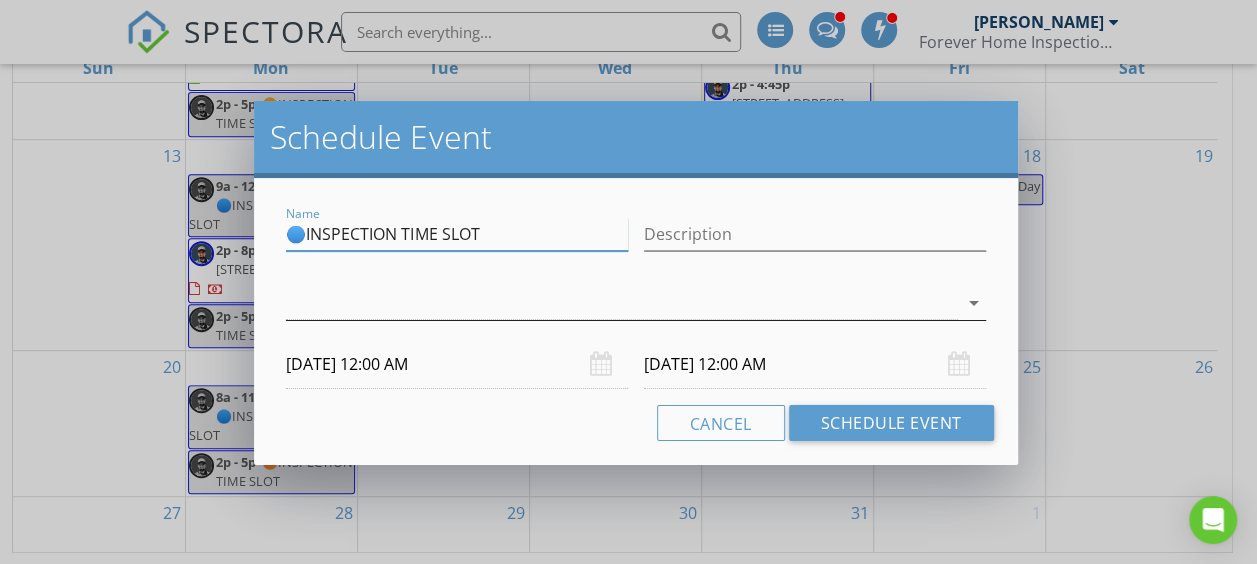 type on "🔵INSPECTION TIME SLOT" 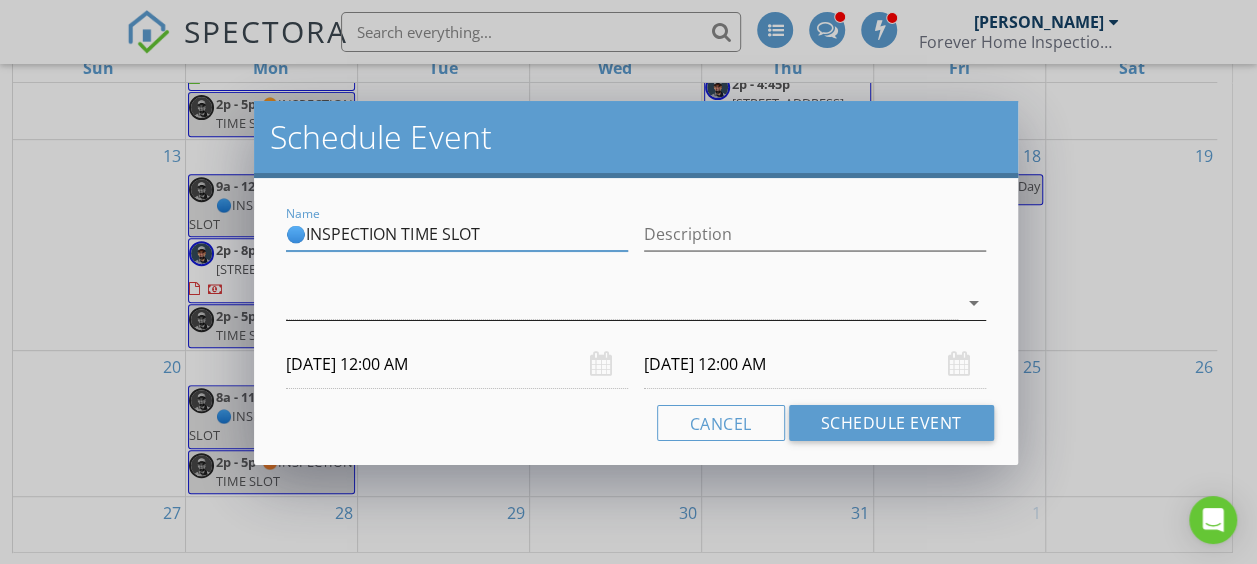 click at bounding box center [621, 303] 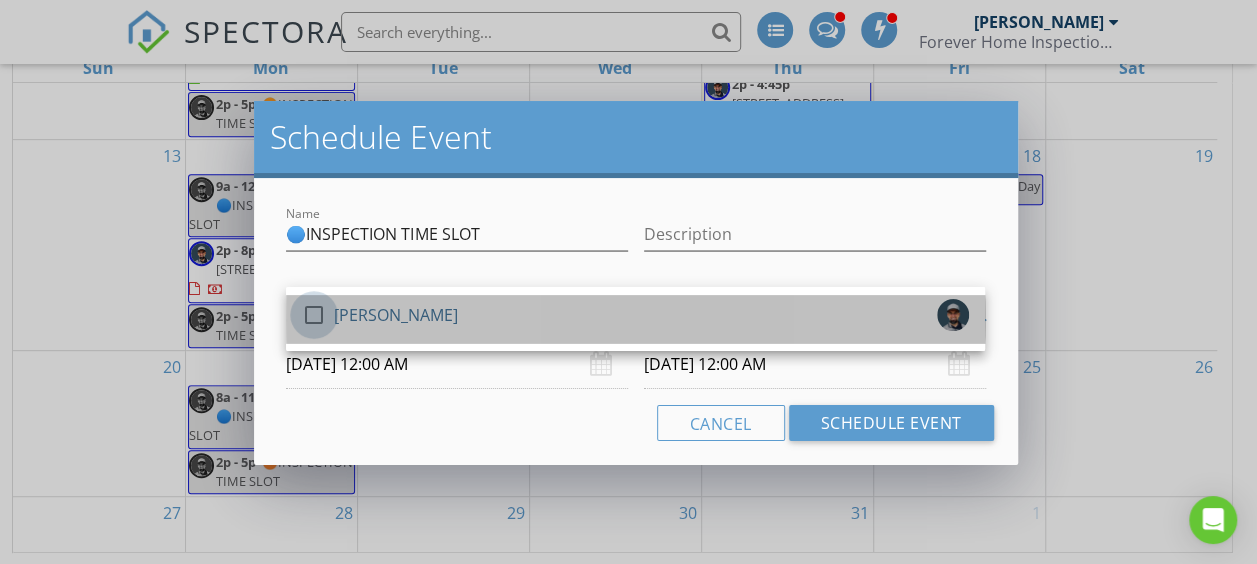 click at bounding box center [314, 315] 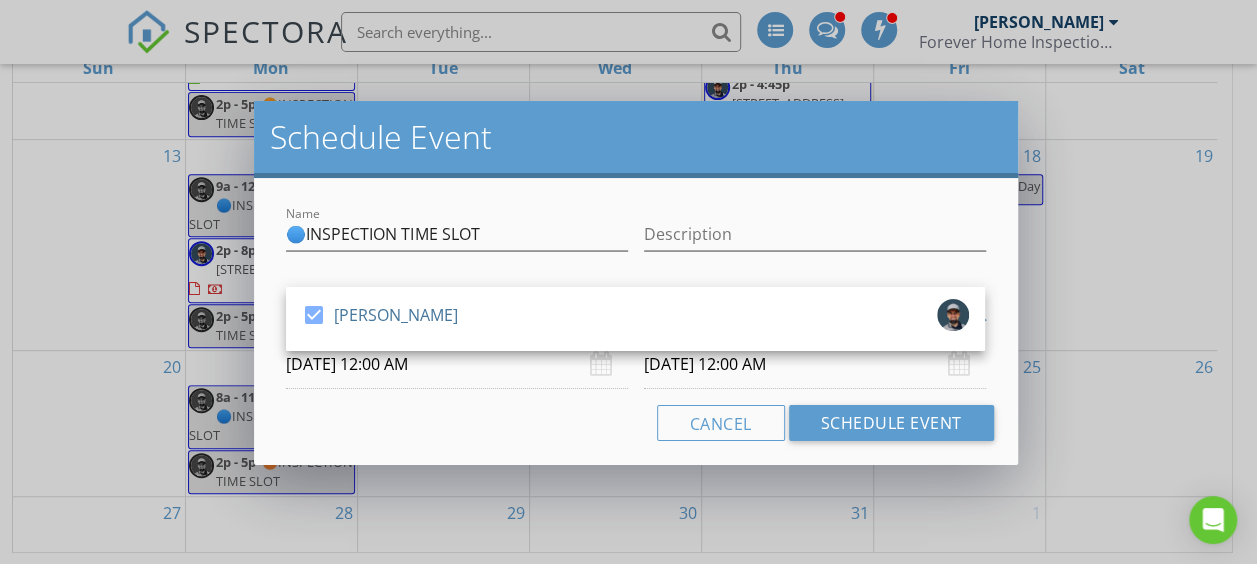 click on "Cancel   Schedule Event" at bounding box center (635, 423) 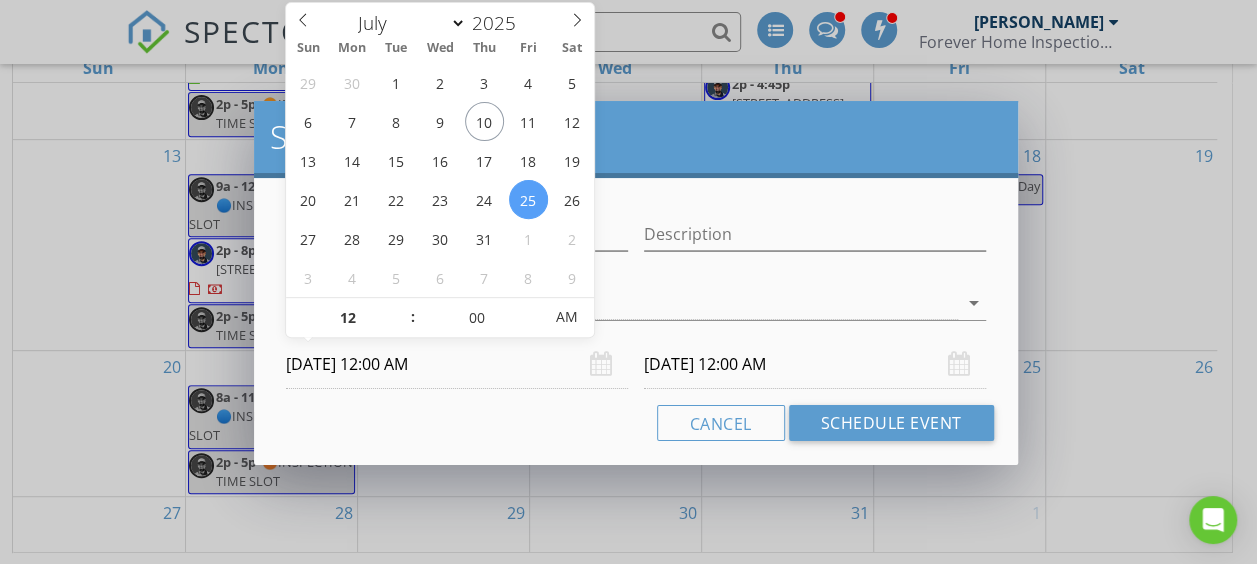click on "[DATE] 12:00 AM" at bounding box center (457, 364) 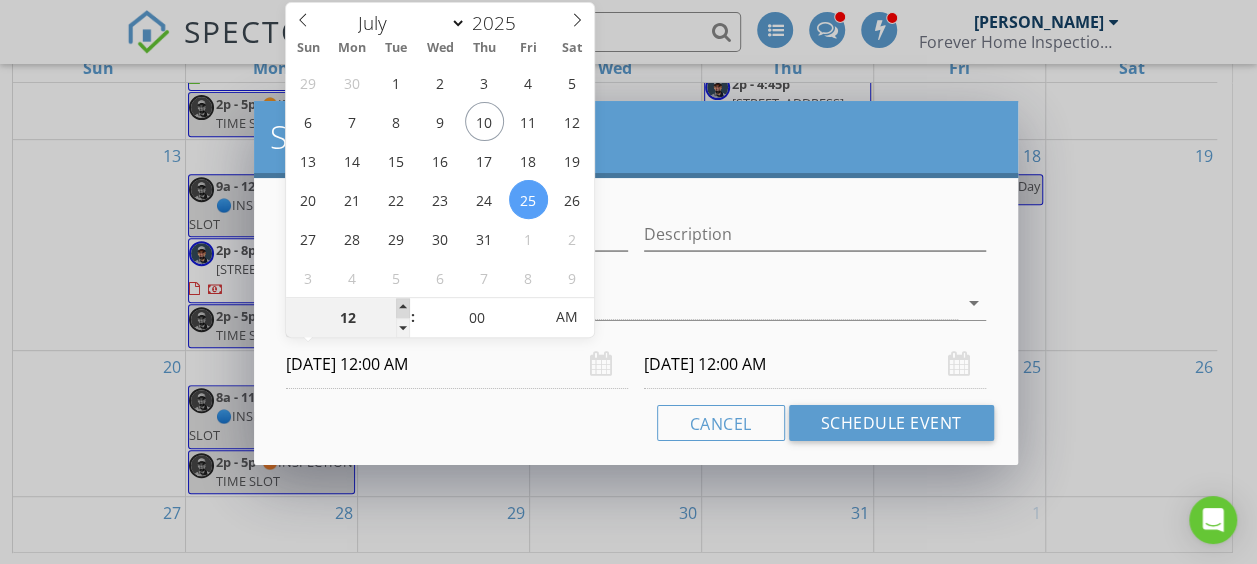 type on "01" 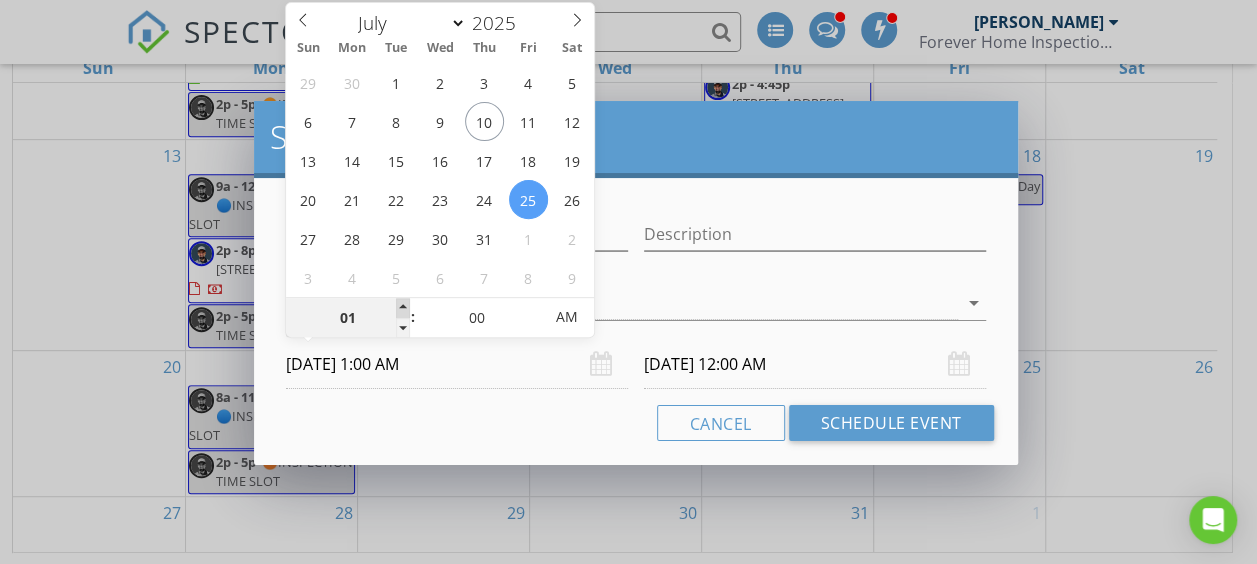 click at bounding box center [403, 308] 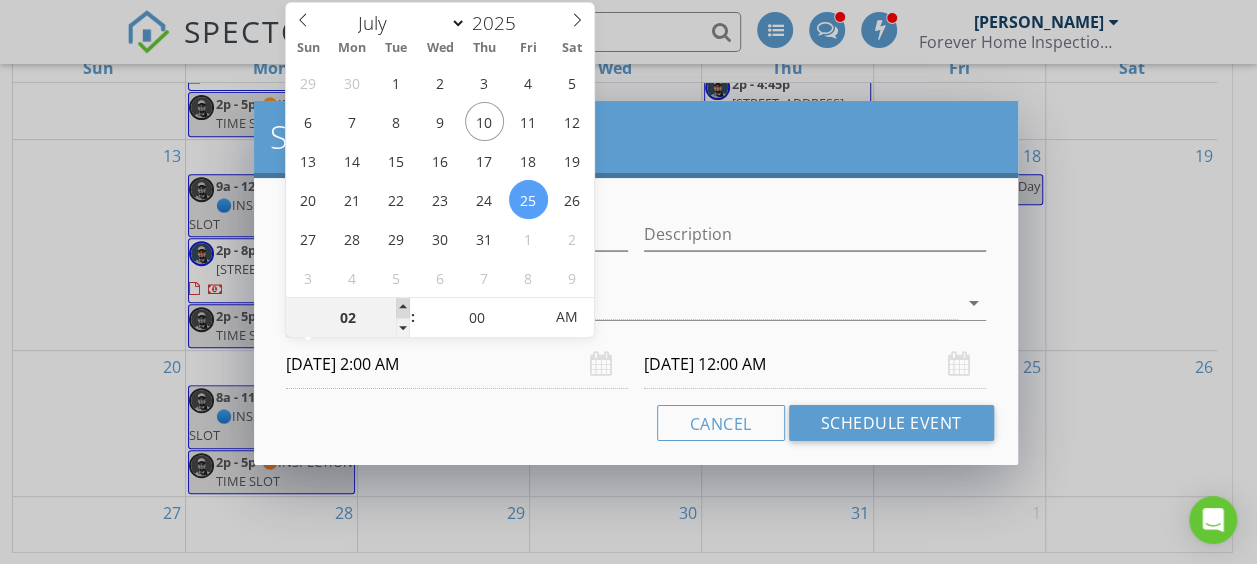 click at bounding box center (403, 308) 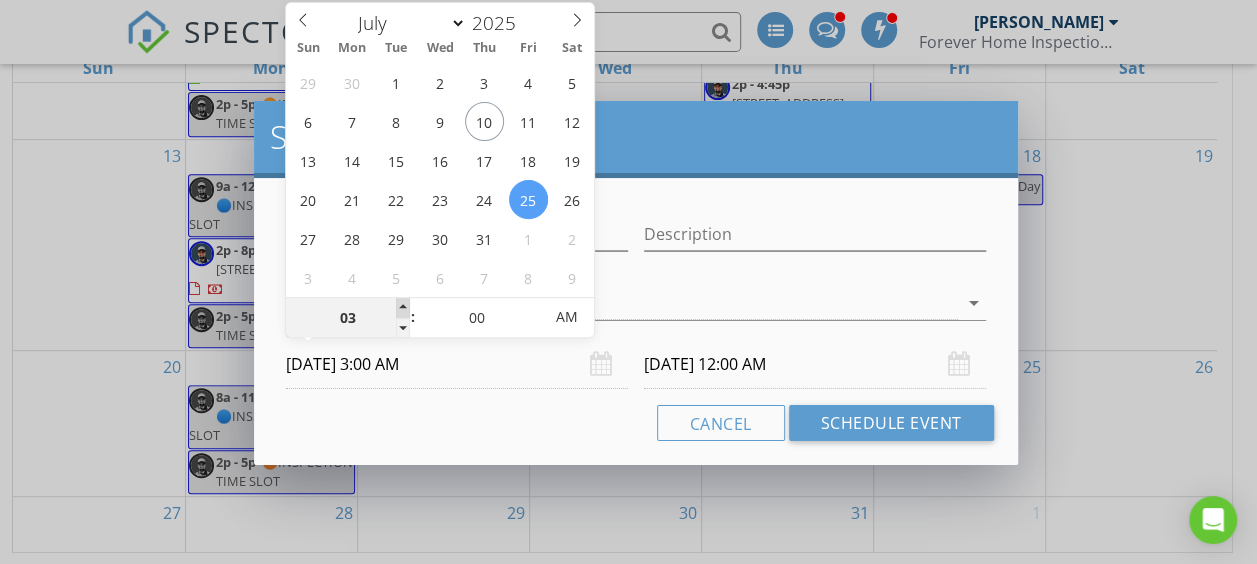 click at bounding box center (403, 308) 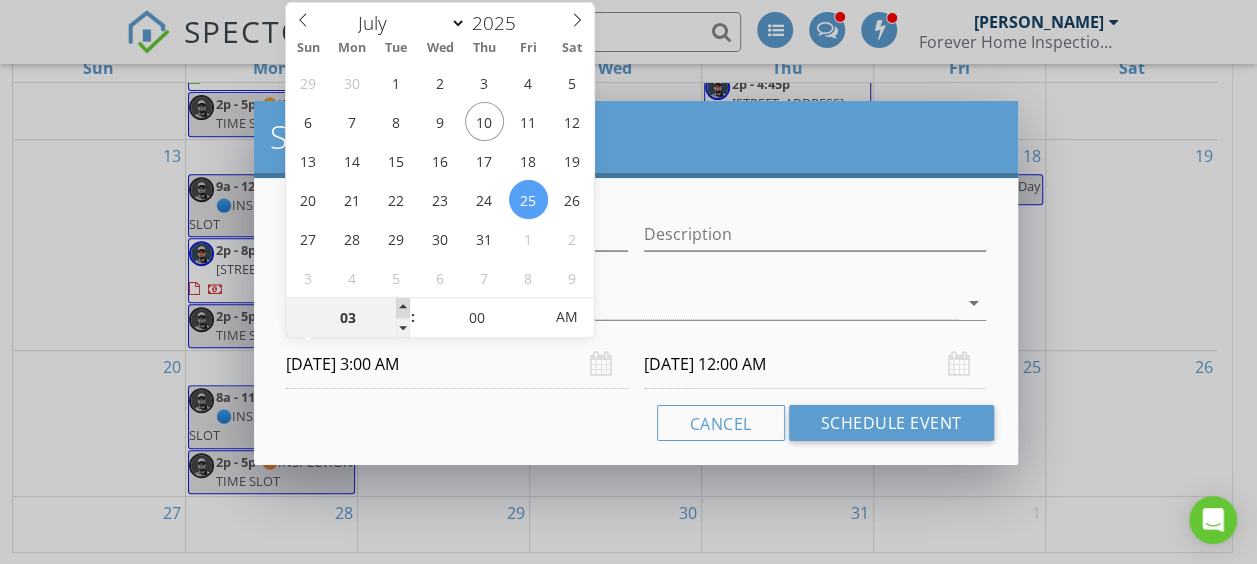 type on "[DATE] 3:00 AM" 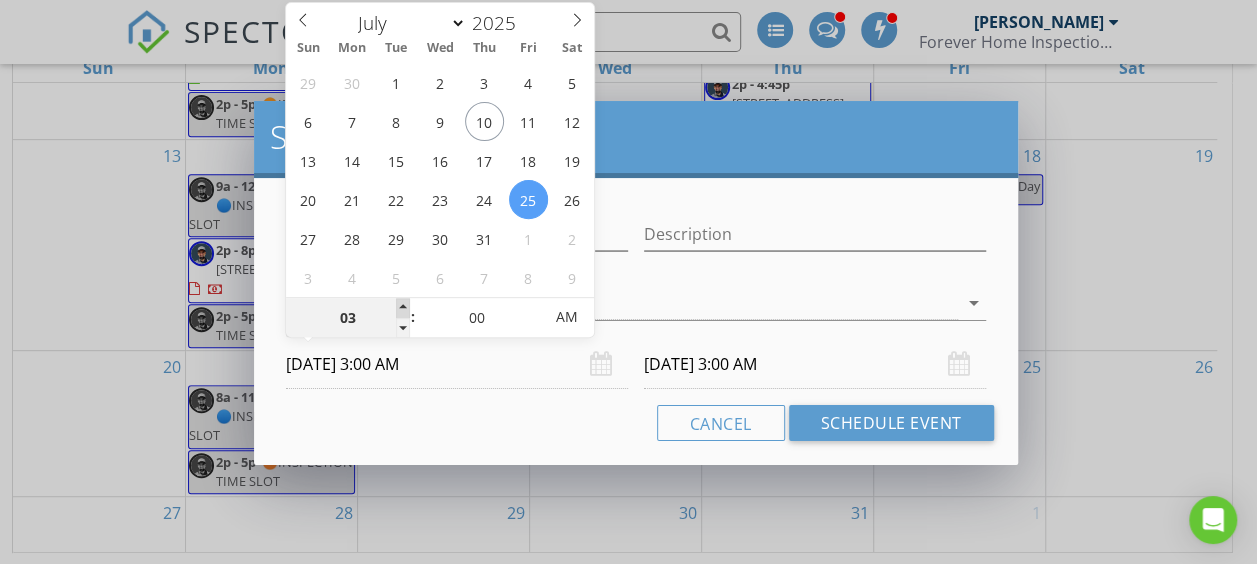 type on "04" 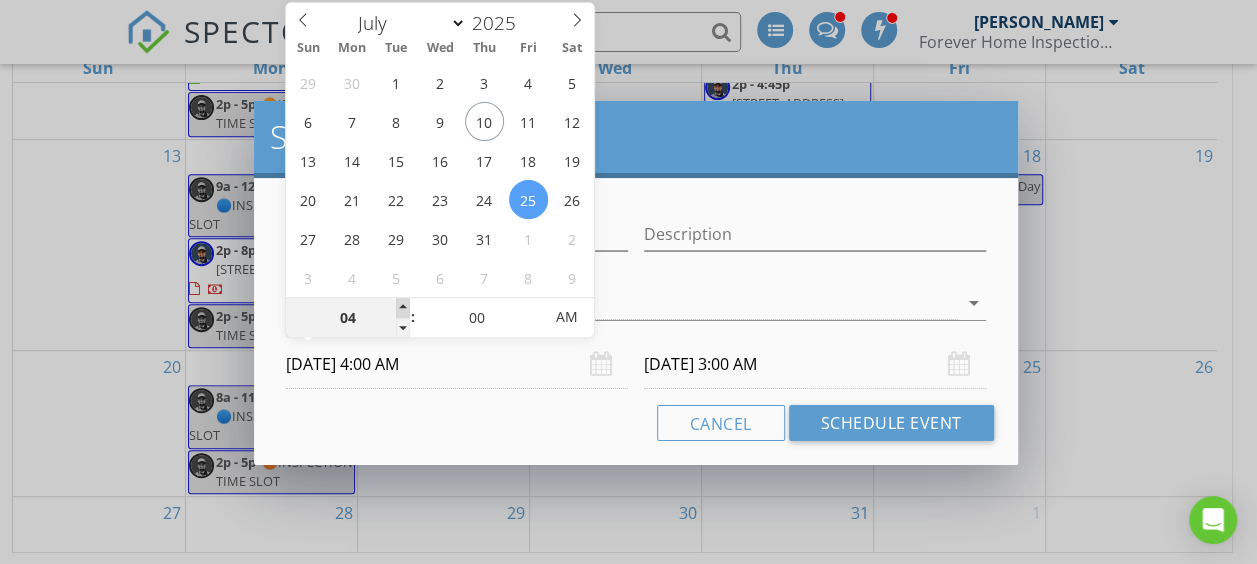 click at bounding box center [403, 308] 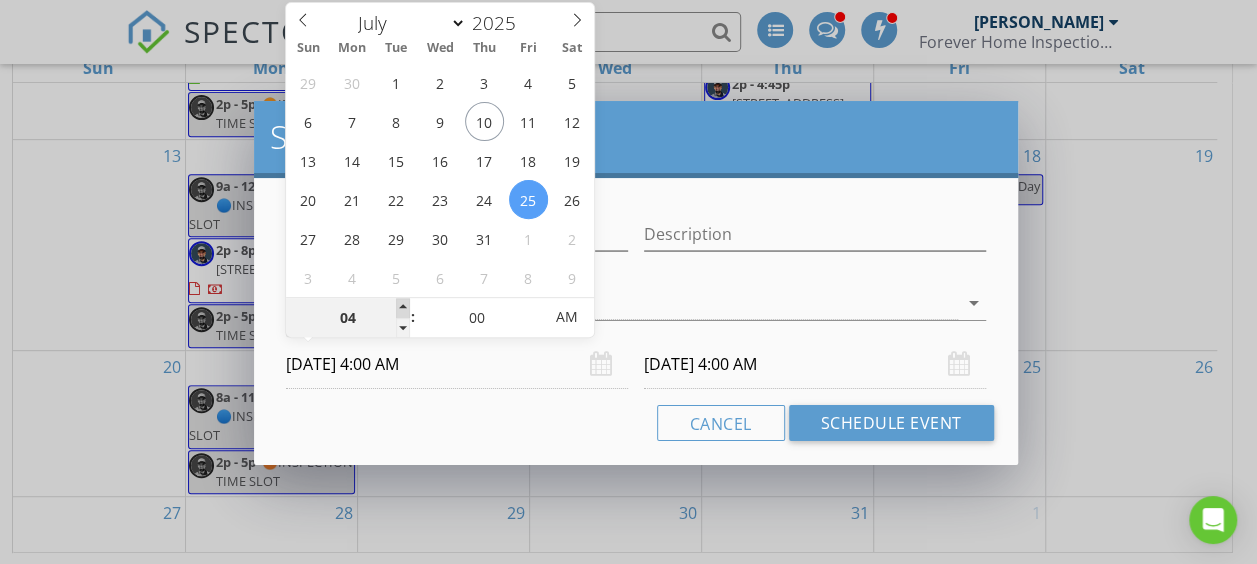 type on "05" 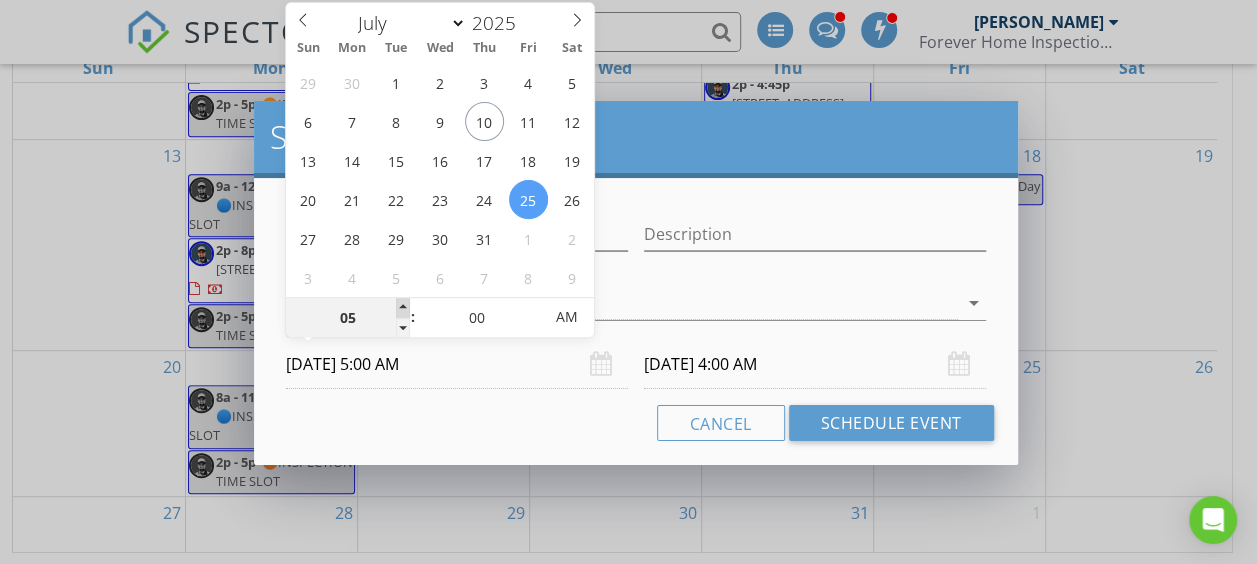 click at bounding box center [403, 308] 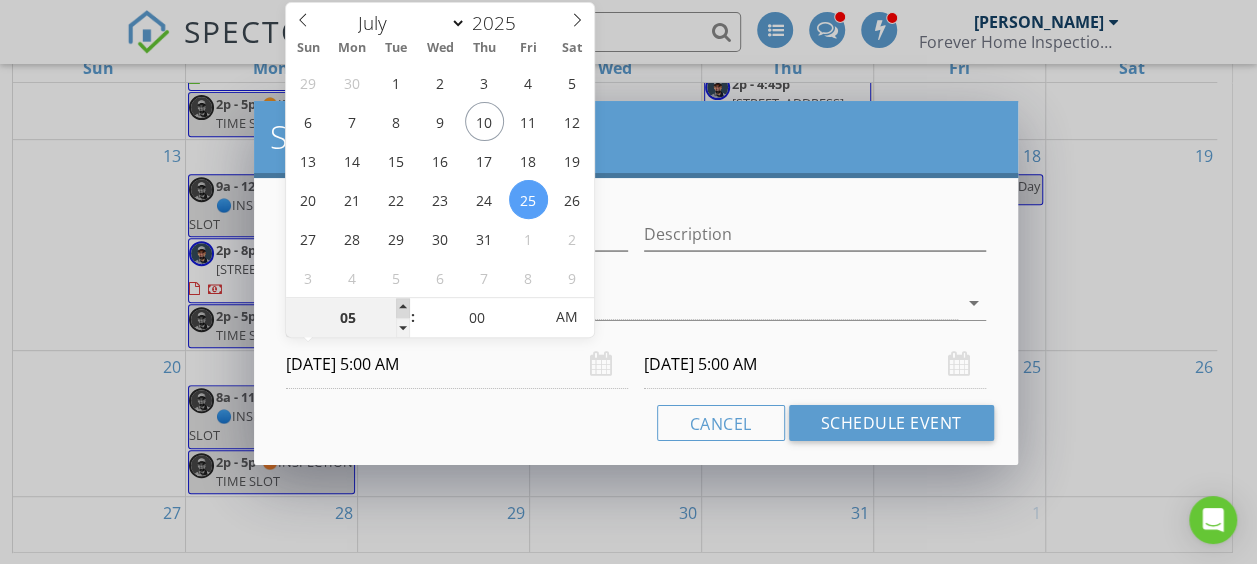 type on "06" 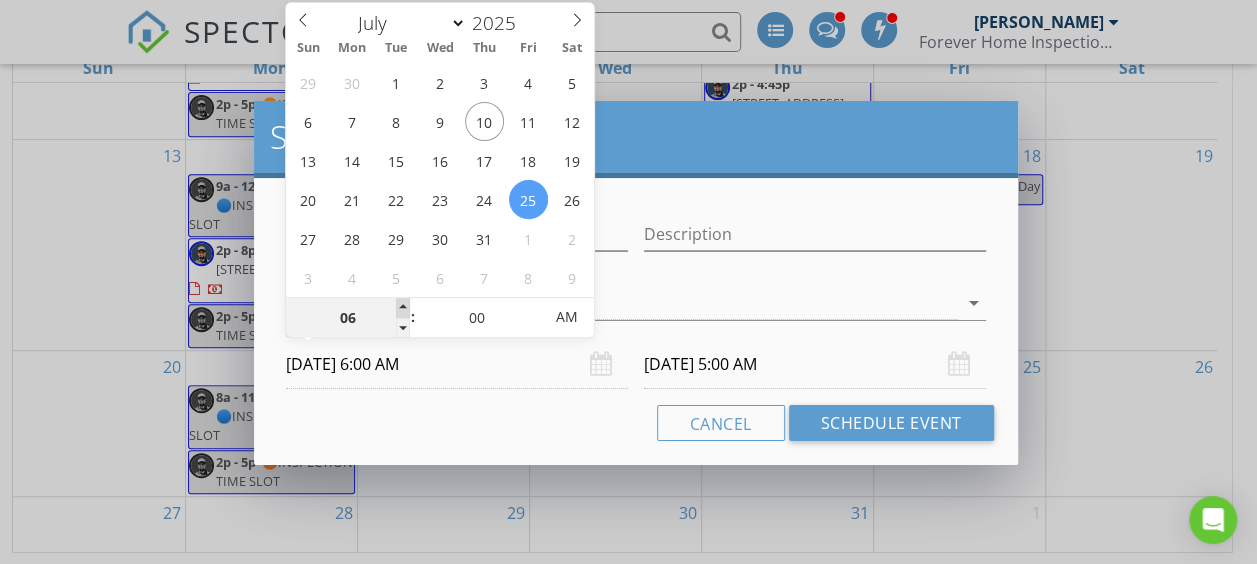 click at bounding box center [403, 308] 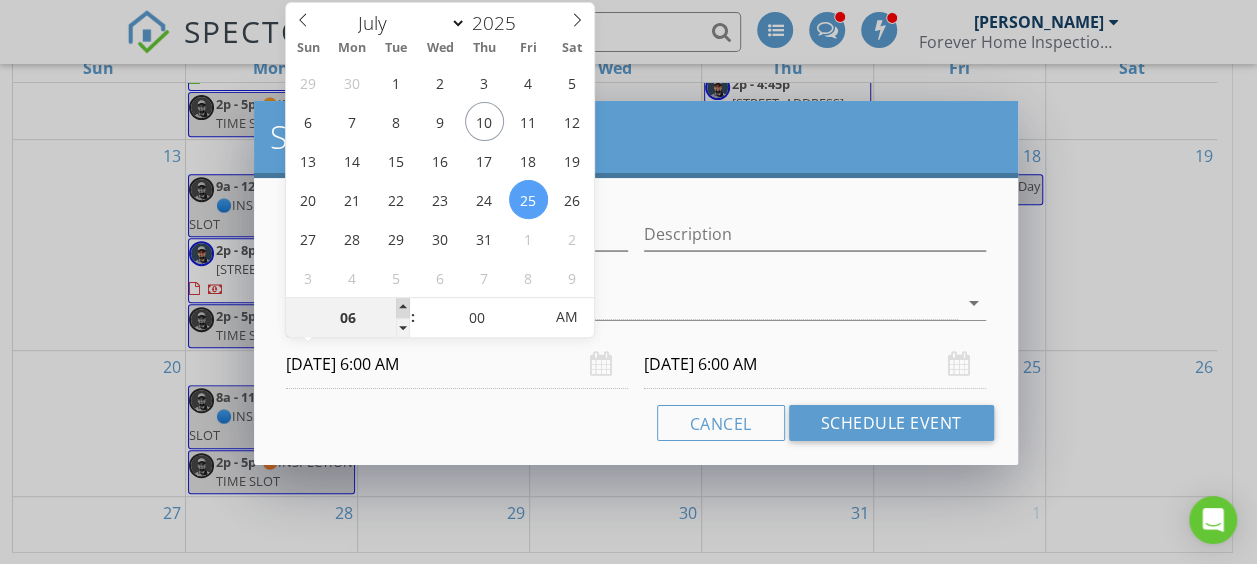 type on "07" 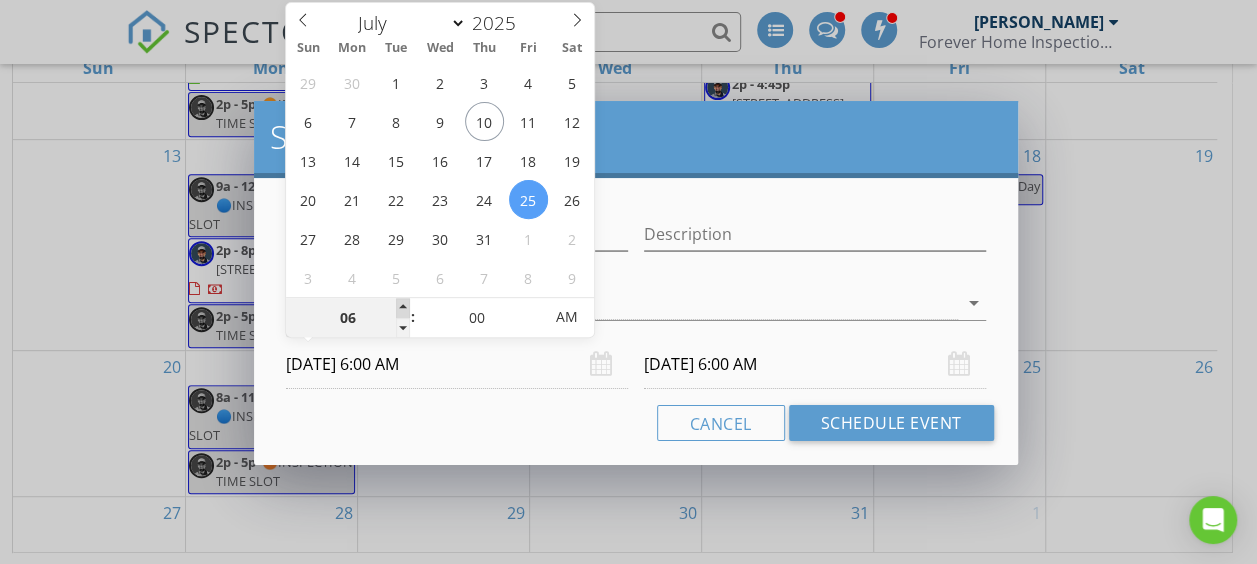 type on "[DATE] 7:00 AM" 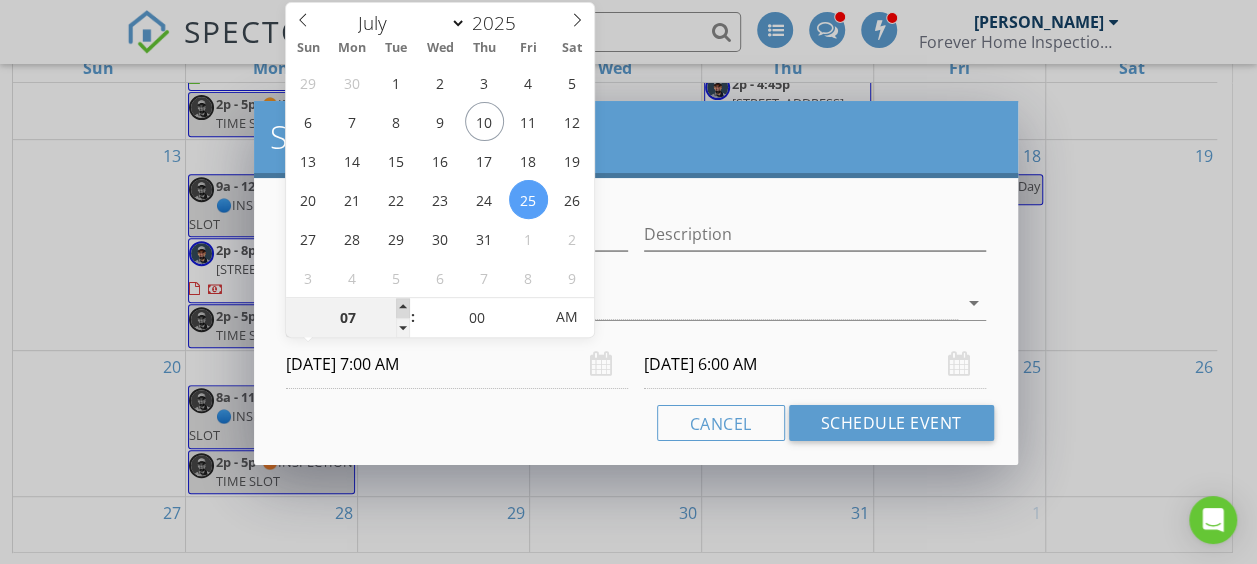 click at bounding box center (403, 308) 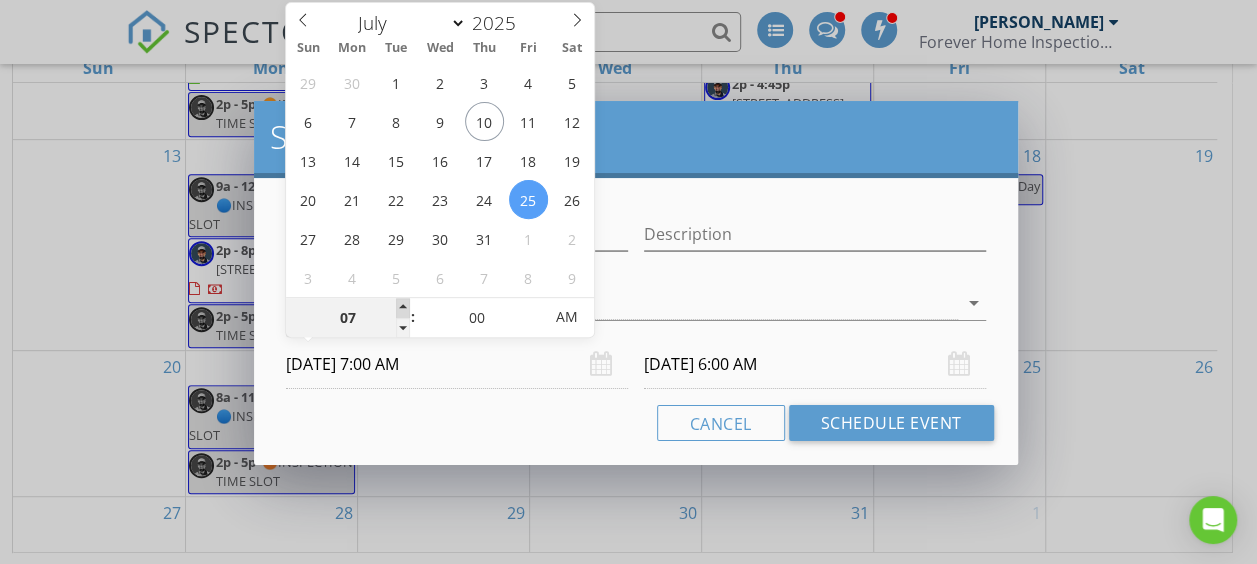 type on "[DATE] 7:00 AM" 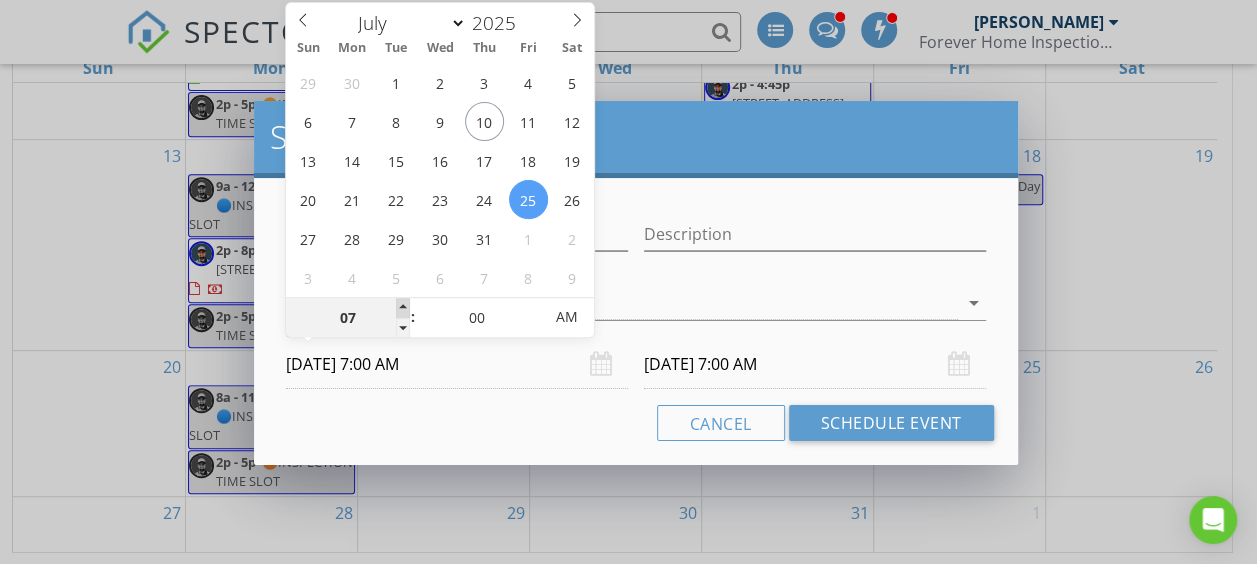 type on "08" 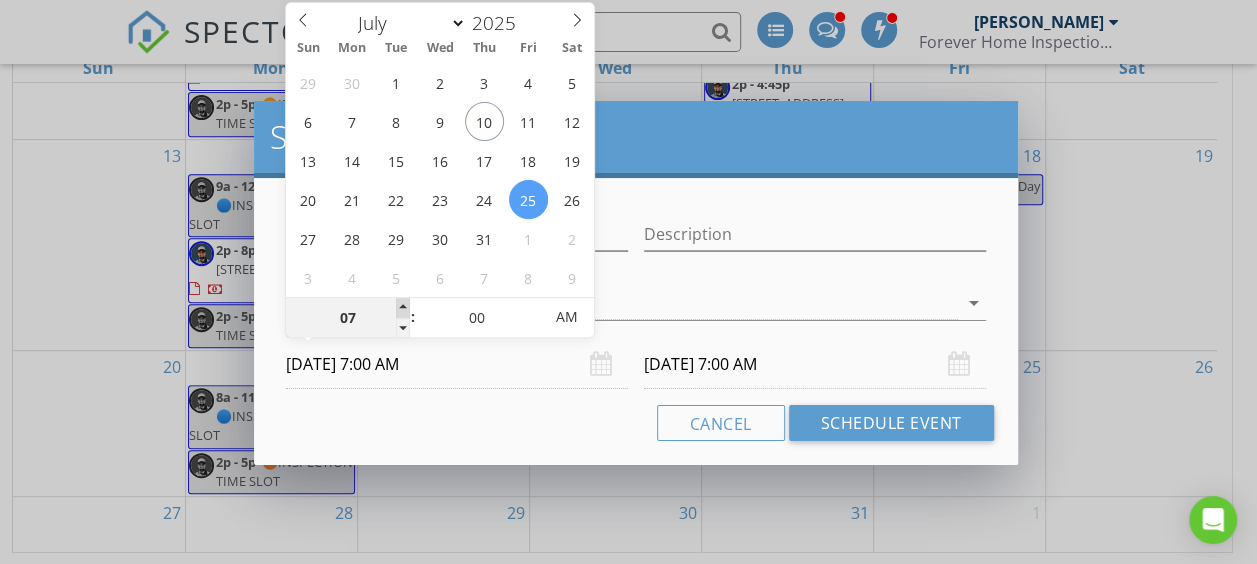 type on "[DATE] 8:00 AM" 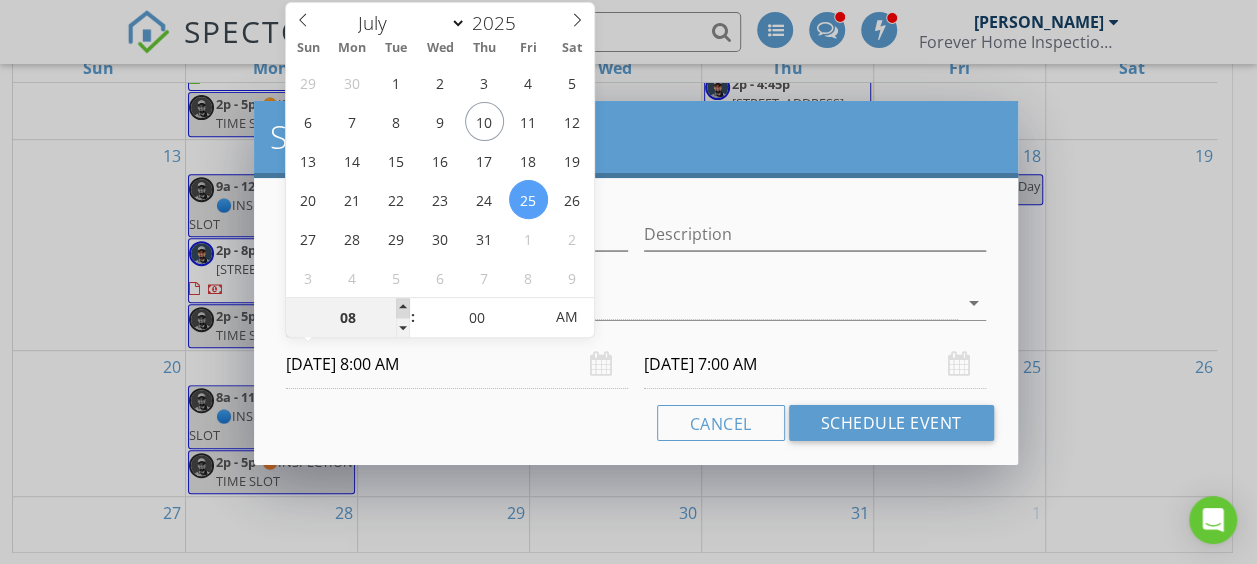 click at bounding box center (403, 308) 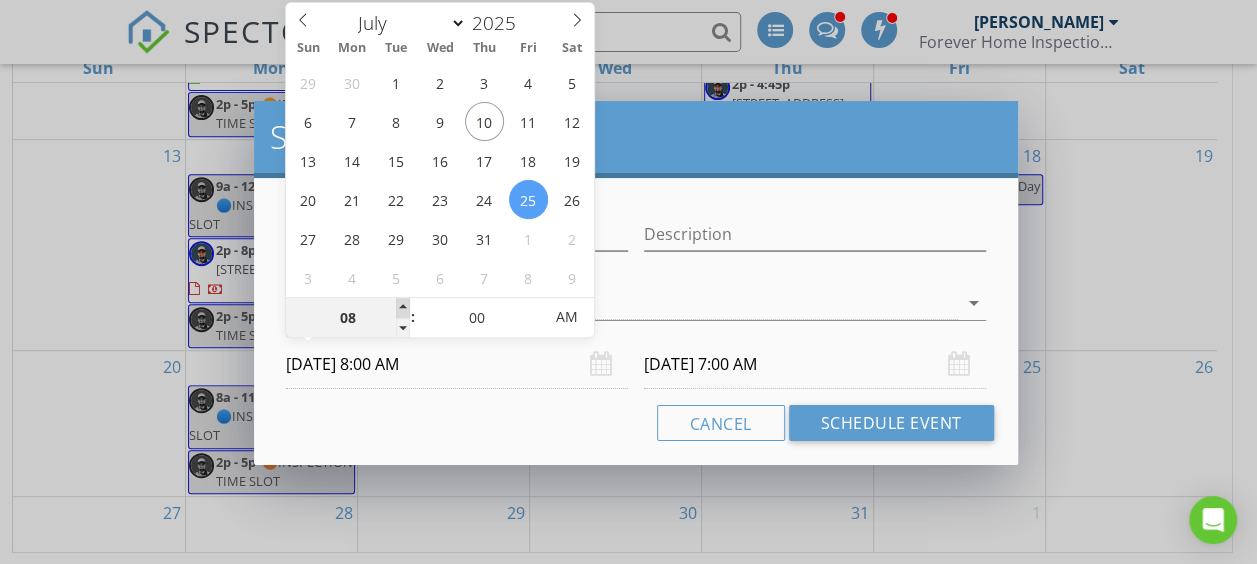 type on "[DATE] 8:00 AM" 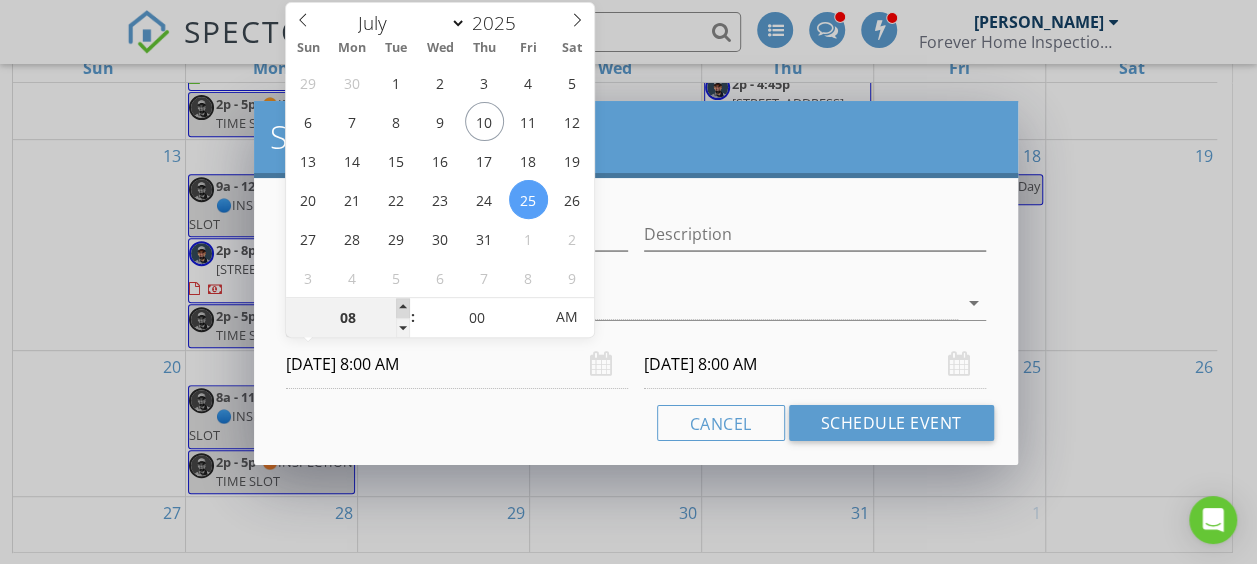 type on "09" 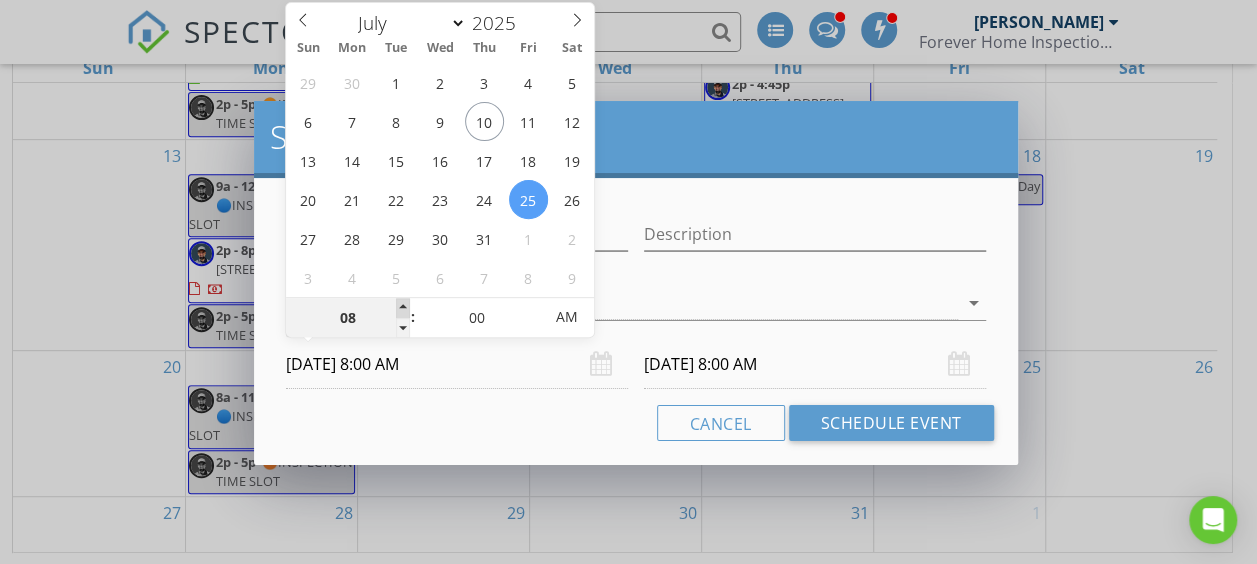 type on "[DATE] 9:00 AM" 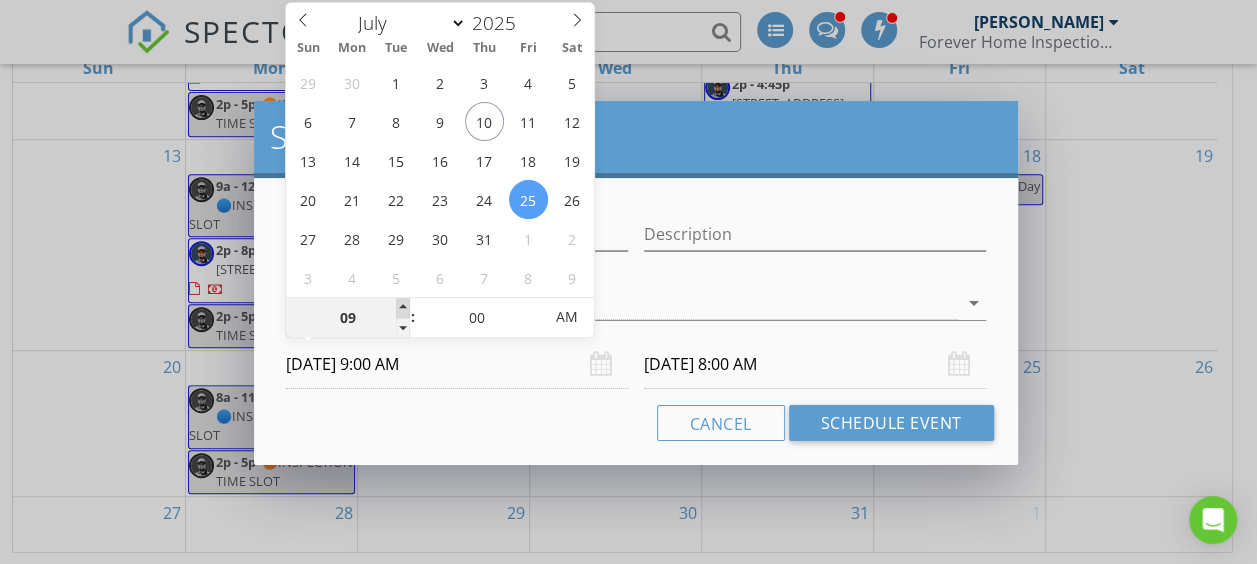 click at bounding box center (403, 308) 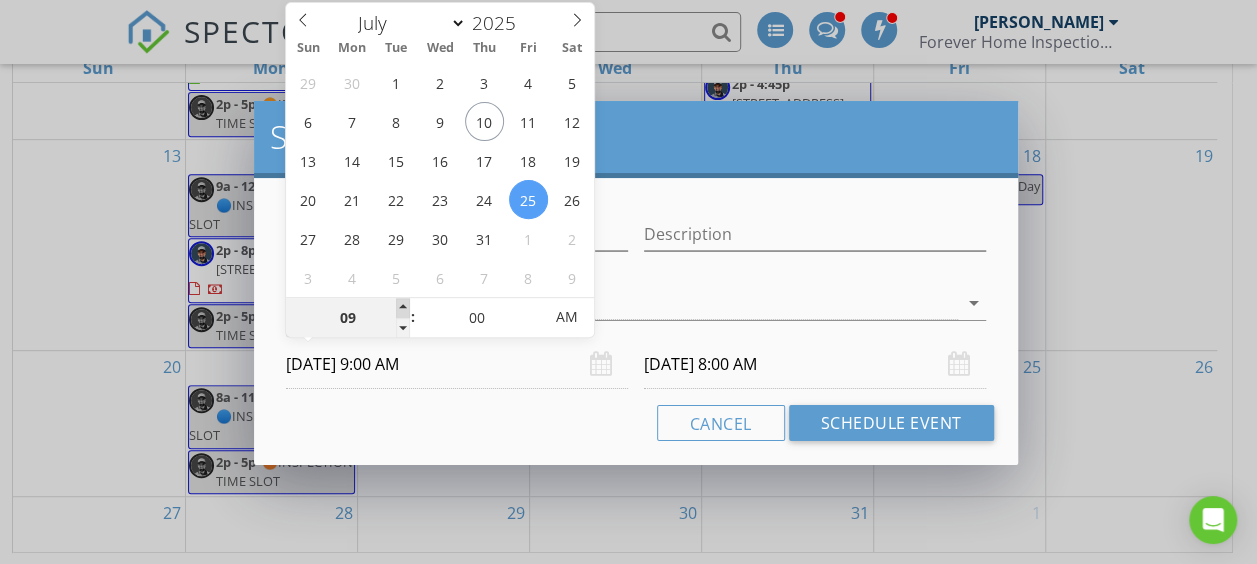 type on "09" 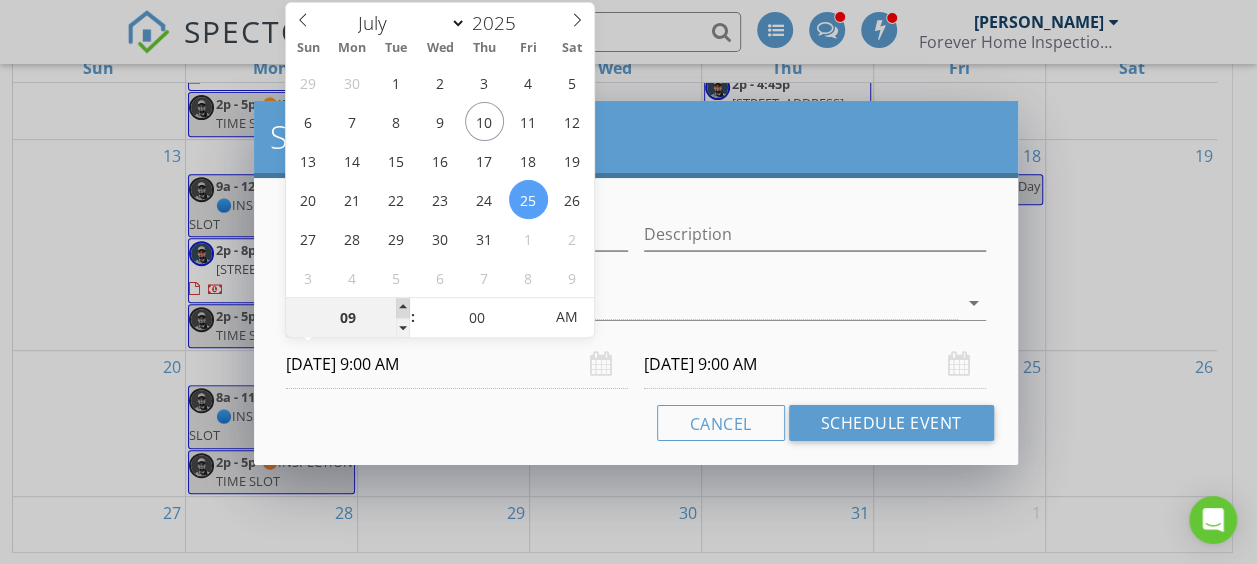 type on "10" 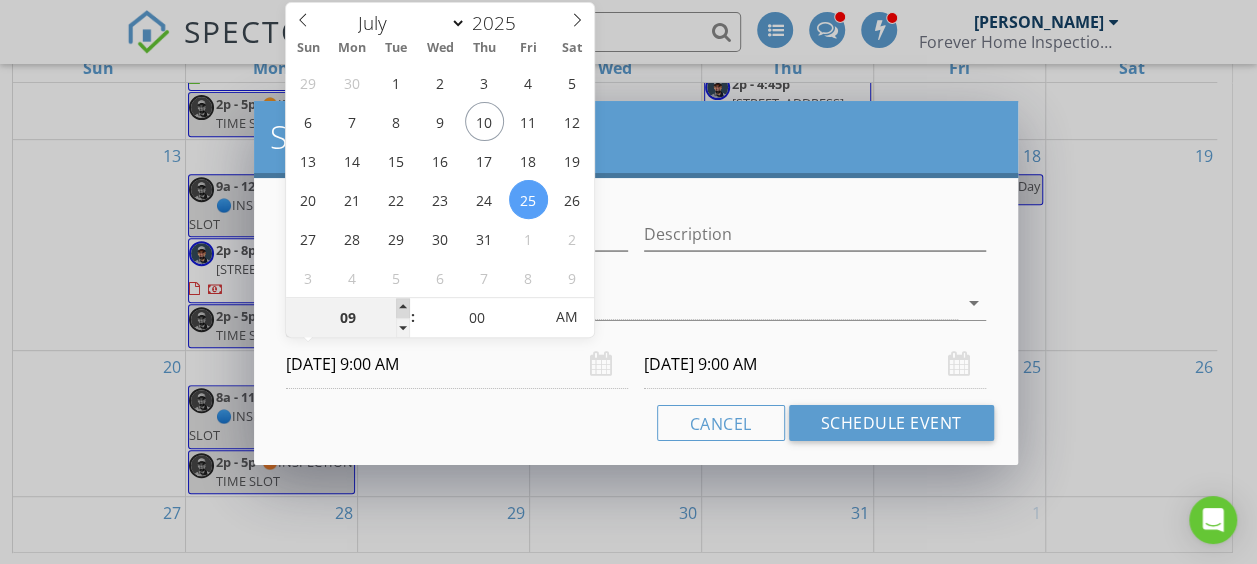 type on "[DATE] 10:00 AM" 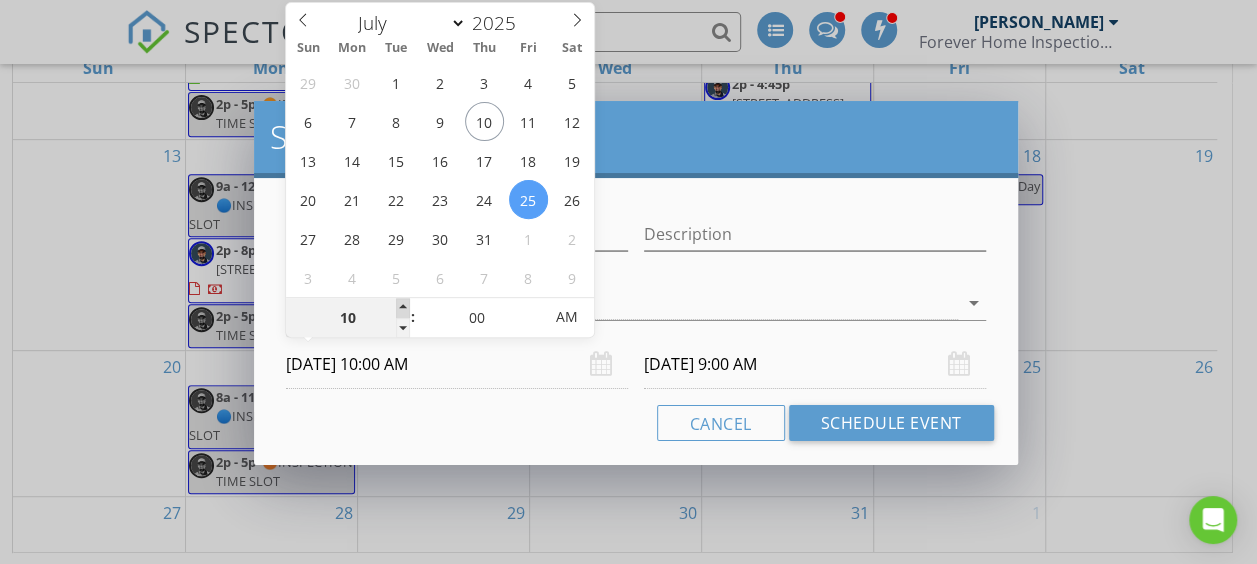 click at bounding box center [403, 308] 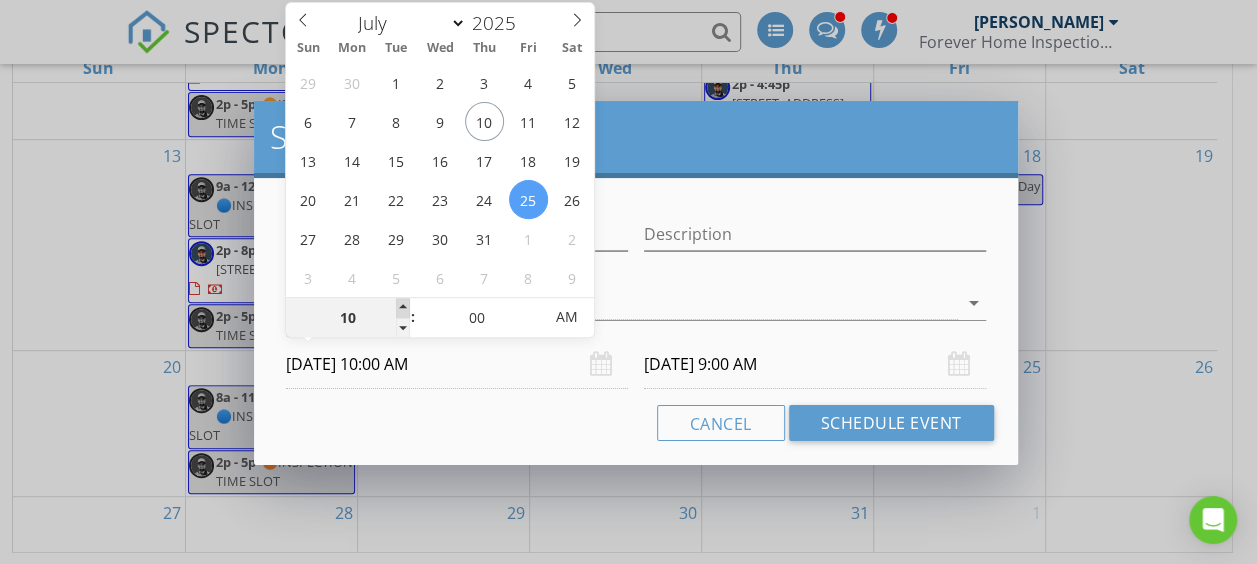 type on "10" 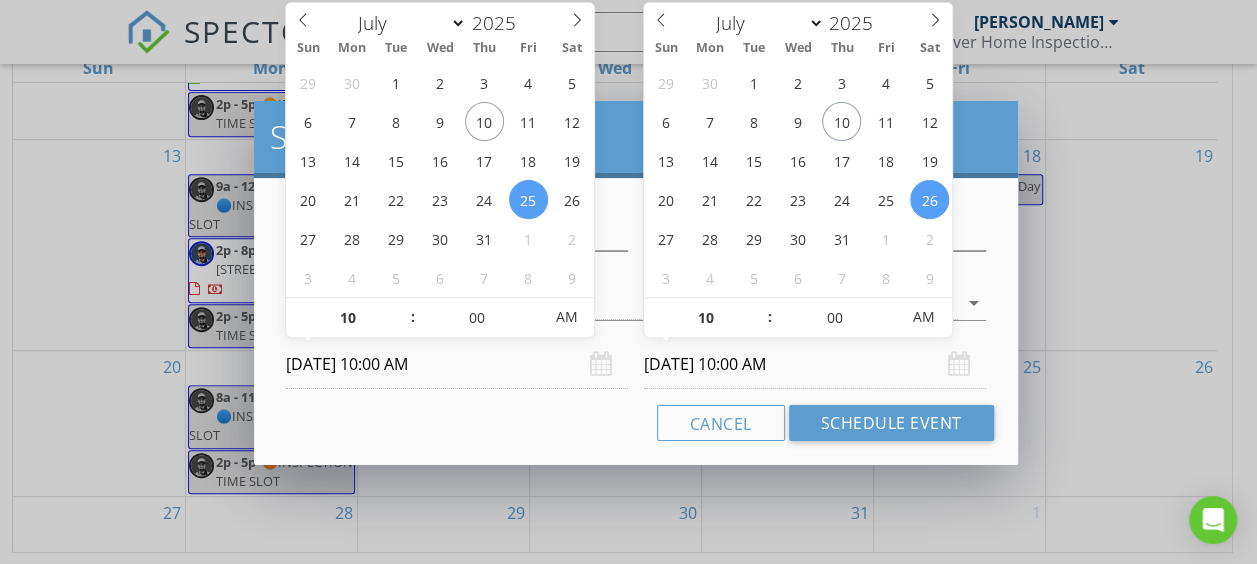 click on "[DATE] 10:00 AM" at bounding box center [815, 364] 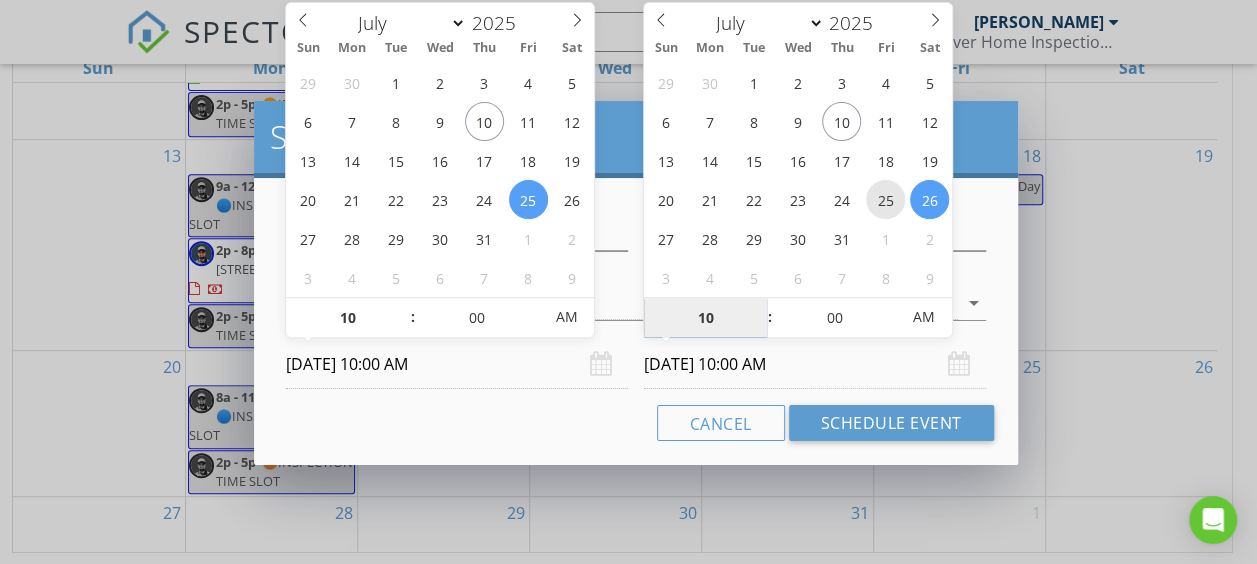 type on "[DATE] 10:00 AM" 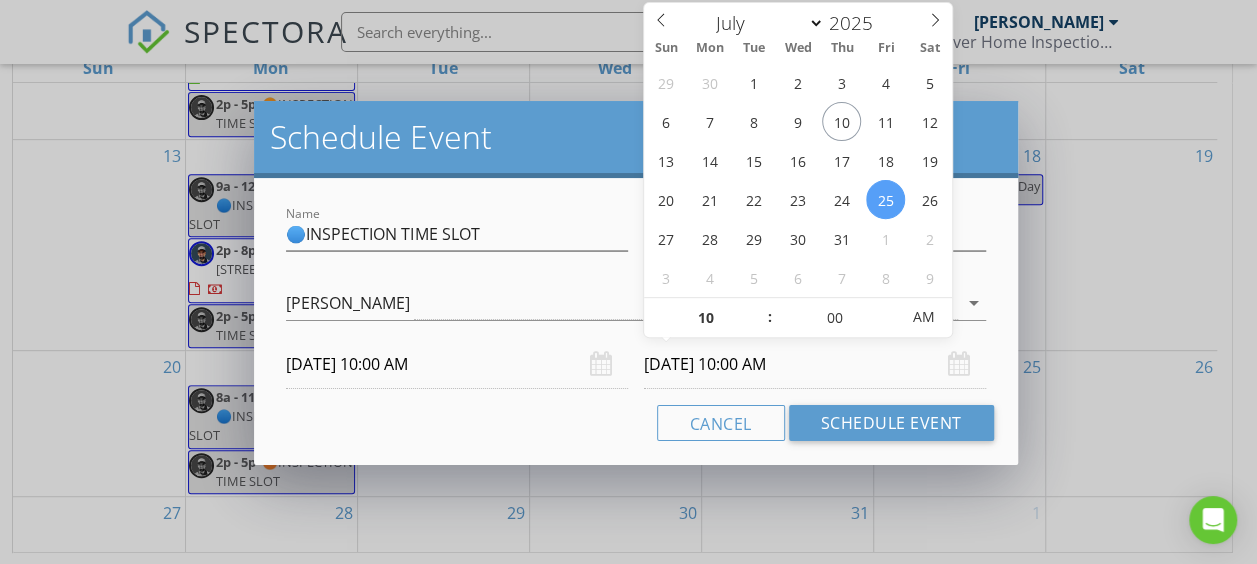 click on "[DATE] 10:00 AM" at bounding box center (815, 364) 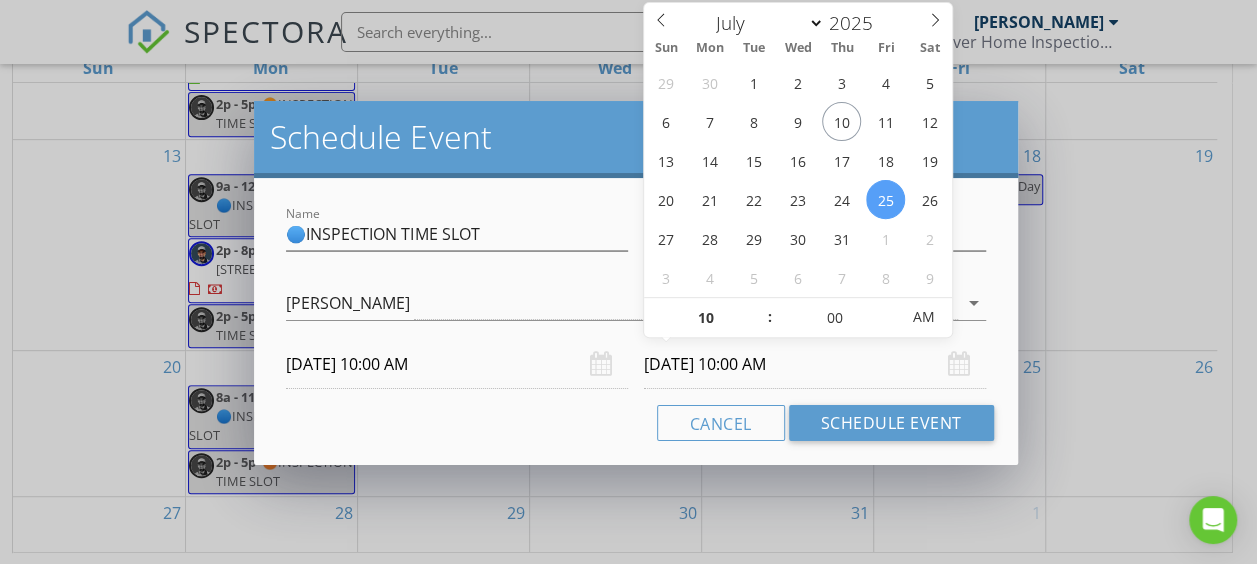 click on "[DATE] 10:00 AM" at bounding box center [815, 364] 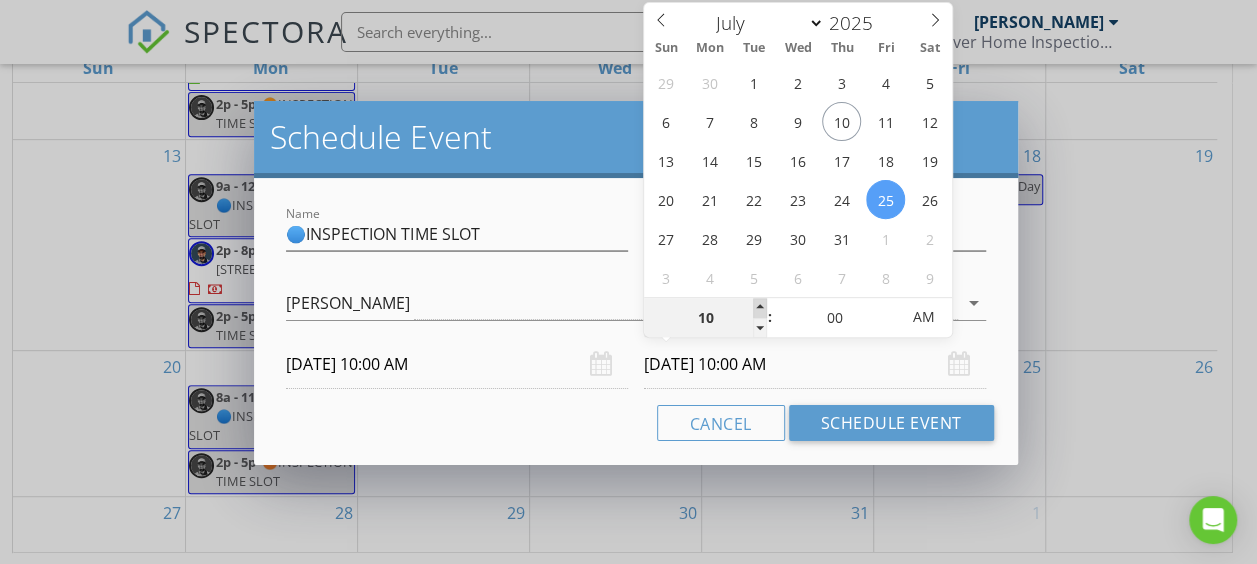 type on "11" 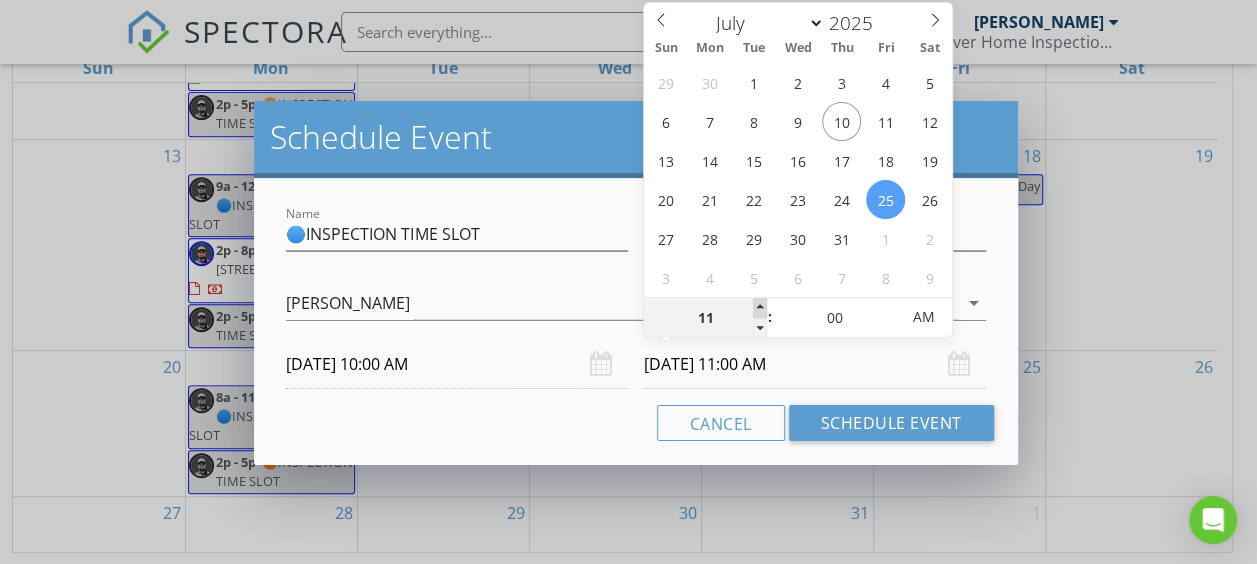 click at bounding box center [760, 308] 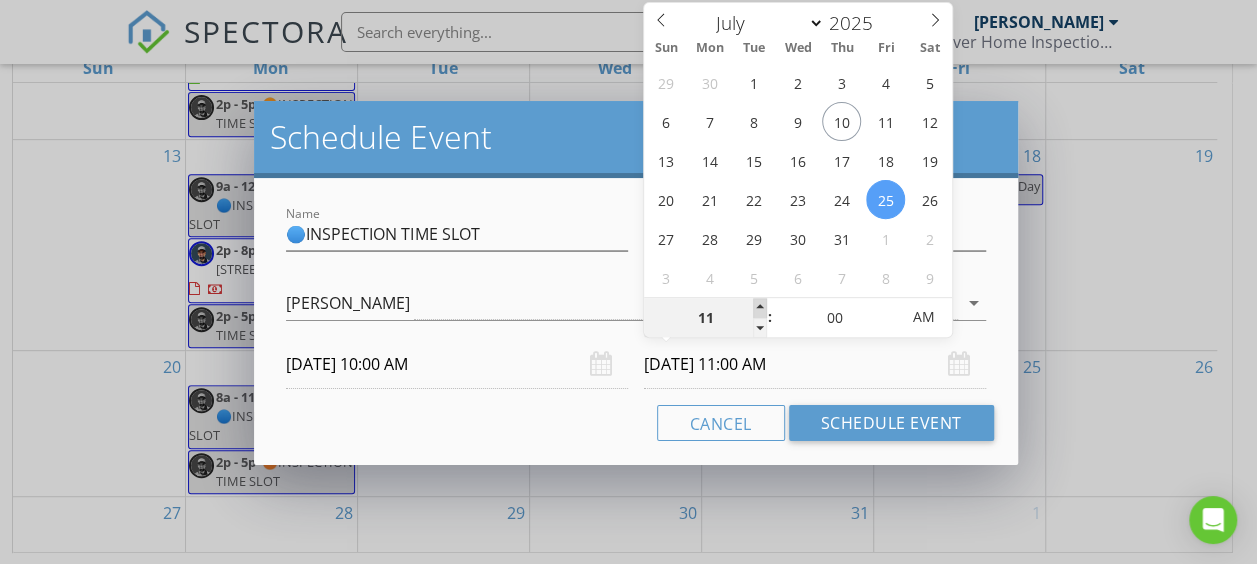 type on "12" 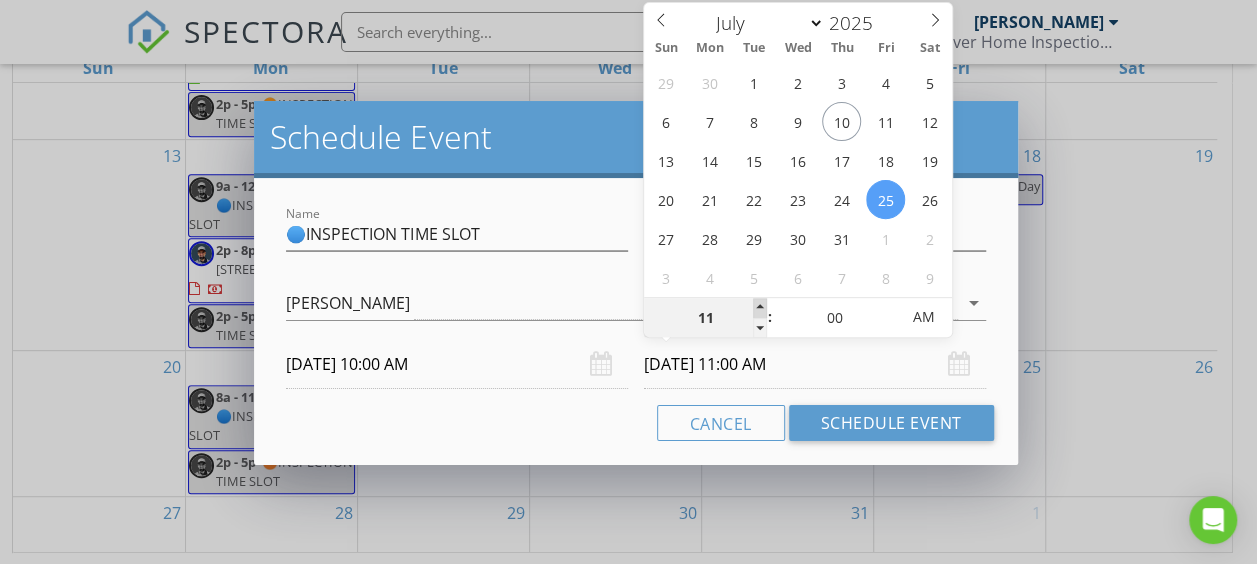 type on "[DATE] 12:00 PM" 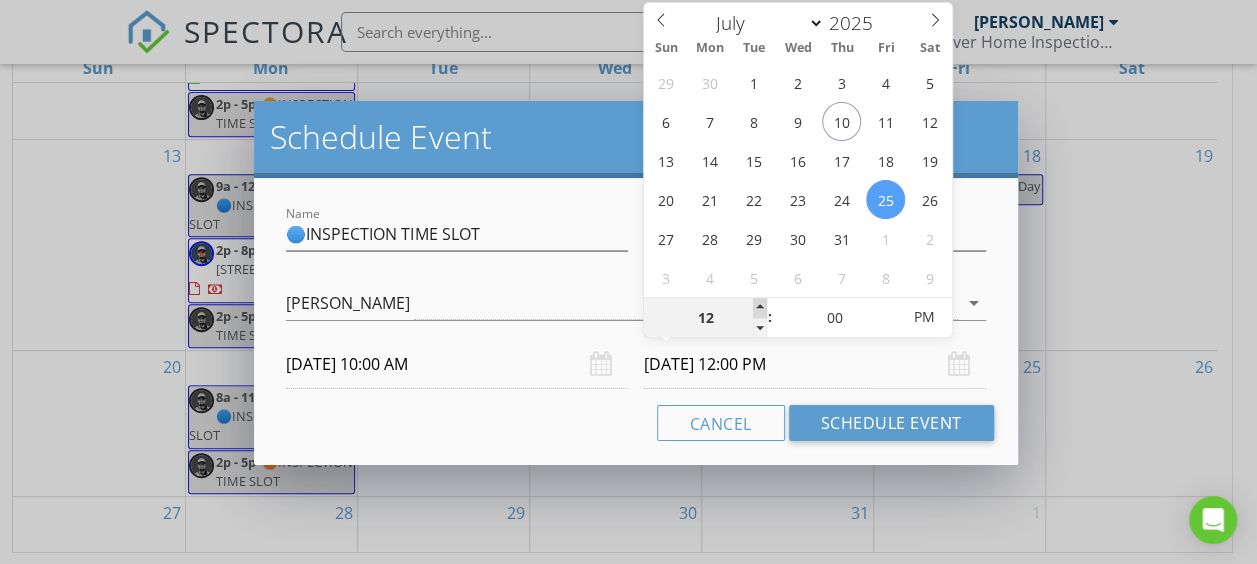 click at bounding box center (760, 308) 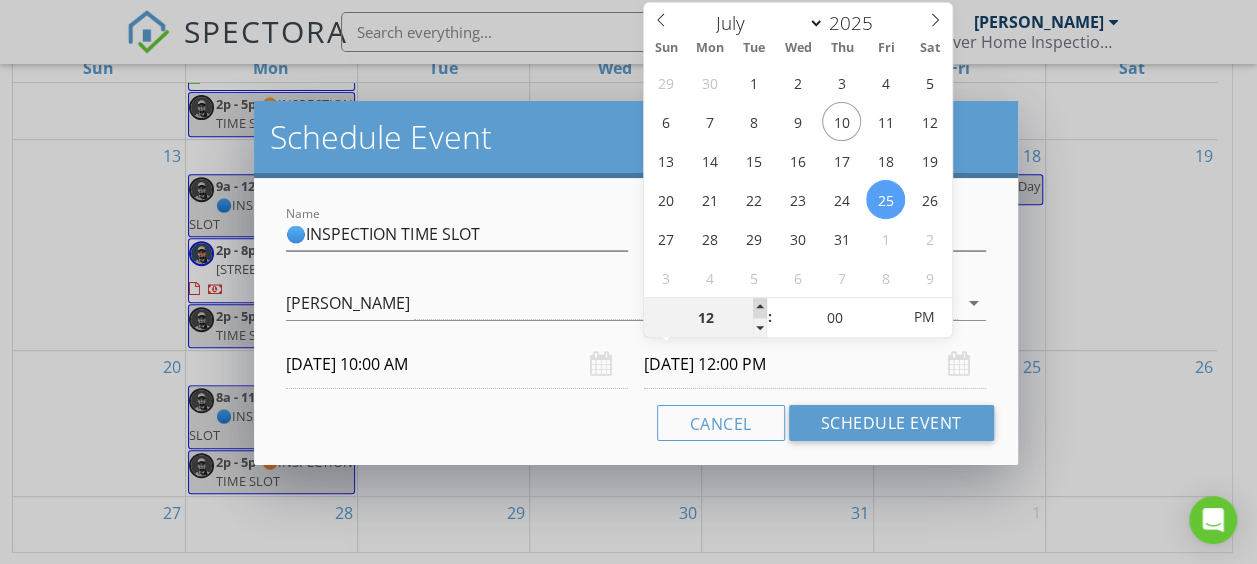 type on "01" 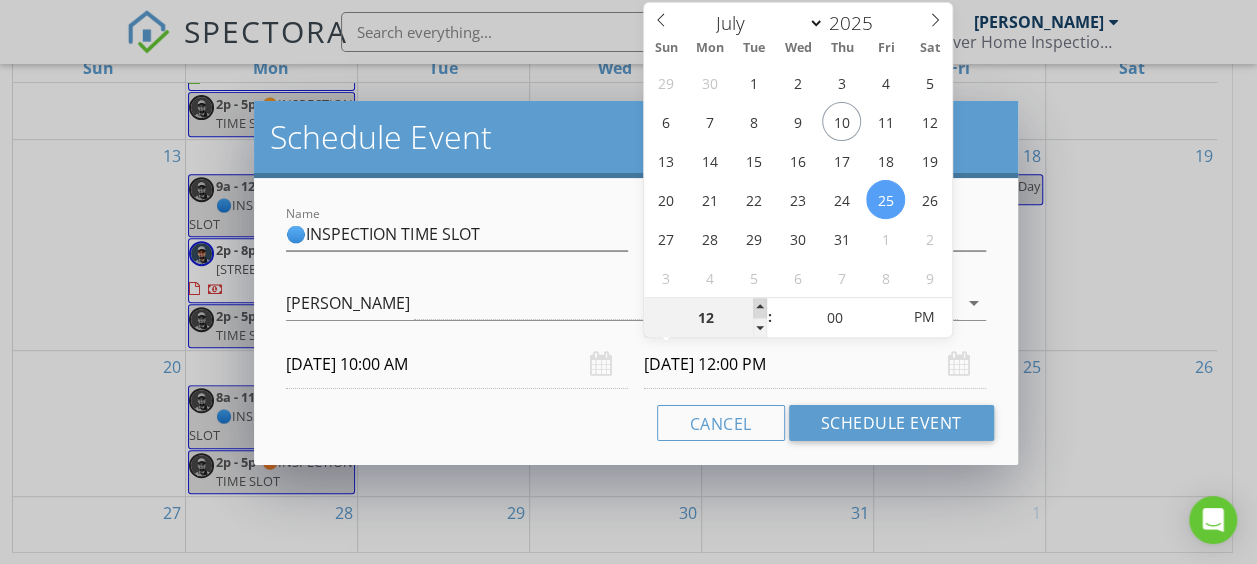type on "[DATE] 1:00 PM" 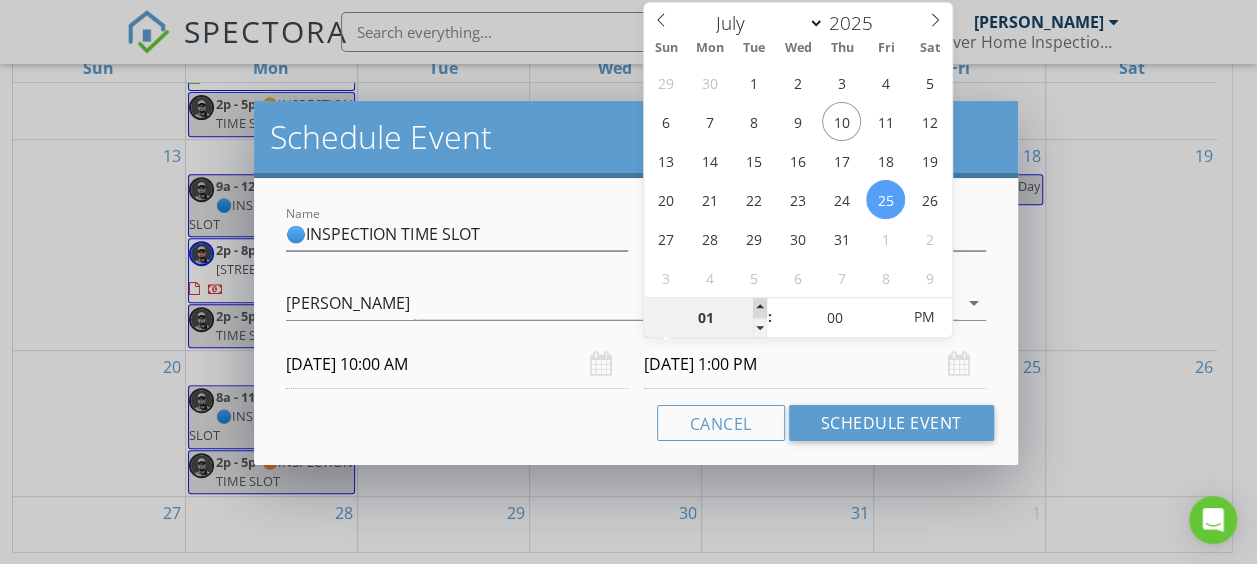 click at bounding box center (760, 308) 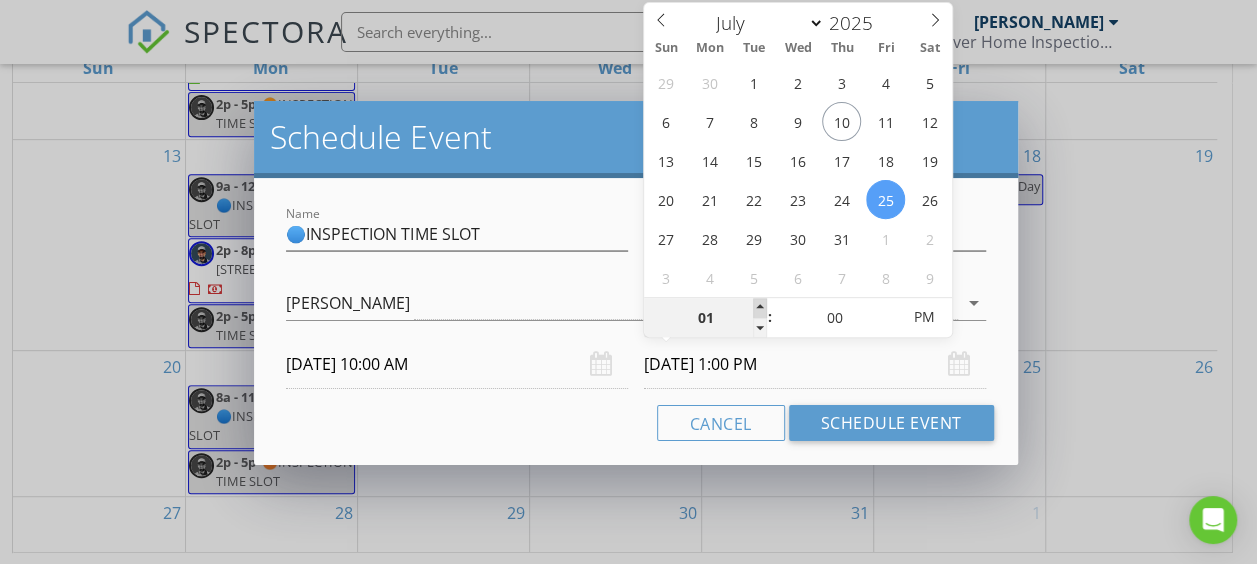 type on "02" 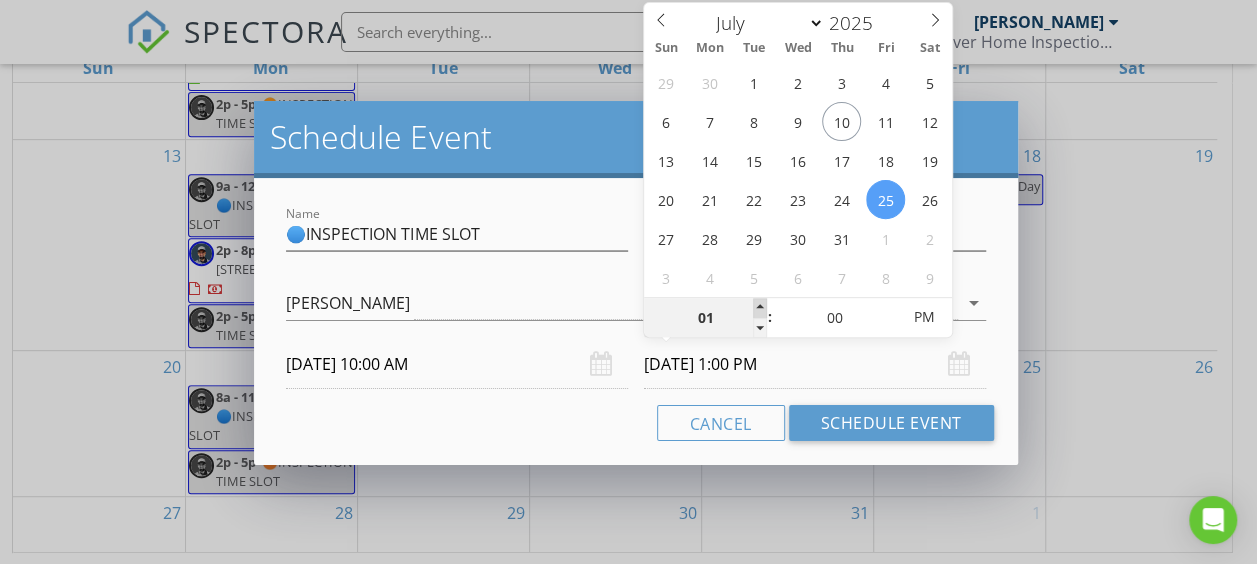 type on "[DATE] 2:00 PM" 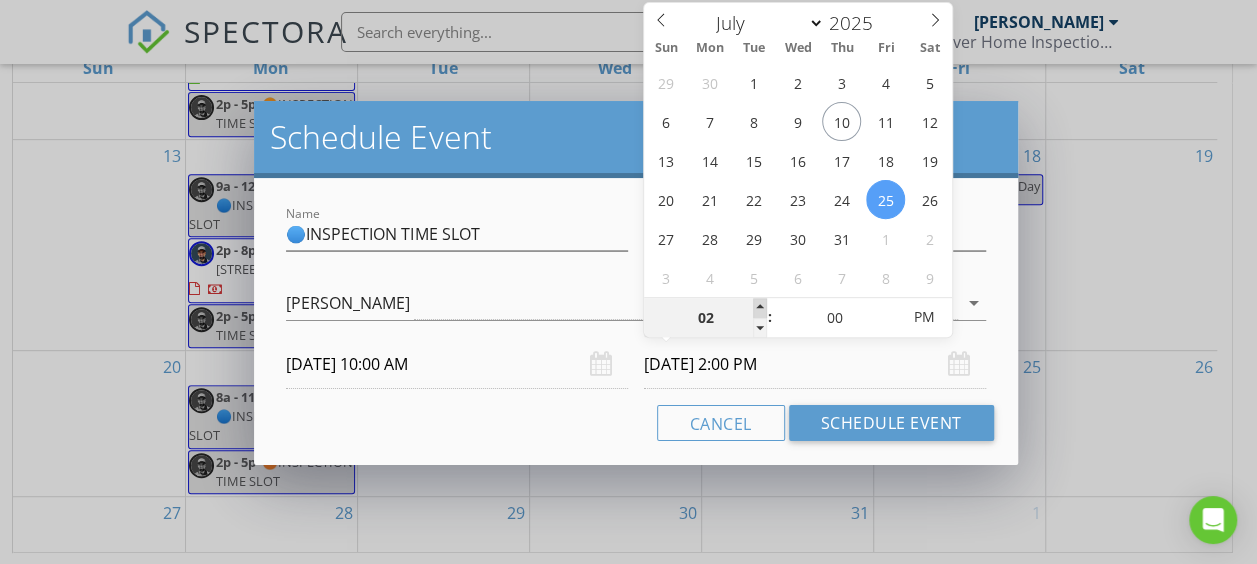 click at bounding box center [760, 308] 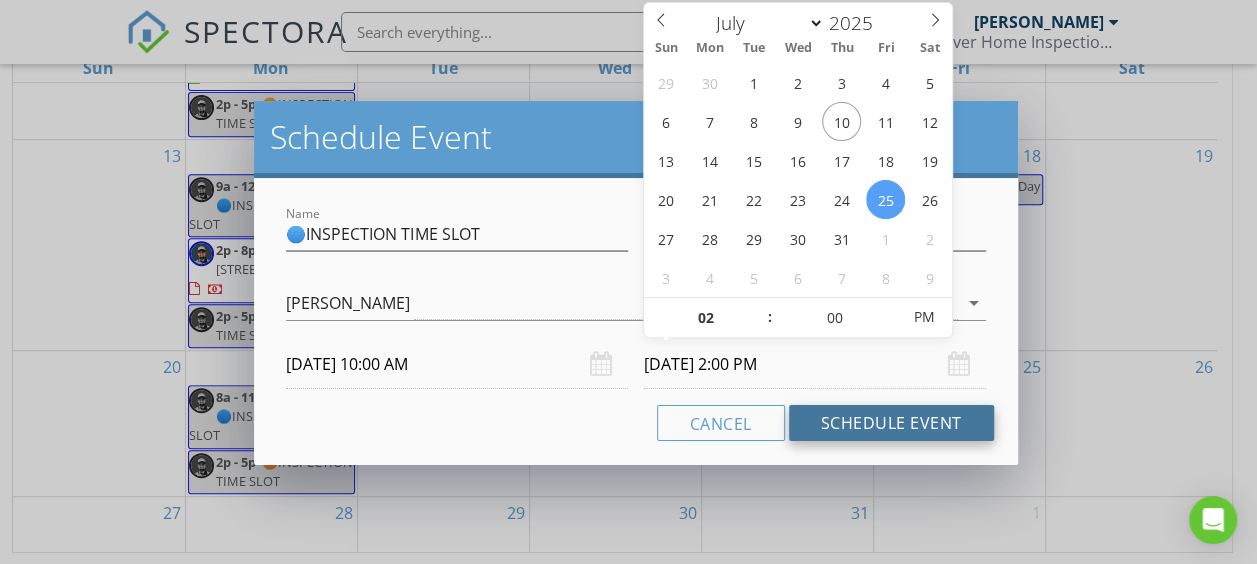click on "Schedule Event" at bounding box center [891, 423] 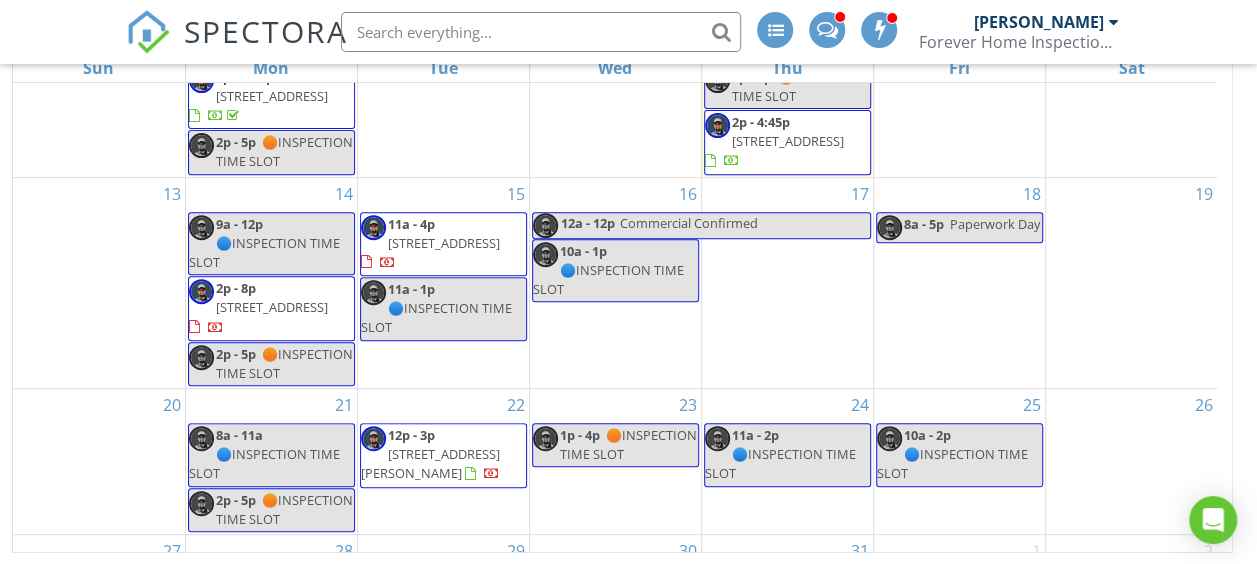 scroll, scrollTop: 432, scrollLeft: 0, axis: vertical 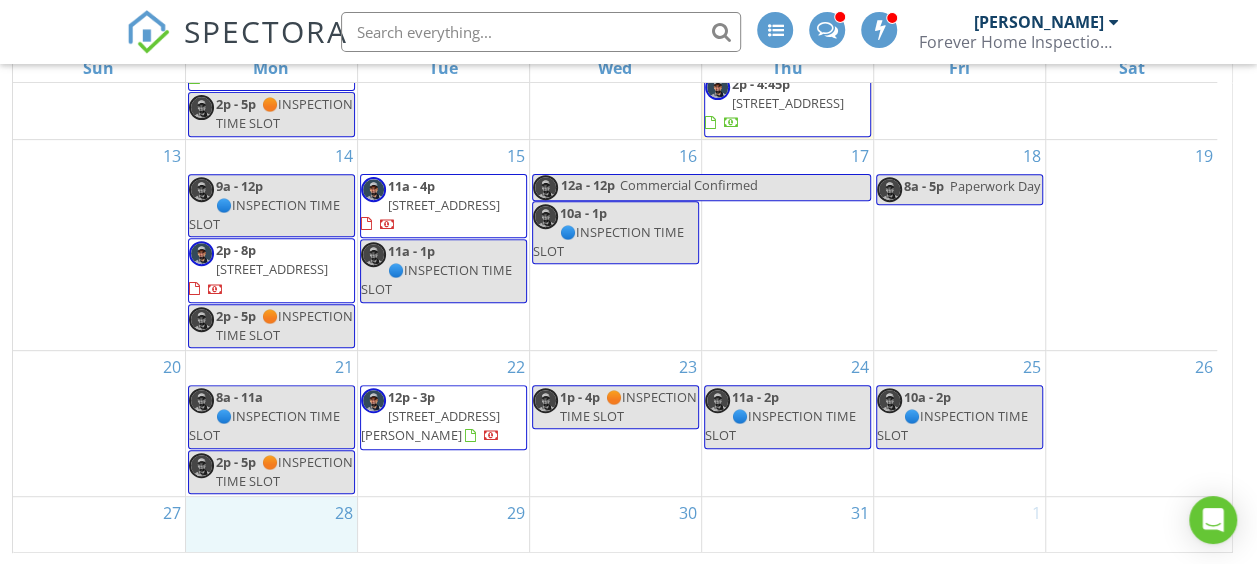 click on "28" at bounding box center [271, 529] 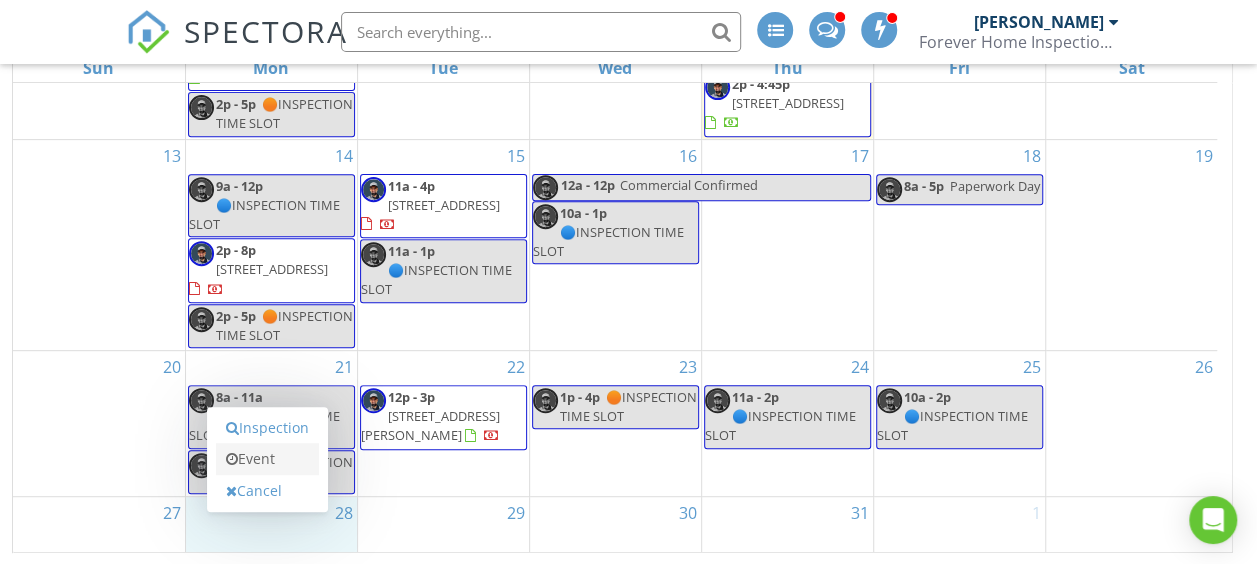 click on "Event" at bounding box center (267, 459) 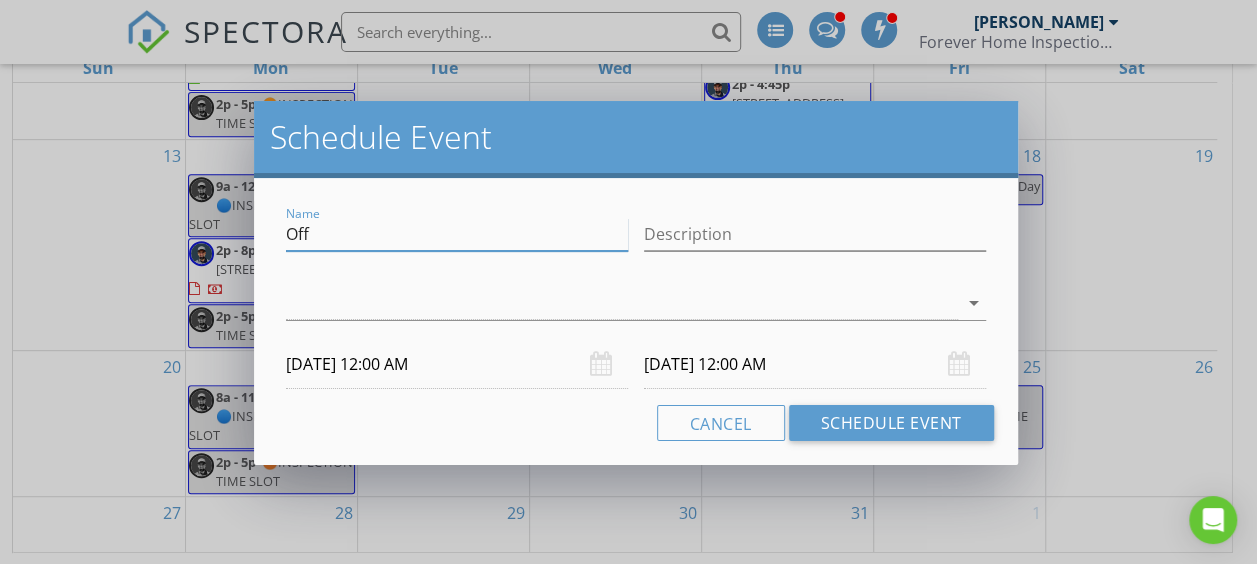 drag, startPoint x: 324, startPoint y: 234, endPoint x: 281, endPoint y: 233, distance: 43.011627 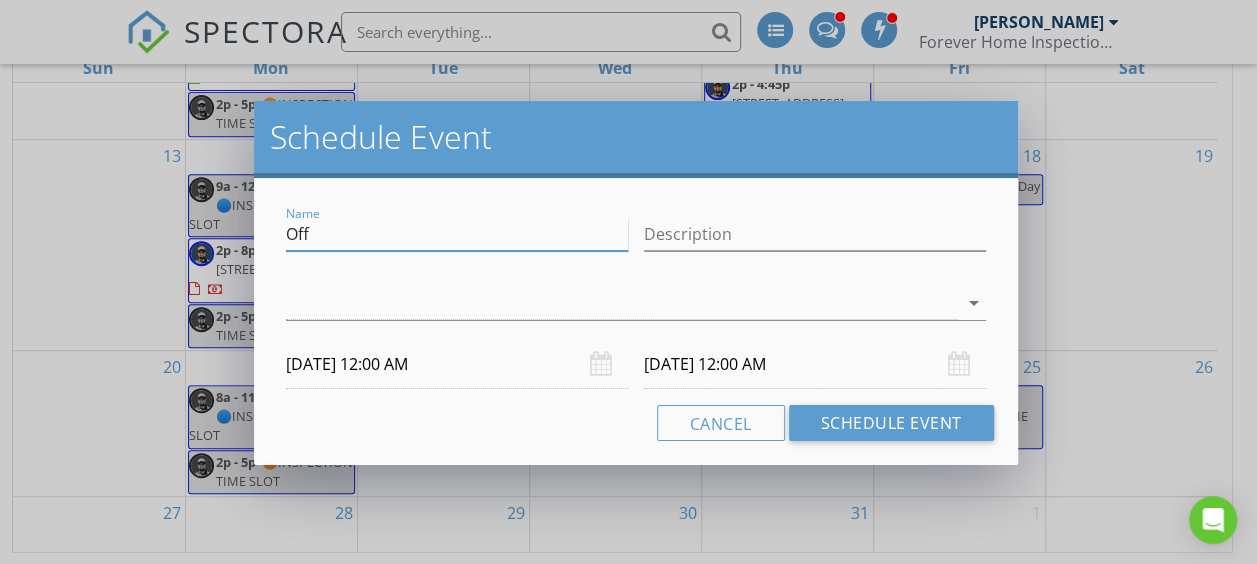 paste on "🔵INSPECTION TIME SLOT" 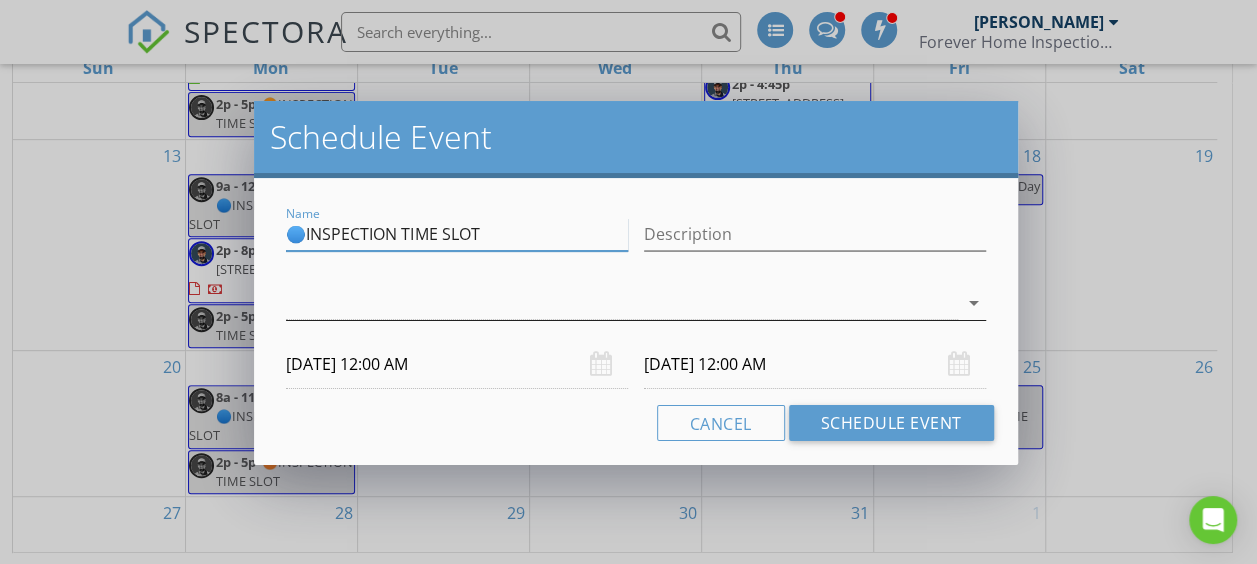 type 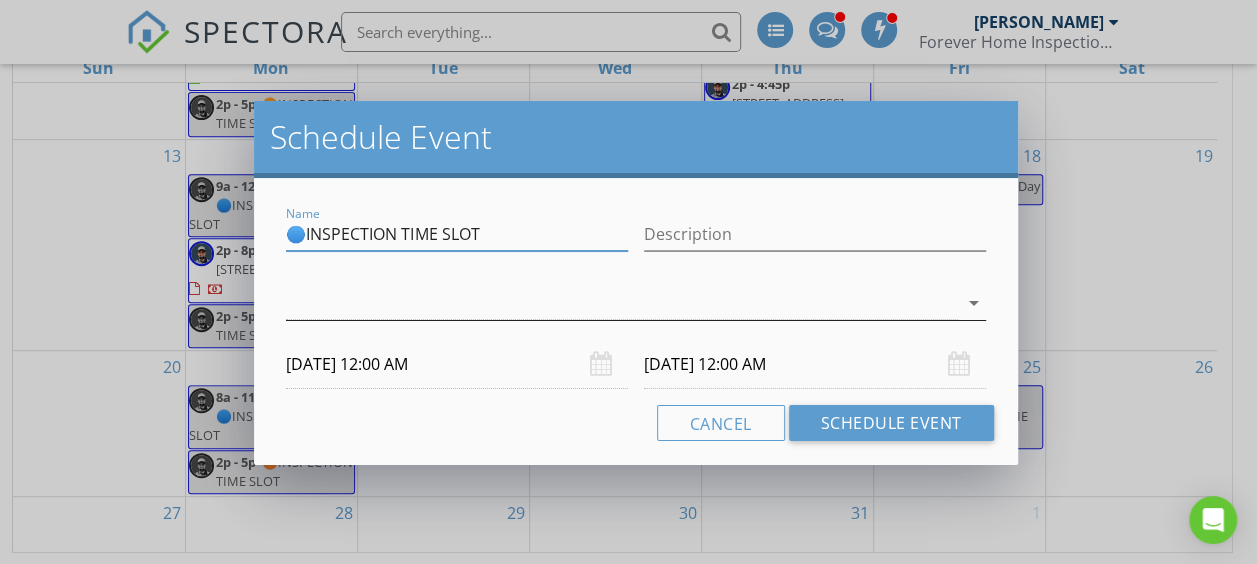 click at bounding box center (621, 303) 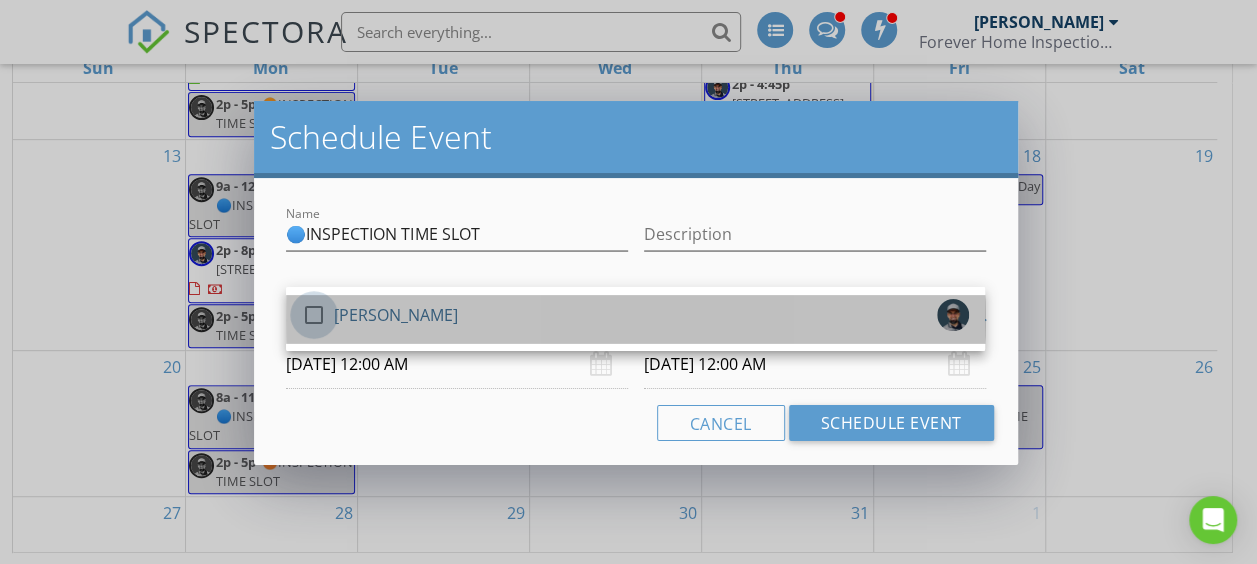 click at bounding box center (314, 315) 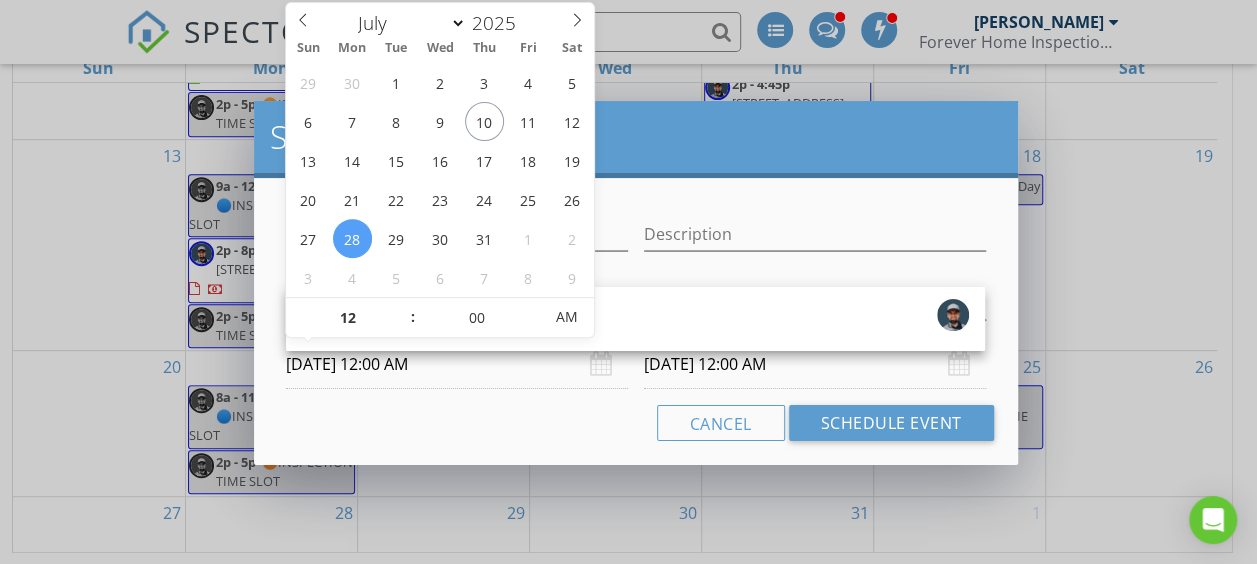 click on "[DATE] 12:00 AM" at bounding box center [457, 364] 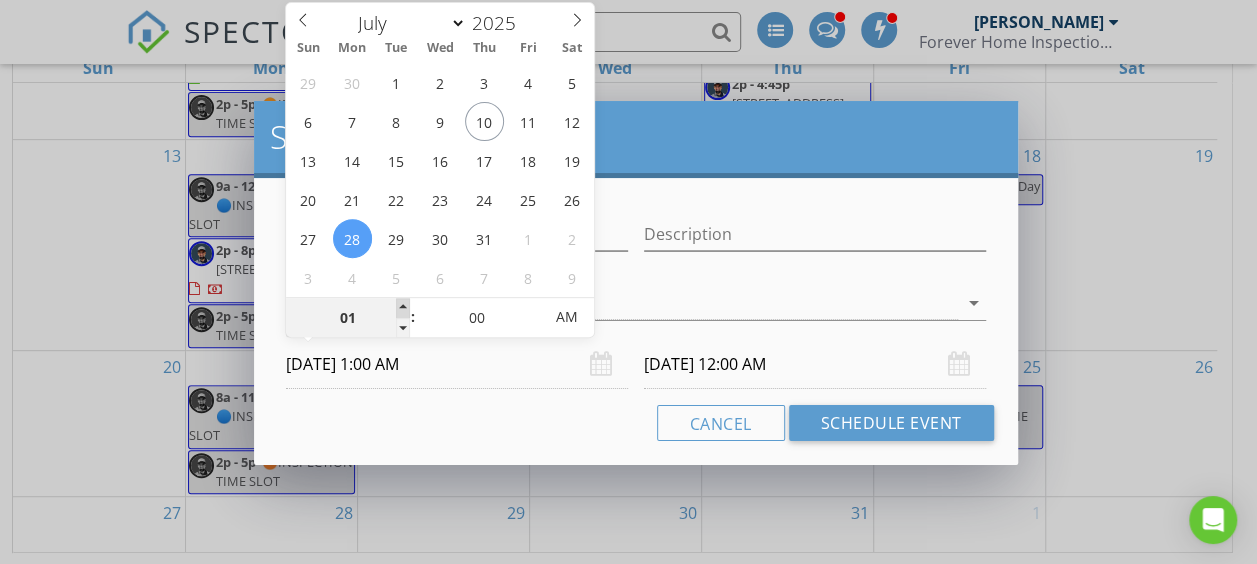 click at bounding box center [403, 308] 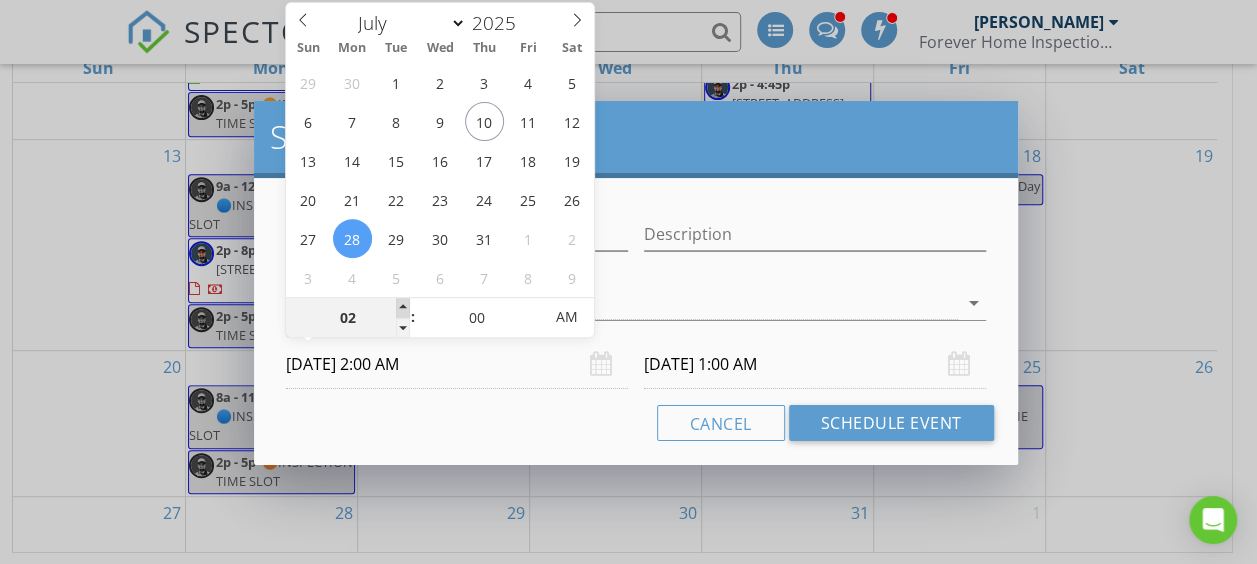 click at bounding box center (403, 308) 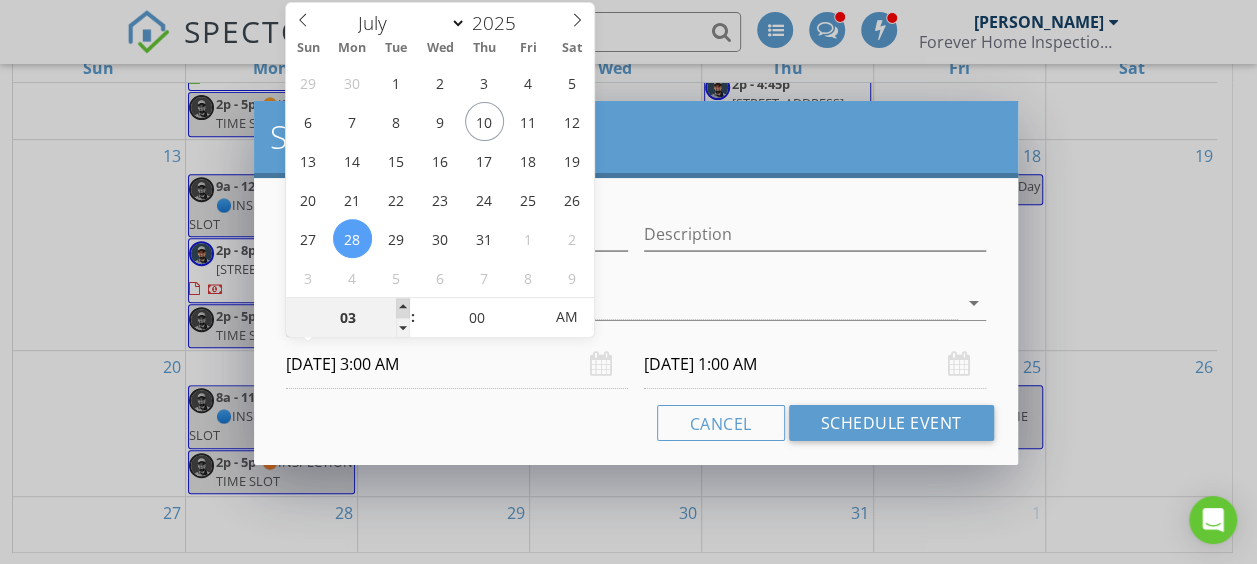 click at bounding box center [403, 308] 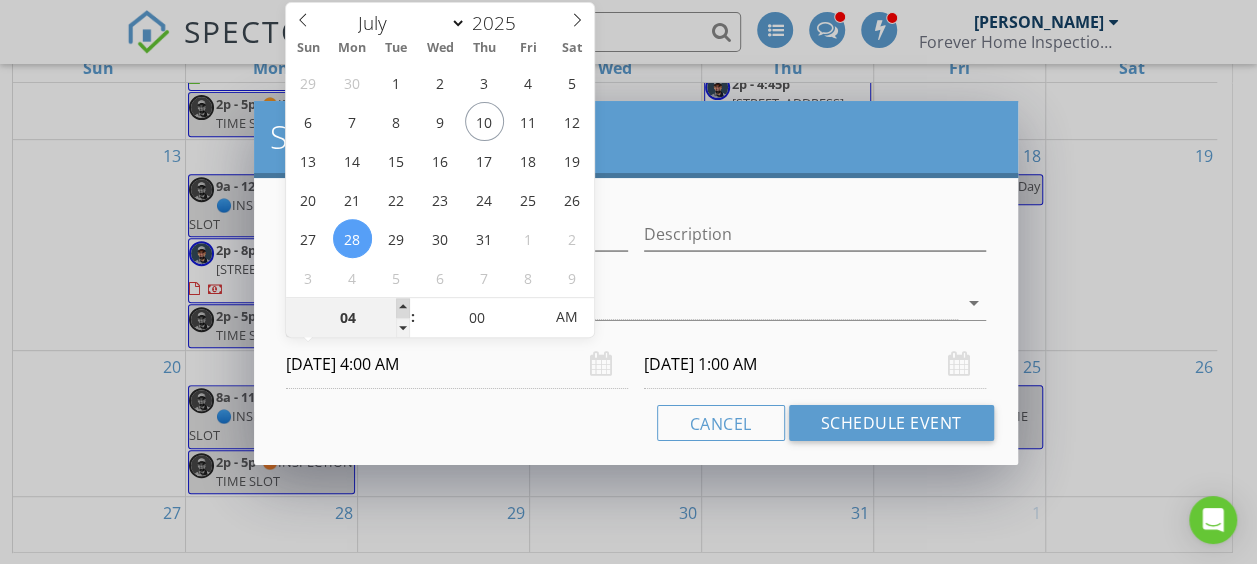 click at bounding box center (403, 308) 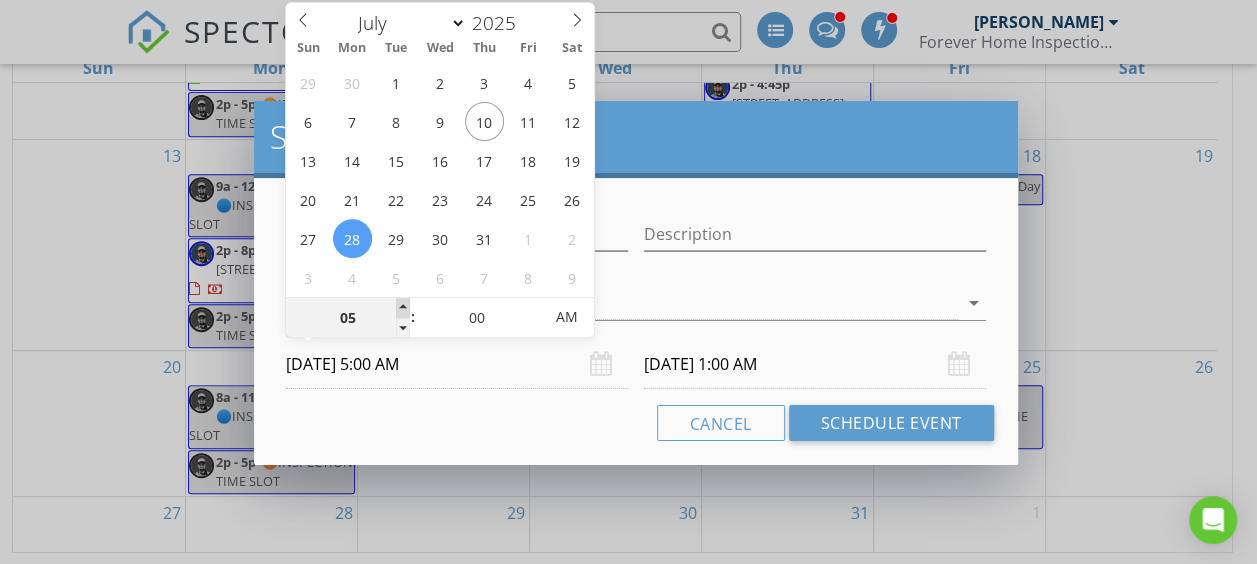 click at bounding box center [403, 308] 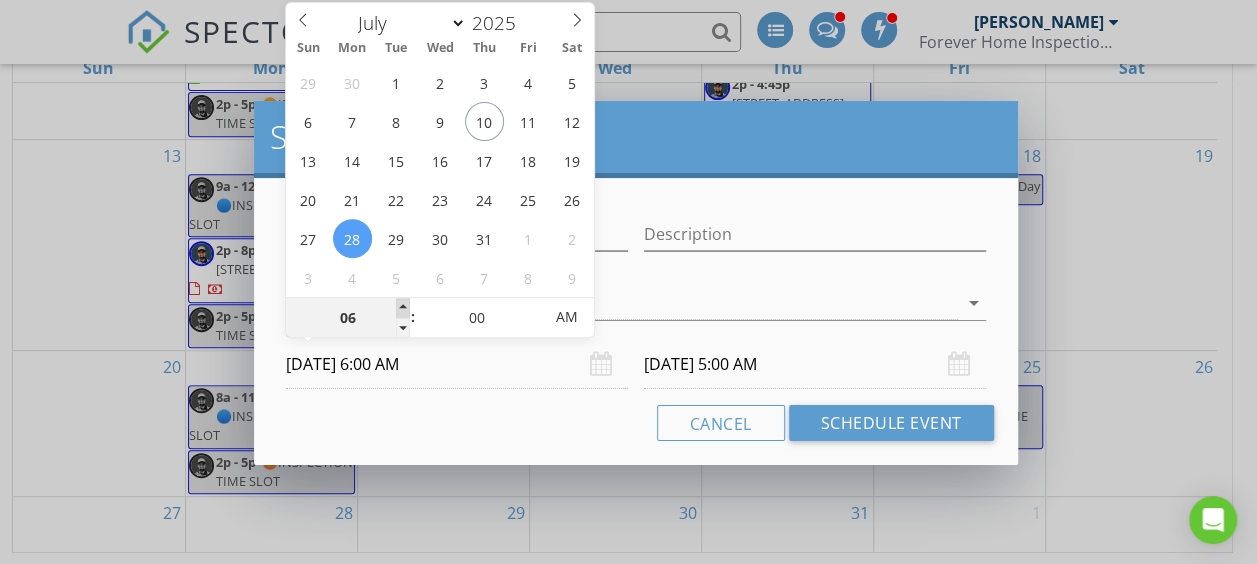 click at bounding box center (403, 308) 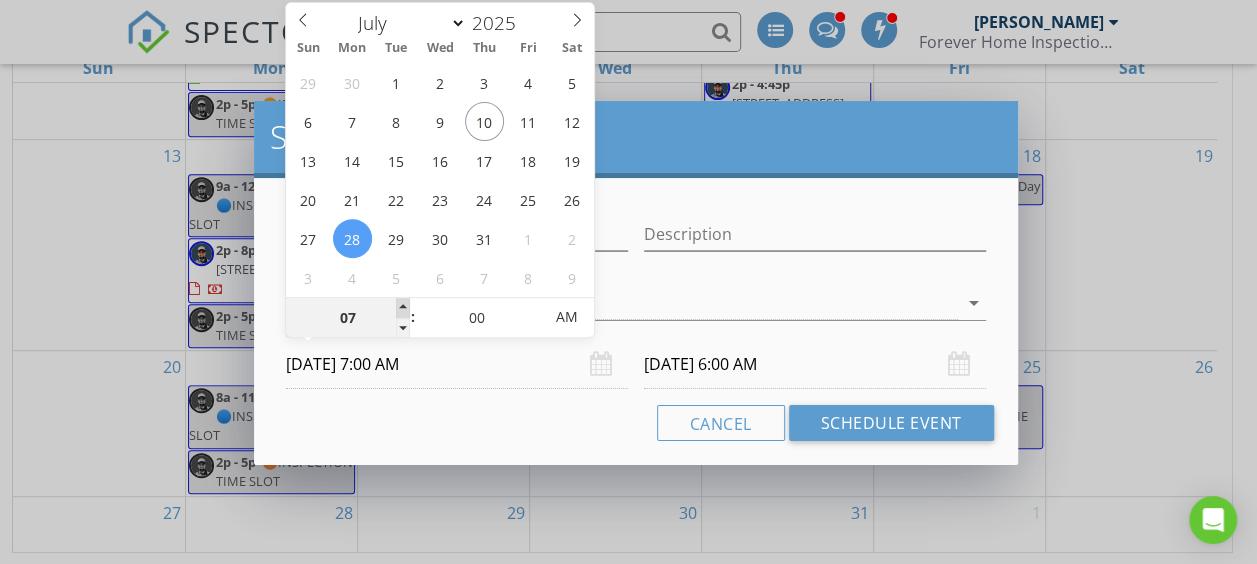 click at bounding box center (403, 308) 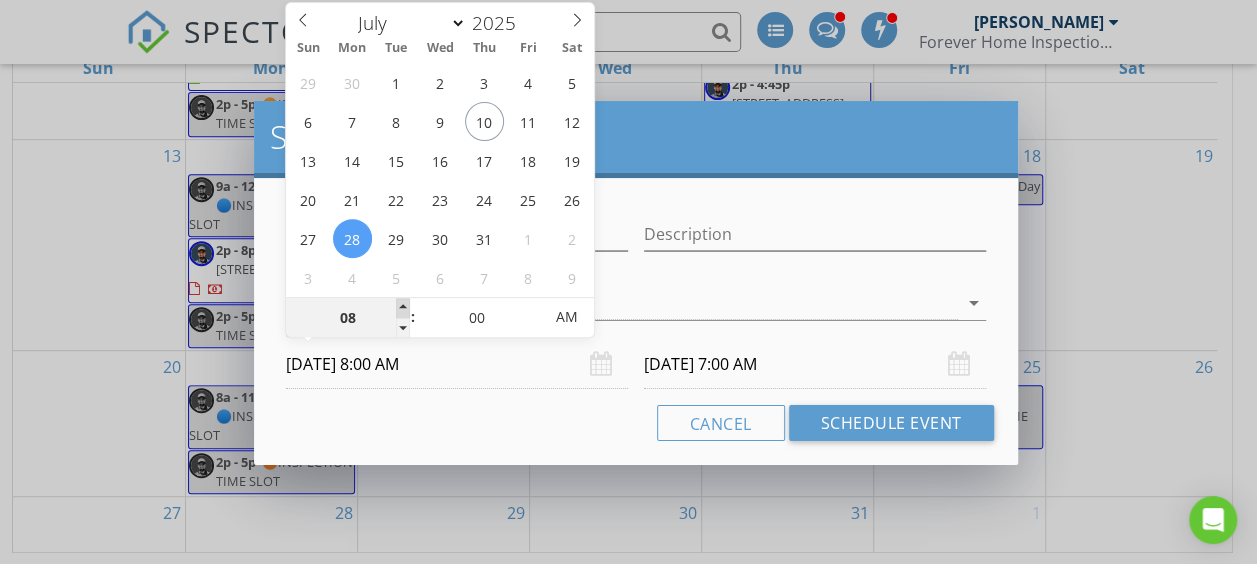 click at bounding box center (403, 308) 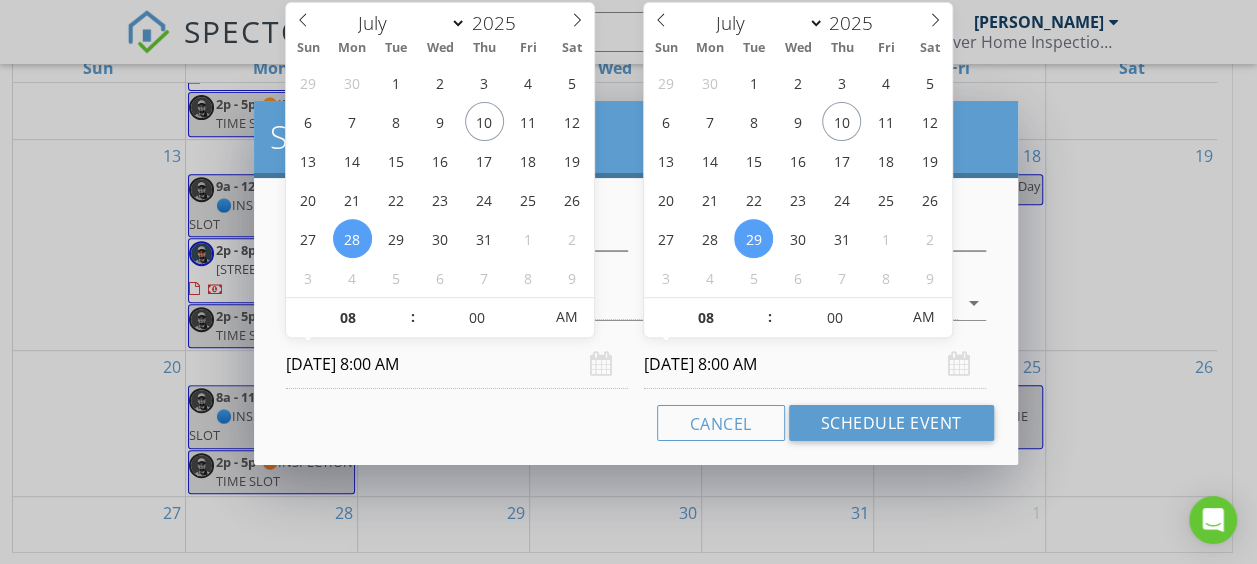 click on "[DATE] 8:00 AM" at bounding box center [815, 364] 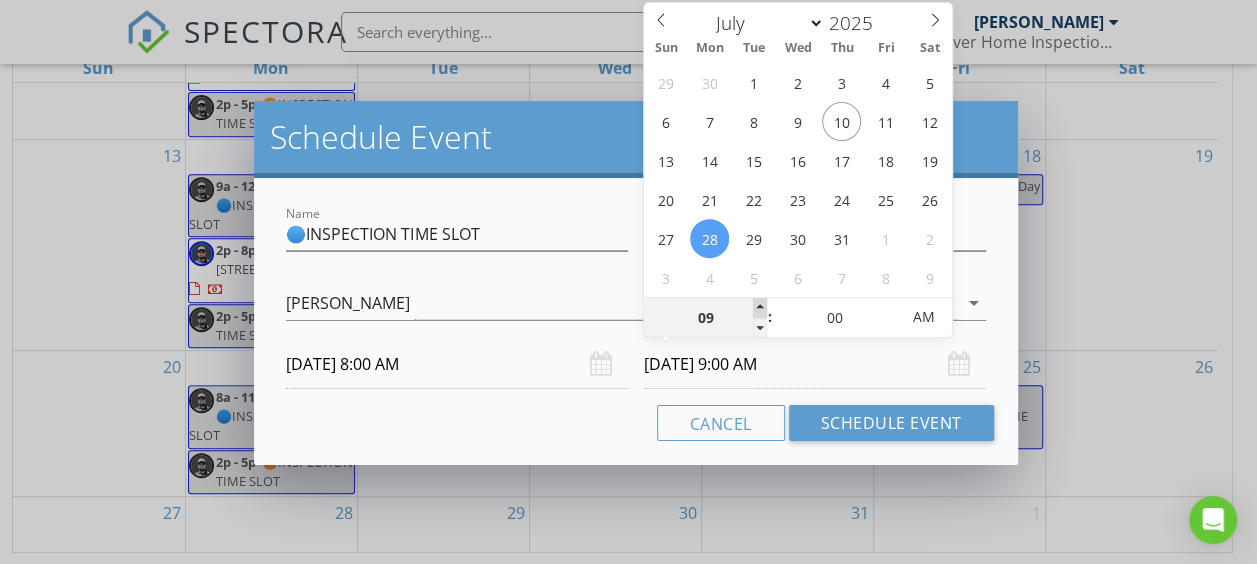 click at bounding box center (760, 308) 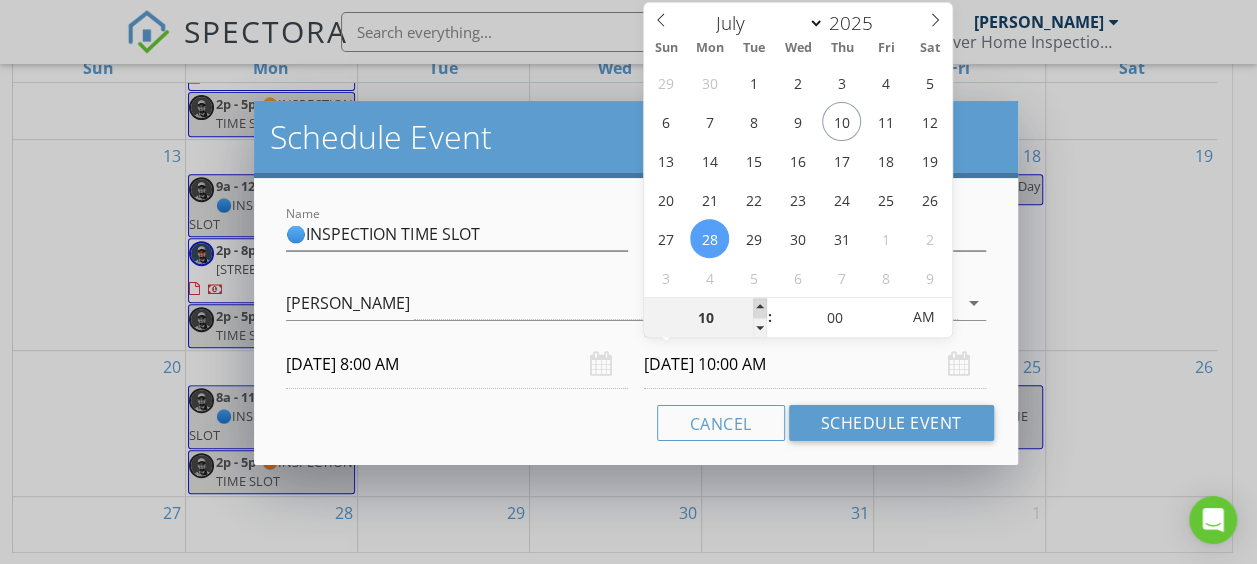 click at bounding box center (760, 308) 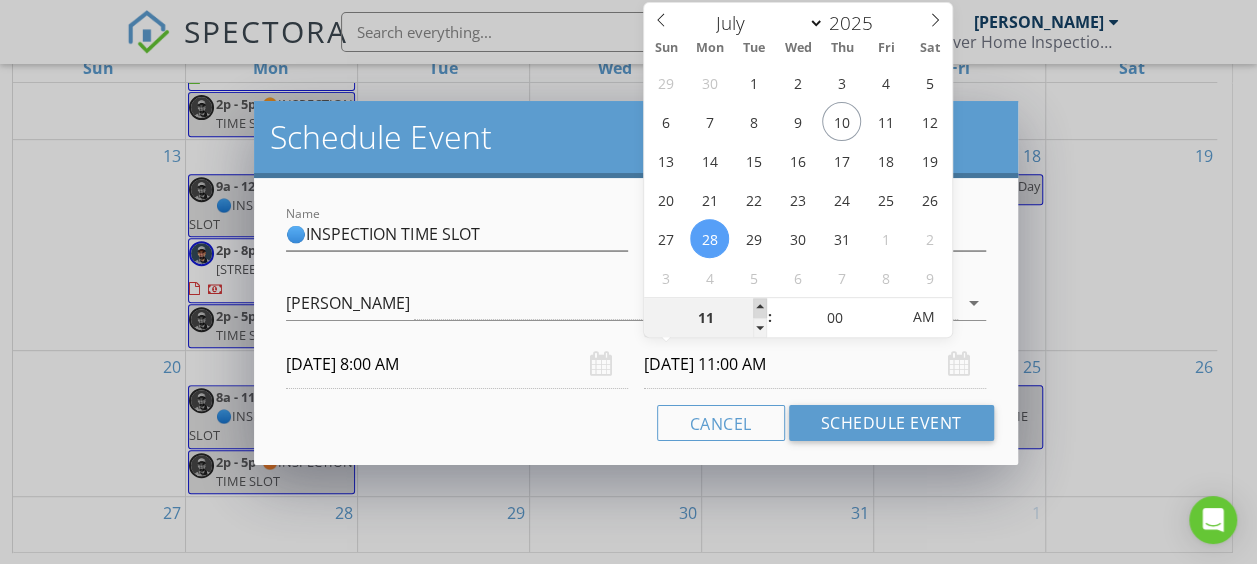 click at bounding box center [760, 308] 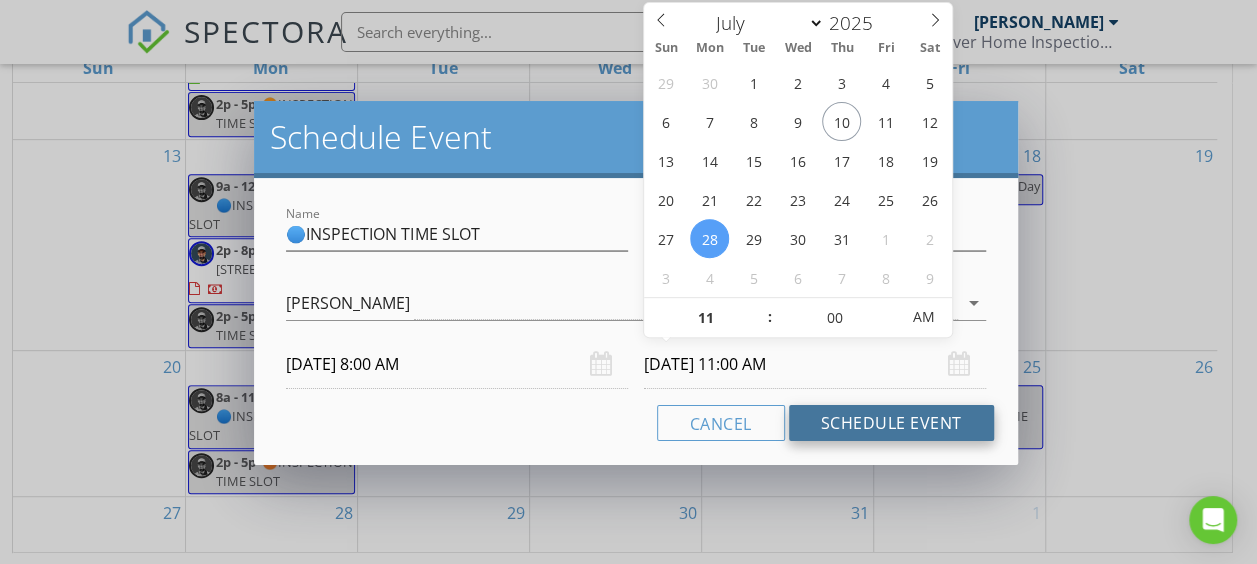 click on "Schedule Event" at bounding box center (891, 423) 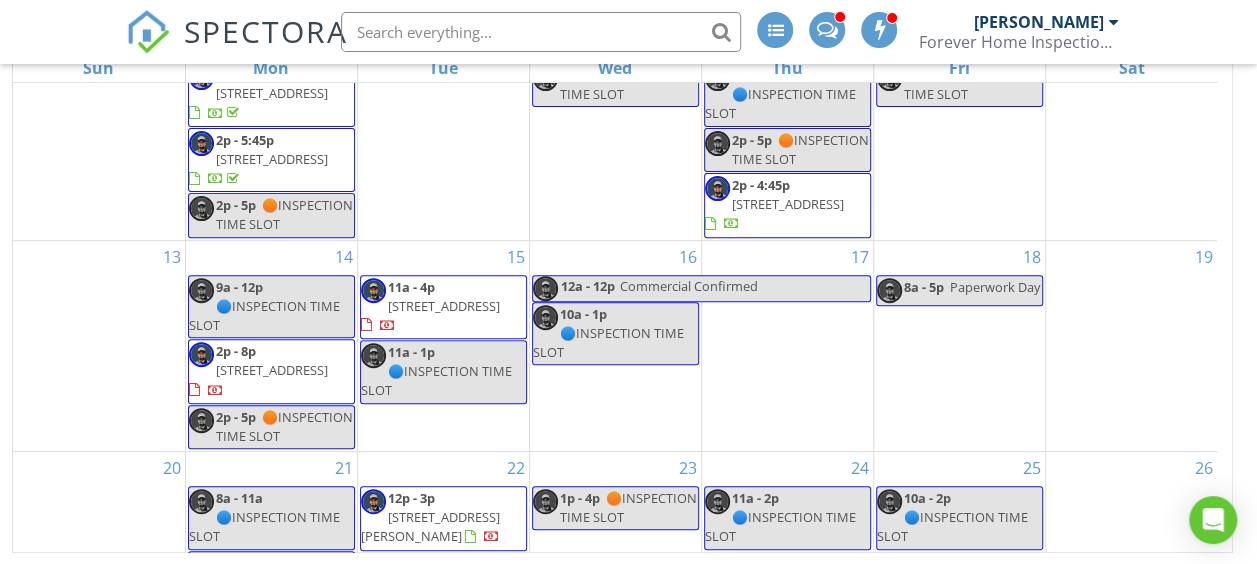 scroll, scrollTop: 466, scrollLeft: 0, axis: vertical 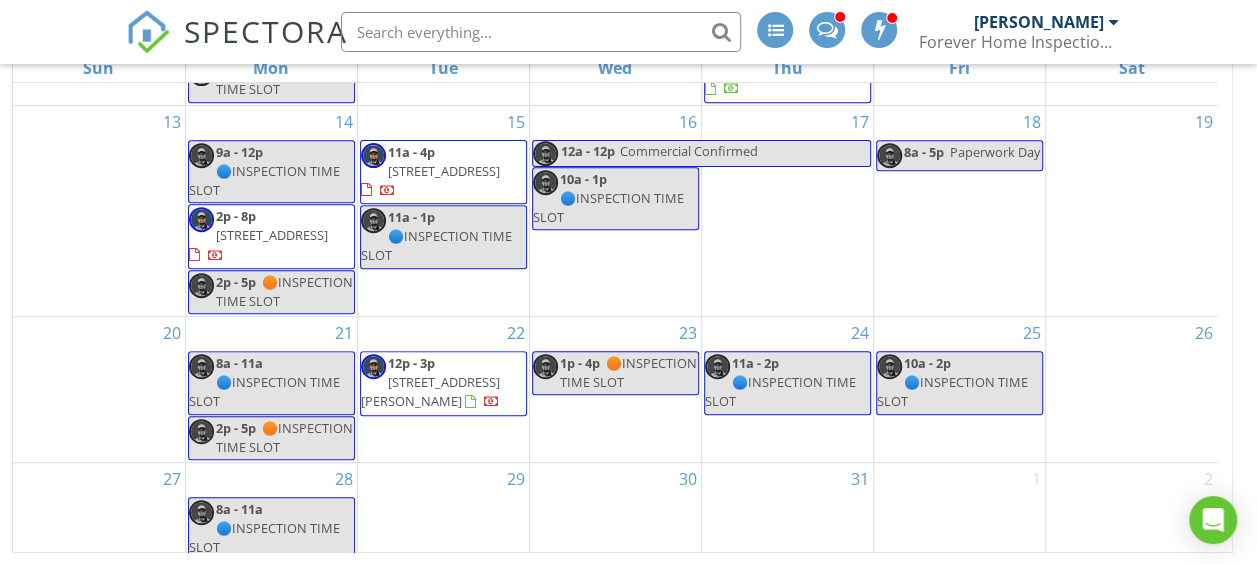 click on "🟠INSPECTION TIME SLOT" at bounding box center [284, 437] 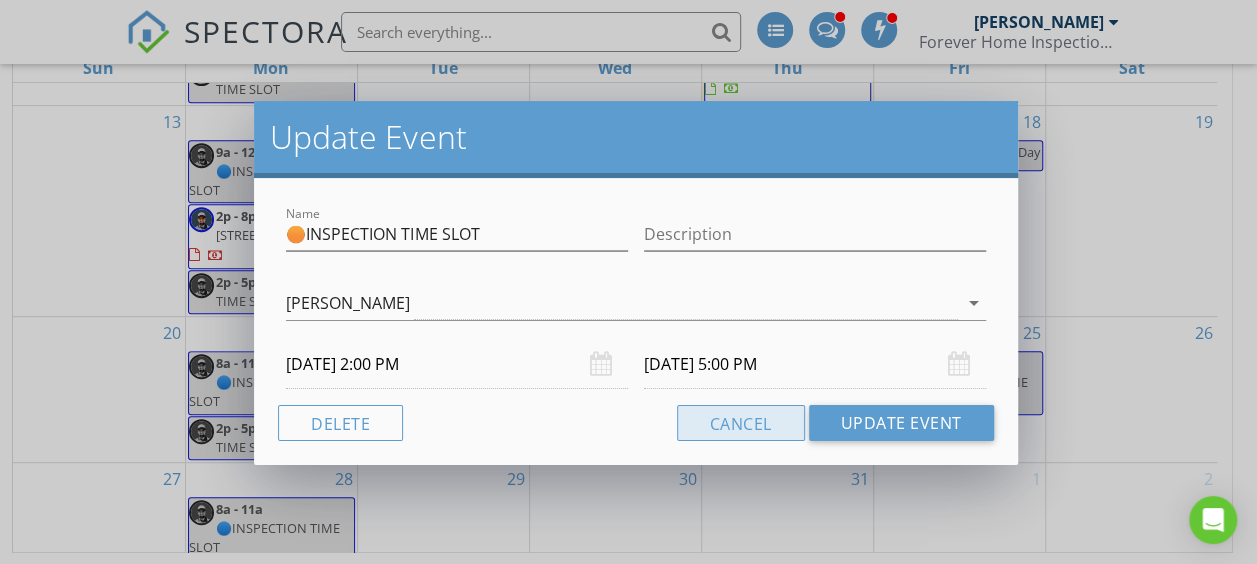 click on "Cancel" at bounding box center [741, 423] 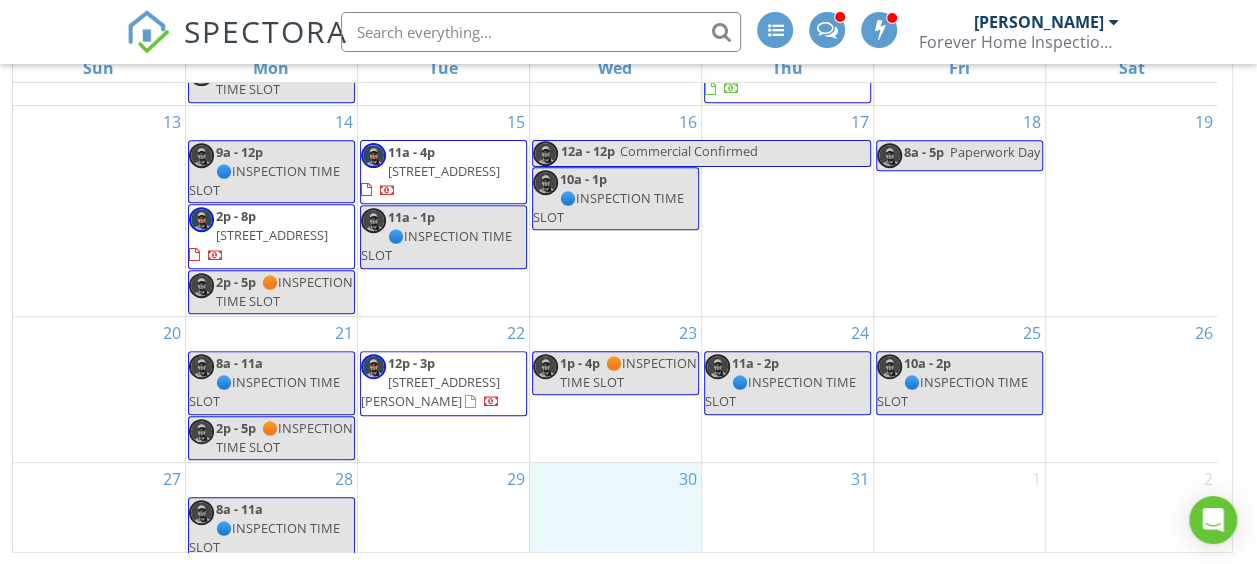 click on "30" at bounding box center [615, 513] 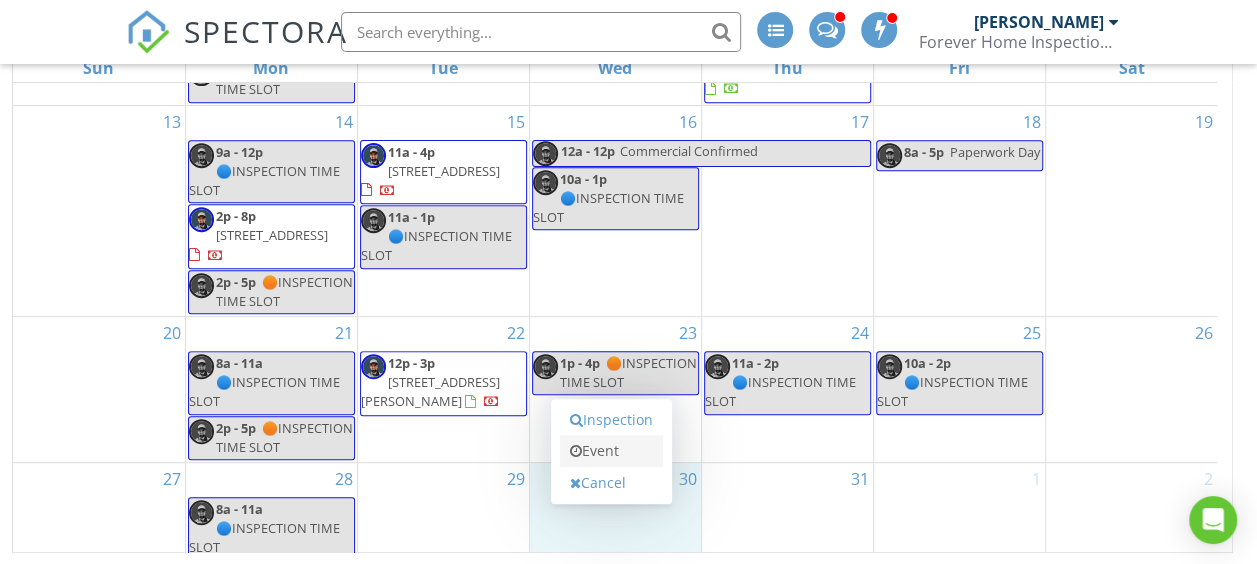 click on "Event" at bounding box center [611, 451] 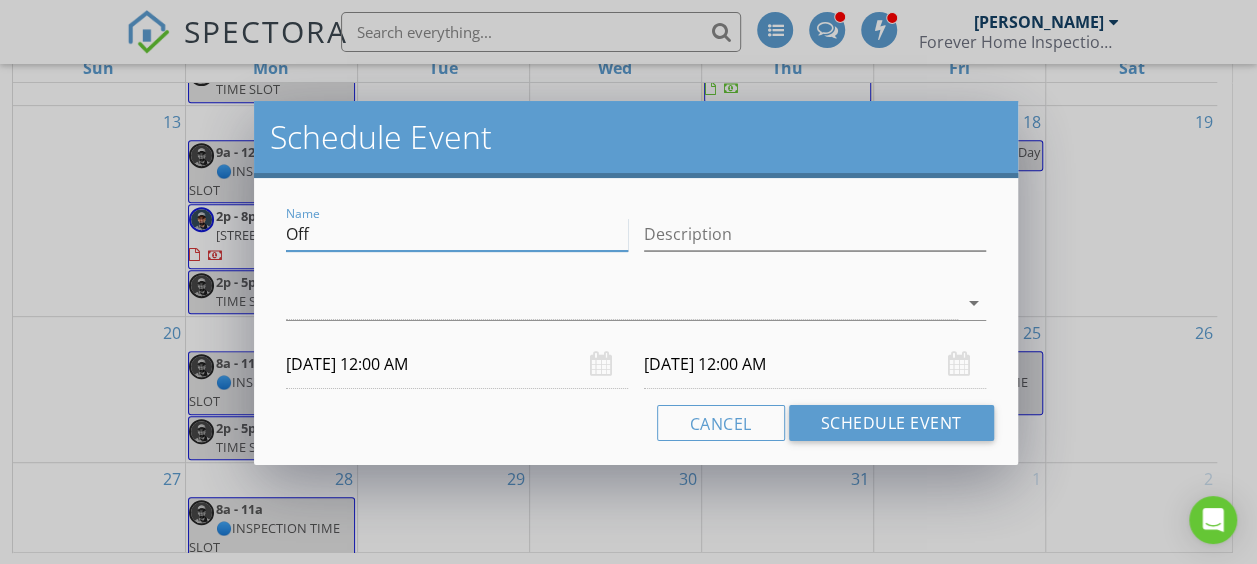 drag, startPoint x: 326, startPoint y: 232, endPoint x: 262, endPoint y: 232, distance: 64 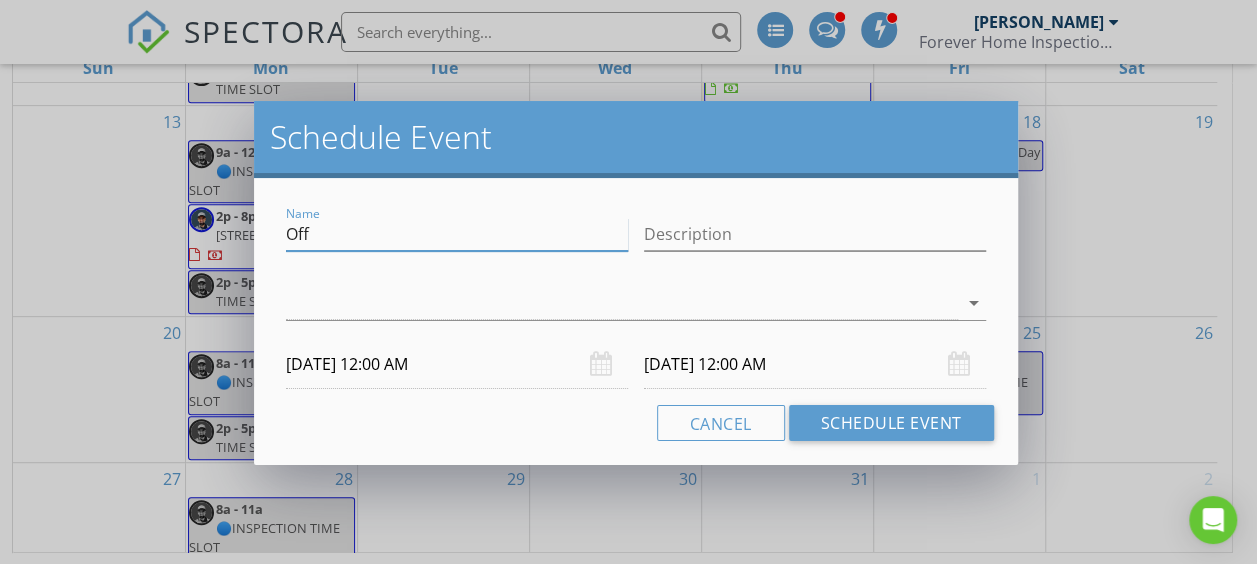 paste on "🔵INSPECTION TIME SLOT" 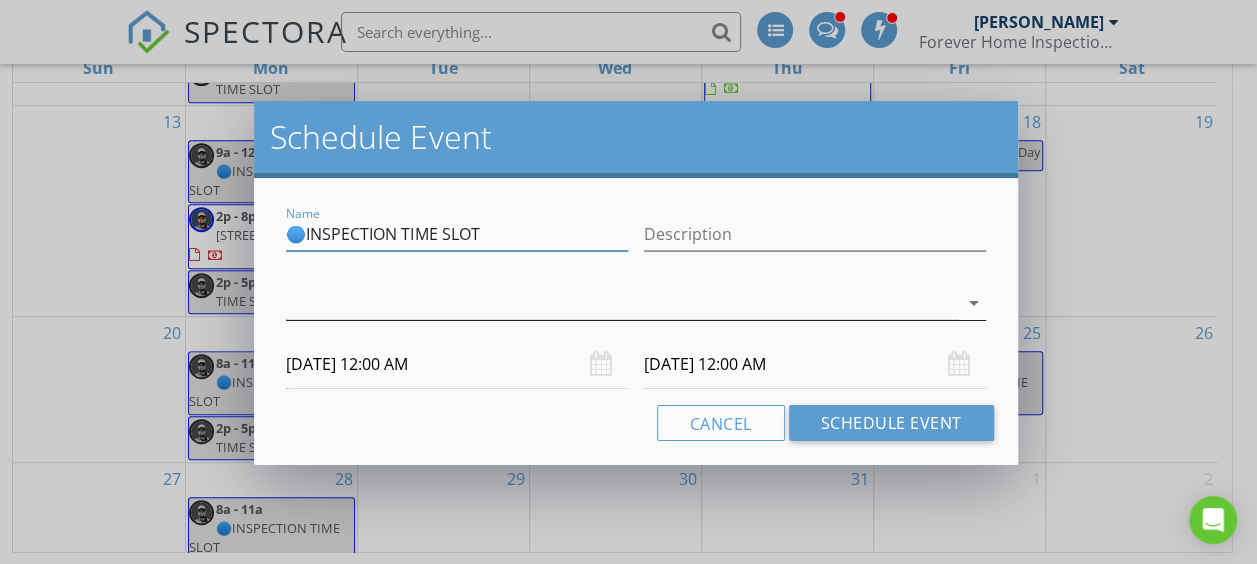 click at bounding box center (621, 303) 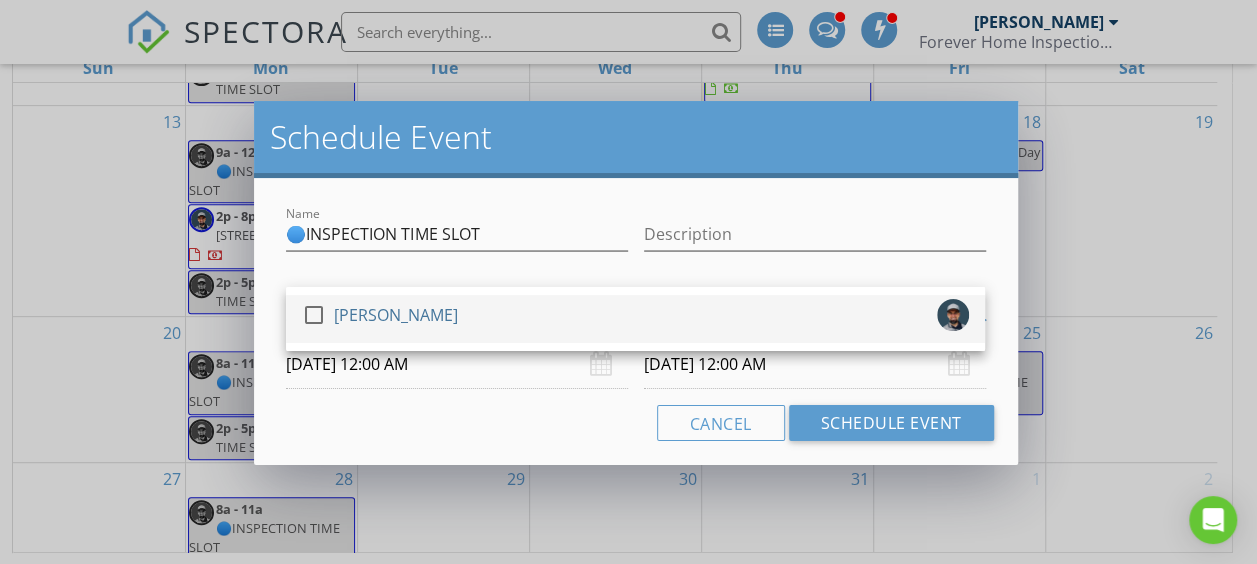click at bounding box center (314, 315) 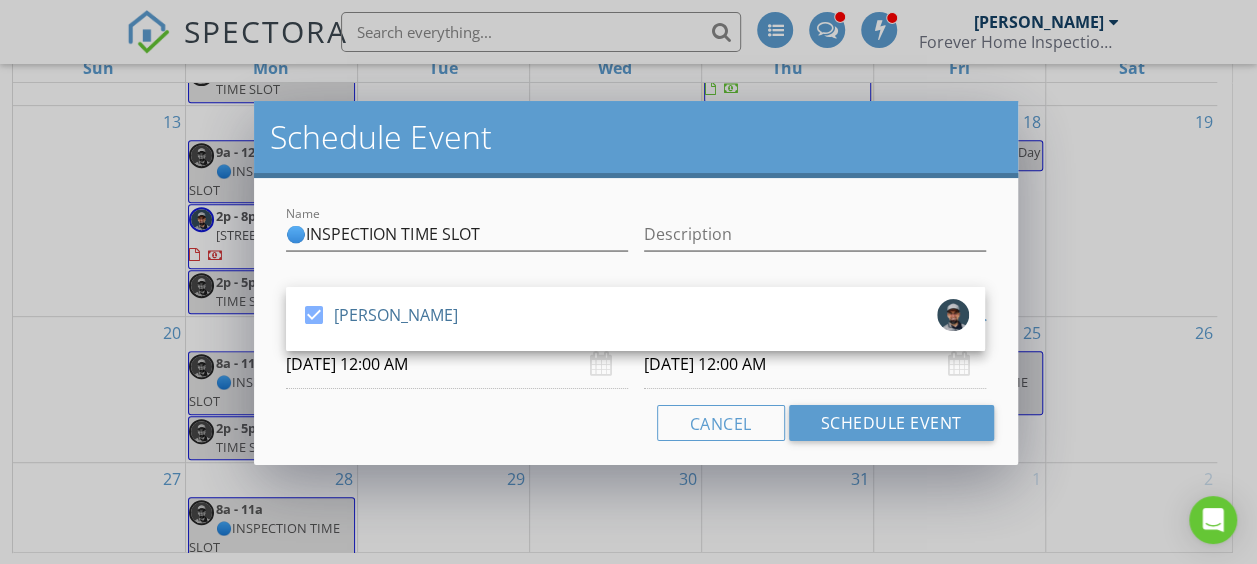 click on "Cancel   Schedule Event" at bounding box center (635, 423) 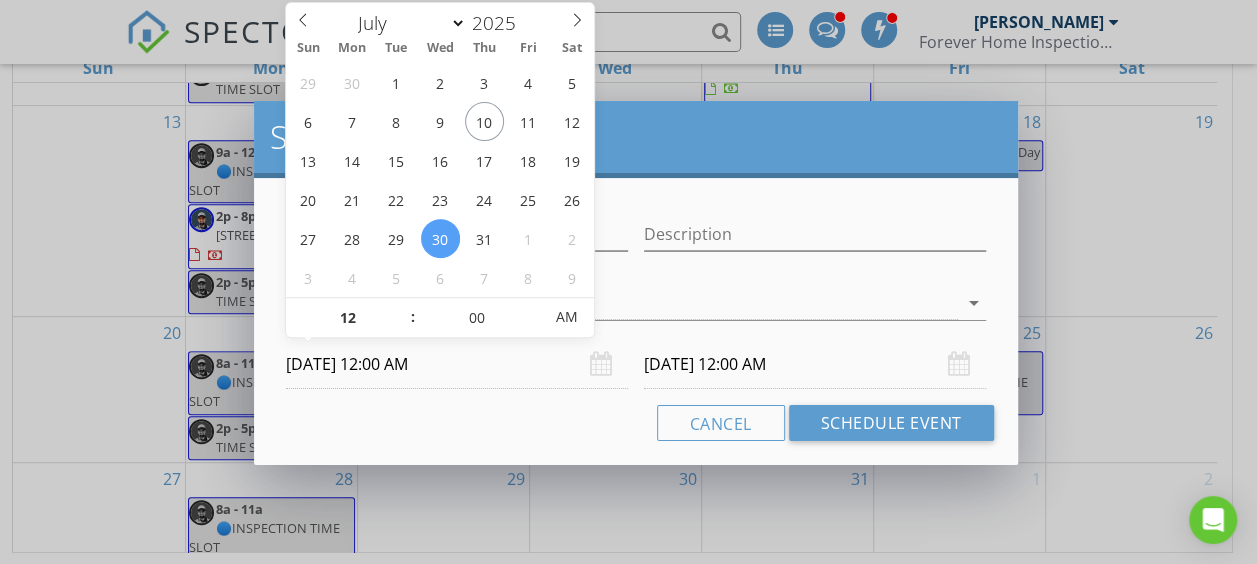 click on "[DATE] 12:00 AM" at bounding box center (457, 364) 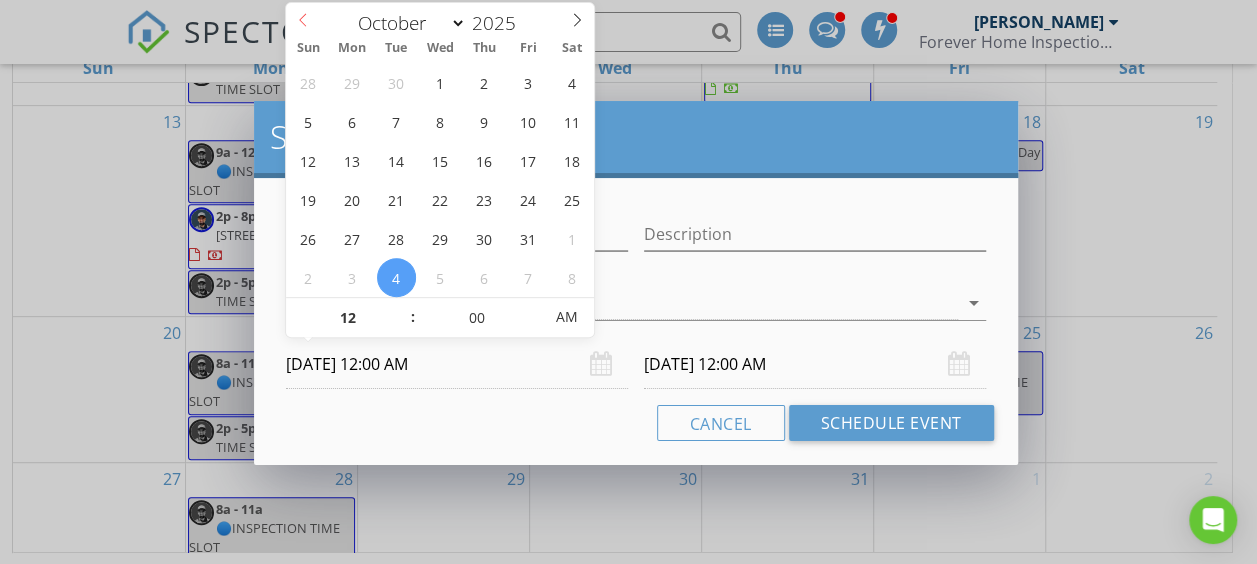 click 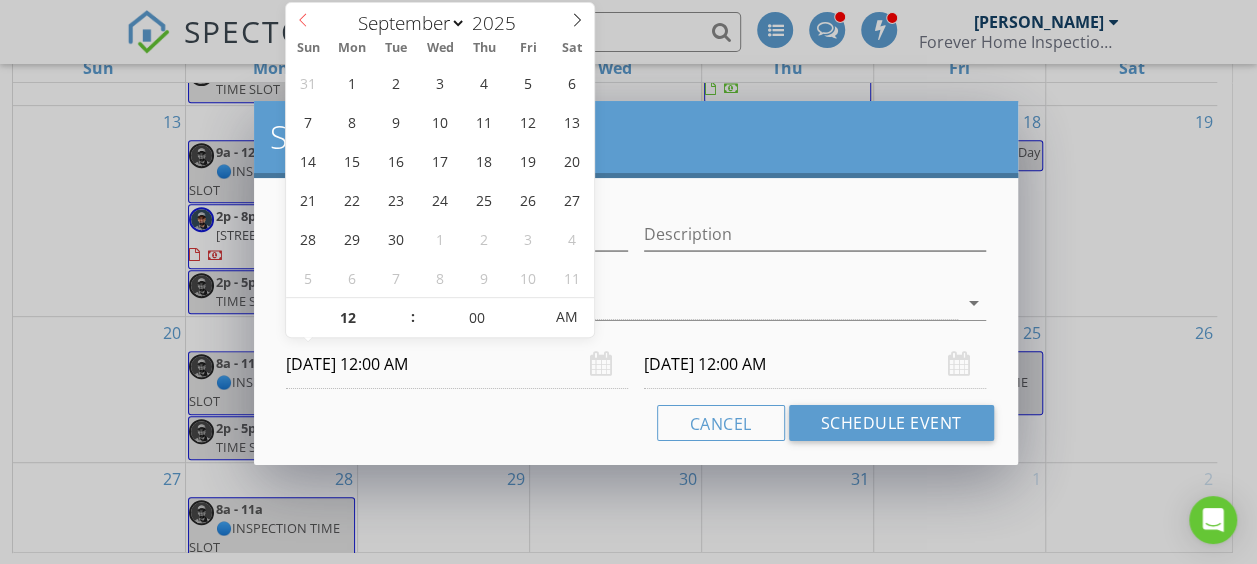 click 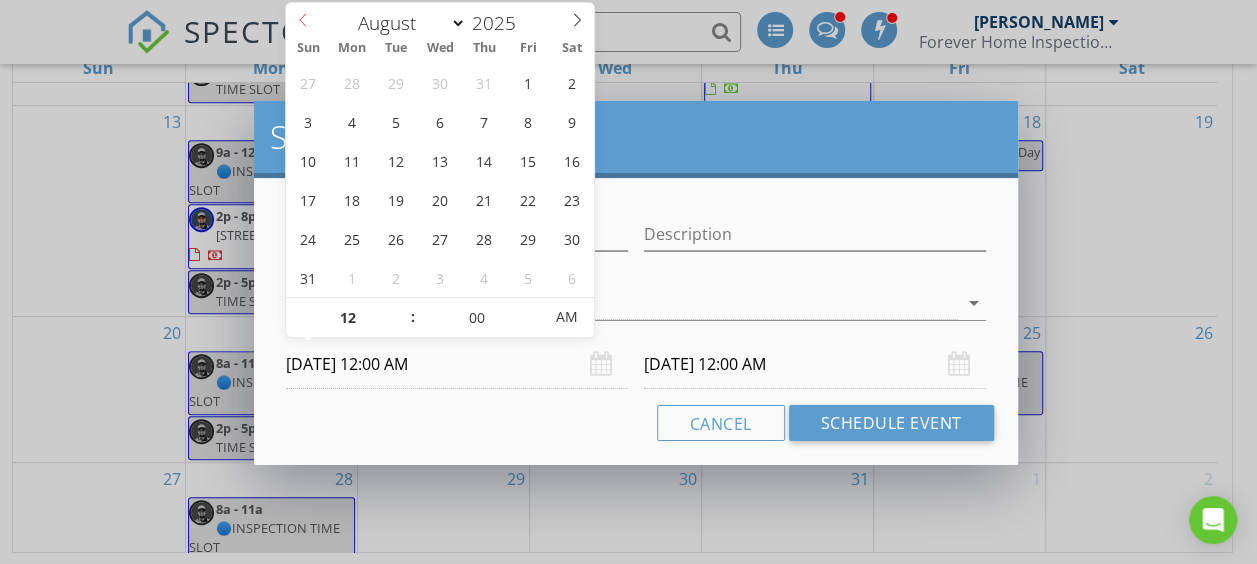 click 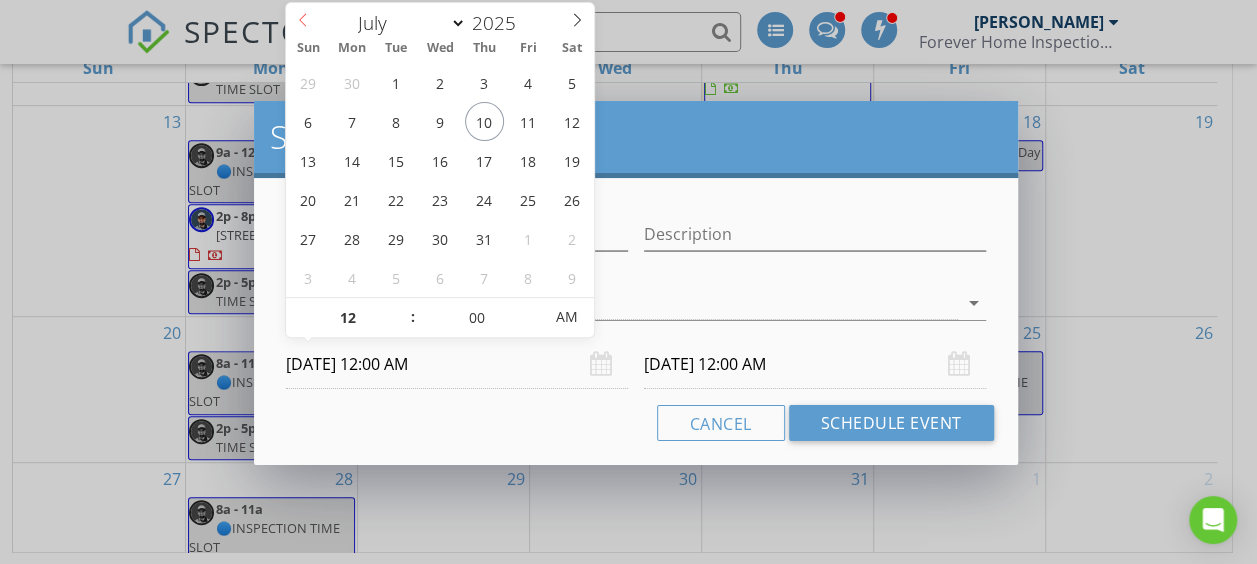 click 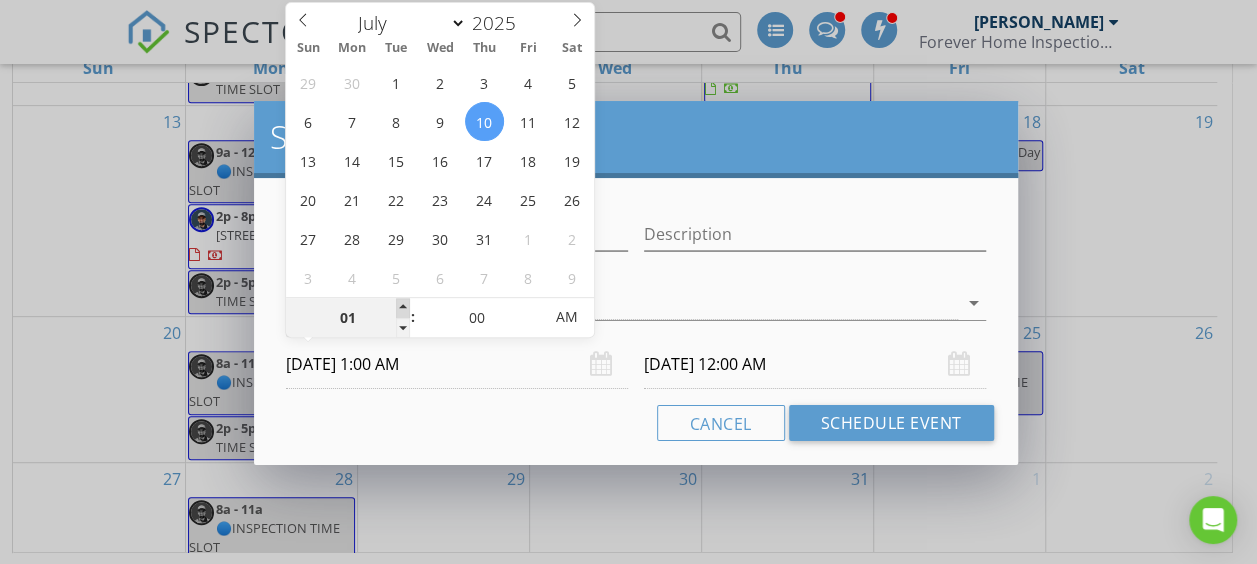 click at bounding box center [403, 308] 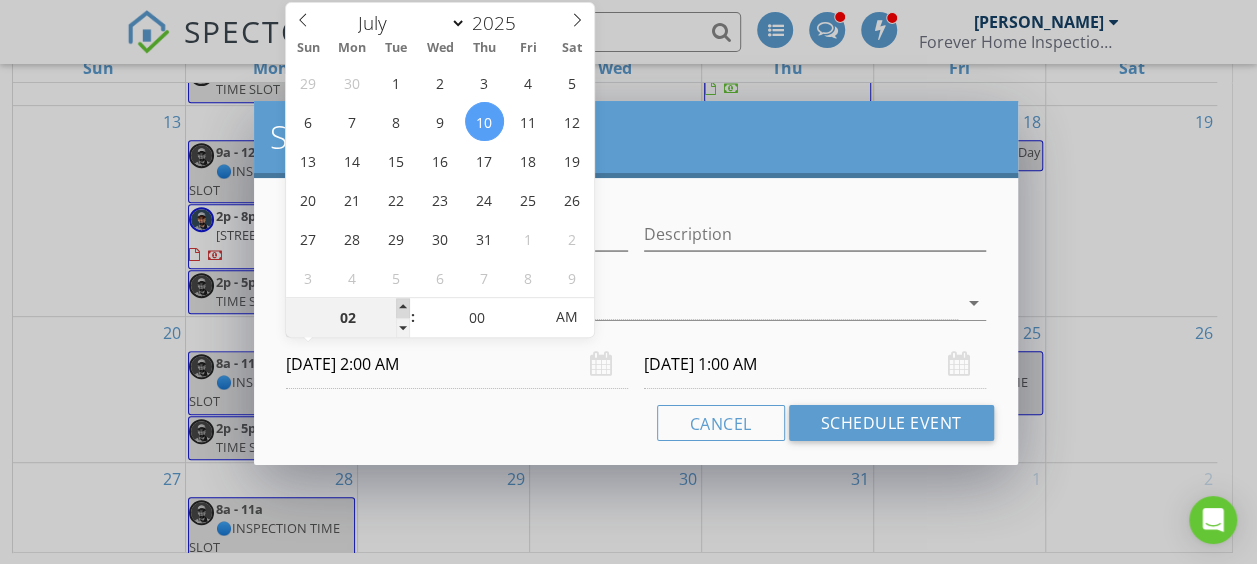 click at bounding box center (403, 308) 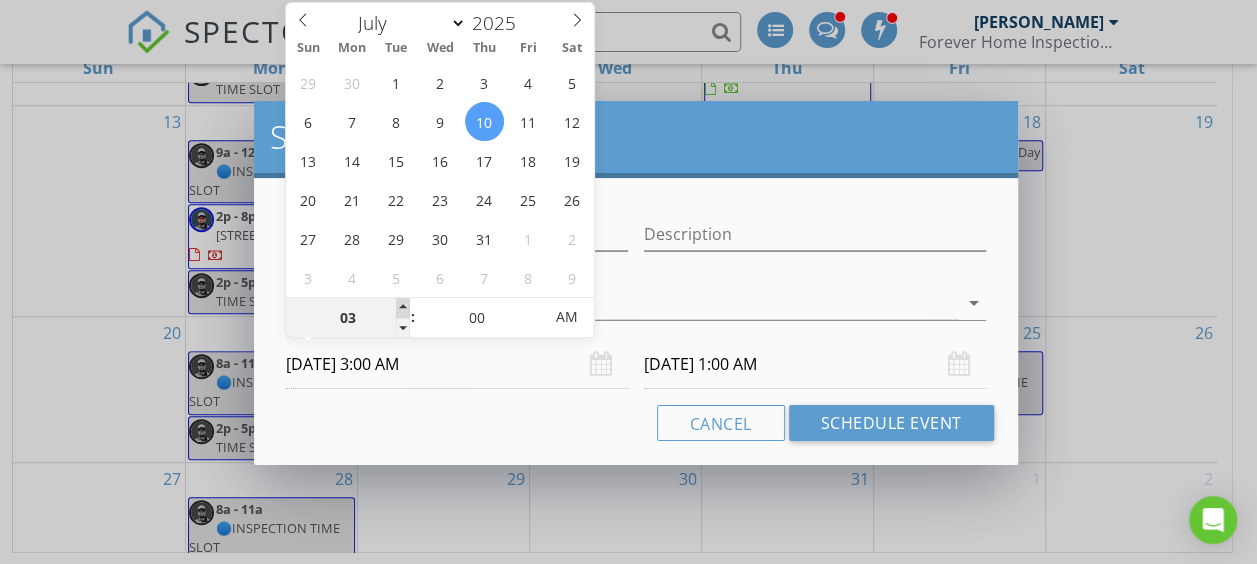 click at bounding box center (403, 308) 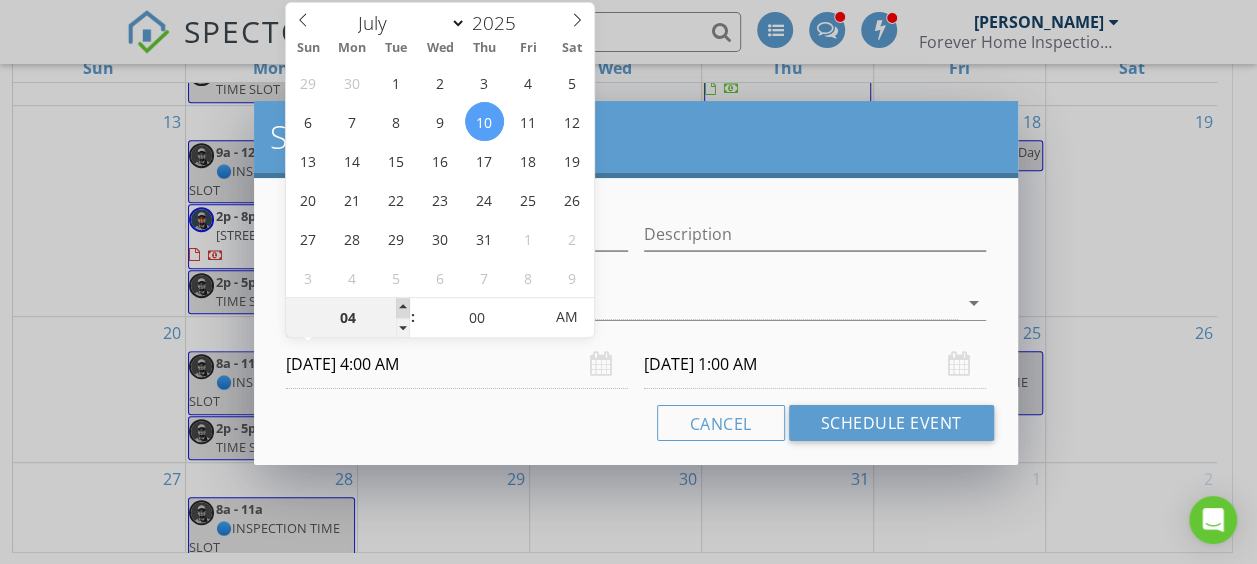 click at bounding box center [403, 308] 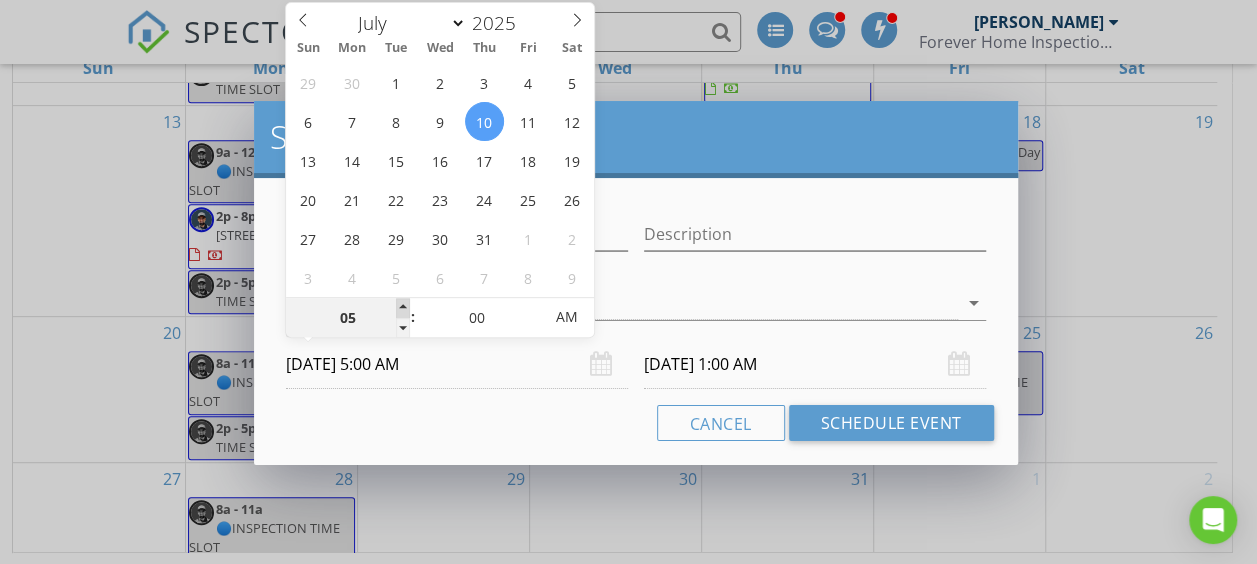 click at bounding box center (403, 308) 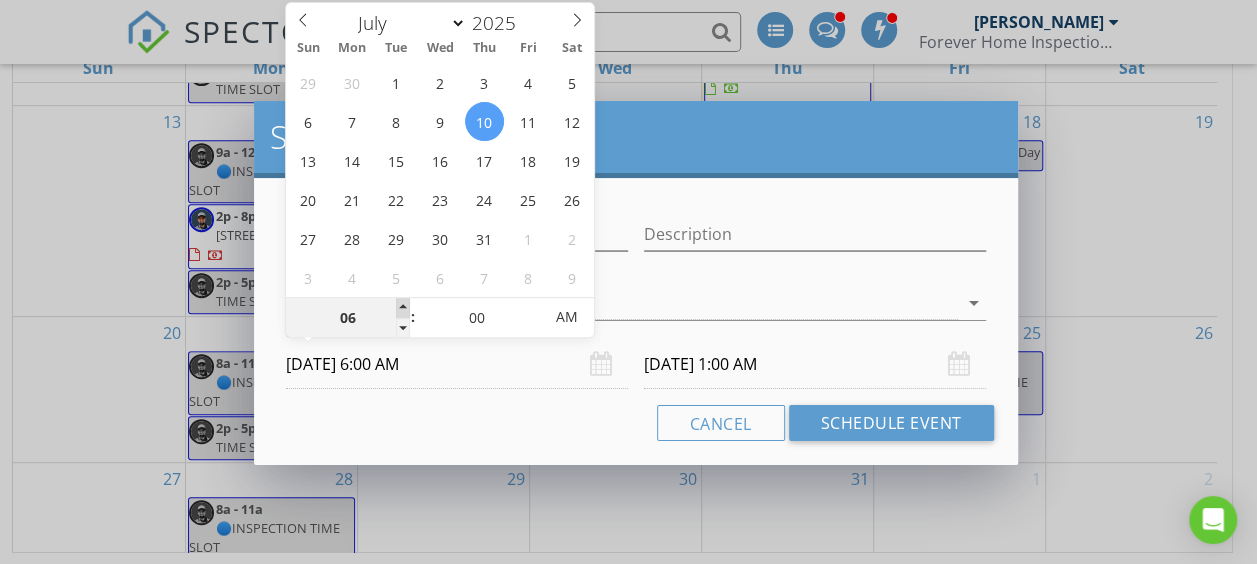 click at bounding box center (403, 308) 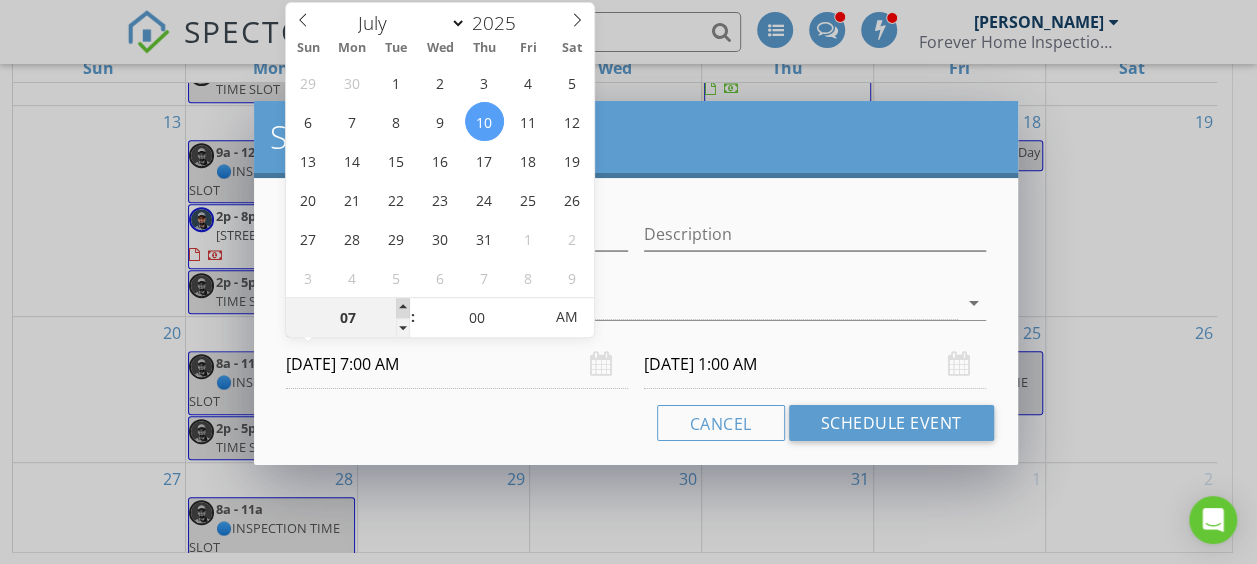 click at bounding box center [403, 308] 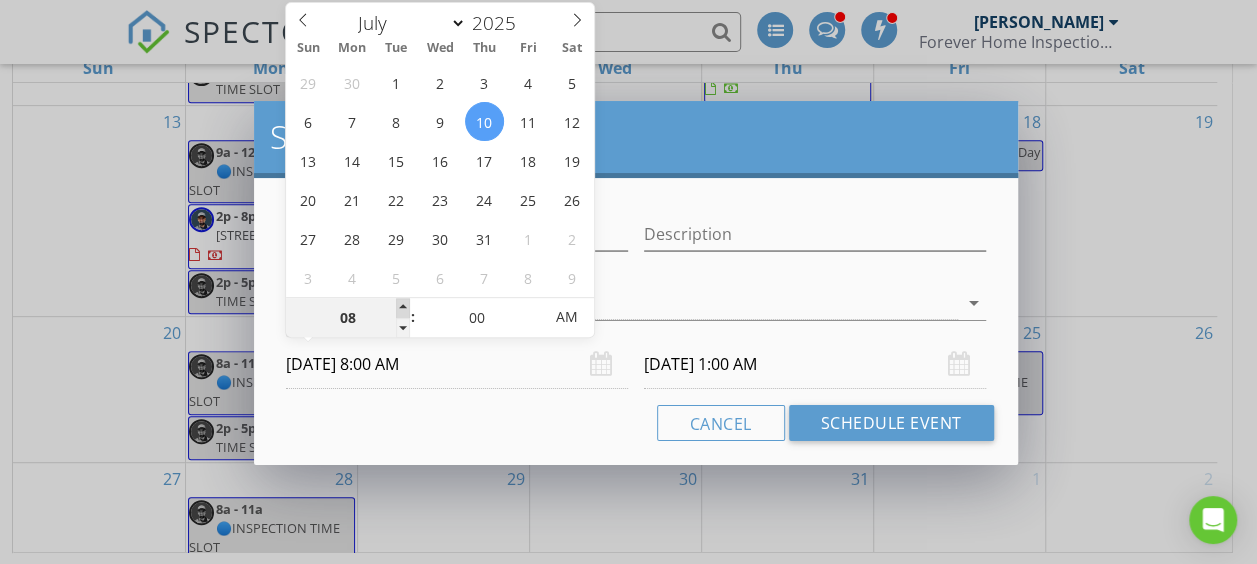 click at bounding box center (403, 308) 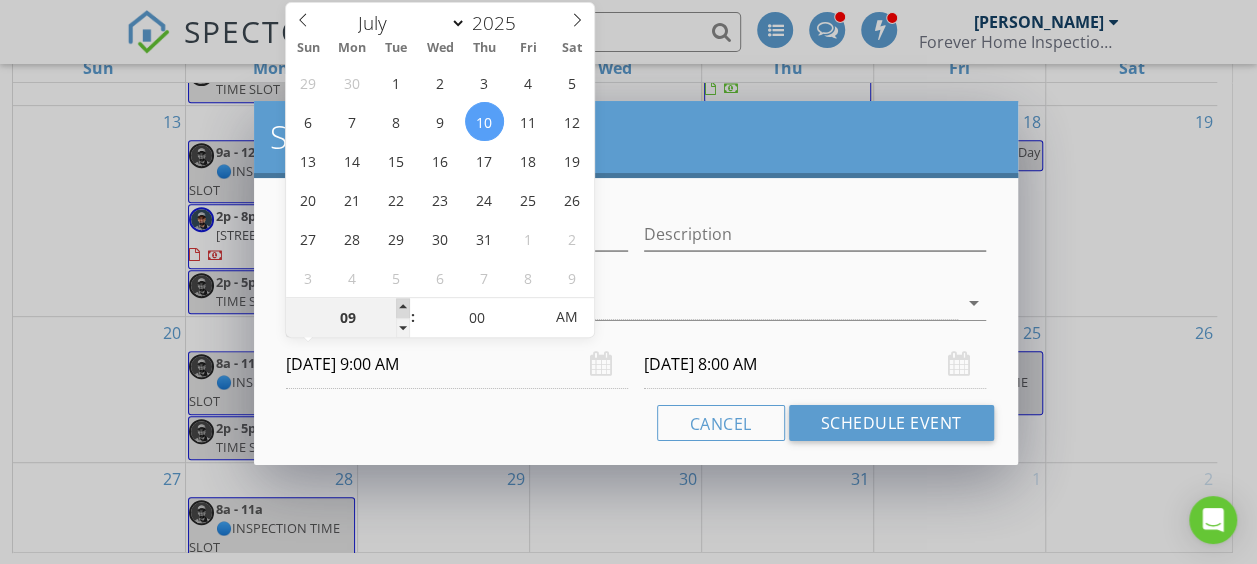 click at bounding box center (403, 308) 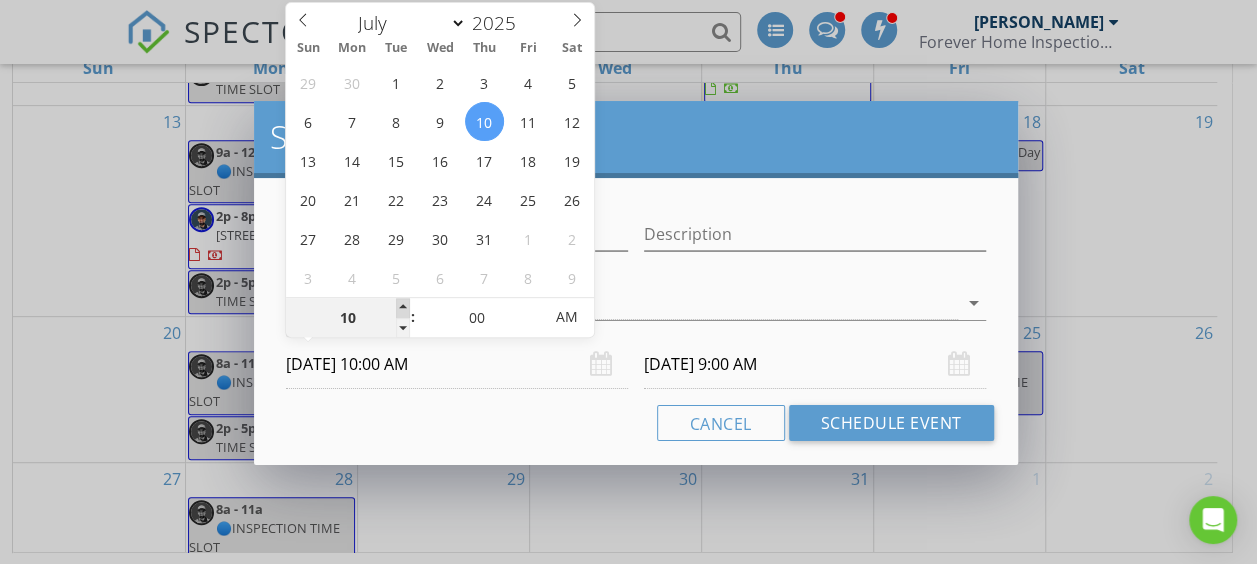 click at bounding box center [403, 308] 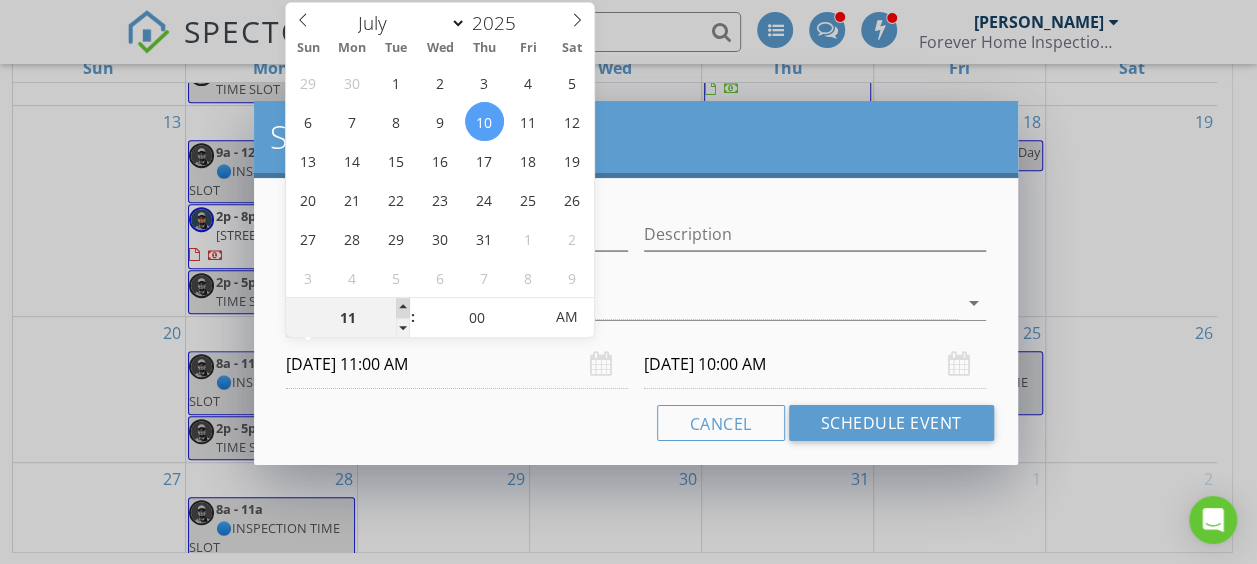 click at bounding box center (403, 308) 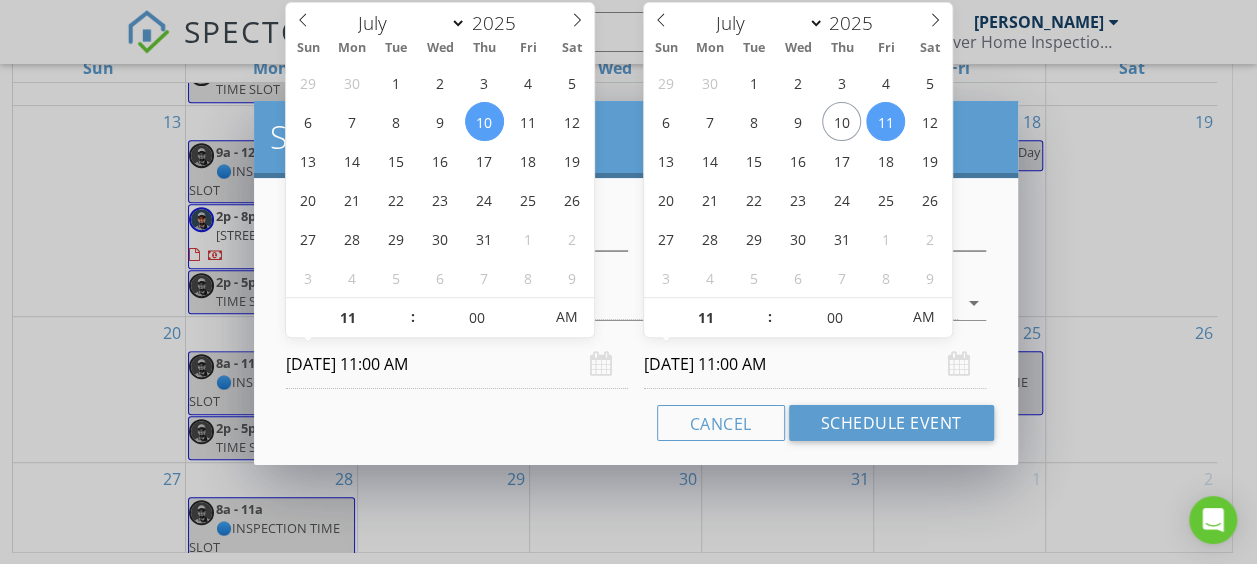 click on "[DATE] 11:00 AM" at bounding box center [815, 364] 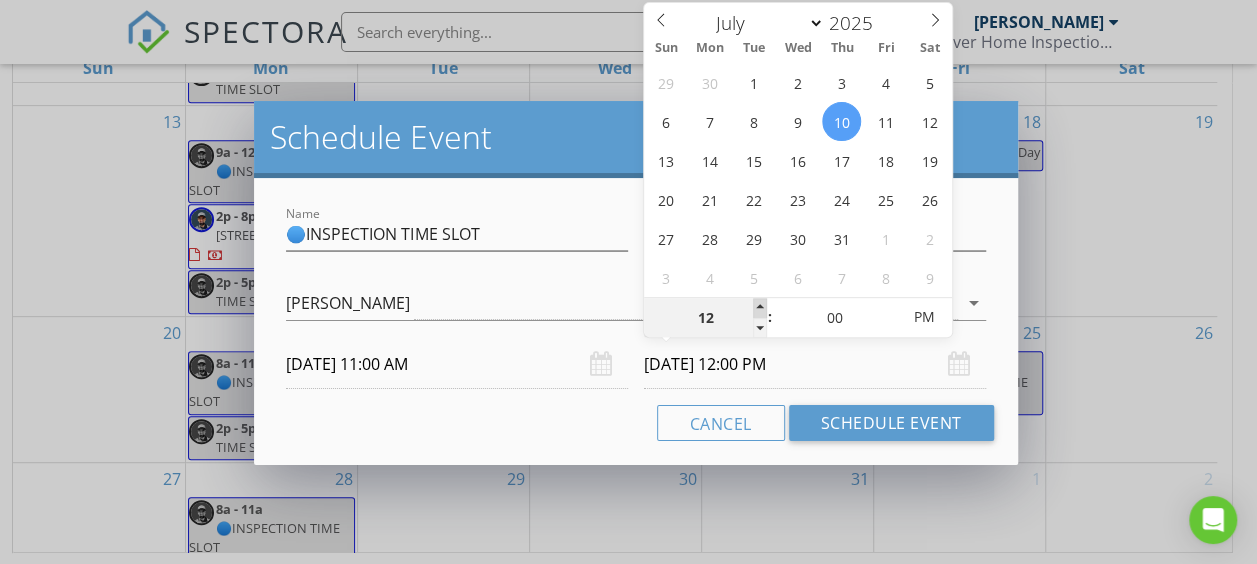 click at bounding box center (760, 308) 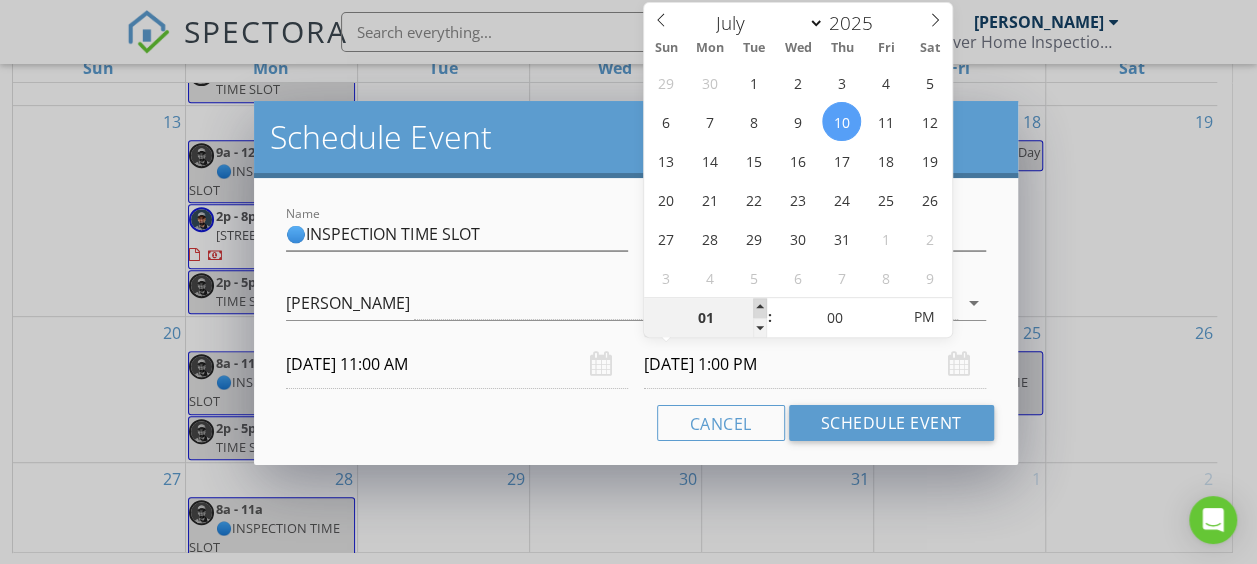 click at bounding box center [760, 308] 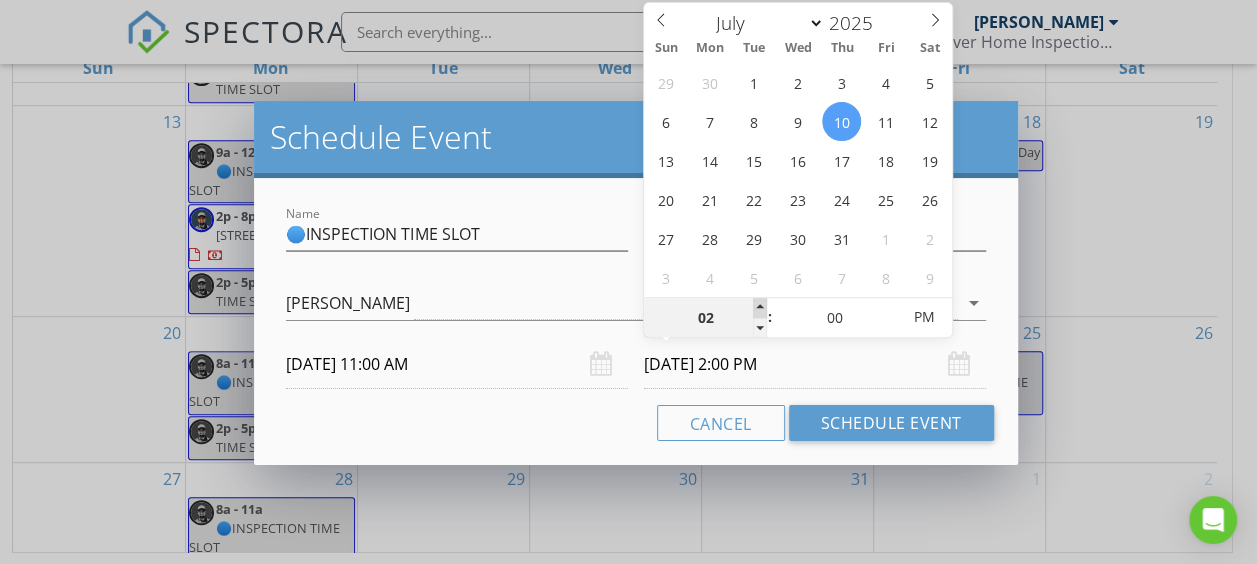 click at bounding box center [760, 308] 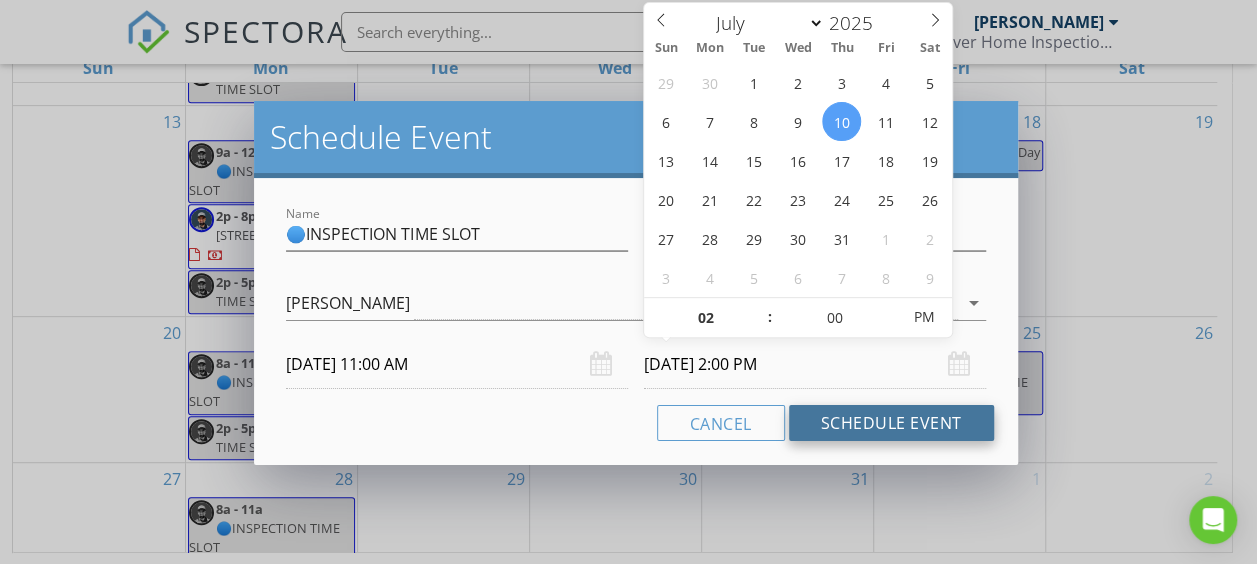click on "Schedule Event" at bounding box center [891, 423] 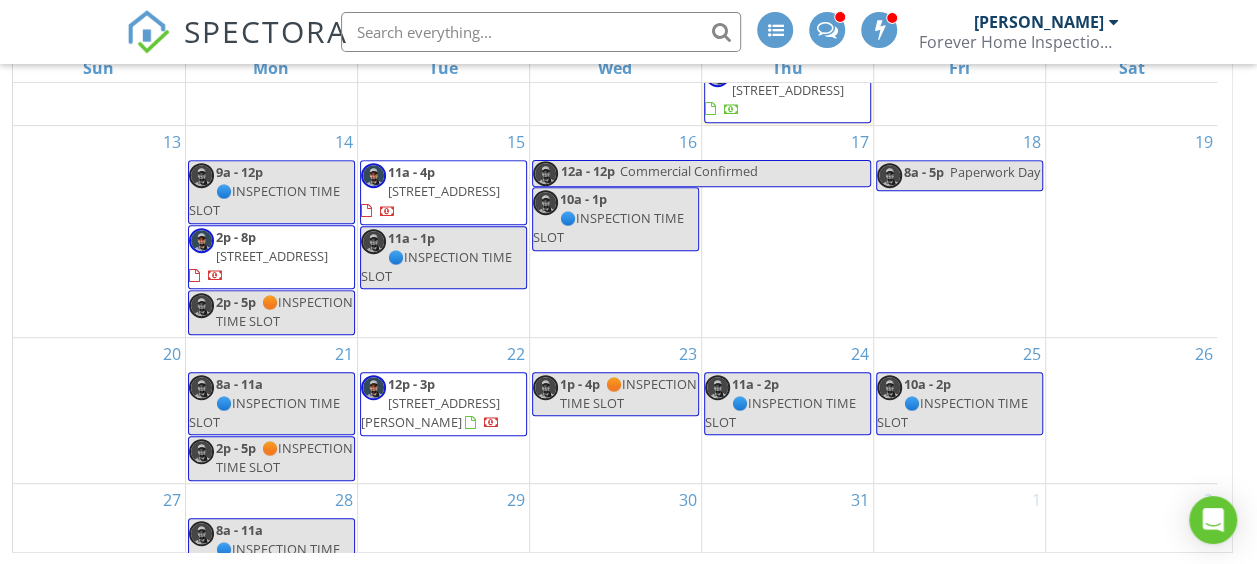 scroll, scrollTop: 530, scrollLeft: 0, axis: vertical 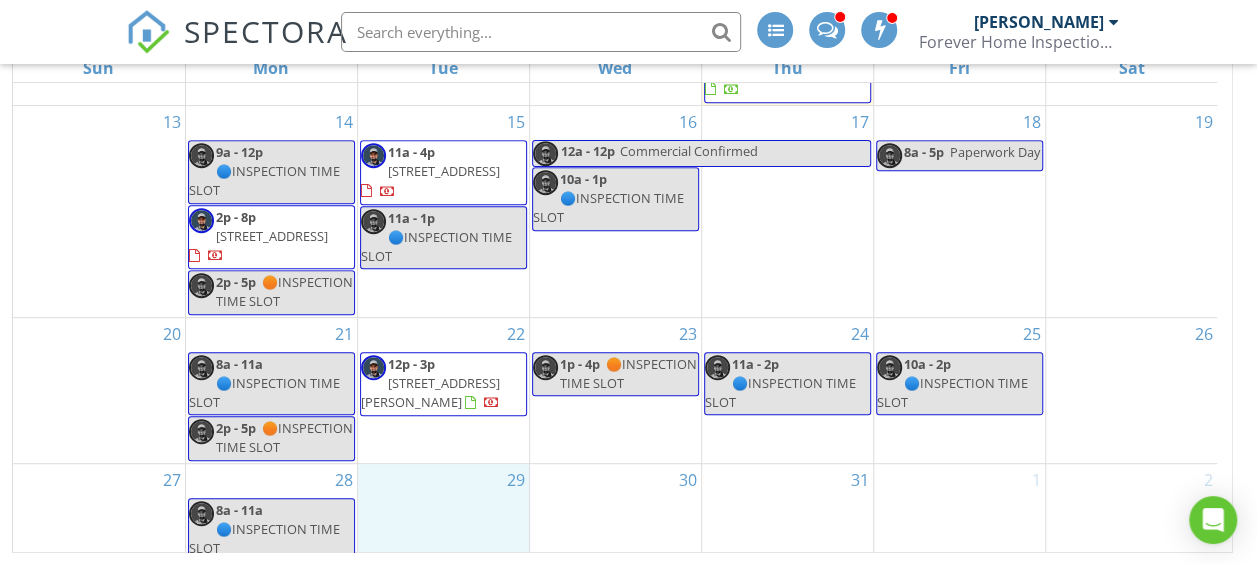 click on "29" at bounding box center [443, 514] 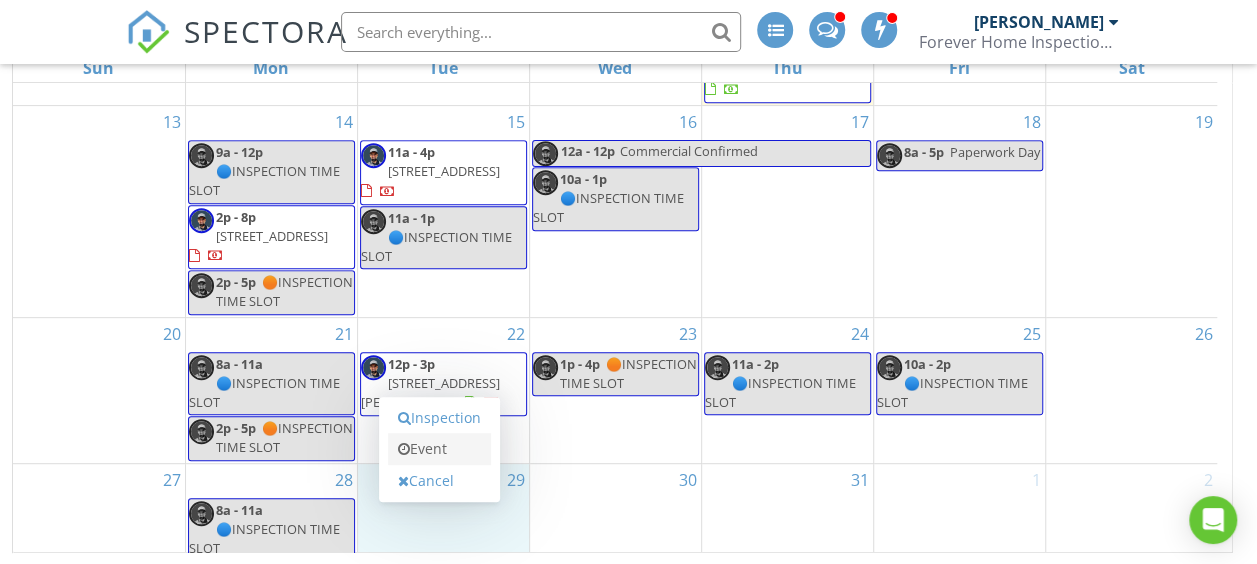 click on "Event" at bounding box center [439, 449] 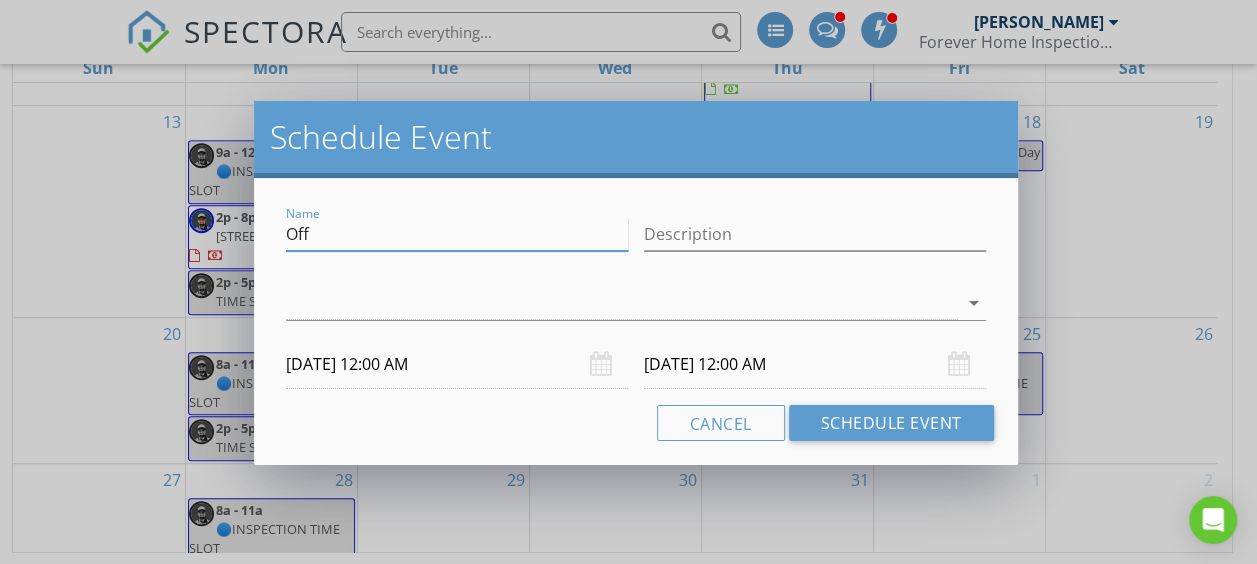 click on "Off" at bounding box center [457, 234] 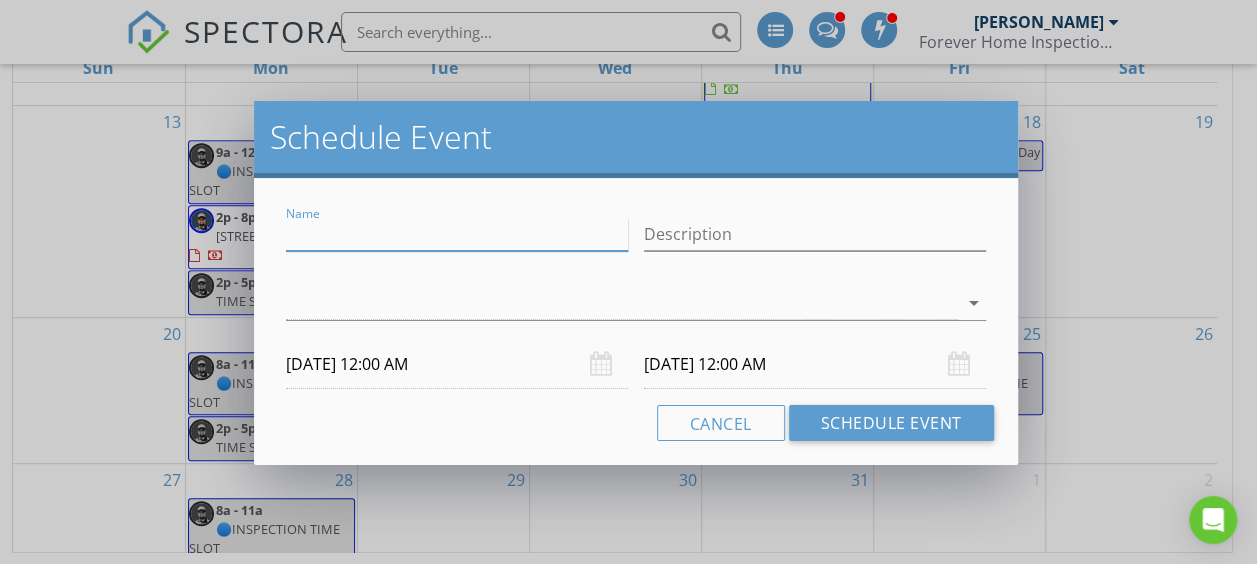 paste on "🔵INSPECTION TIME SLOT" 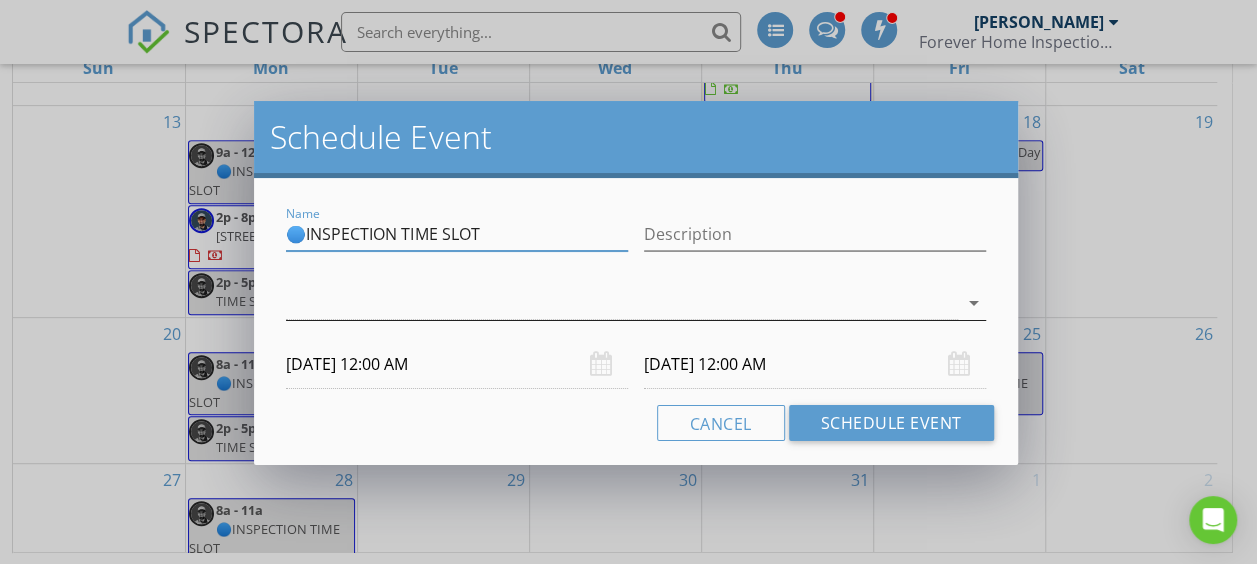 click at bounding box center (621, 303) 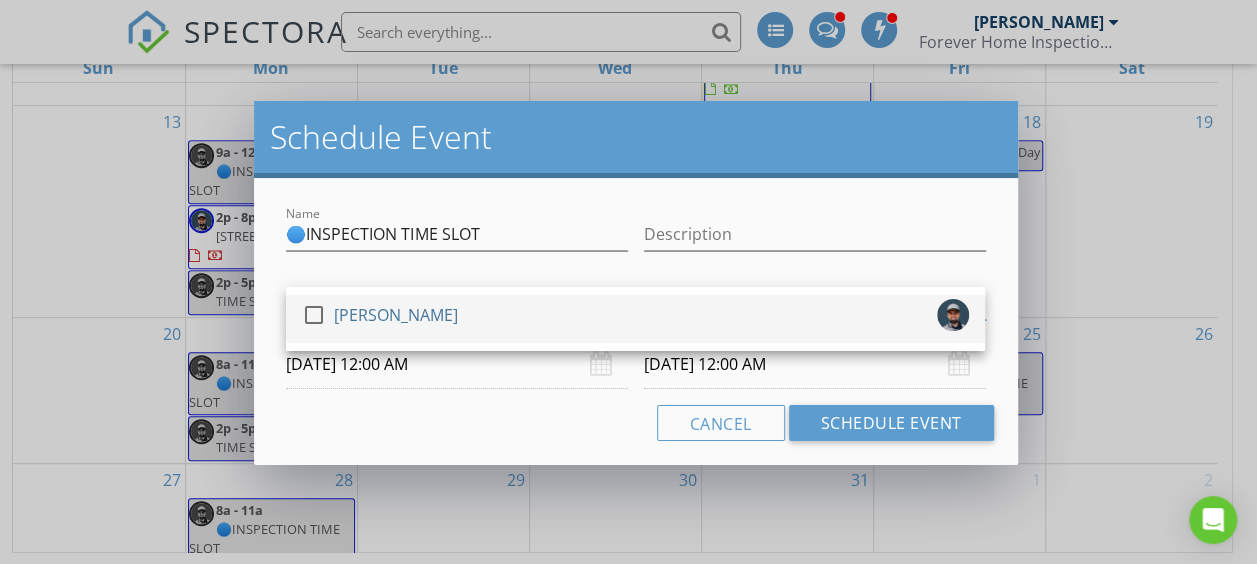 click at bounding box center (314, 315) 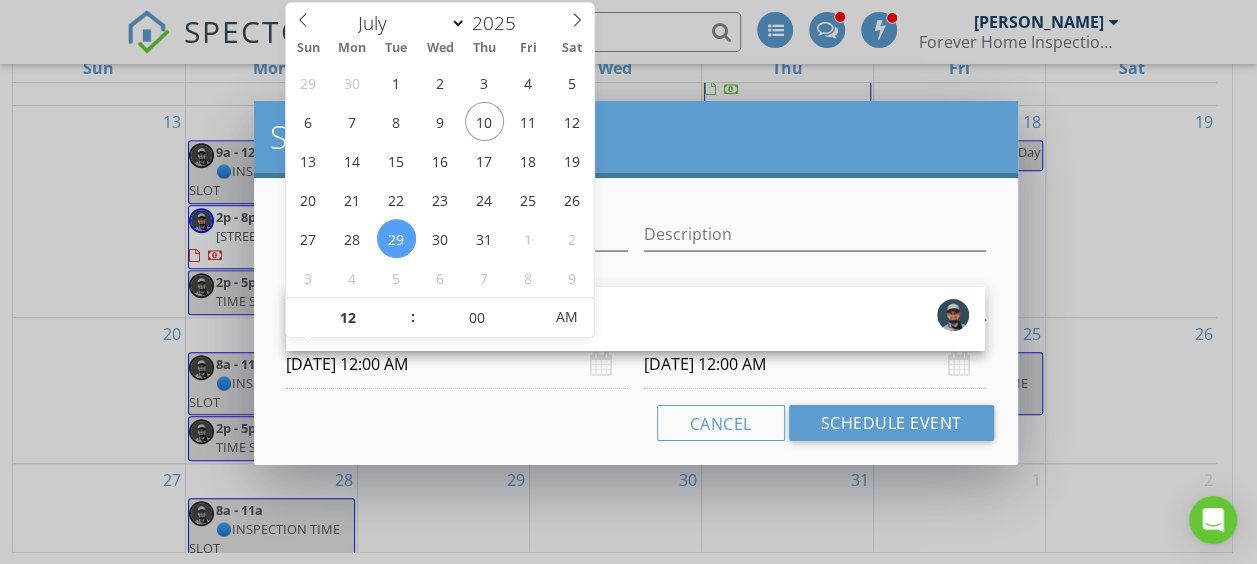 click on "[DATE] 12:00 AM" at bounding box center (457, 364) 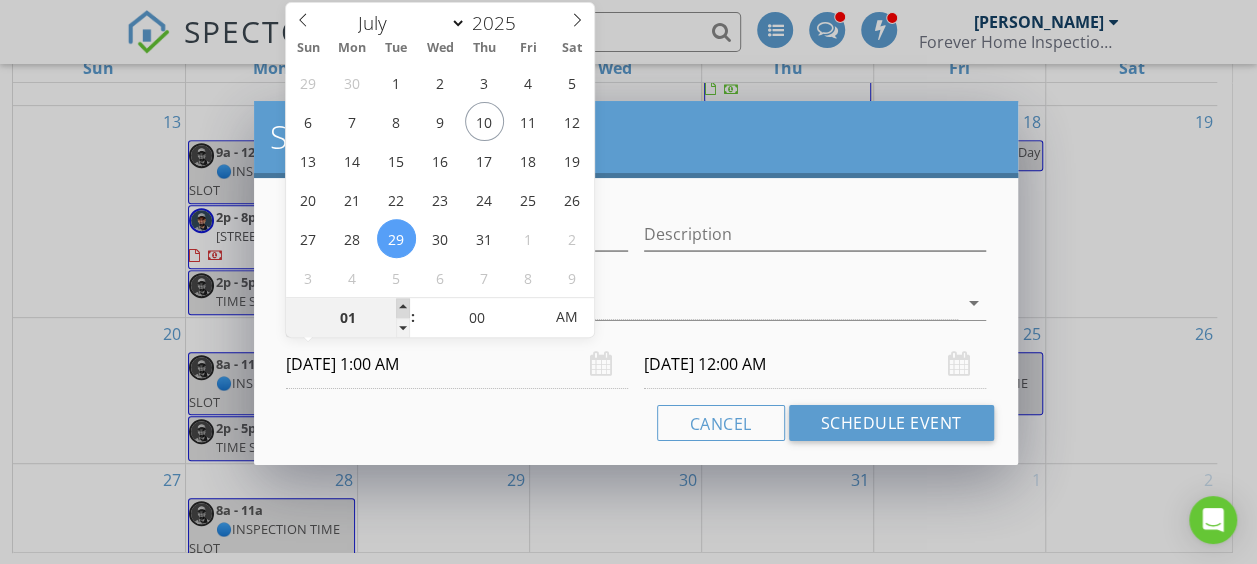 click at bounding box center [403, 308] 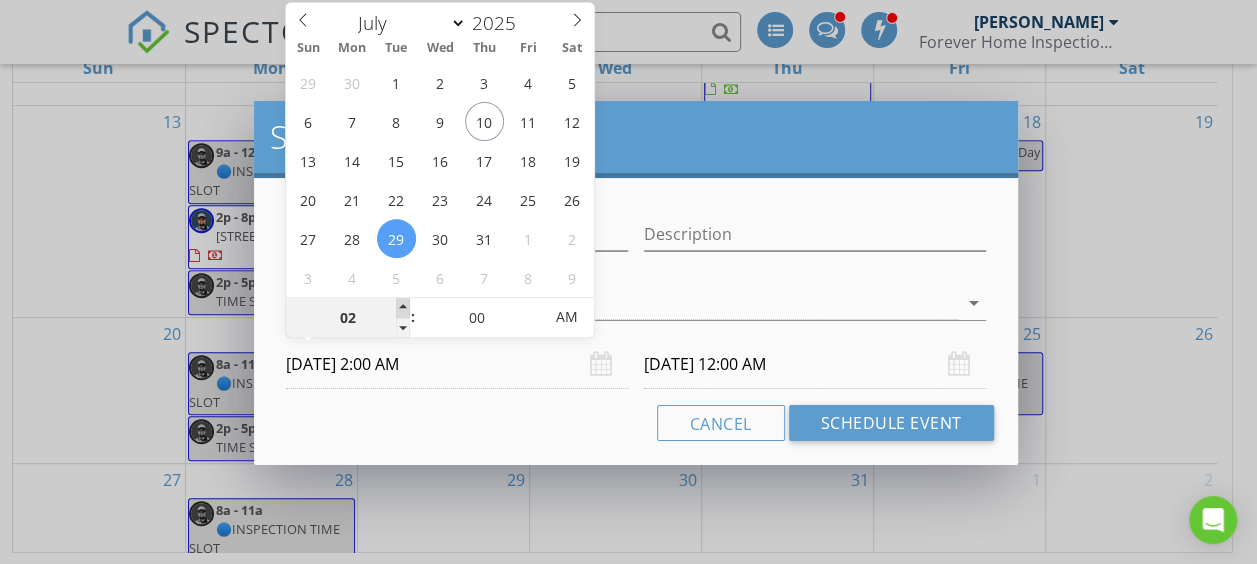 click at bounding box center (403, 308) 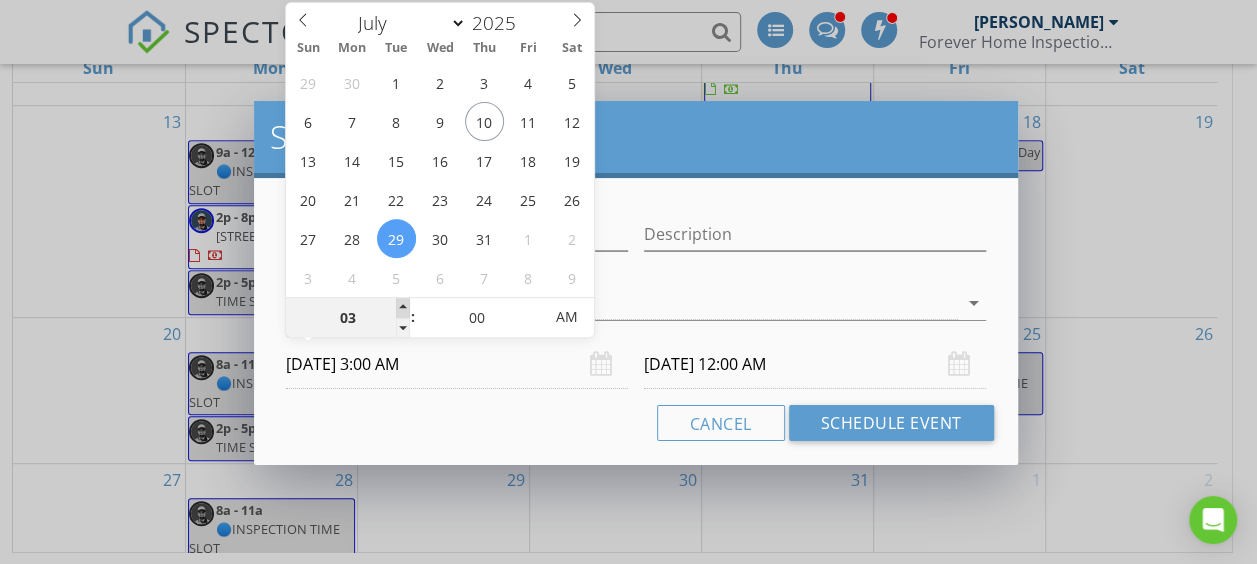 click at bounding box center (403, 308) 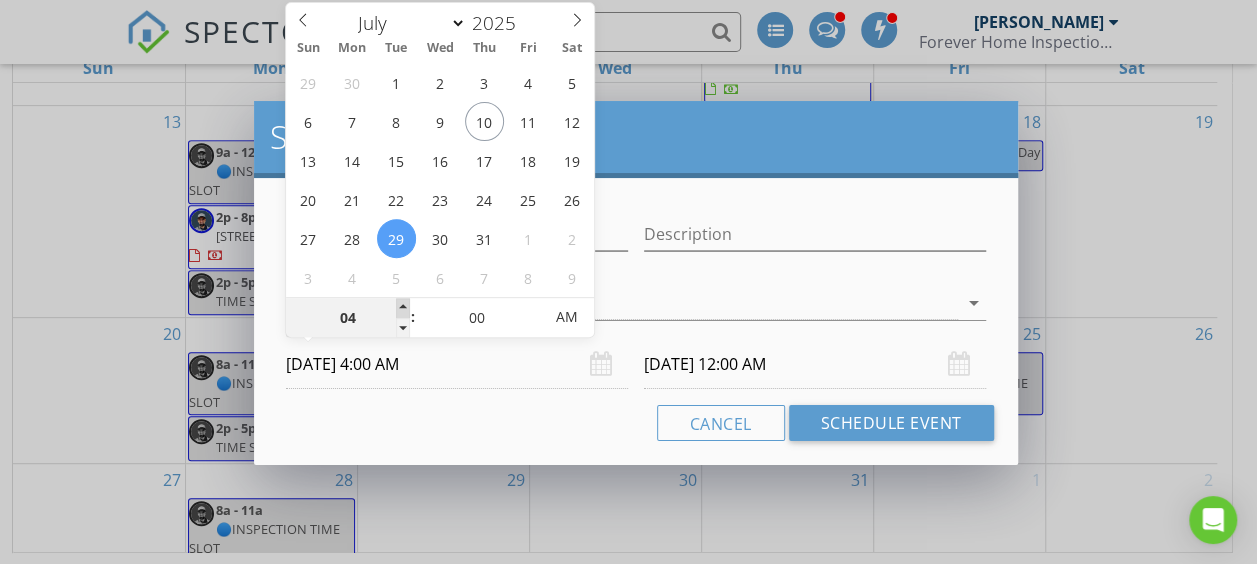 click at bounding box center (403, 308) 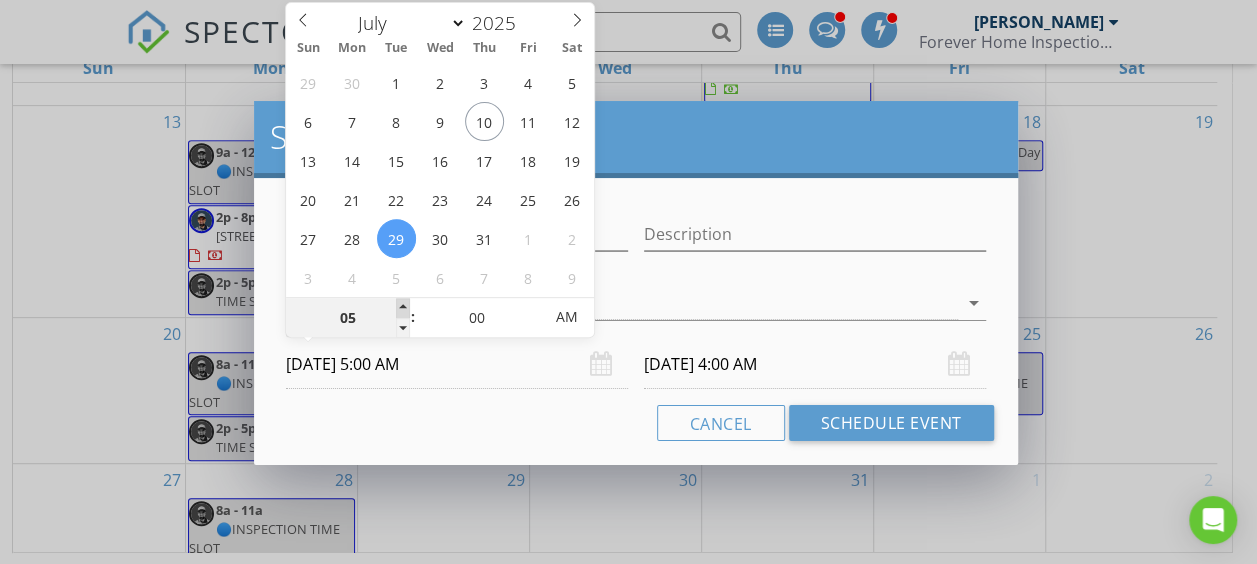 click at bounding box center (403, 308) 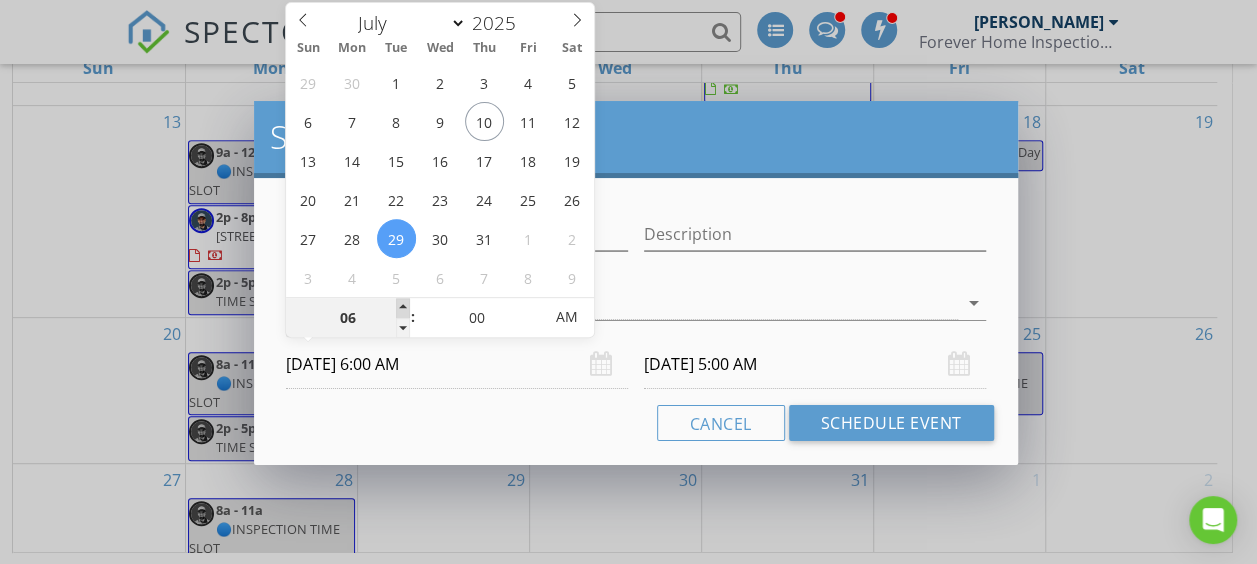 click at bounding box center [403, 308] 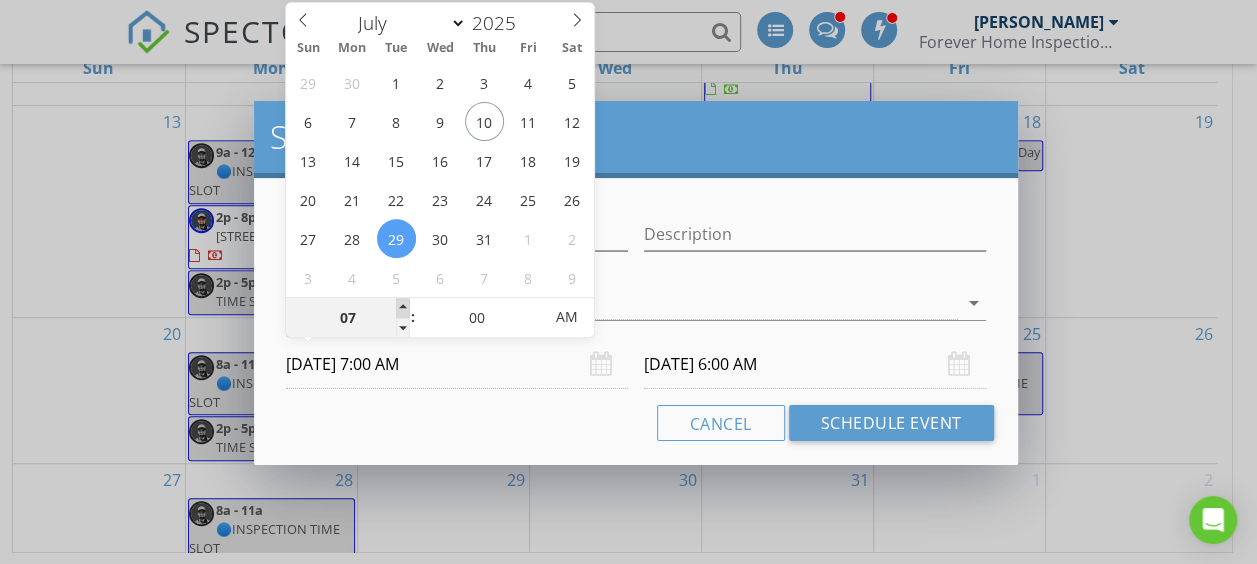 click at bounding box center [403, 308] 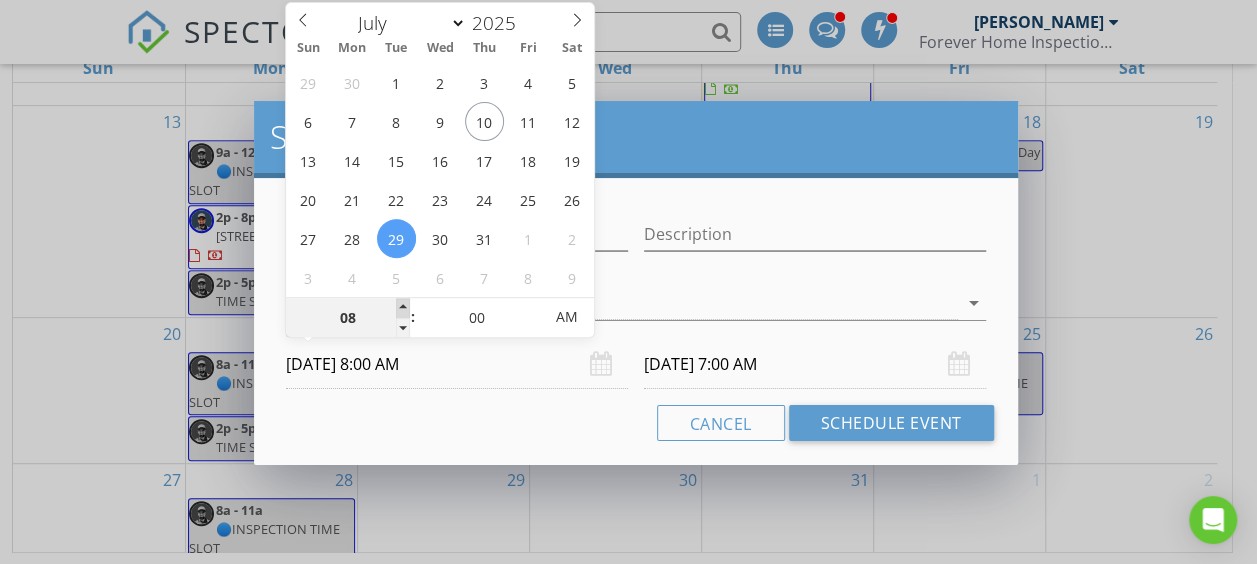 click at bounding box center (403, 308) 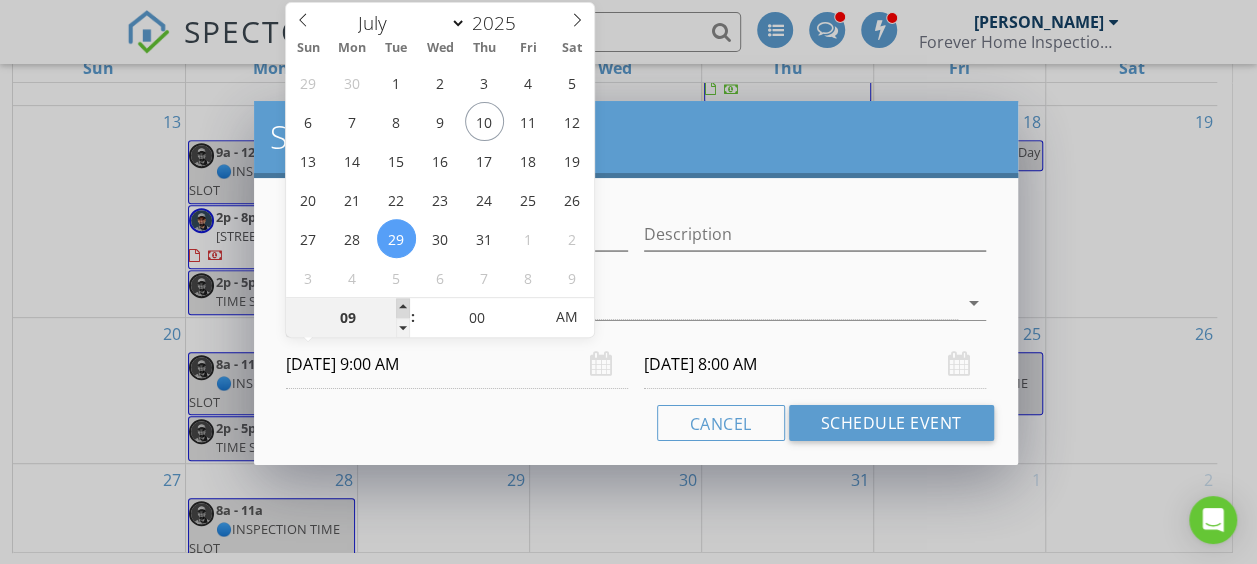 click at bounding box center (403, 308) 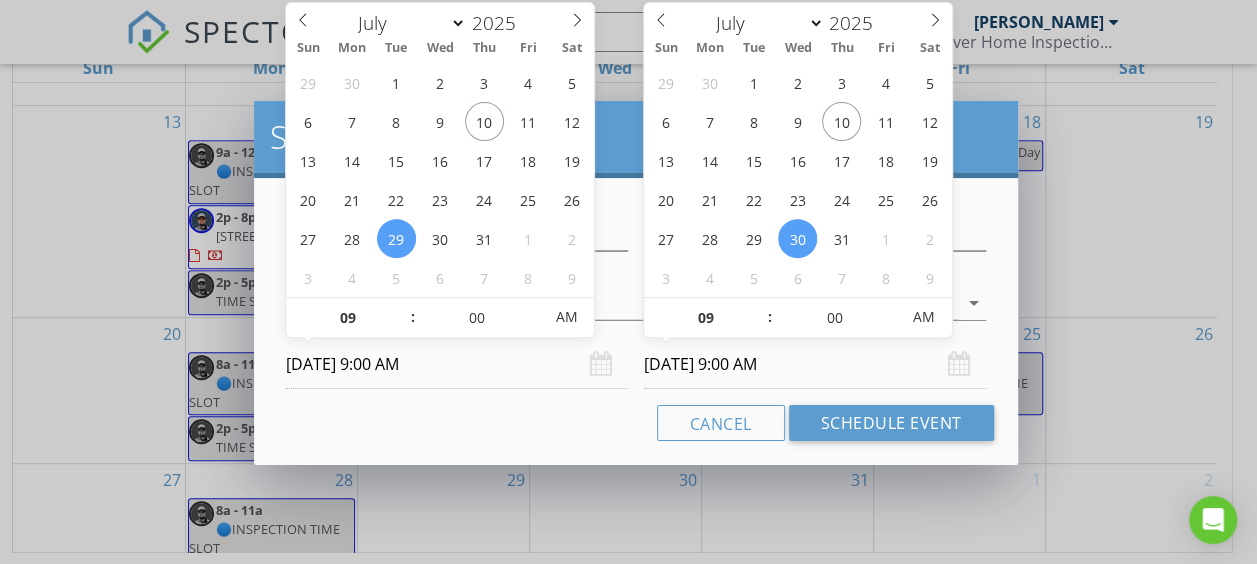 click on "[DATE] 9:00 AM" at bounding box center (815, 364) 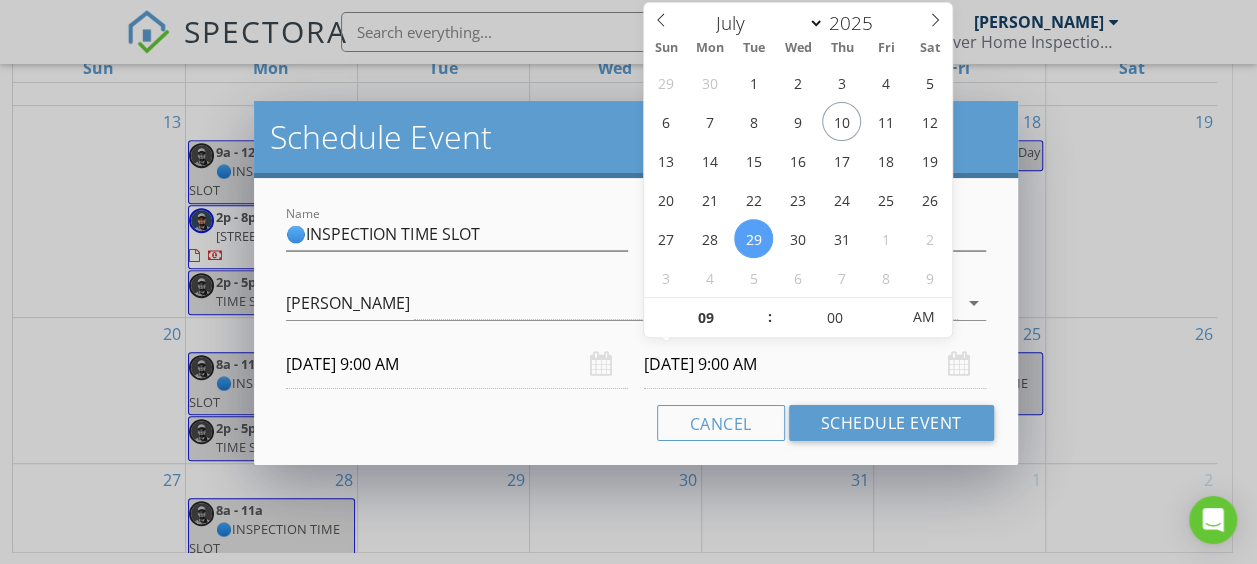 click on "[DATE] 9:00 AM" at bounding box center [815, 364] 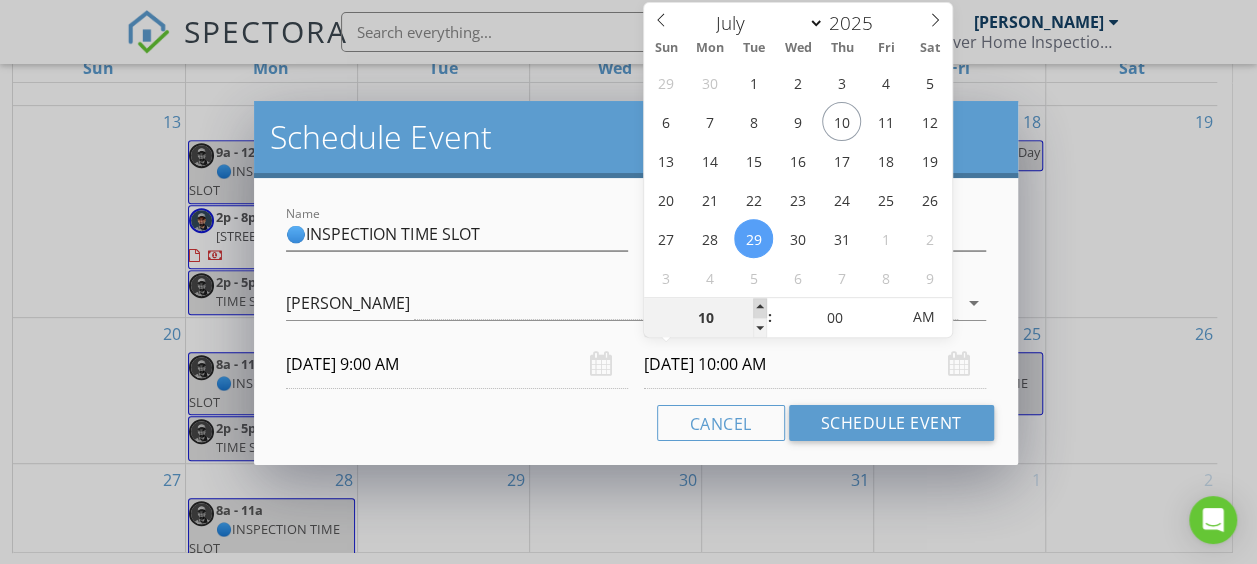 click at bounding box center (760, 308) 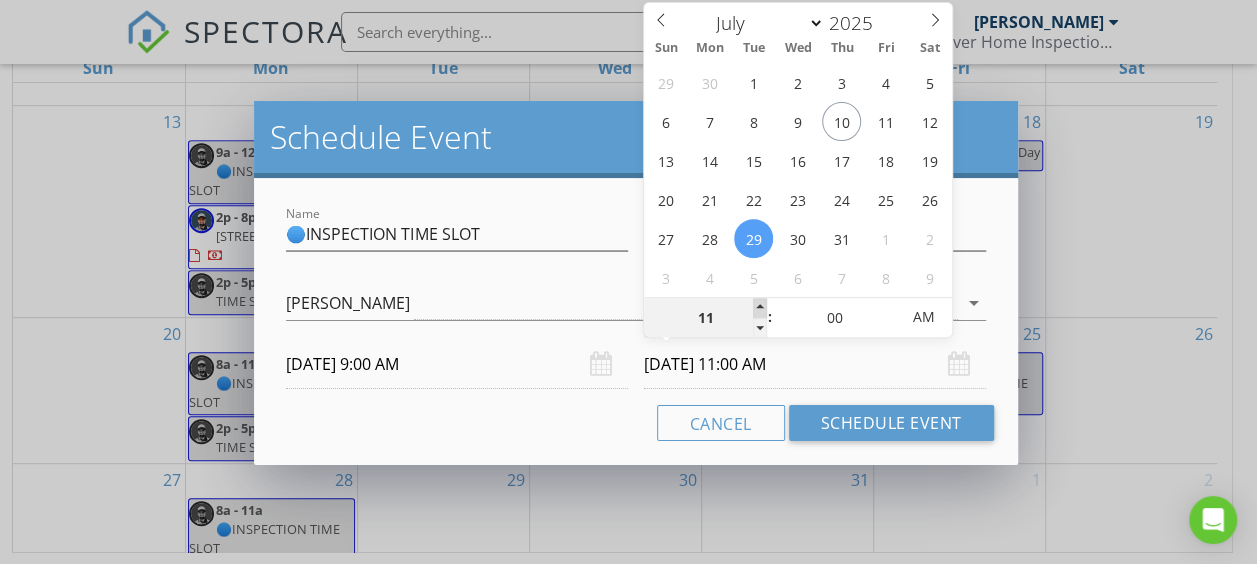 click at bounding box center (760, 308) 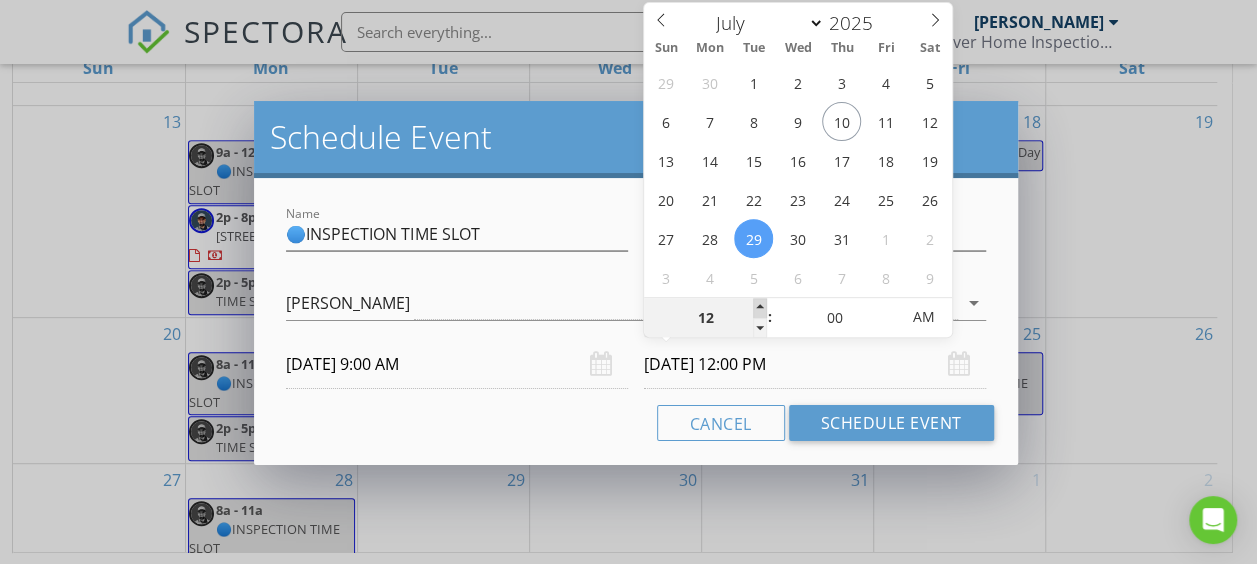 click at bounding box center [760, 308] 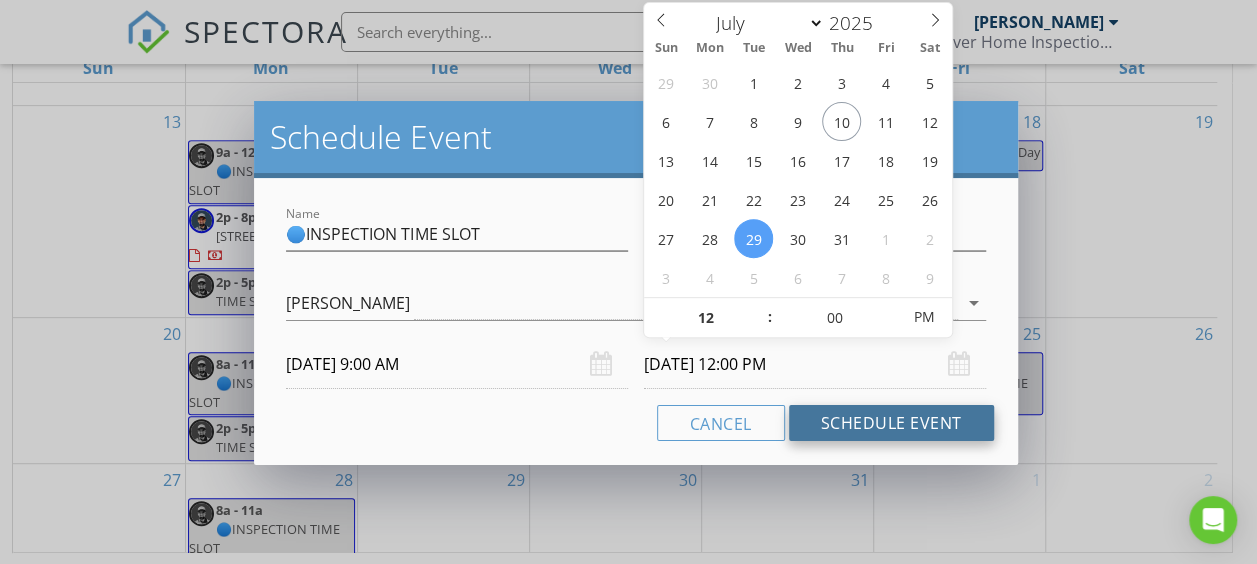 click on "Schedule Event" at bounding box center (891, 423) 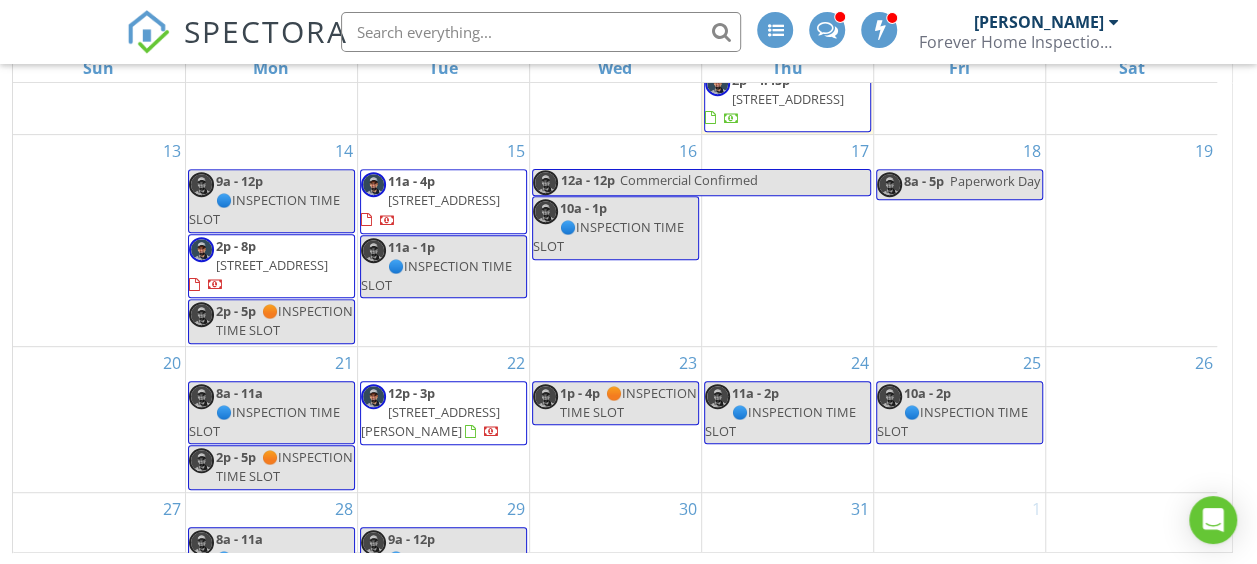 scroll, scrollTop: 530, scrollLeft: 0, axis: vertical 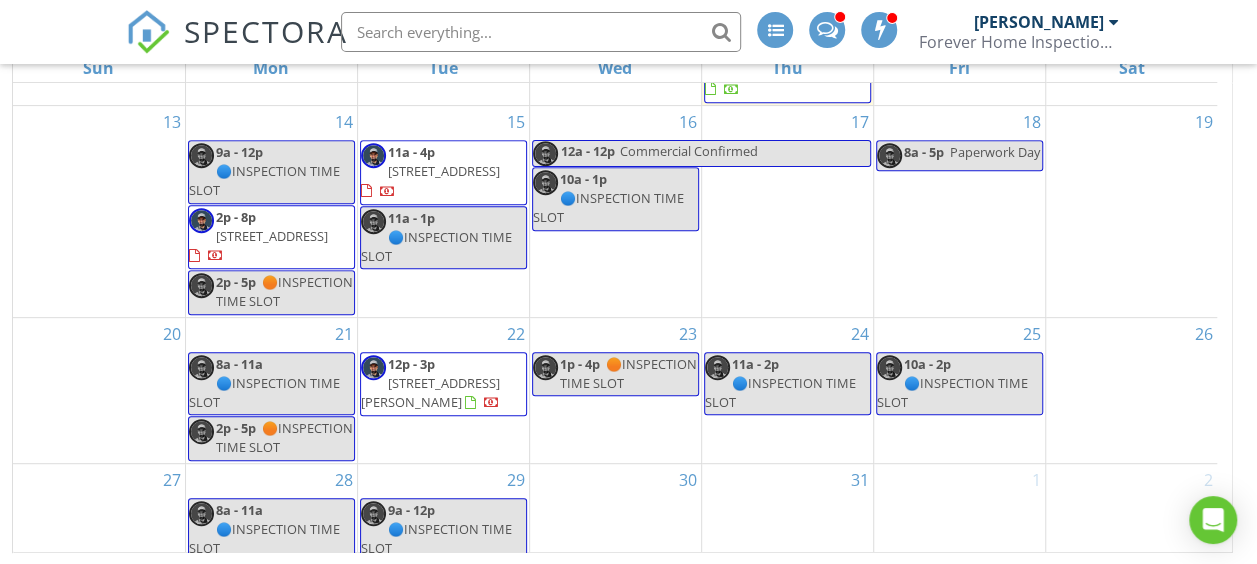 click on "🟠INSPECTION TIME SLOT" at bounding box center [628, 373] 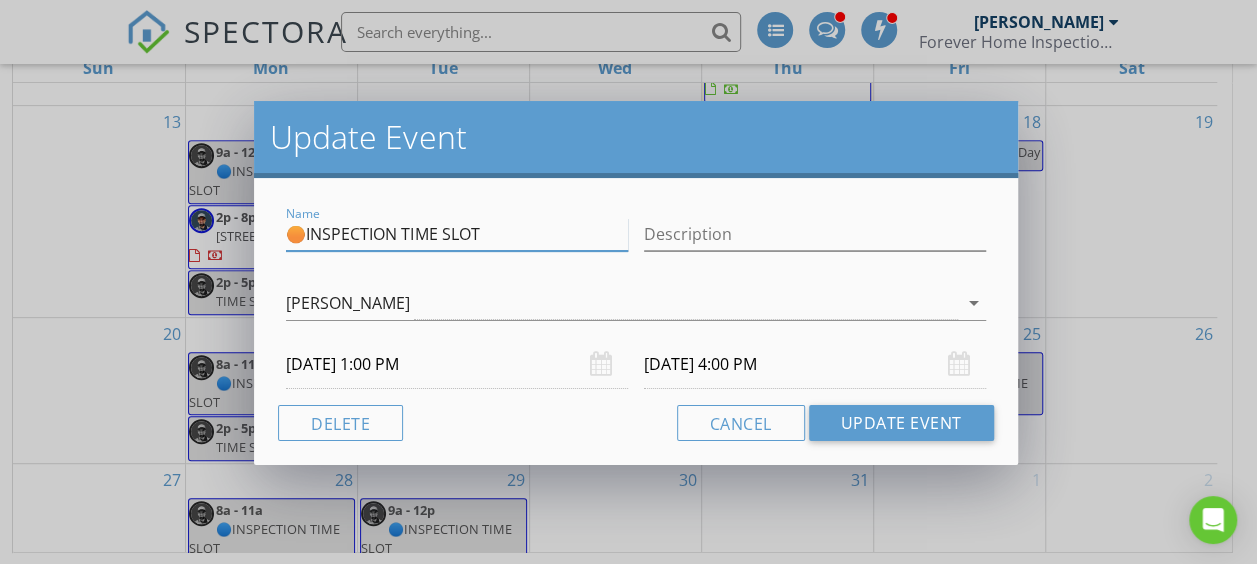 drag, startPoint x: 505, startPoint y: 232, endPoint x: 283, endPoint y: 228, distance: 222.03603 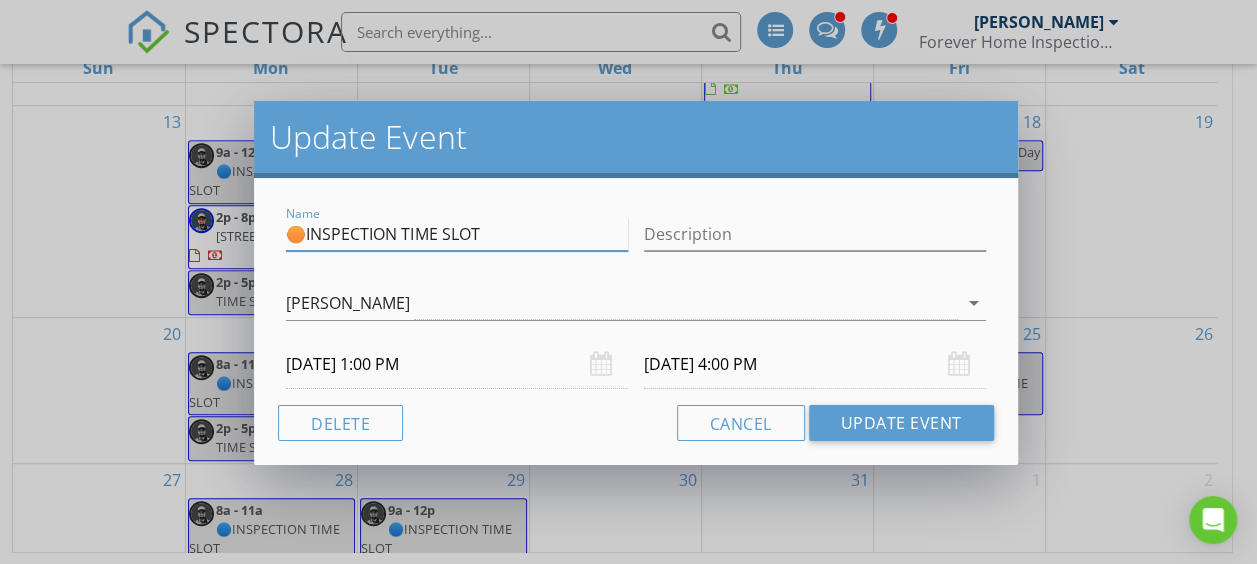 click on "Name 🟠INSPECTION TIME SLOT" at bounding box center [457, 236] 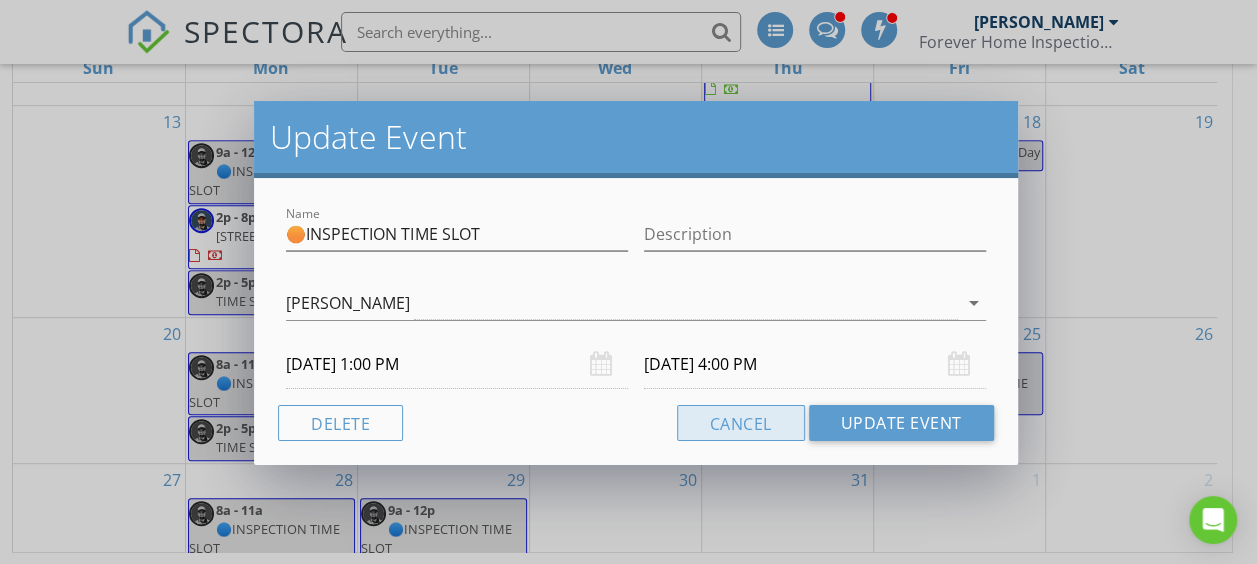 click on "Cancel" at bounding box center [741, 423] 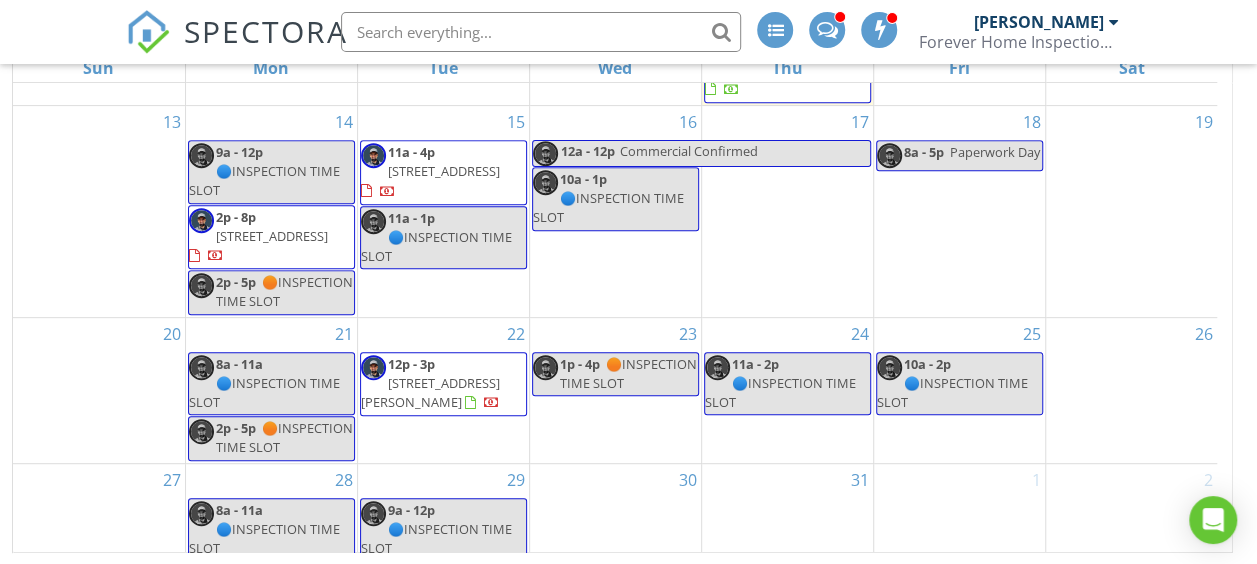 click on "30" at bounding box center [615, 514] 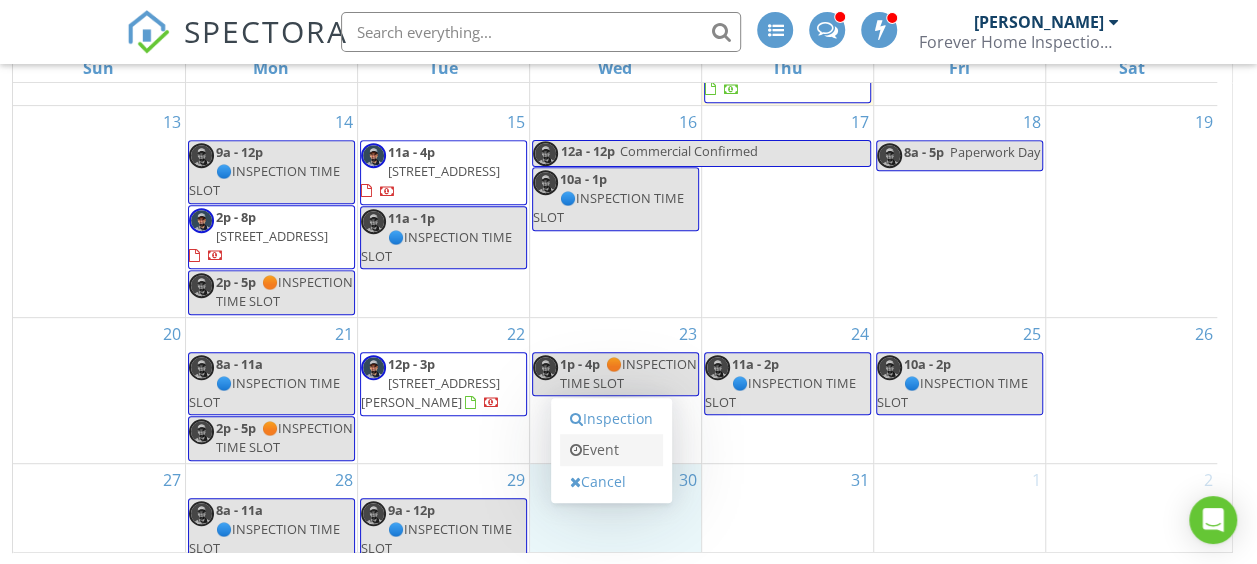 click on "Event" at bounding box center [611, 450] 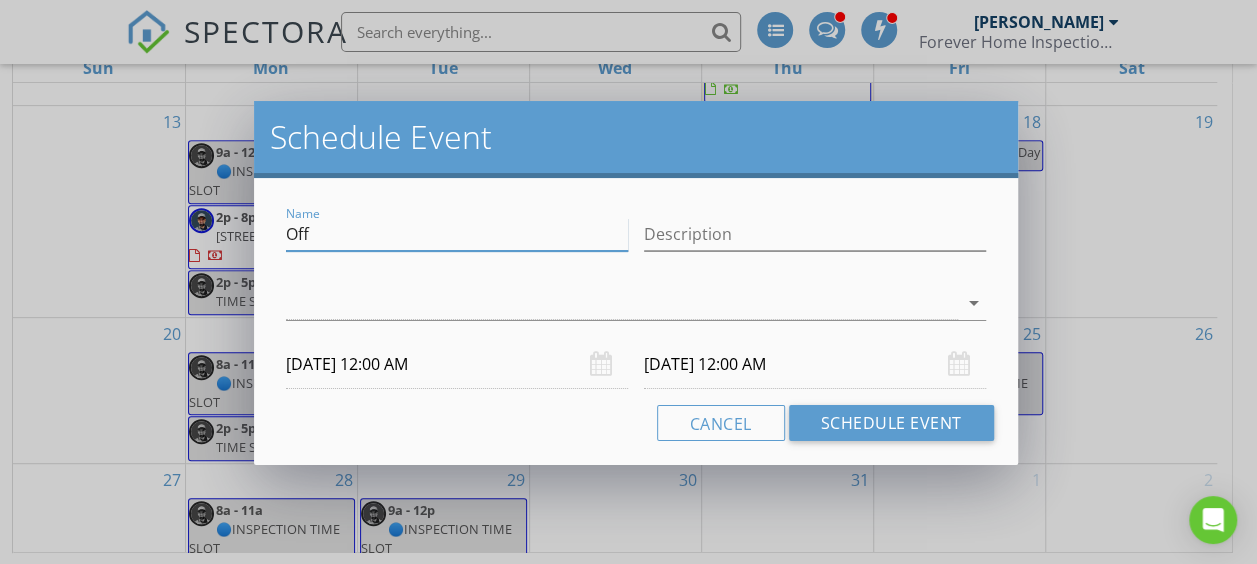 drag, startPoint x: 340, startPoint y: 231, endPoint x: 285, endPoint y: 230, distance: 55.00909 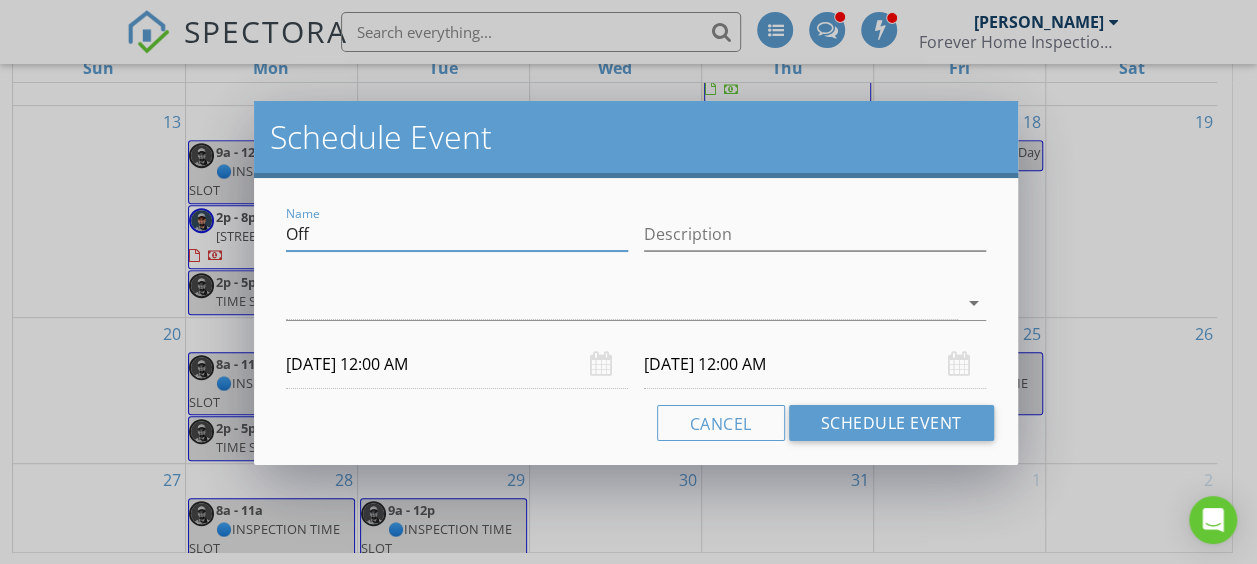 click on "Name Off" at bounding box center [457, 236] 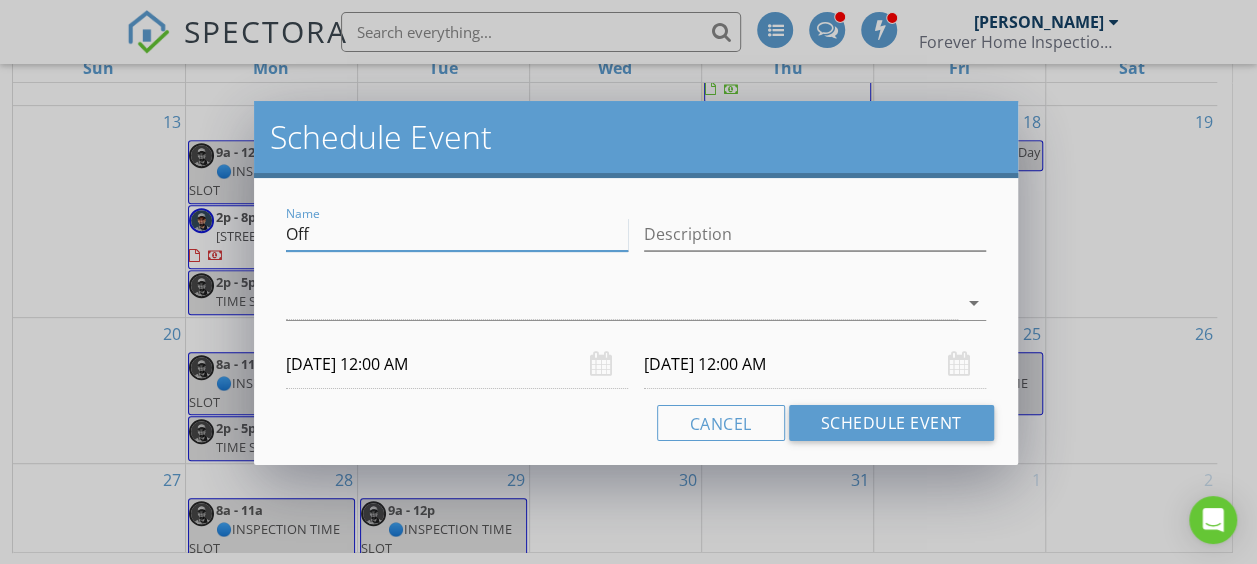 click on "Off" at bounding box center [457, 234] 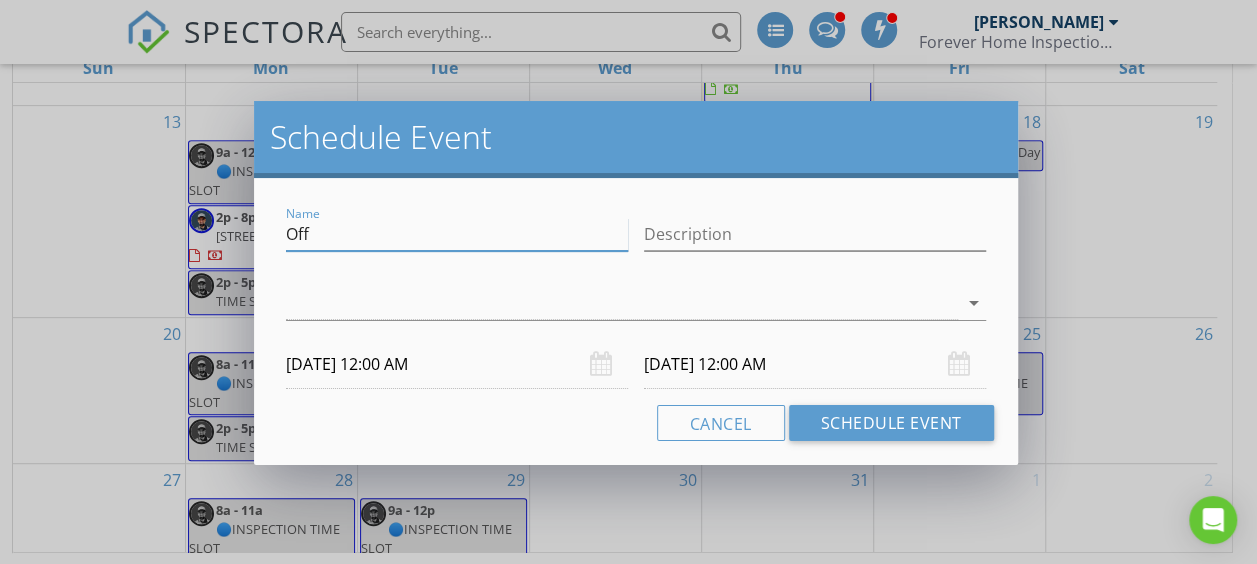 drag, startPoint x: 321, startPoint y: 232, endPoint x: 268, endPoint y: 224, distance: 53.600372 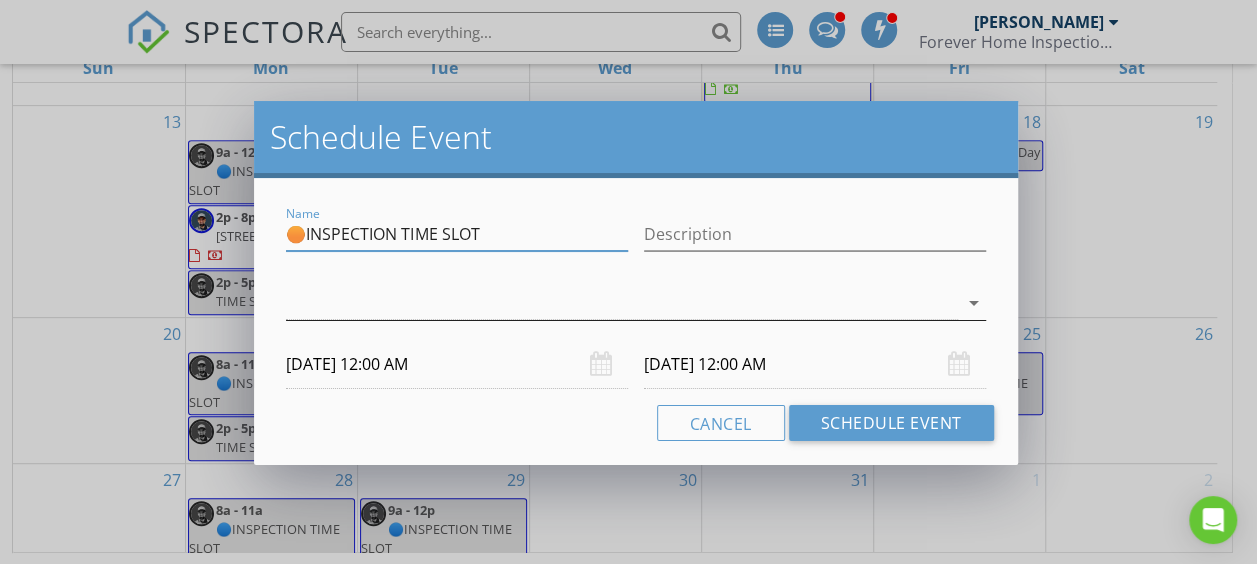 click at bounding box center [621, 303] 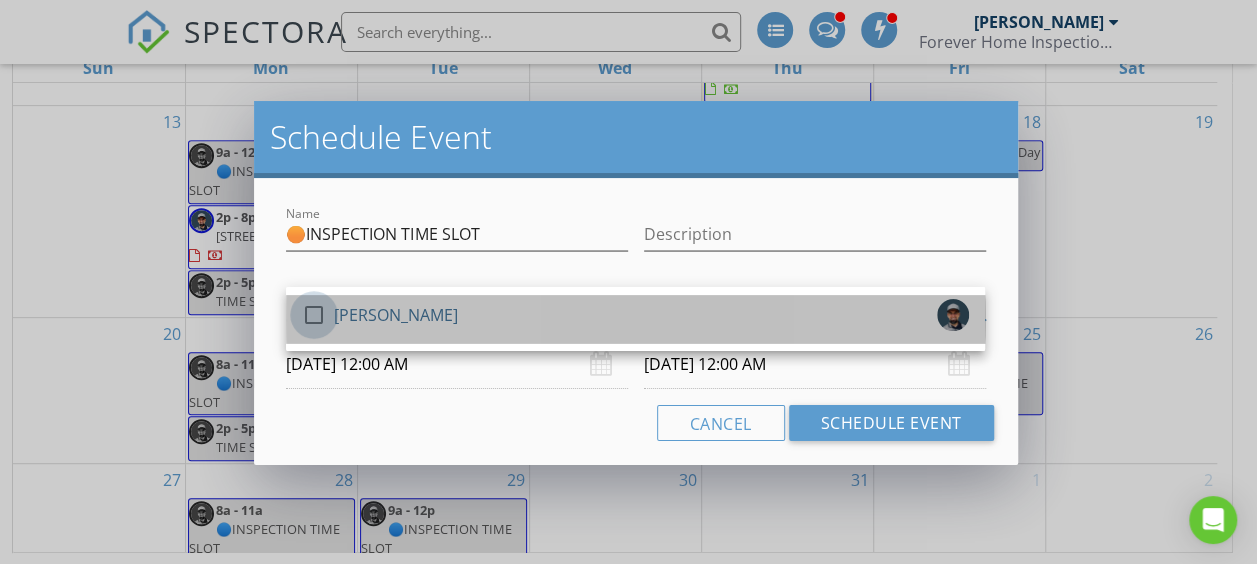 click at bounding box center [314, 315] 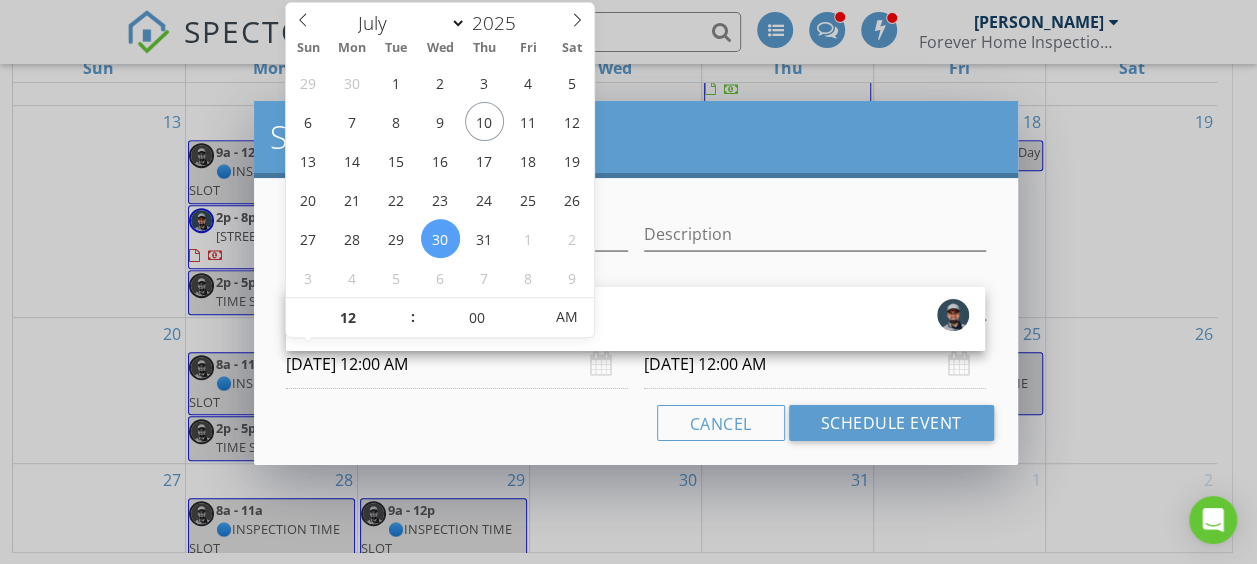 click on "[DATE] 12:00 AM" at bounding box center (457, 364) 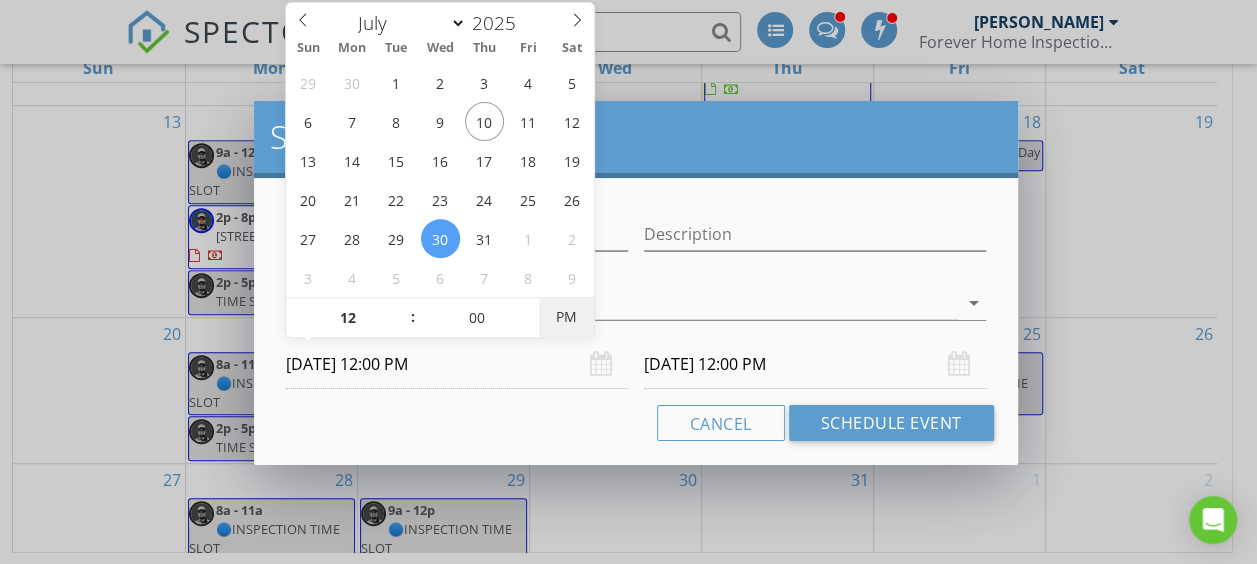 click on "PM" at bounding box center (566, 317) 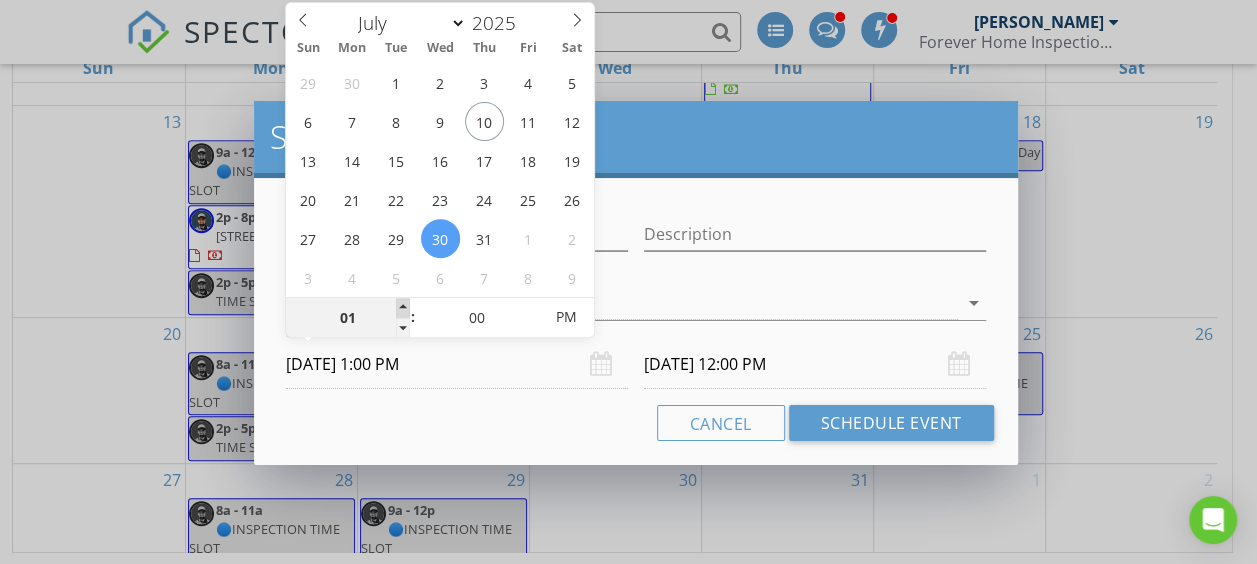 click at bounding box center [403, 308] 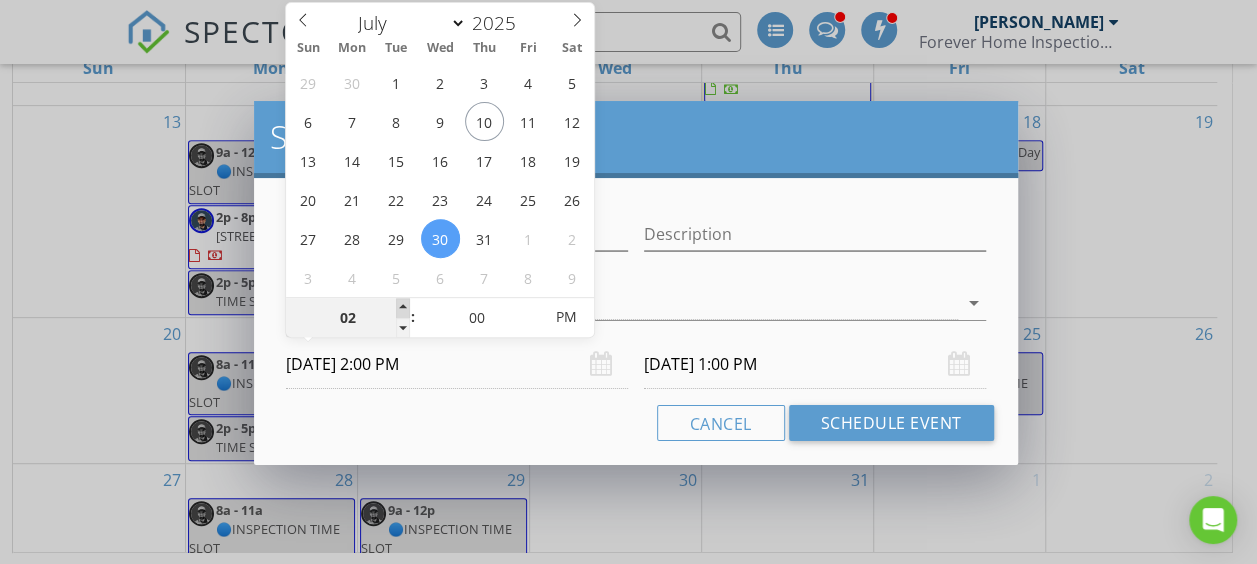 click at bounding box center [403, 308] 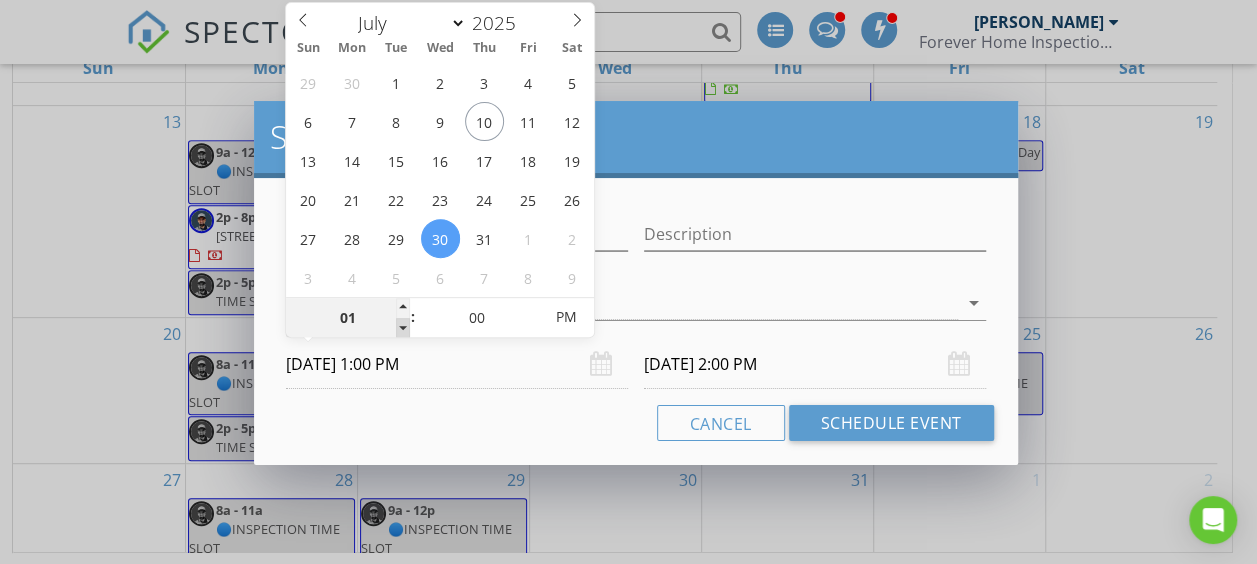 click at bounding box center (403, 328) 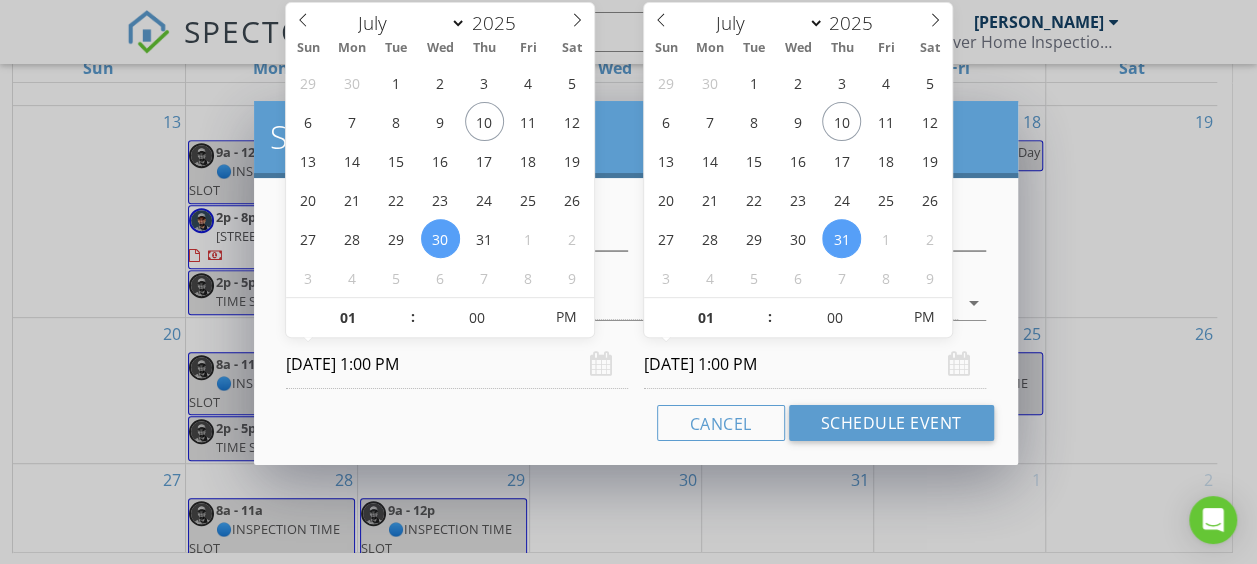 click on "[DATE] 1:00 PM" at bounding box center (815, 364) 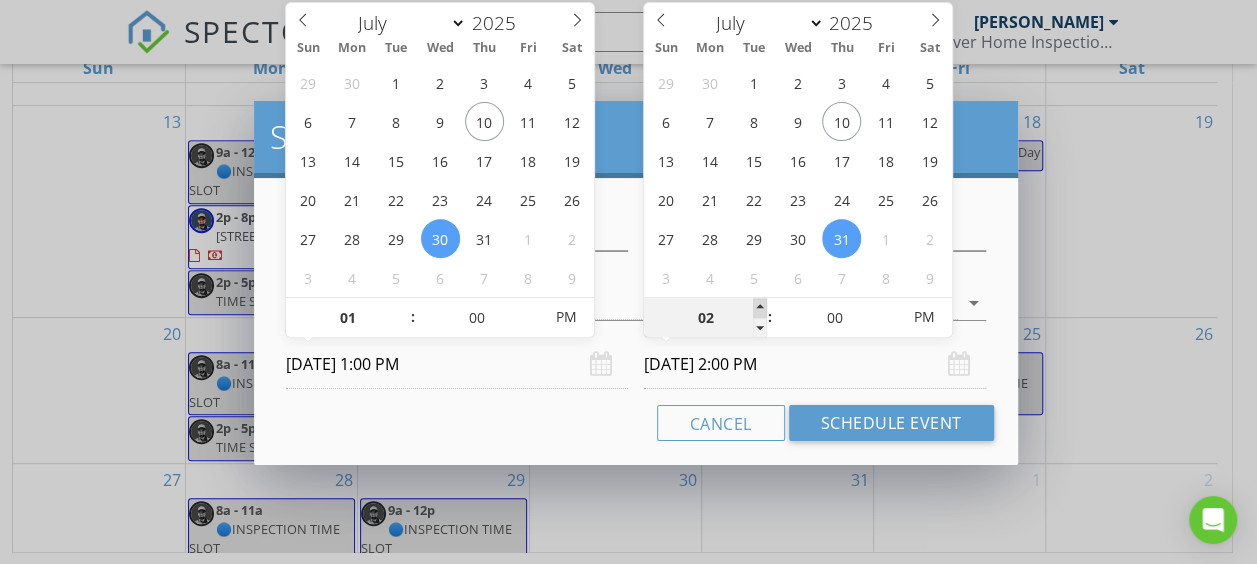 click at bounding box center (760, 308) 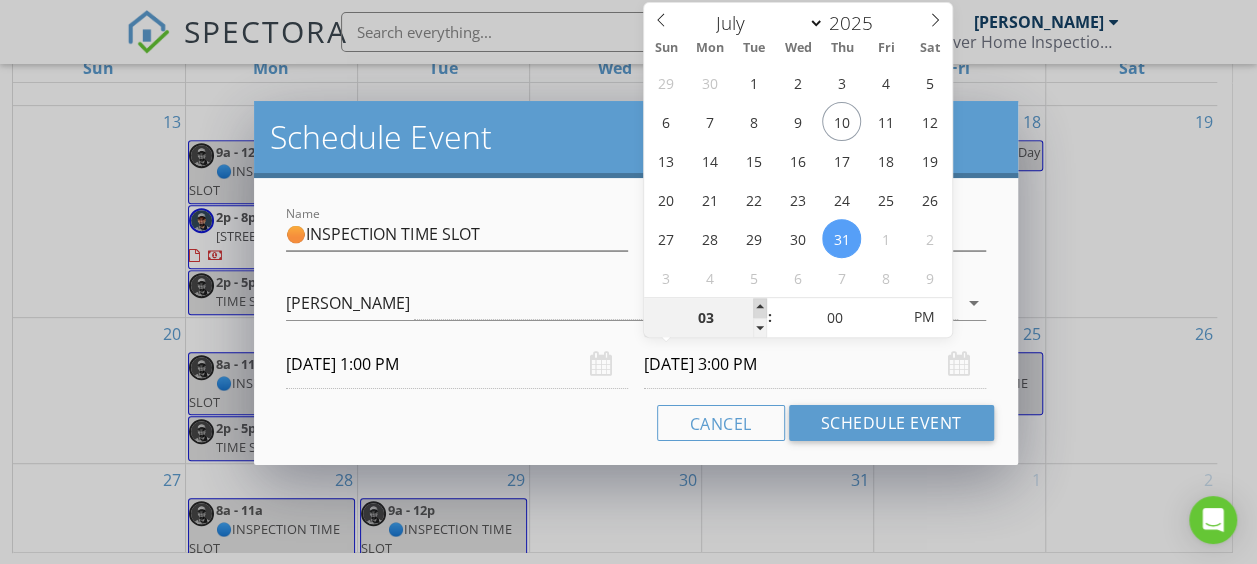 click at bounding box center [760, 308] 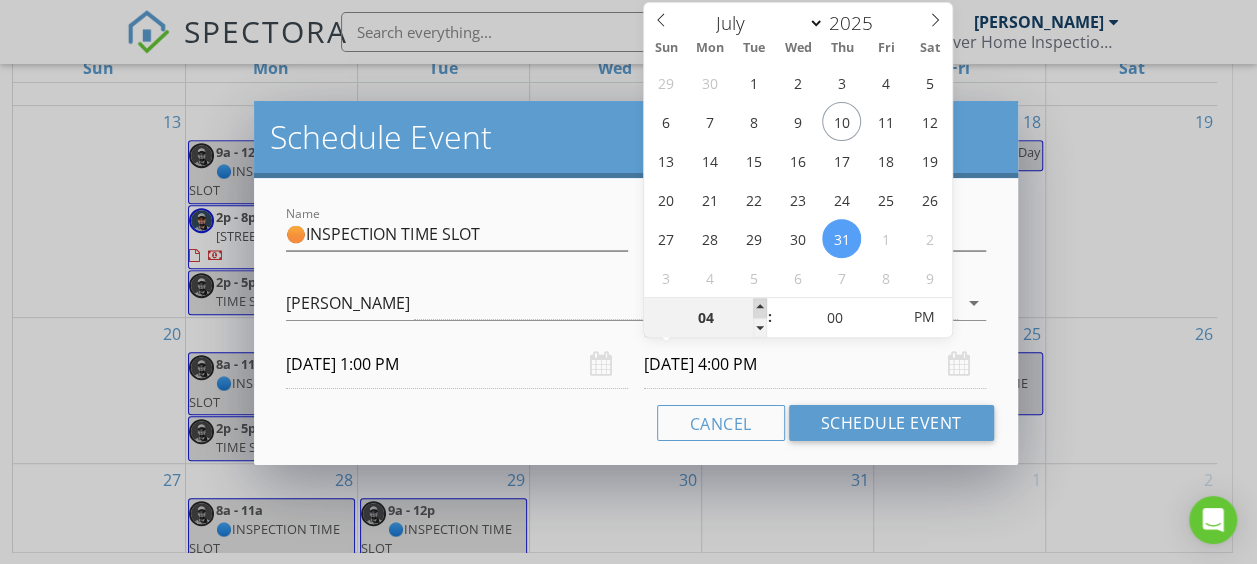 click at bounding box center [760, 308] 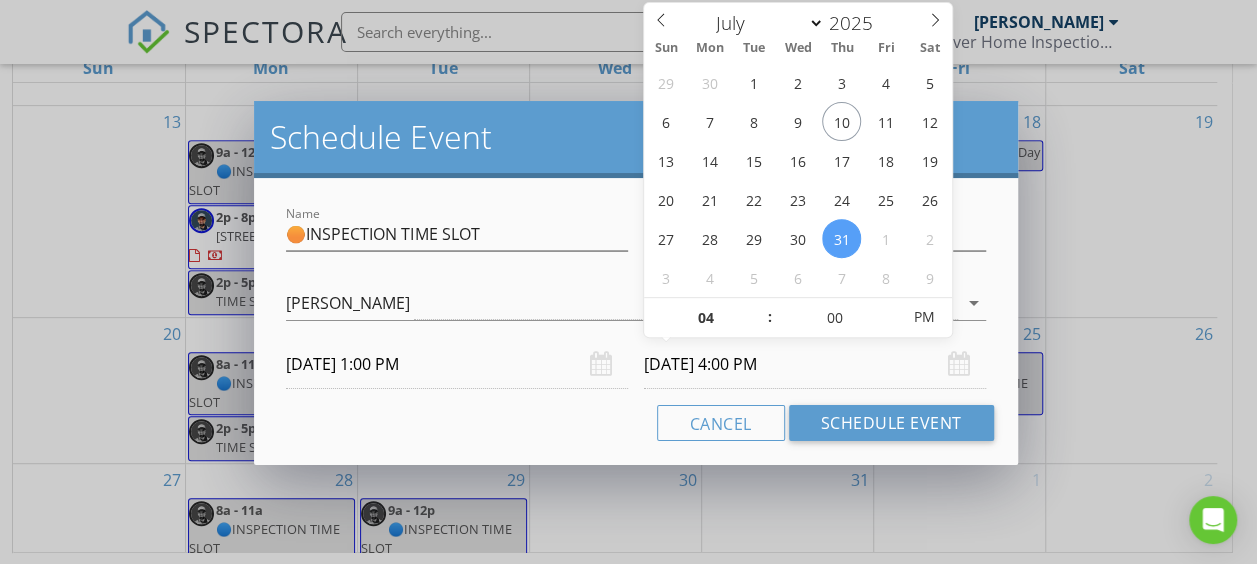 click on "Cancel   Schedule Event" at bounding box center [635, 423] 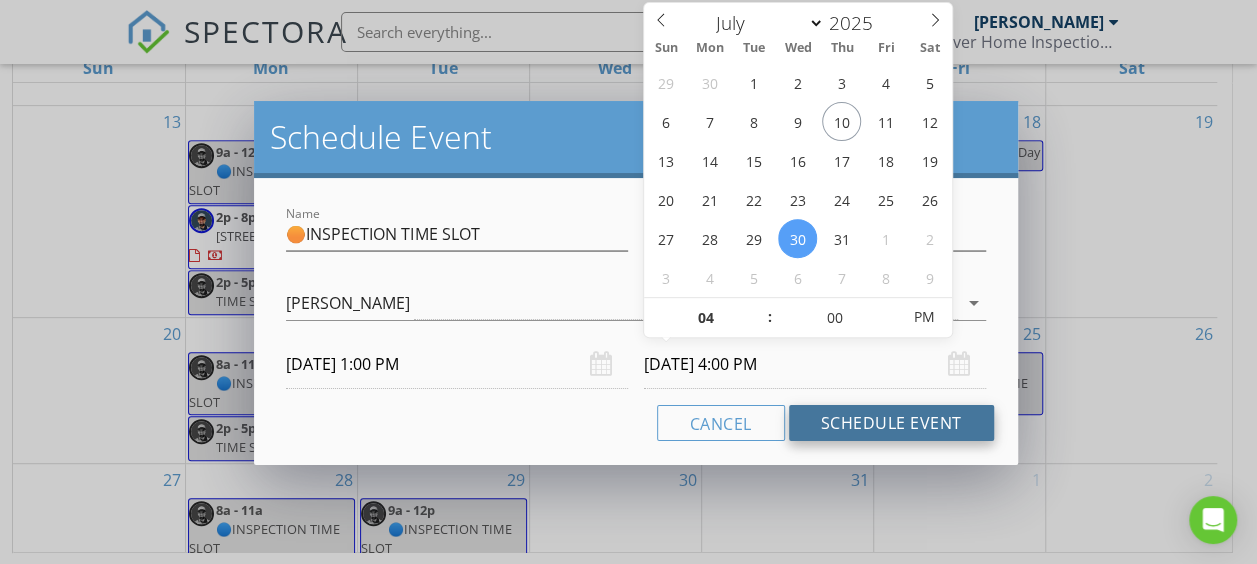 click on "Schedule Event" at bounding box center (891, 423) 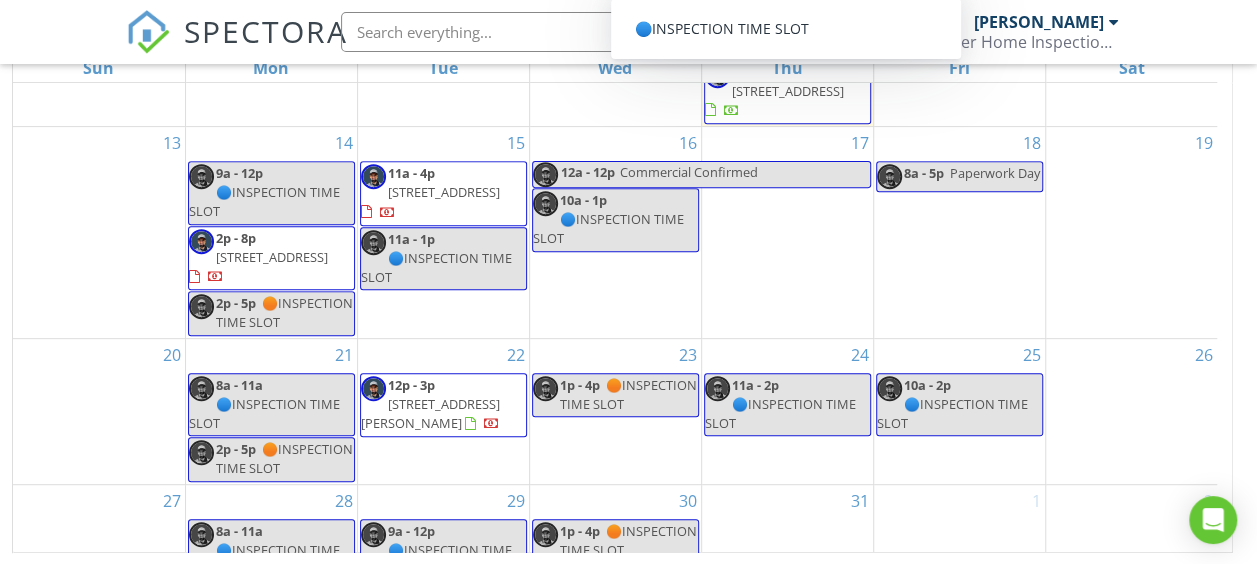 scroll, scrollTop: 530, scrollLeft: 0, axis: vertical 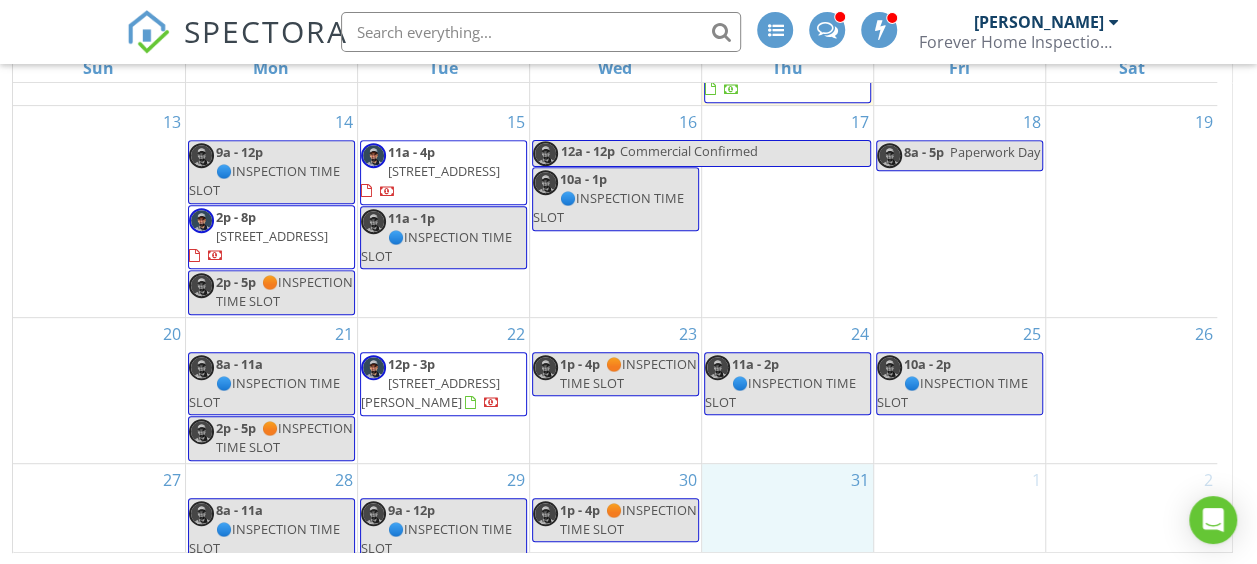 click on "31" at bounding box center [787, 514] 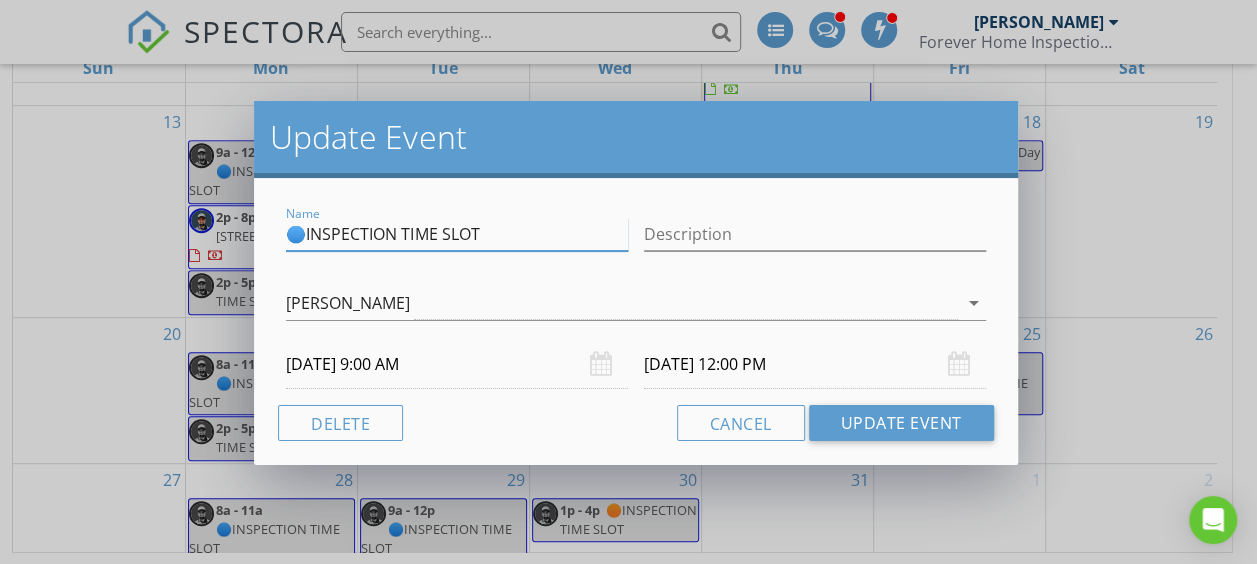 drag, startPoint x: 480, startPoint y: 237, endPoint x: 286, endPoint y: 232, distance: 194.06442 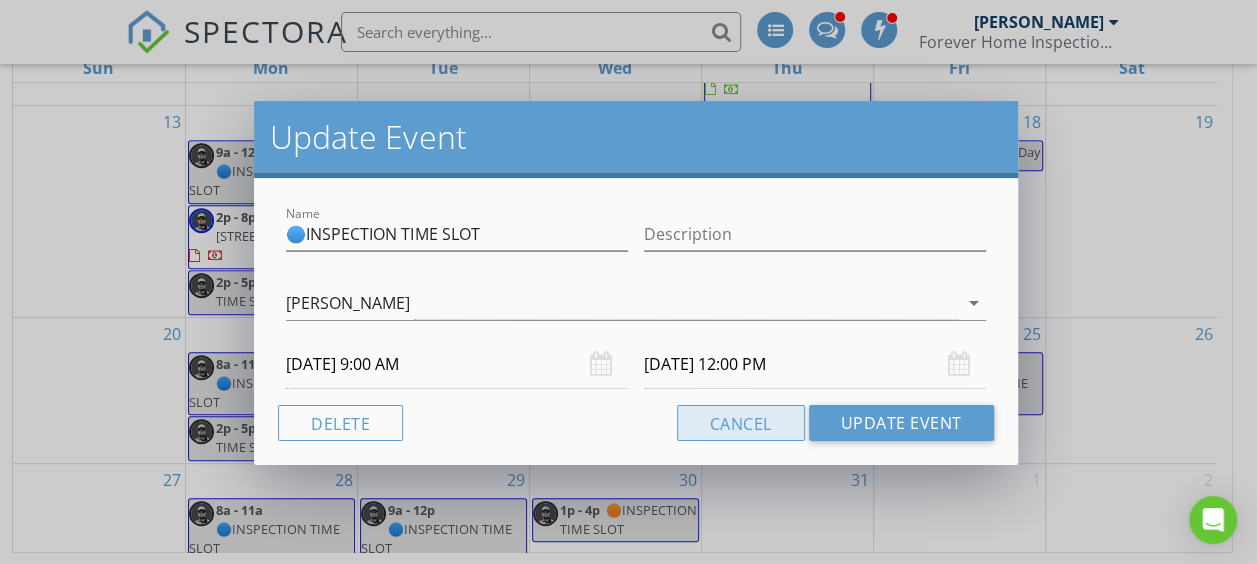 click on "Cancel" at bounding box center [741, 423] 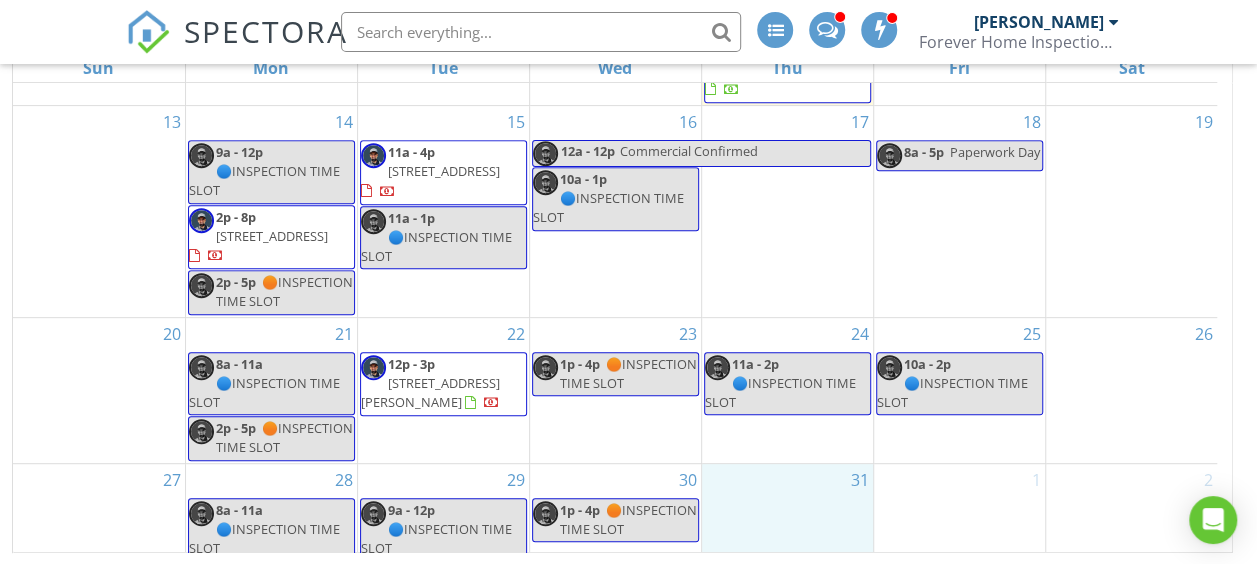 click on "31" at bounding box center (787, 514) 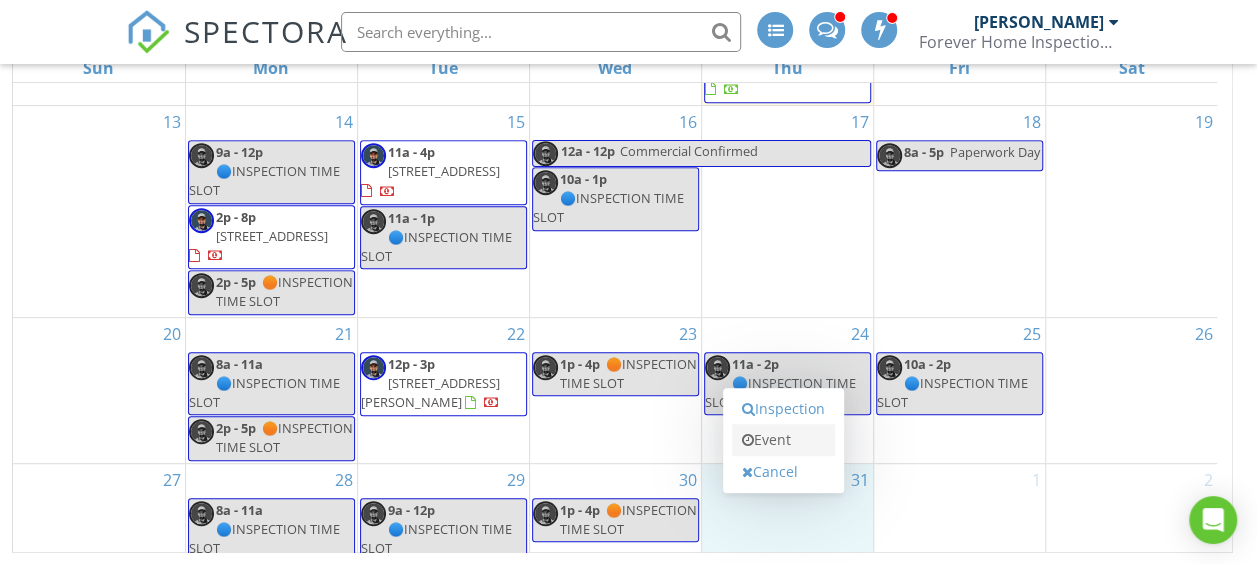 click on "Event" at bounding box center (783, 440) 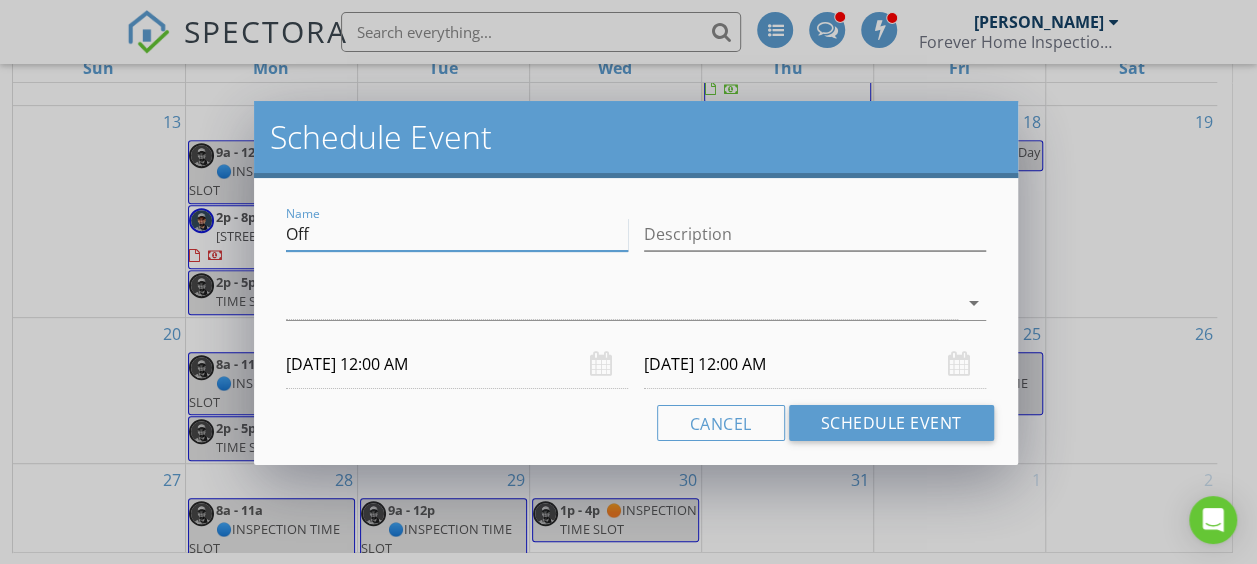 drag, startPoint x: 357, startPoint y: 245, endPoint x: 264, endPoint y: 233, distance: 93.770996 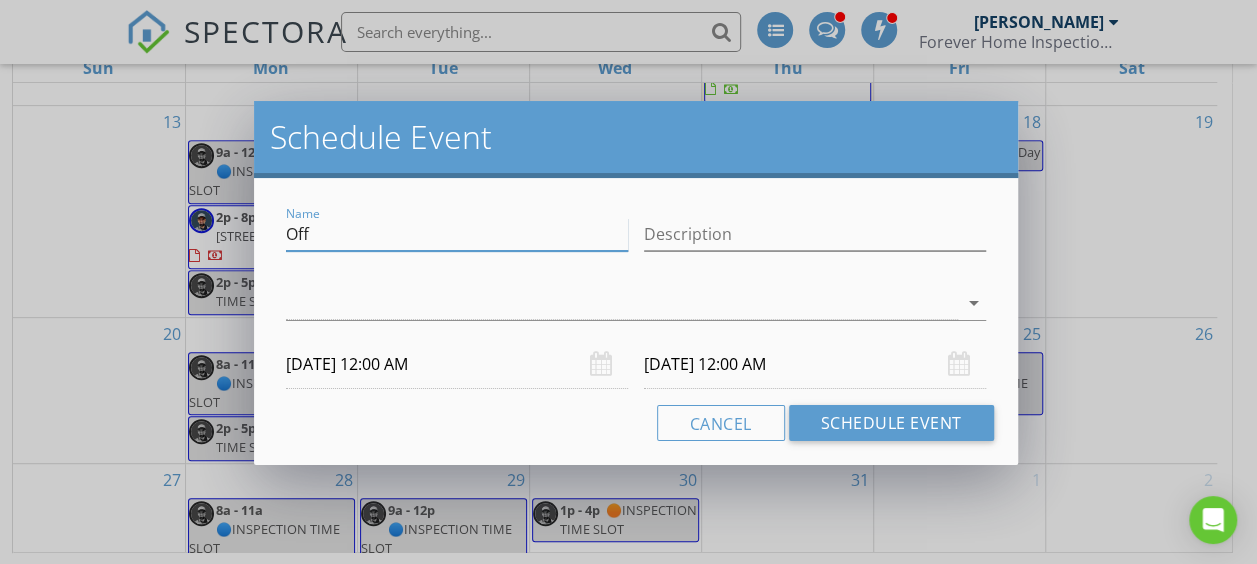 paste on "🔵INSPECTION TIME SLOT" 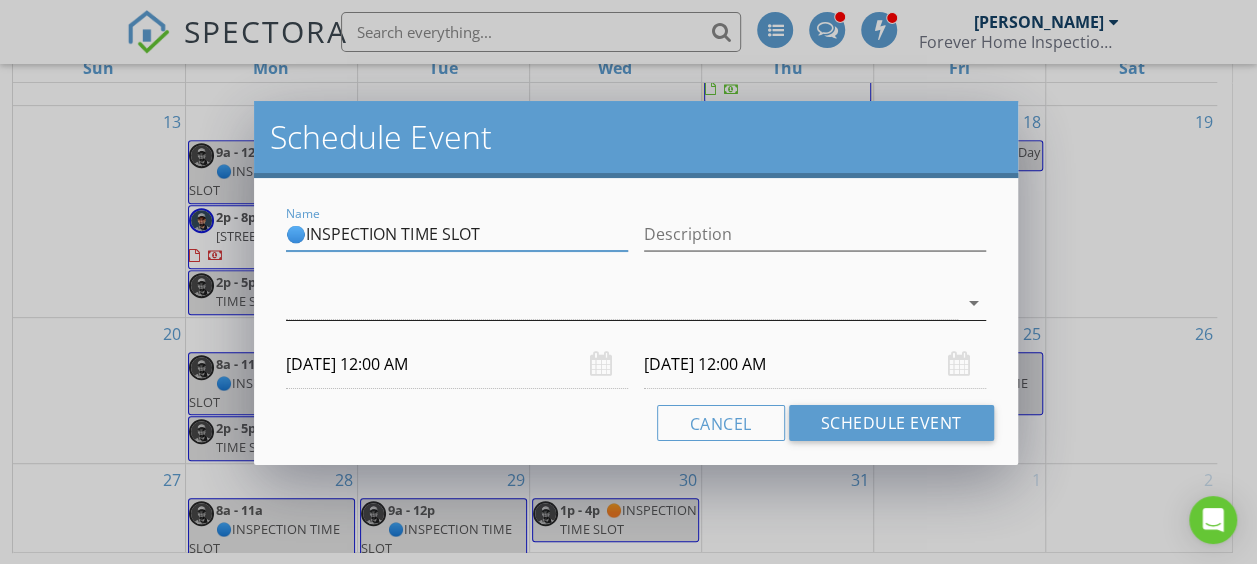 click at bounding box center [621, 303] 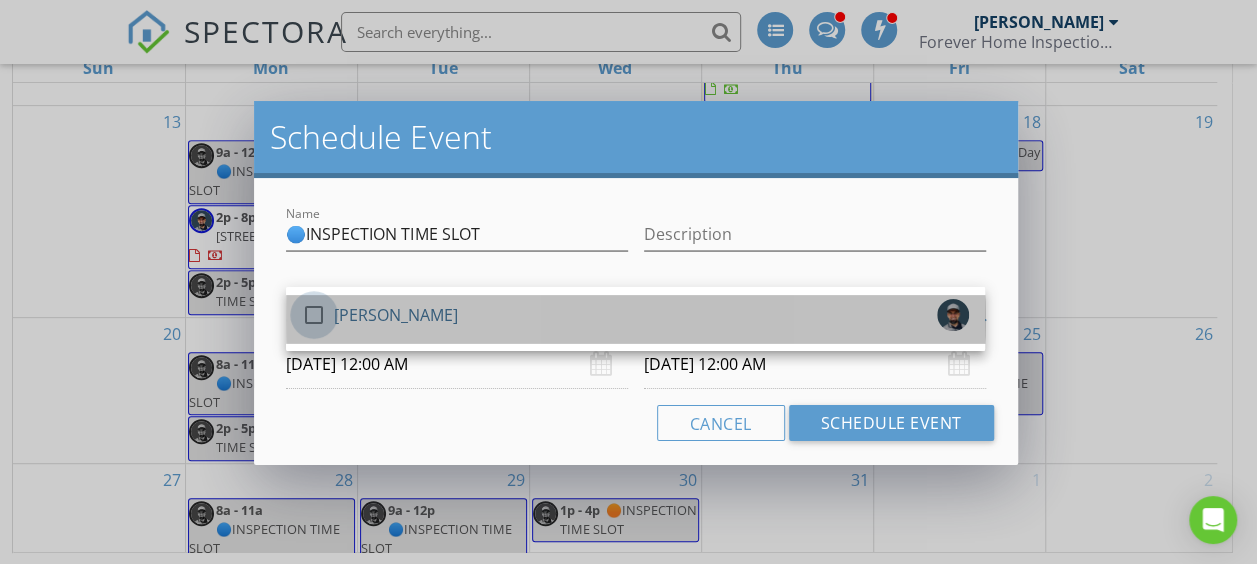 click at bounding box center [314, 315] 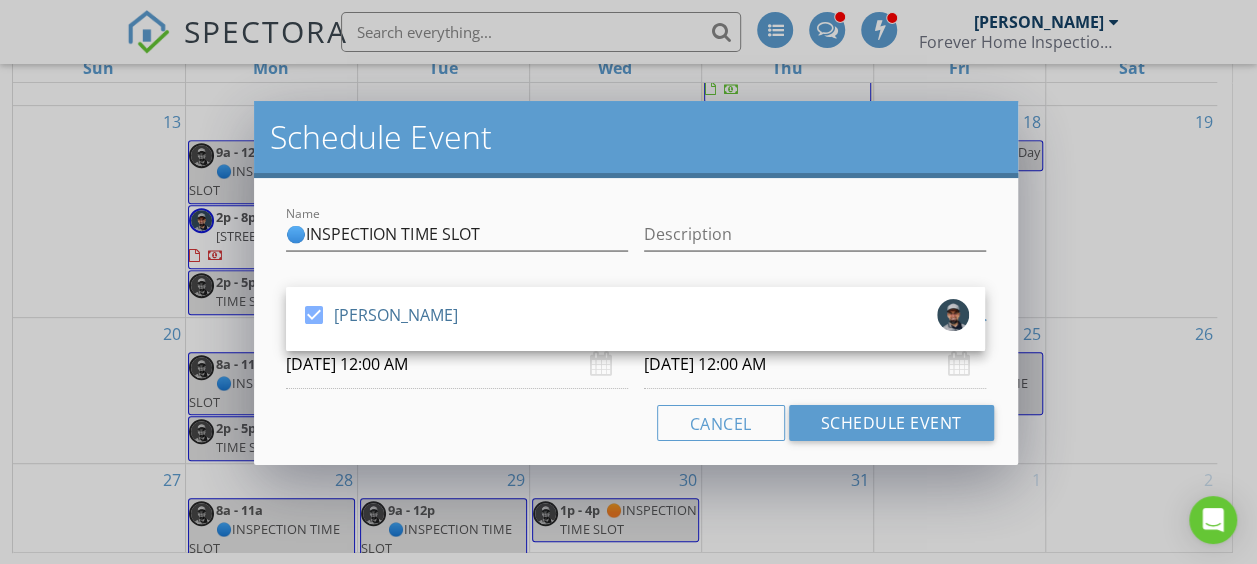 click on "Cancel   Schedule Event" at bounding box center [635, 423] 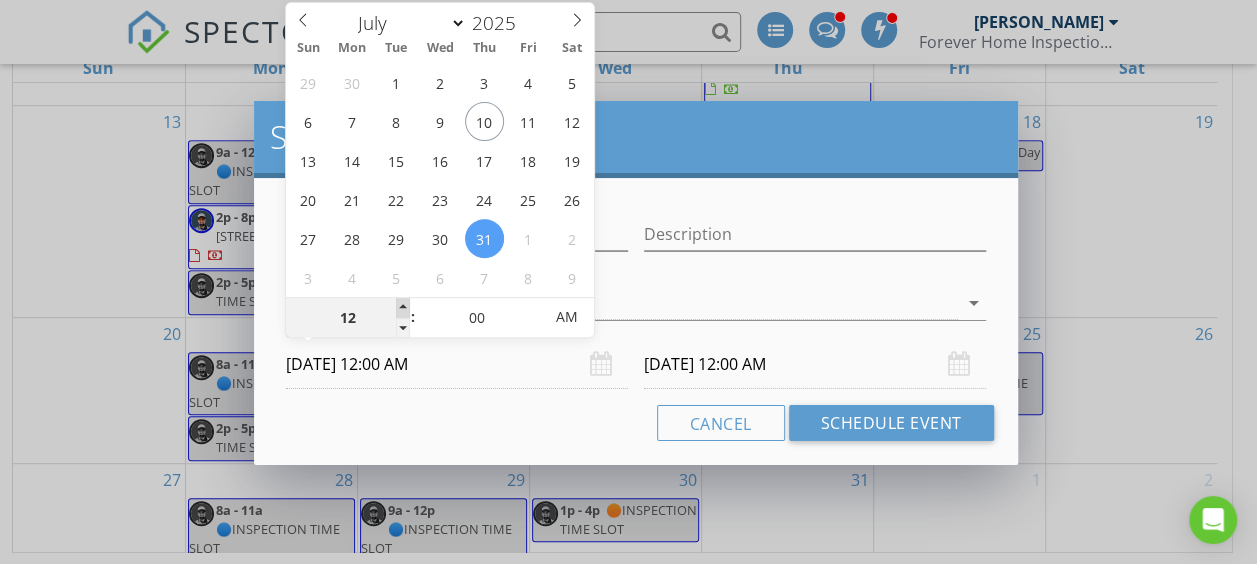drag, startPoint x: 390, startPoint y: 362, endPoint x: 398, endPoint y: 307, distance: 55.578773 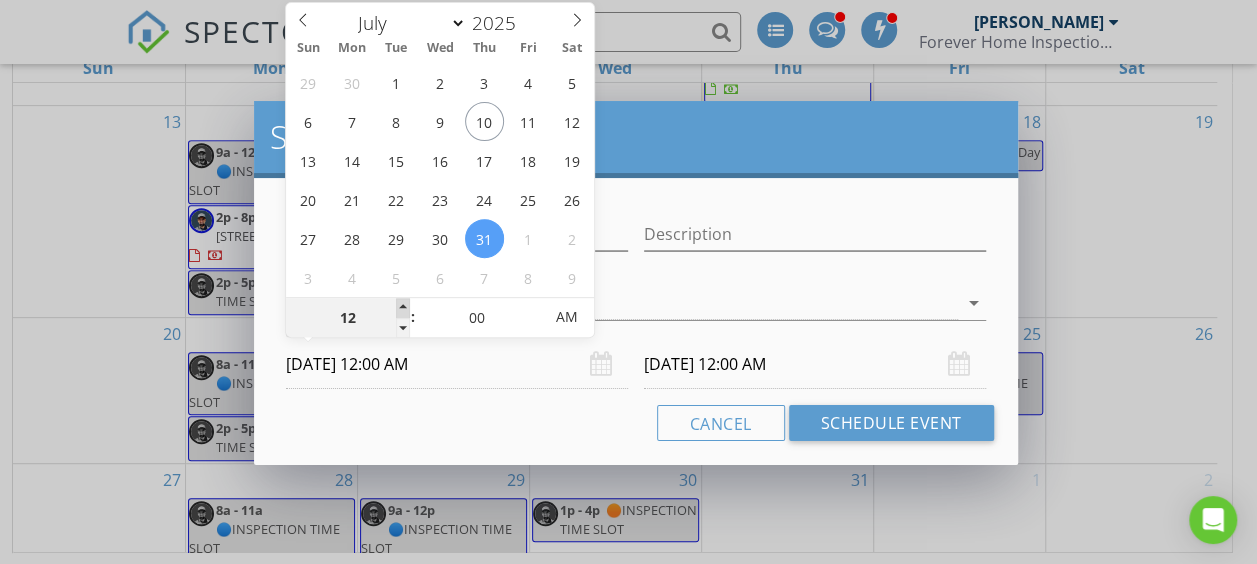 click on "SPECTORA
[PERSON_NAME]
Forever Home Inspection - [GEOGRAPHIC_DATA]
Role:
Inspector
Change Role
Dashboard
New Inspection
Inspections
Calendar
Template Editor
Contacts
Automations
Team
Metrics
Payments
Data Exports
Time Tracking
Billing
Conversations
Tasks
Reporting
Advanced
Equipment
Settings
What's New
Sign Out
Change Active Role
Your account has more than one possible role. Please choose how you'd like to view the site:
Company/Agency
City
Role
Dashboard
New Inspection
Inspections
Calendar
Templates
Settings
Profile
Support Center
Calendar
Calendar Settings" at bounding box center [628, 139] 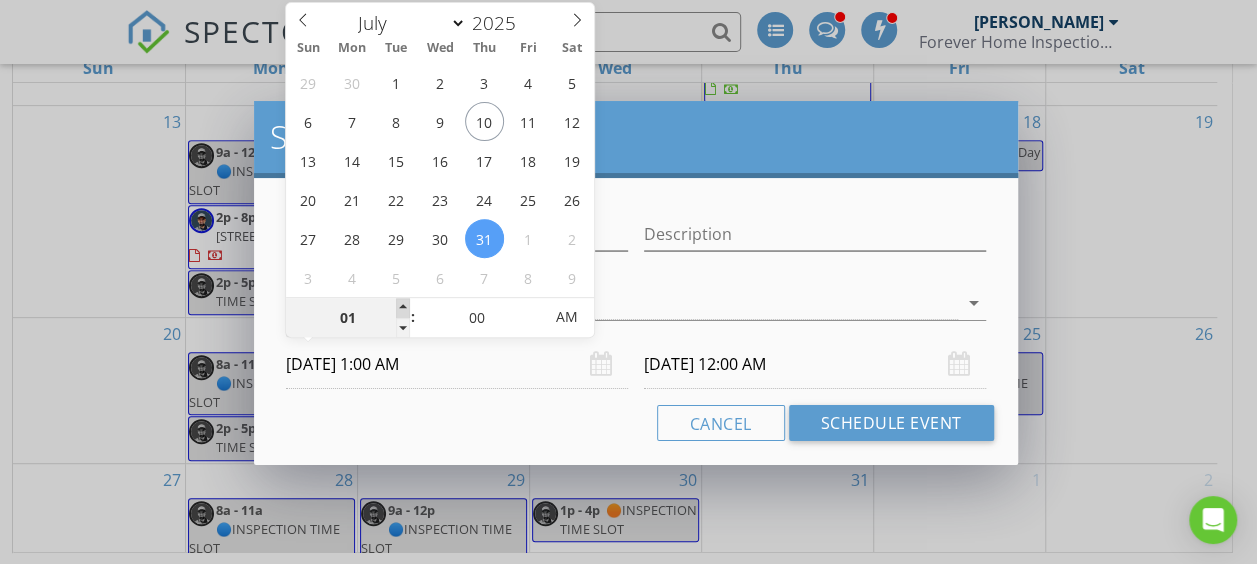 click at bounding box center [403, 308] 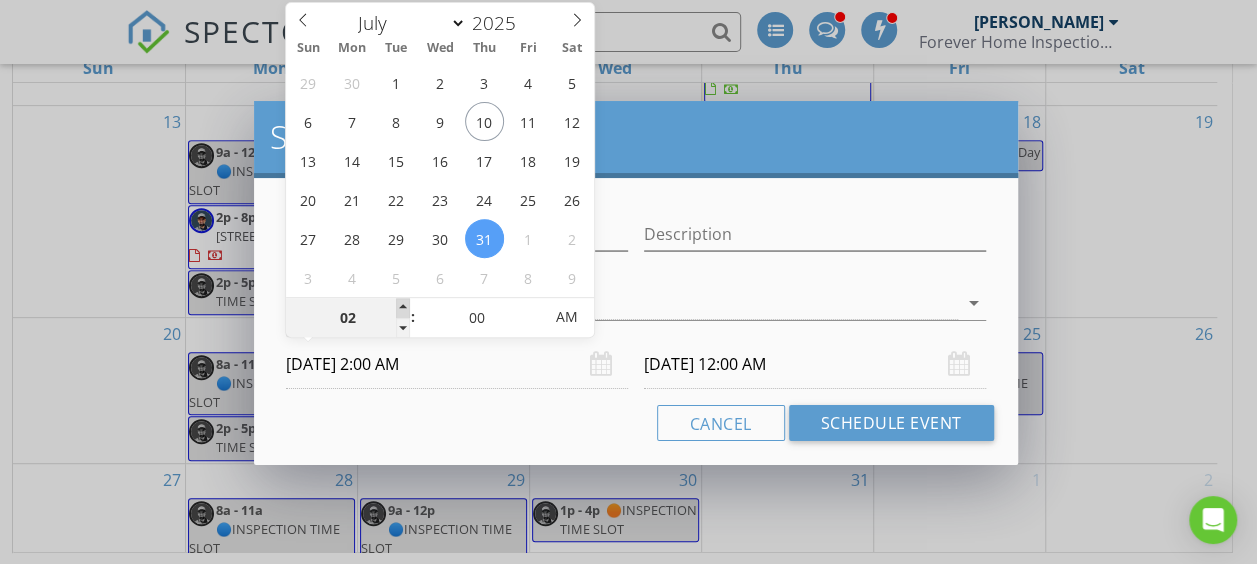 click at bounding box center [403, 308] 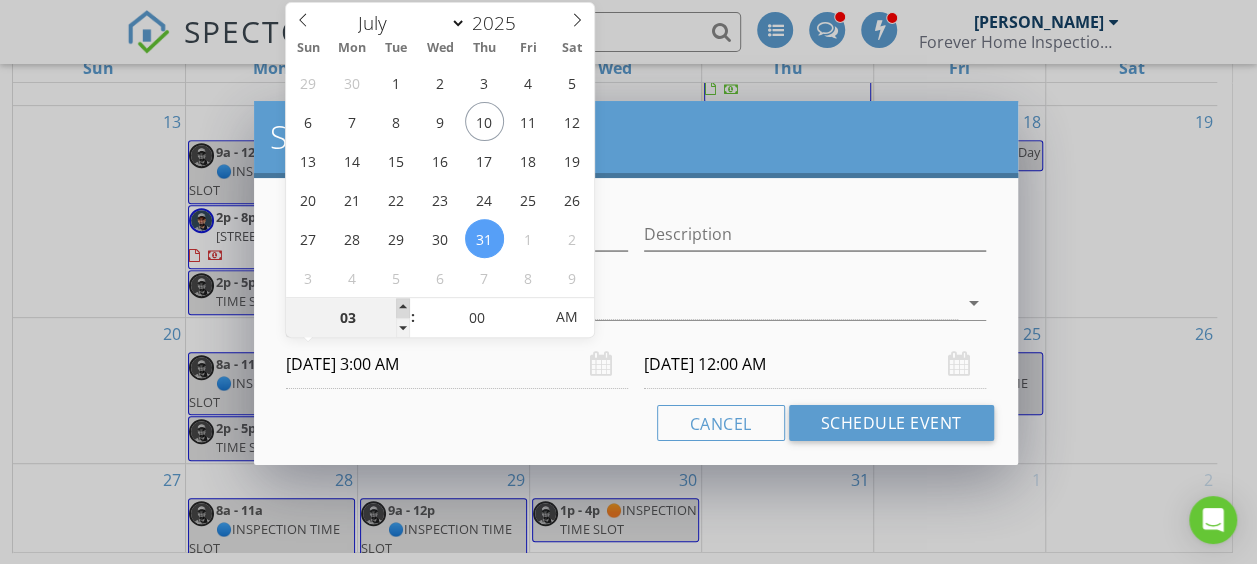 click at bounding box center [403, 308] 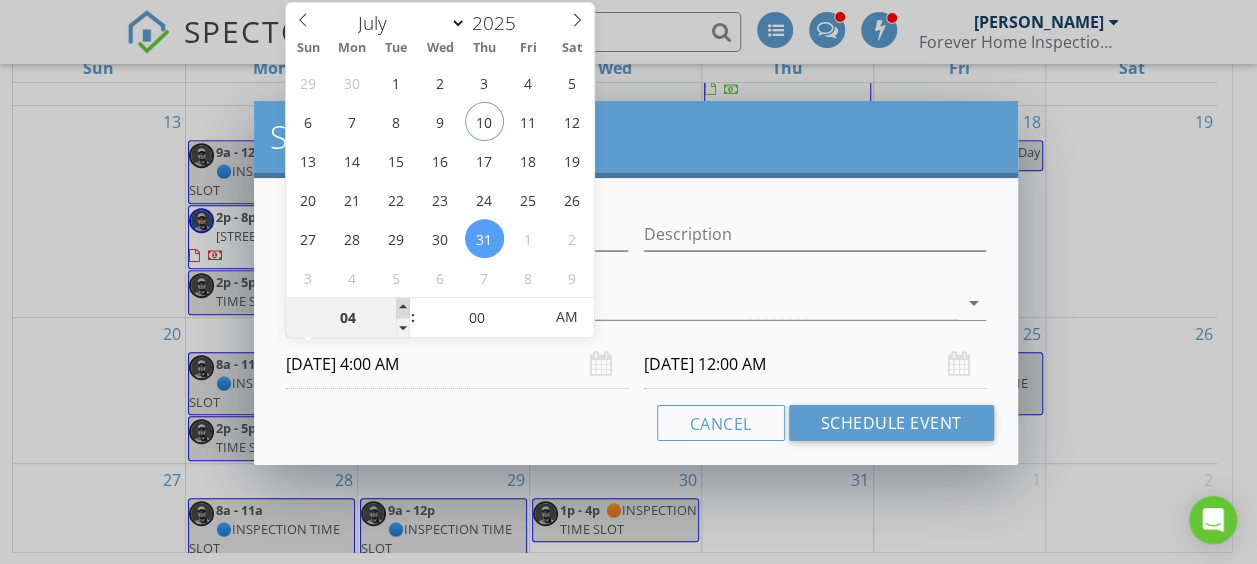 click at bounding box center (403, 308) 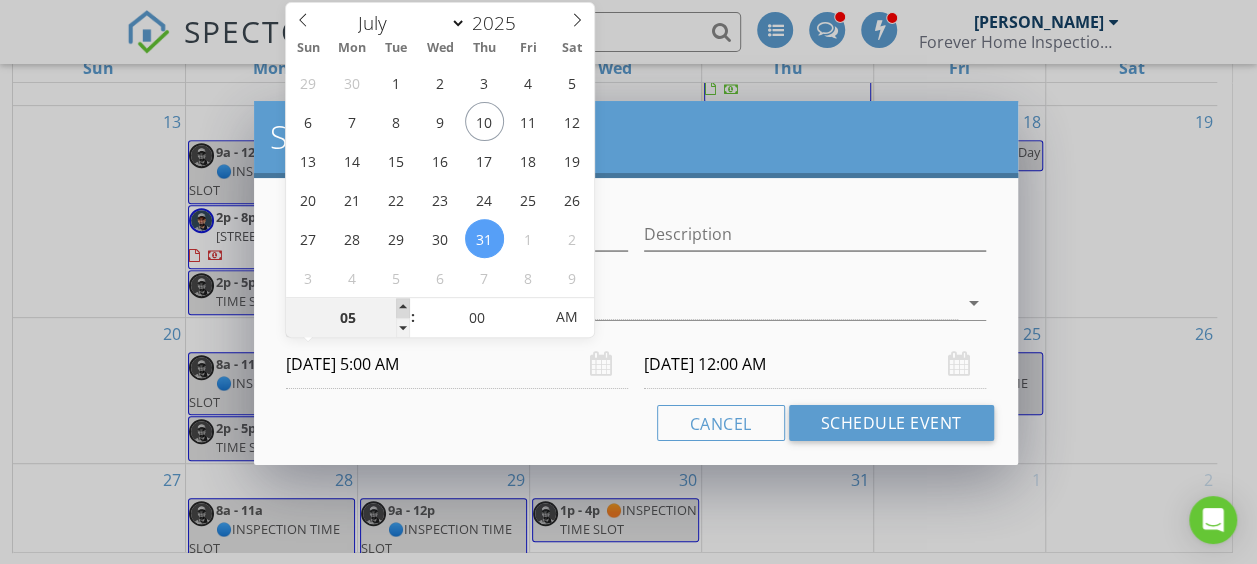 click at bounding box center (403, 308) 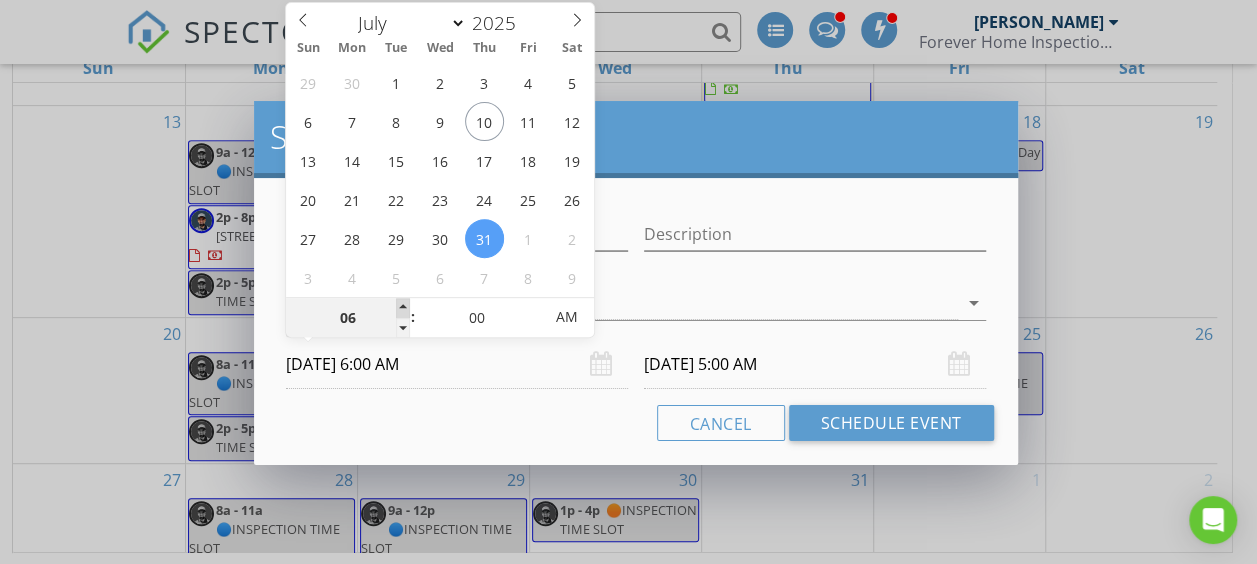 click at bounding box center (403, 308) 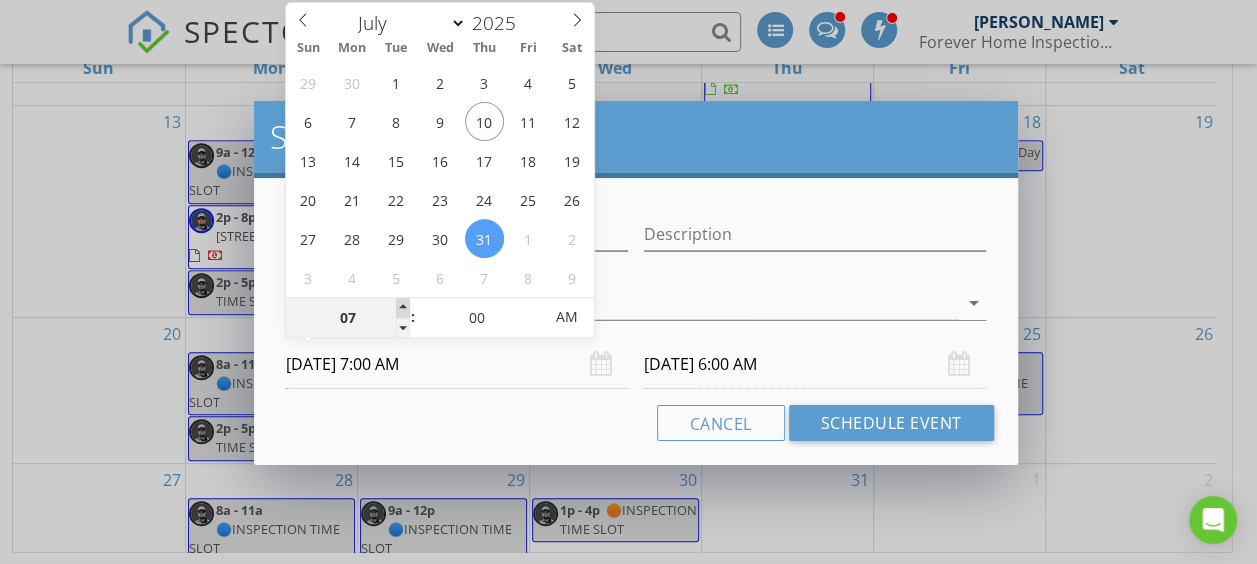 click at bounding box center (403, 308) 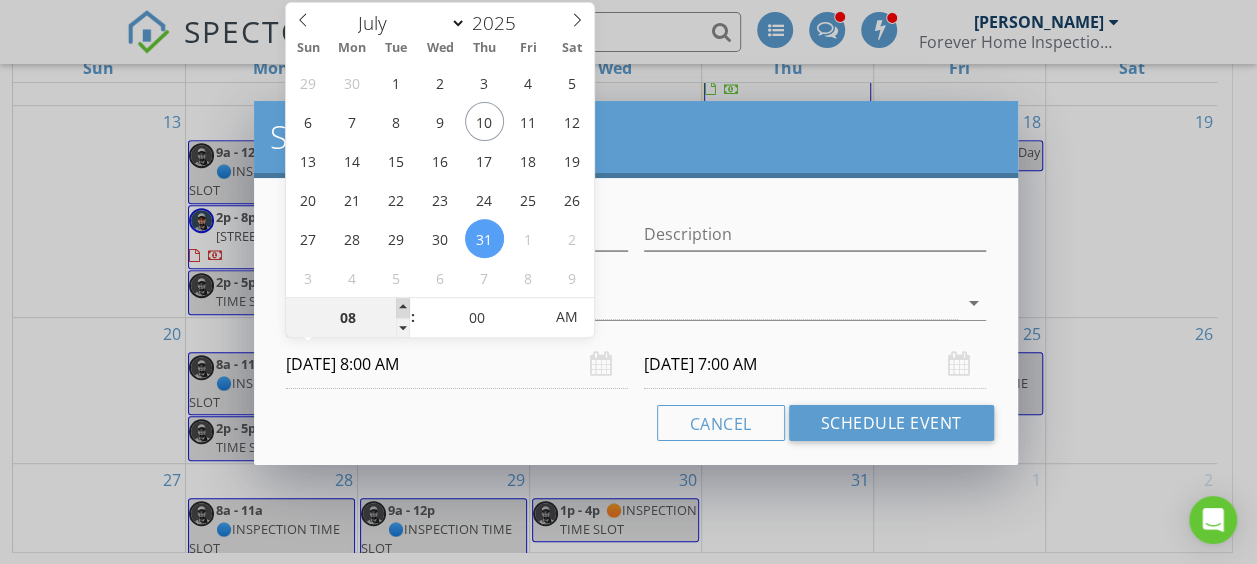 click at bounding box center [403, 308] 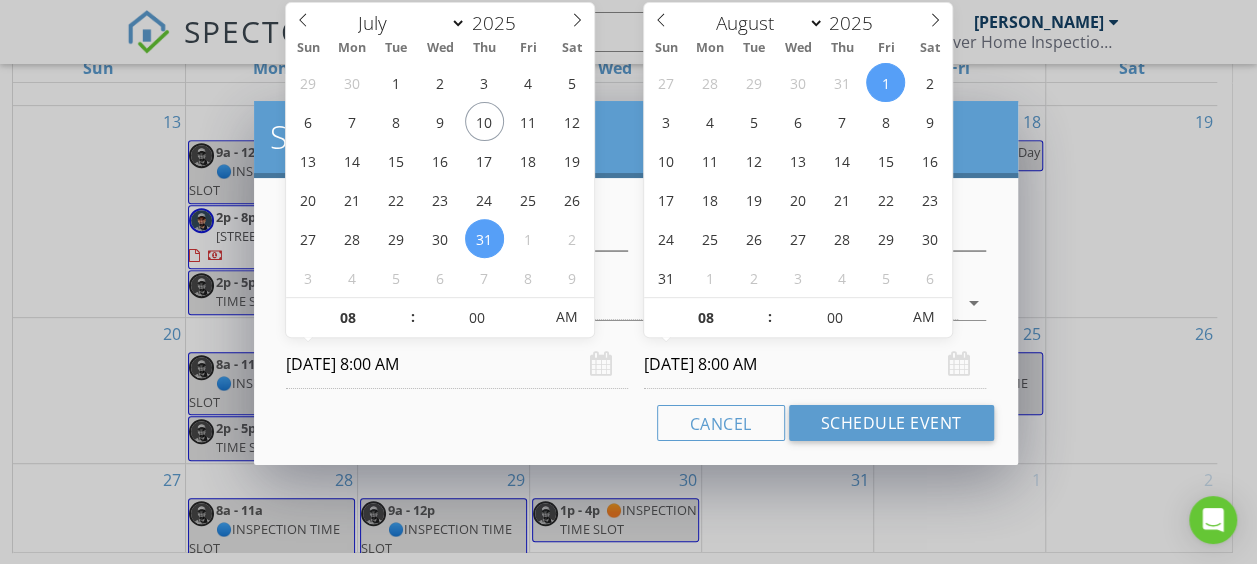 click on "[DATE] 8:00 AM" at bounding box center (815, 364) 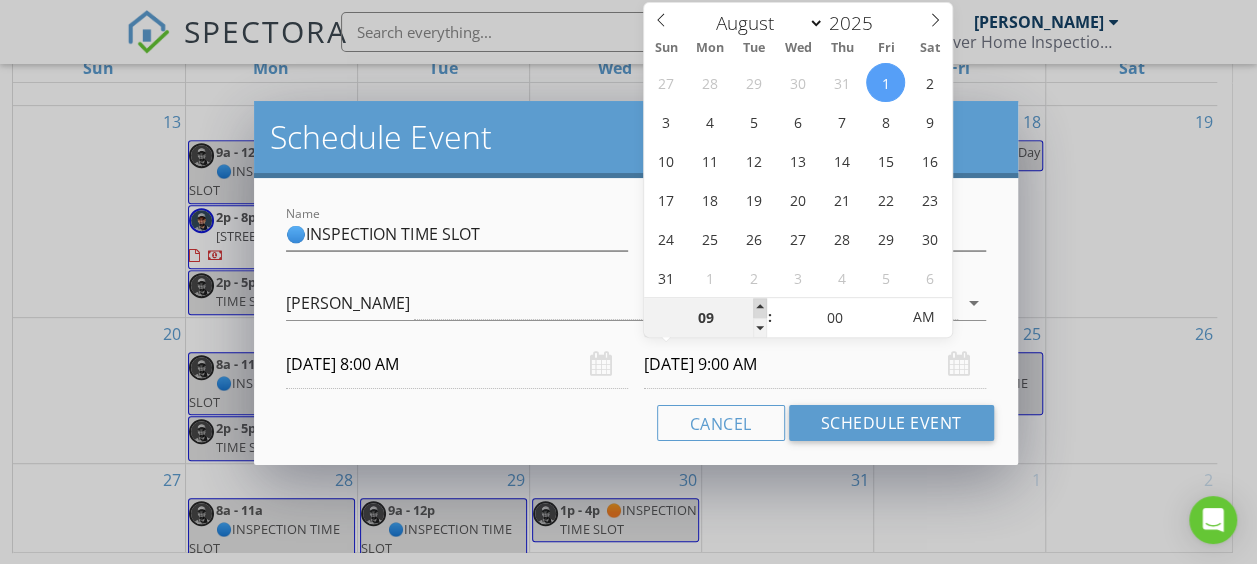 click at bounding box center [760, 308] 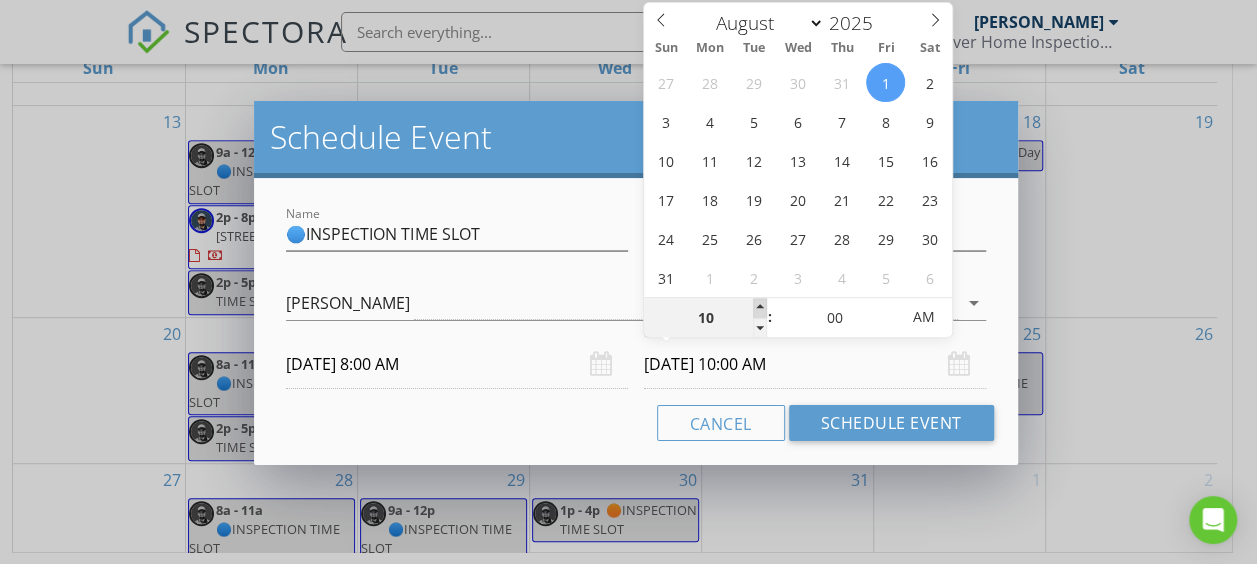 click at bounding box center [760, 308] 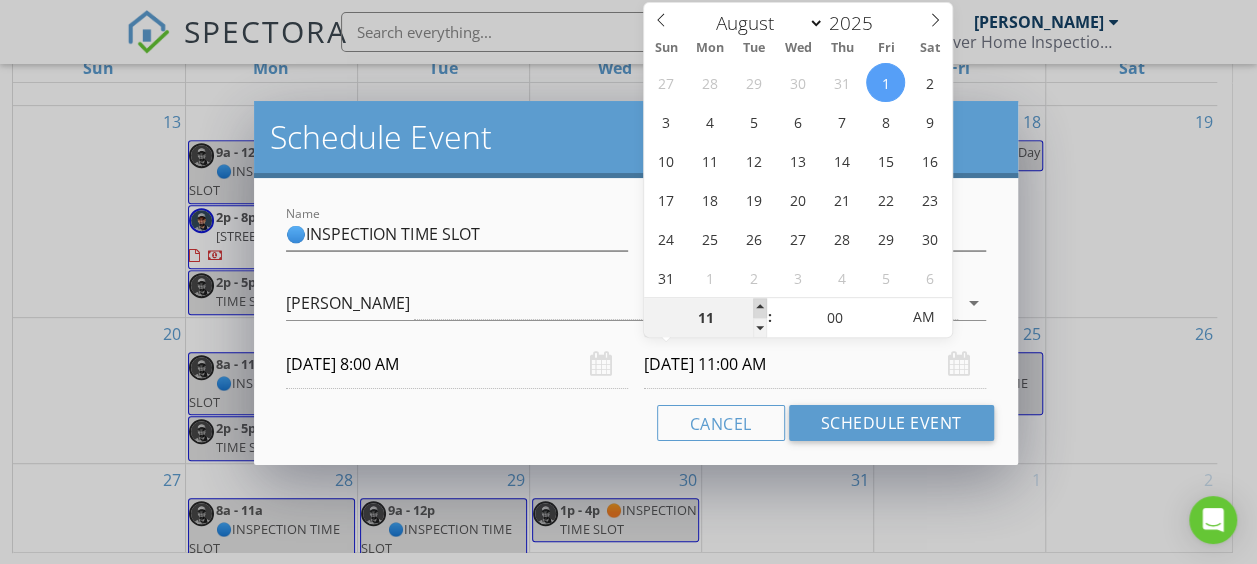 click at bounding box center [760, 308] 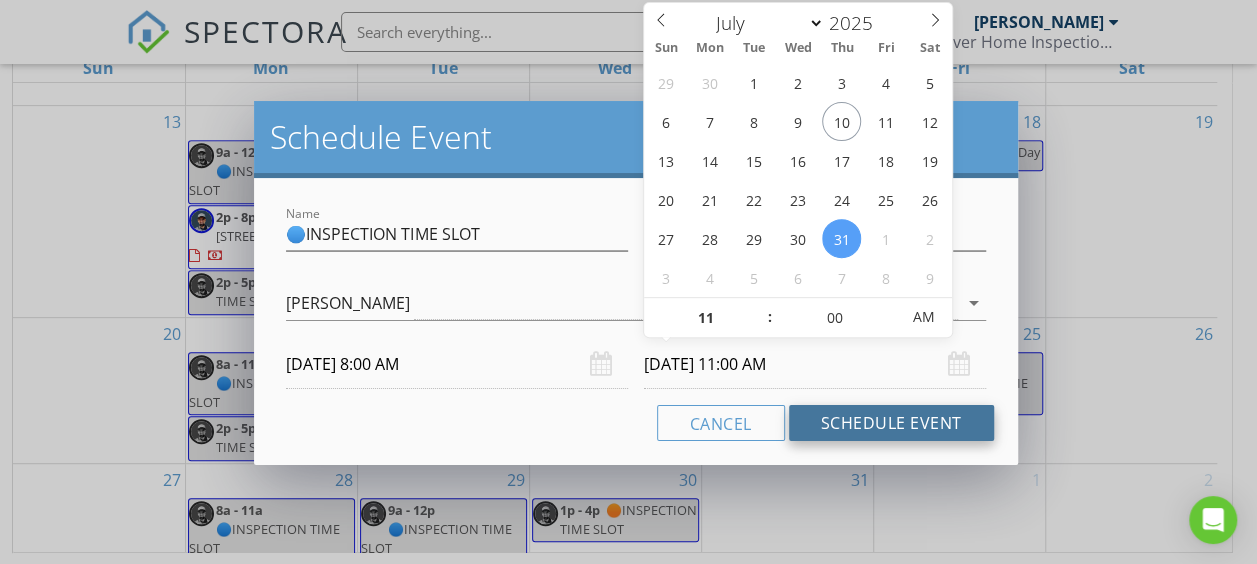 click on "Schedule Event" at bounding box center (891, 423) 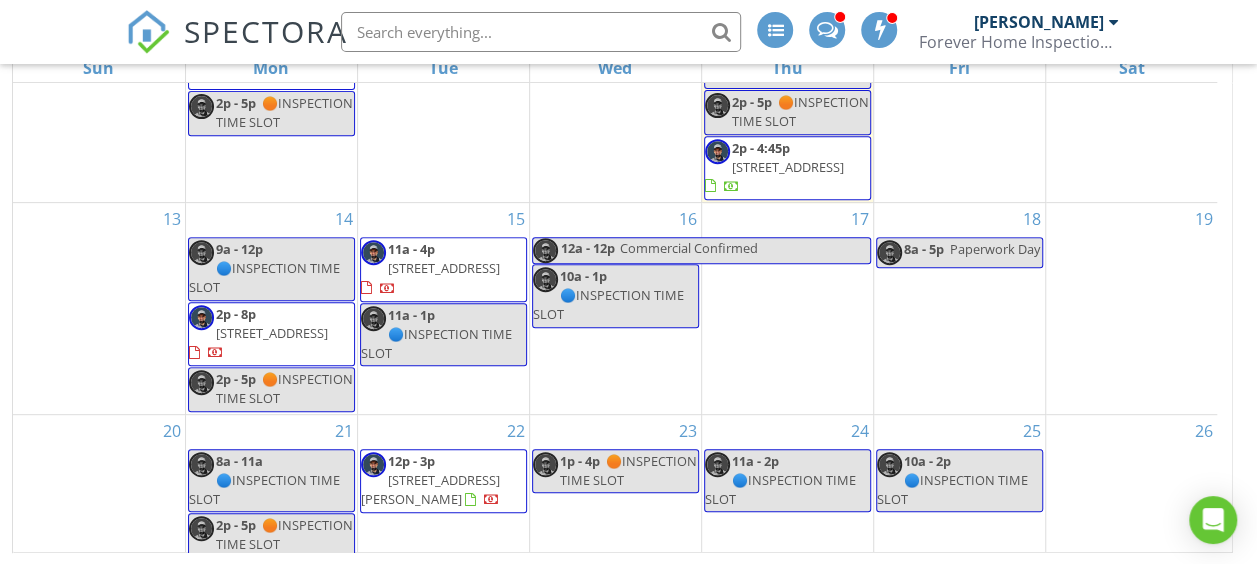 scroll, scrollTop: 530, scrollLeft: 0, axis: vertical 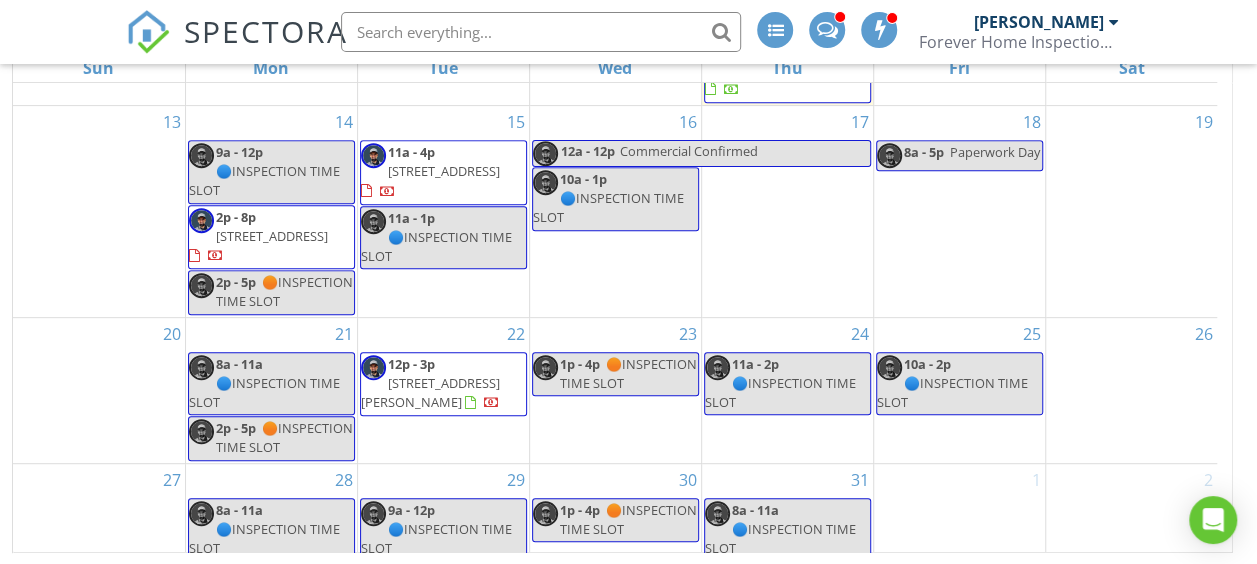 click on "🟠INSPECTION TIME SLOT" at bounding box center (628, 519) 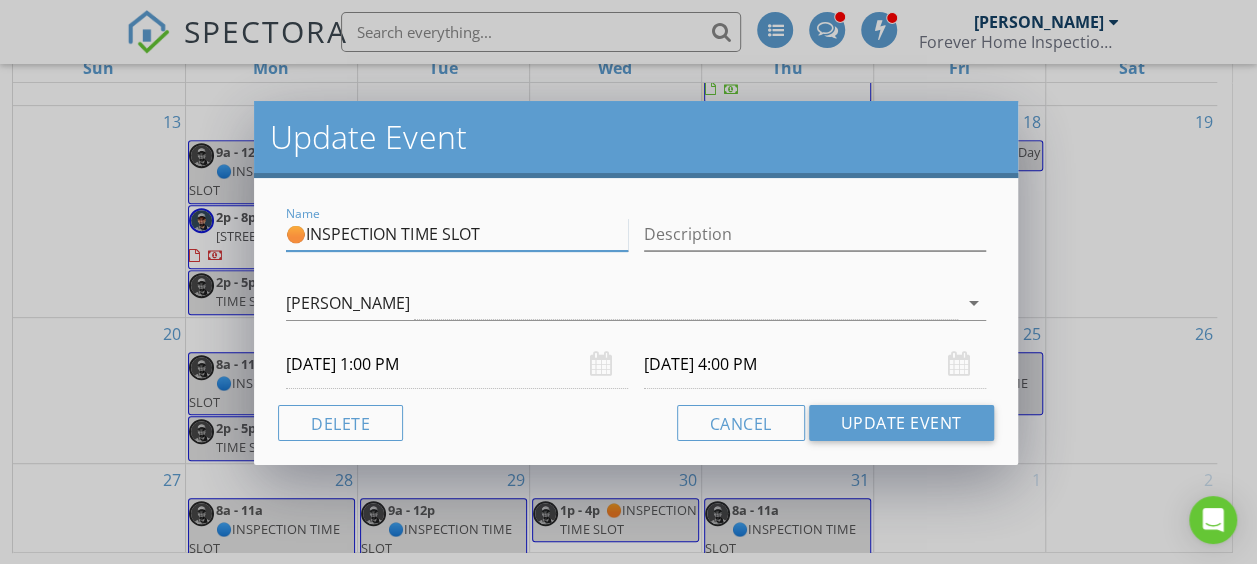 drag, startPoint x: 495, startPoint y: 234, endPoint x: 287, endPoint y: 236, distance: 208.00961 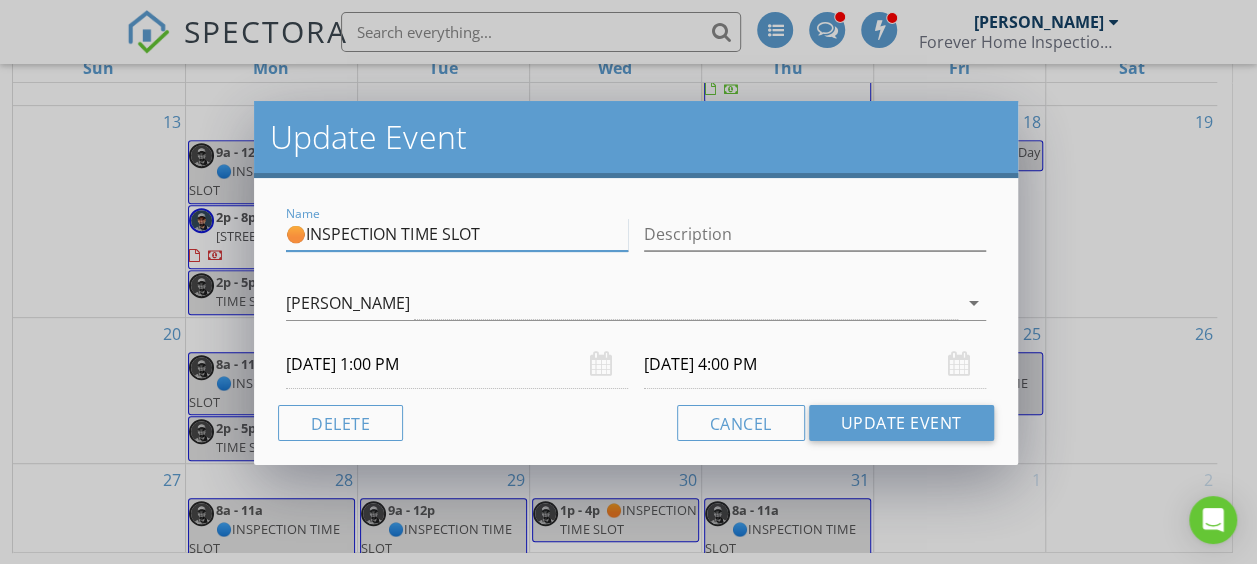 click on "🟠INSPECTION TIME SLOT" at bounding box center [457, 234] 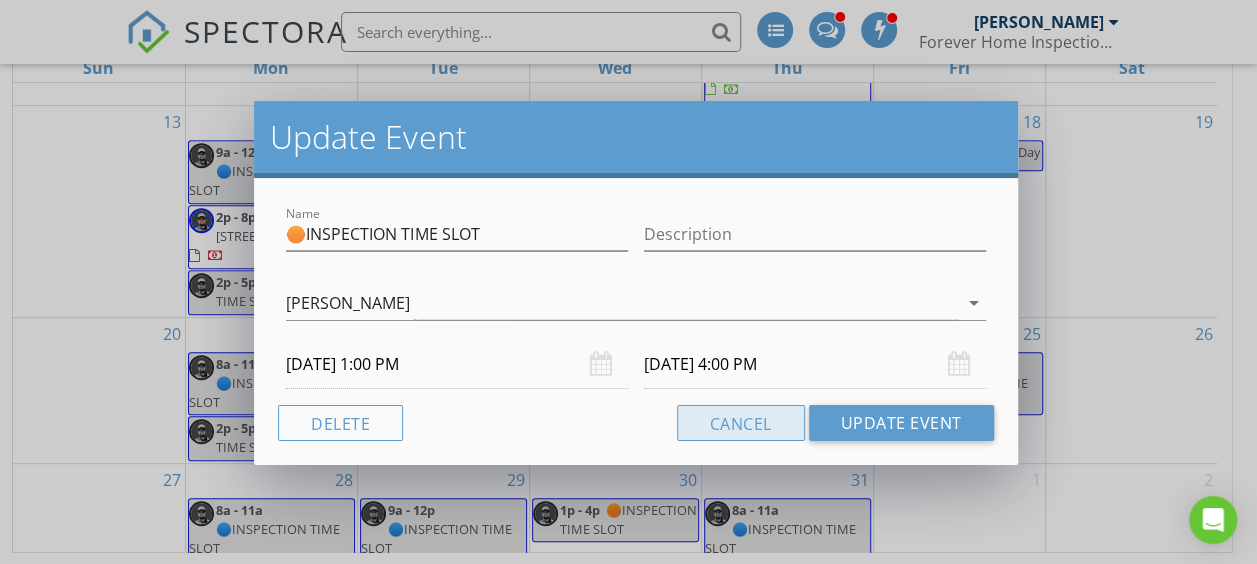 click on "Cancel" at bounding box center [741, 423] 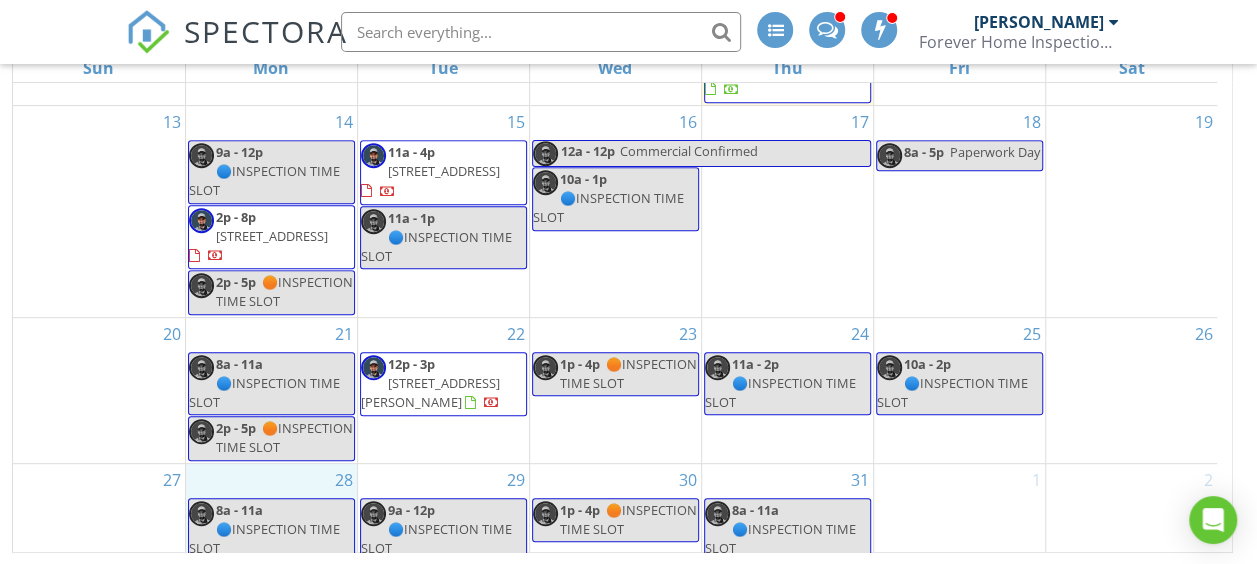 click on "28
8a - 11a
🔵INSPECTION TIME SLOT" at bounding box center (271, 514) 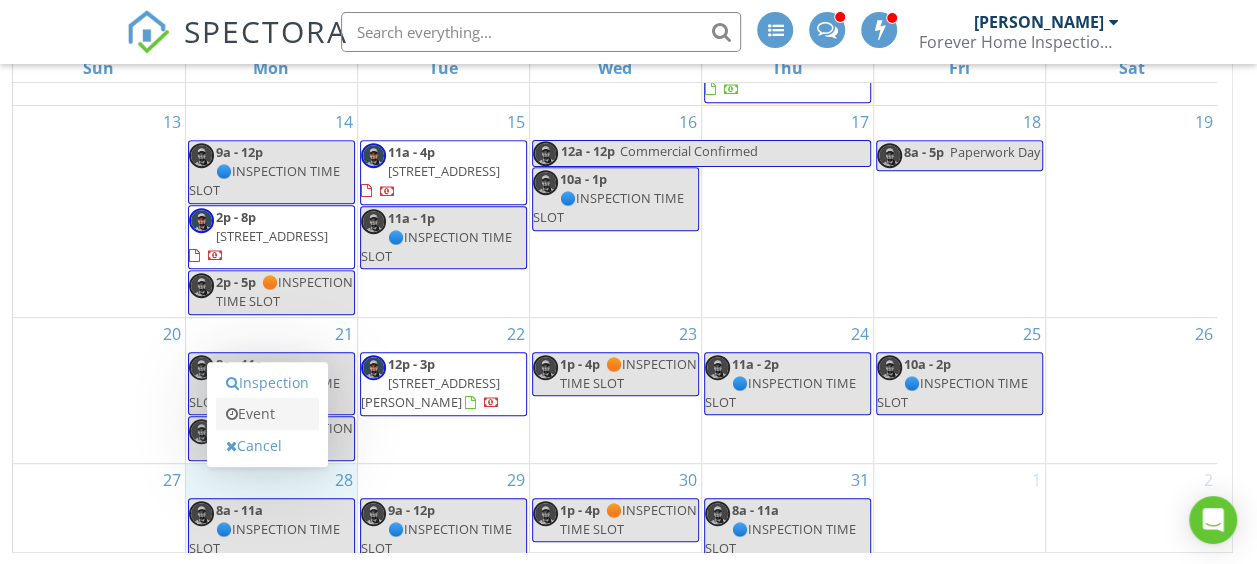 click on "Event" at bounding box center [267, 414] 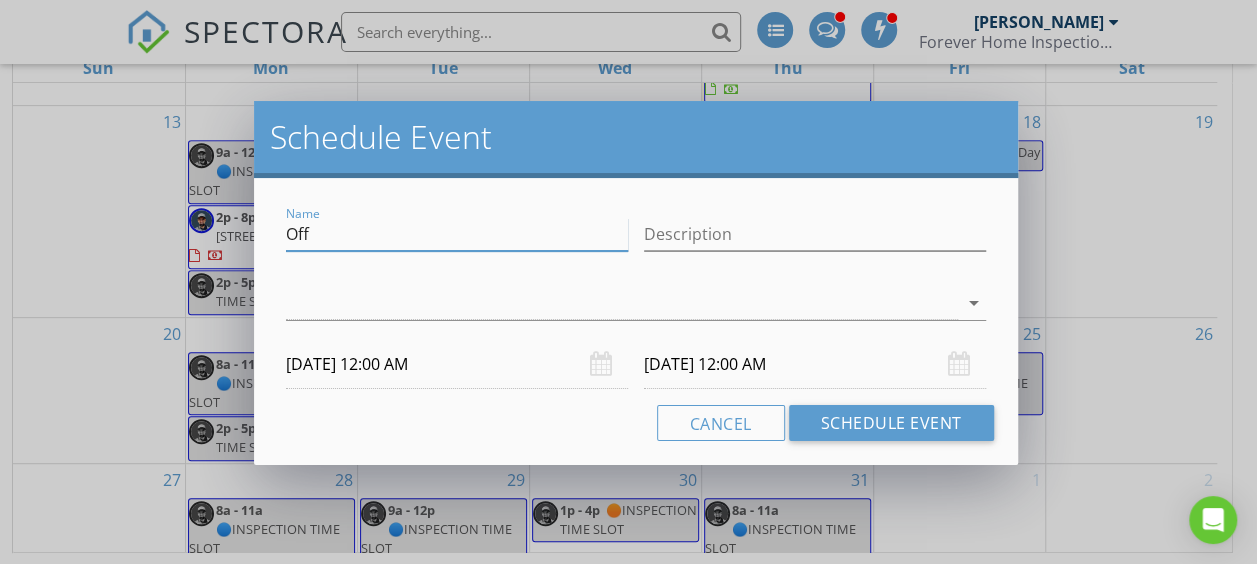 drag, startPoint x: 317, startPoint y: 231, endPoint x: 248, endPoint y: 246, distance: 70.61161 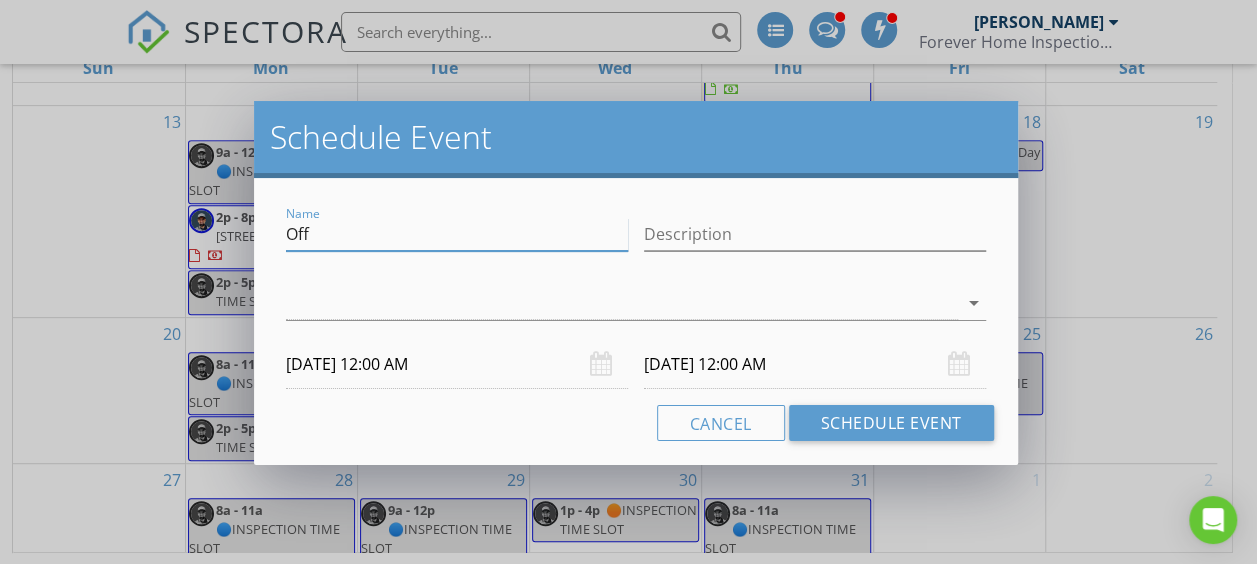 paste on "🟠INSPECTION TIME SLOT" 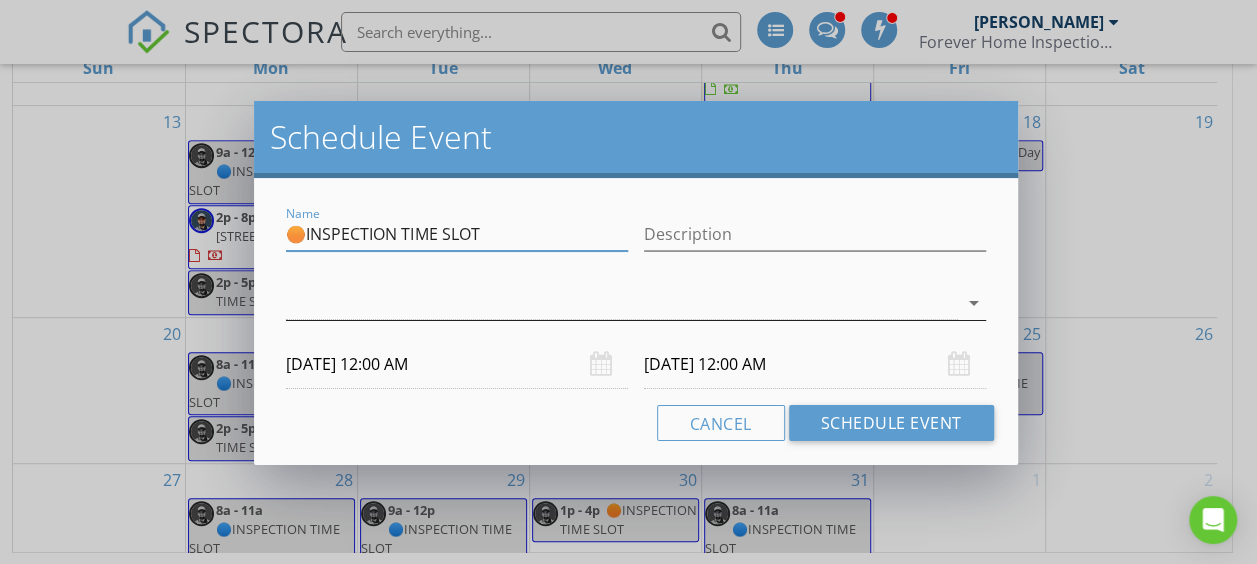 click at bounding box center (621, 303) 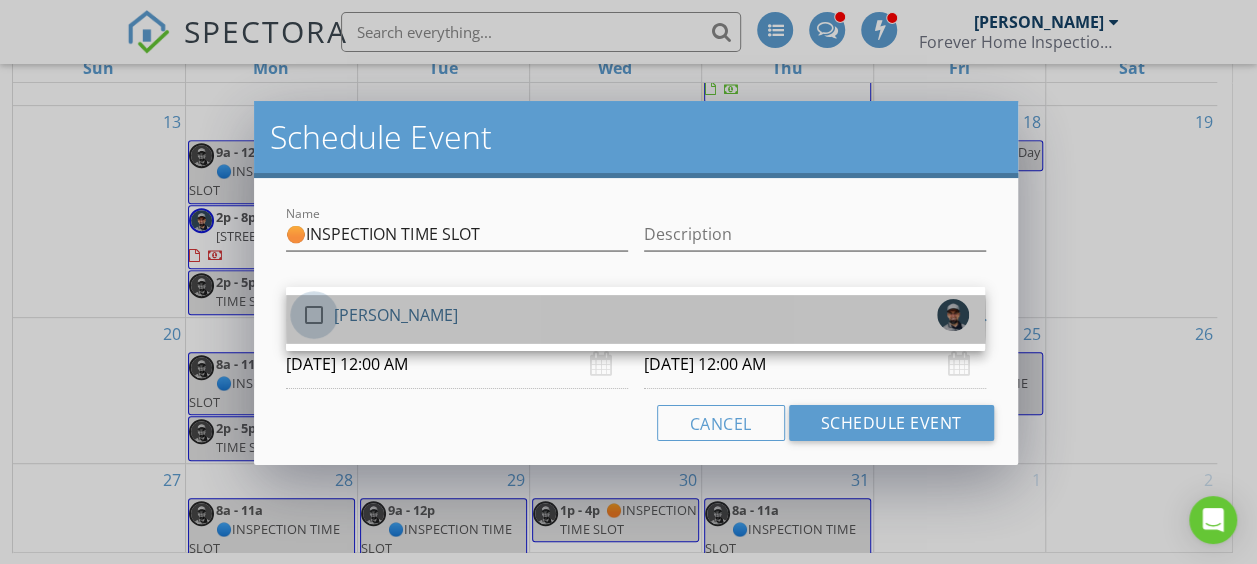 click at bounding box center (314, 315) 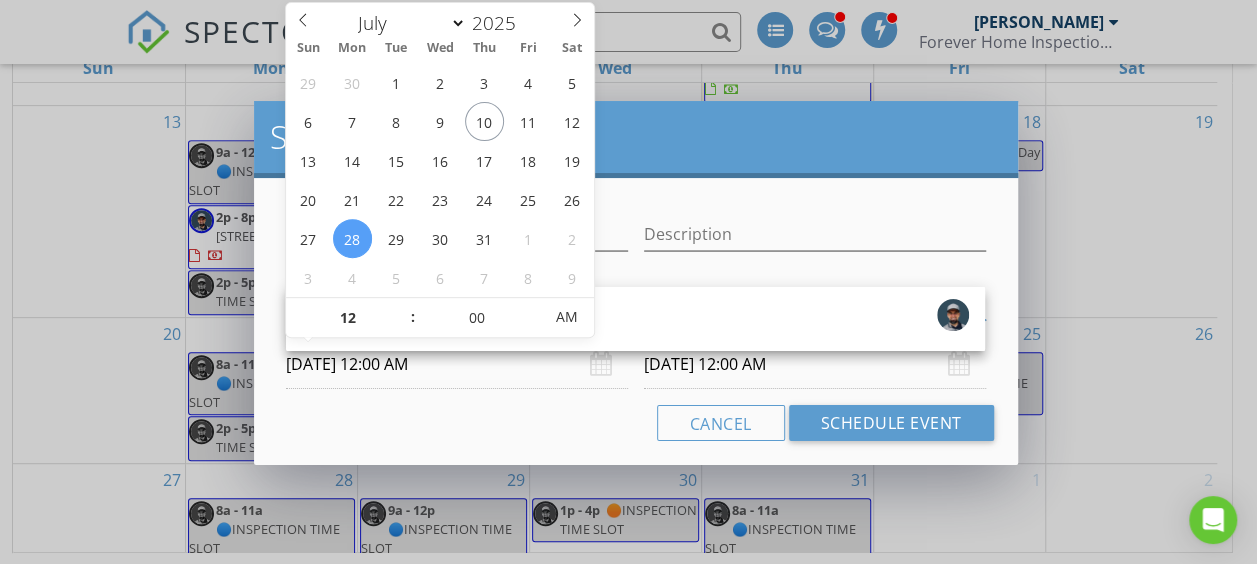 click on "[DATE] 12:00 AM" at bounding box center [457, 364] 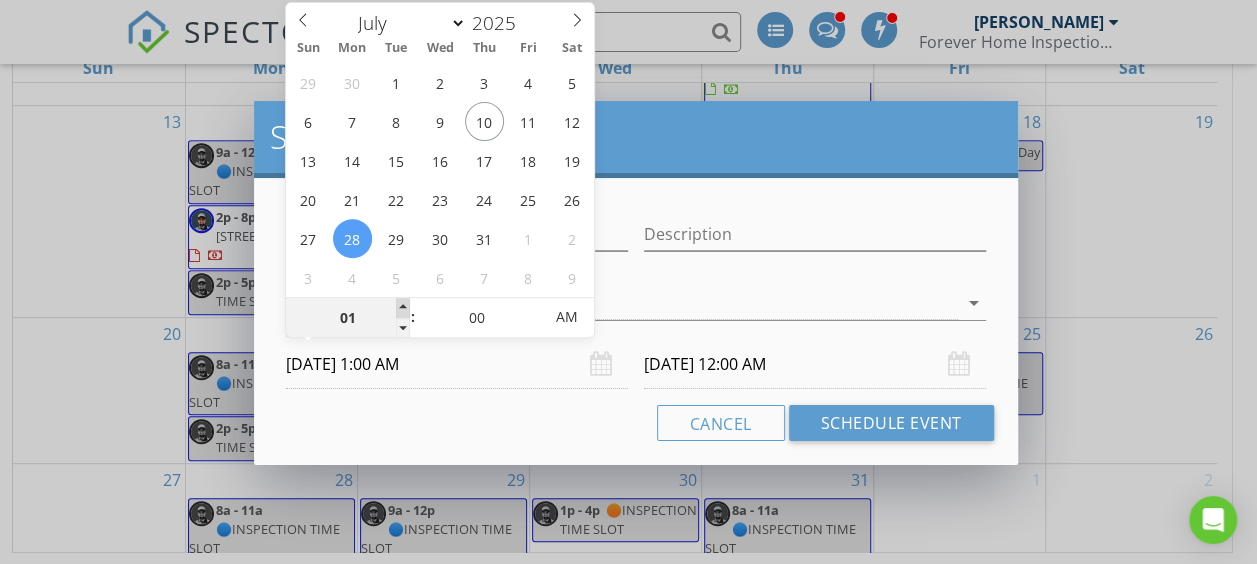 click at bounding box center [403, 308] 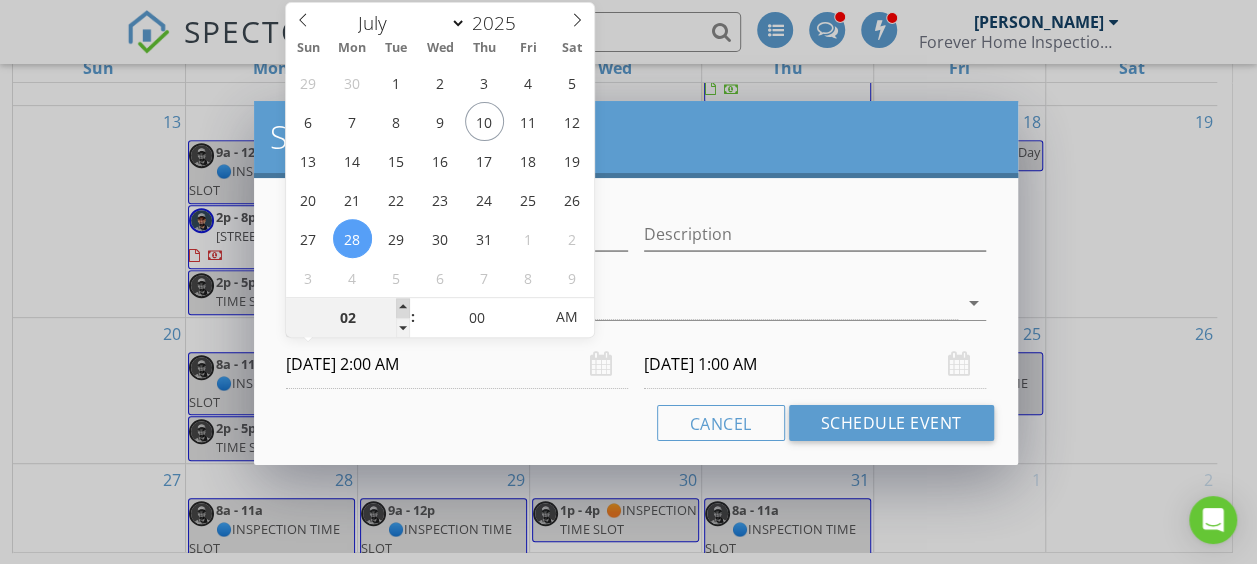 click at bounding box center (403, 308) 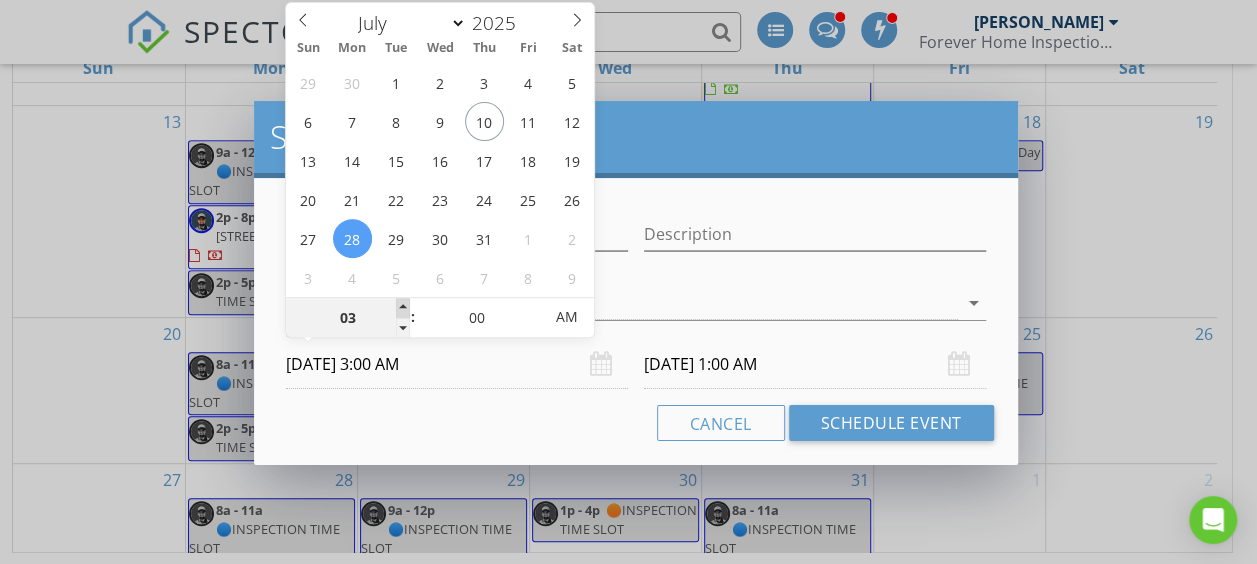 click at bounding box center (403, 308) 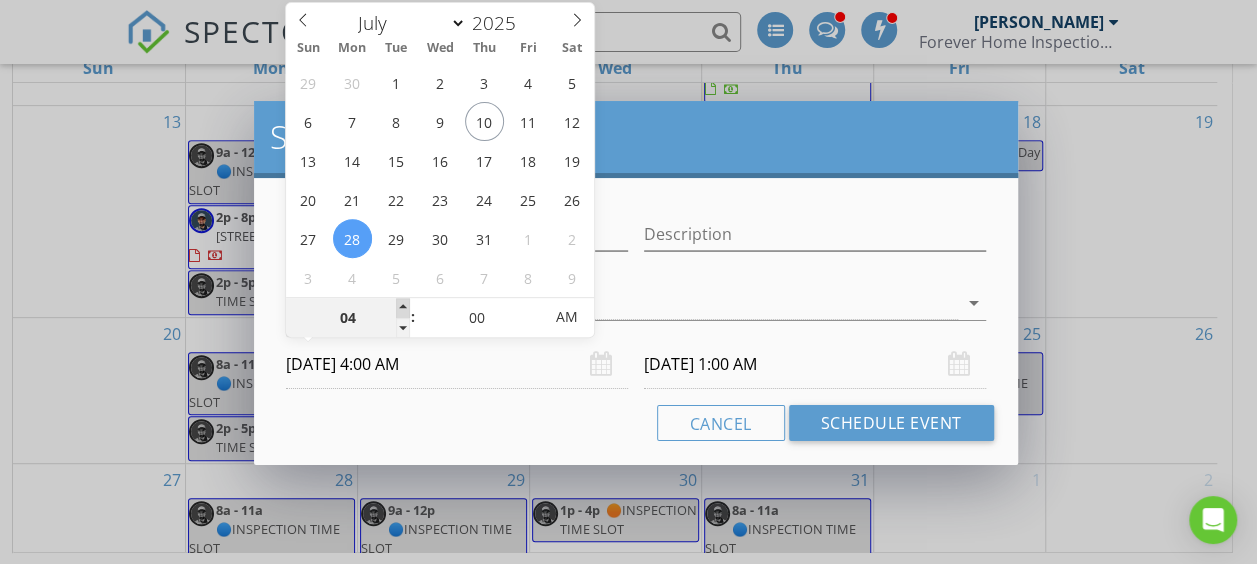 click at bounding box center (403, 308) 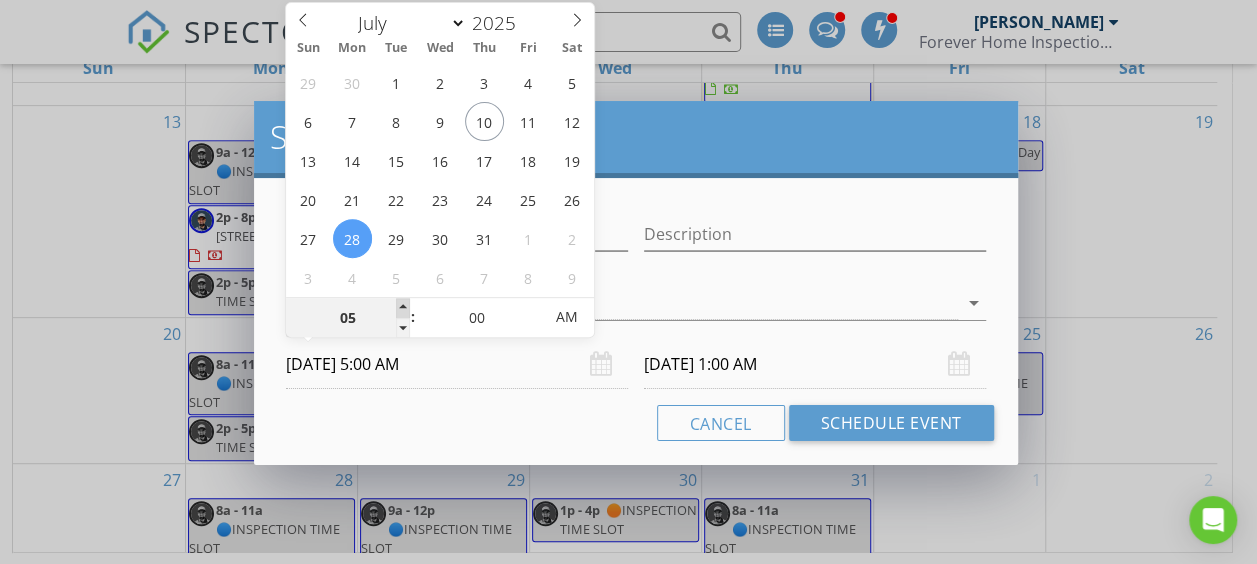 click at bounding box center (403, 308) 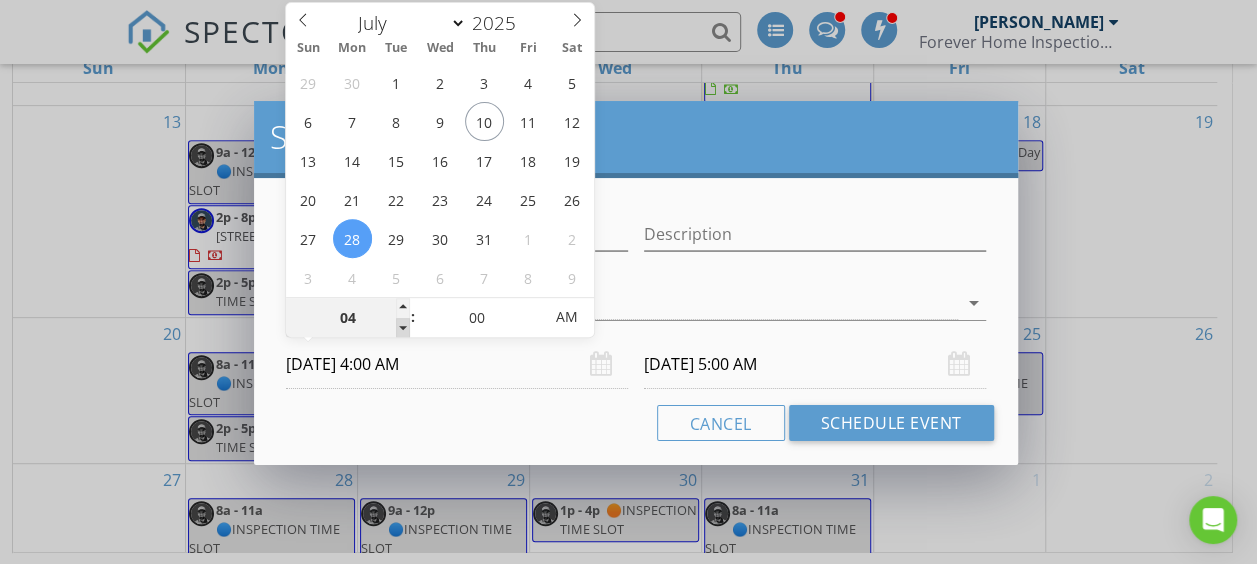 click at bounding box center [403, 328] 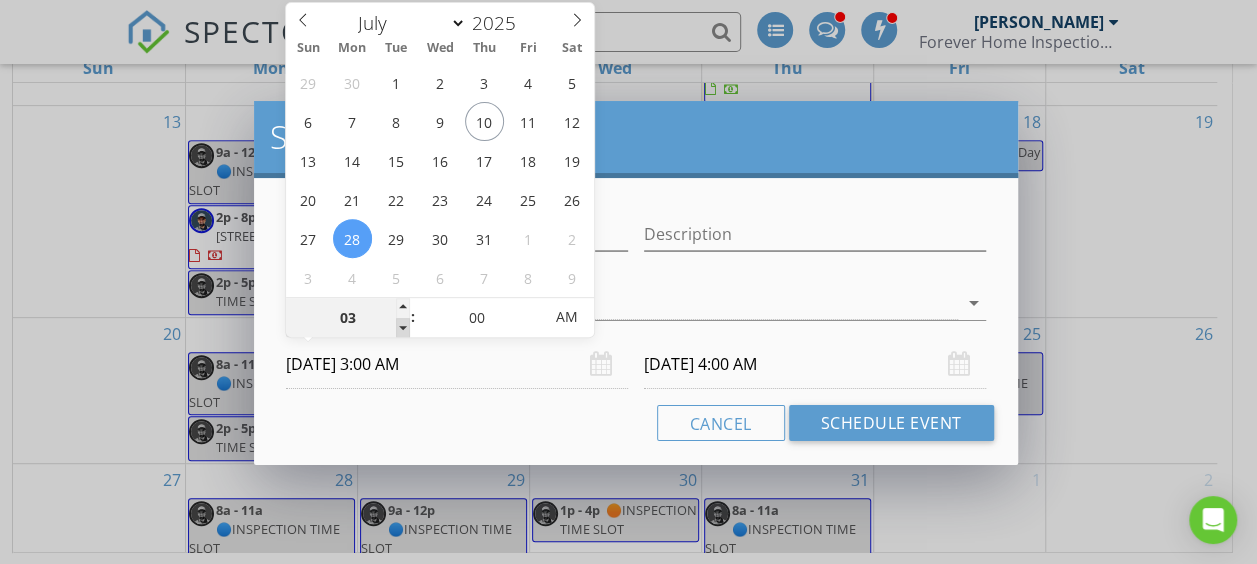click at bounding box center [403, 328] 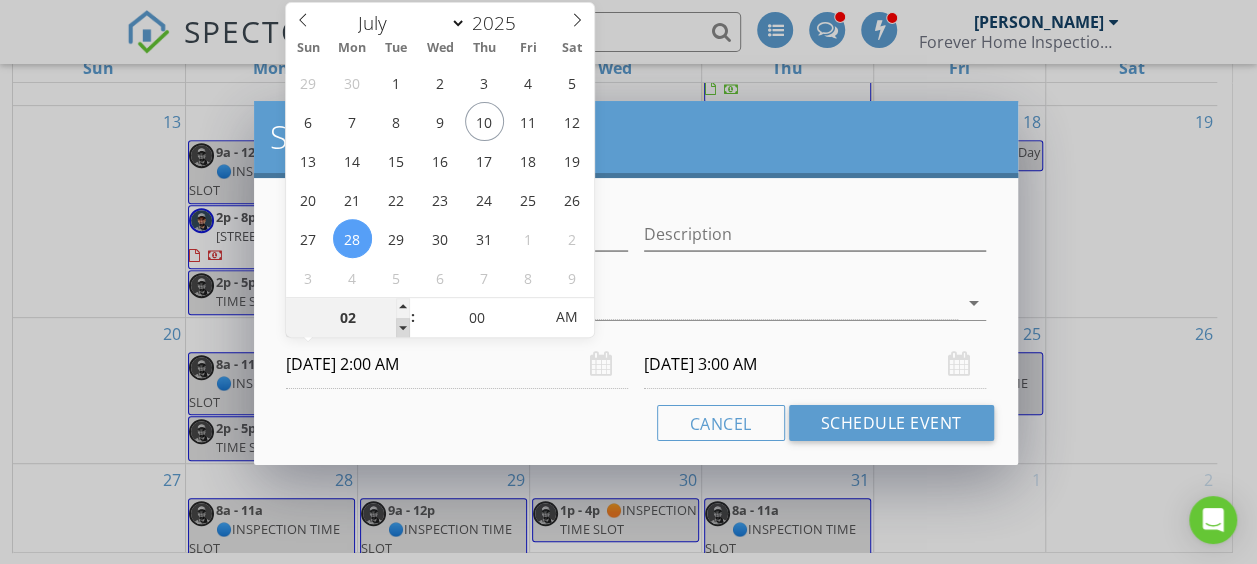 click at bounding box center [403, 328] 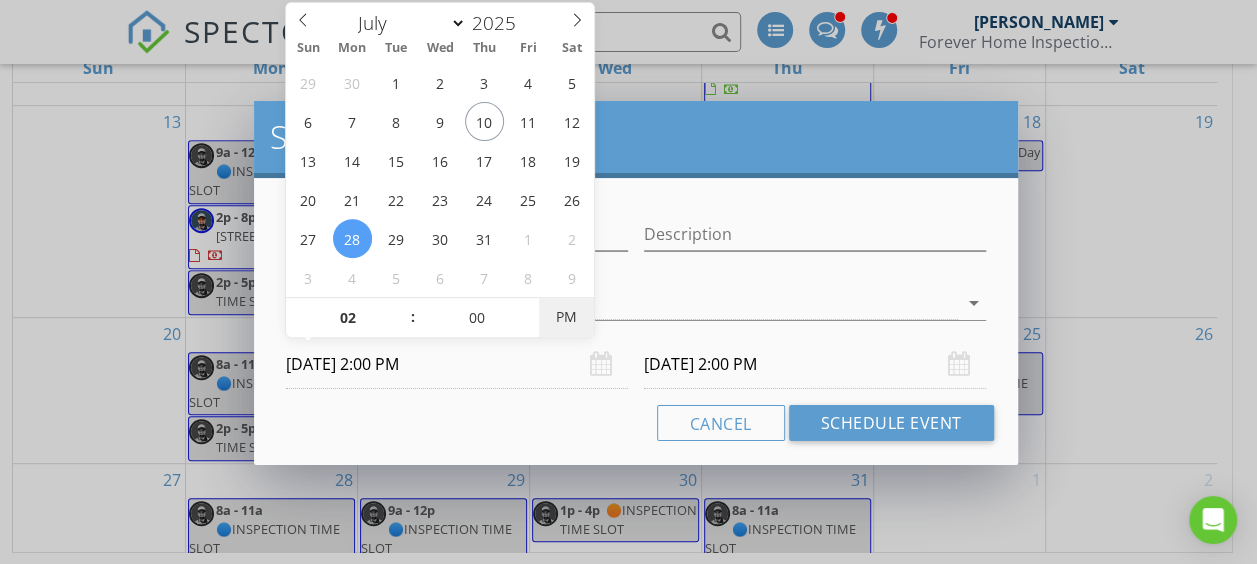 click on "PM" at bounding box center [566, 317] 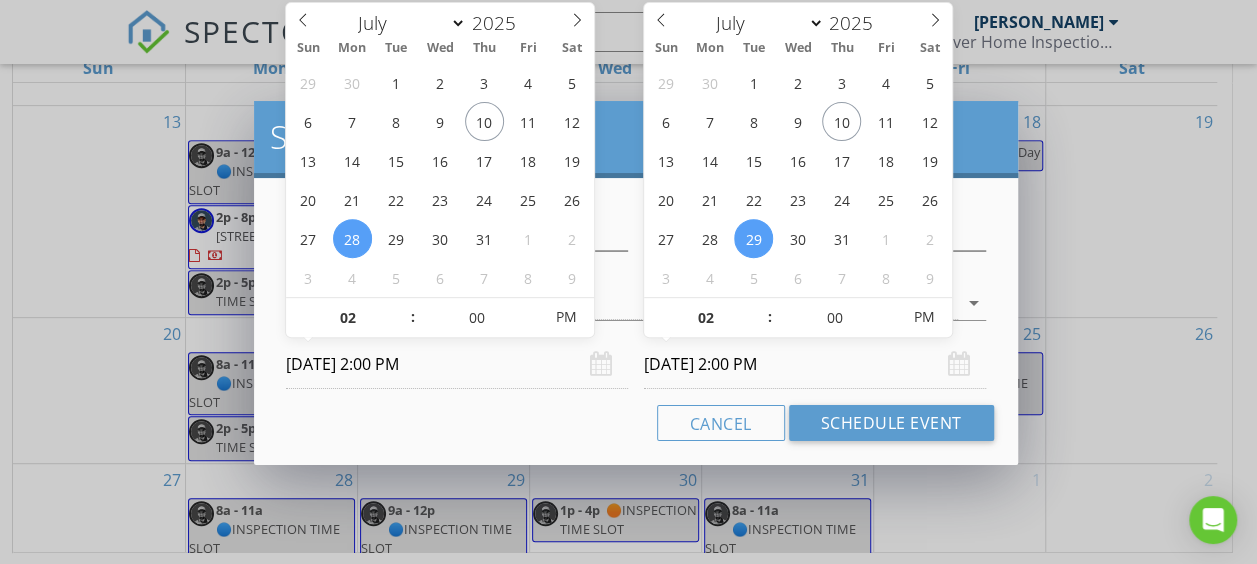 click on "[DATE] 2:00 PM" at bounding box center (815, 364) 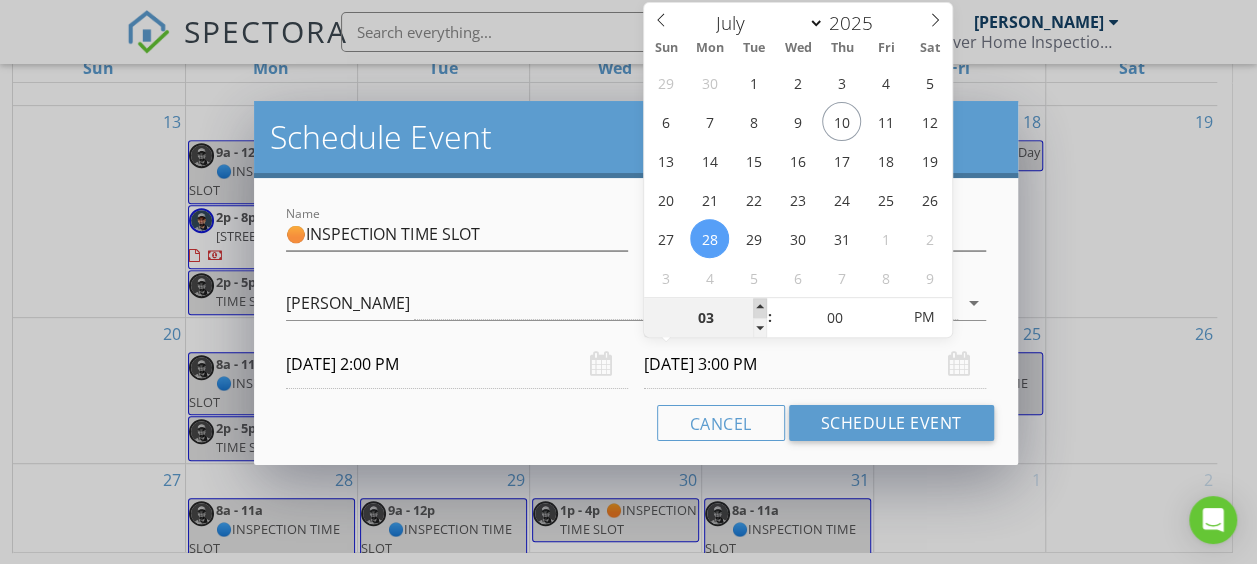 click at bounding box center [760, 308] 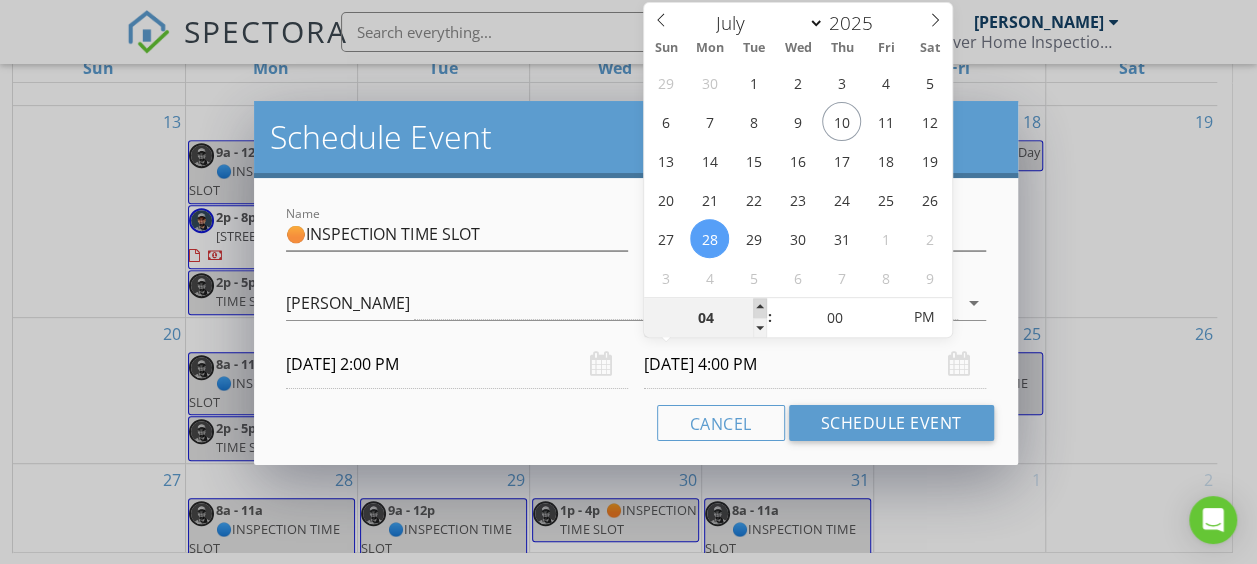 click at bounding box center [760, 308] 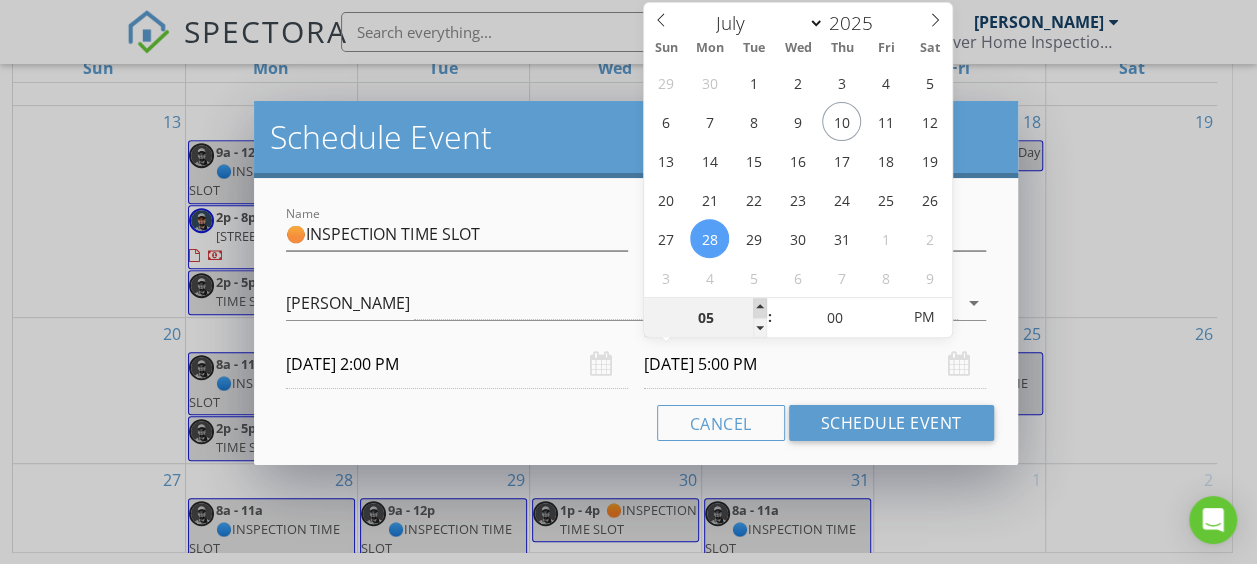 click at bounding box center (760, 308) 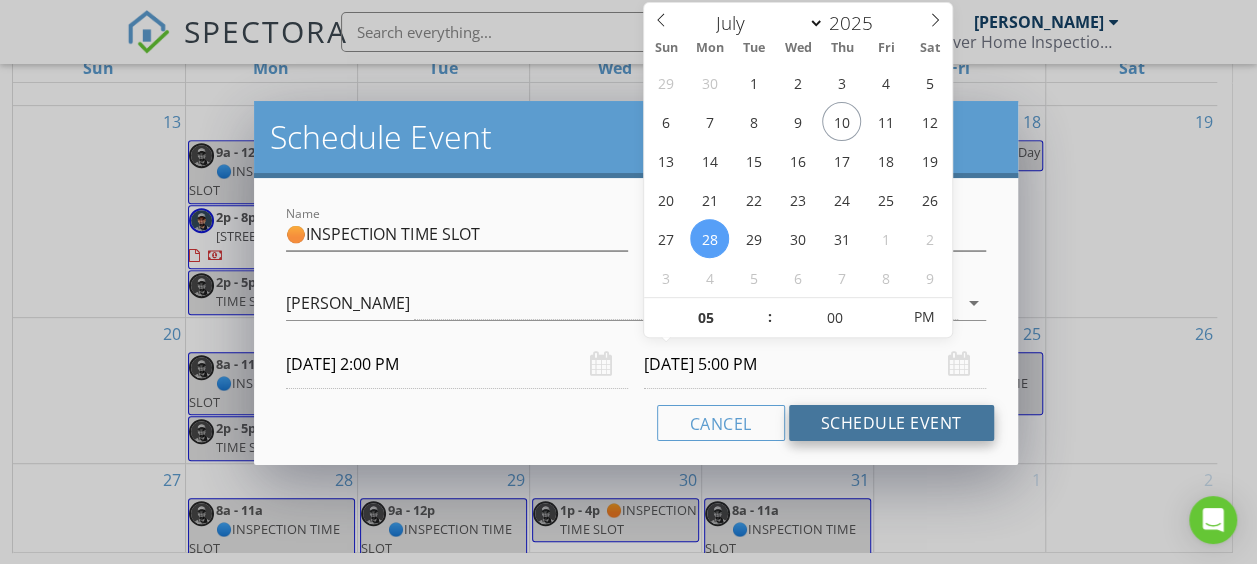 click on "Schedule Event" at bounding box center [891, 423] 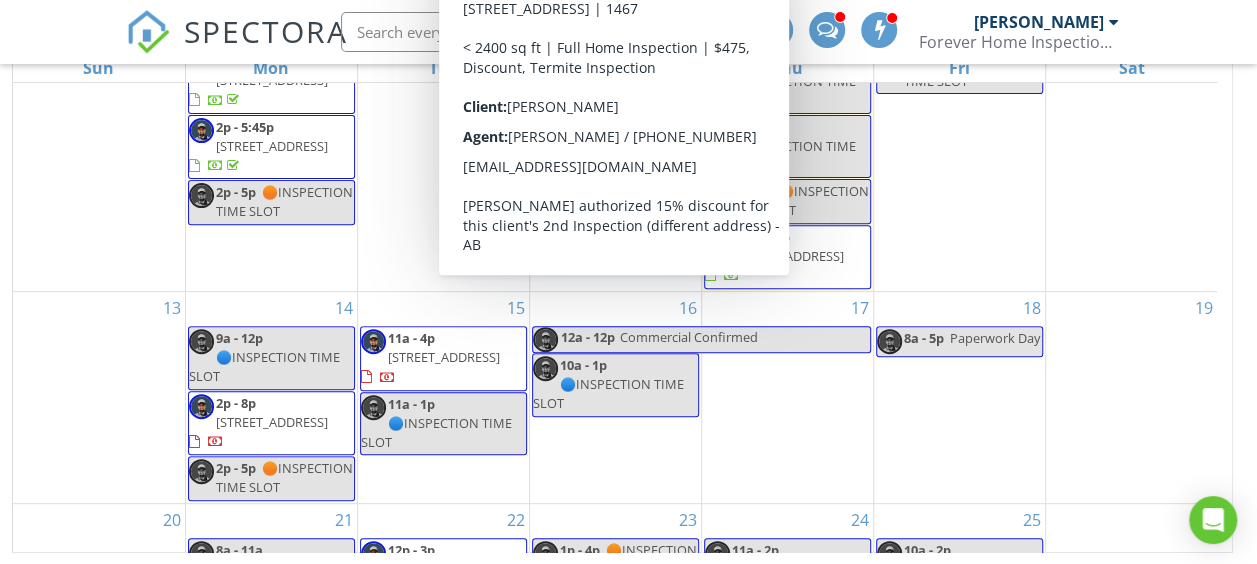 scroll, scrollTop: 574, scrollLeft: 0, axis: vertical 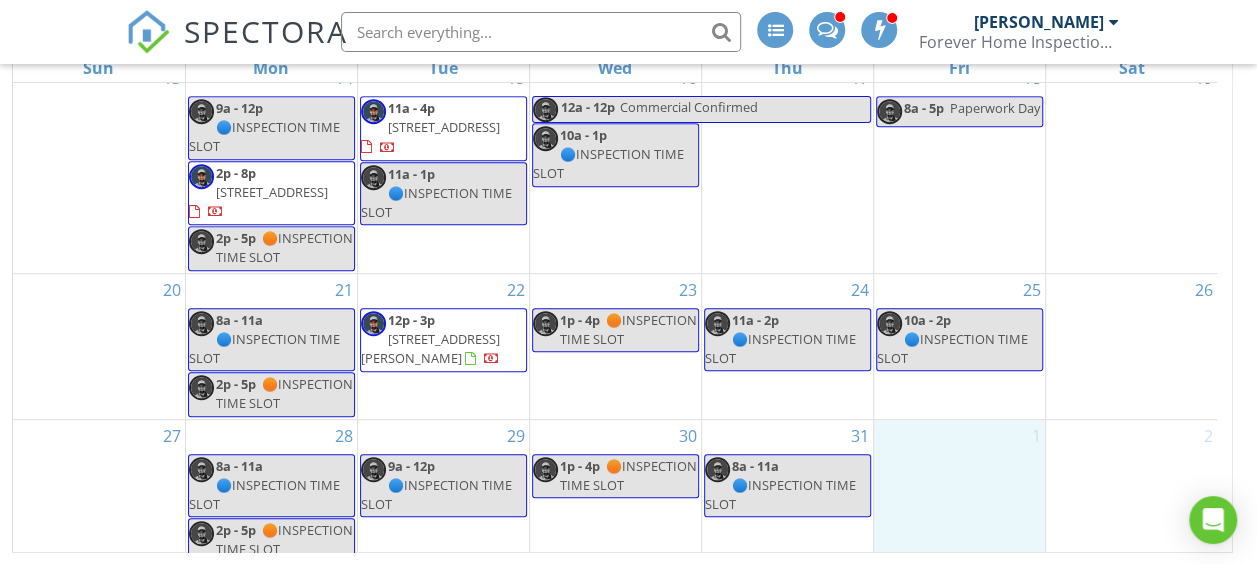 click on "1" at bounding box center [959, 492] 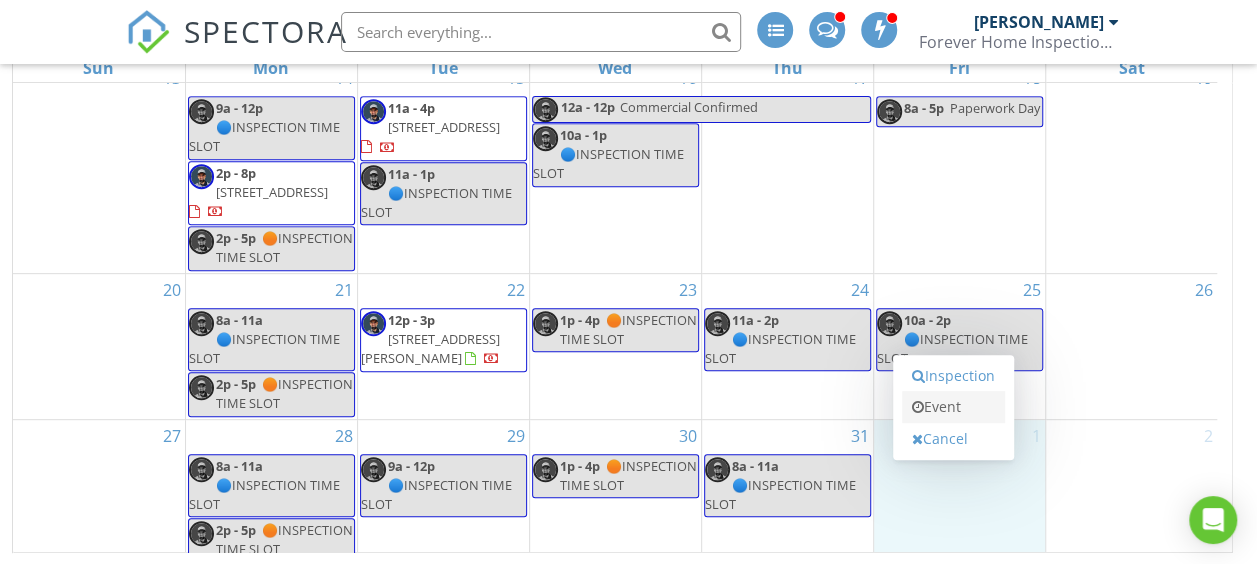 click on "Event" at bounding box center (953, 407) 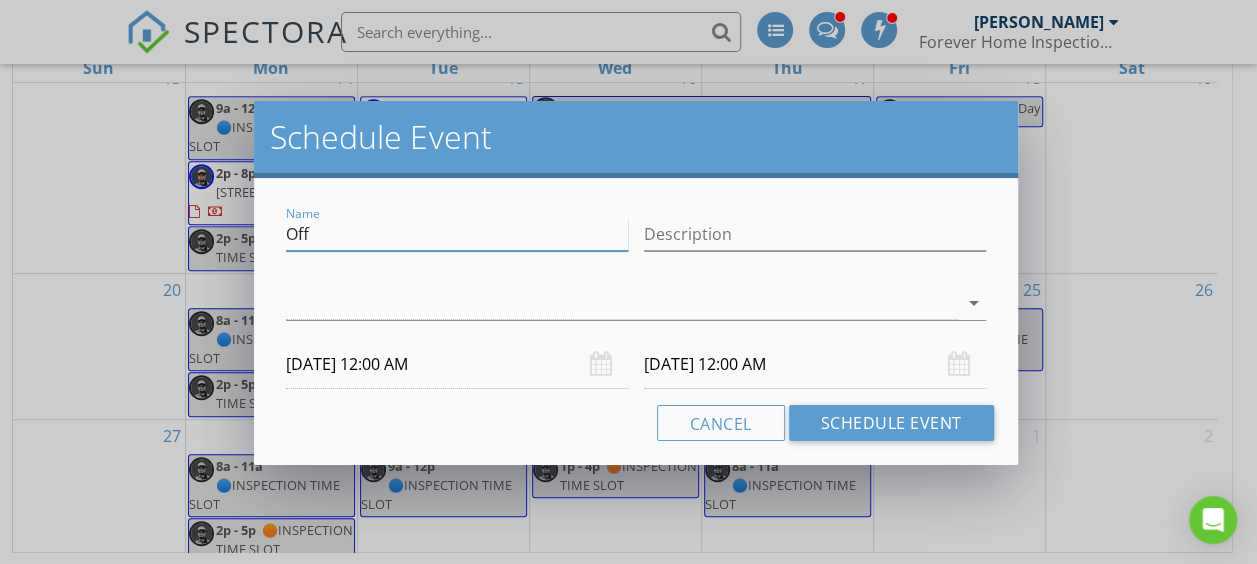 drag, startPoint x: 324, startPoint y: 229, endPoint x: 276, endPoint y: 234, distance: 48.259712 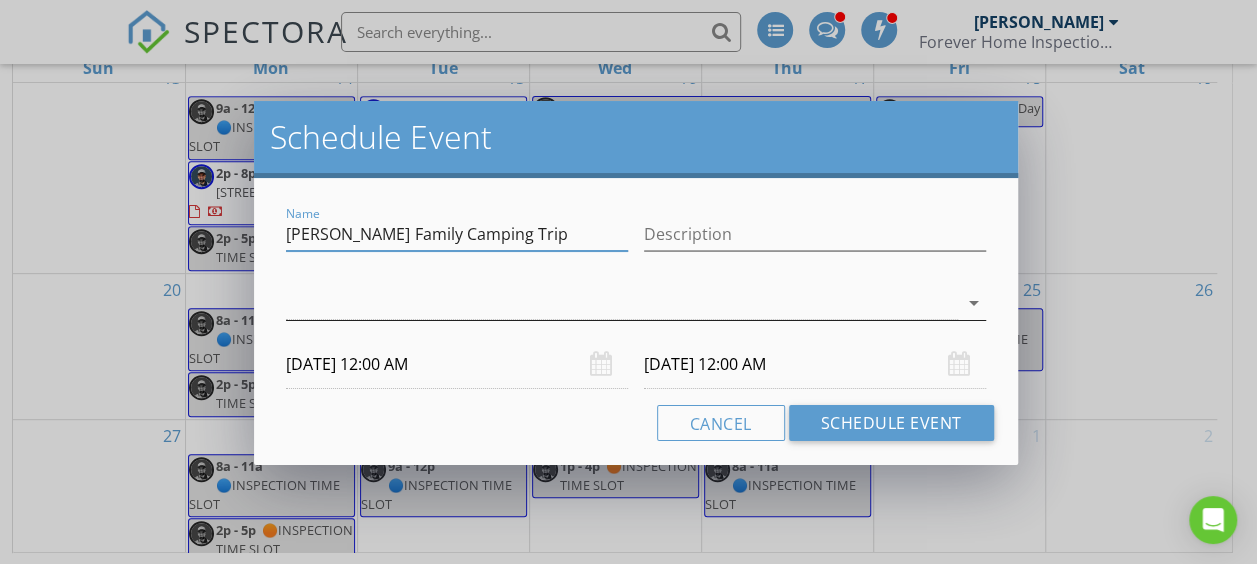 click at bounding box center (621, 303) 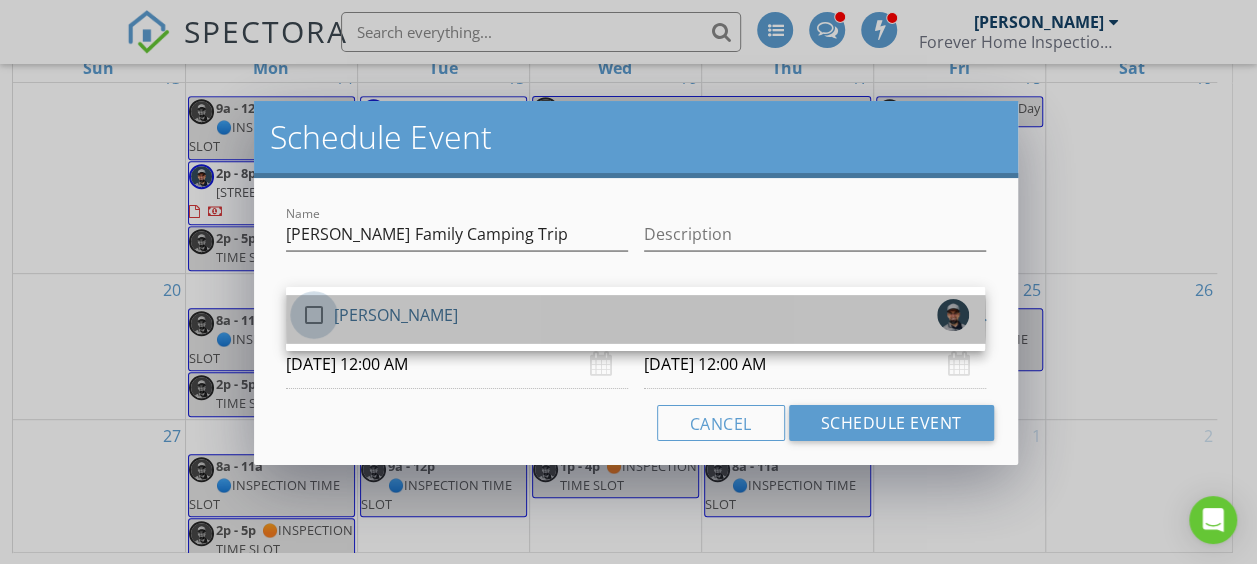 click at bounding box center (314, 315) 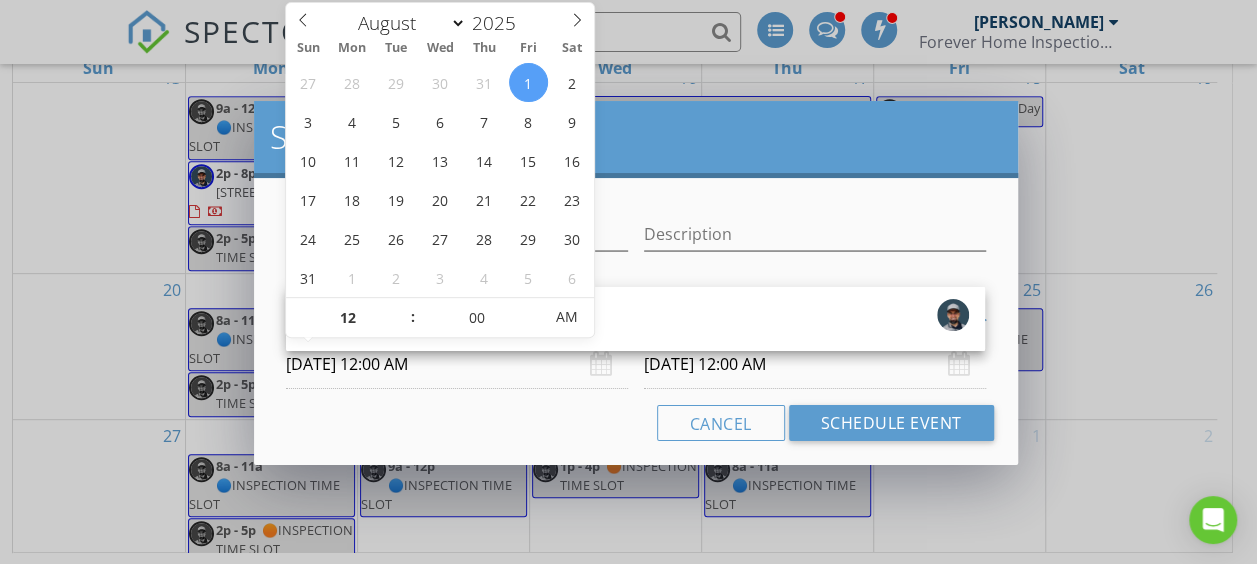 click on "[DATE] 12:00 AM" at bounding box center [457, 364] 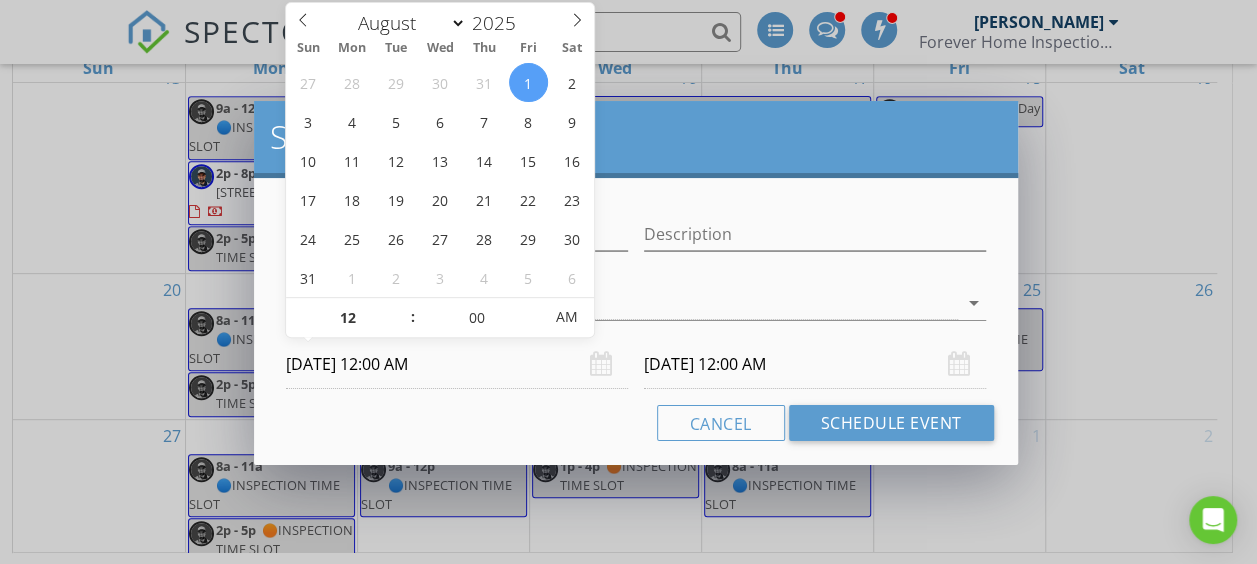 click on "[DATE] 12:00 AM" at bounding box center (457, 364) 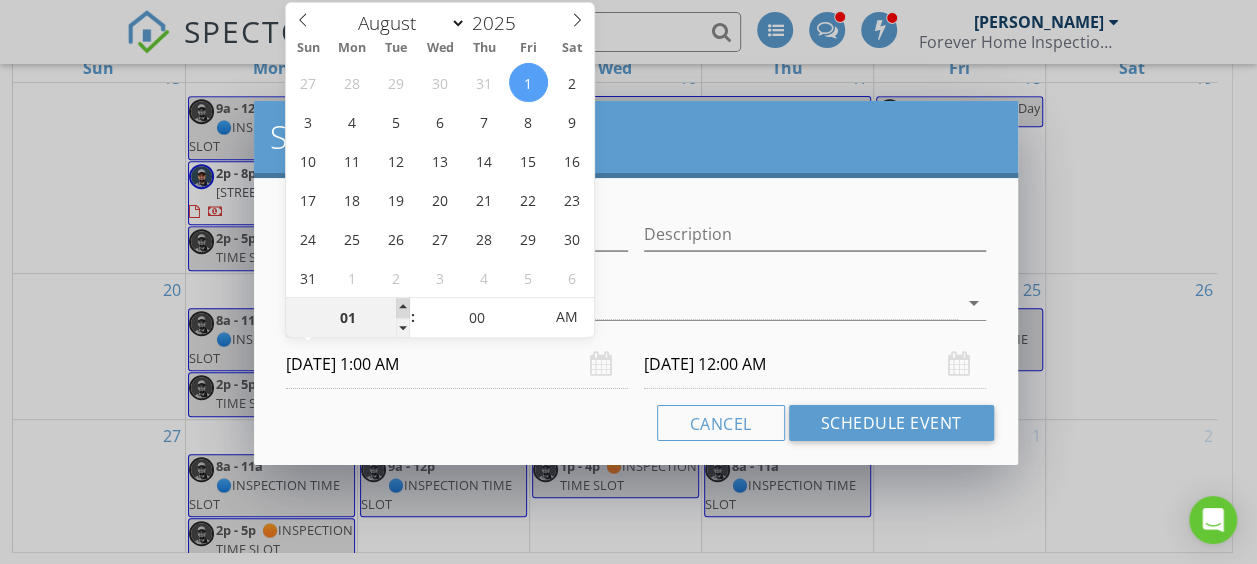 click at bounding box center (403, 308) 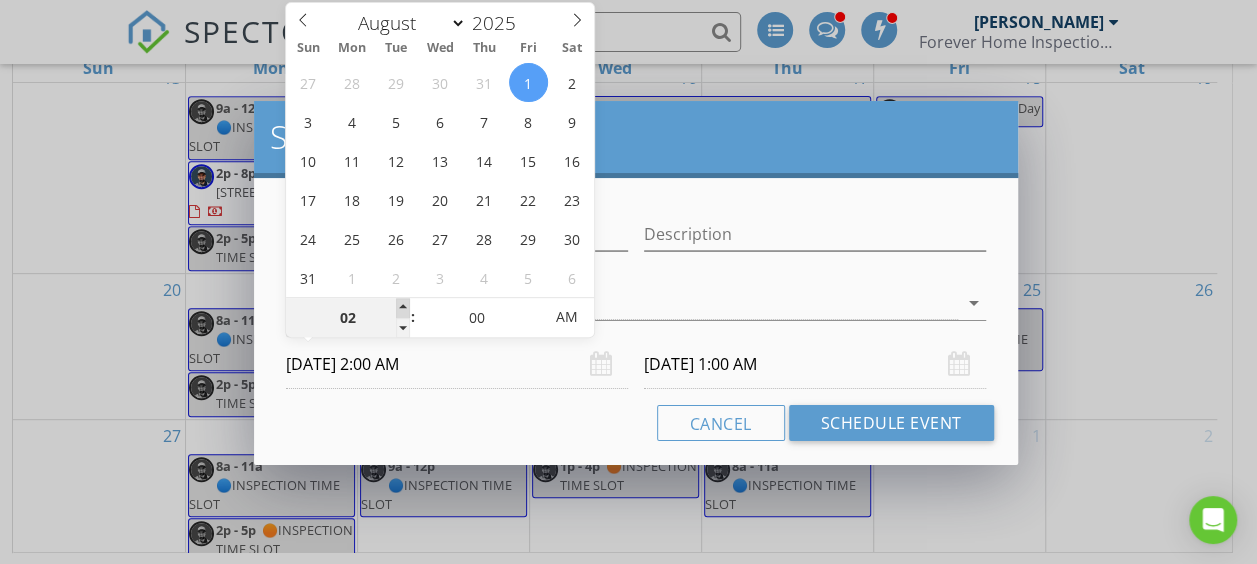 click at bounding box center (403, 308) 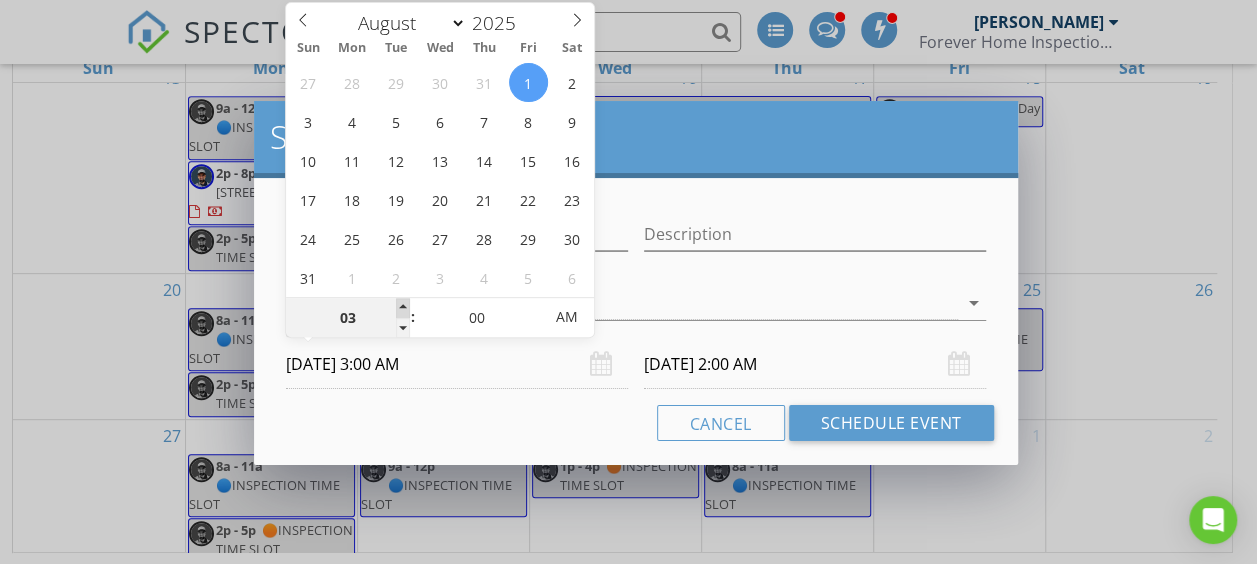 click at bounding box center (403, 308) 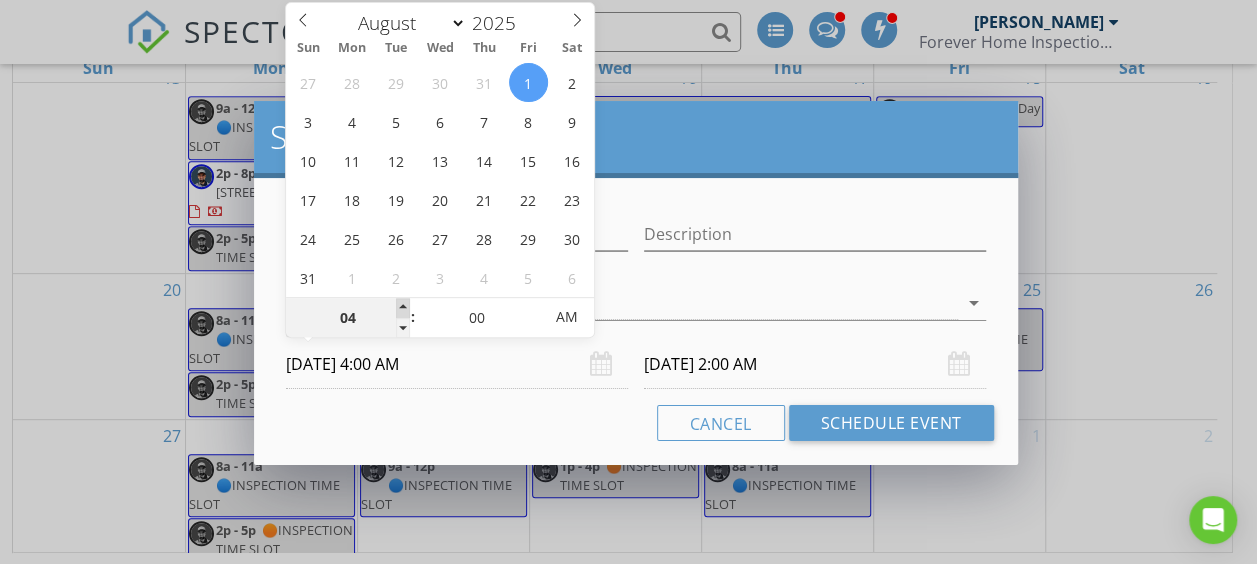 click at bounding box center [403, 308] 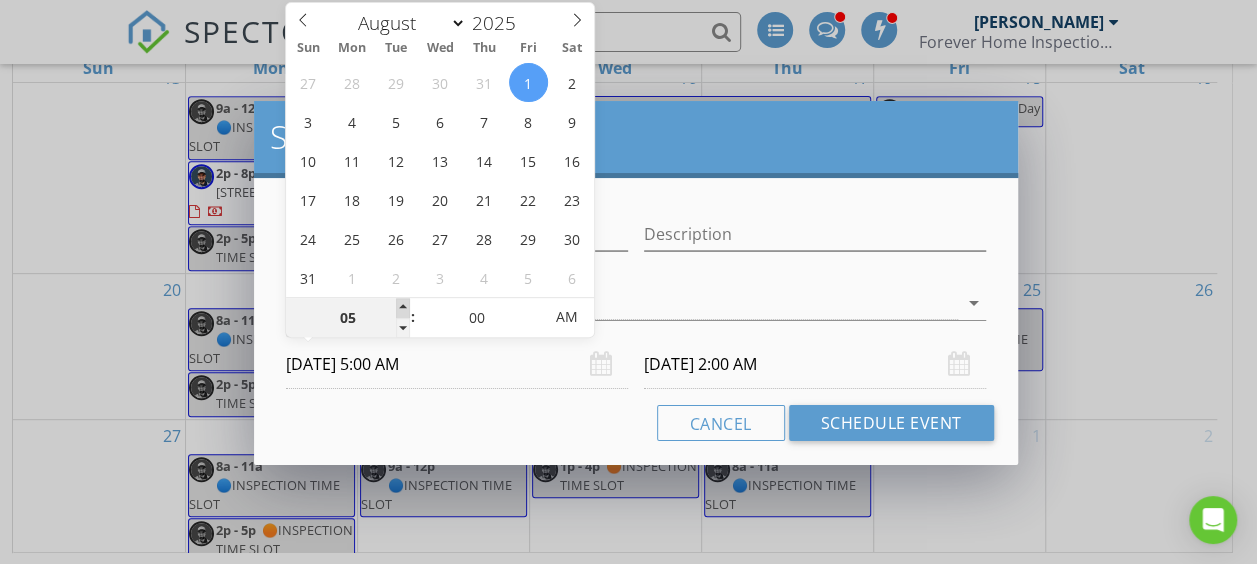 click at bounding box center (403, 308) 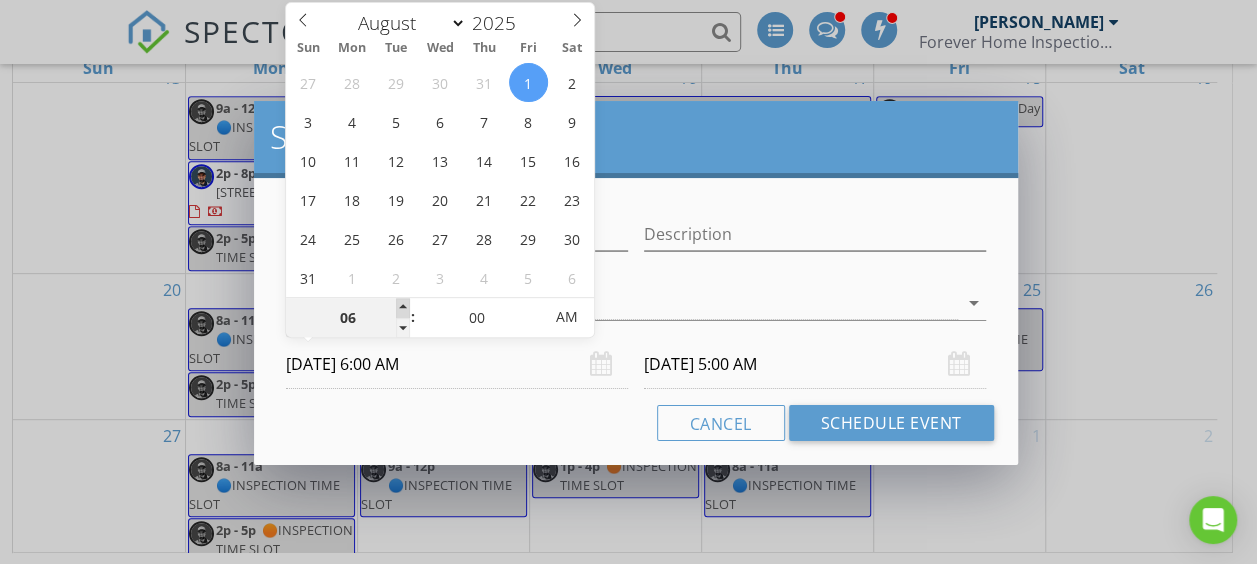click at bounding box center [403, 308] 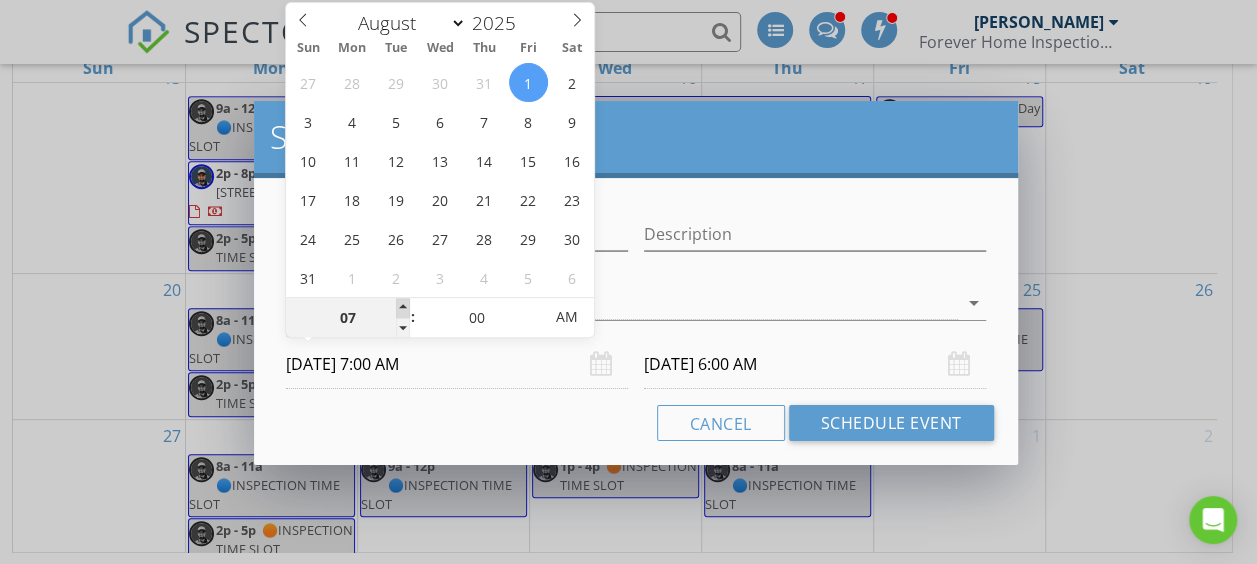 click at bounding box center [403, 308] 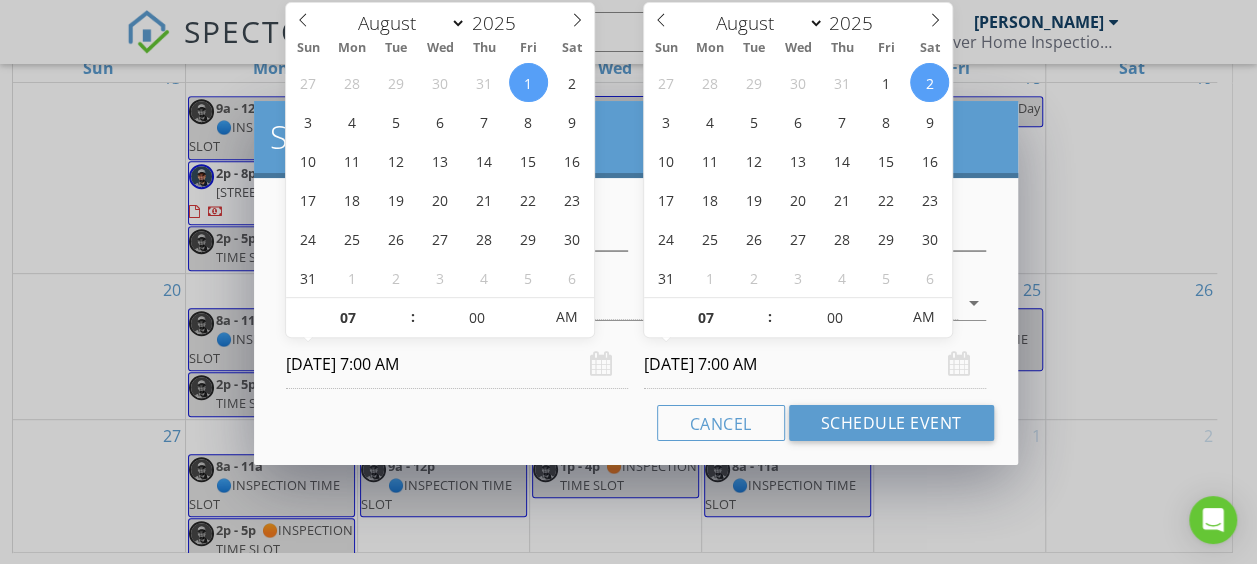 click on "[DATE] 7:00 AM" at bounding box center (815, 364) 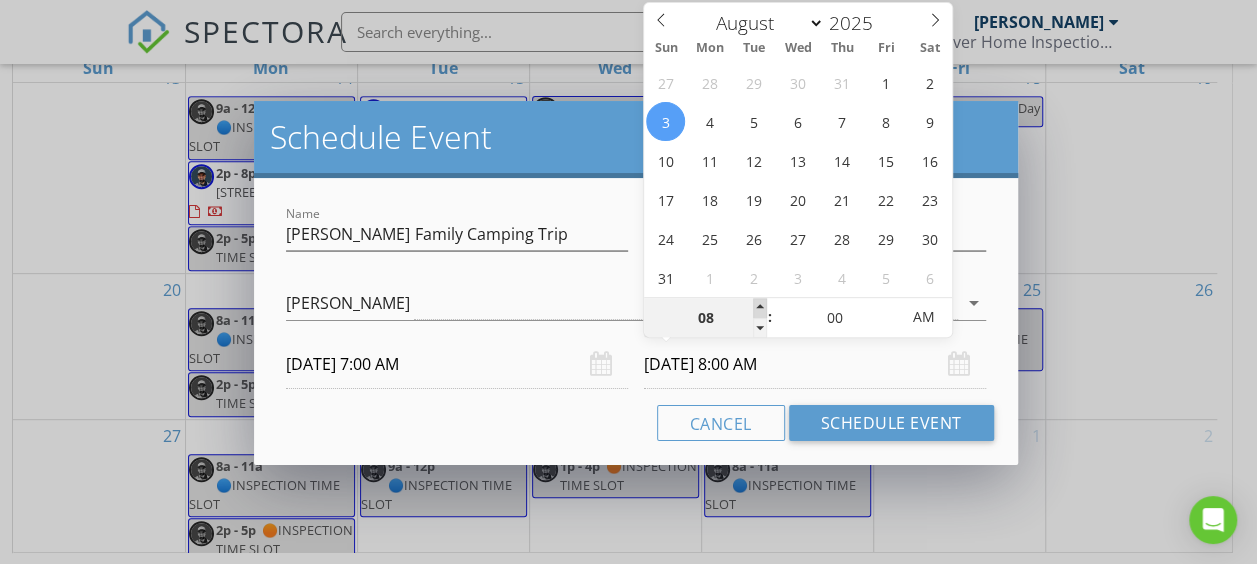 click at bounding box center (760, 308) 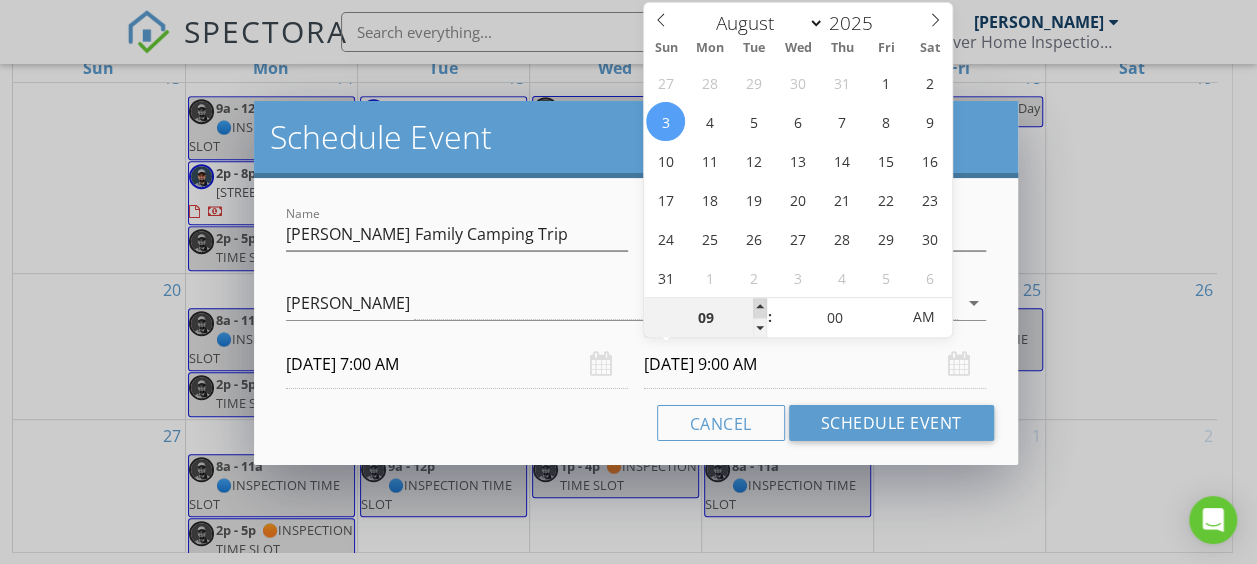 click at bounding box center (760, 308) 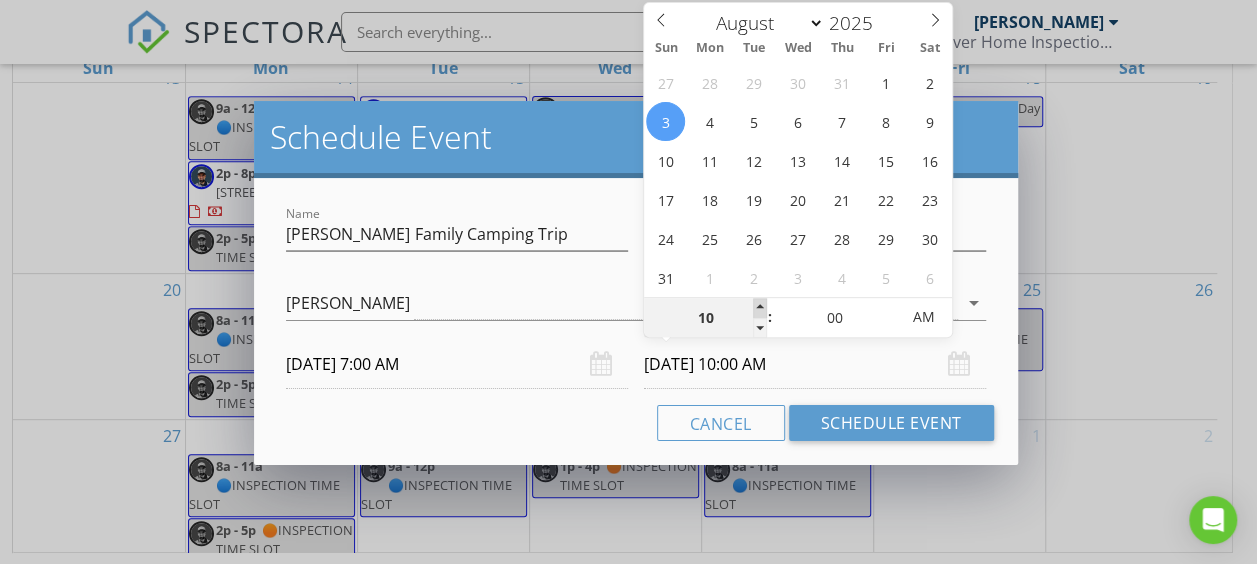 click at bounding box center (760, 308) 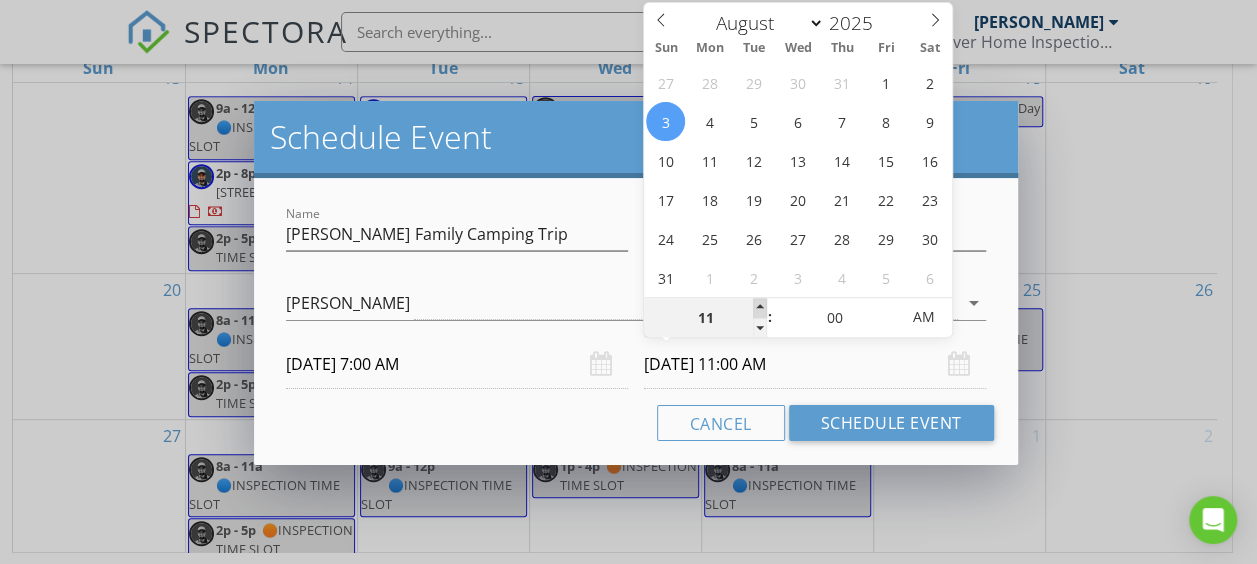 click at bounding box center (760, 308) 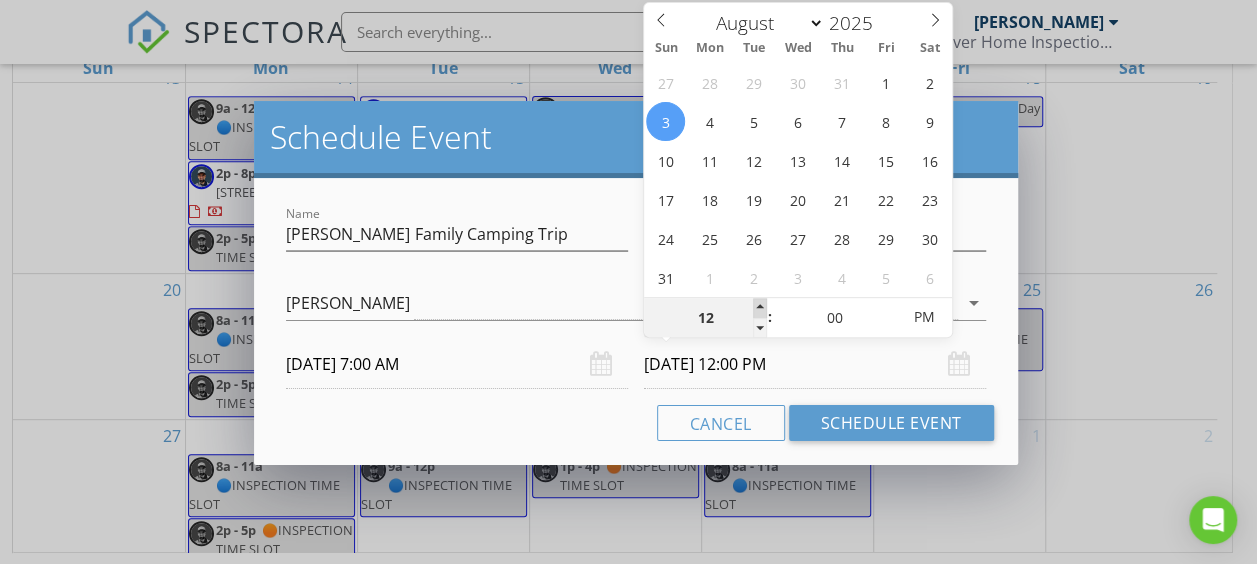 click at bounding box center [760, 308] 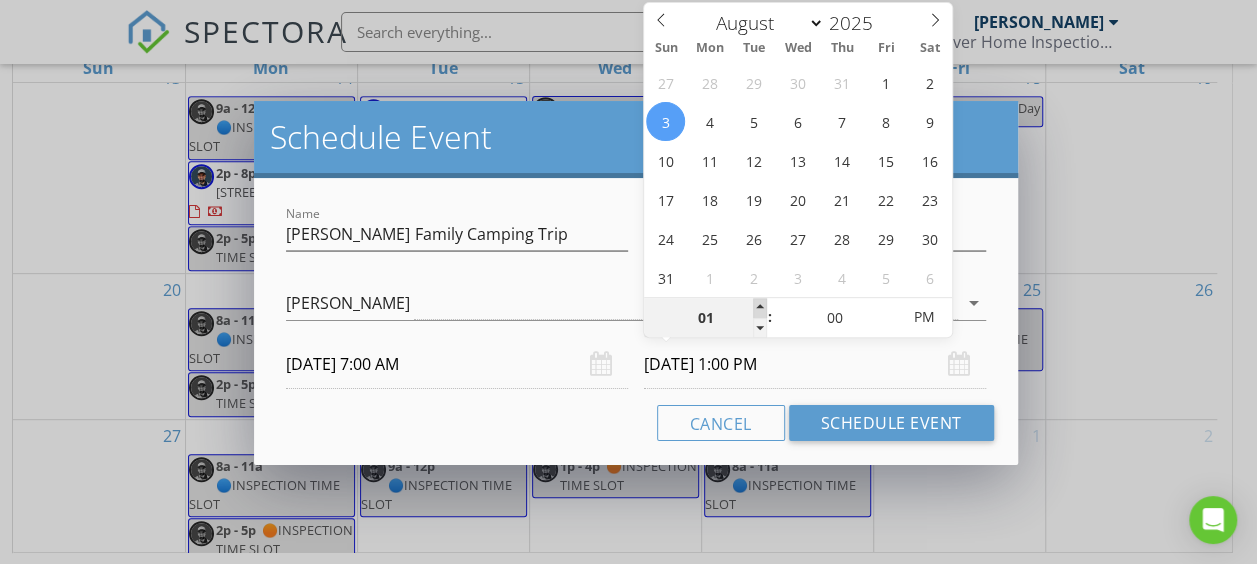 click at bounding box center [760, 308] 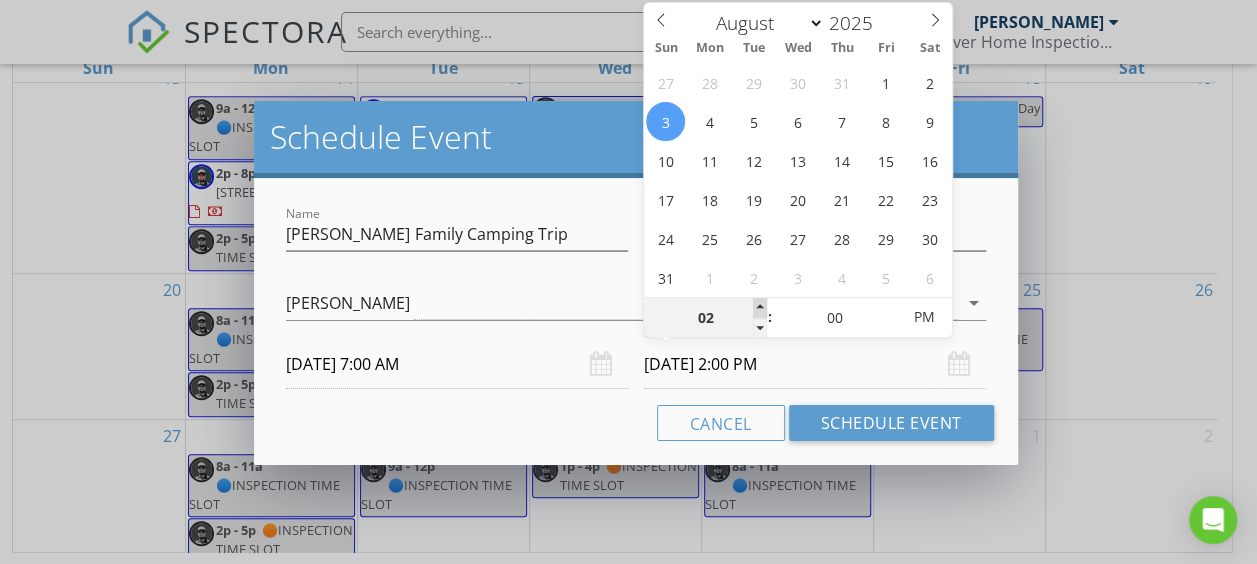 click at bounding box center [760, 308] 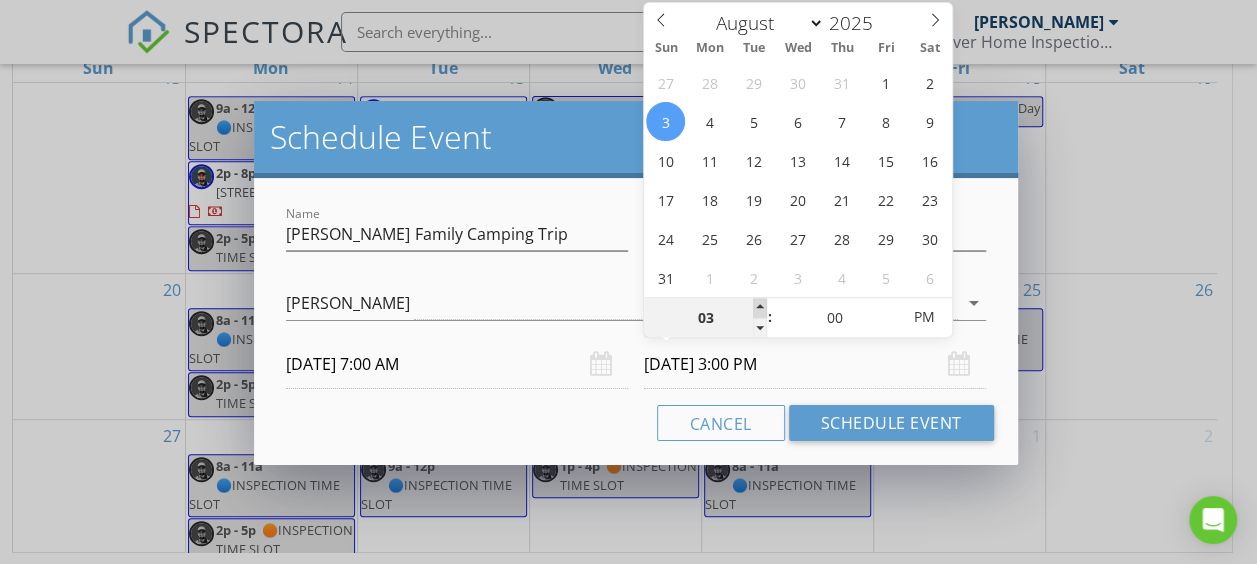 click at bounding box center [760, 308] 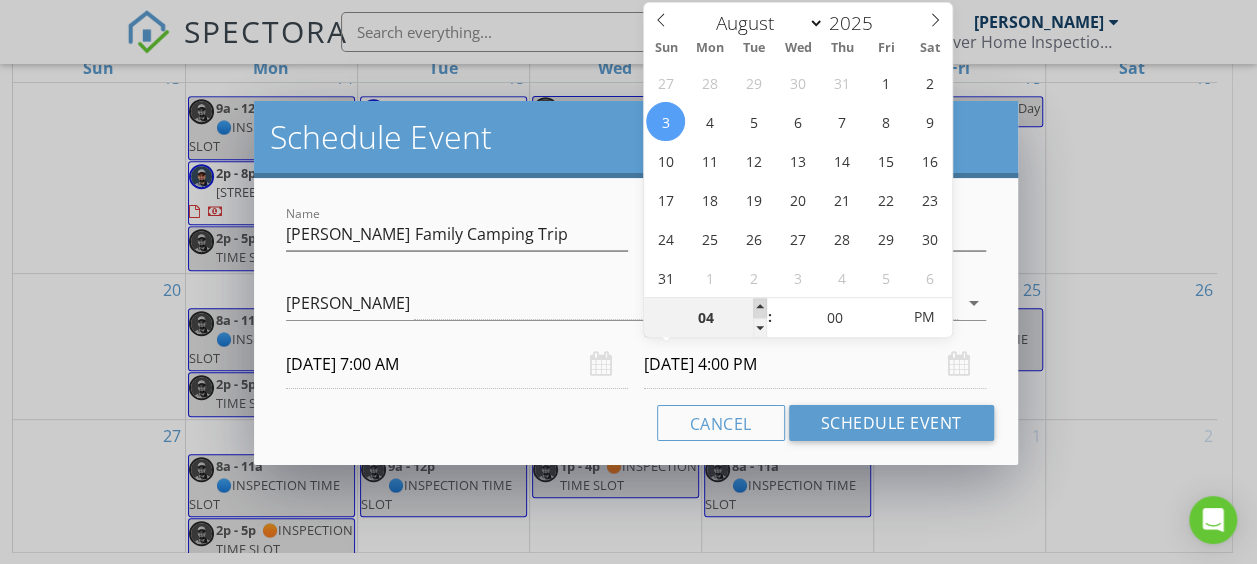 click at bounding box center (760, 308) 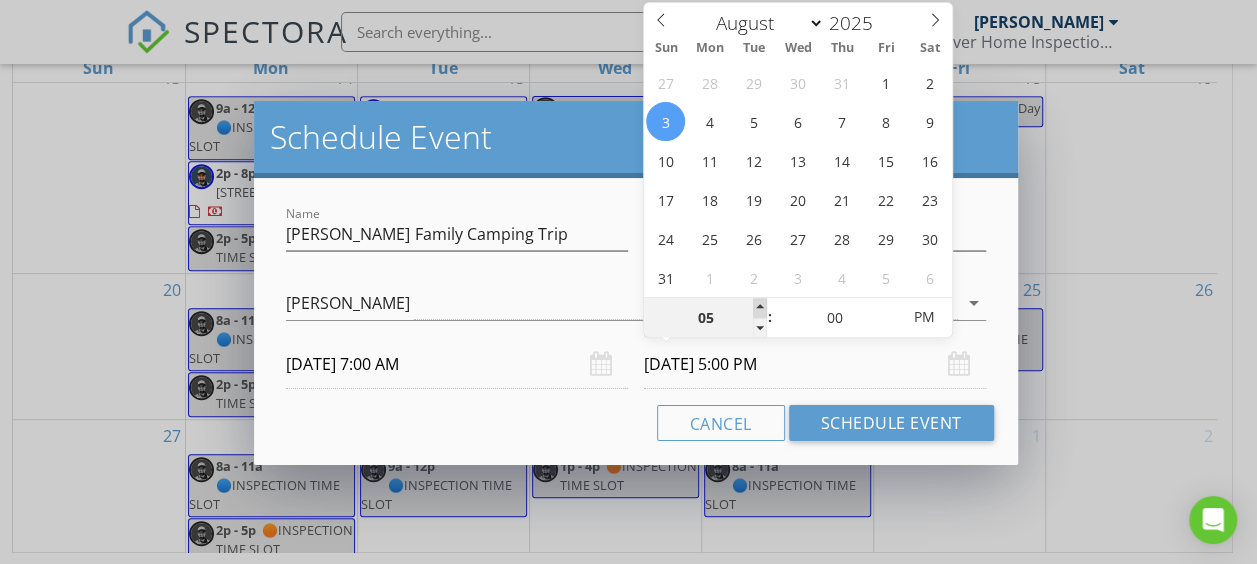 click at bounding box center [760, 308] 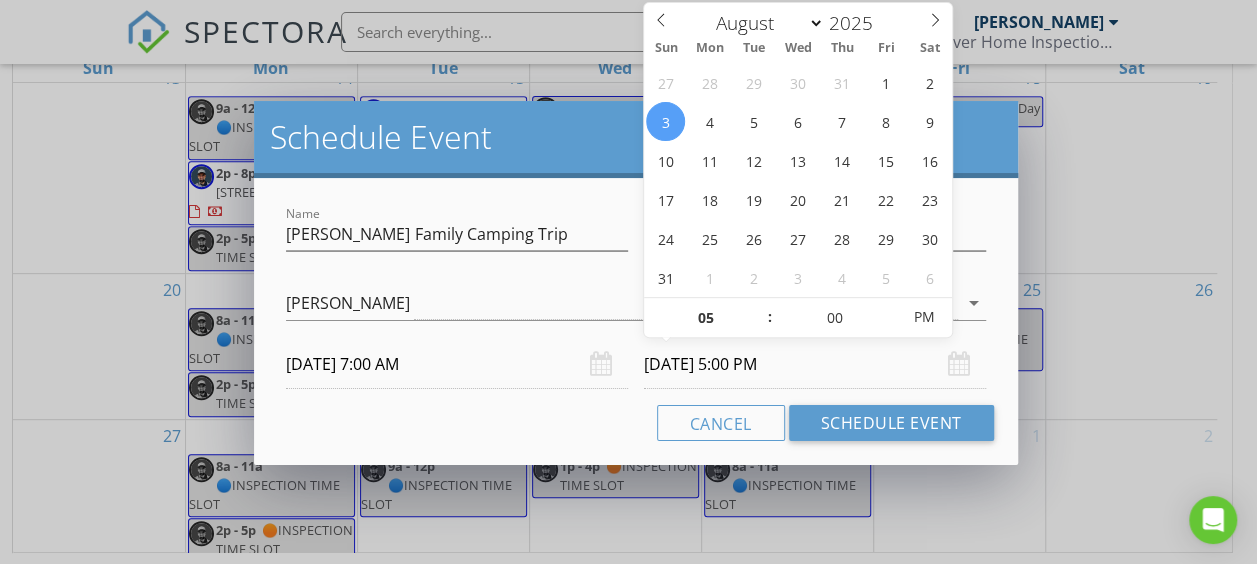 click on "Cancel   Schedule Event" at bounding box center [635, 423] 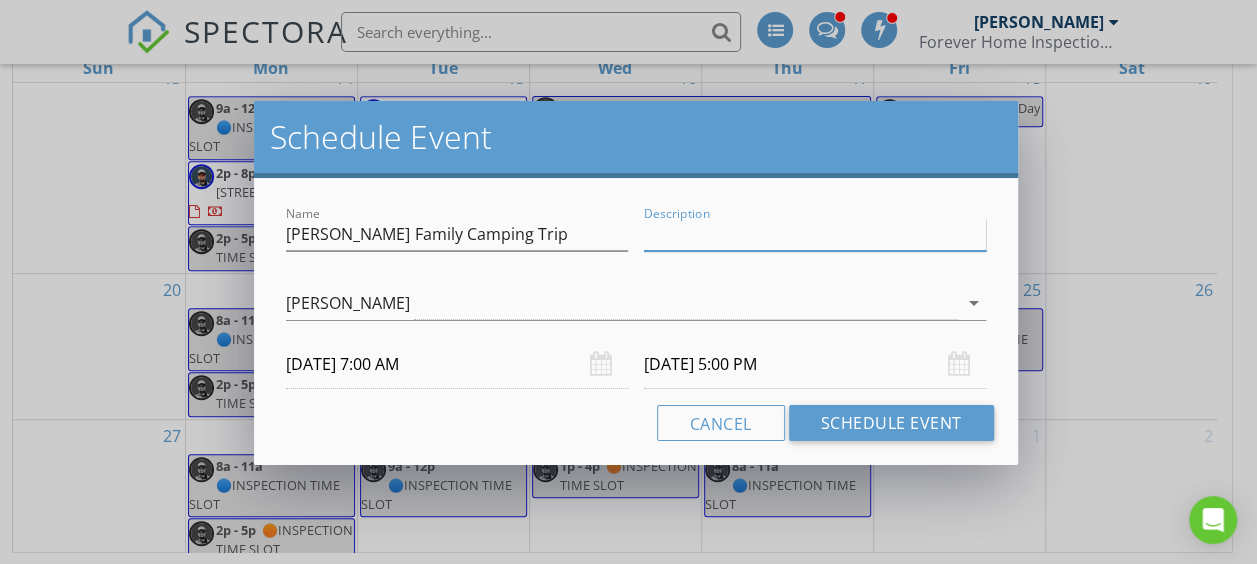 click on "Description" at bounding box center (815, 234) 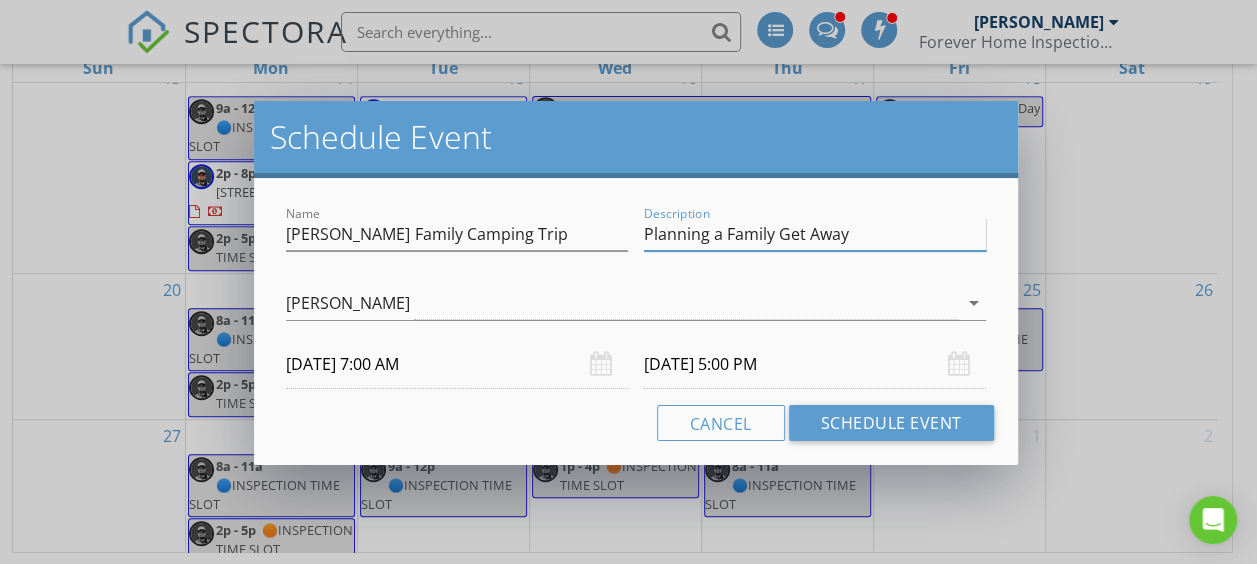 click on "Planning a Family Get Away" at bounding box center (815, 234) 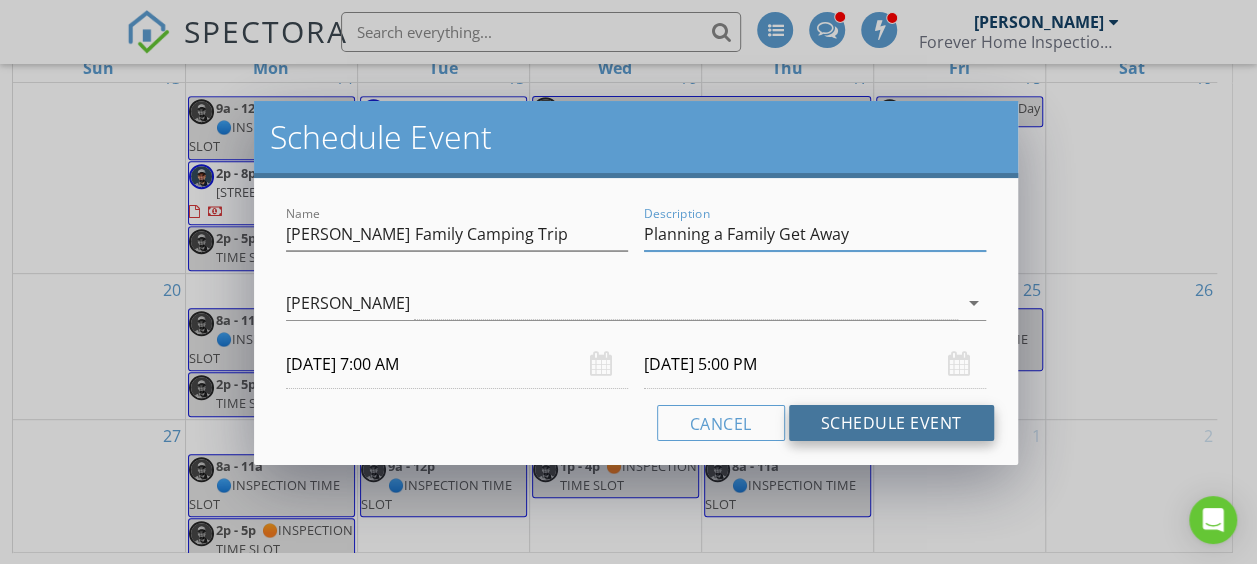 click on "Schedule Event" at bounding box center [891, 423] 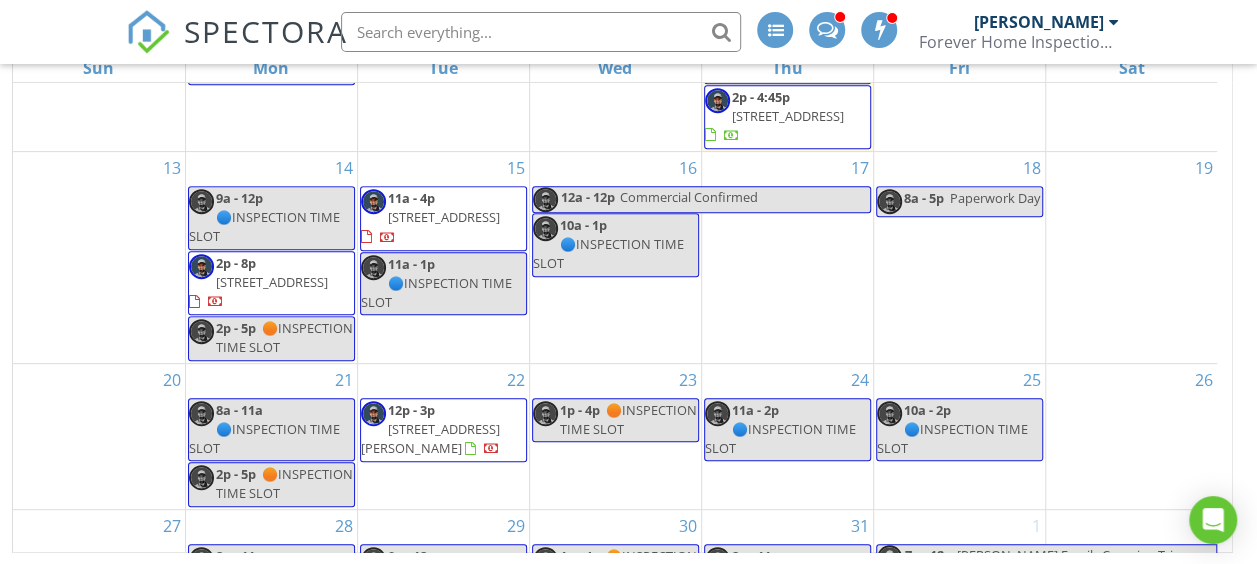 scroll, scrollTop: 574, scrollLeft: 0, axis: vertical 